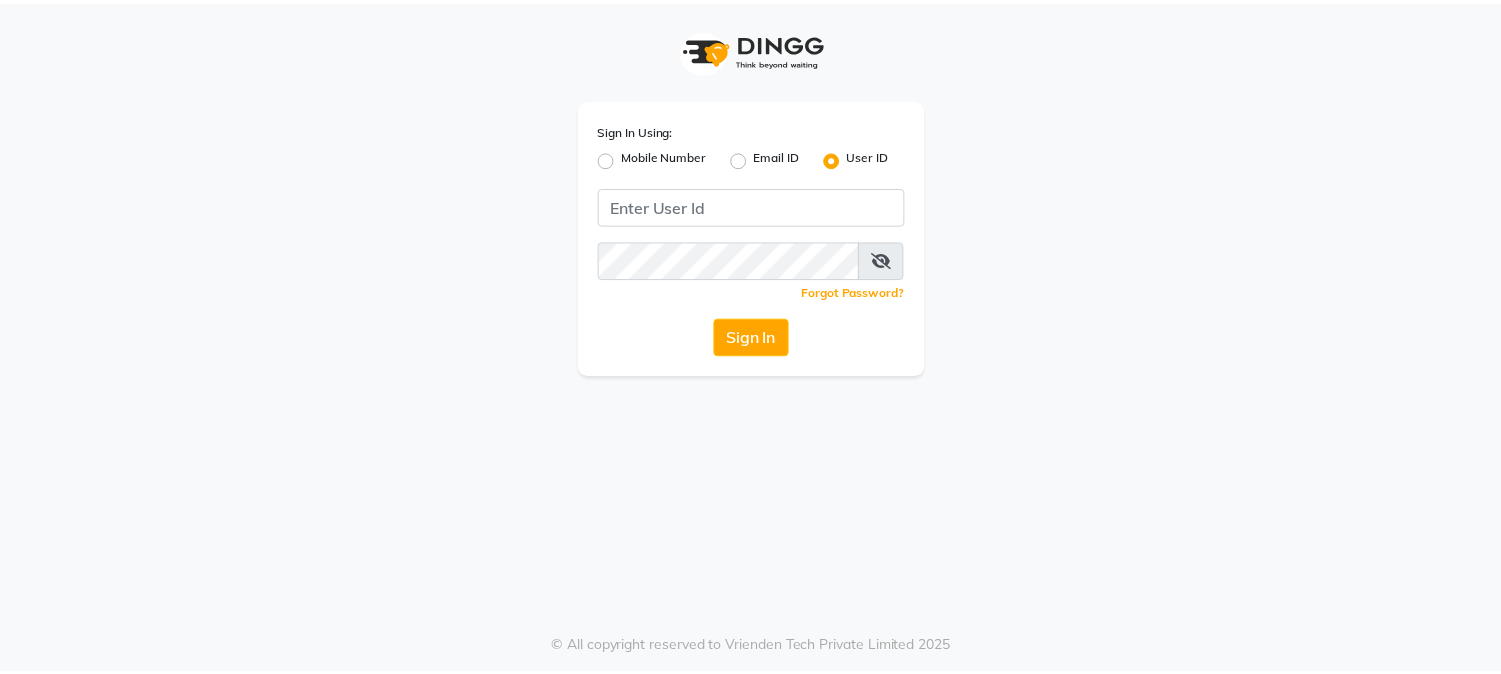 scroll, scrollTop: 0, scrollLeft: 0, axis: both 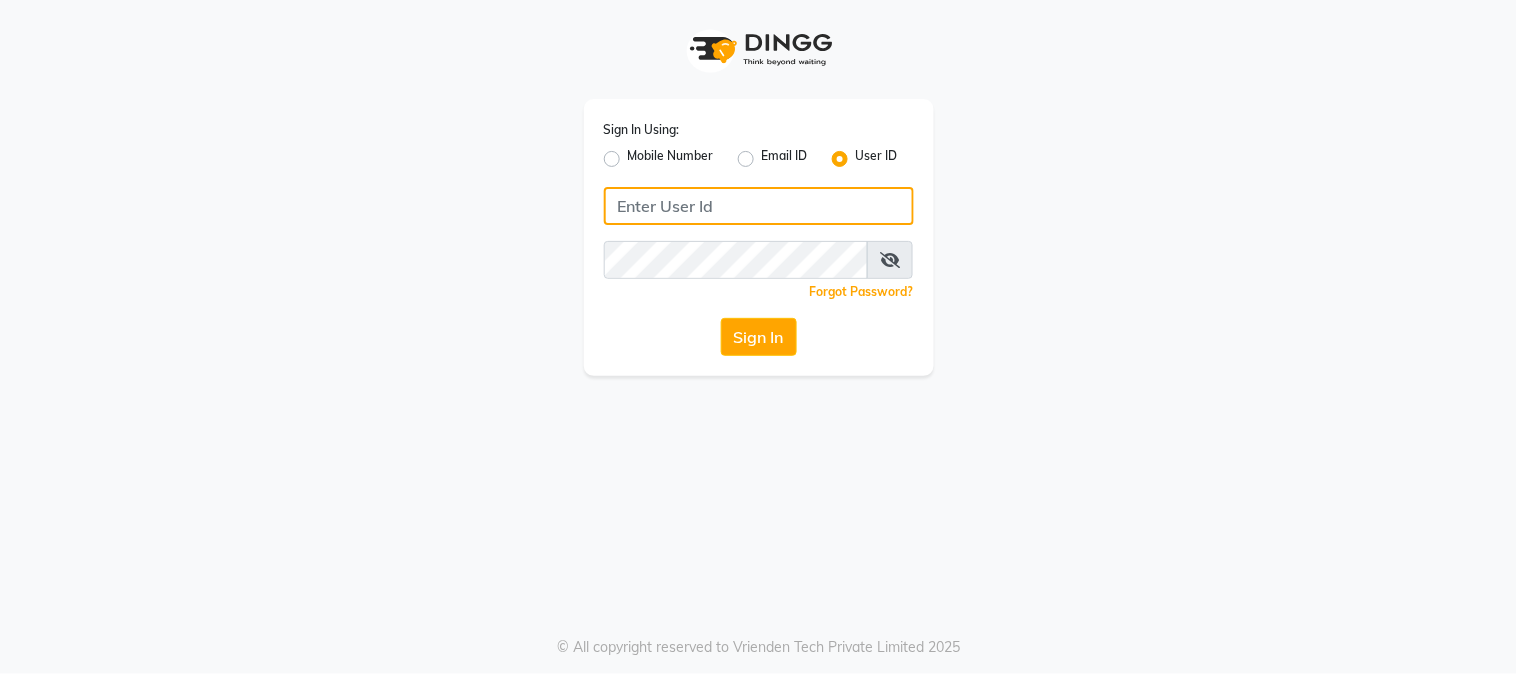 type on "kvinnaa" 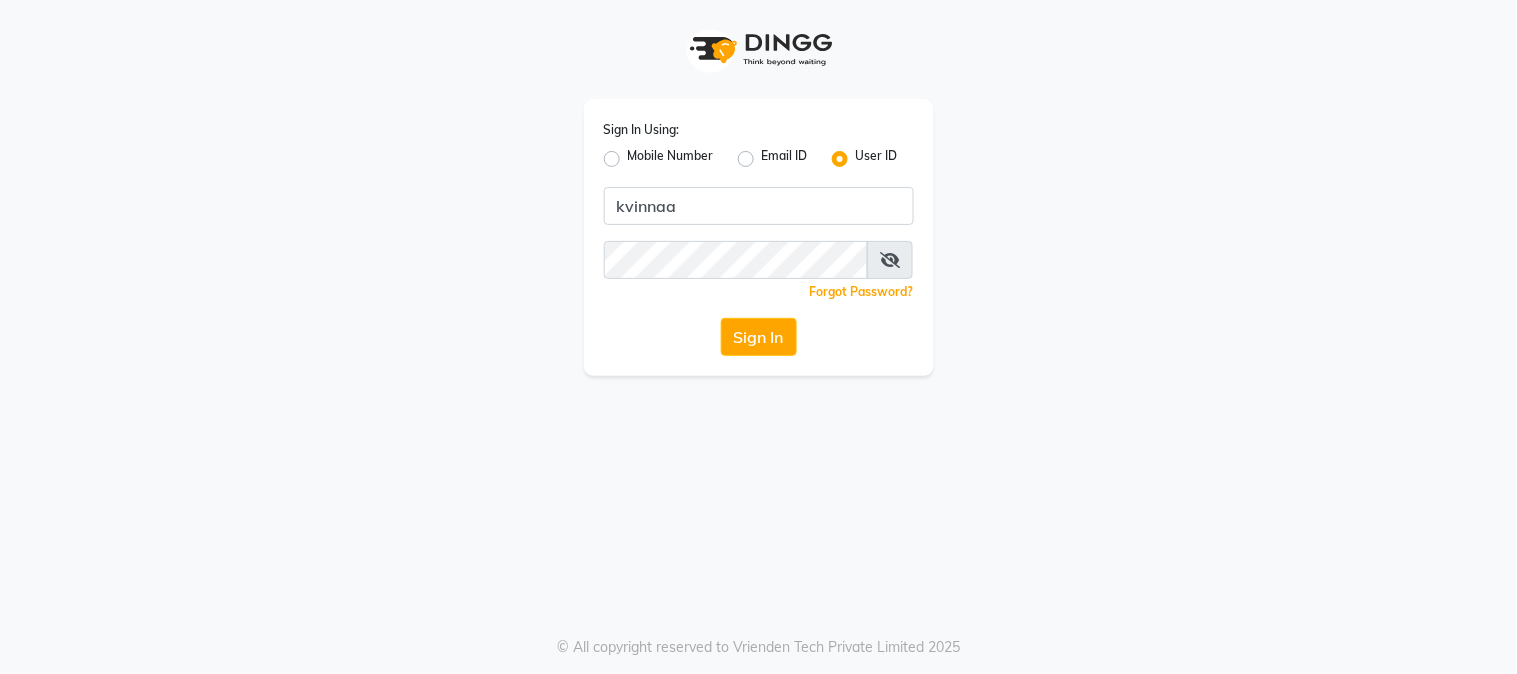 click on "Sign In Using: Mobile Number Email ID User ID kvinnaa  Remember me Forgot Password?  Sign In   © All copyright reserved to Vrienden Tech Private Limited 2025" at bounding box center (758, 337) 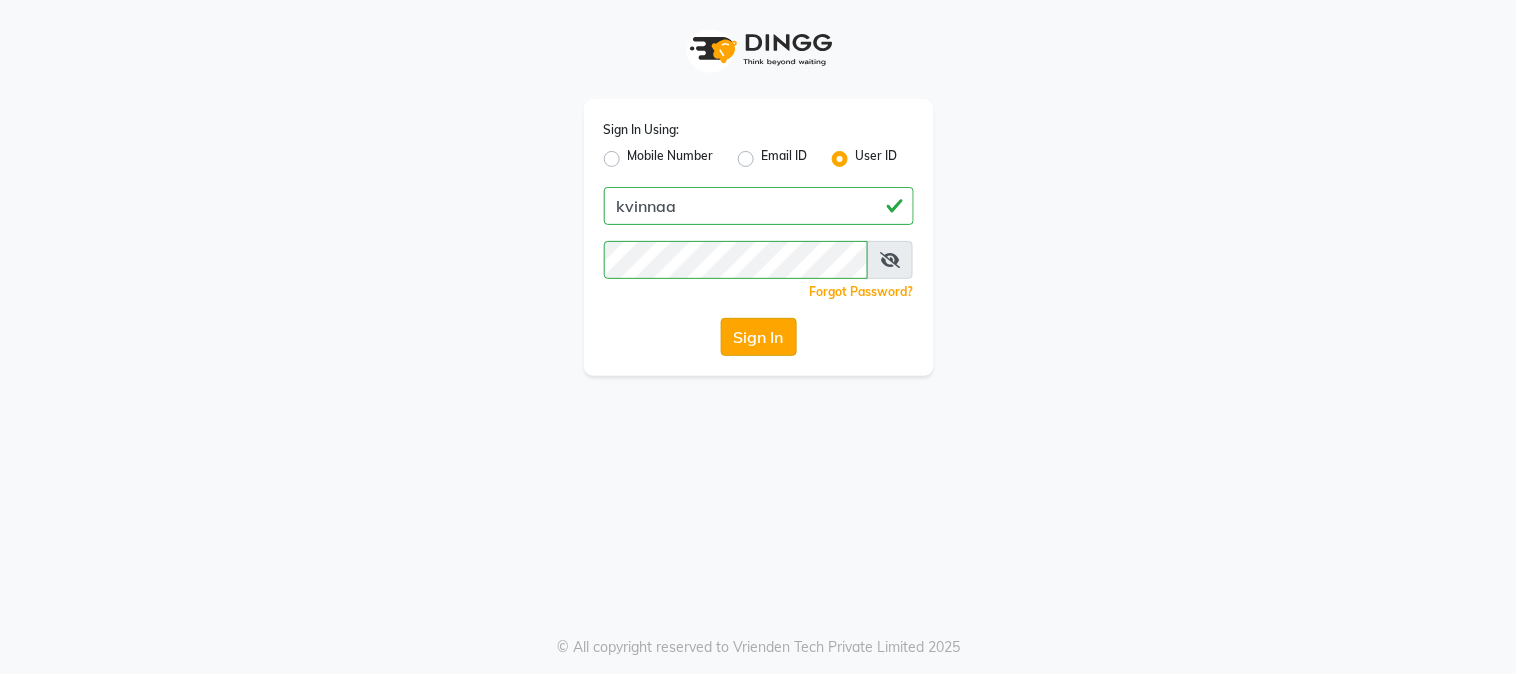 click on "Sign In" 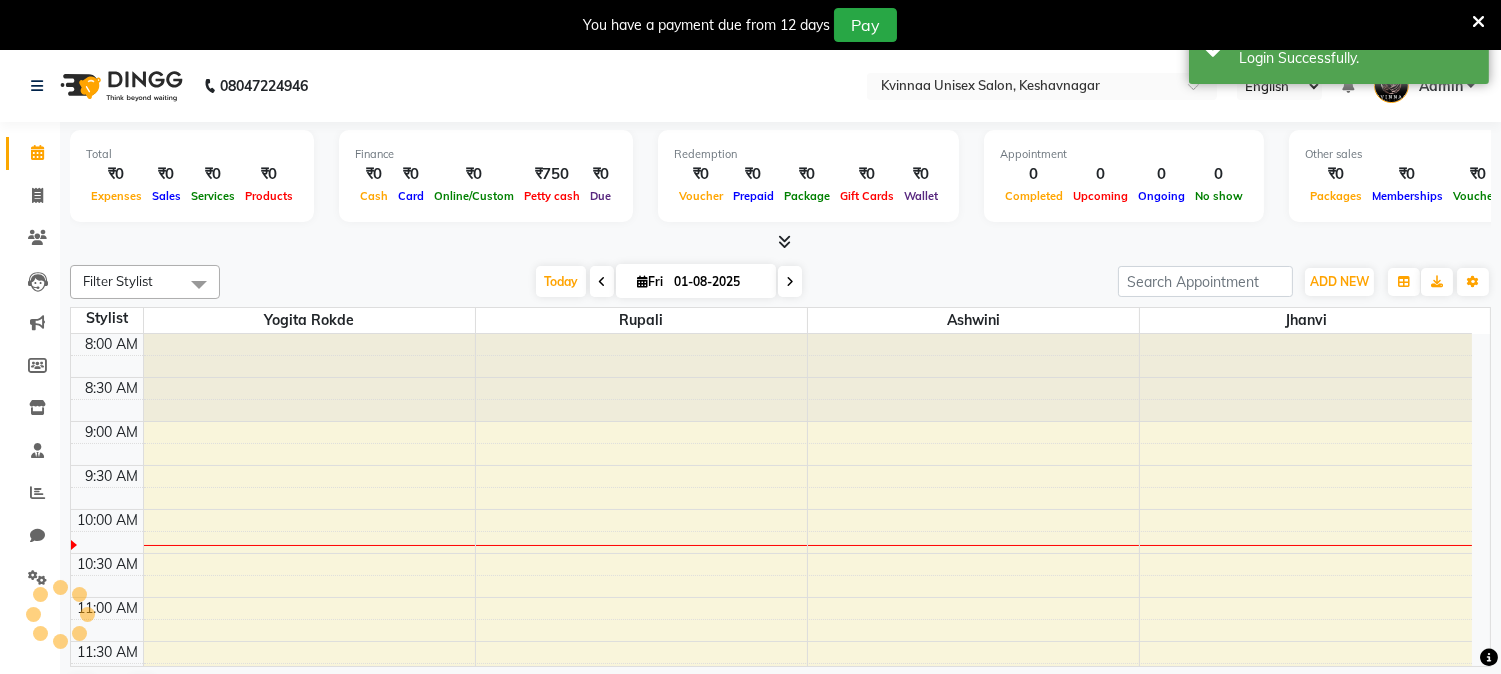 scroll, scrollTop: 0, scrollLeft: 0, axis: both 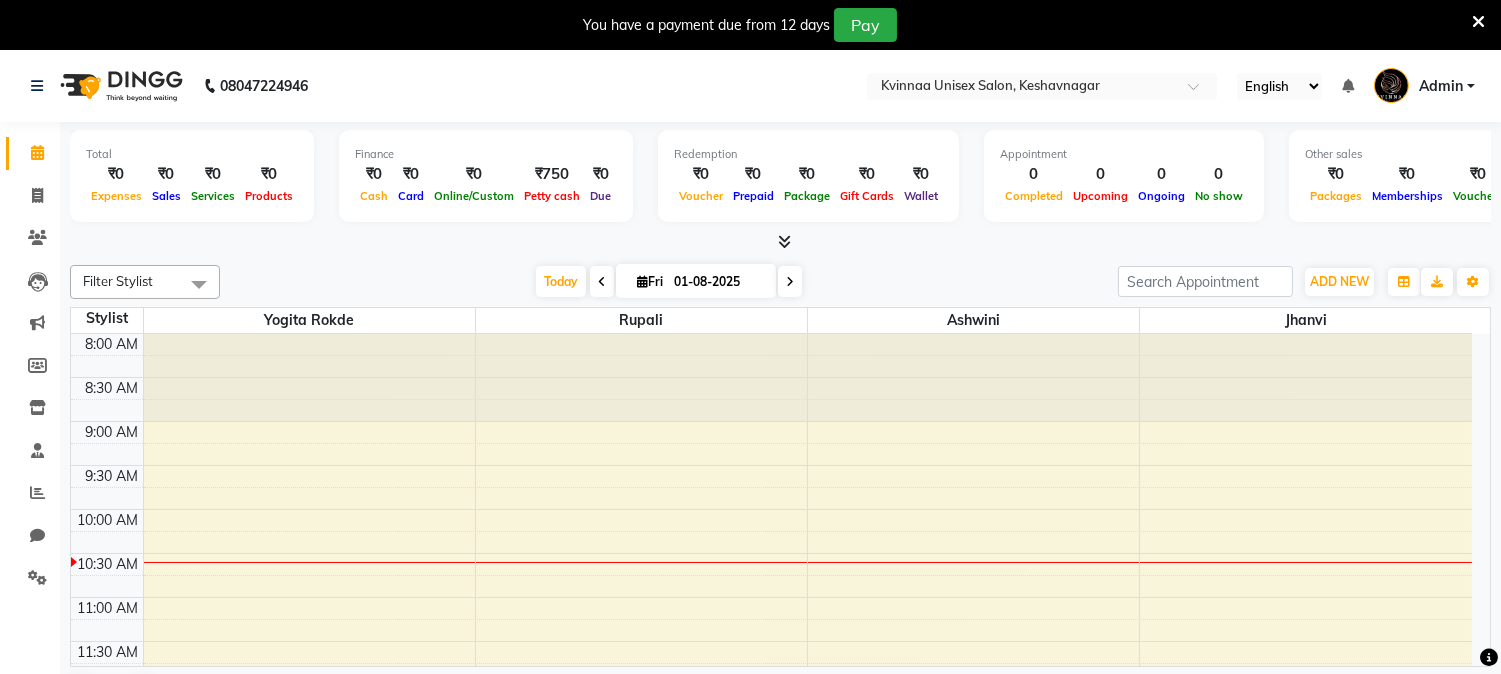 click on "Fri 01-08-2025" at bounding box center (696, 281) 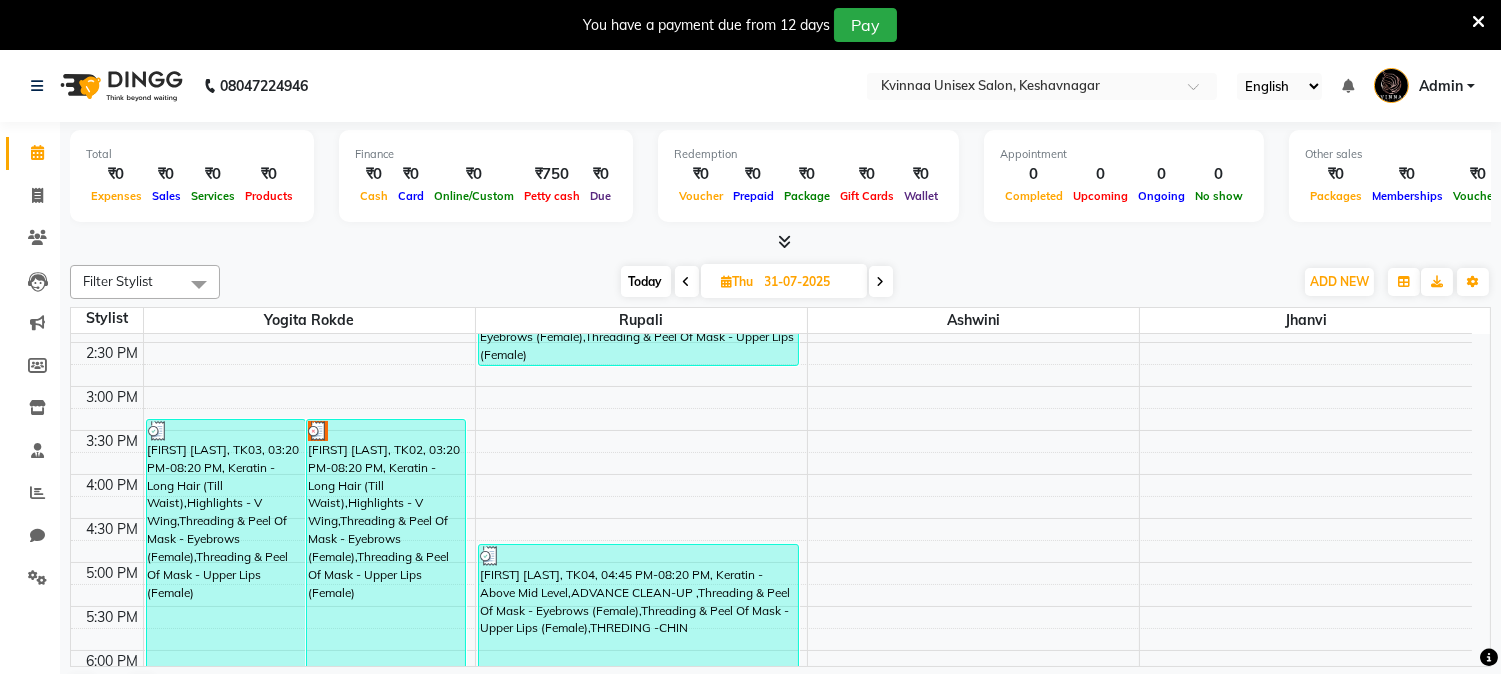 scroll, scrollTop: 503, scrollLeft: 0, axis: vertical 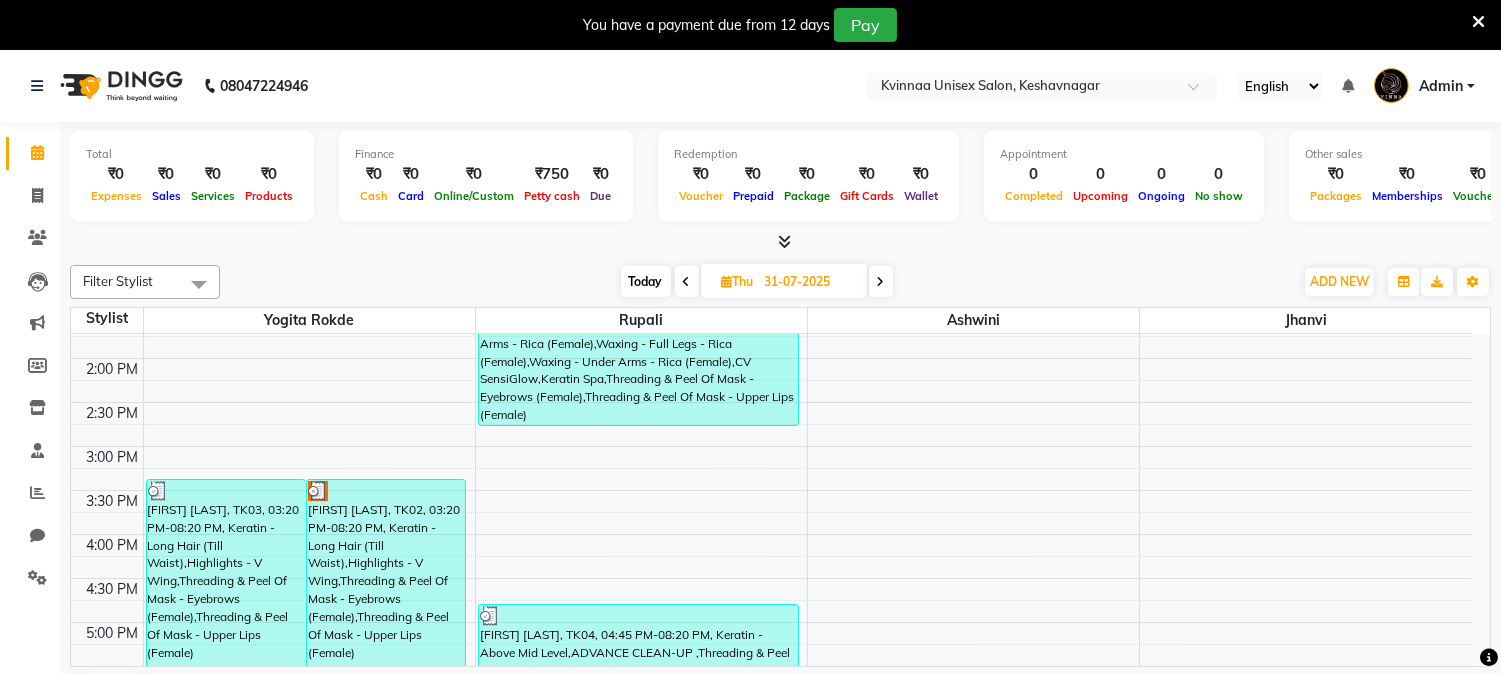 click at bounding box center [784, 241] 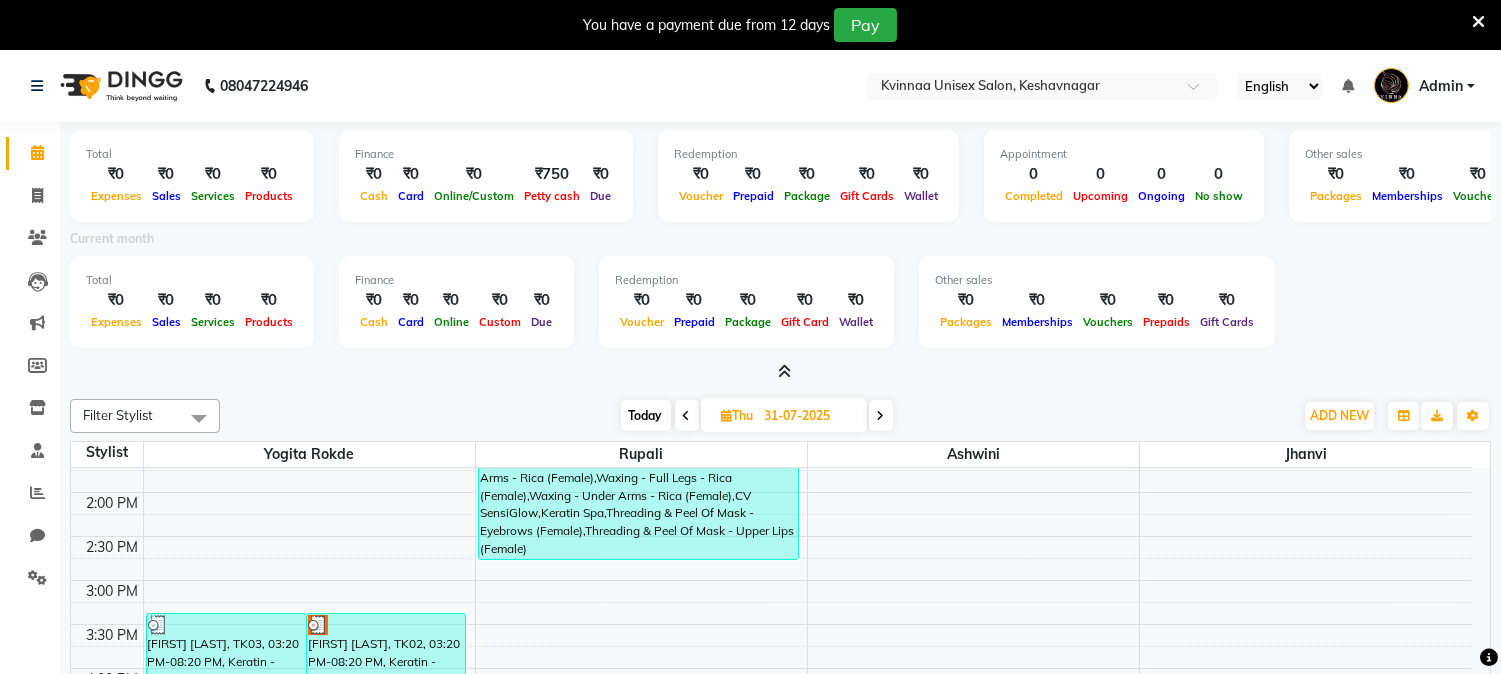 click at bounding box center [881, 415] 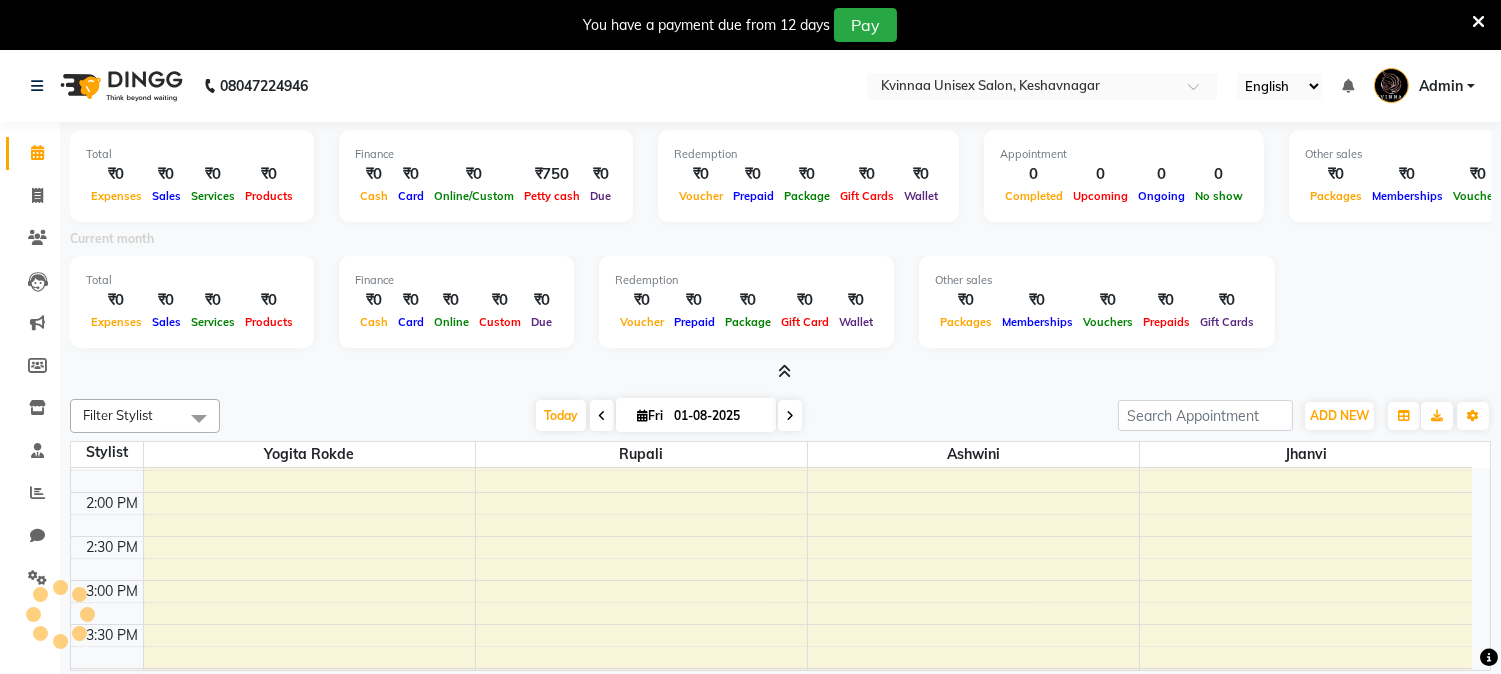 scroll, scrollTop: 177, scrollLeft: 0, axis: vertical 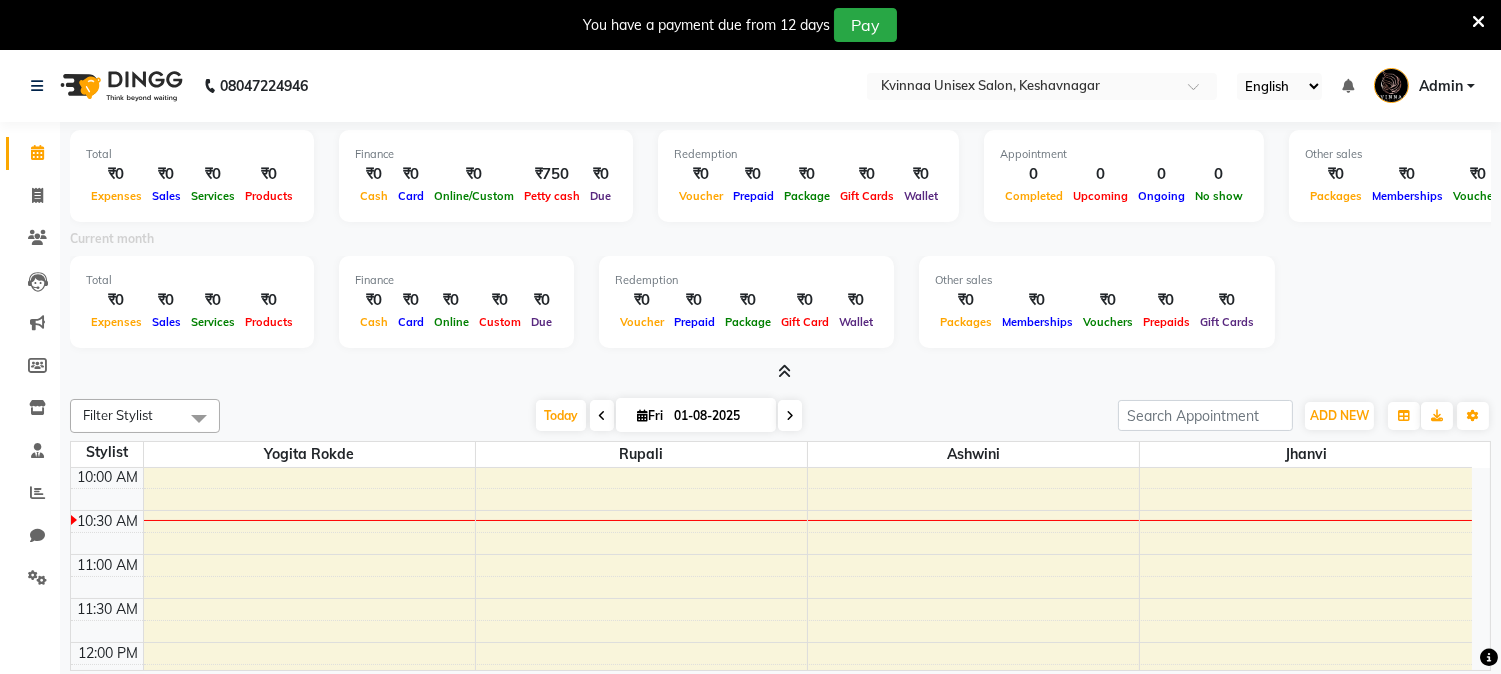 click at bounding box center (780, 372) 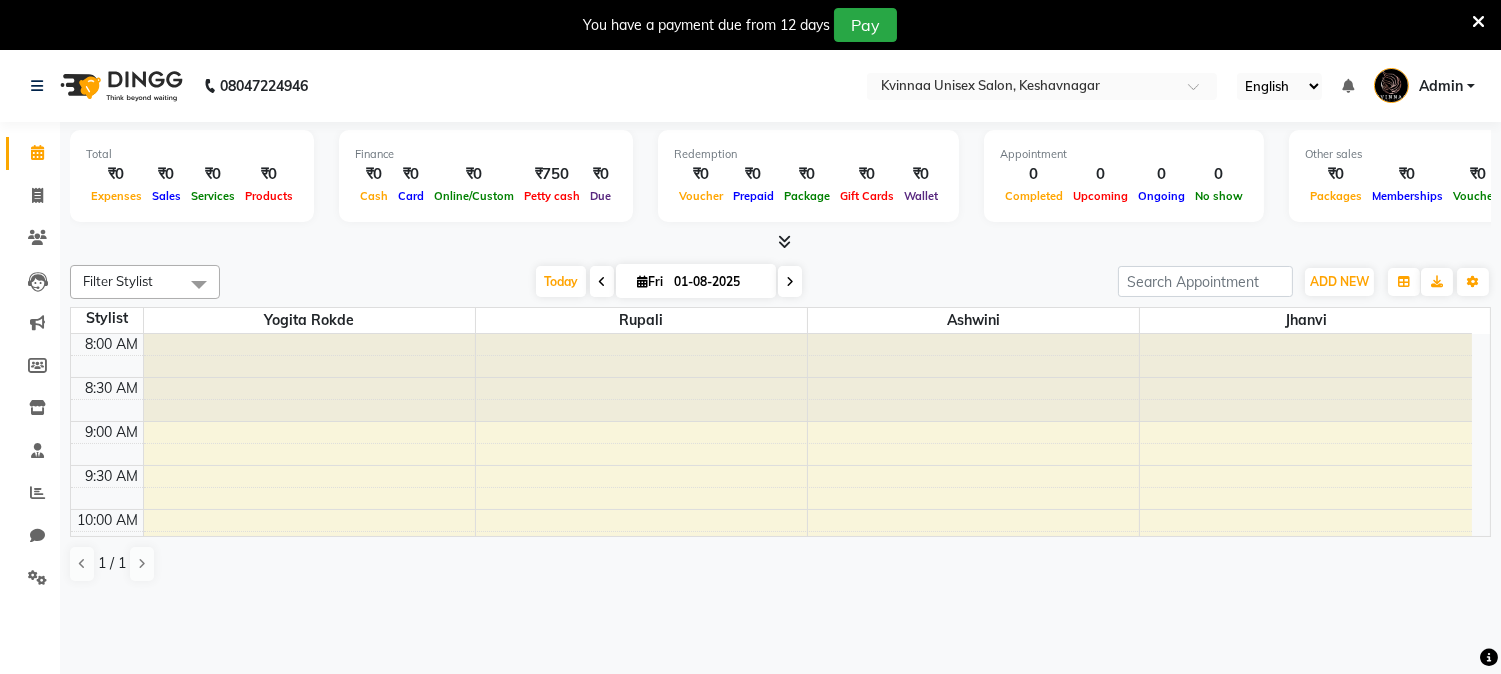 scroll, scrollTop: 111, scrollLeft: 0, axis: vertical 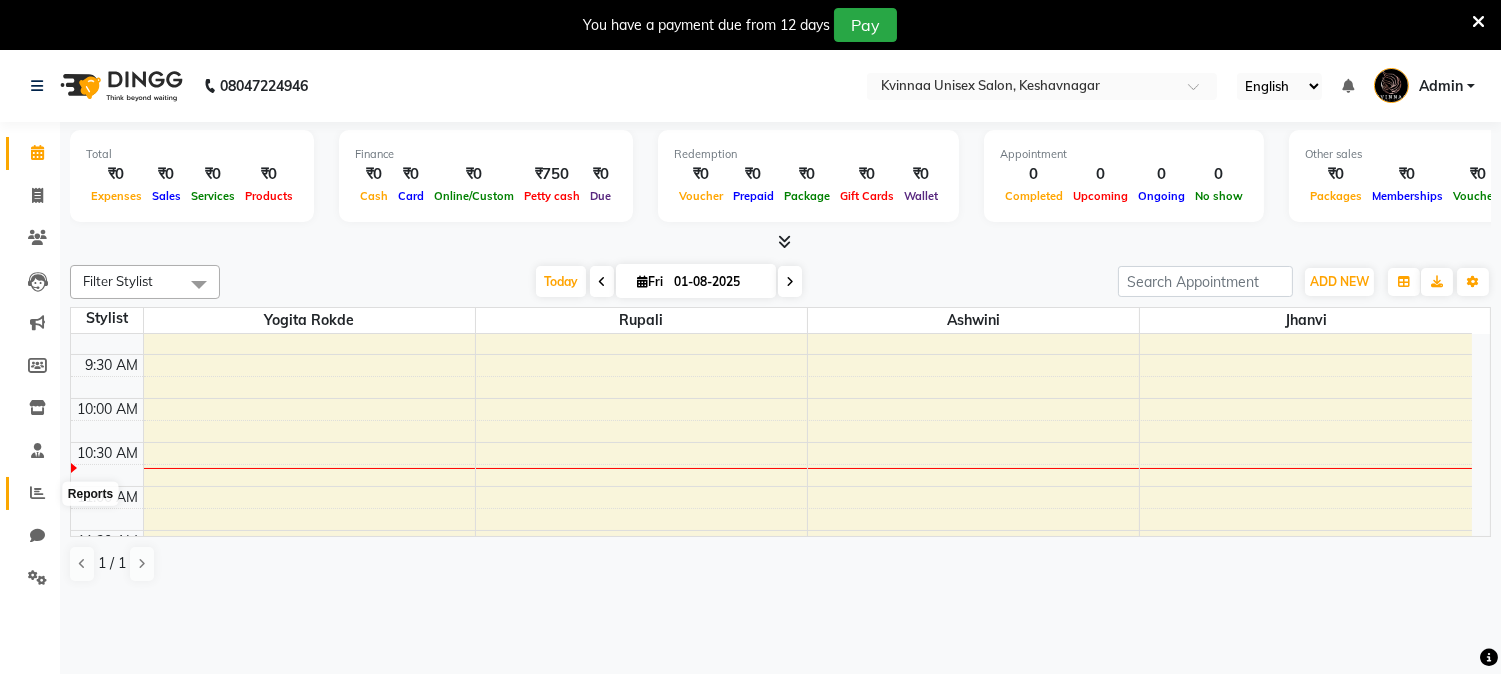 click 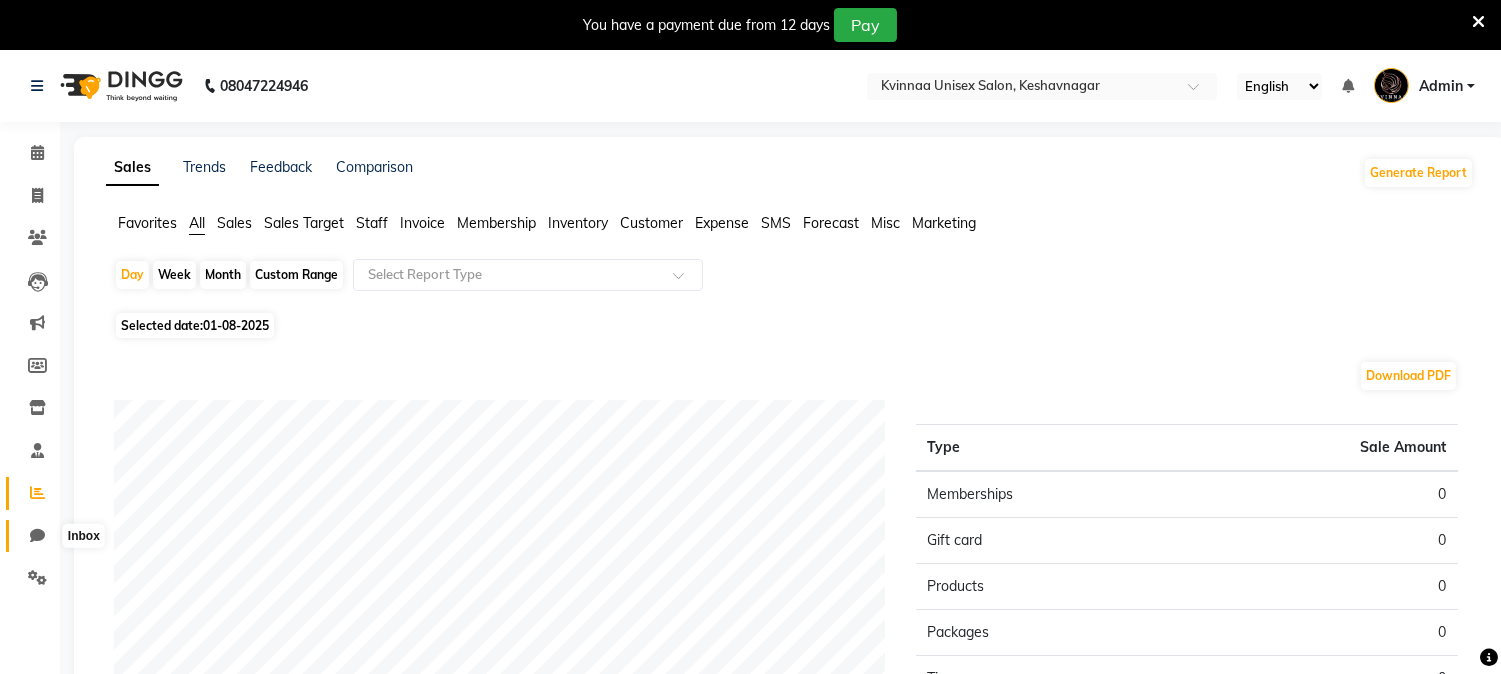 click 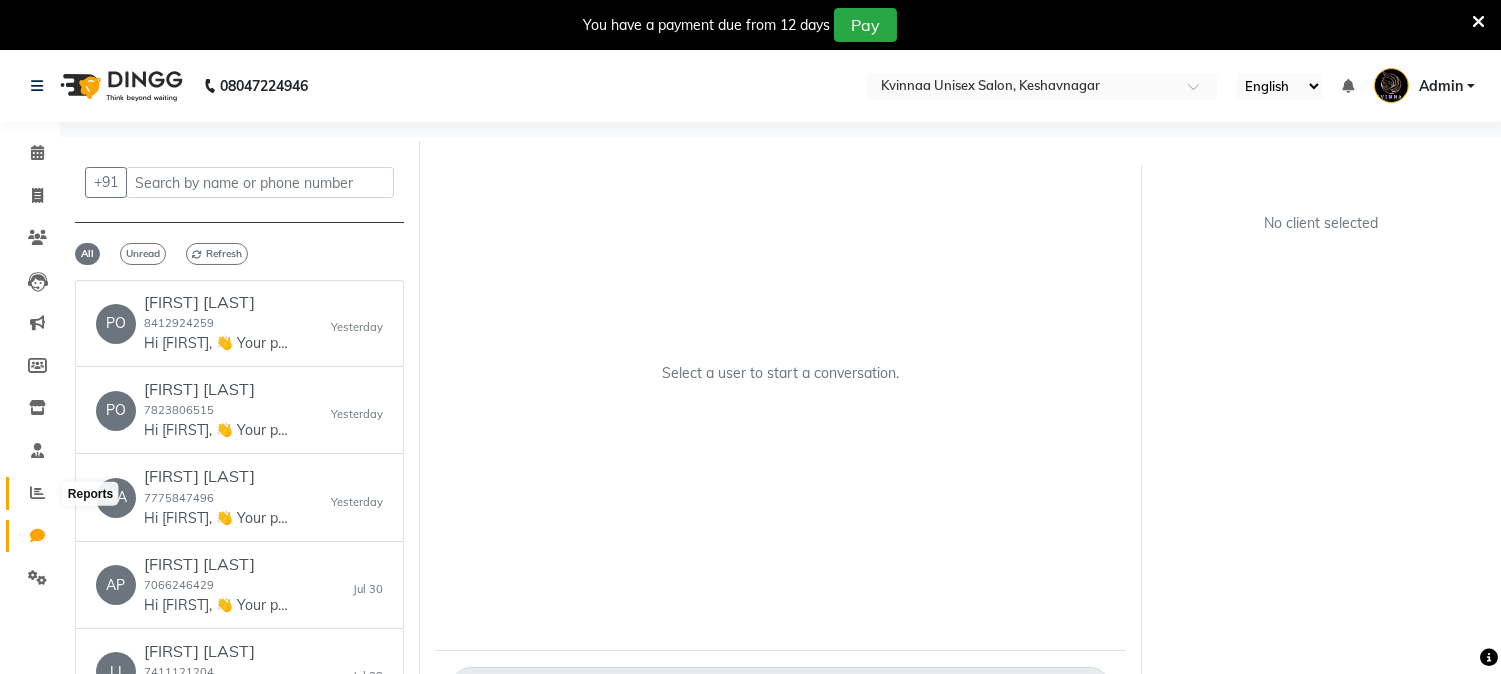 click 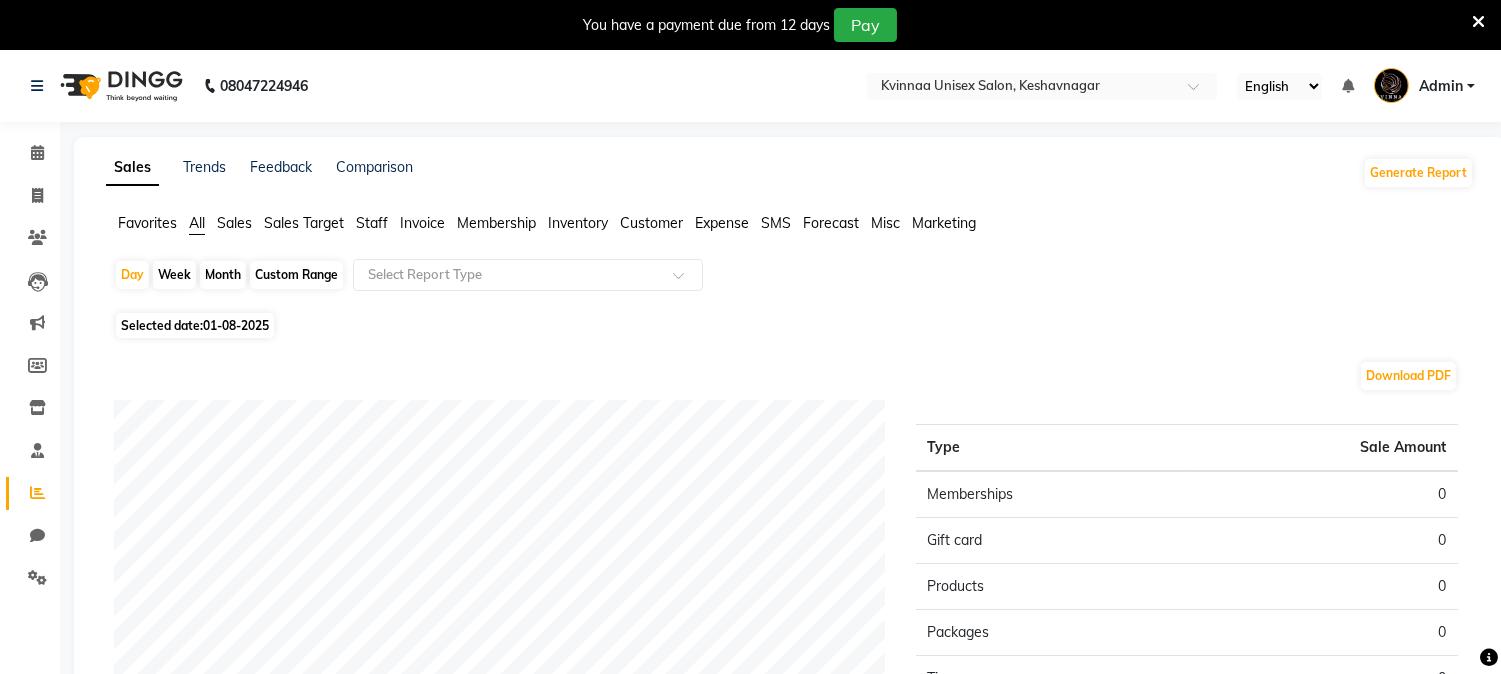 click on "Month" 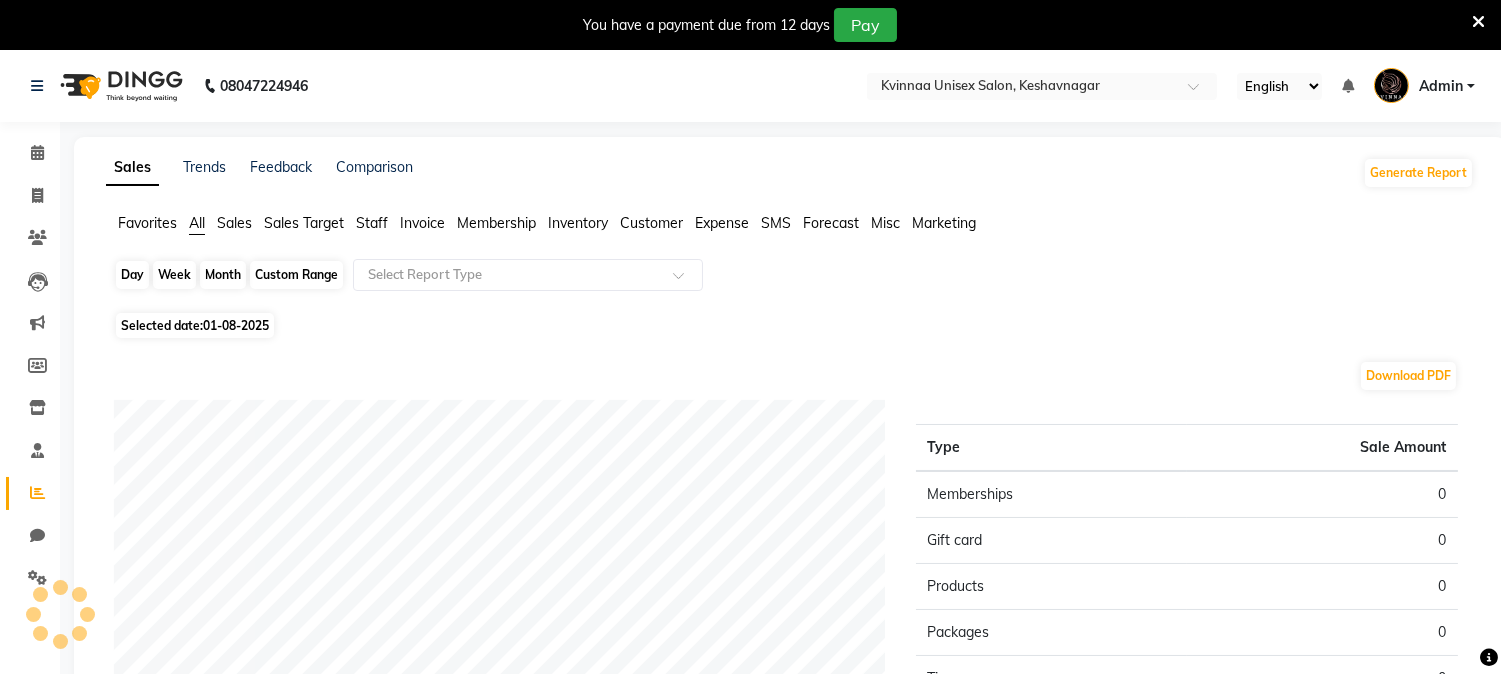 click on "Month" 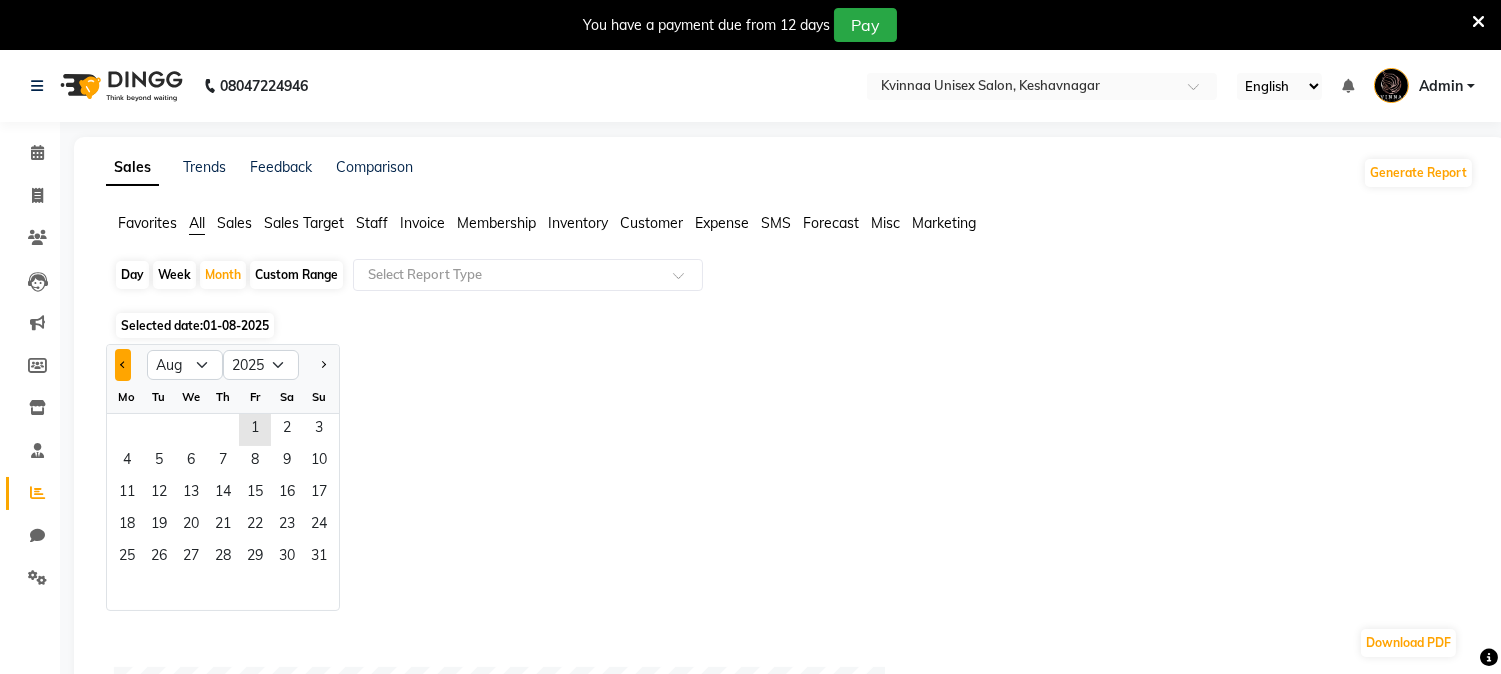 click 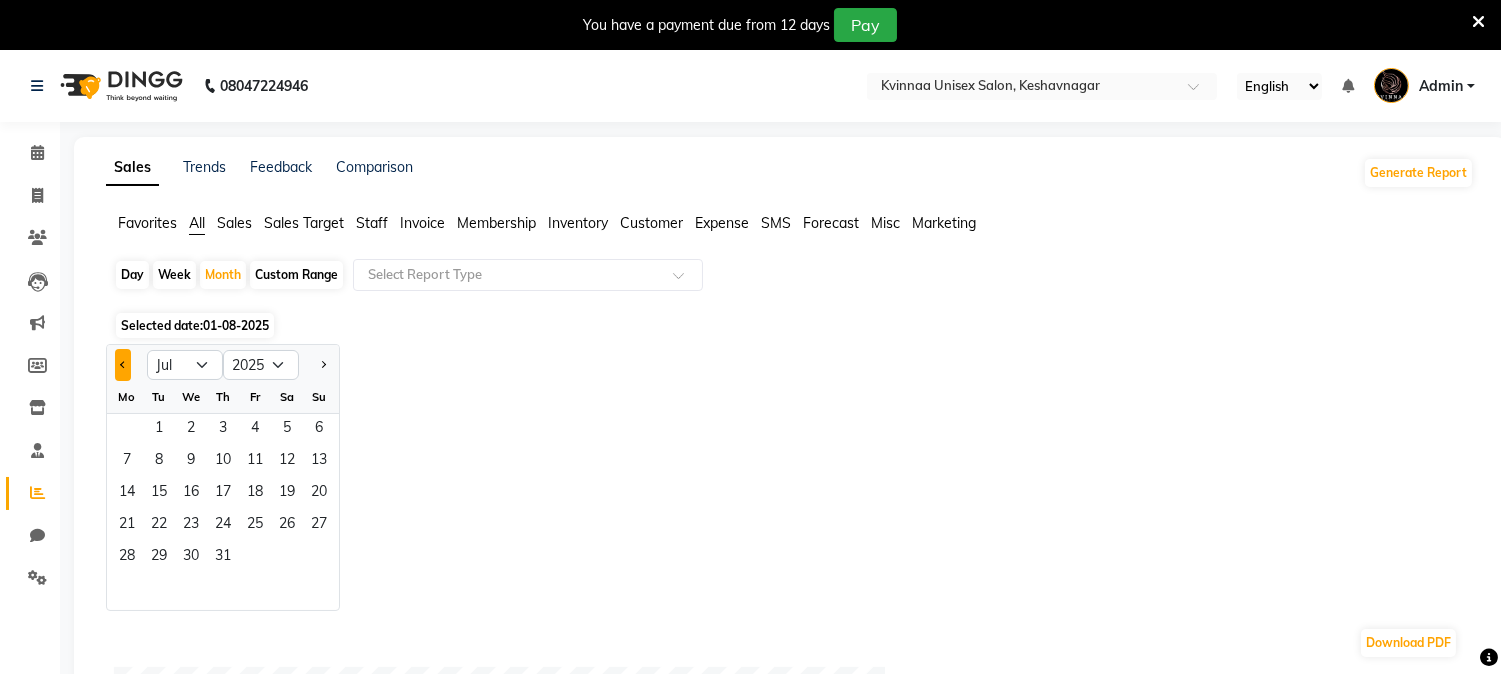 click 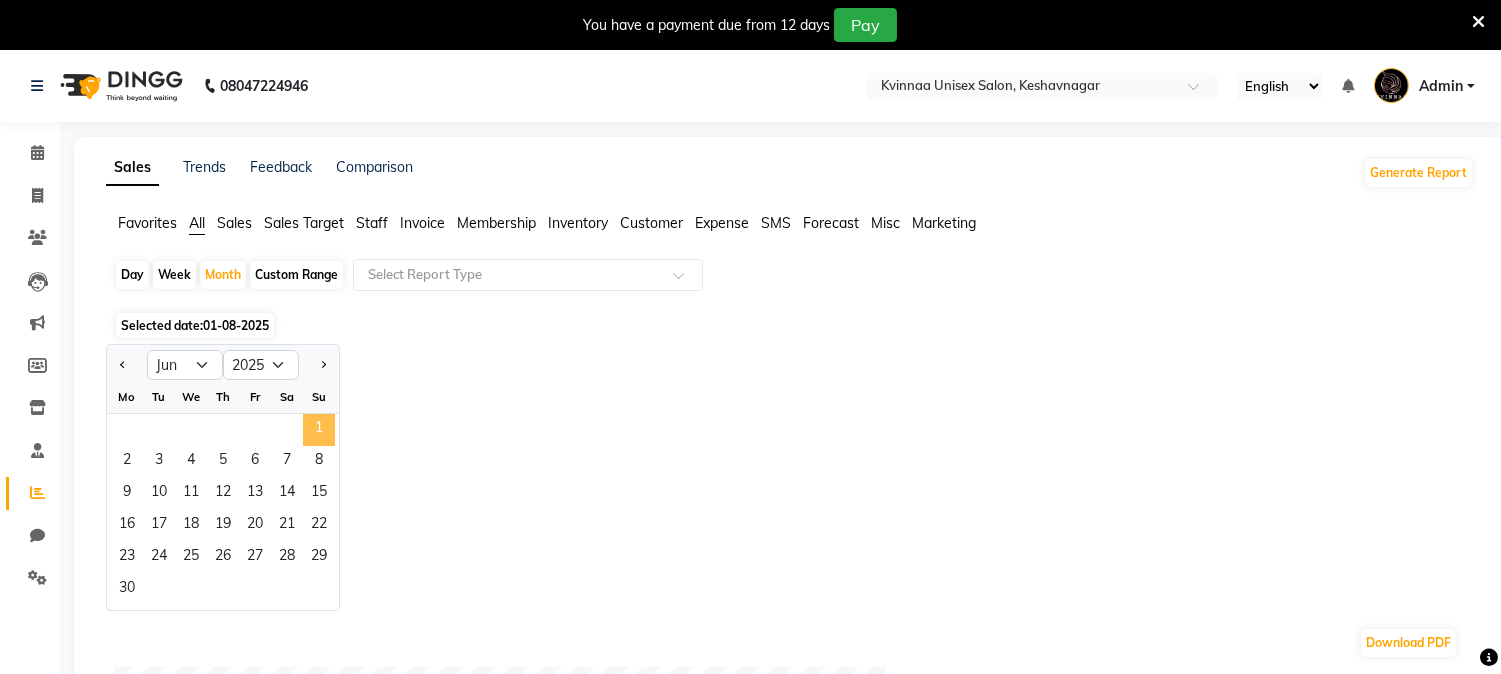 click on "1" 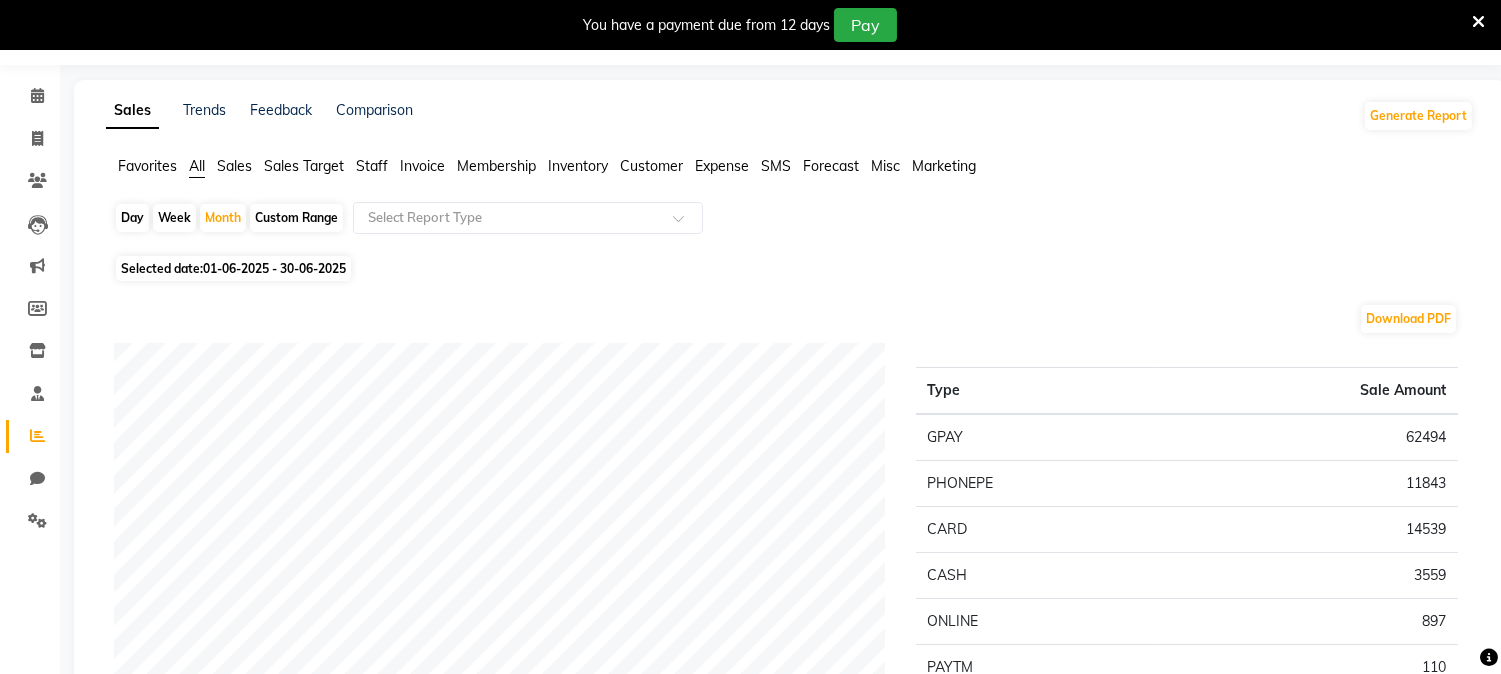 scroll, scrollTop: 0, scrollLeft: 0, axis: both 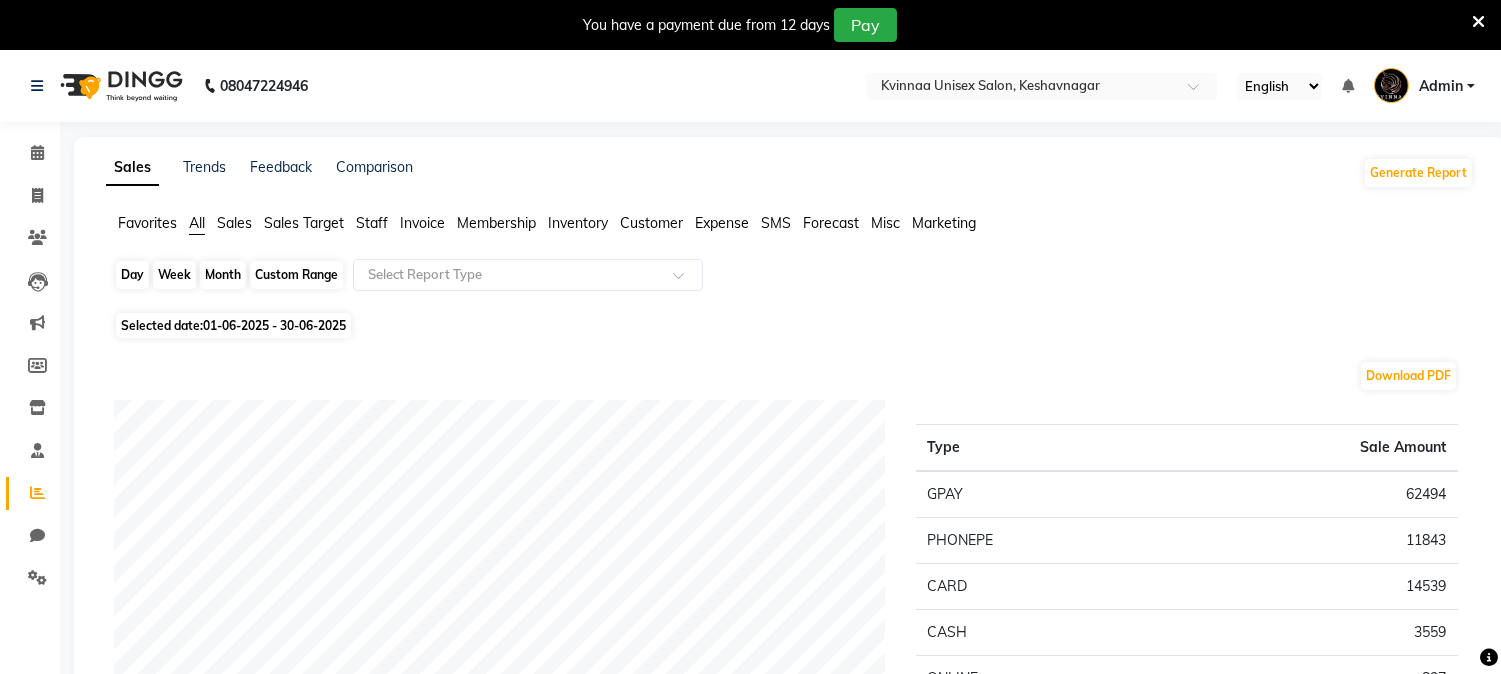 click on "Month" 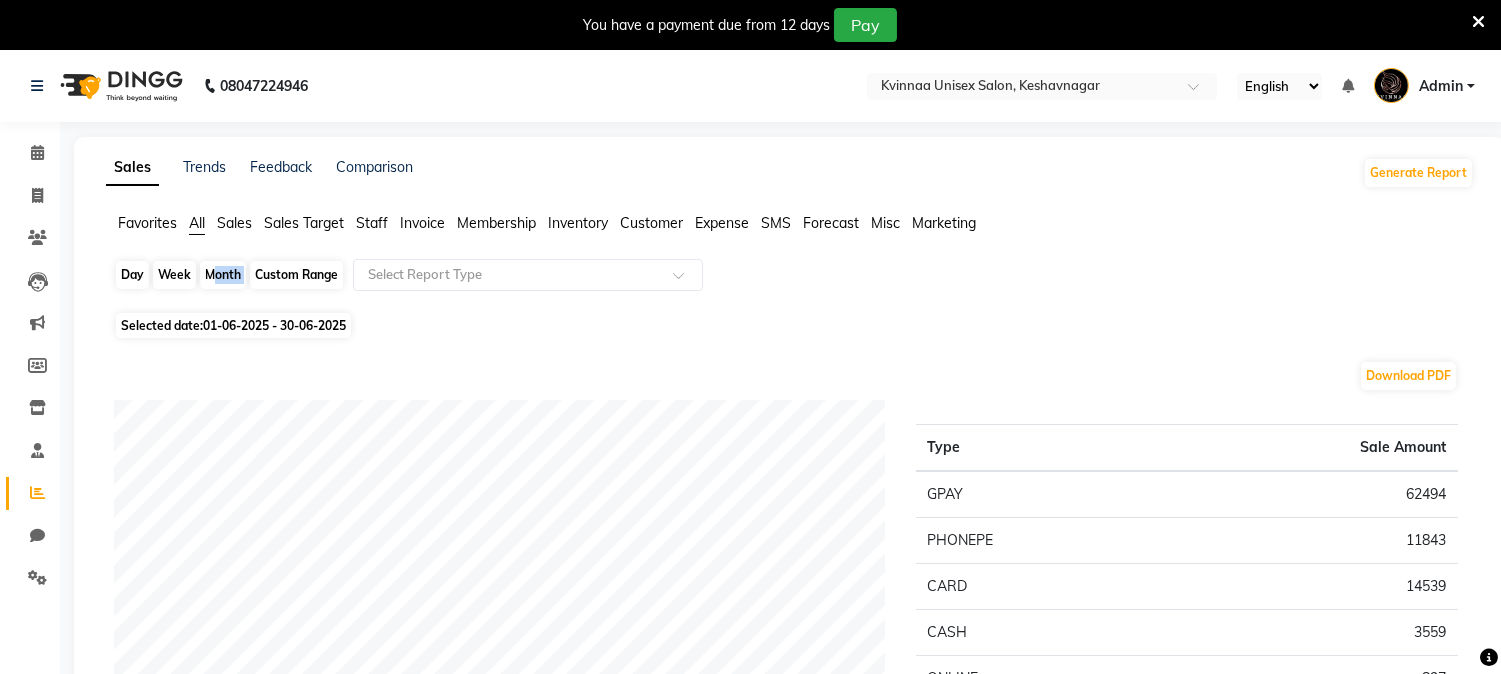 click on "Month" 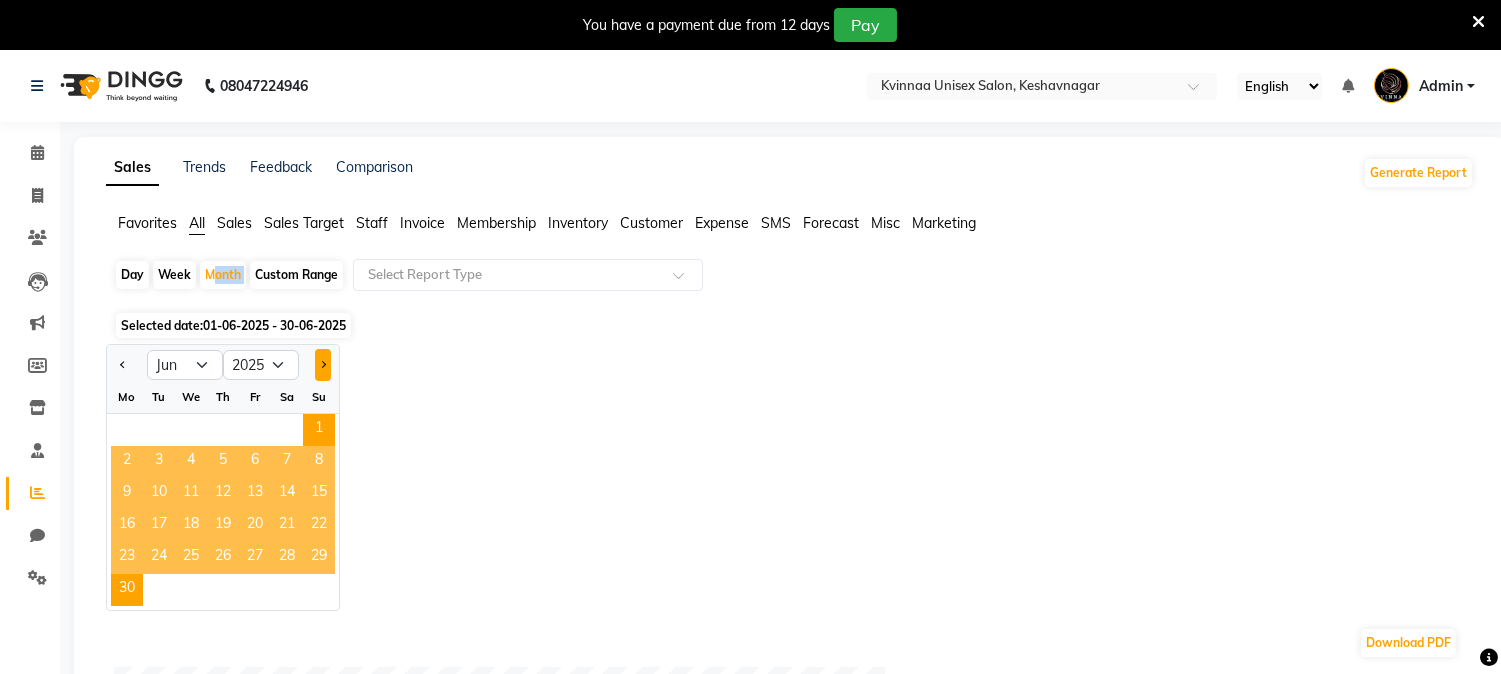 click 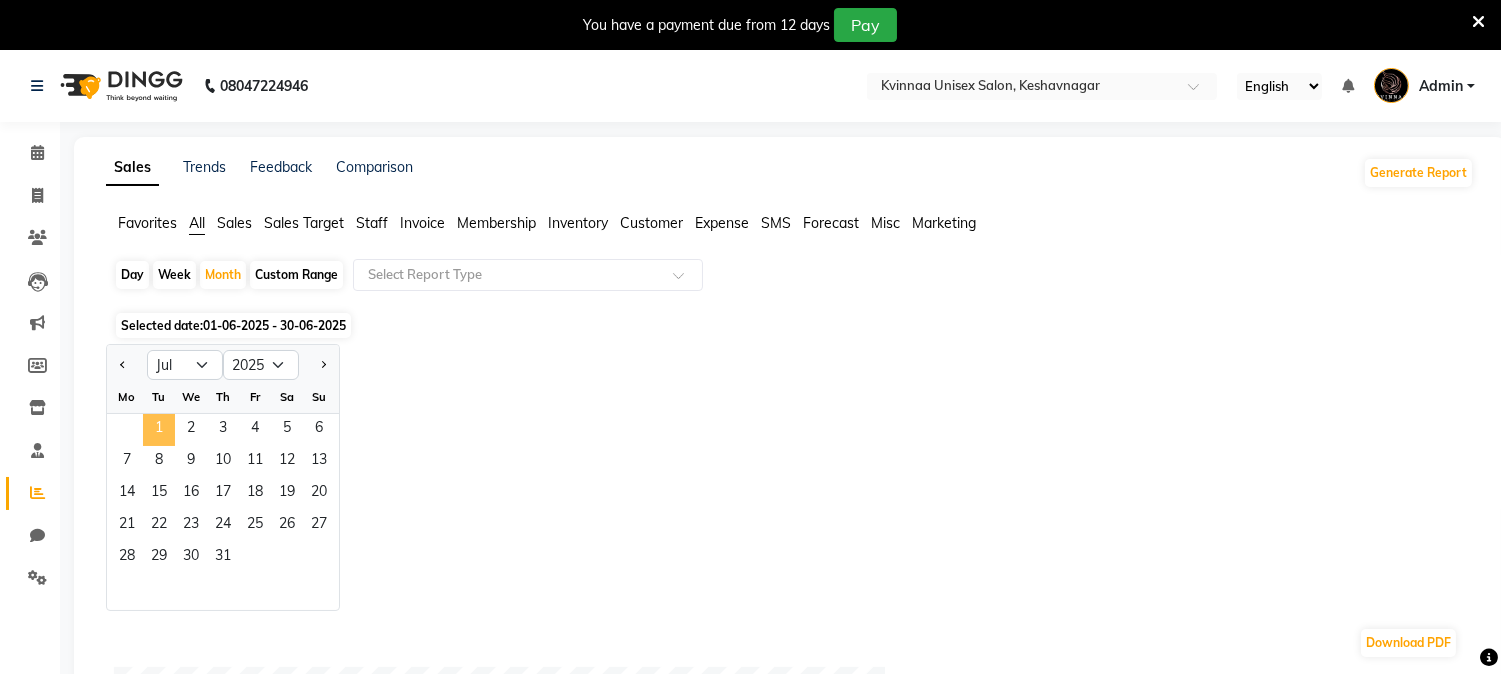 click on "1" 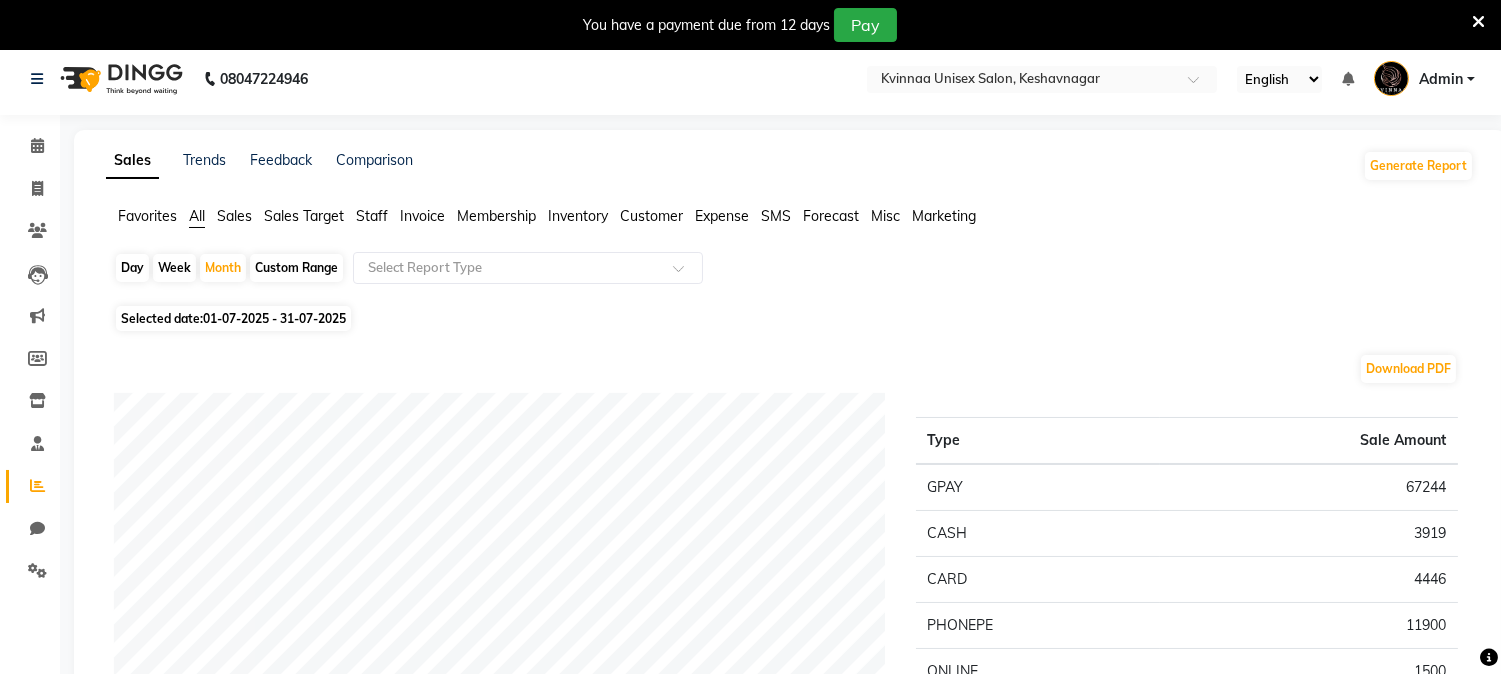 scroll, scrollTop: 0, scrollLeft: 0, axis: both 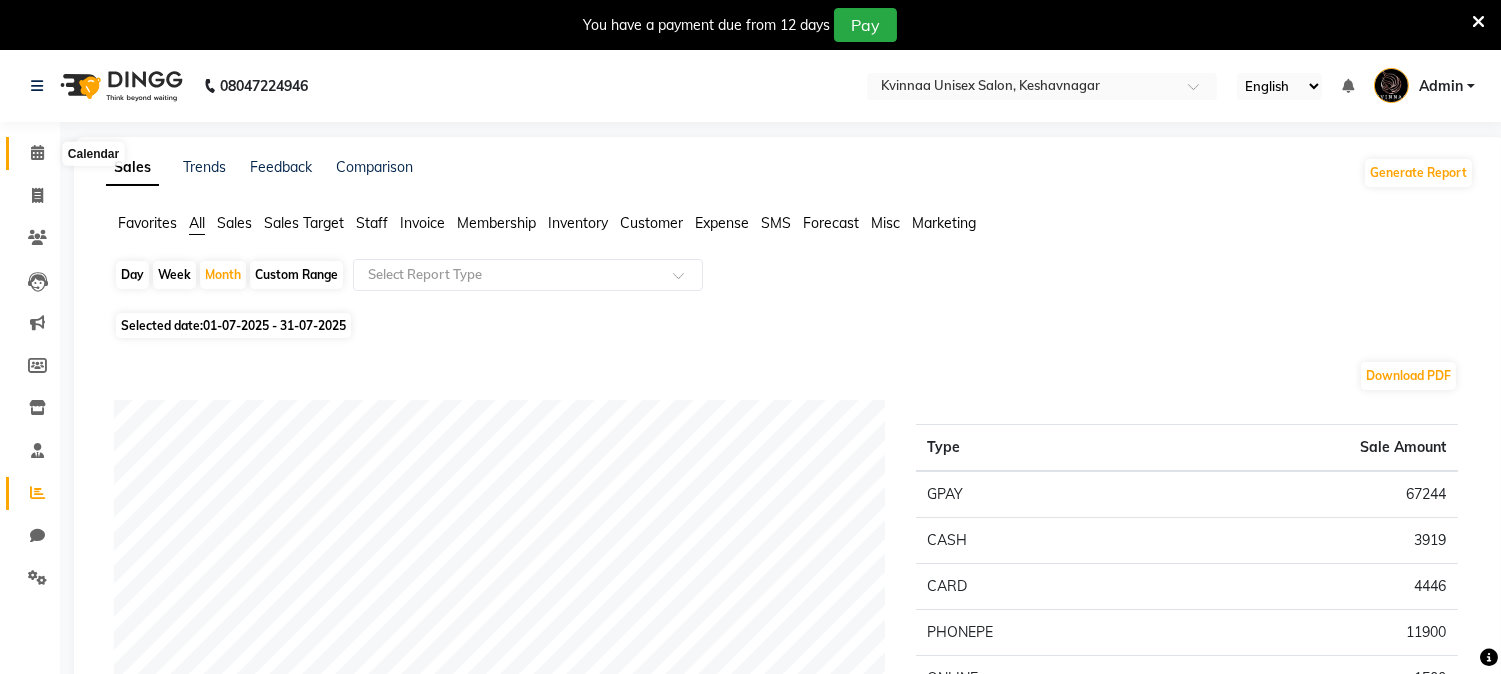 click 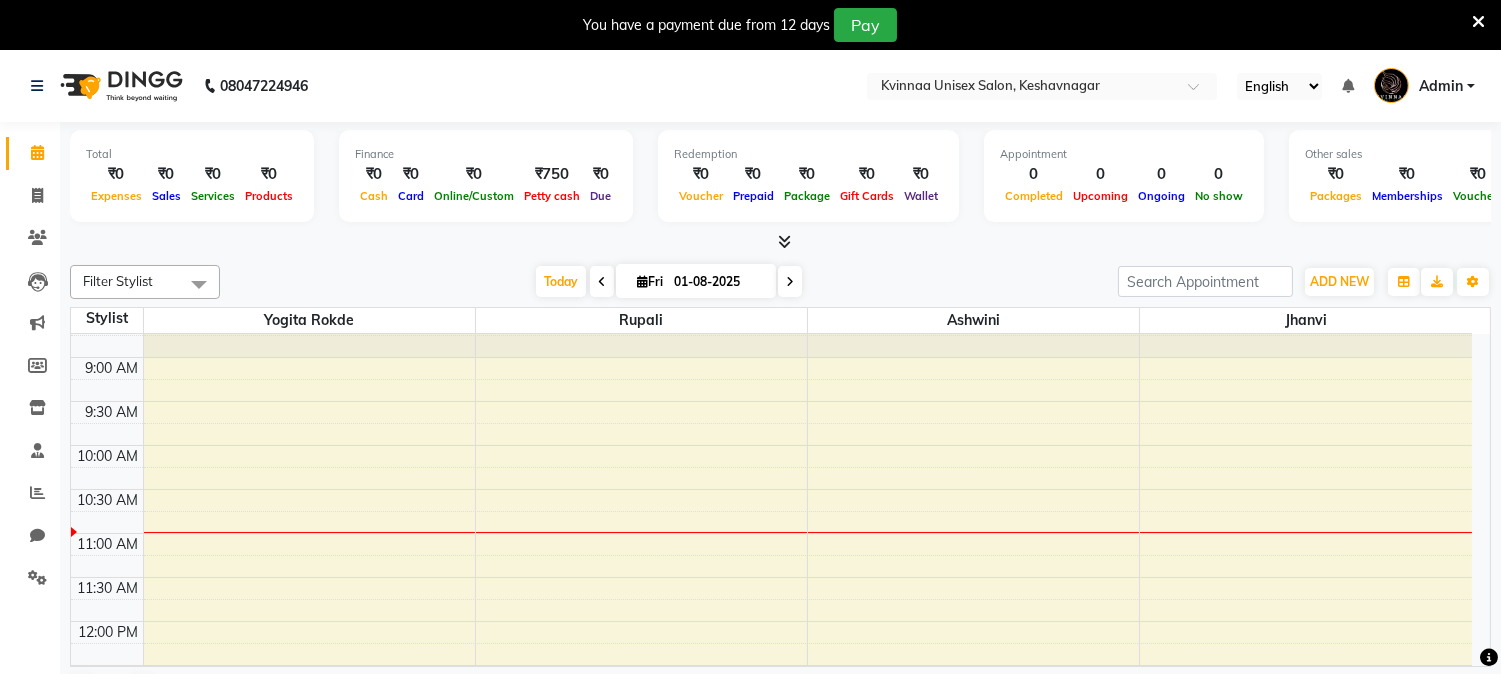 scroll, scrollTop: 0, scrollLeft: 0, axis: both 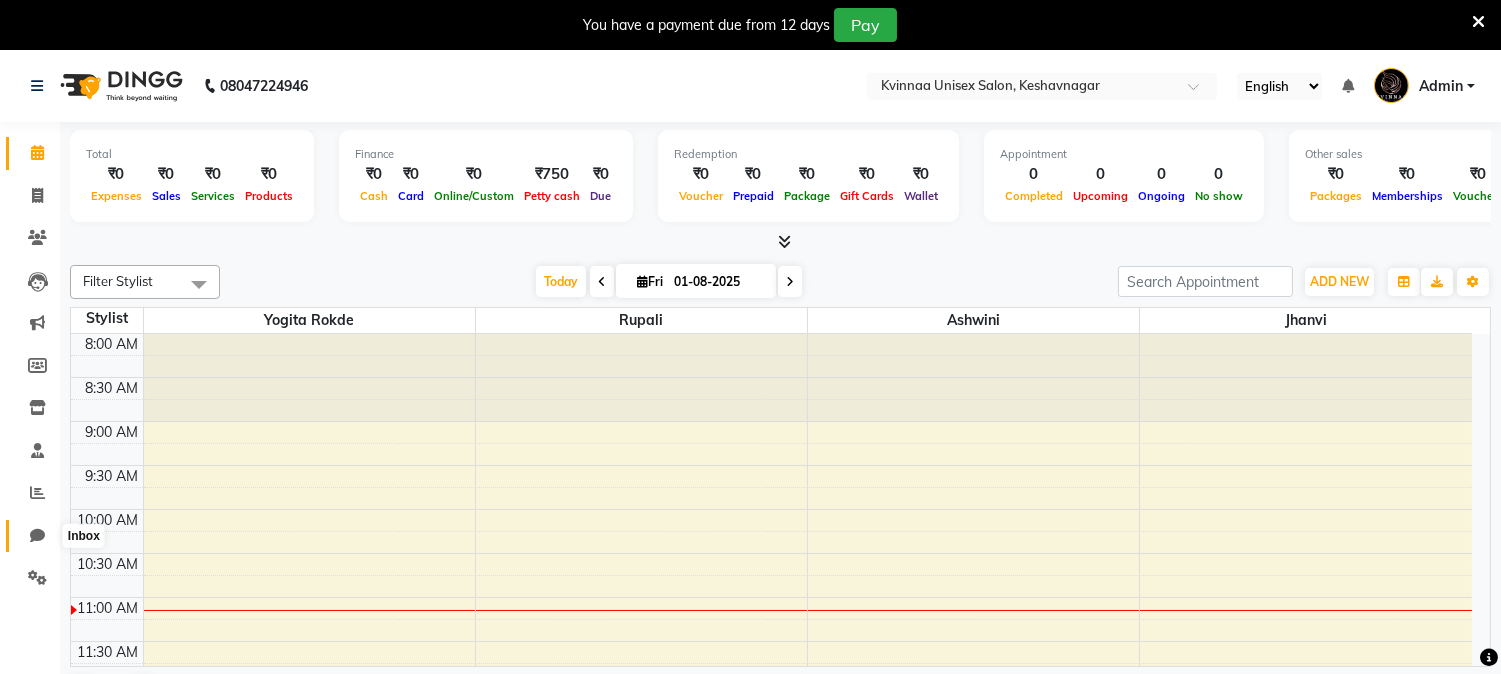 click 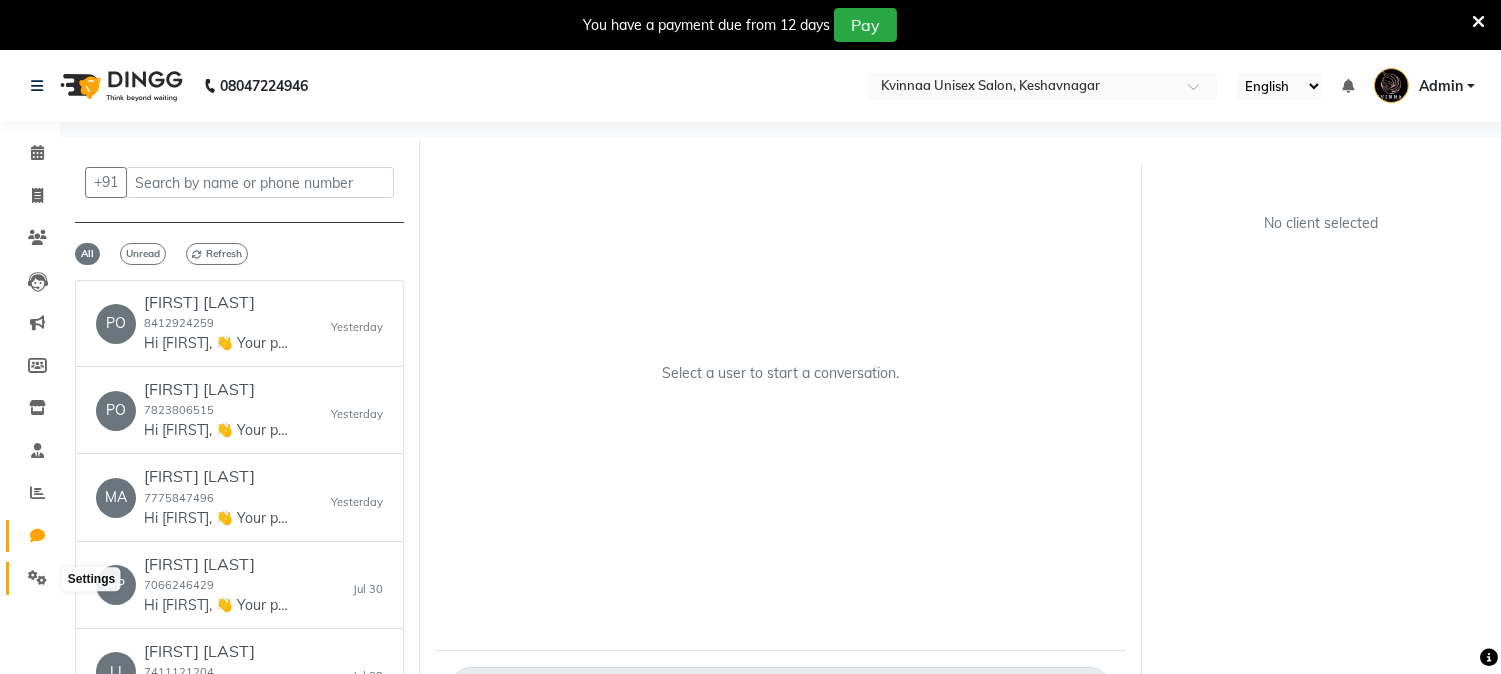 click 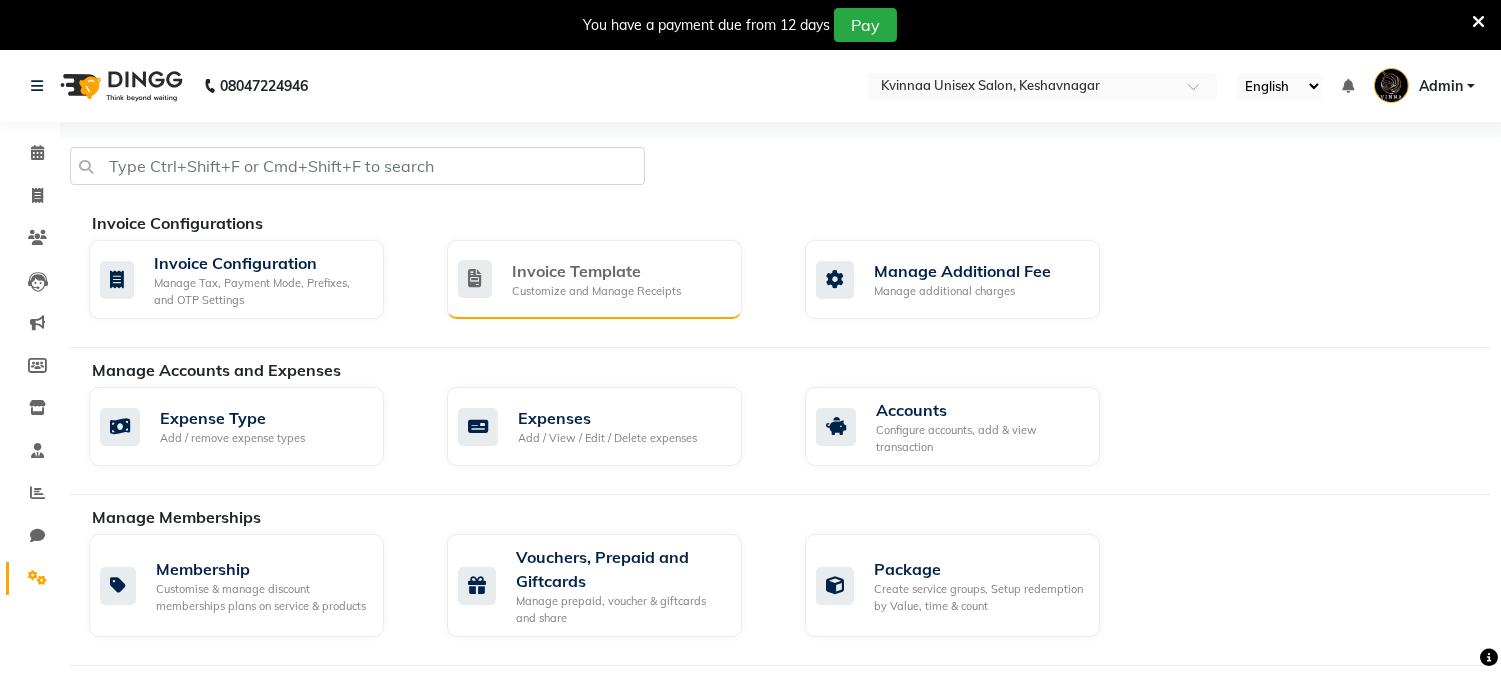 click on "Invoice Template" 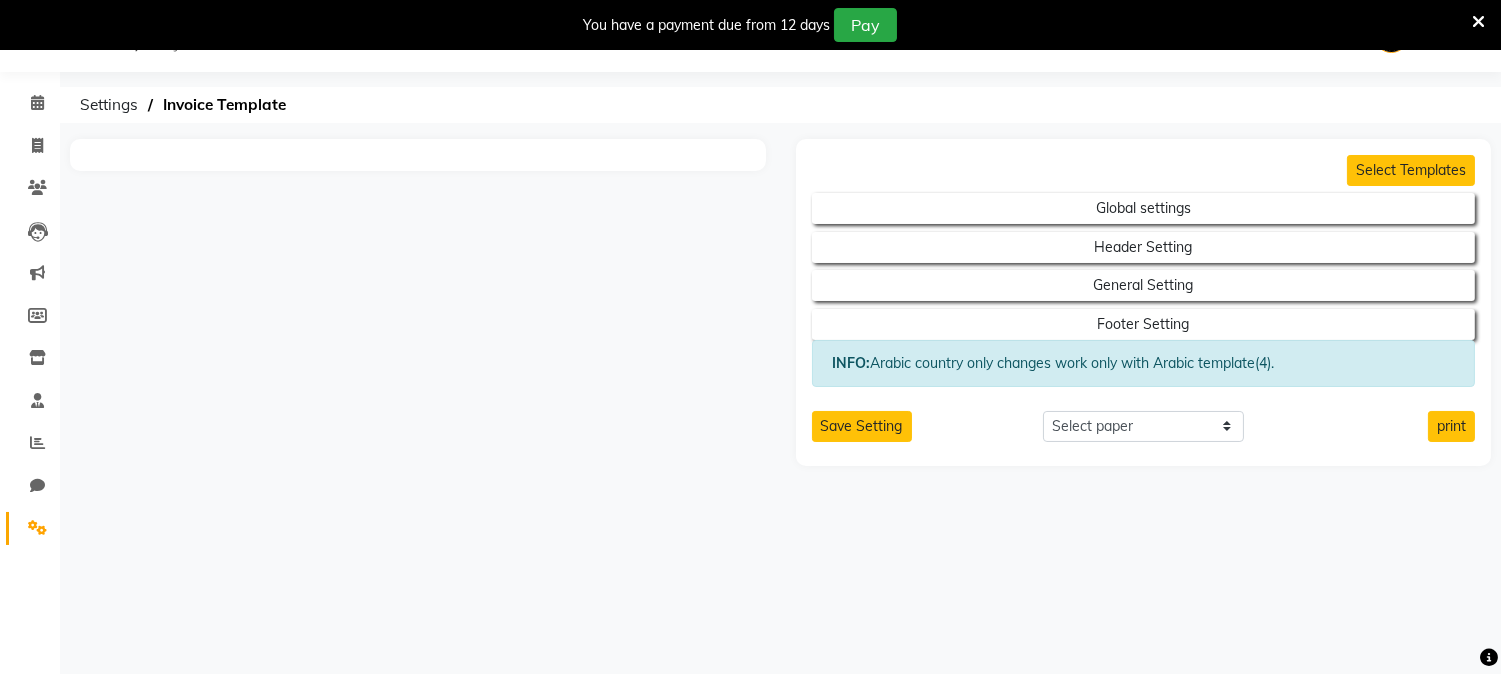 scroll, scrollTop: 0, scrollLeft: 0, axis: both 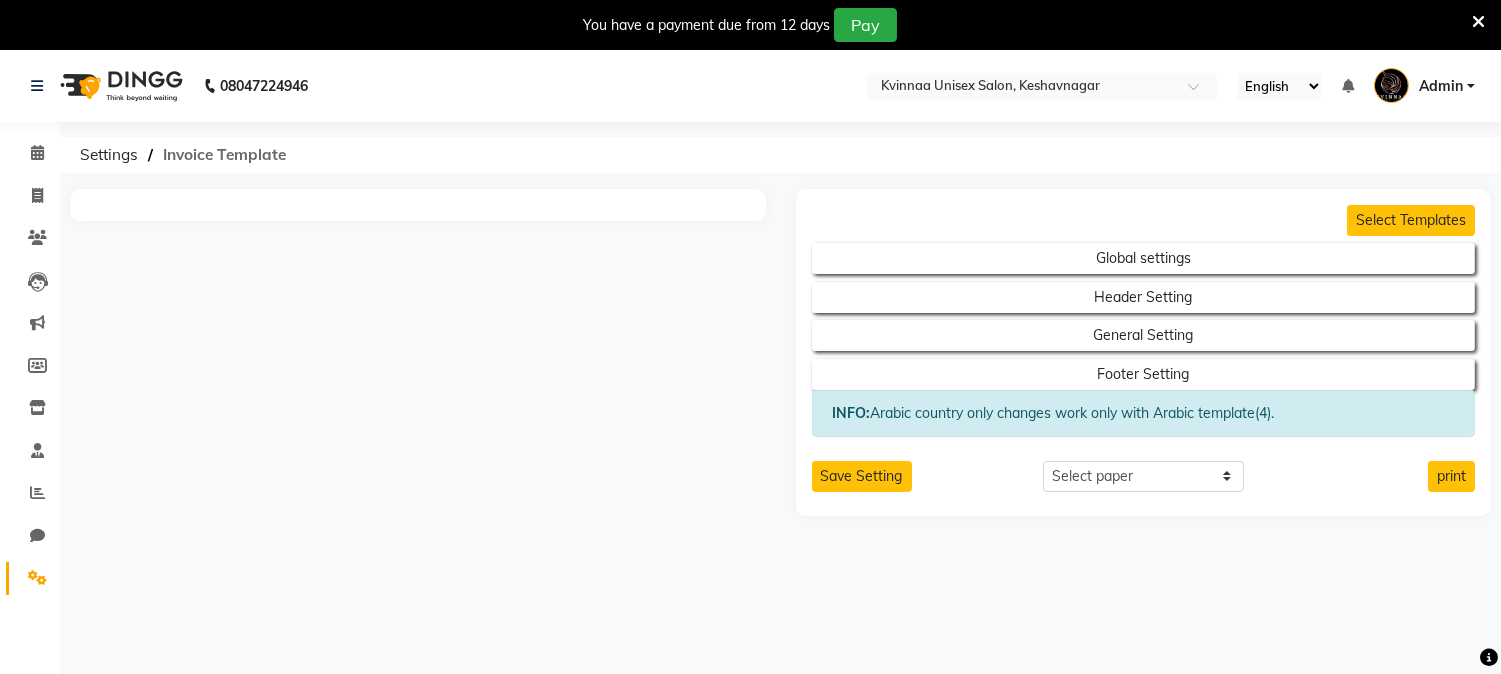 click on "Invoice Template" 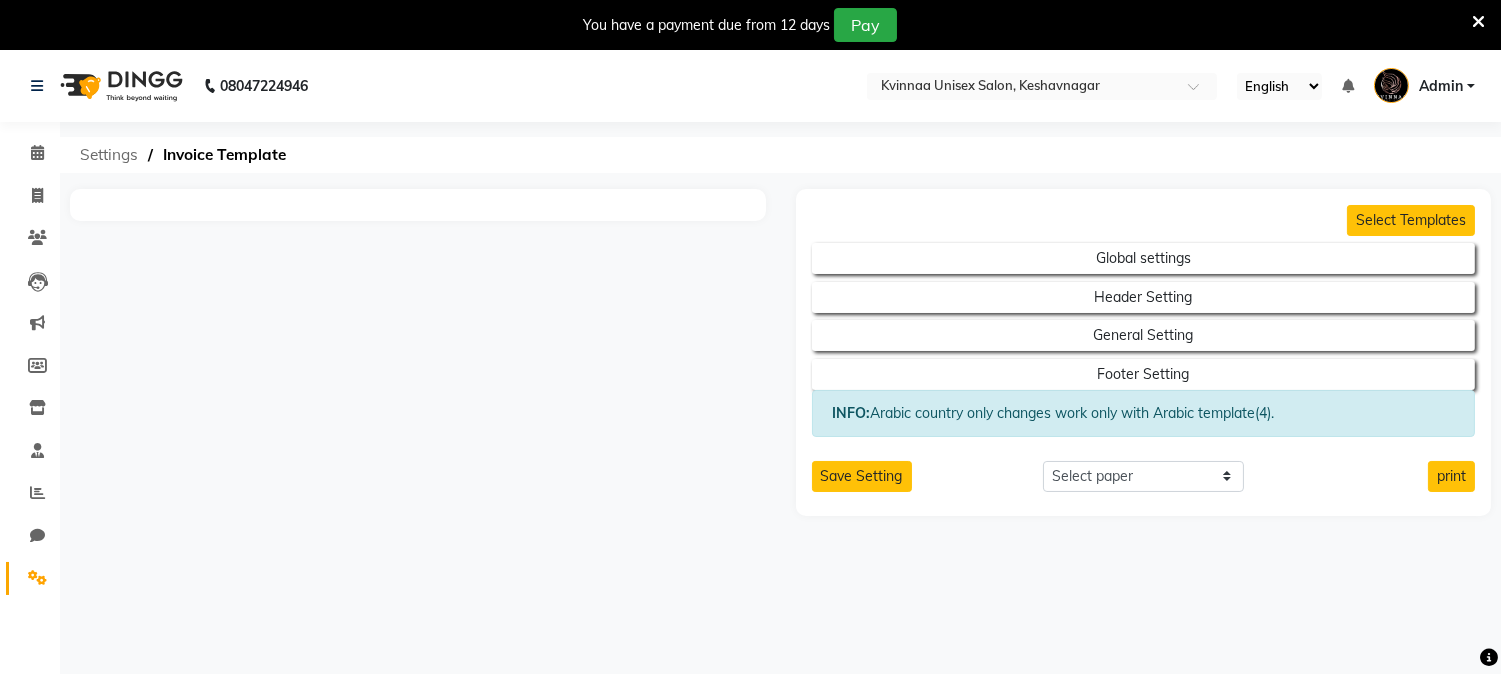 click on "Settings" 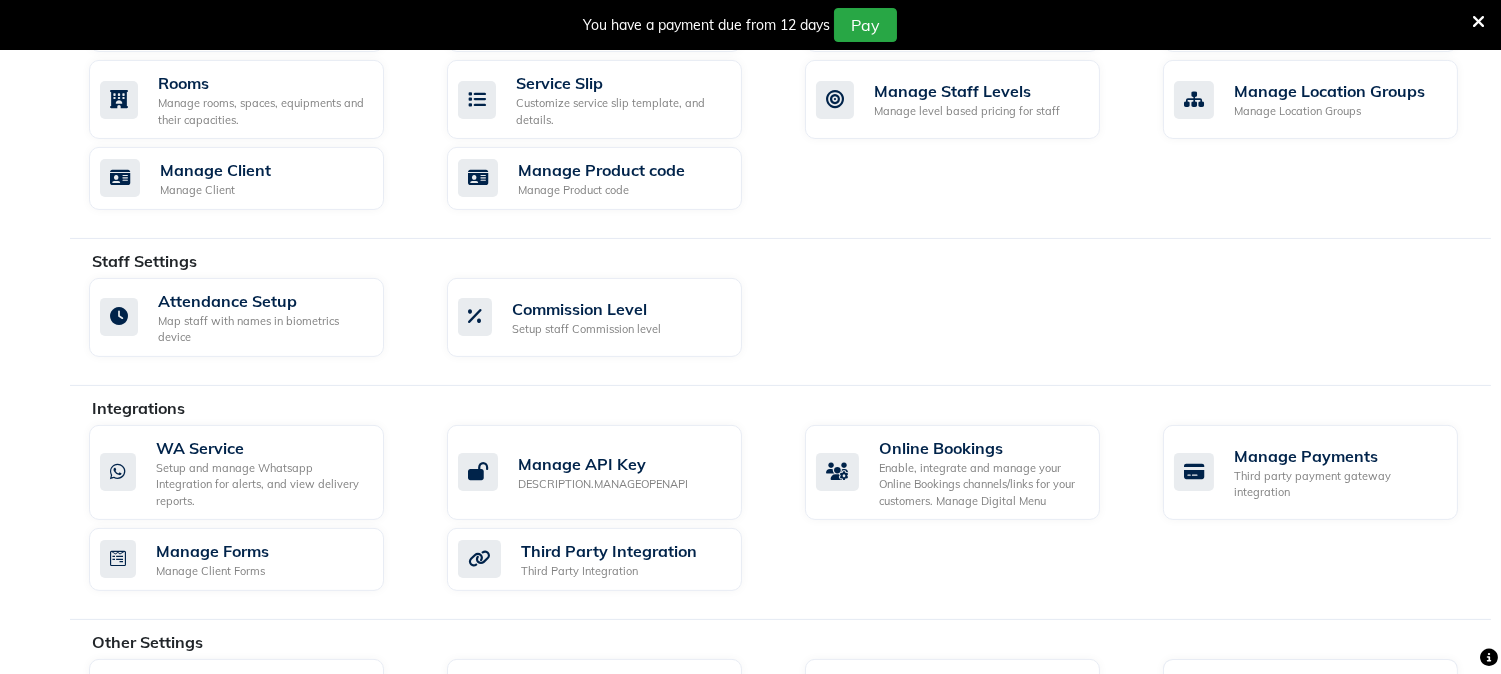 scroll, scrollTop: 1023, scrollLeft: 0, axis: vertical 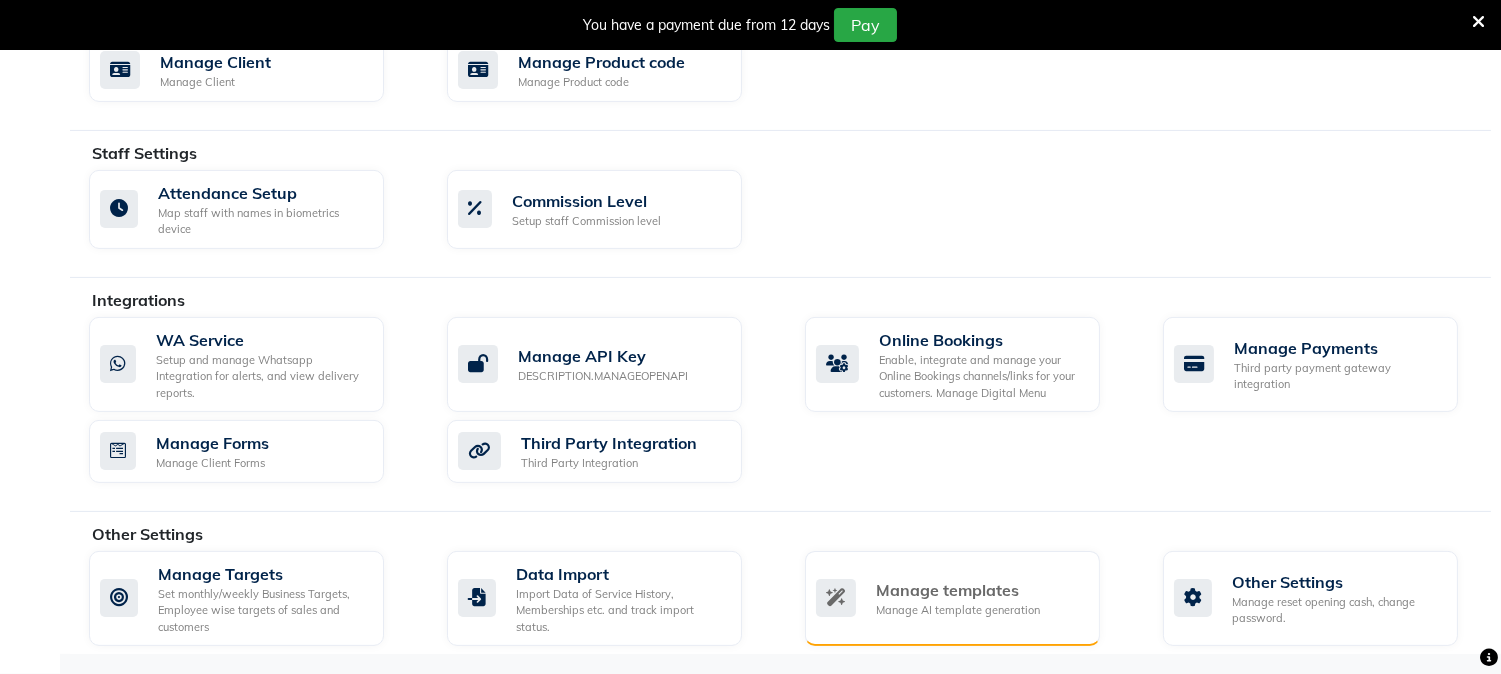 click on "Manage templates Manage AI template generation" 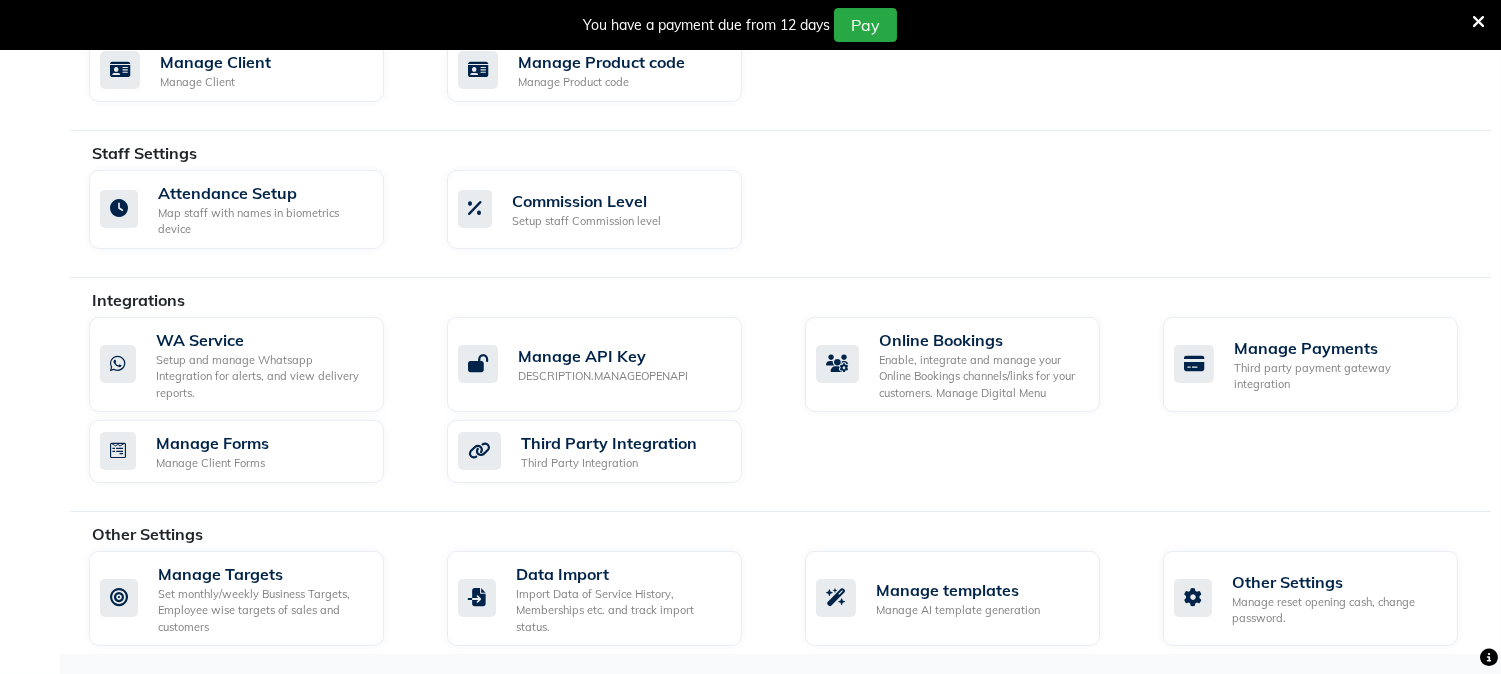 click on "08047224946 Select Location × Kvinnaa Unisex Salon, Keshavnagar English ENGLISH Español العربية मराठी हिंदी ગુજરાતી தமிழ் 中文 Notifications nothing to show Admin Manage Profile Change Password Sign out  Version:3.15.11  ☀ Kvinnaa Unisex Salon, Keshavnagar  Calendar  Invoice  Clients  Leads   Marketing  Members  Inventory  Staff  Reports  Chat  Settings Completed InProgress Upcoming Dropped Tentative Check-In Confirm Bookings Generate Report Segments Page Builder  Invoice Configurations   Invoice Configuration Manage Tax, Payment Mode, Prefixes, and OTP Settings  Invoice Template Customize and Manage Receipts  Manage Additional Fee Manage additional charges  Manage Accounts and Expenses   Expense Type Add / remove expense types  Expenses Add / View / Edit / Delete expenses  Accounts Configure accounts, add & view transaction Manage Memberships   Membership Customise & manage discount memberships plans on service & products  Package  Alert Settings" at bounding box center [750, -148] 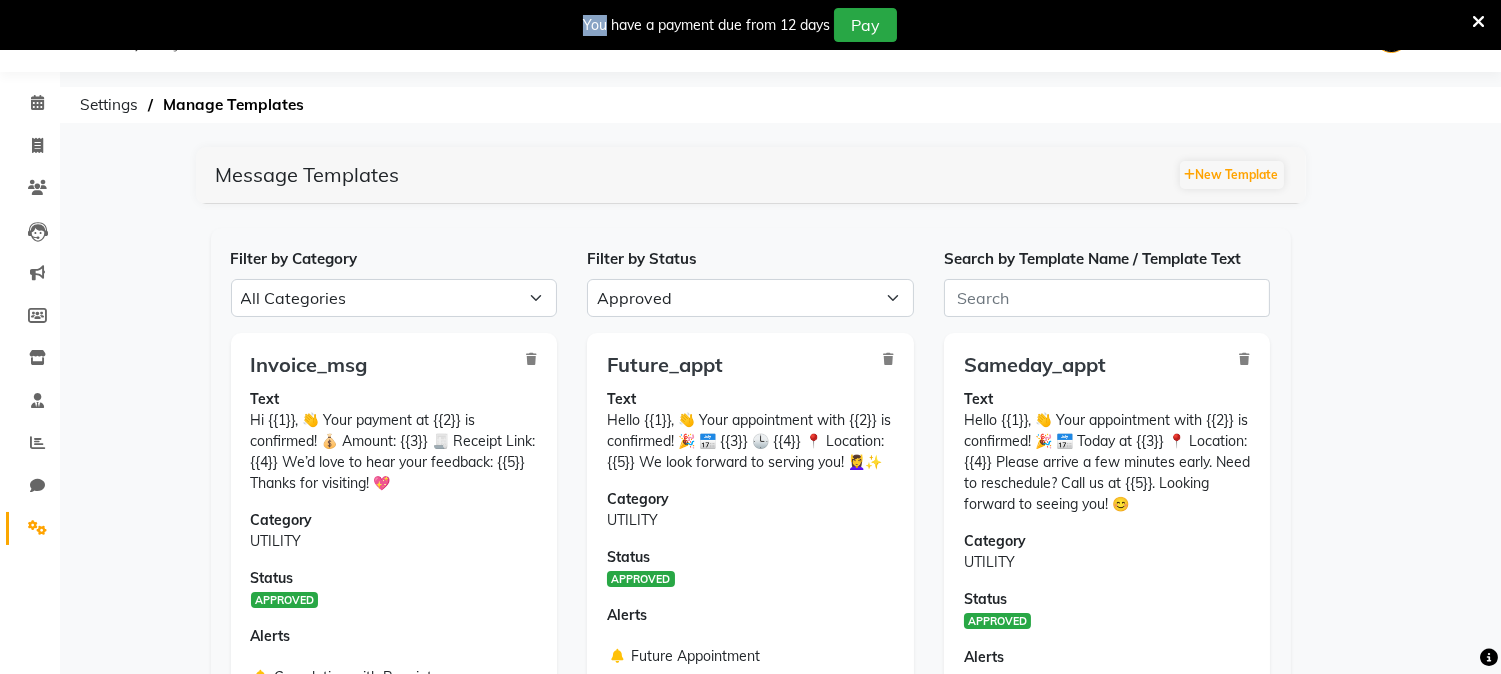 scroll, scrollTop: 195, scrollLeft: 0, axis: vertical 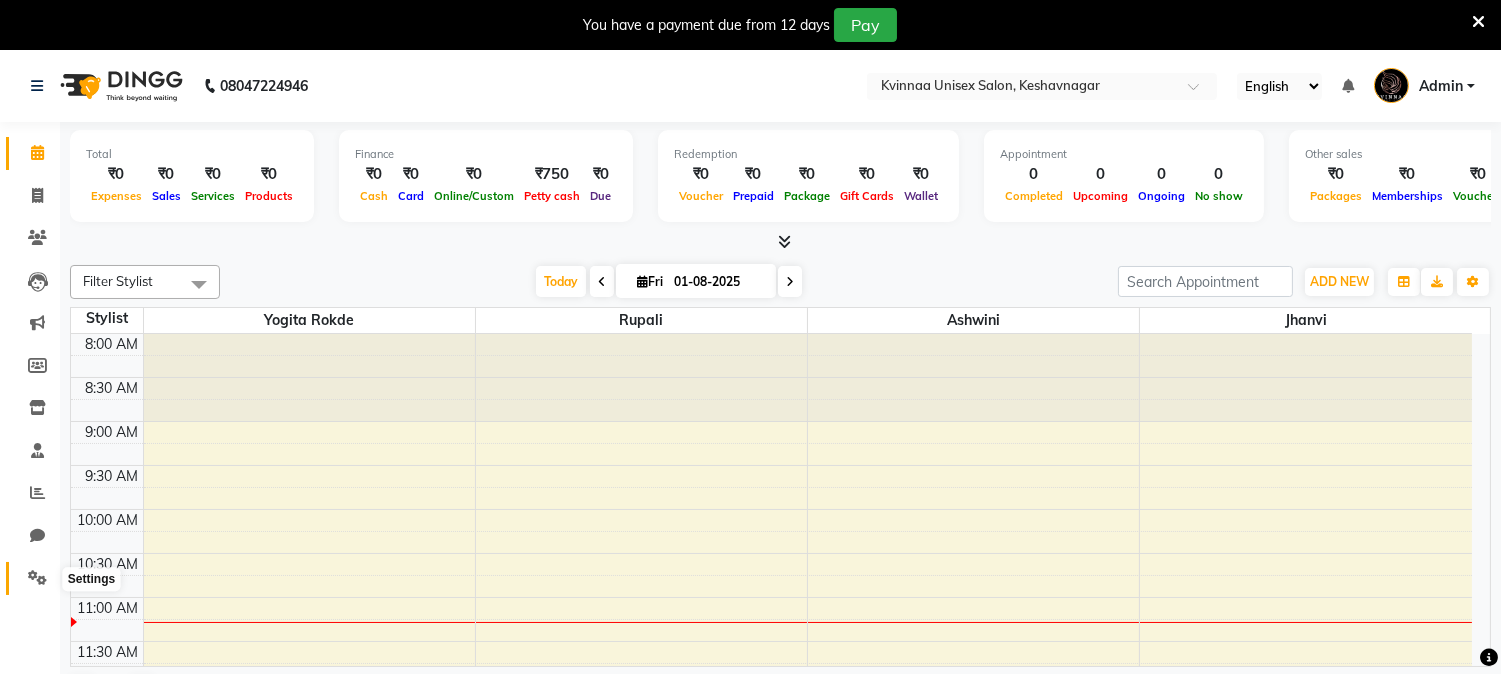 click 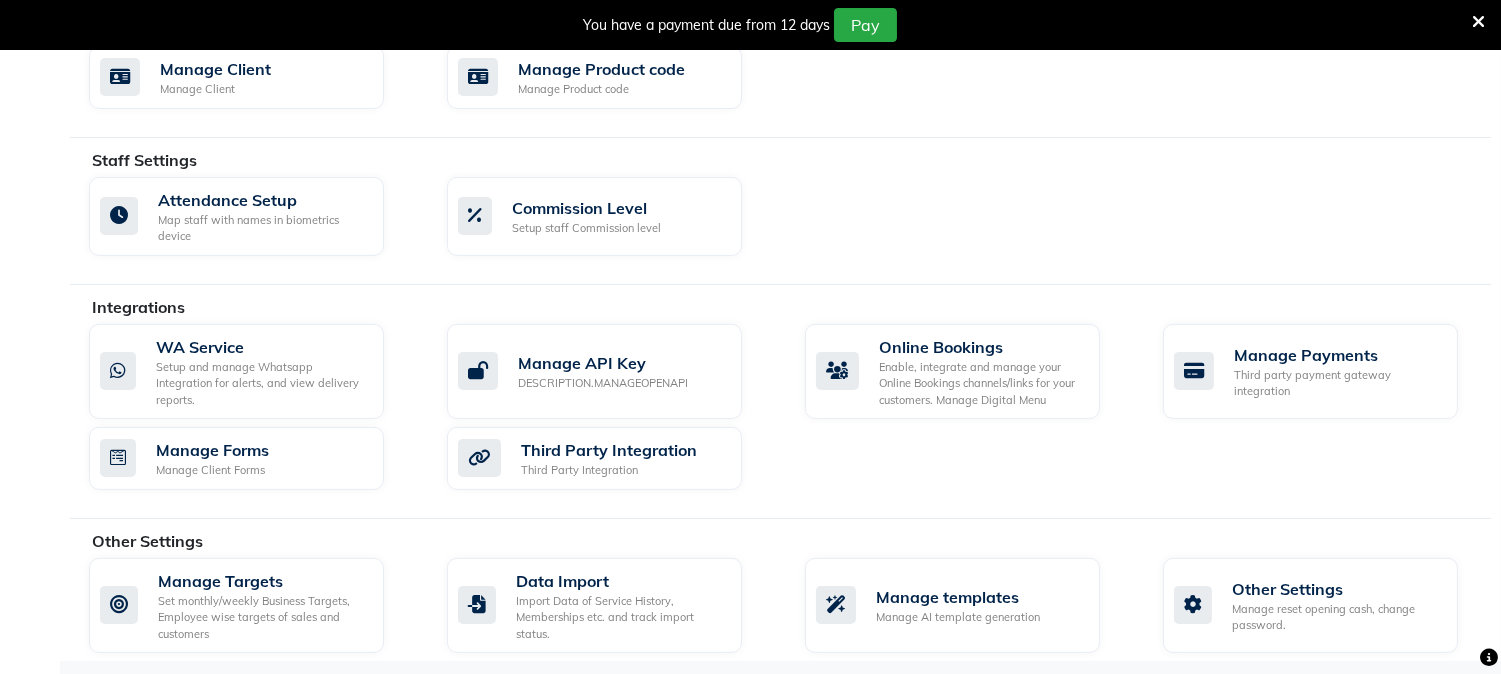 scroll, scrollTop: 1023, scrollLeft: 0, axis: vertical 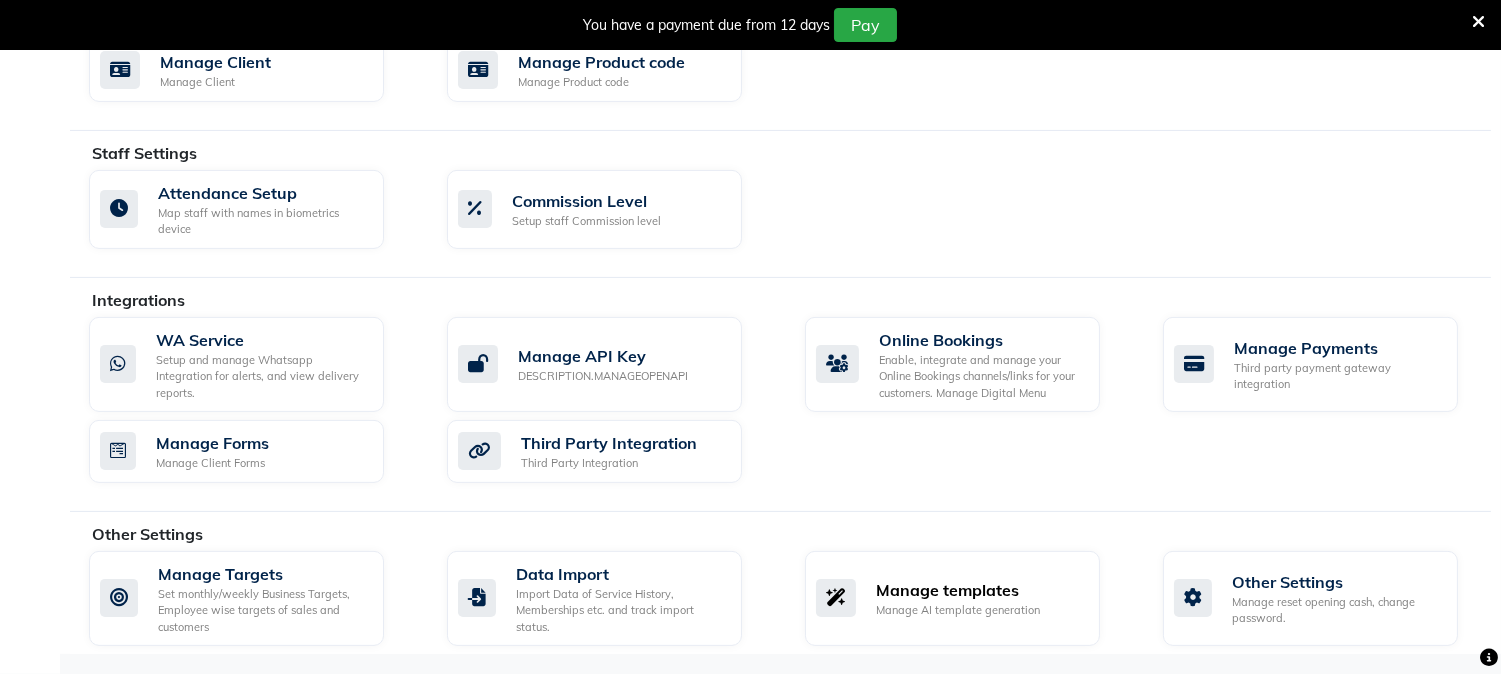 click on "Manage templates" 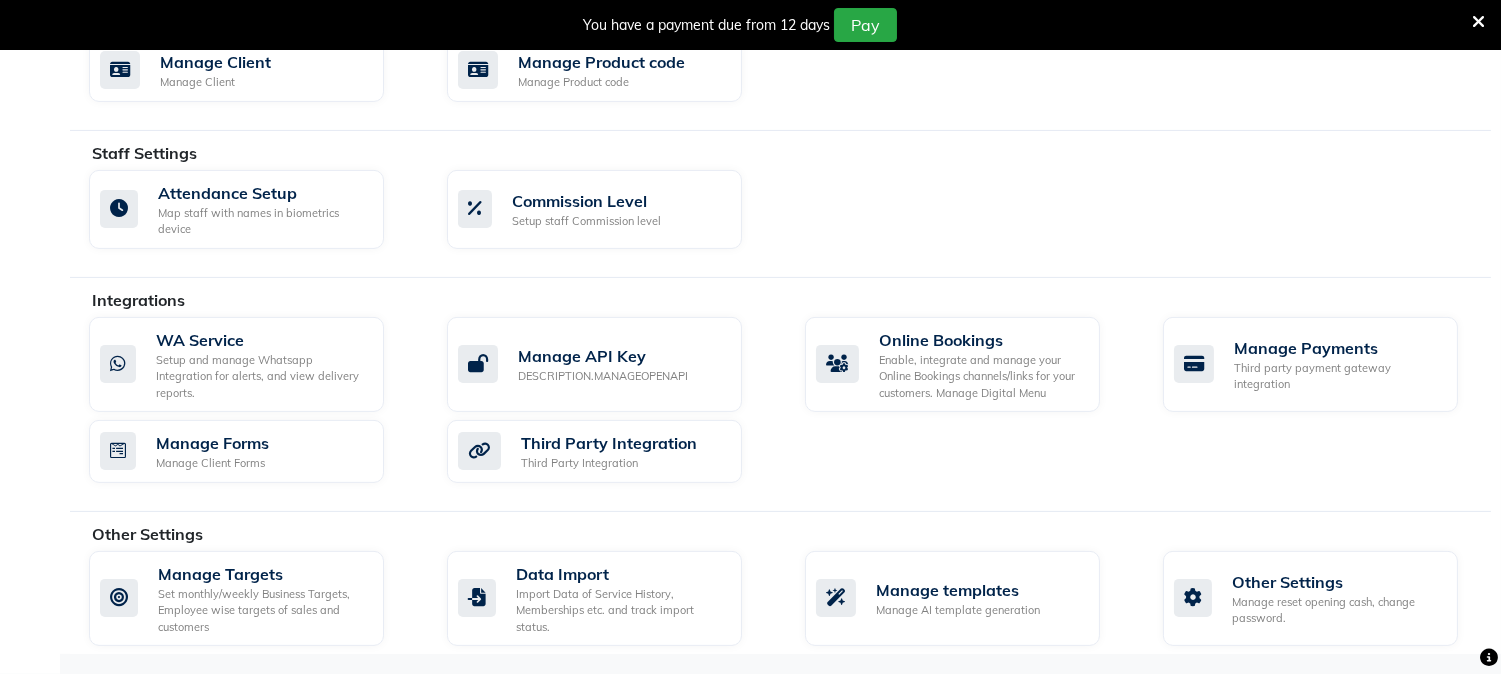 select on "APPROVED" 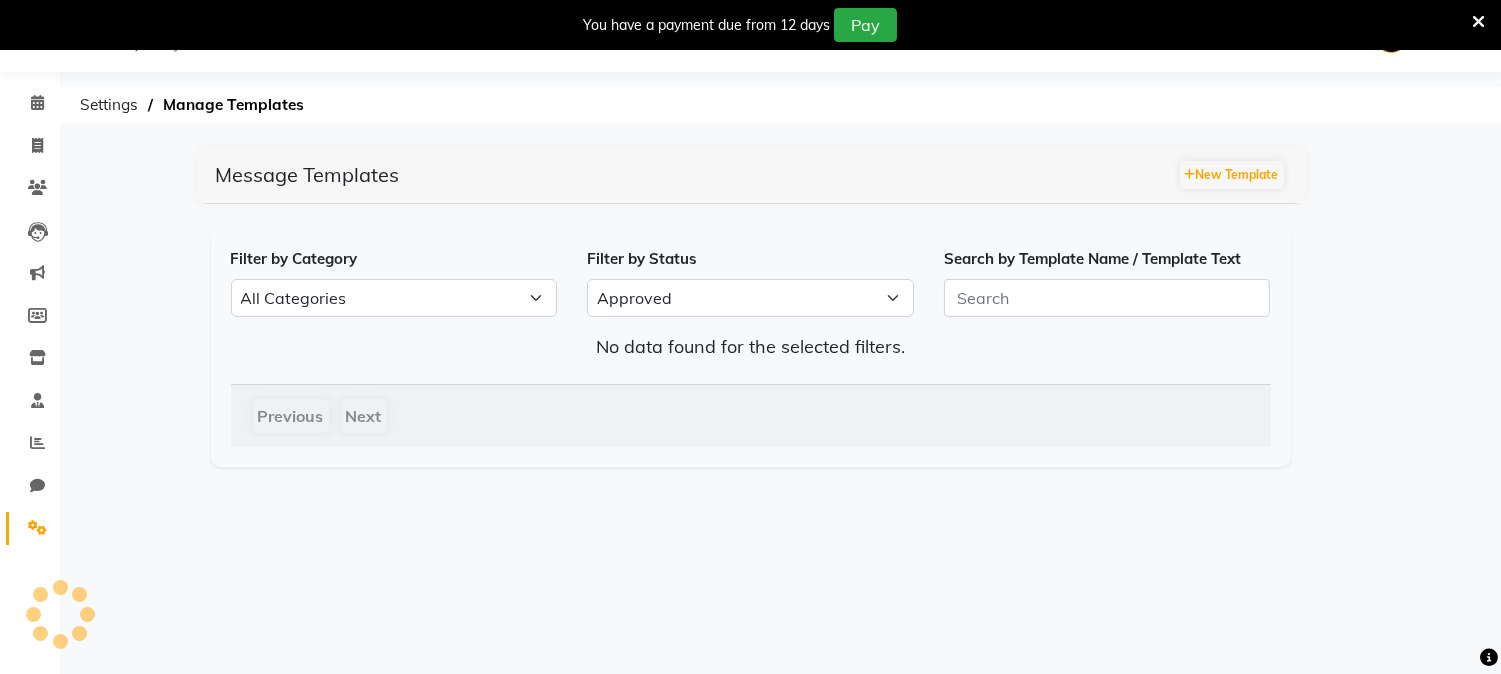 scroll, scrollTop: 195, scrollLeft: 0, axis: vertical 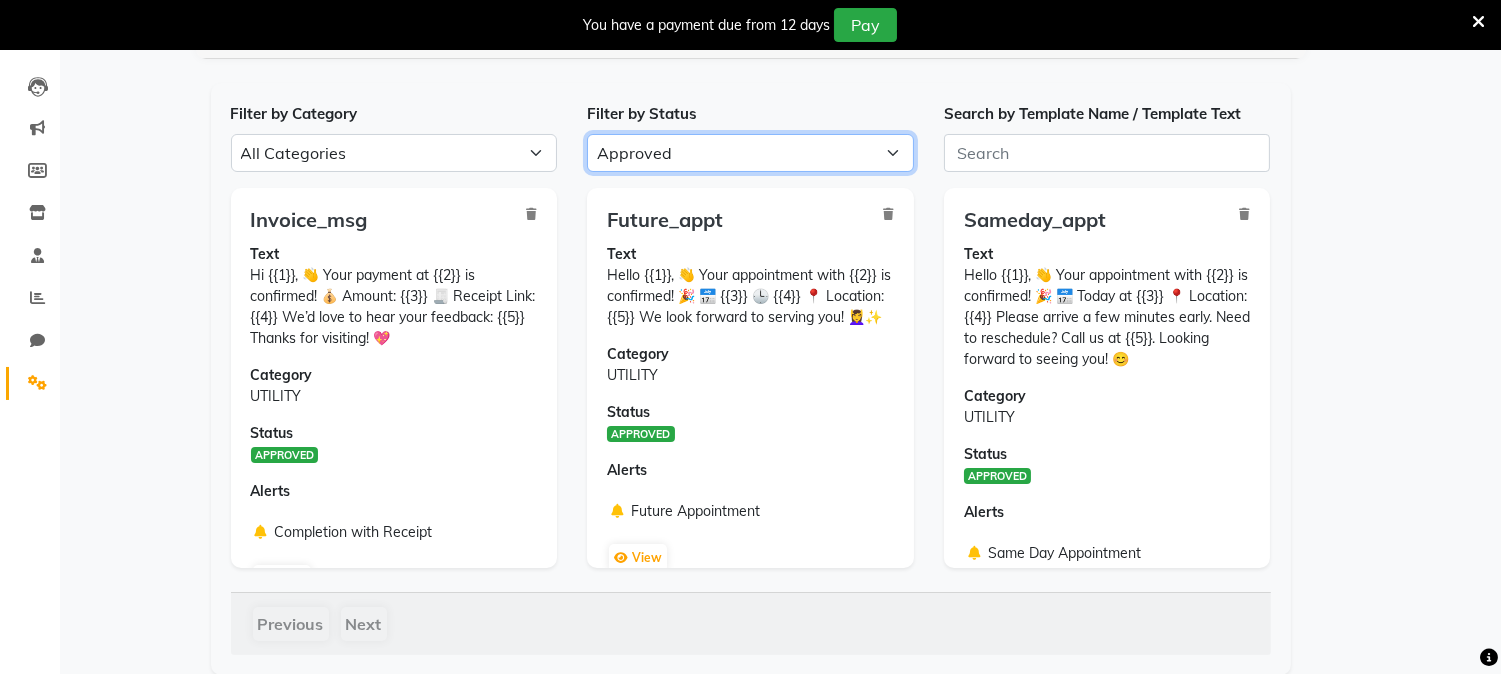 drag, startPoint x: 720, startPoint y: 158, endPoint x: 702, endPoint y: 188, distance: 34.98571 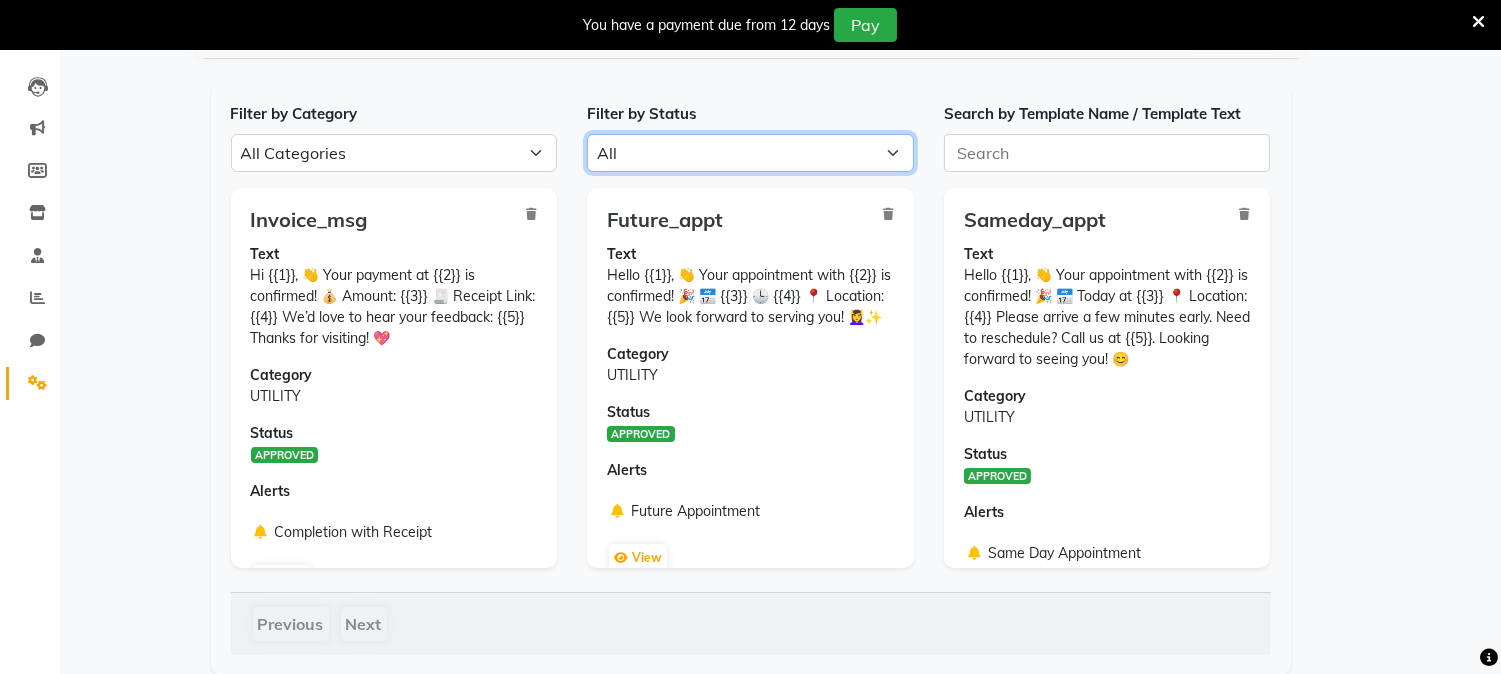 click on "All Approved Rejected Failed Pending" at bounding box center (750, 153) 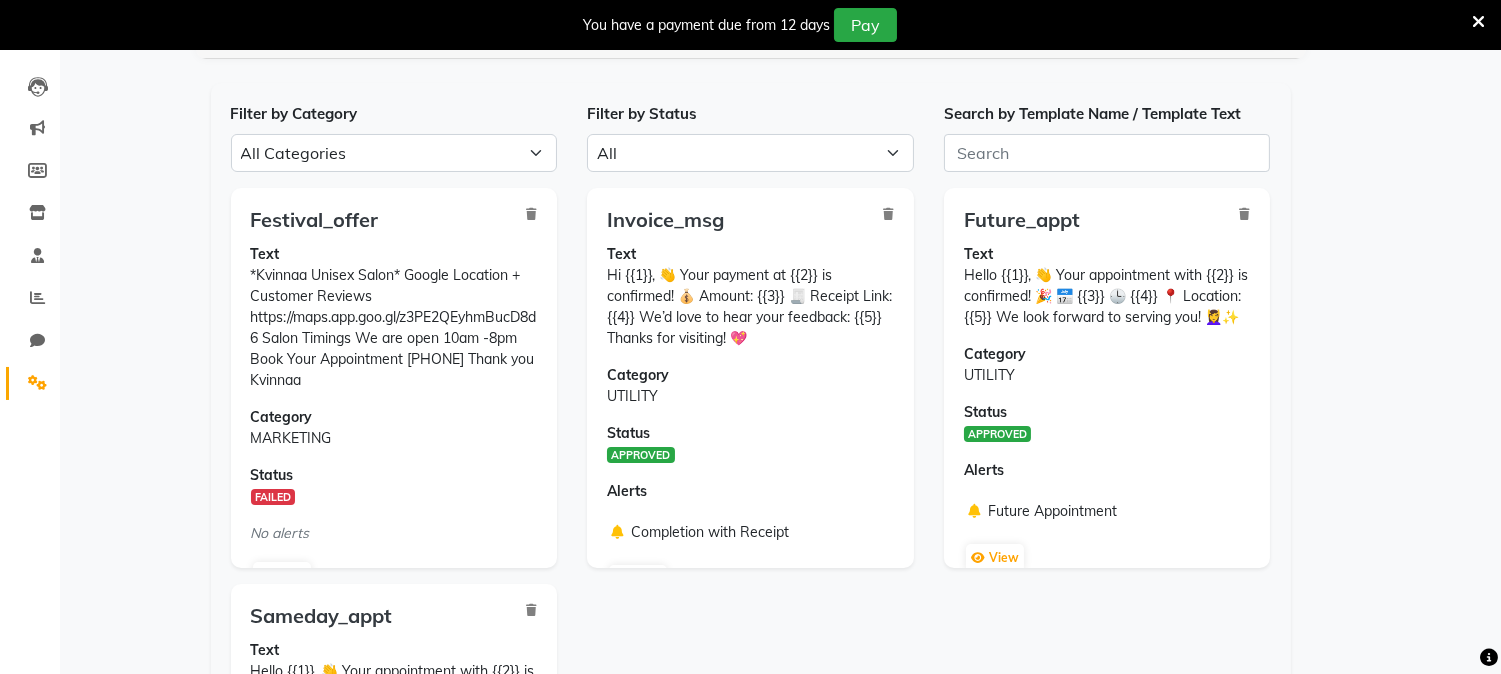 click on "FAILED" 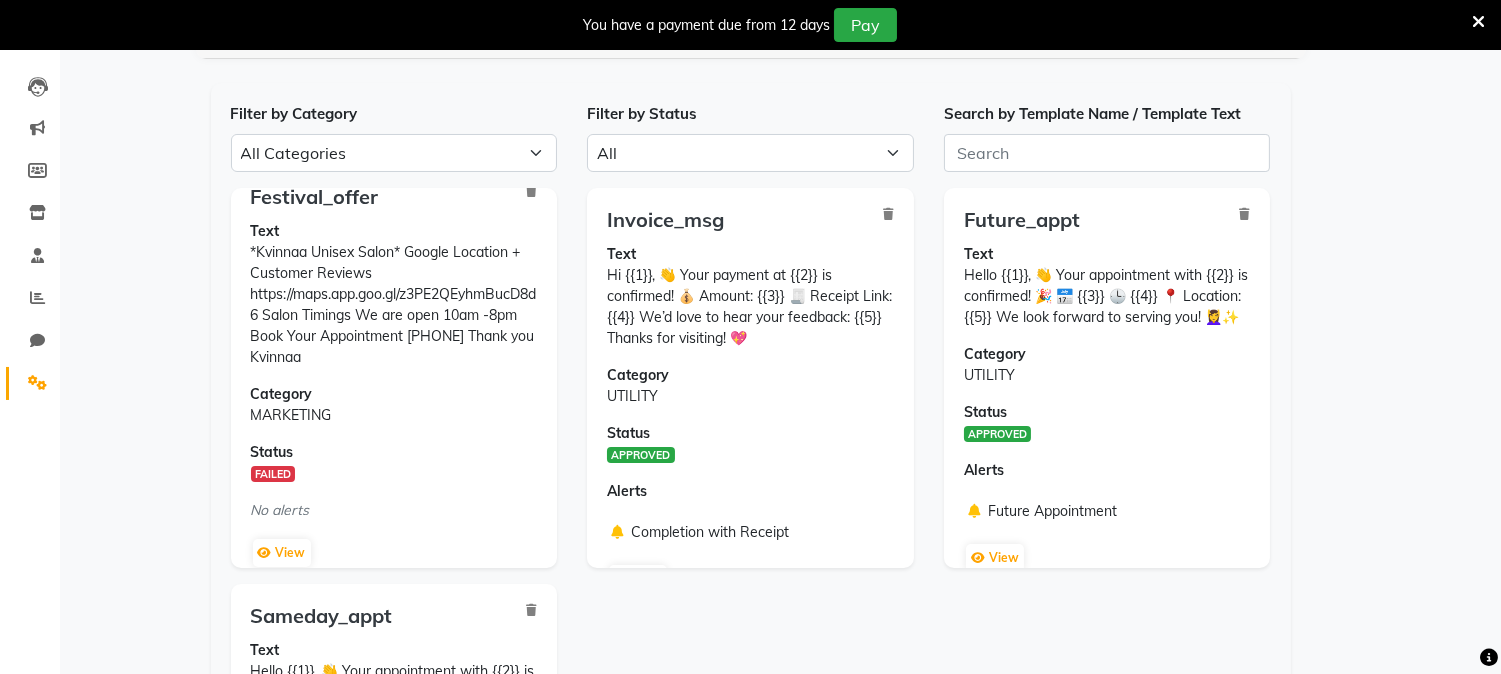 scroll, scrollTop: 43, scrollLeft: 0, axis: vertical 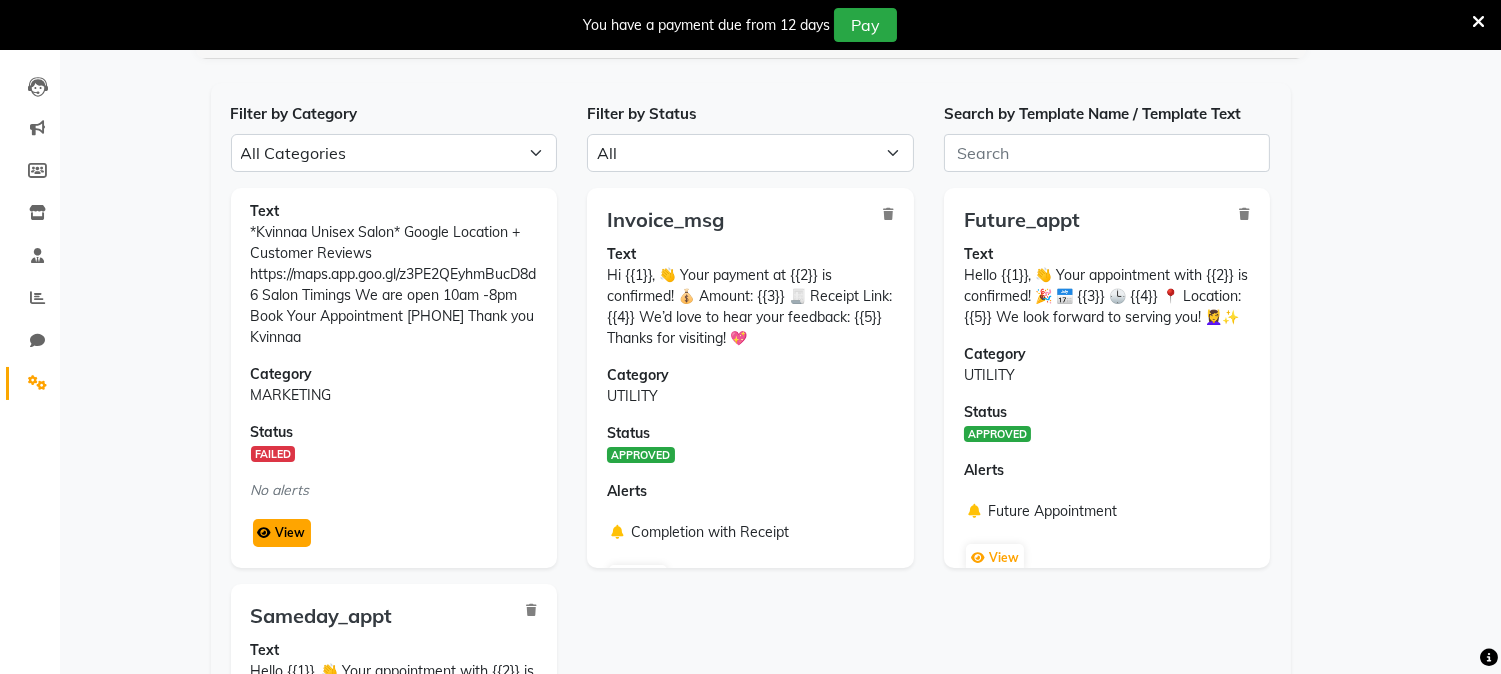 click on "View" 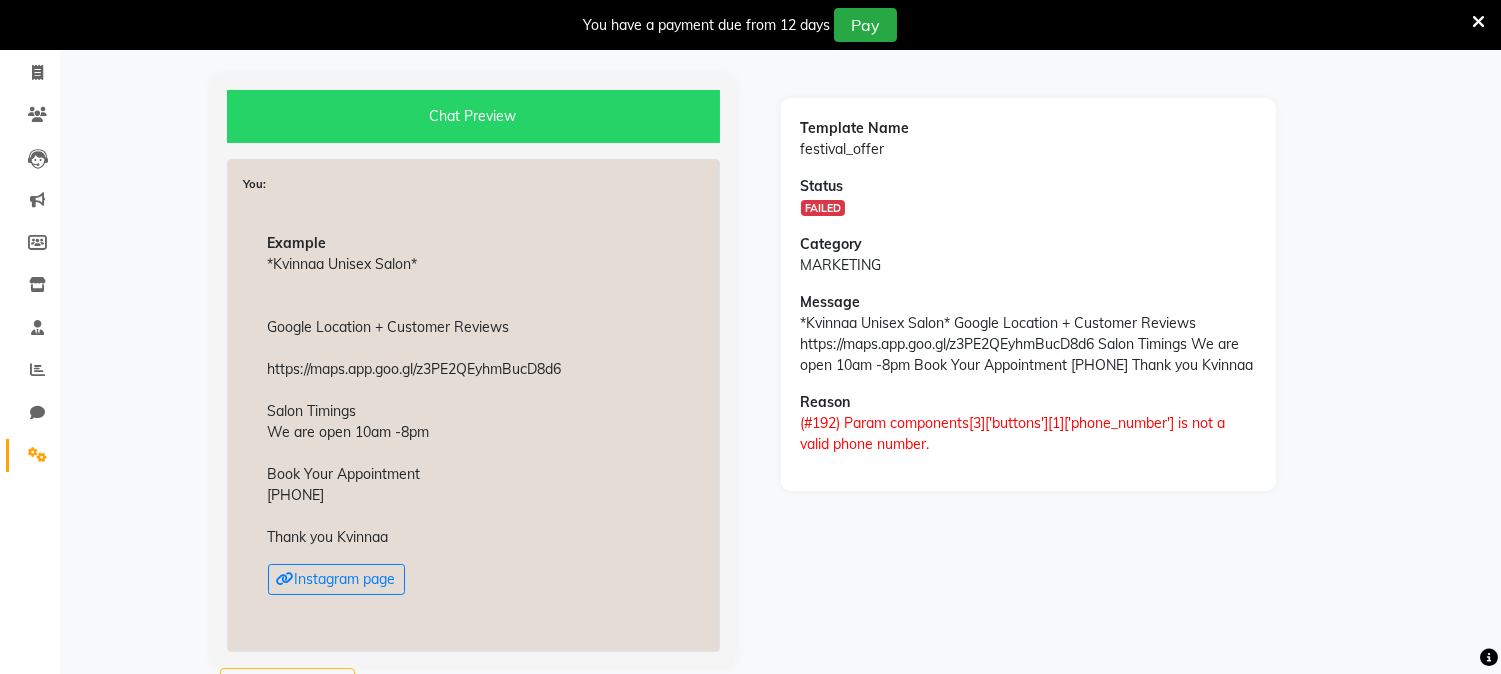 scroll, scrollTop: 104, scrollLeft: 0, axis: vertical 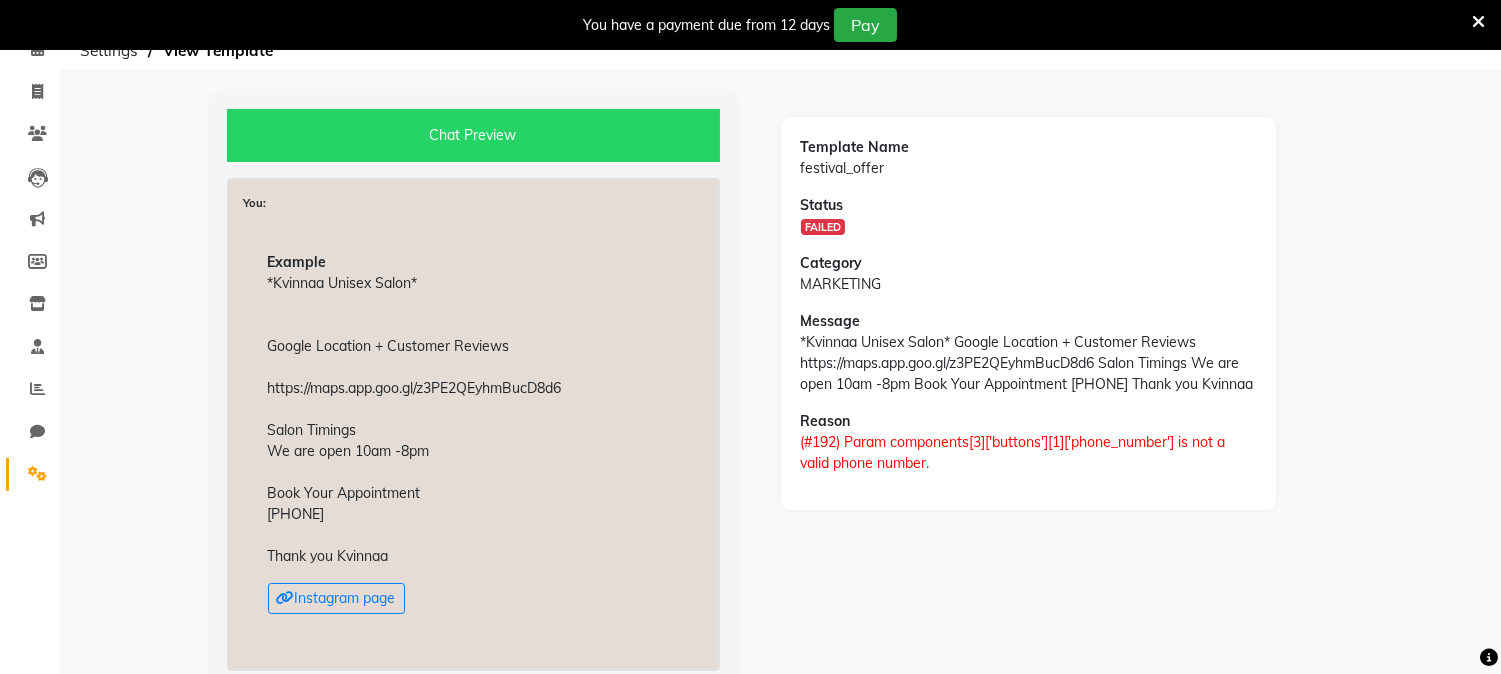drag, startPoint x: 801, startPoint y: 342, endPoint x: 971, endPoint y: 398, distance: 178.98604 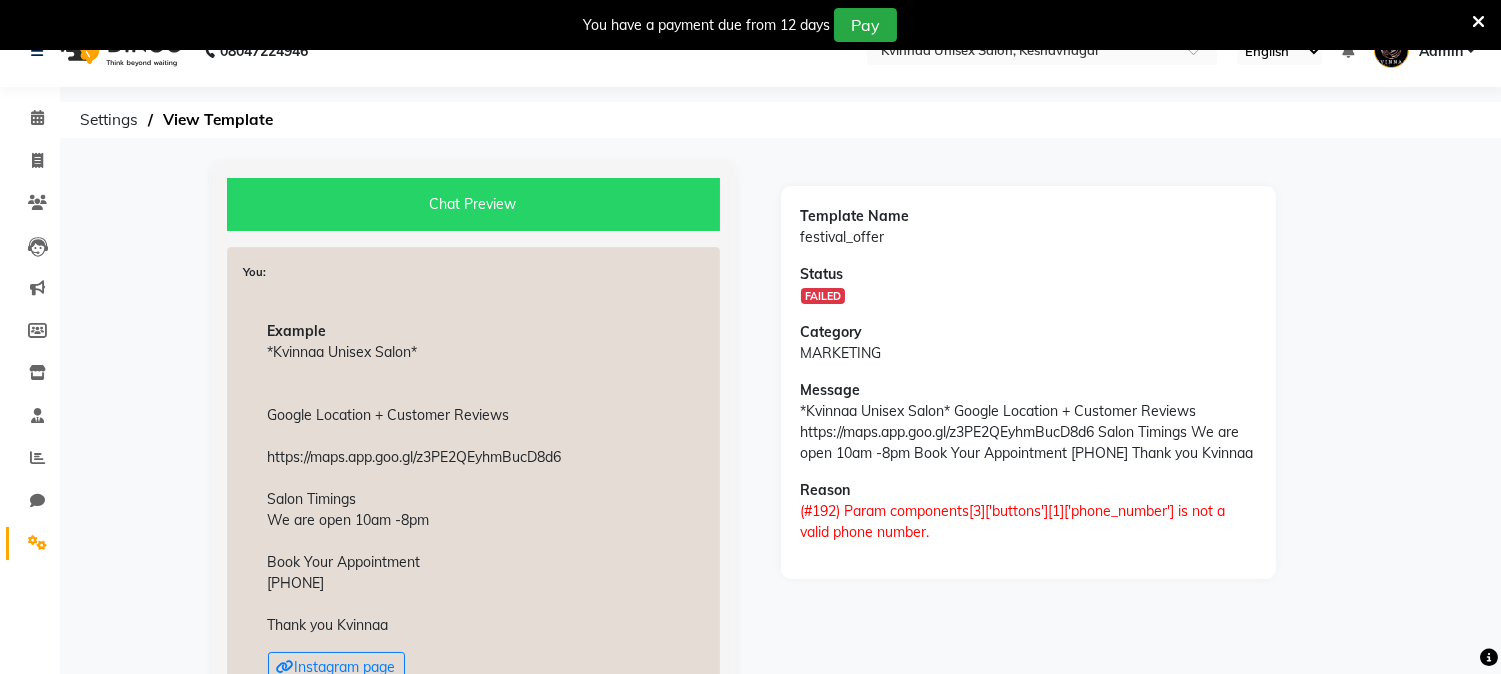 scroll, scrollTop: 0, scrollLeft: 0, axis: both 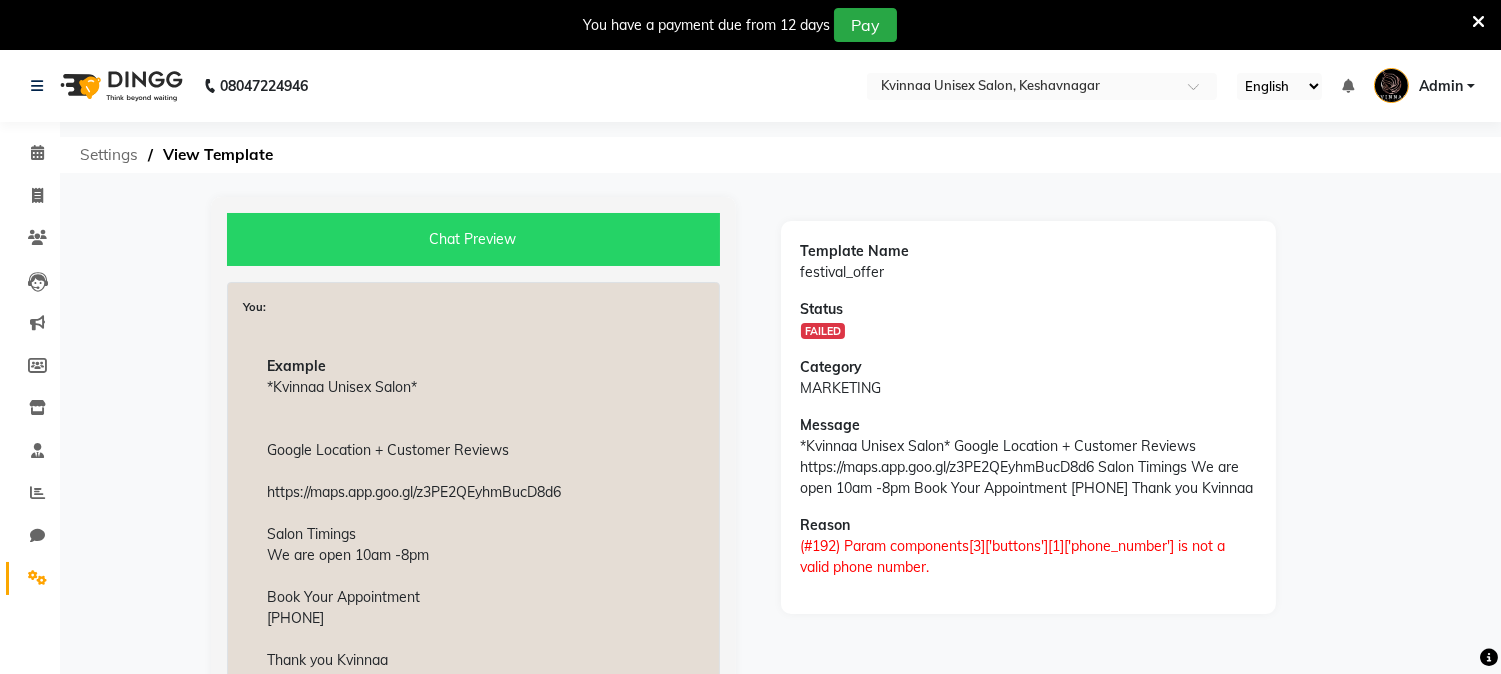 click on "Settings" 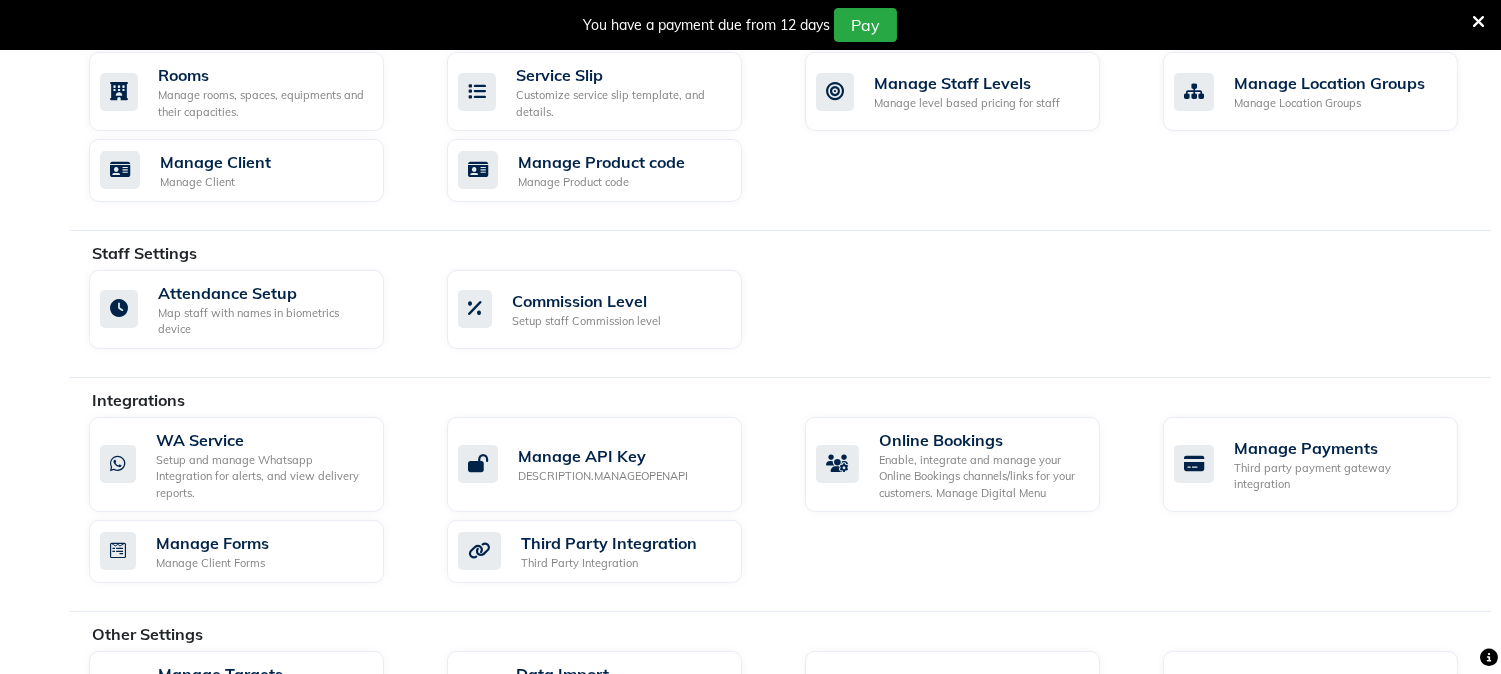 scroll, scrollTop: 1023, scrollLeft: 0, axis: vertical 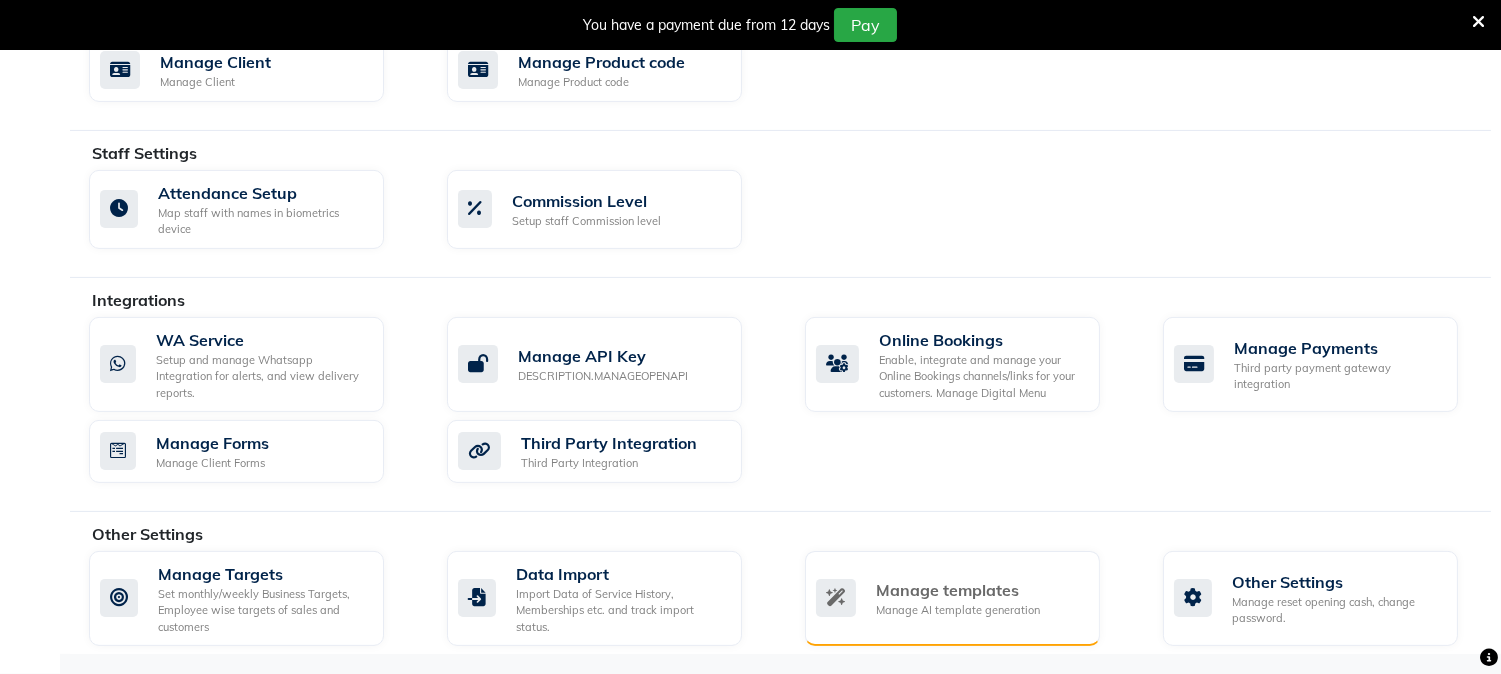click on "Manage templates" 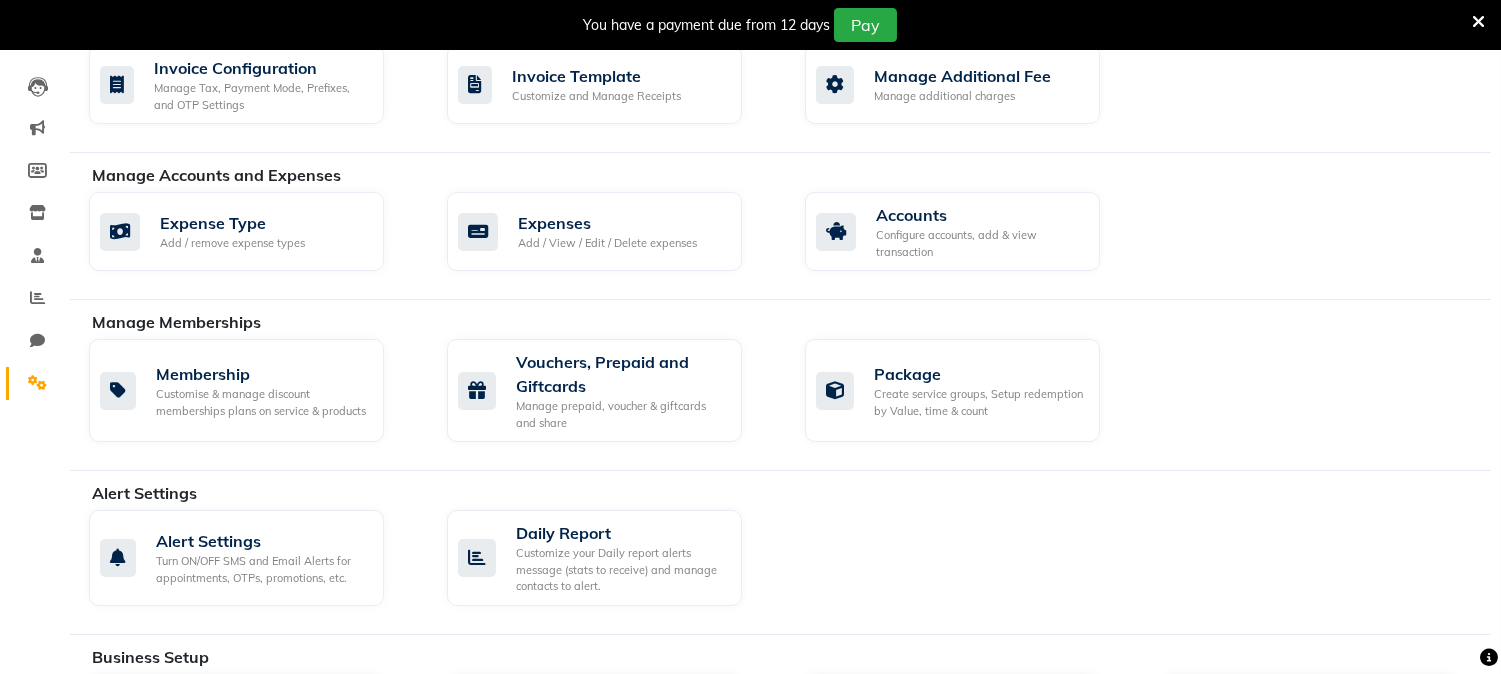 select on "APPROVED" 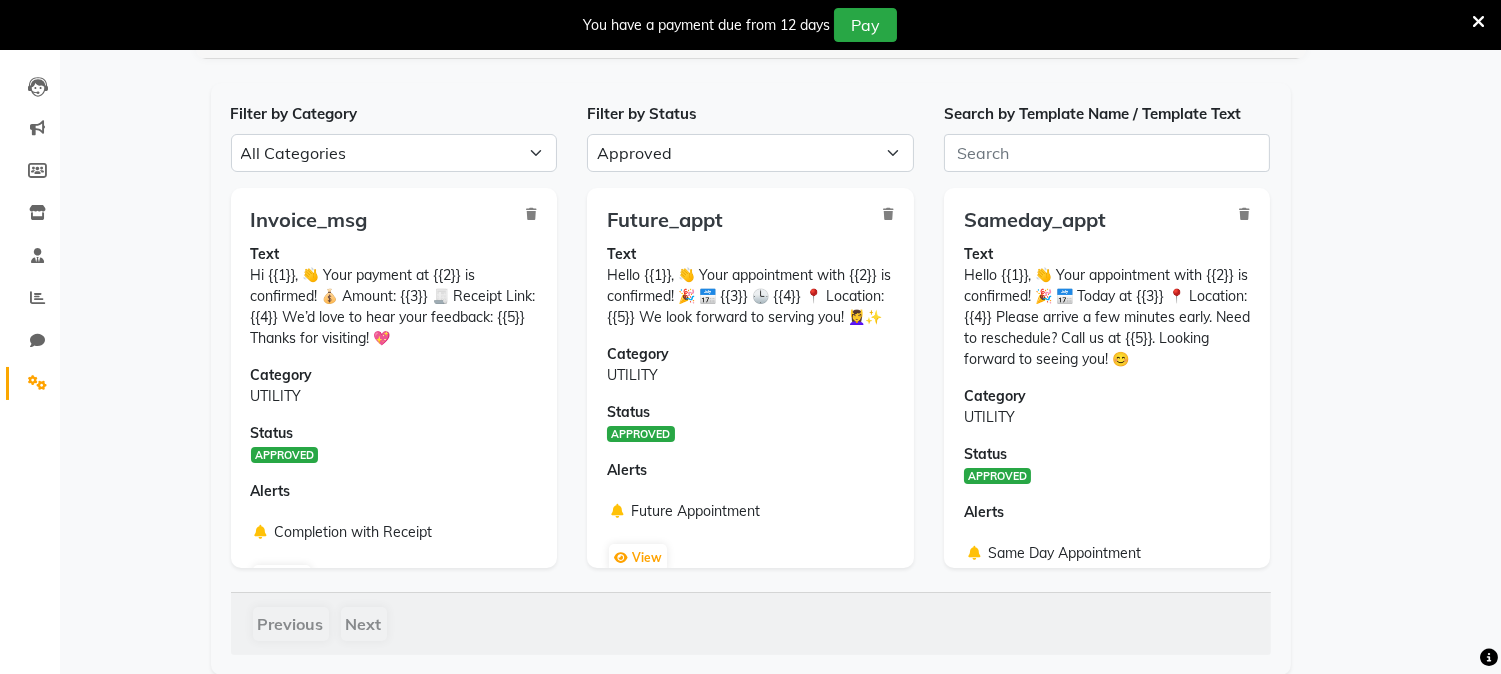 scroll, scrollTop: 0, scrollLeft: 0, axis: both 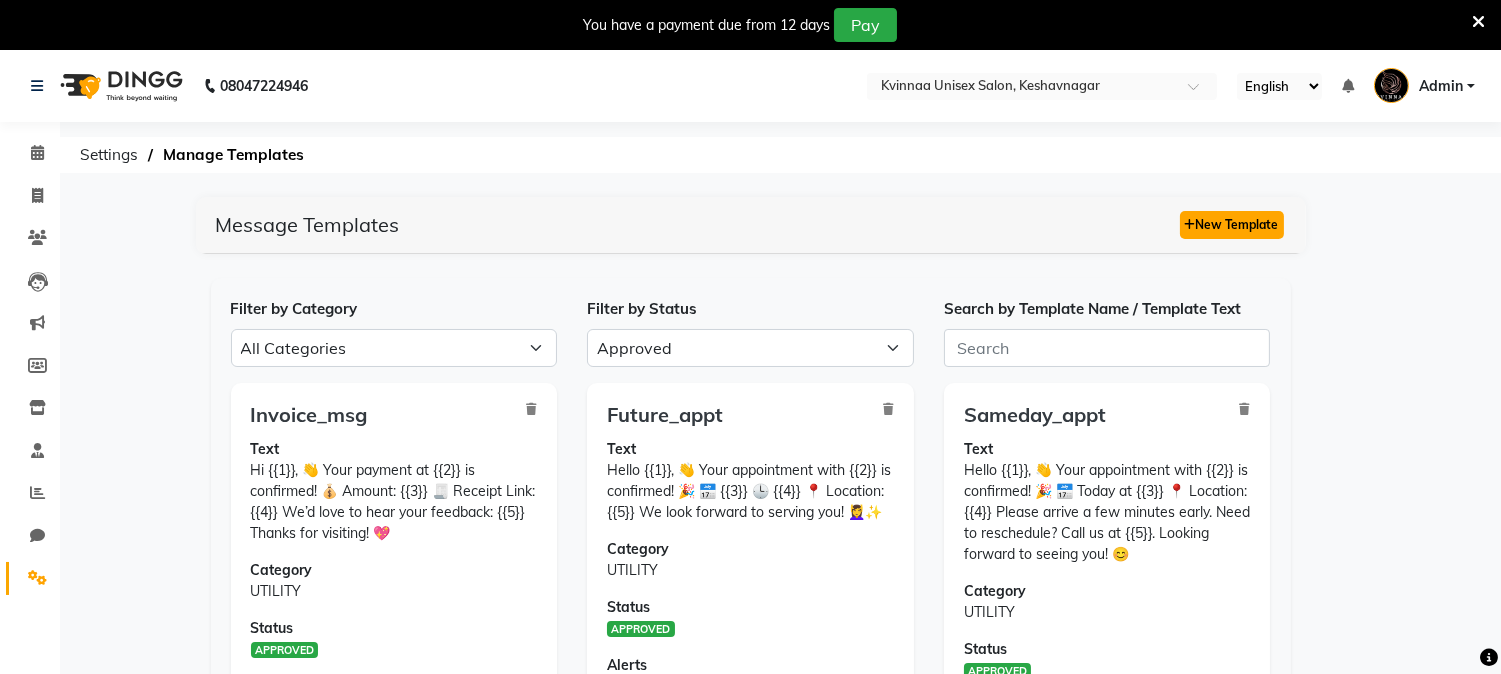 click on "New Template" 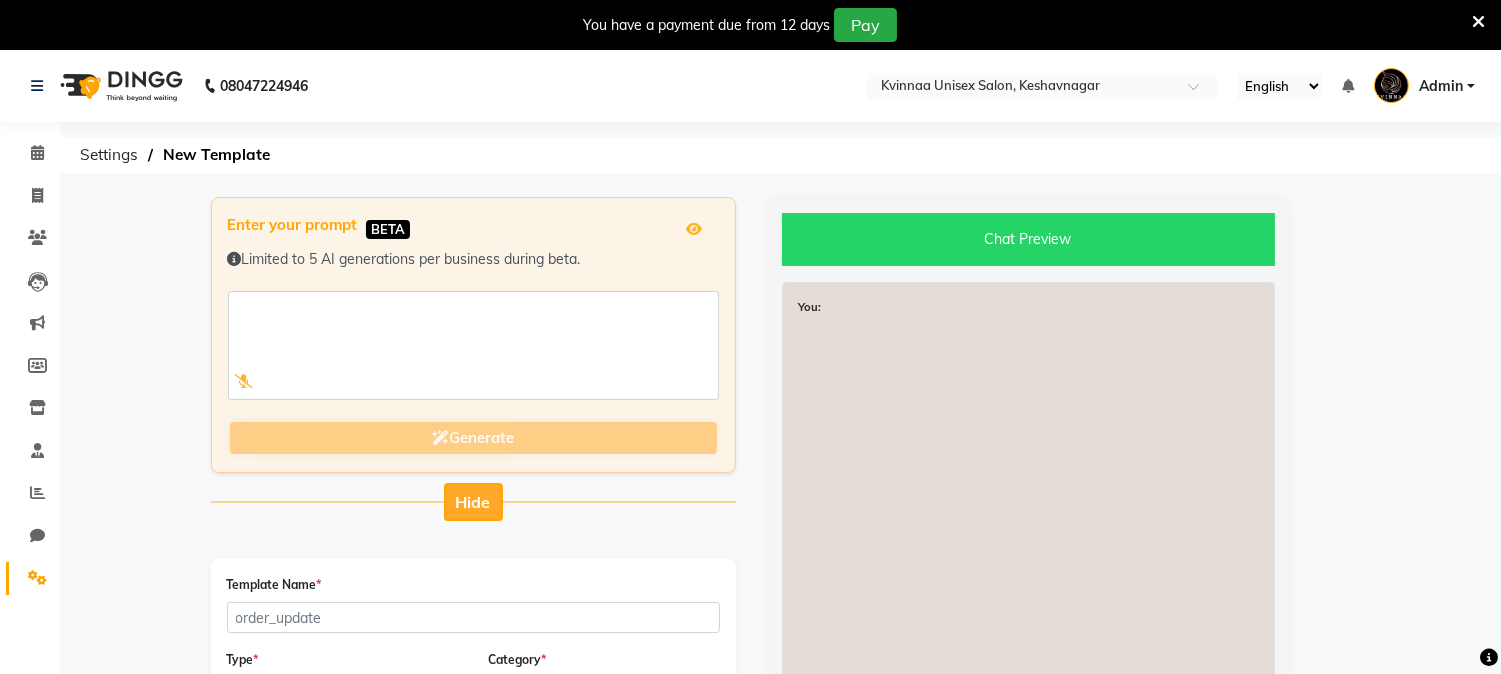 click on "Hide" 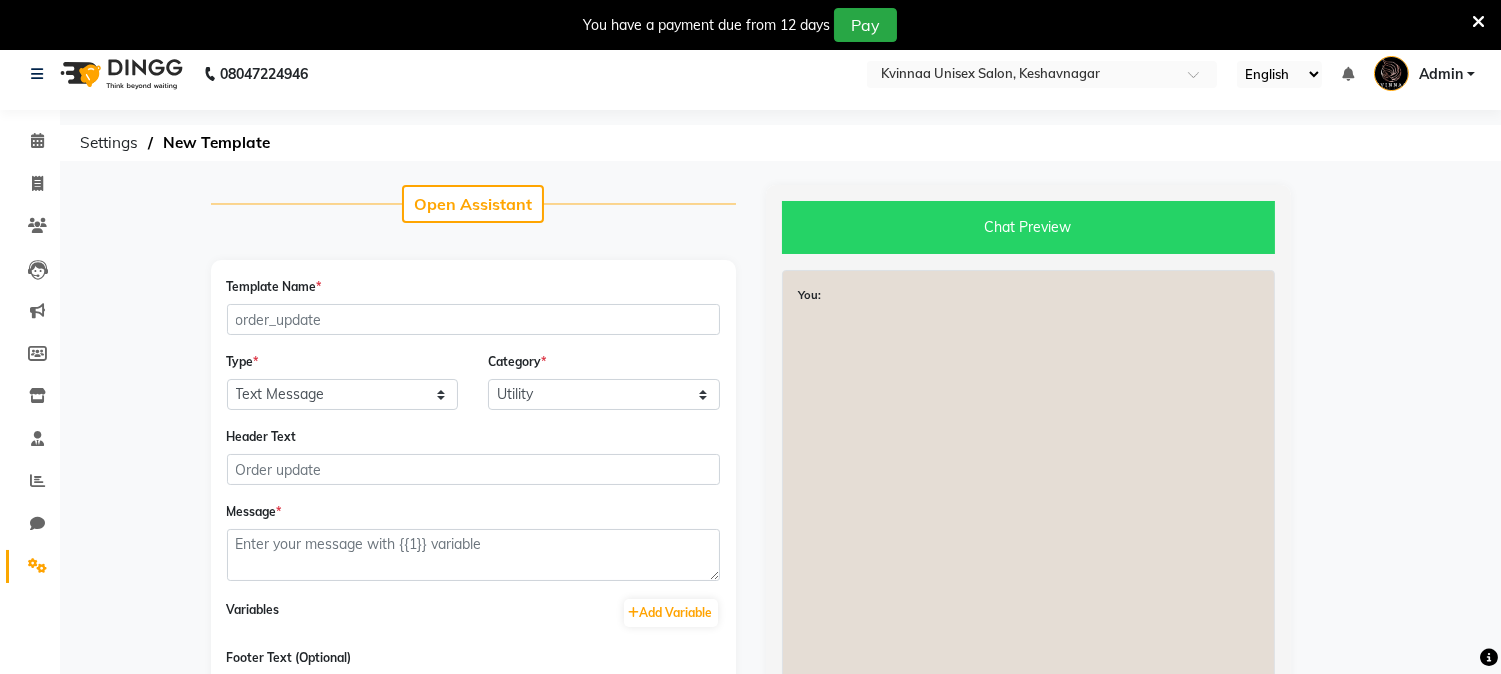 scroll, scrollTop: 0, scrollLeft: 0, axis: both 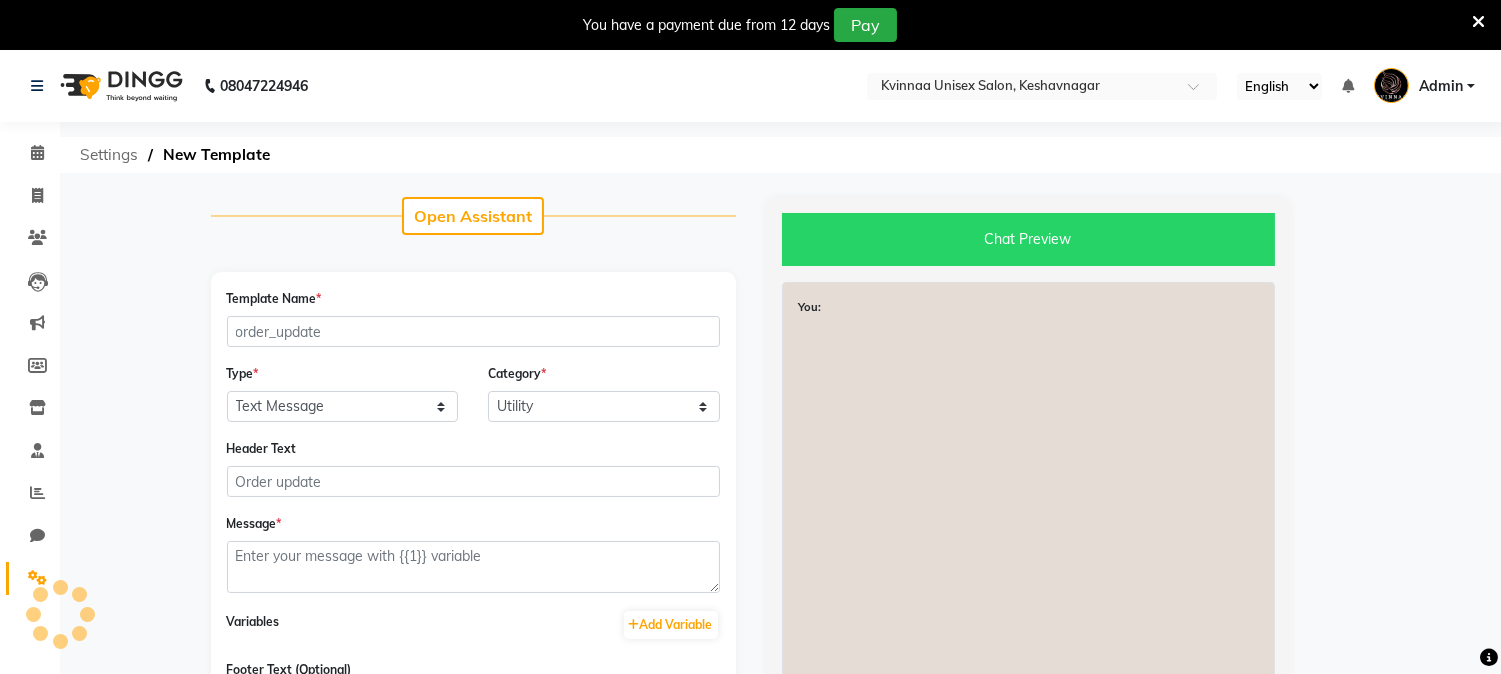 click on "Settings" 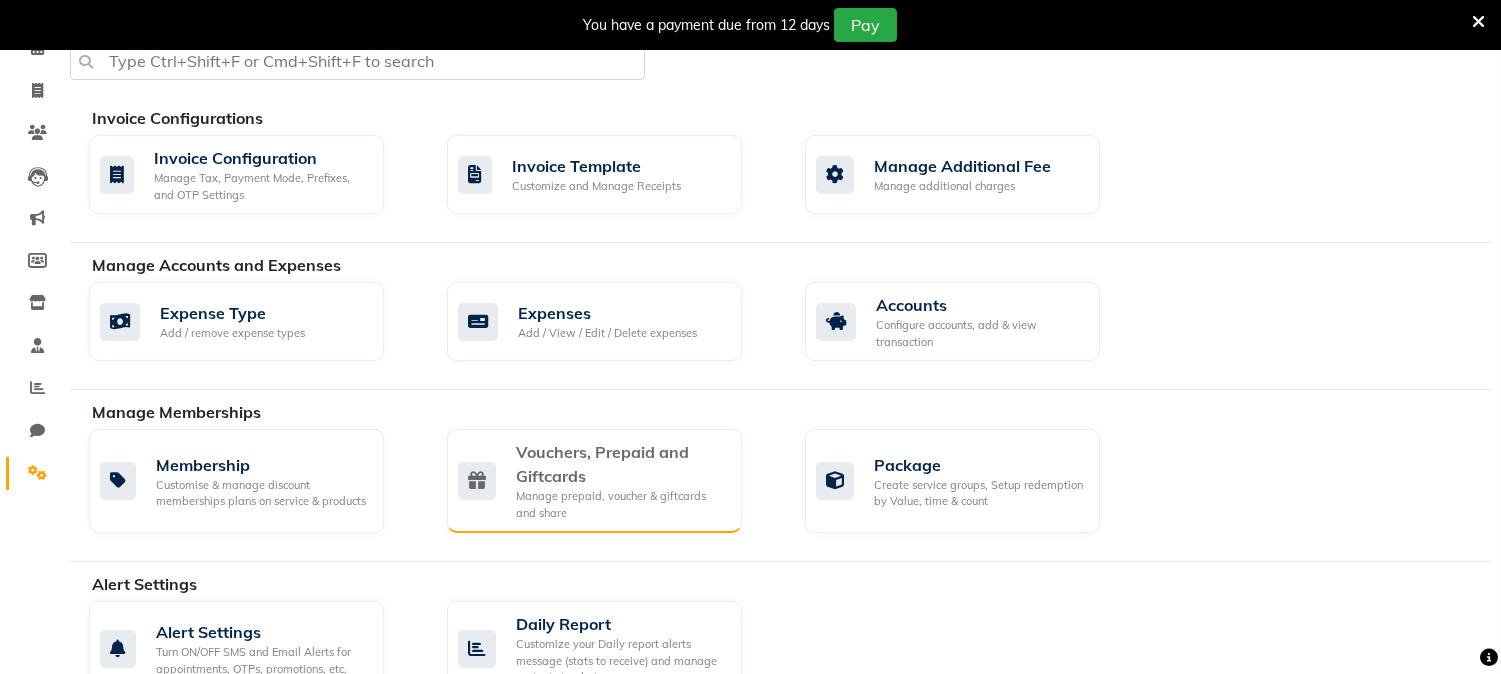 scroll, scrollTop: 1023, scrollLeft: 0, axis: vertical 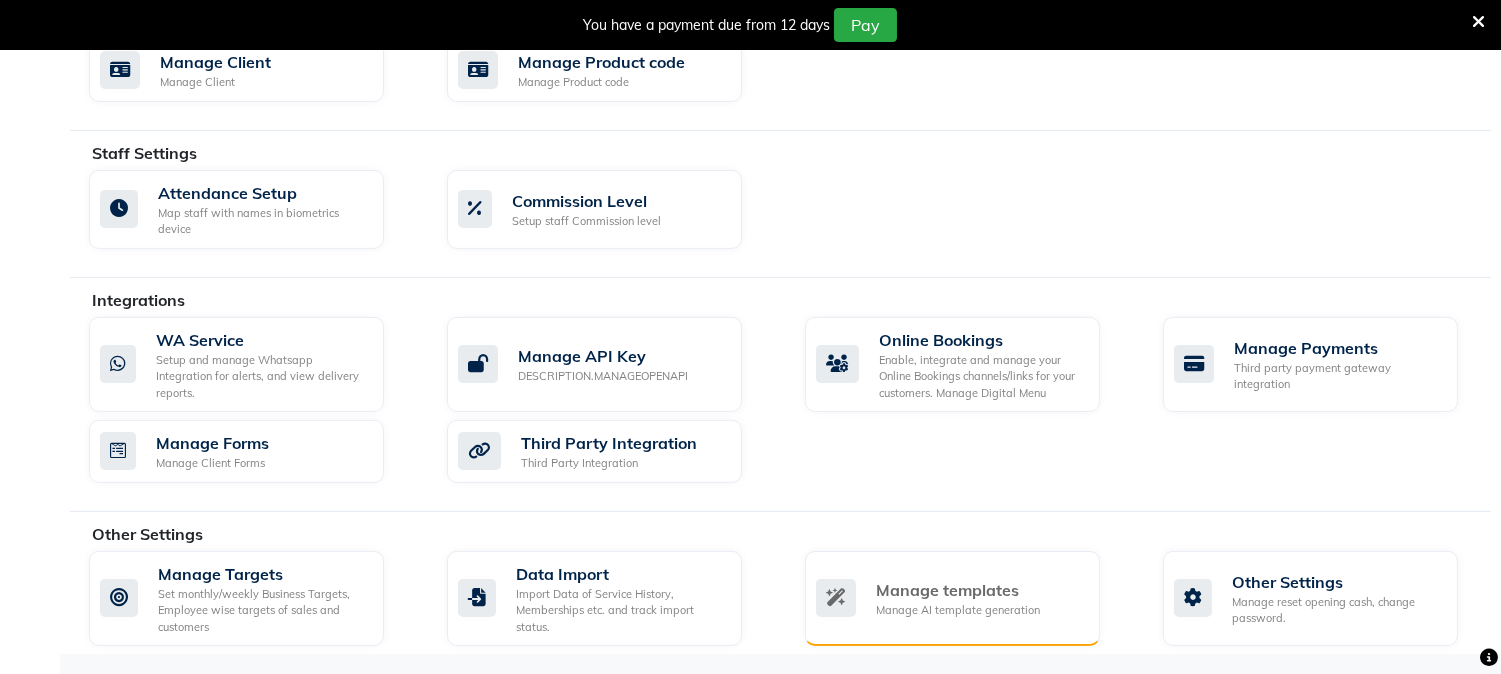 click on "Manage AI template generation" 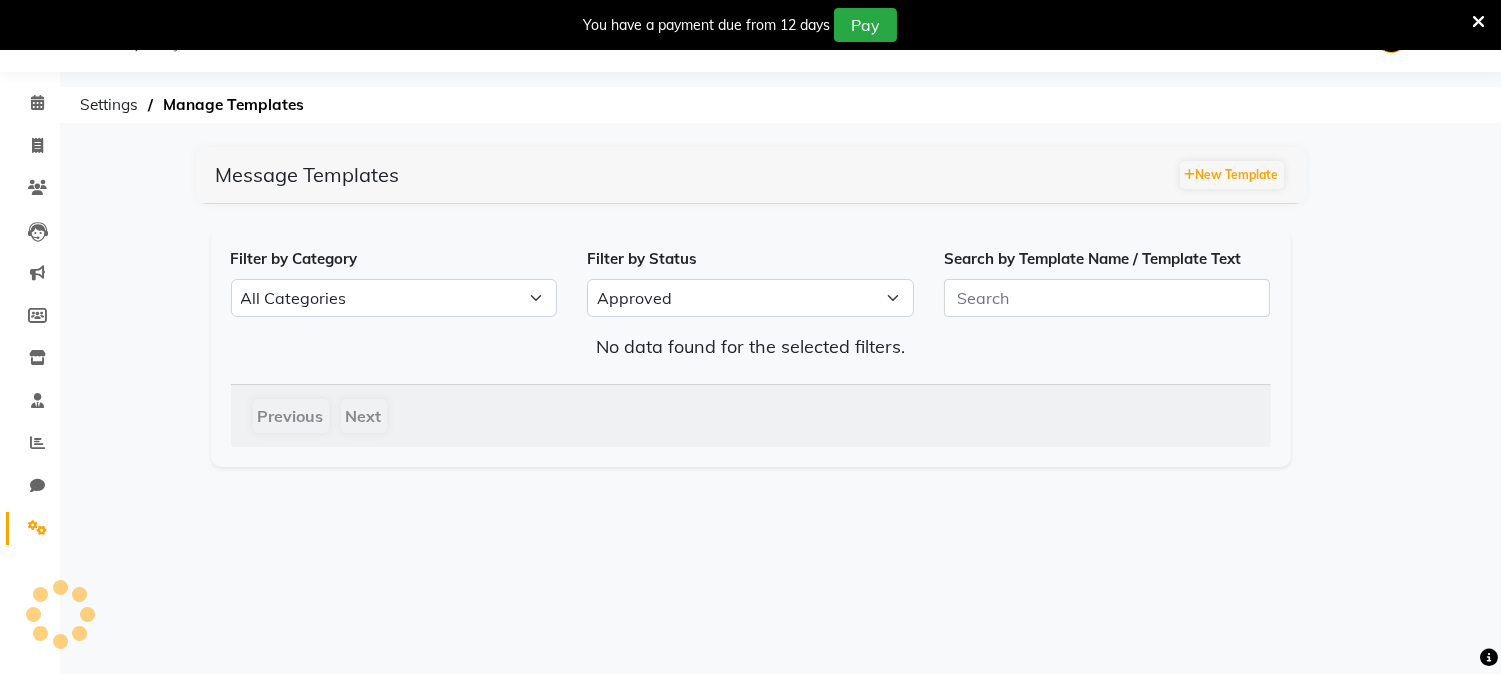 scroll, scrollTop: 195, scrollLeft: 0, axis: vertical 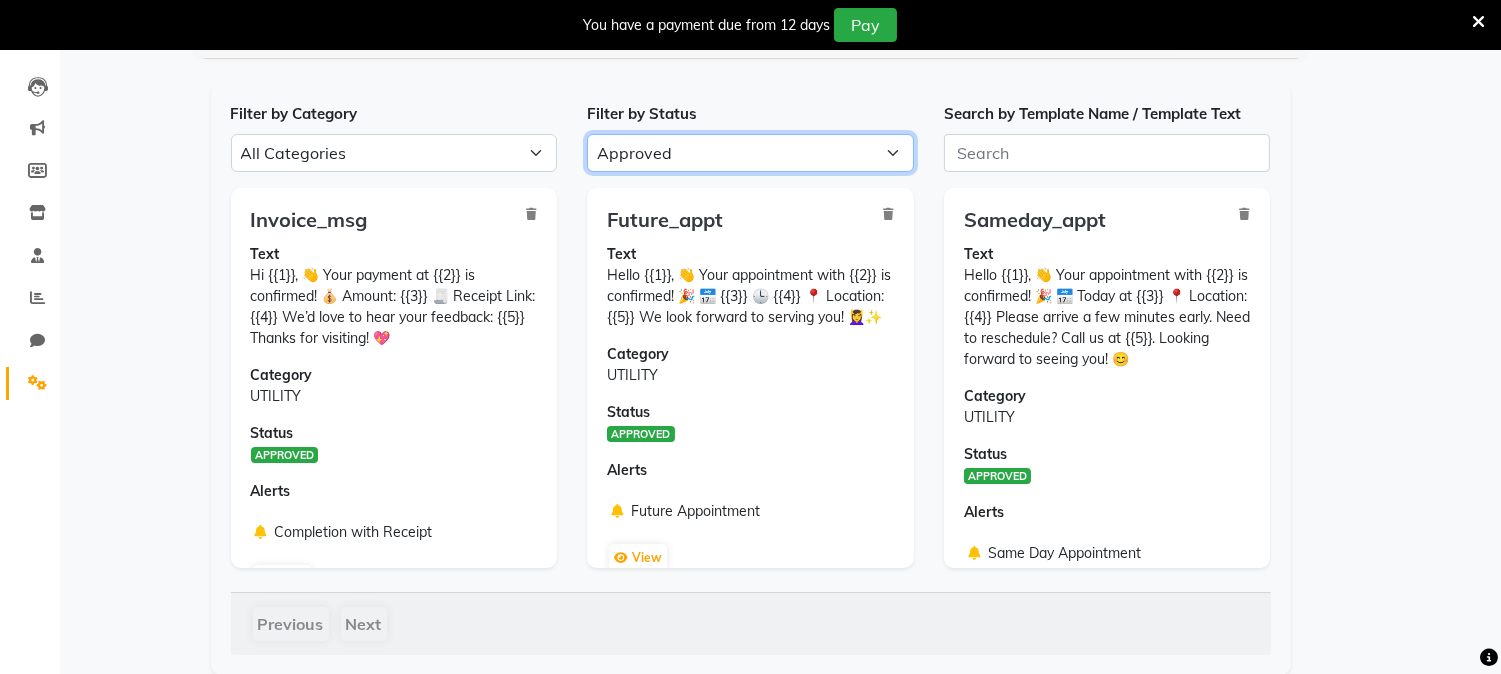 click on "All Approved Rejected Failed Pending" at bounding box center [750, 153] 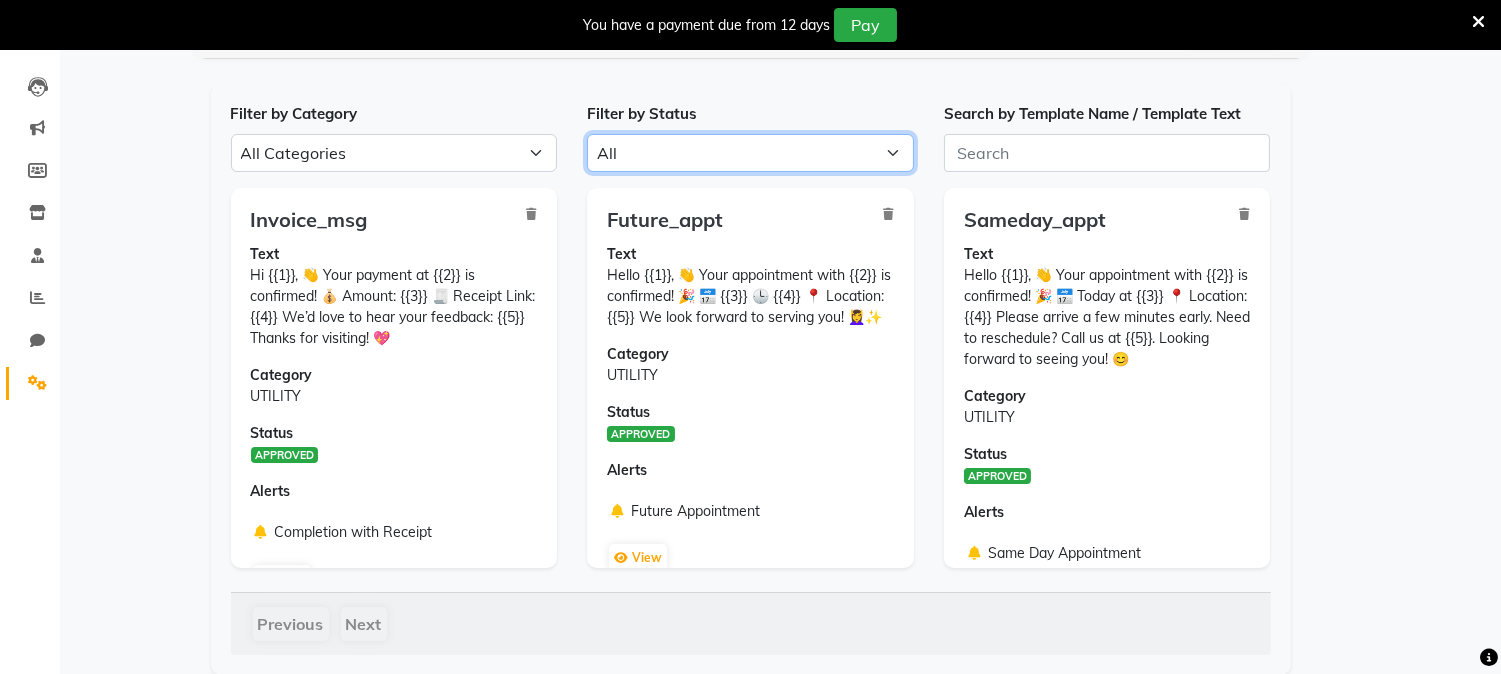 click on "All Approved Rejected Failed Pending" at bounding box center [750, 153] 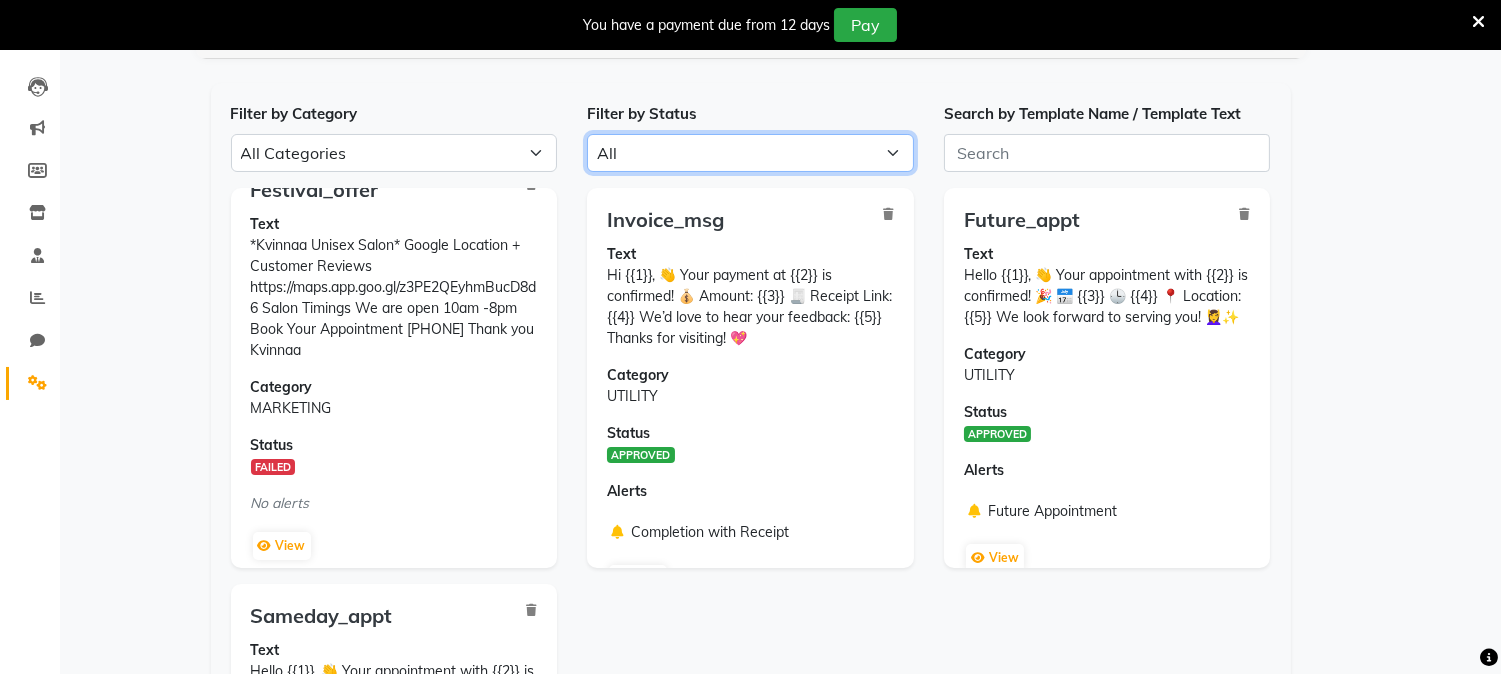 scroll, scrollTop: 43, scrollLeft: 0, axis: vertical 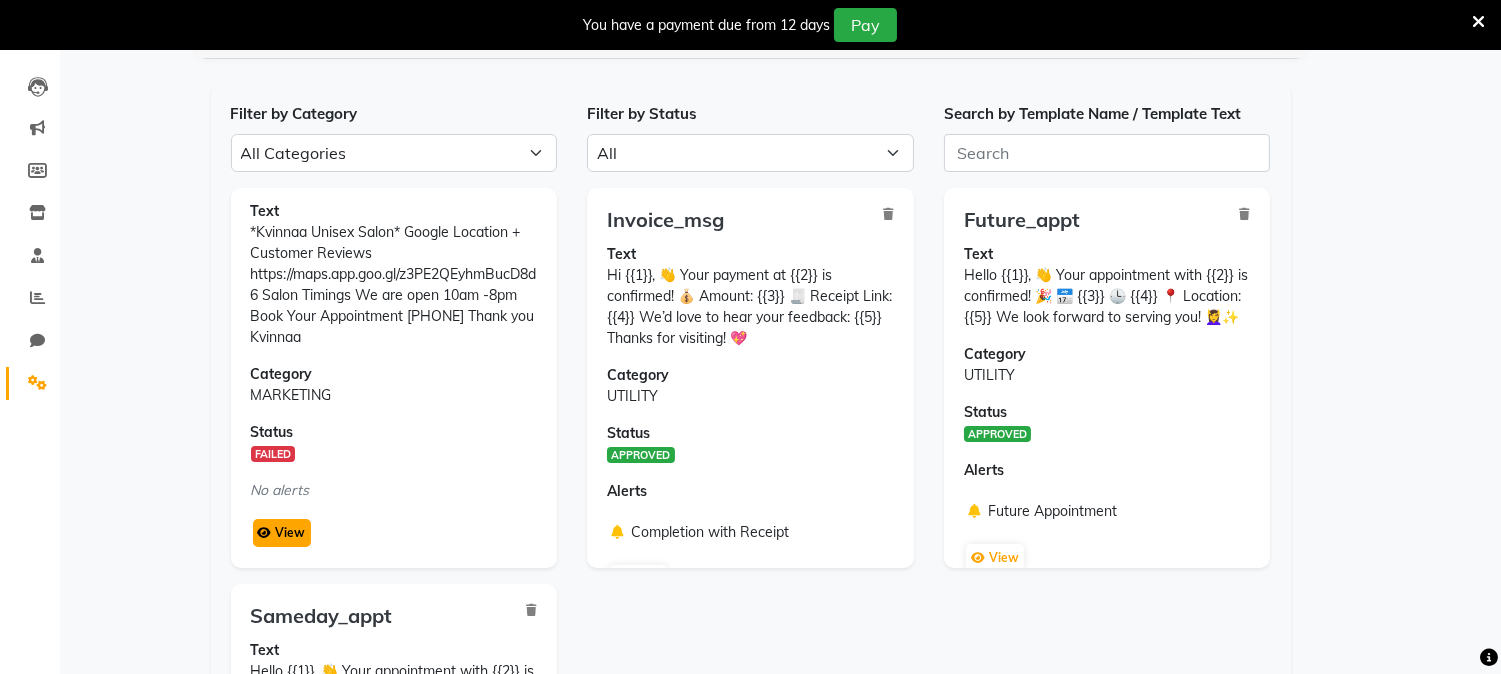 click on "View" 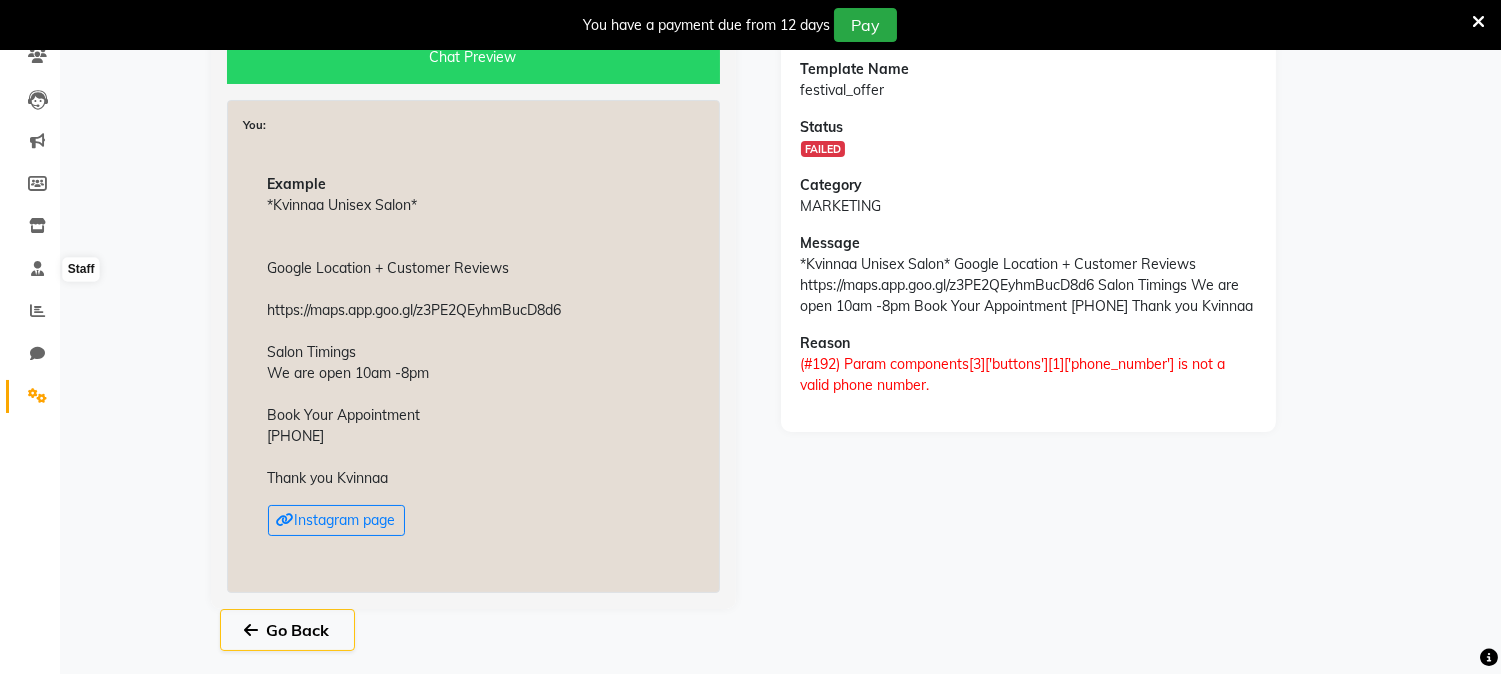scroll, scrollTop: 71, scrollLeft: 0, axis: vertical 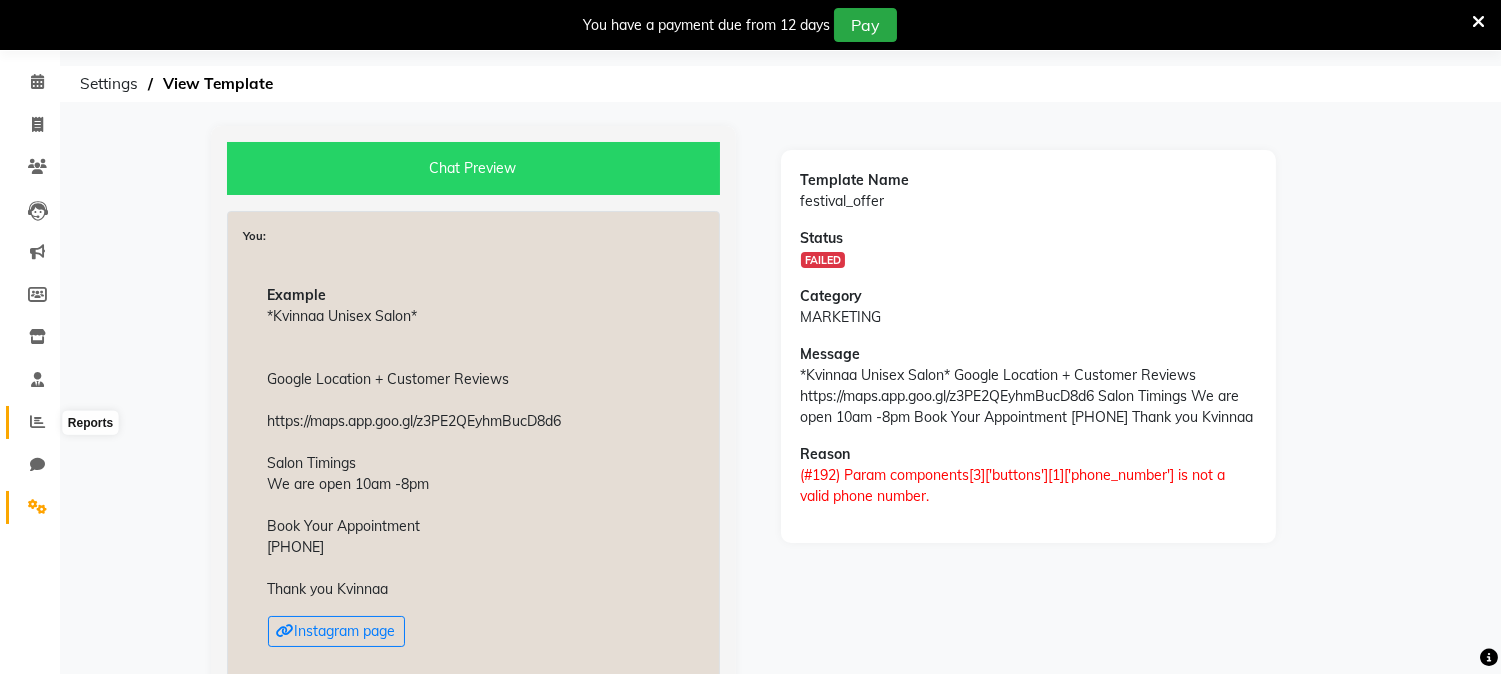 click 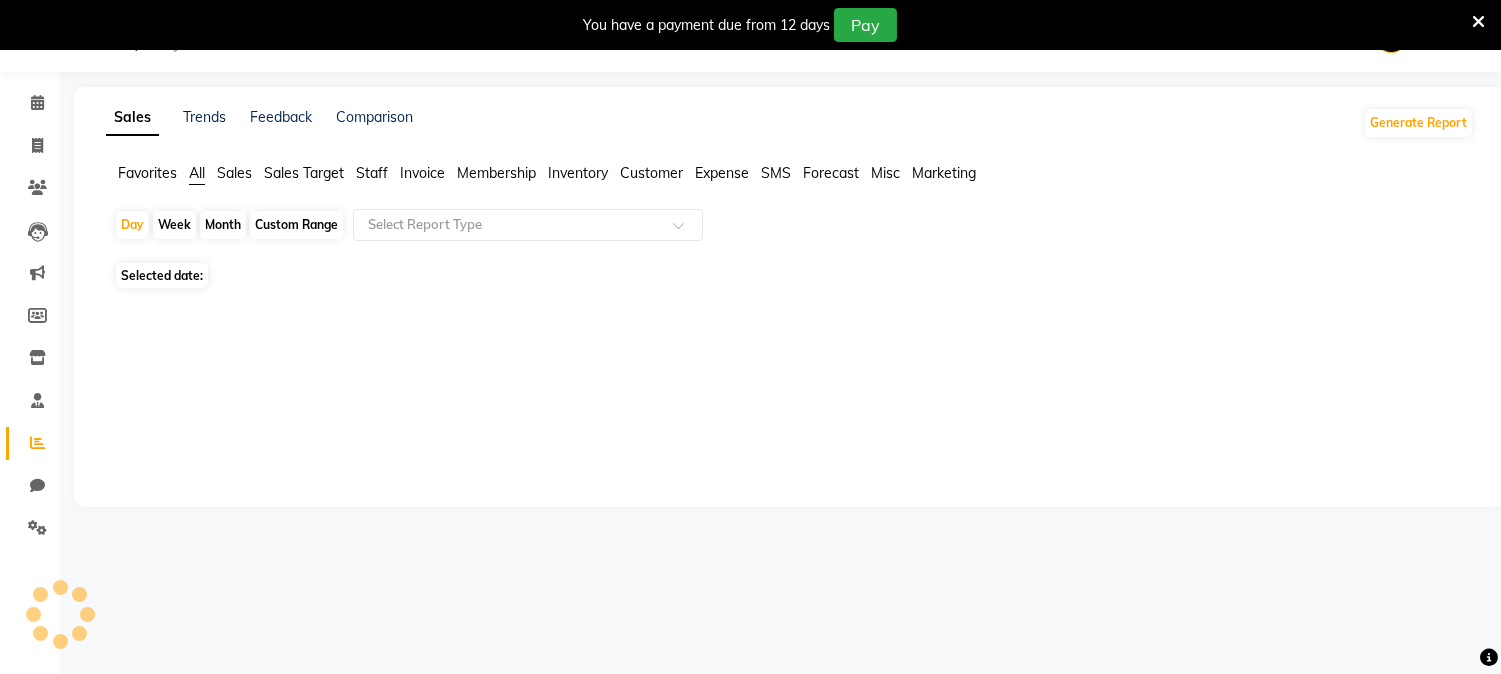 scroll, scrollTop: 50, scrollLeft: 0, axis: vertical 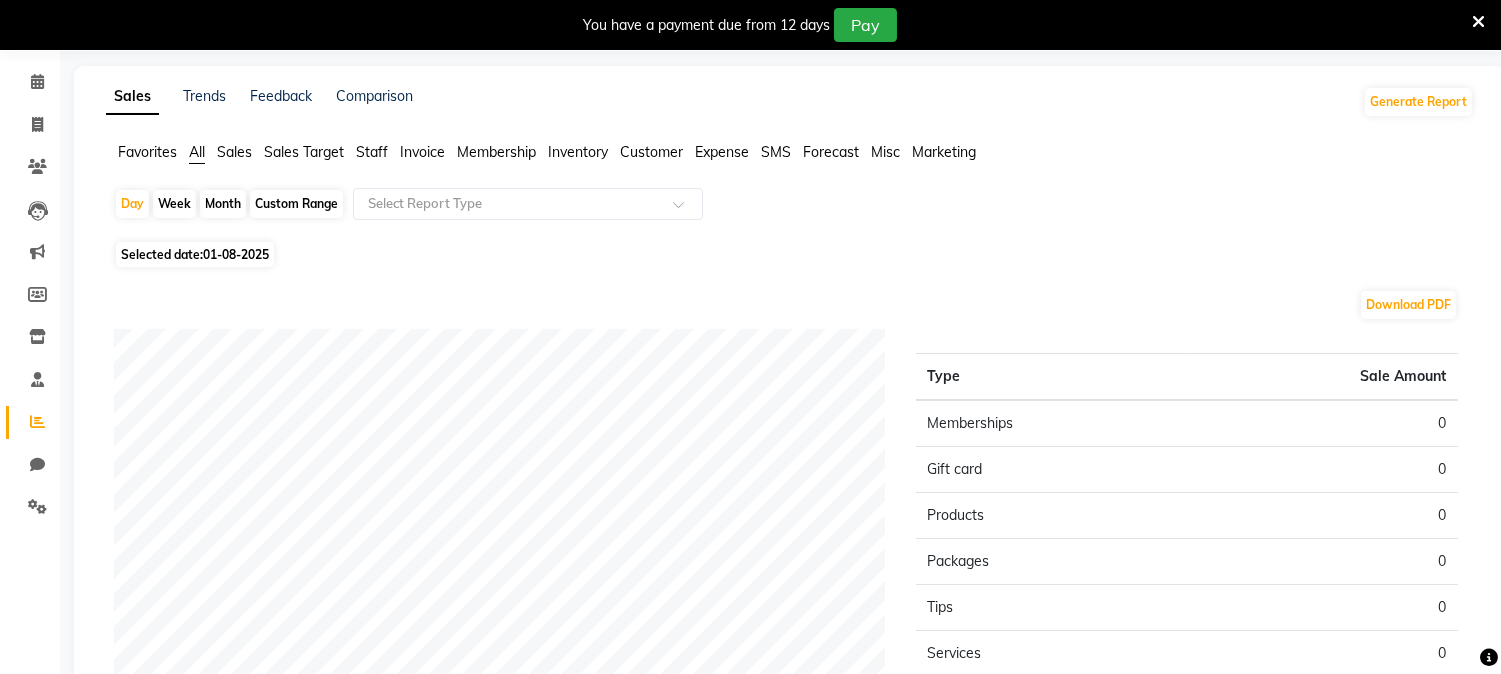 click on "Inventory" 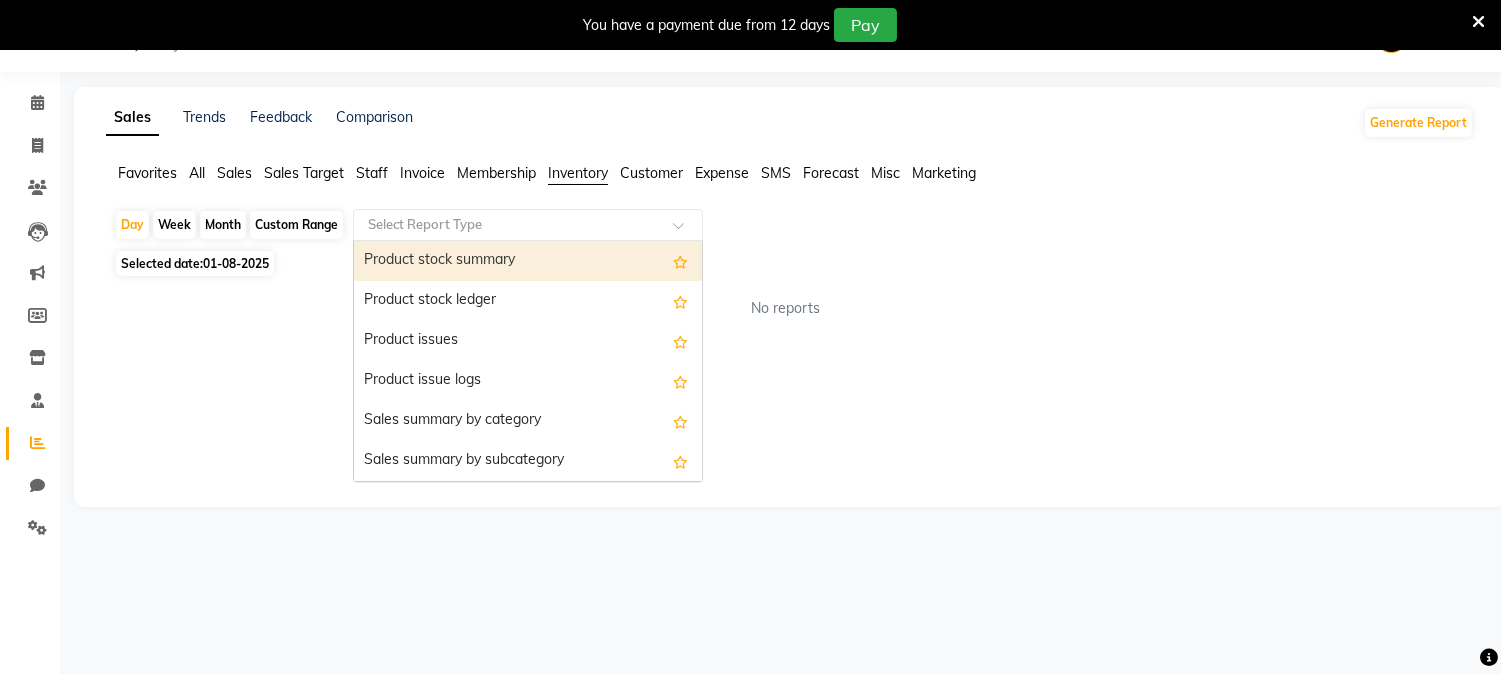 click 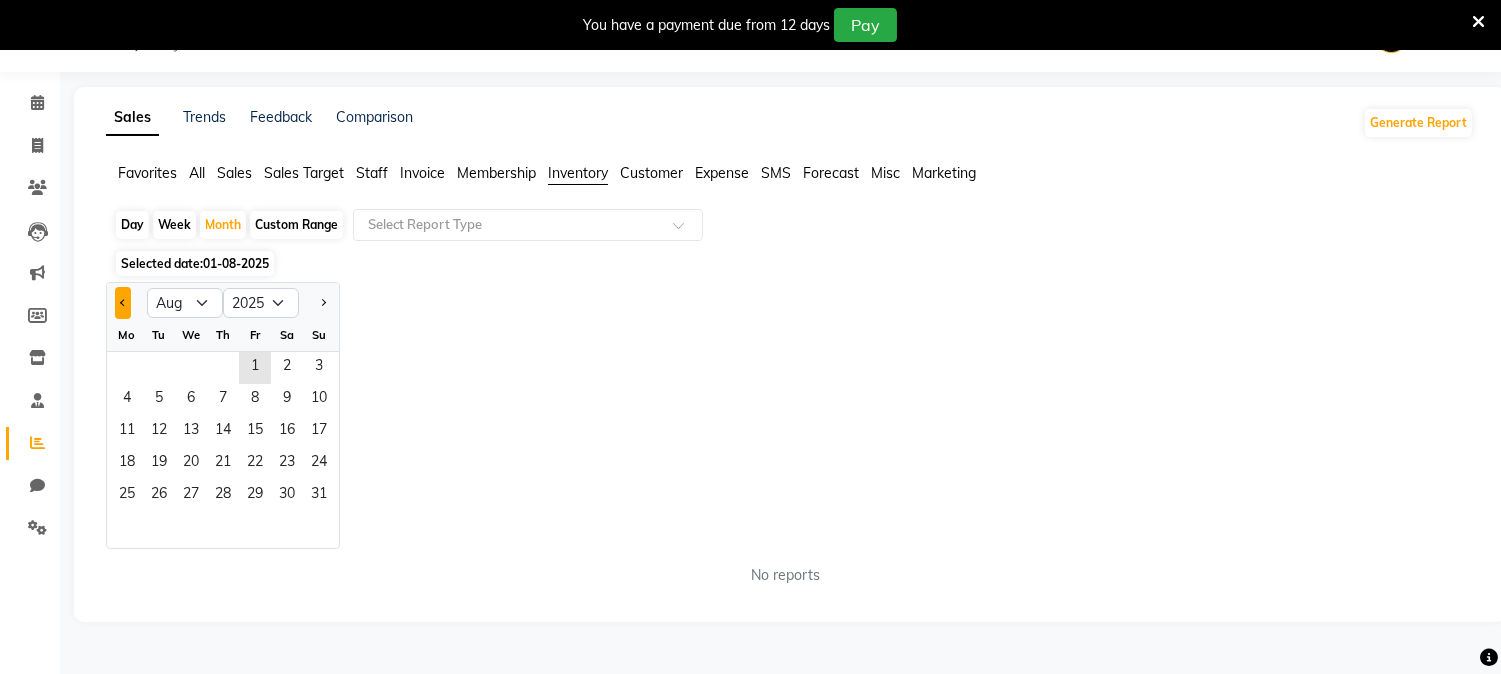 click 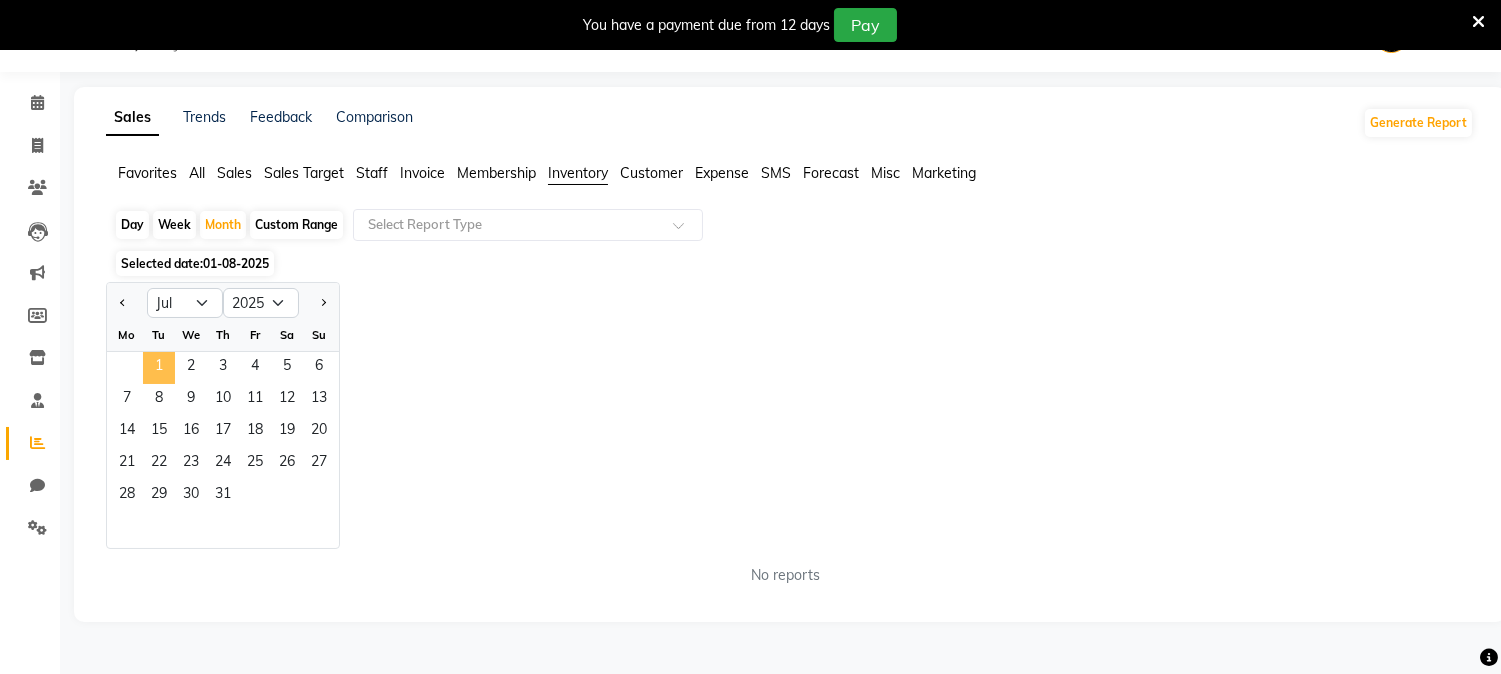 click on "1" 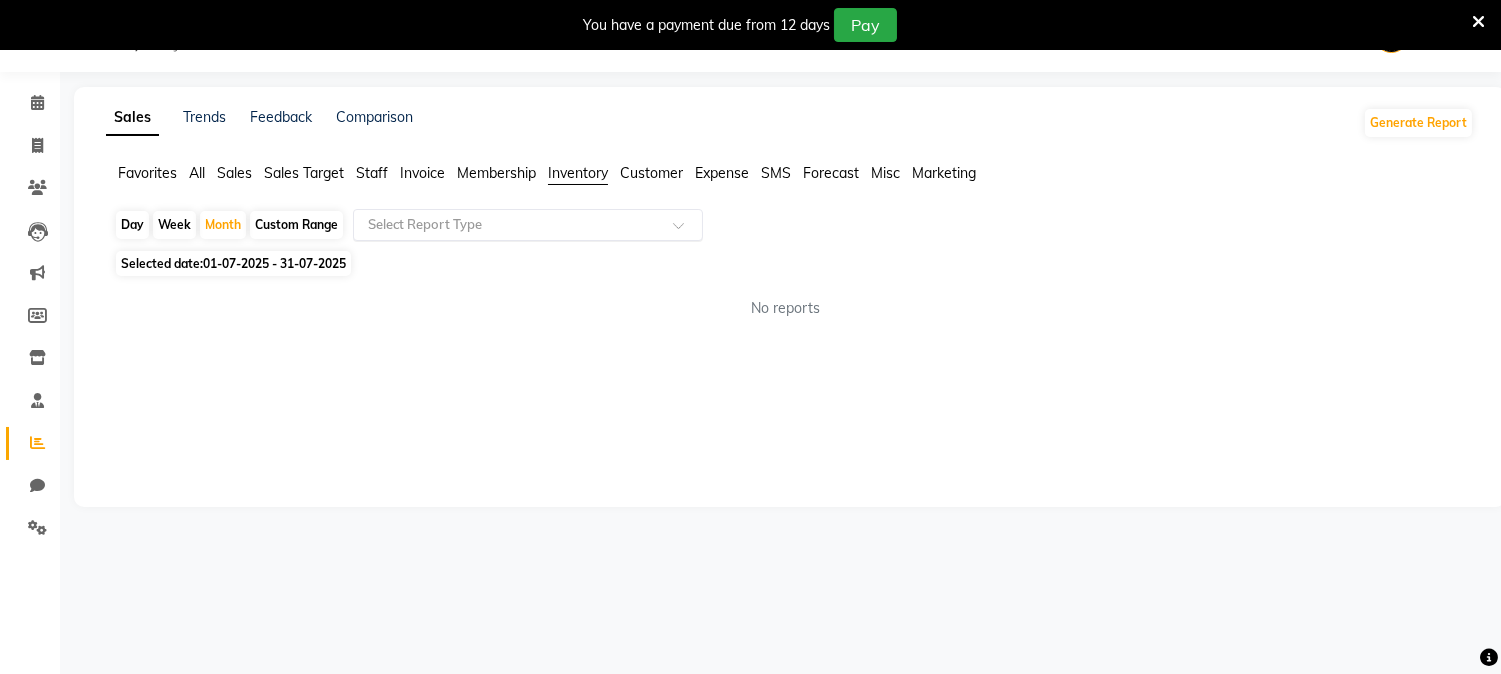 click 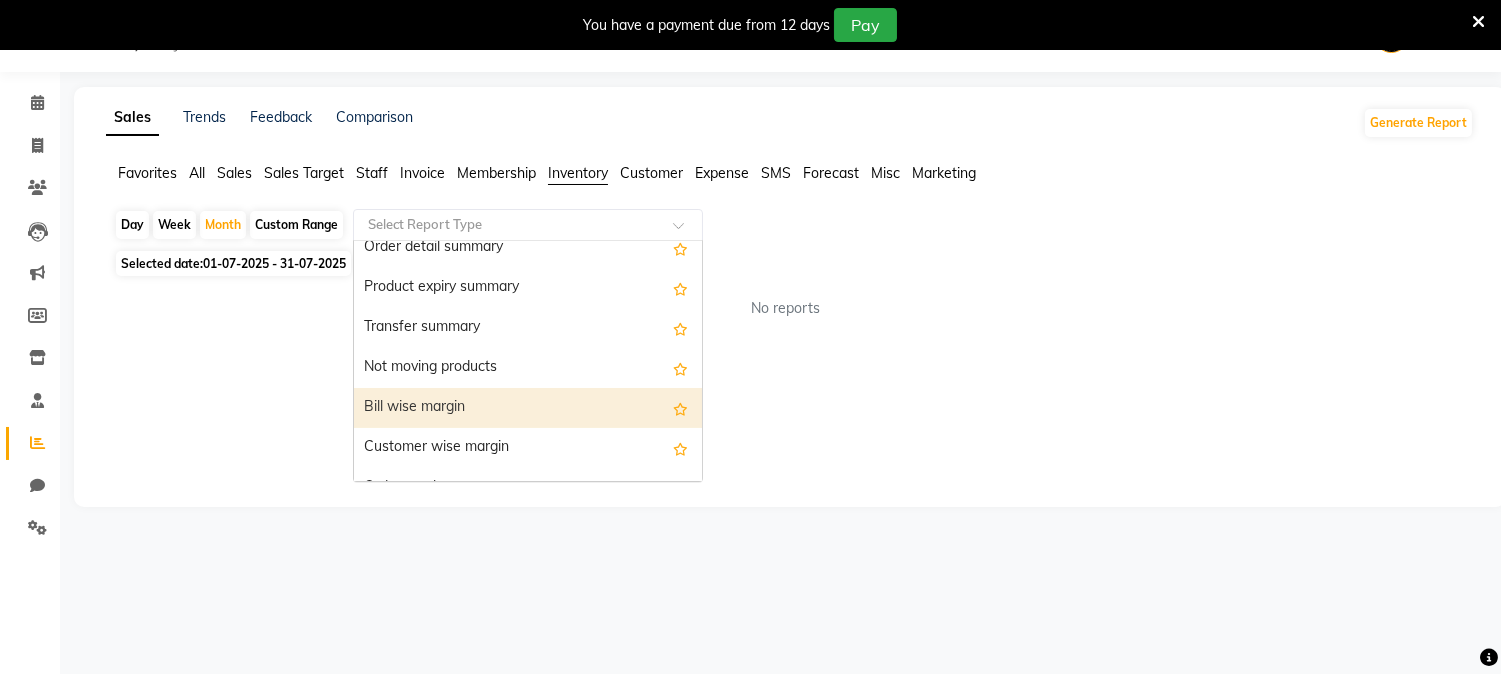 scroll, scrollTop: 444, scrollLeft: 0, axis: vertical 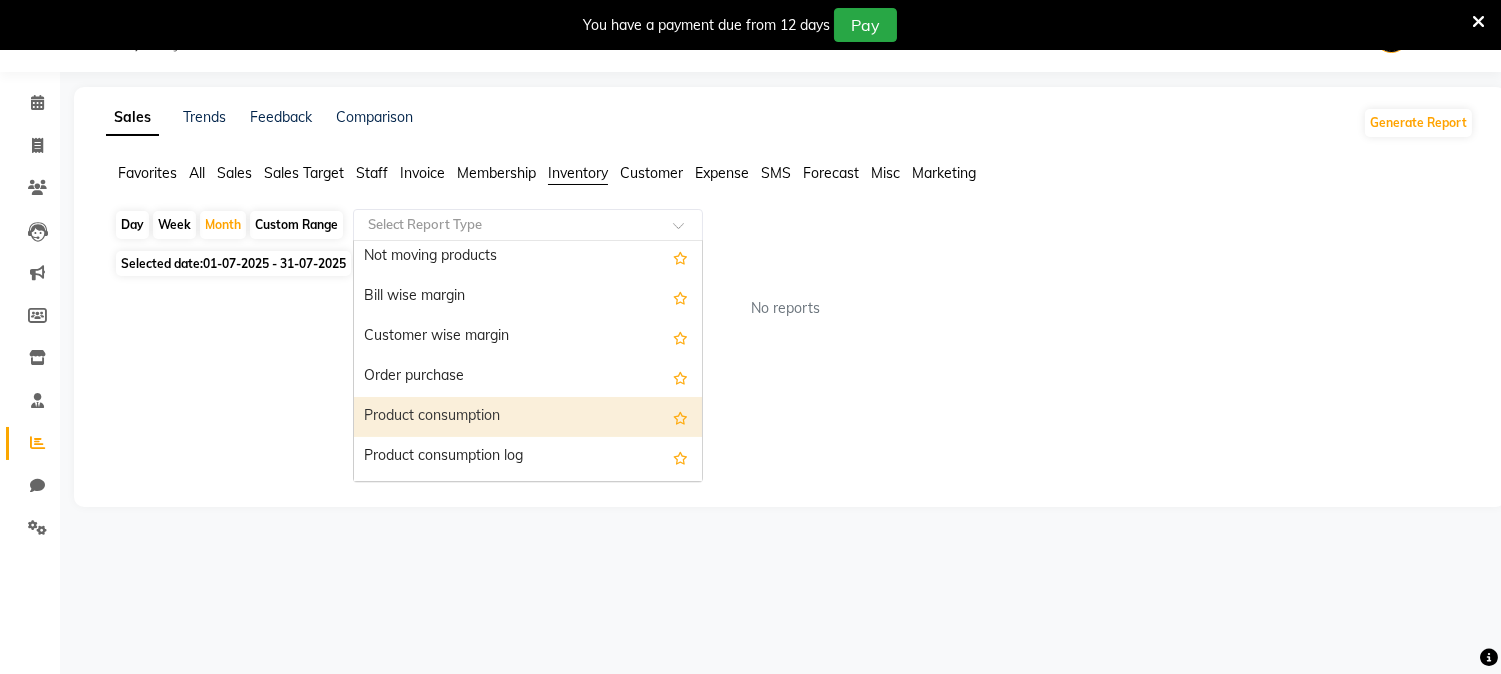 click on "Product consumption" at bounding box center [528, 417] 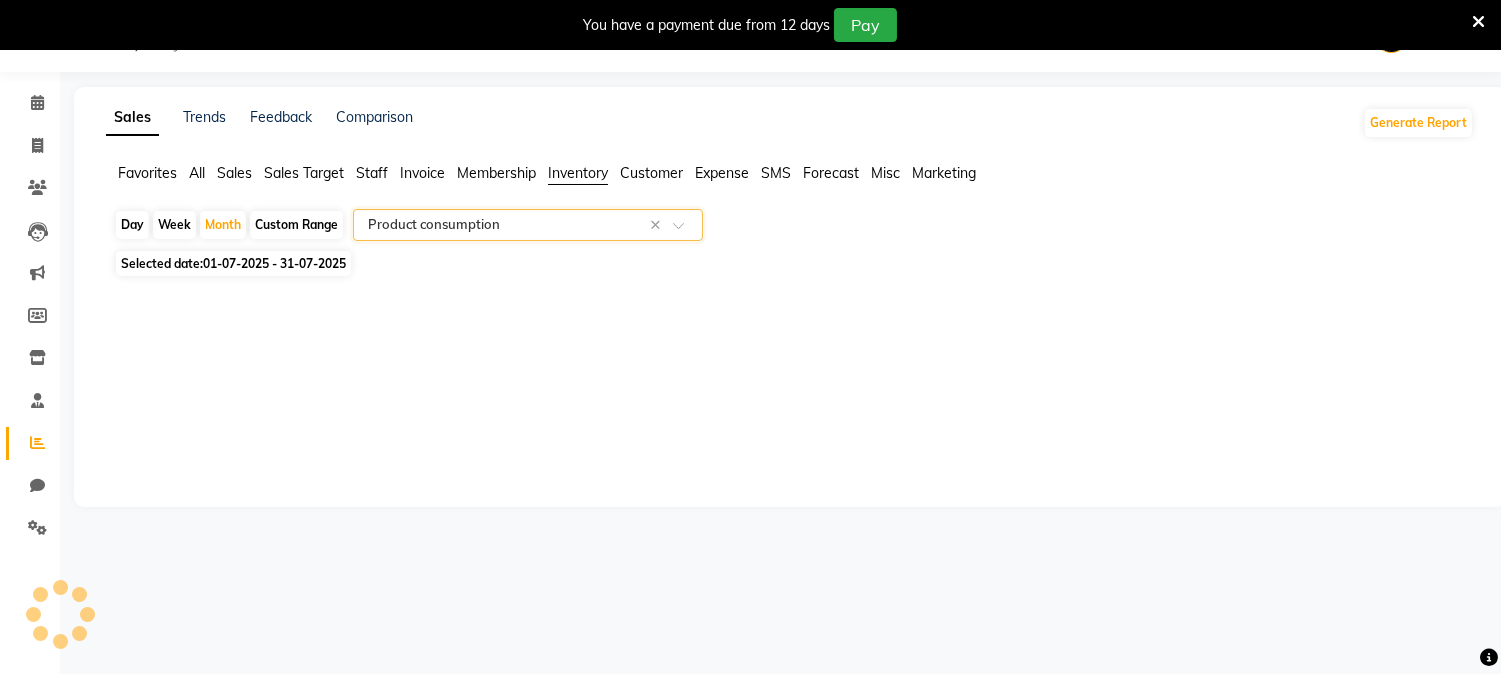 select on "full_report" 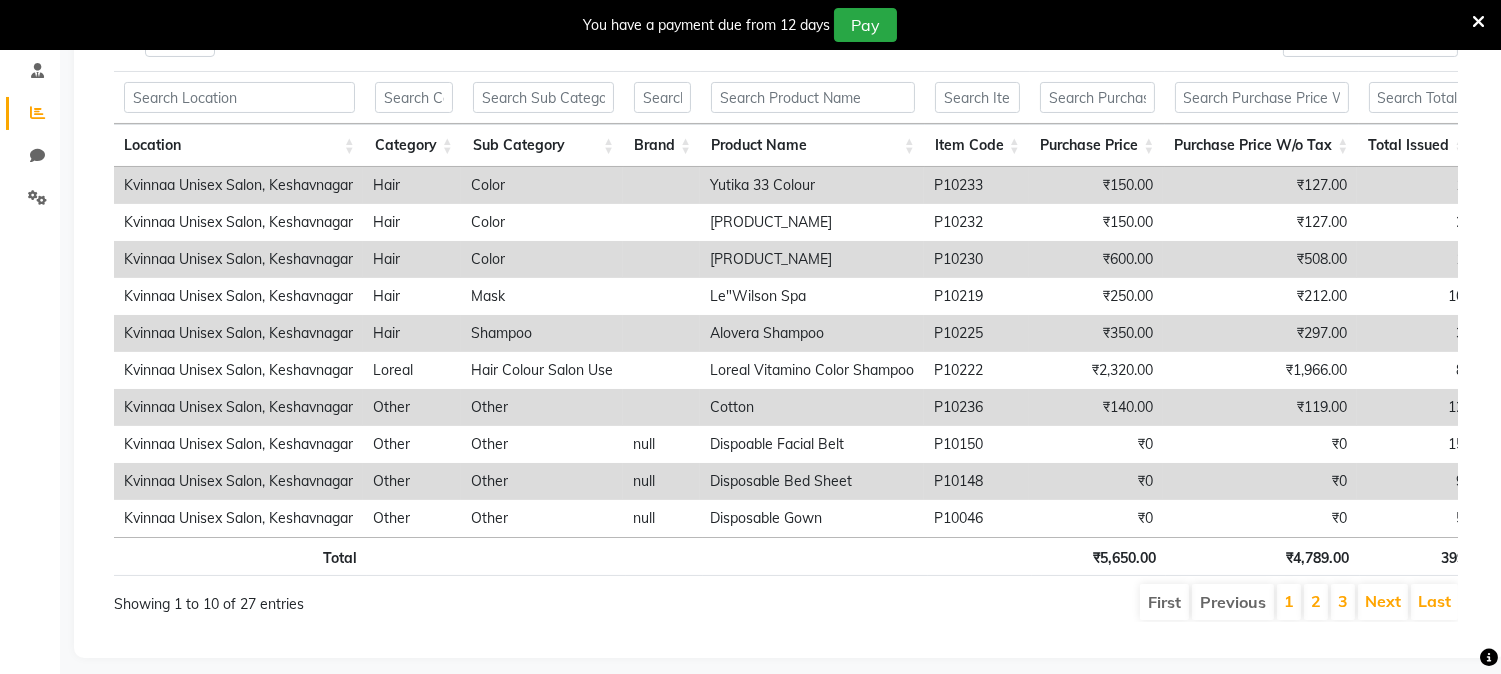 scroll, scrollTop: 383, scrollLeft: 0, axis: vertical 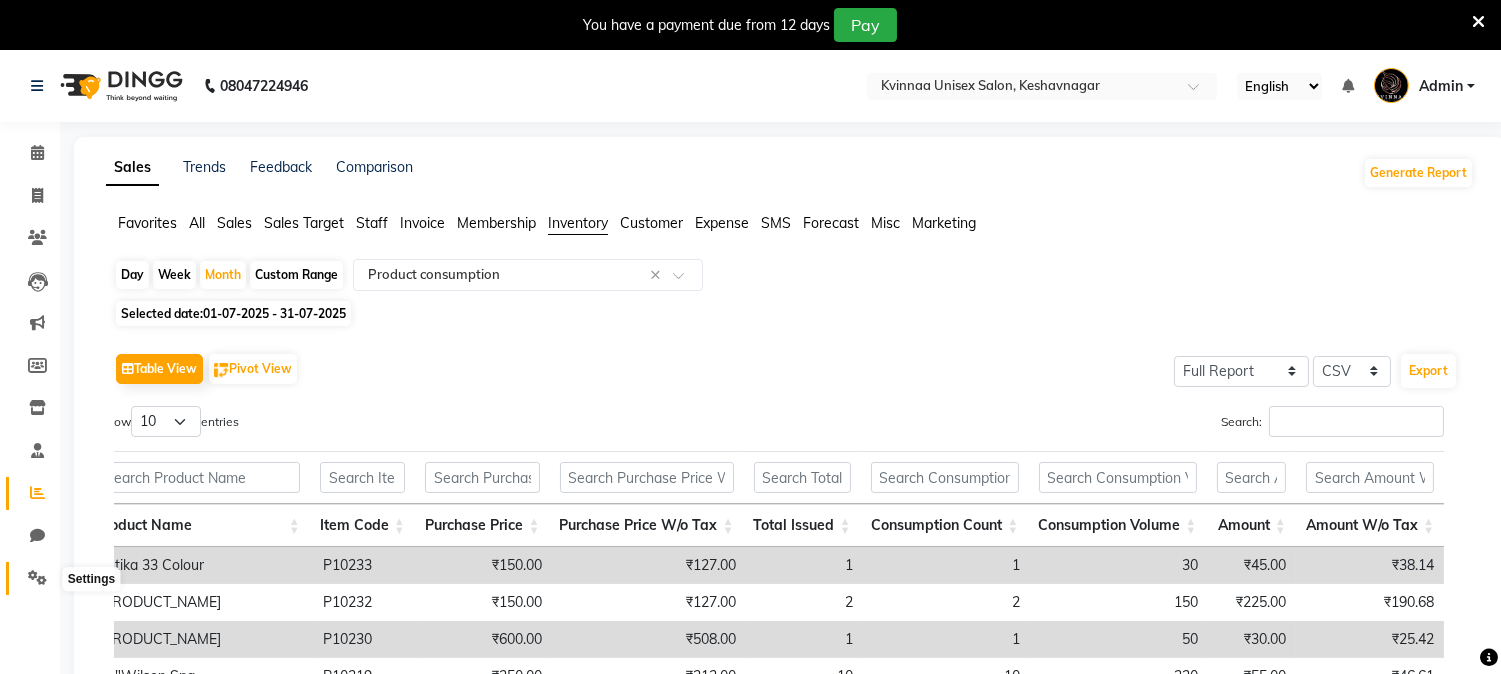 click 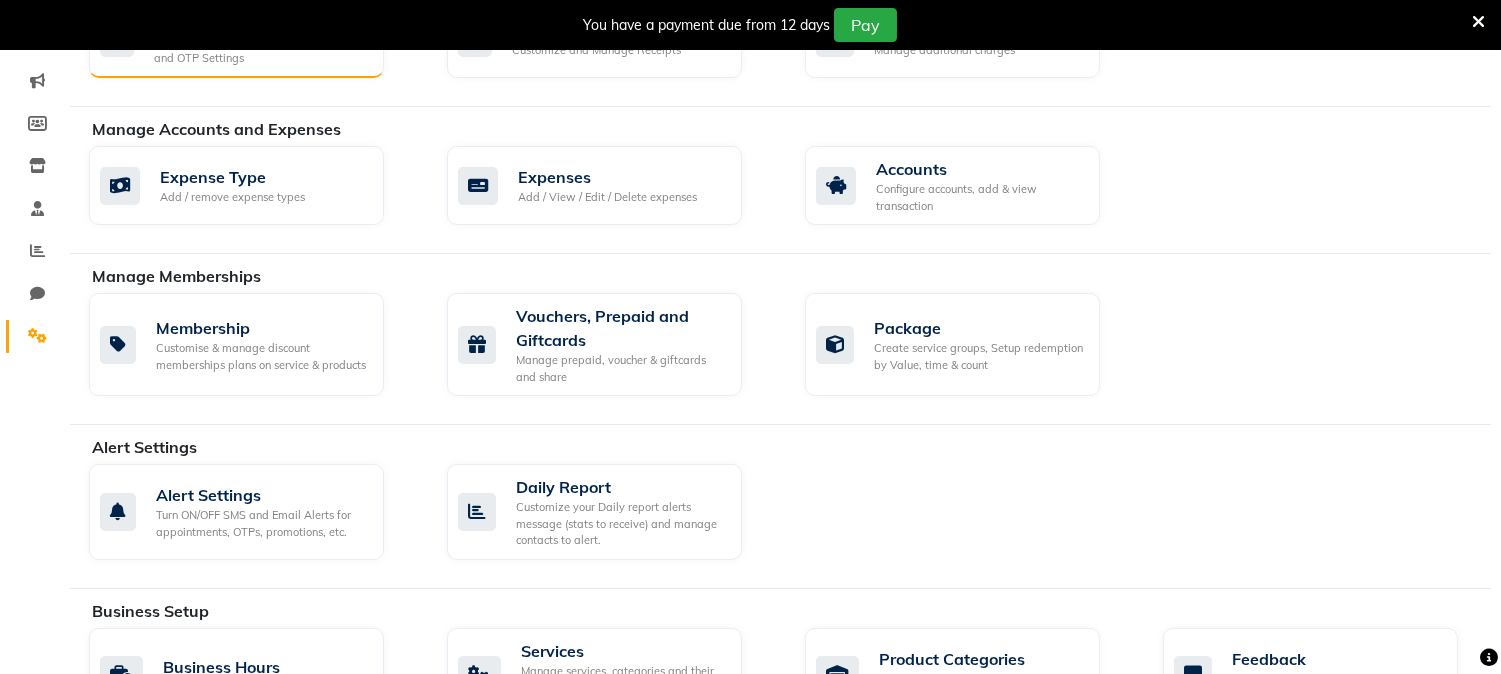 click on "Manage Tax, Payment Mode, Prefixes, and OTP Settings" 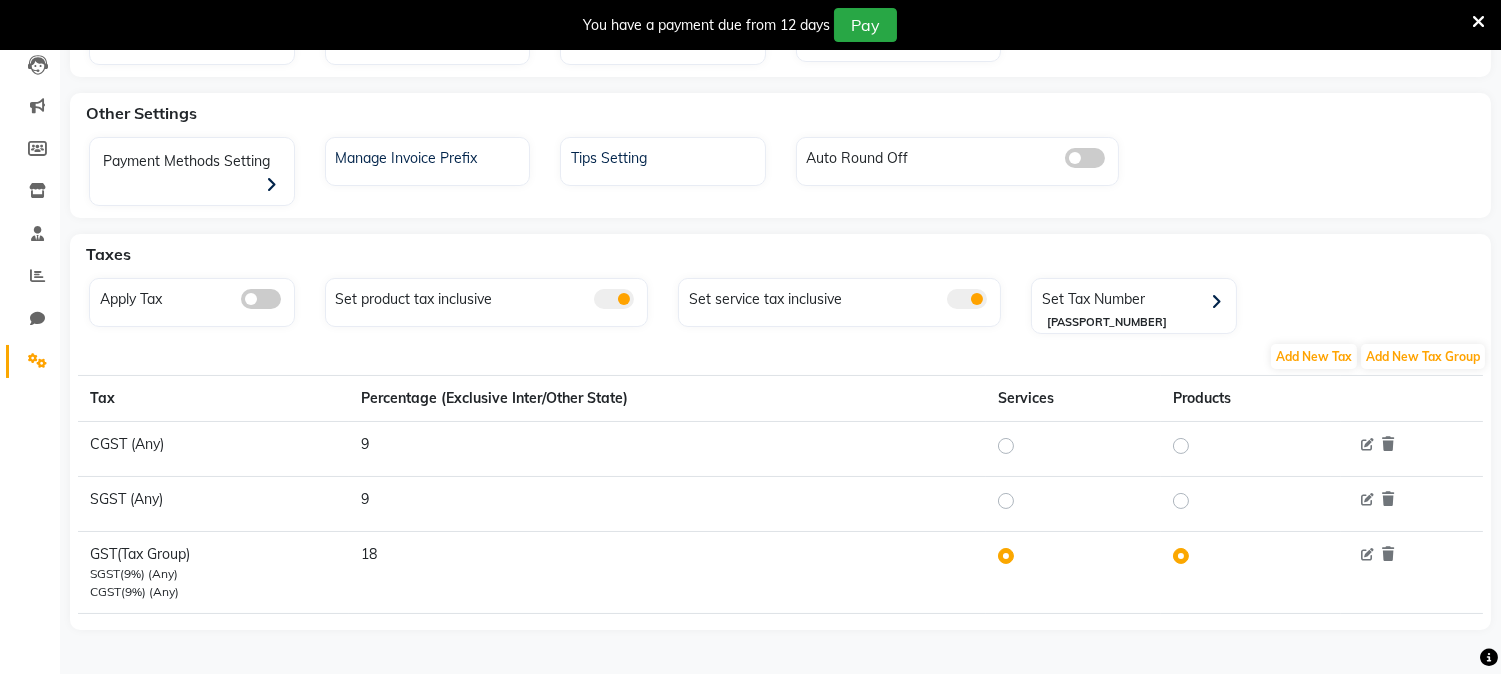 click 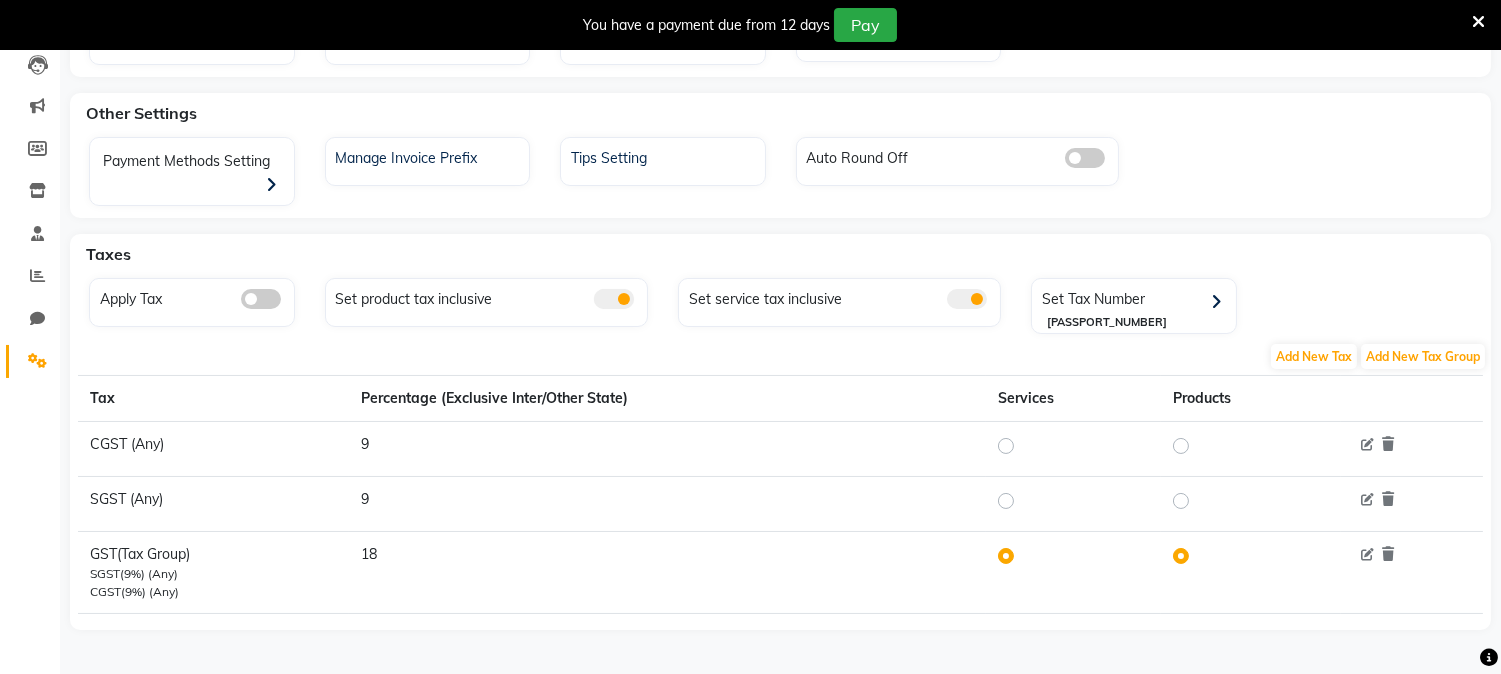 click 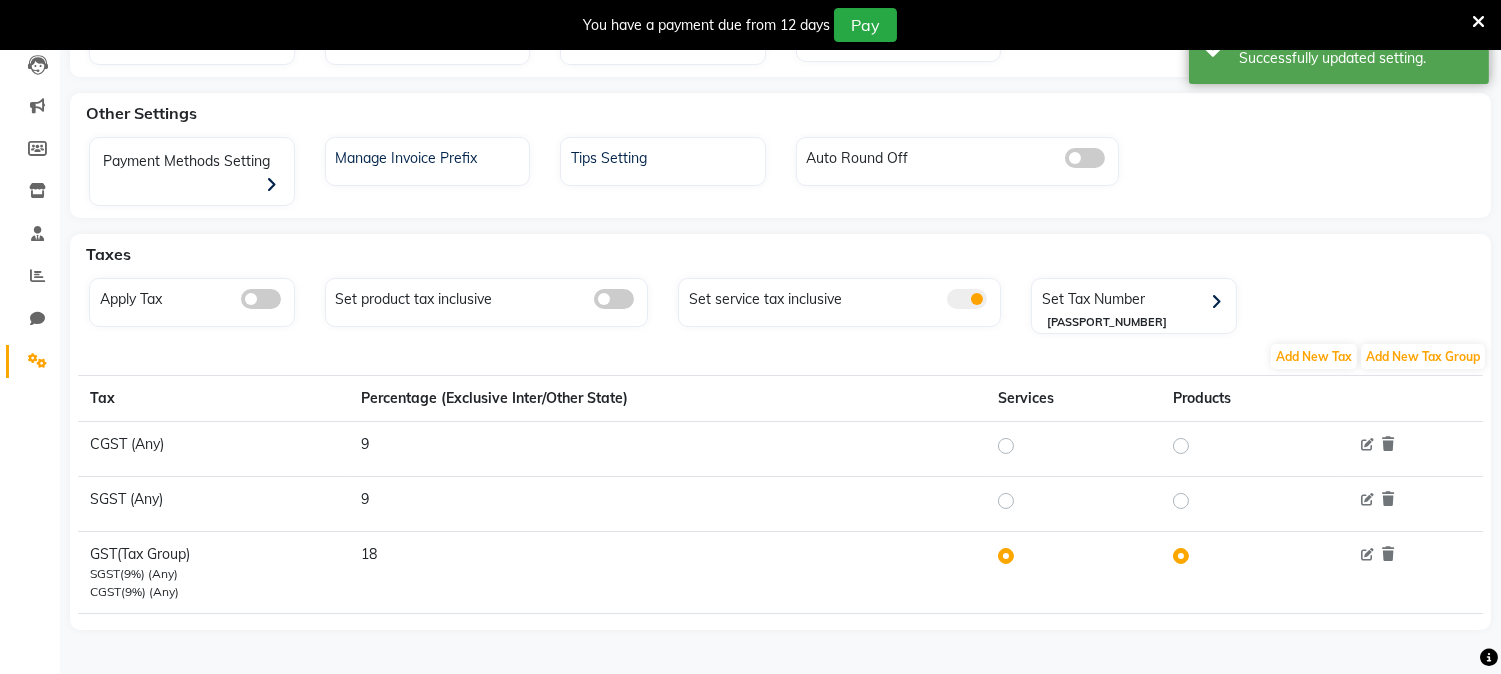 click 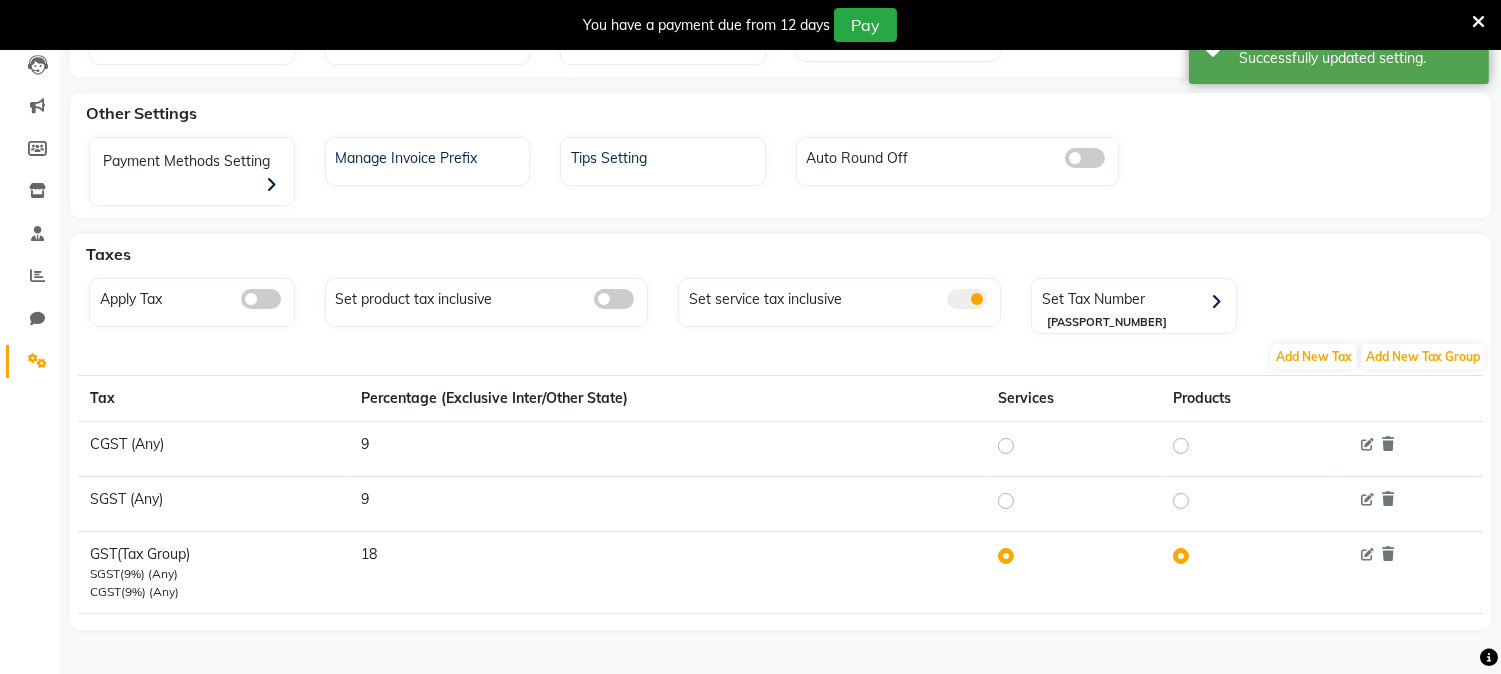 click 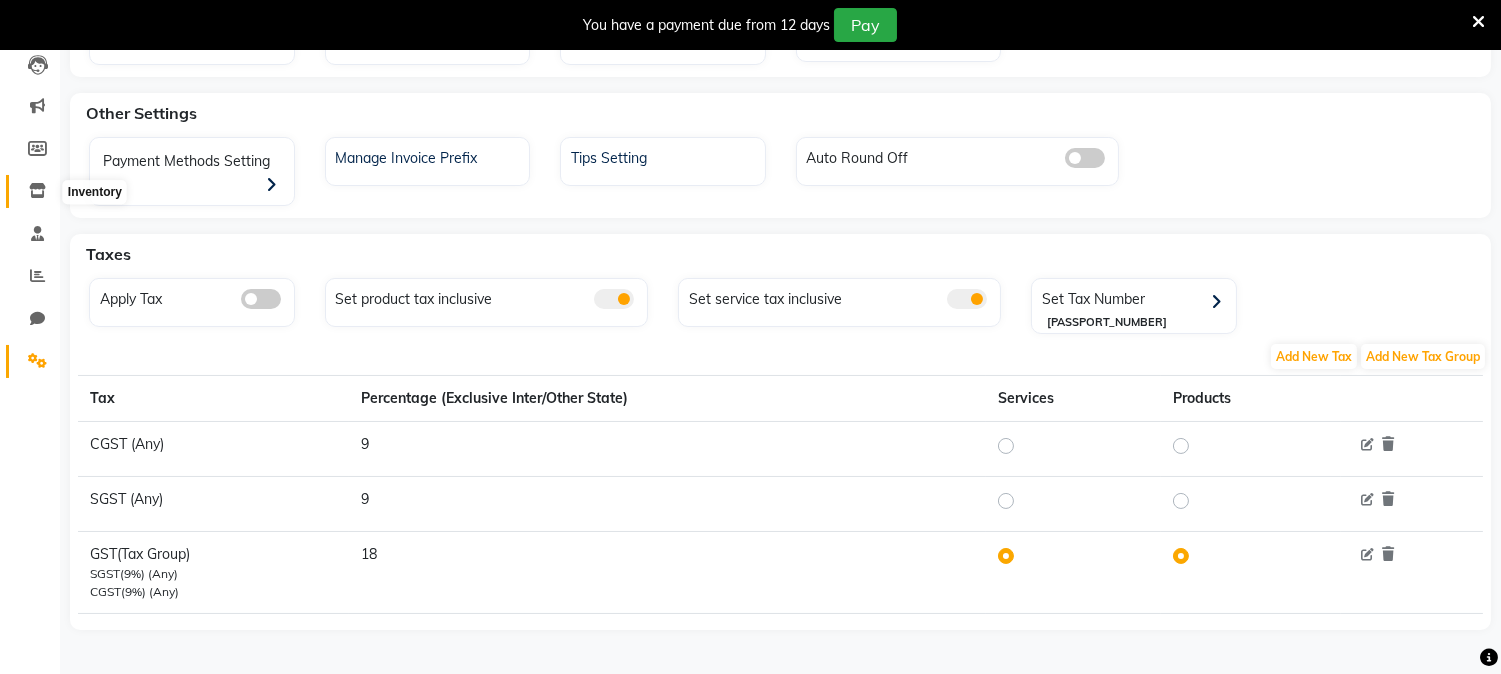 click 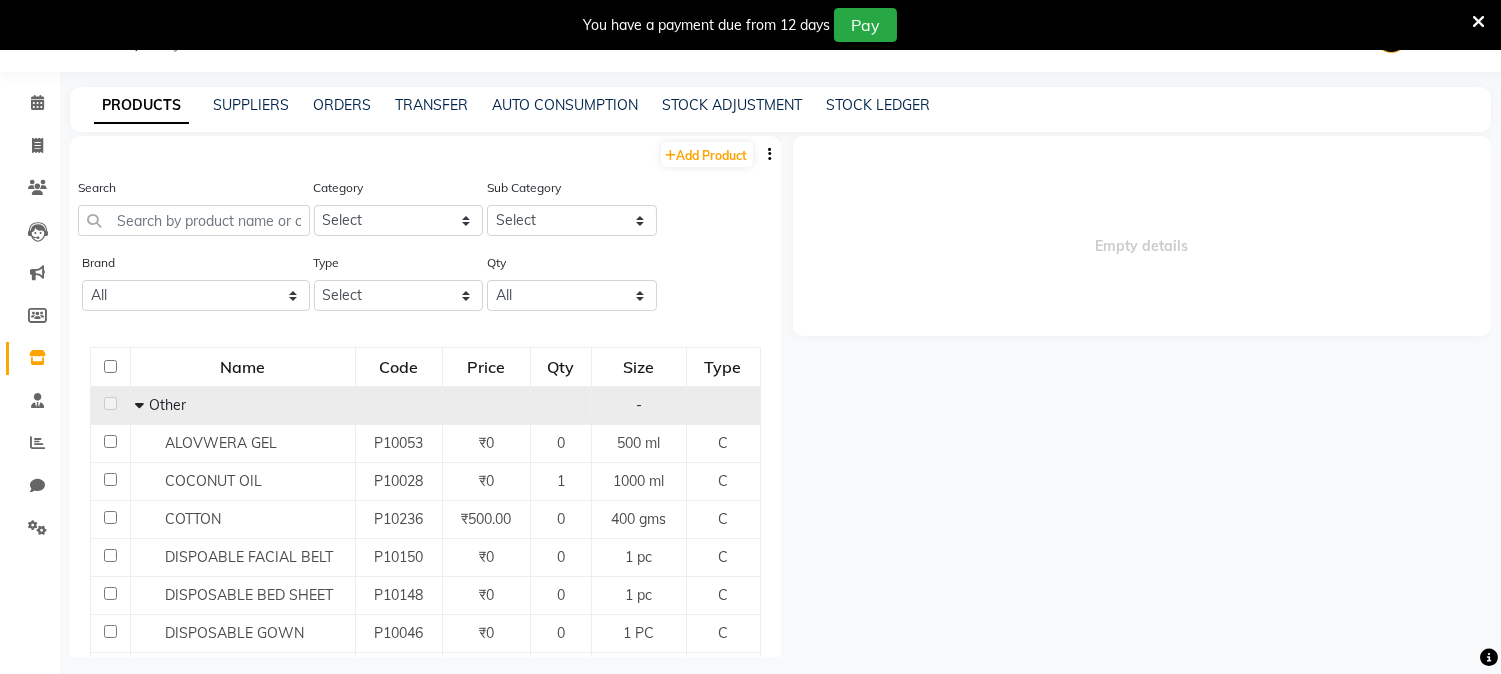 scroll, scrollTop: 62, scrollLeft: 0, axis: vertical 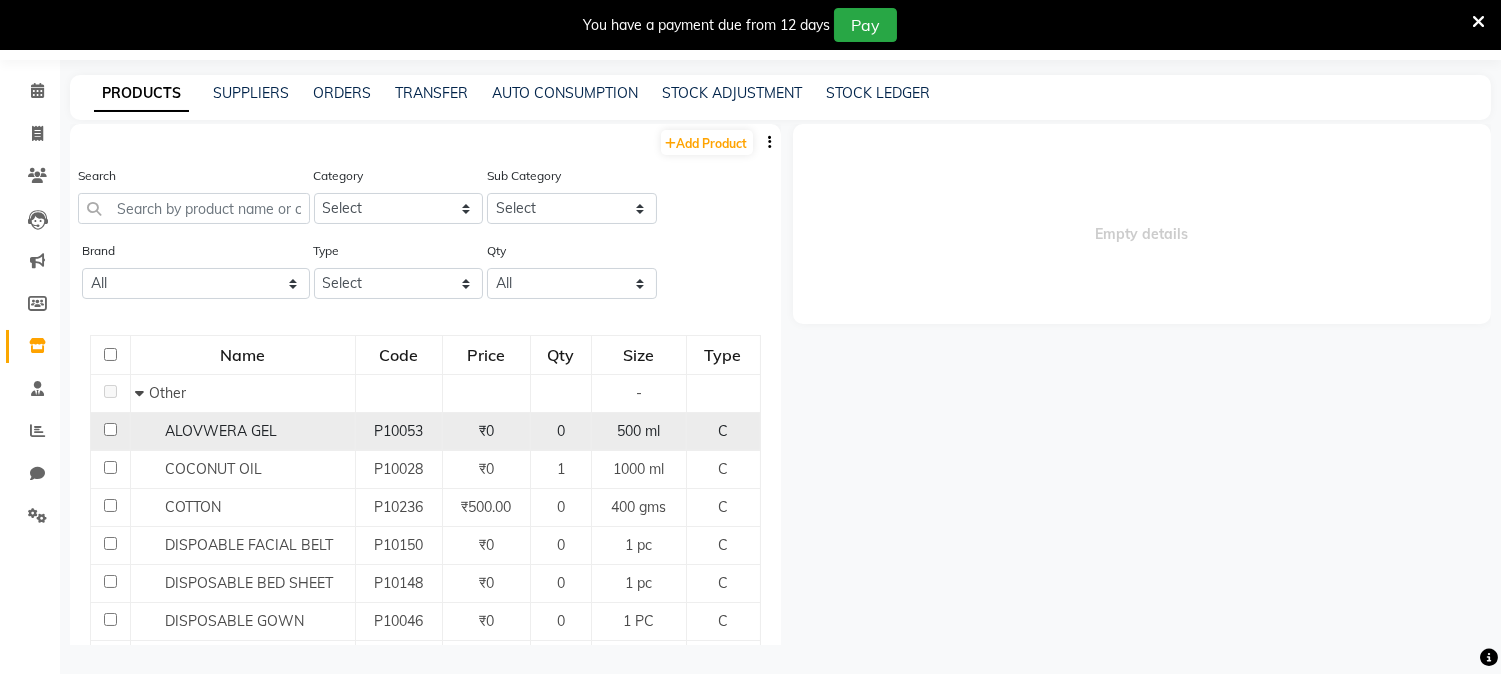 click on "ALOVWERA GEL" 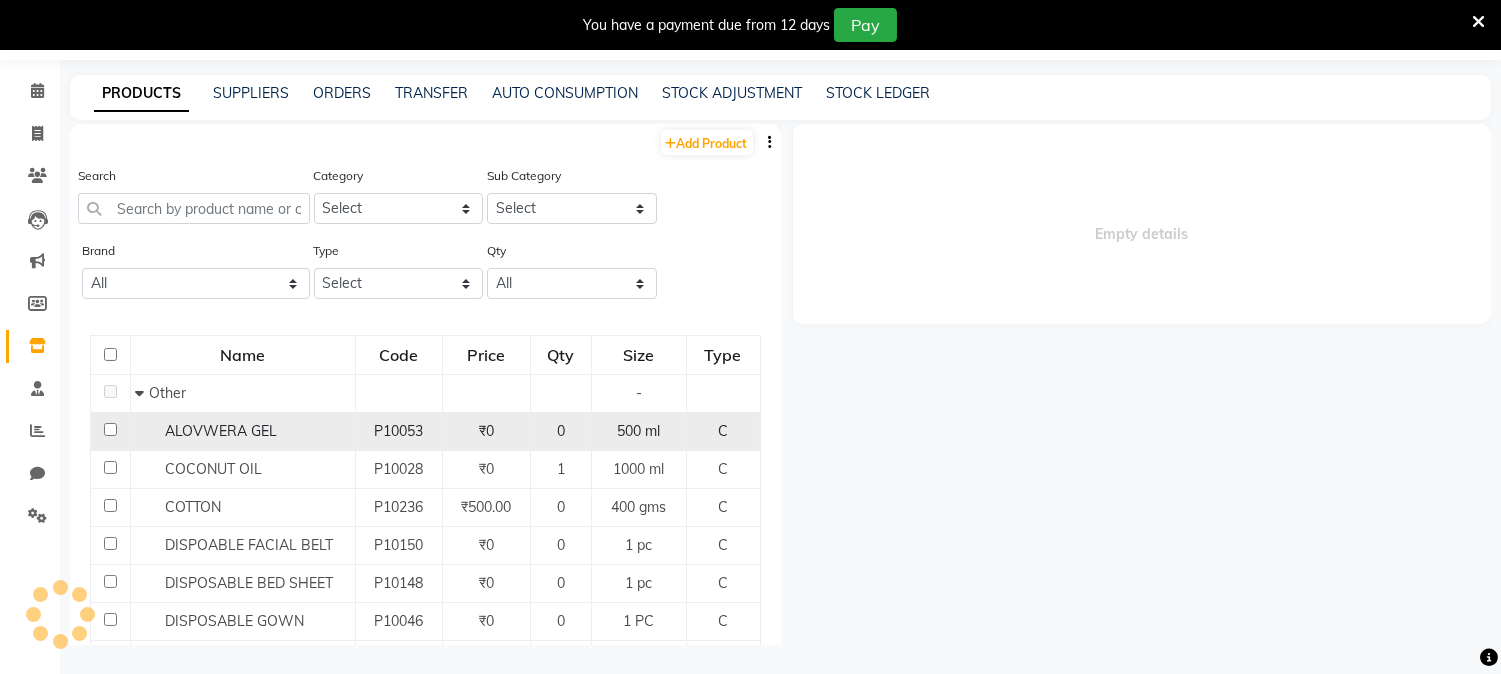 select 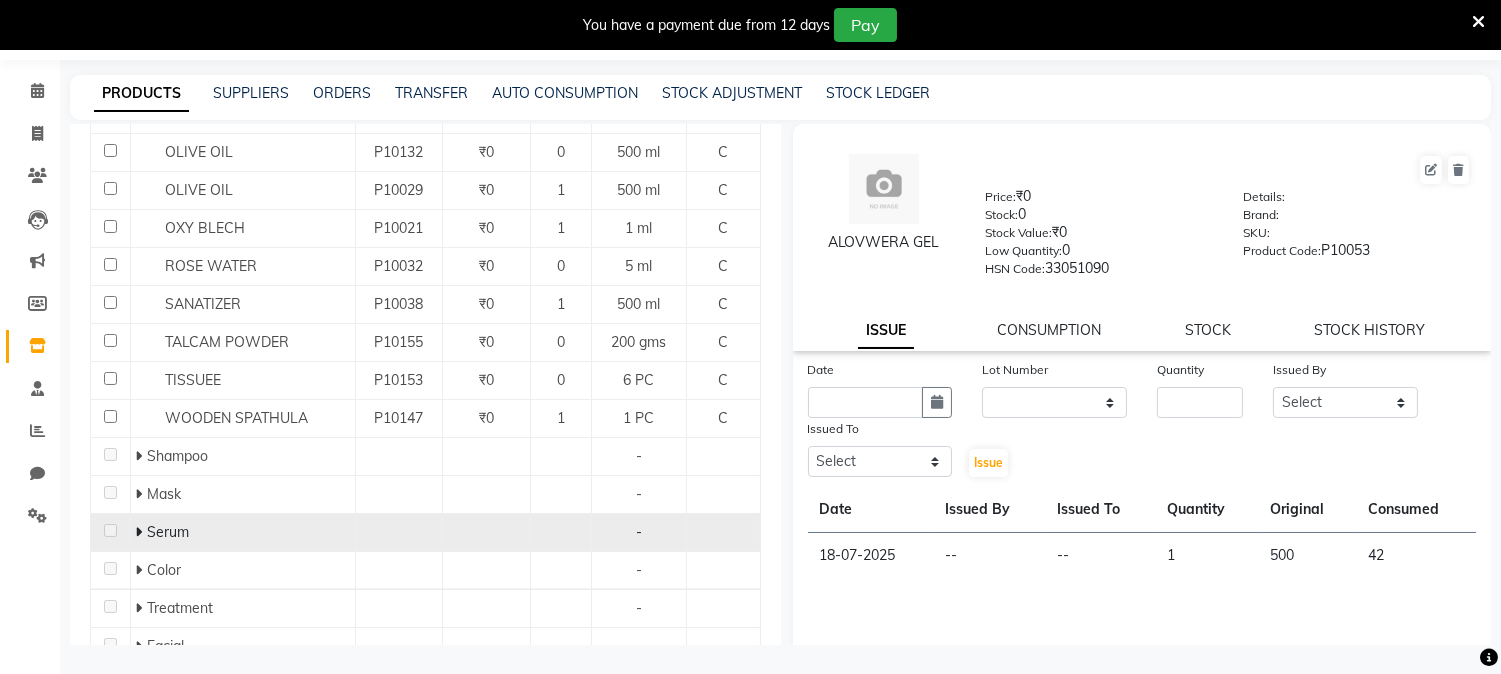 scroll, scrollTop: 777, scrollLeft: 0, axis: vertical 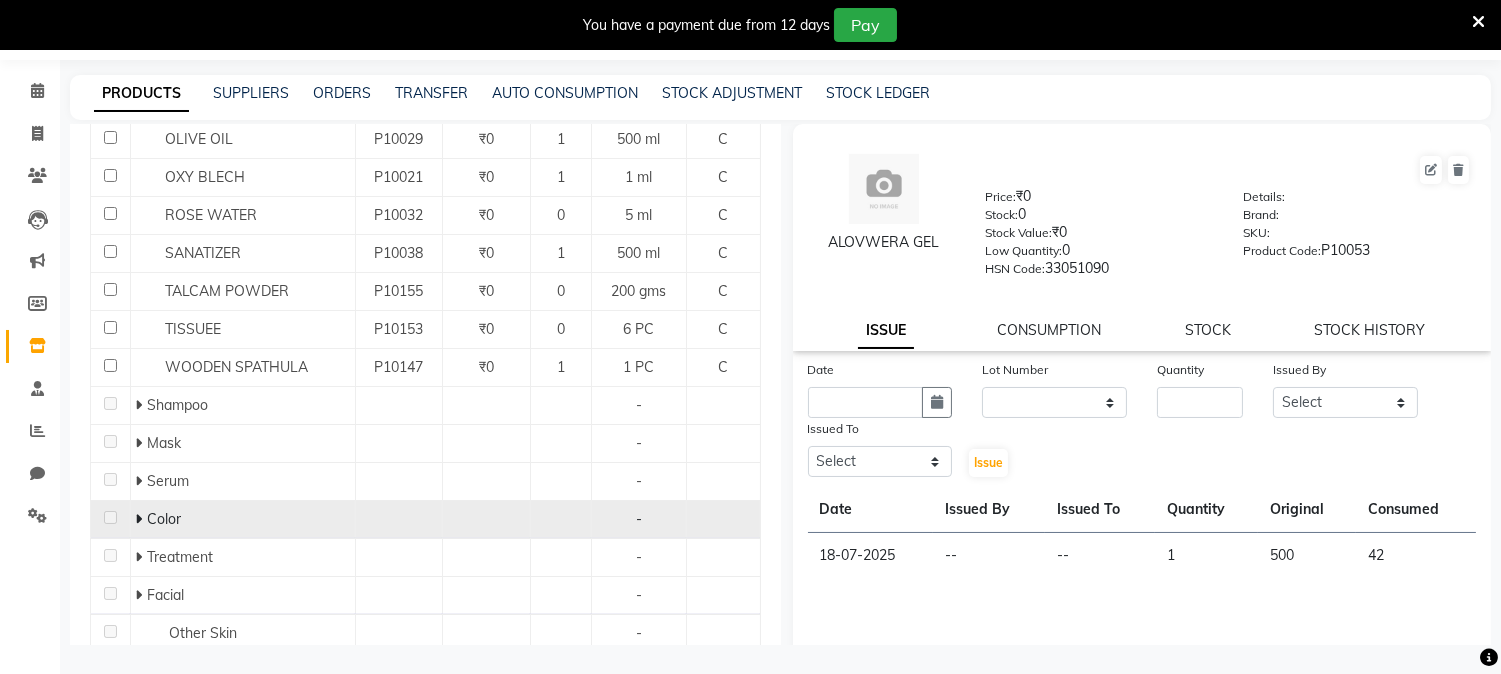 click on "Color" 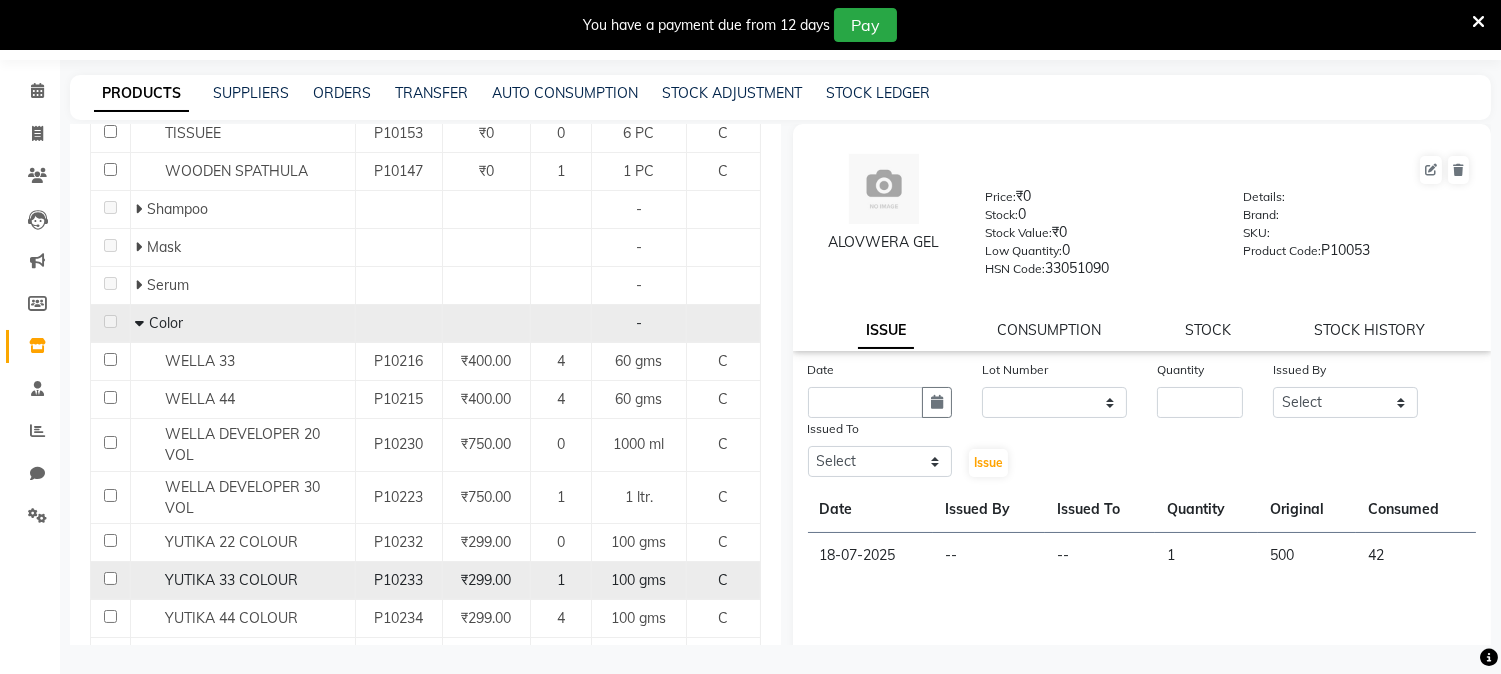 scroll, scrollTop: 1000, scrollLeft: 0, axis: vertical 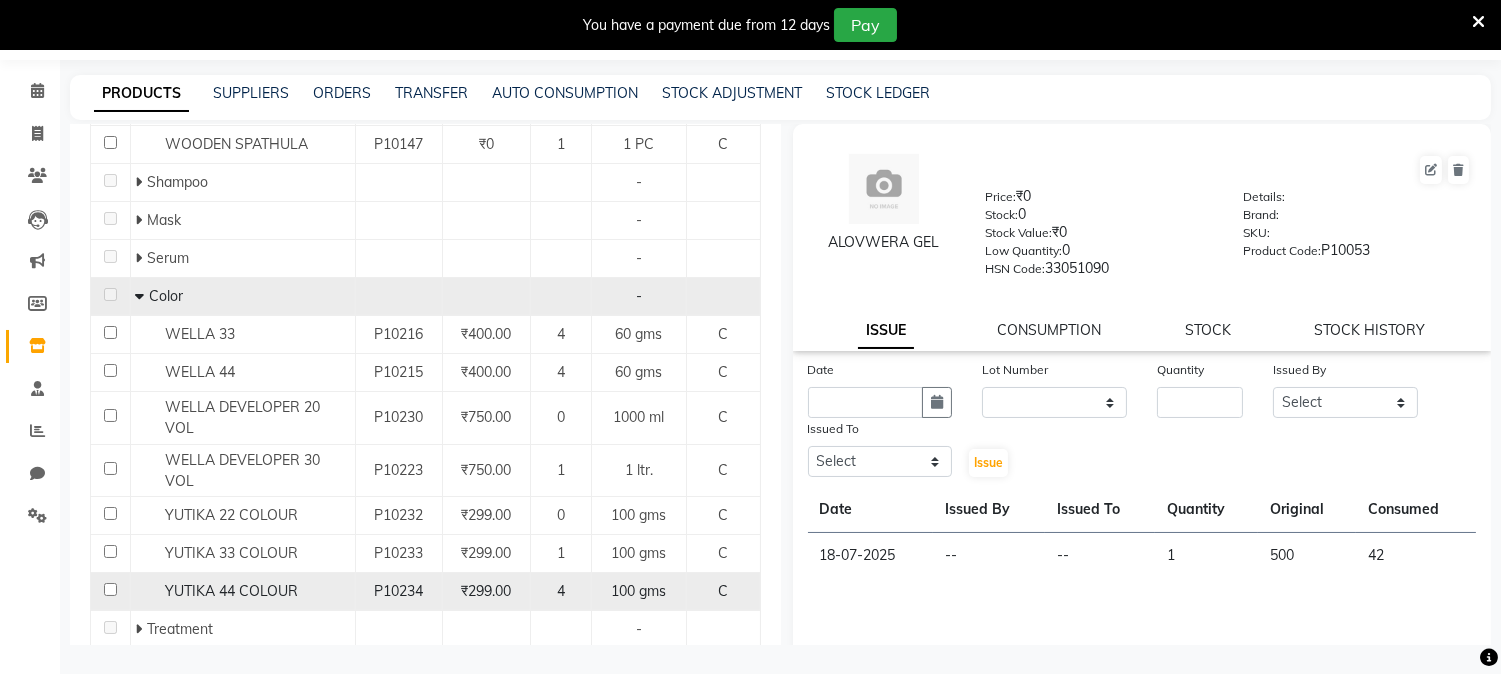 click on "YUTIKA 44 COLOUR" 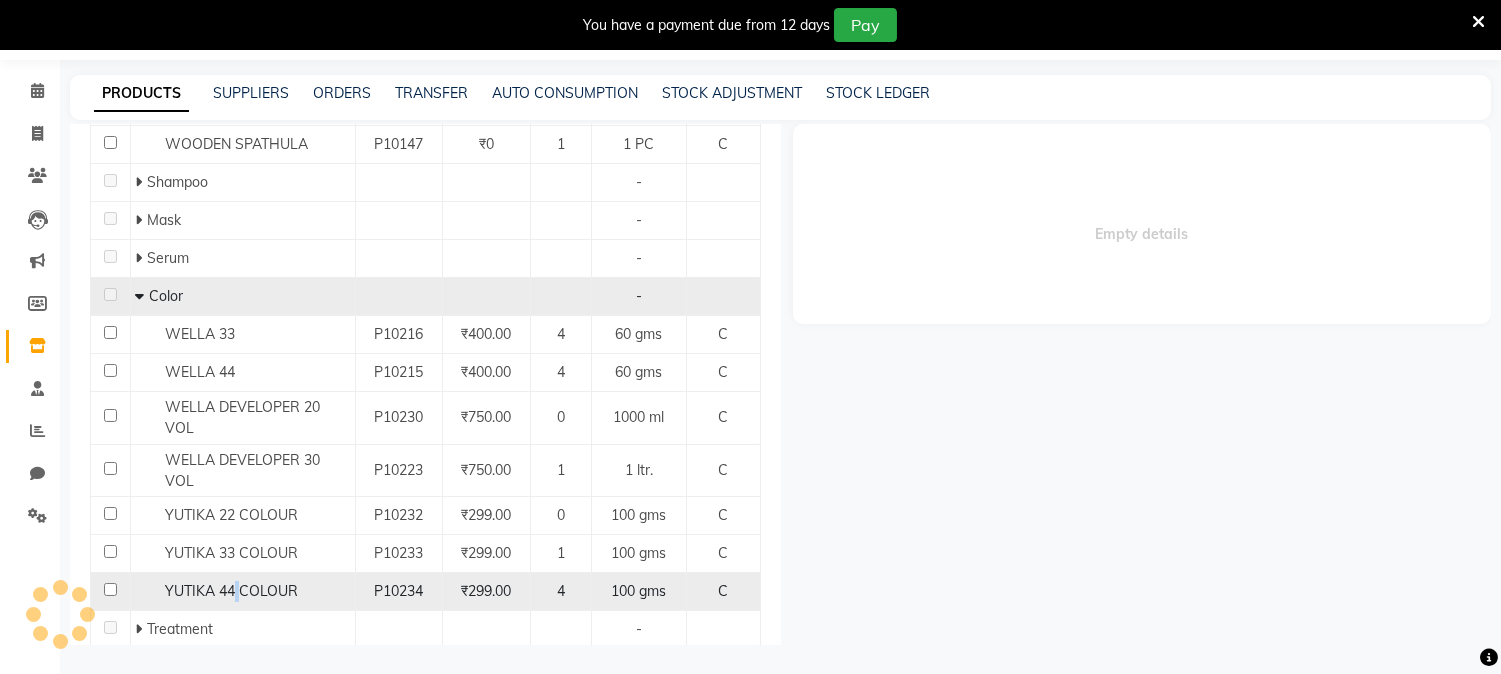 select 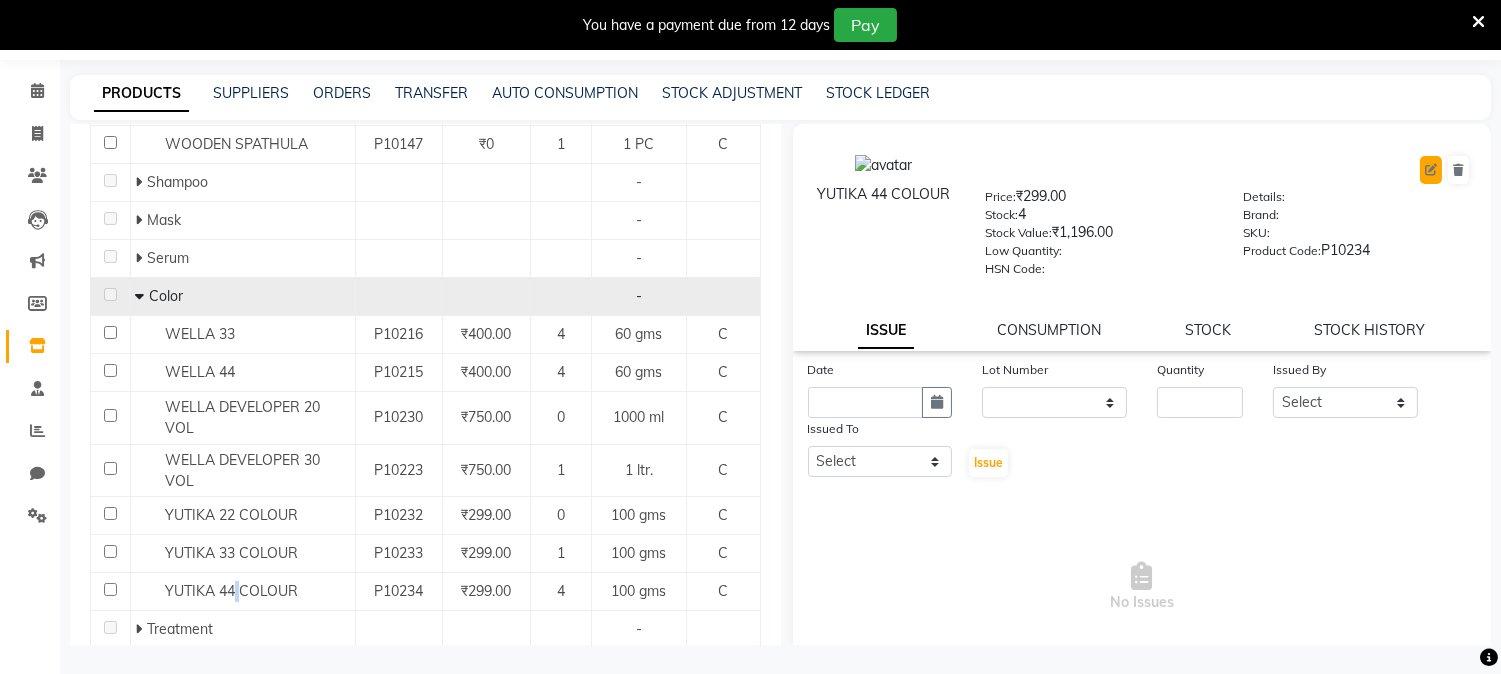 click 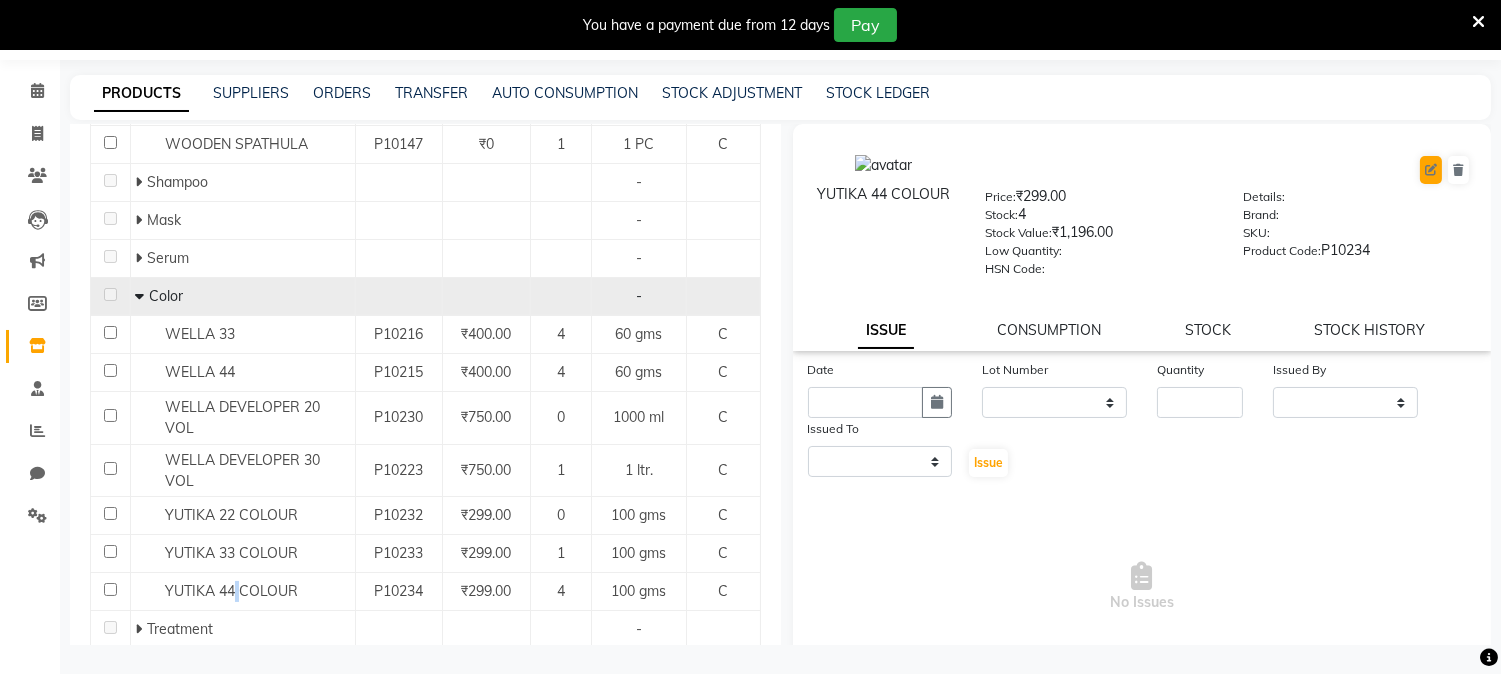 select on "C" 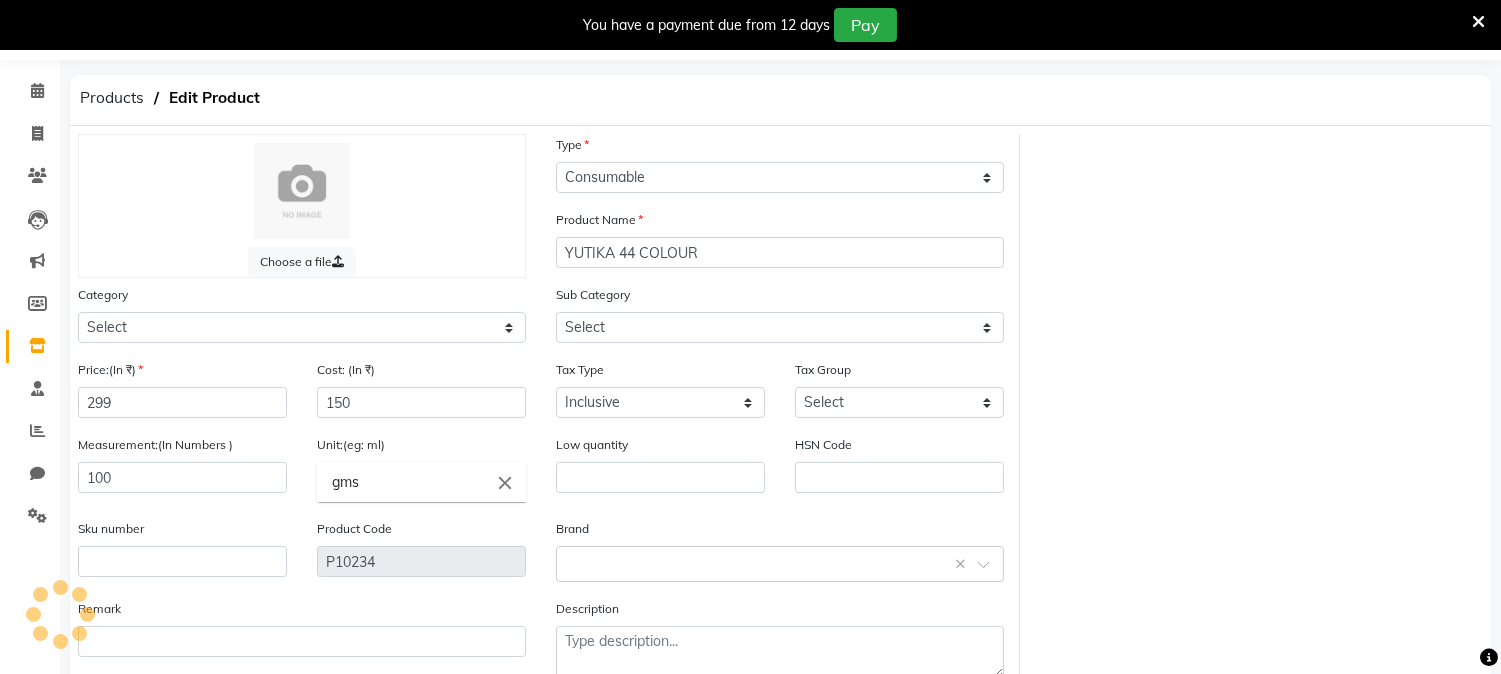 select on "141501107" 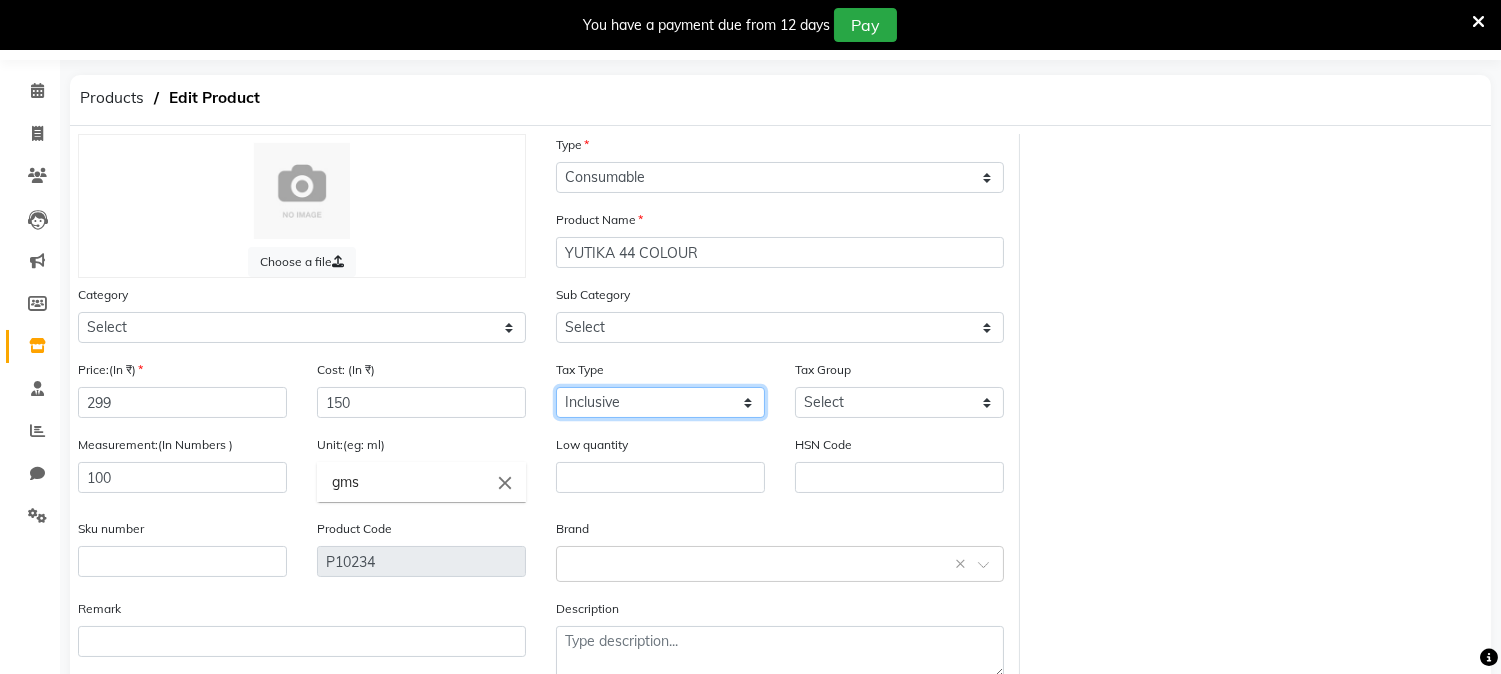 click on "Select Inclusive Exclusive" 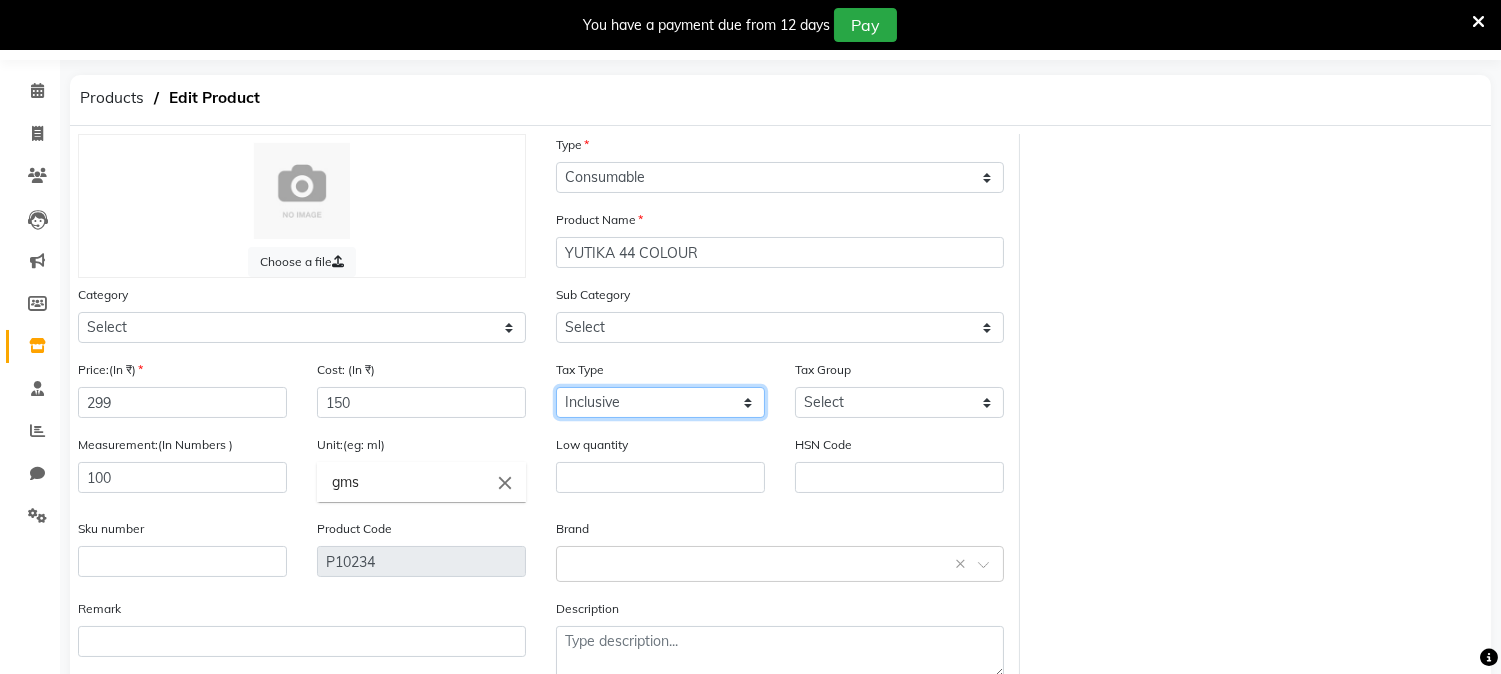 click on "Select Inclusive Exclusive" 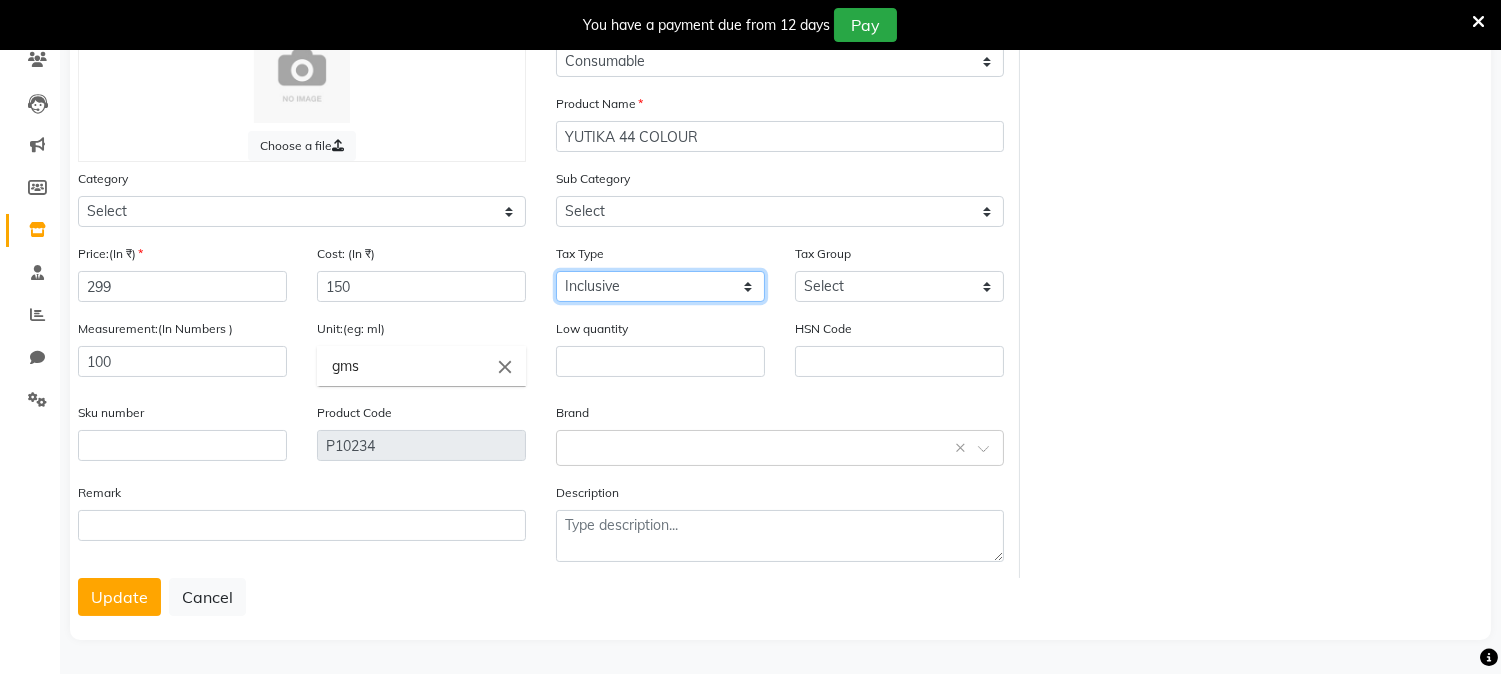click on "Select Inclusive Exclusive" 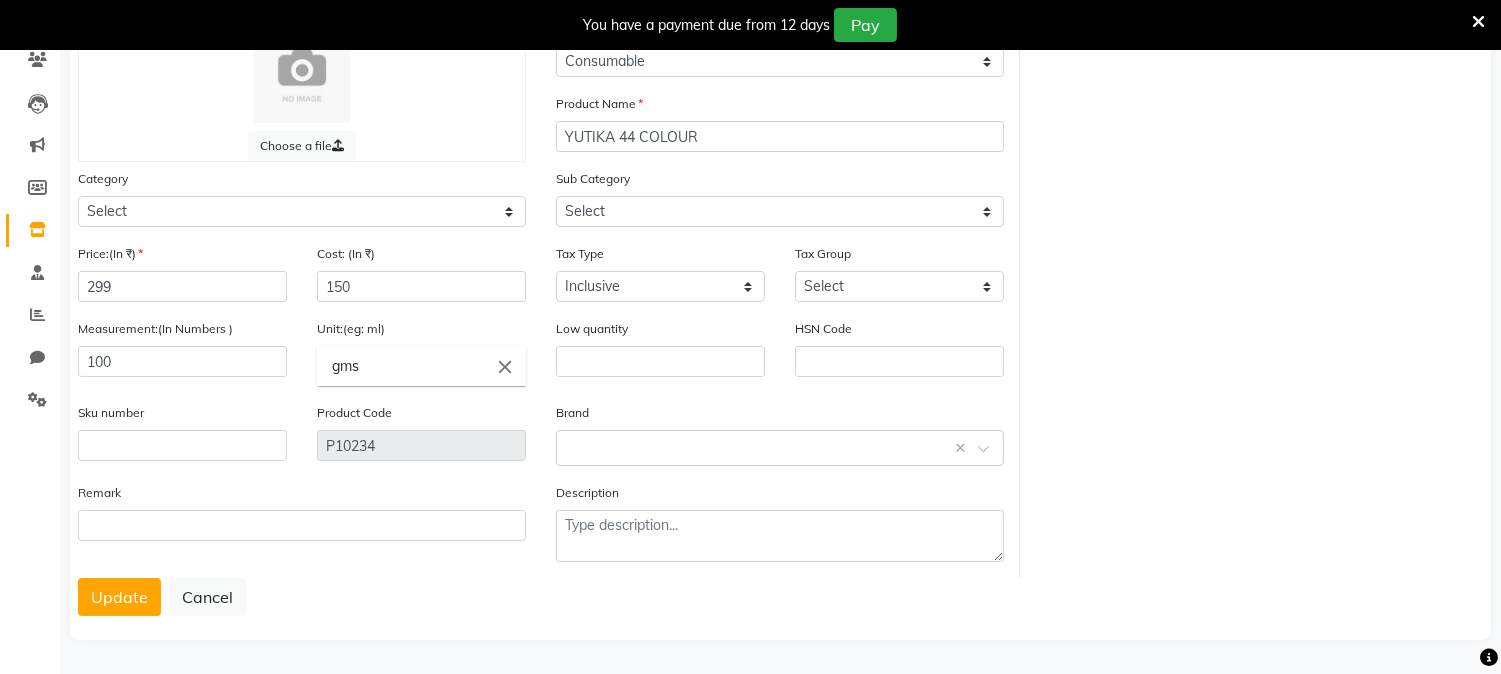 click on "Category Select Hair Skin Makeup Personal Care Appliances Beard Waxing Disposable Threading Hands and Feet Beauty Planet Botox Cadiveu Casmara Cheryls Loreal Olaplex Other" 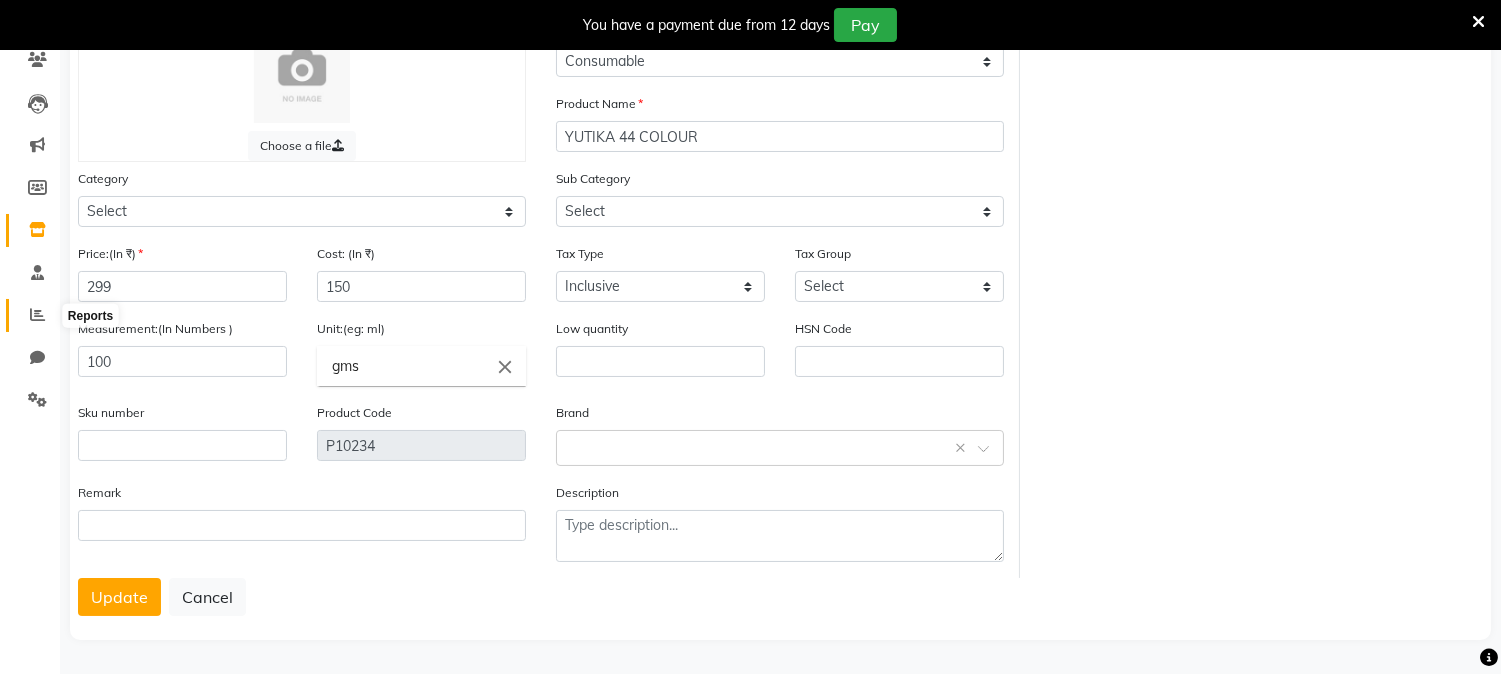 click 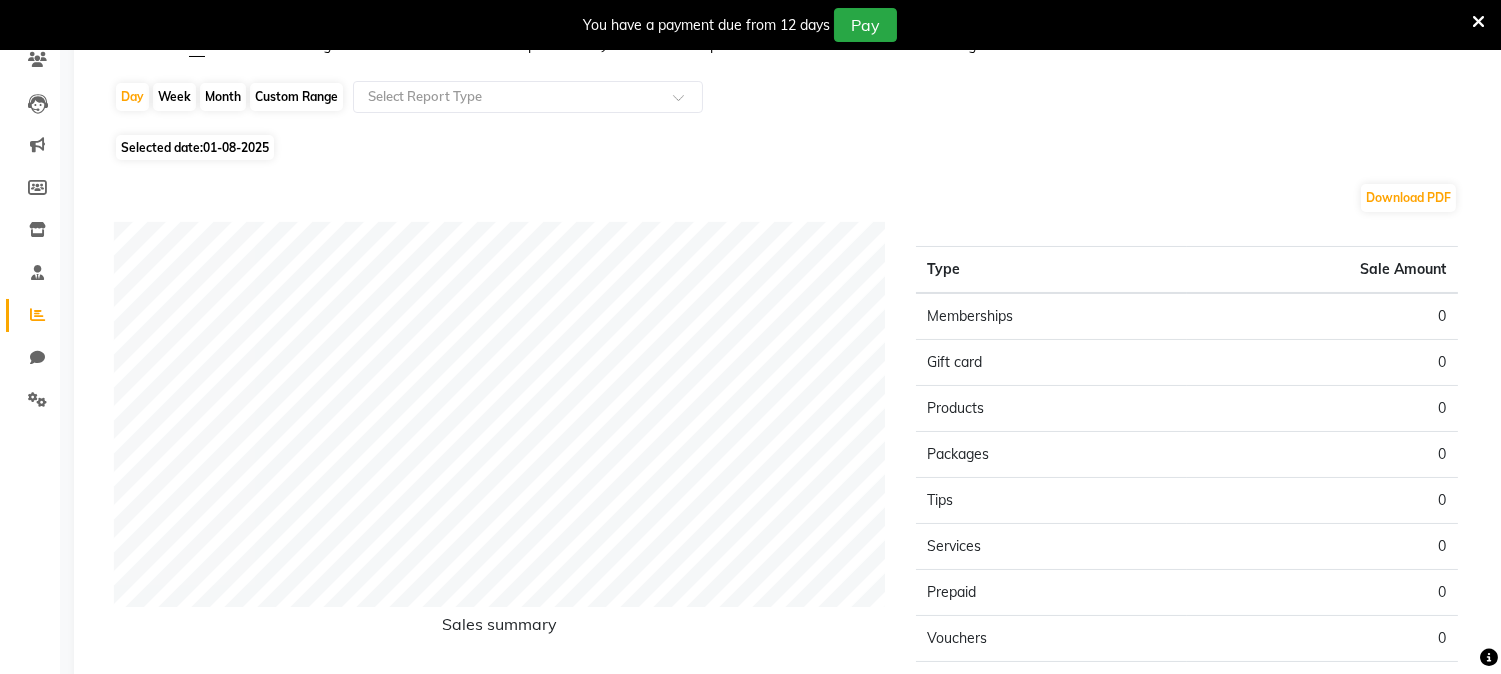 scroll, scrollTop: 0, scrollLeft: 0, axis: both 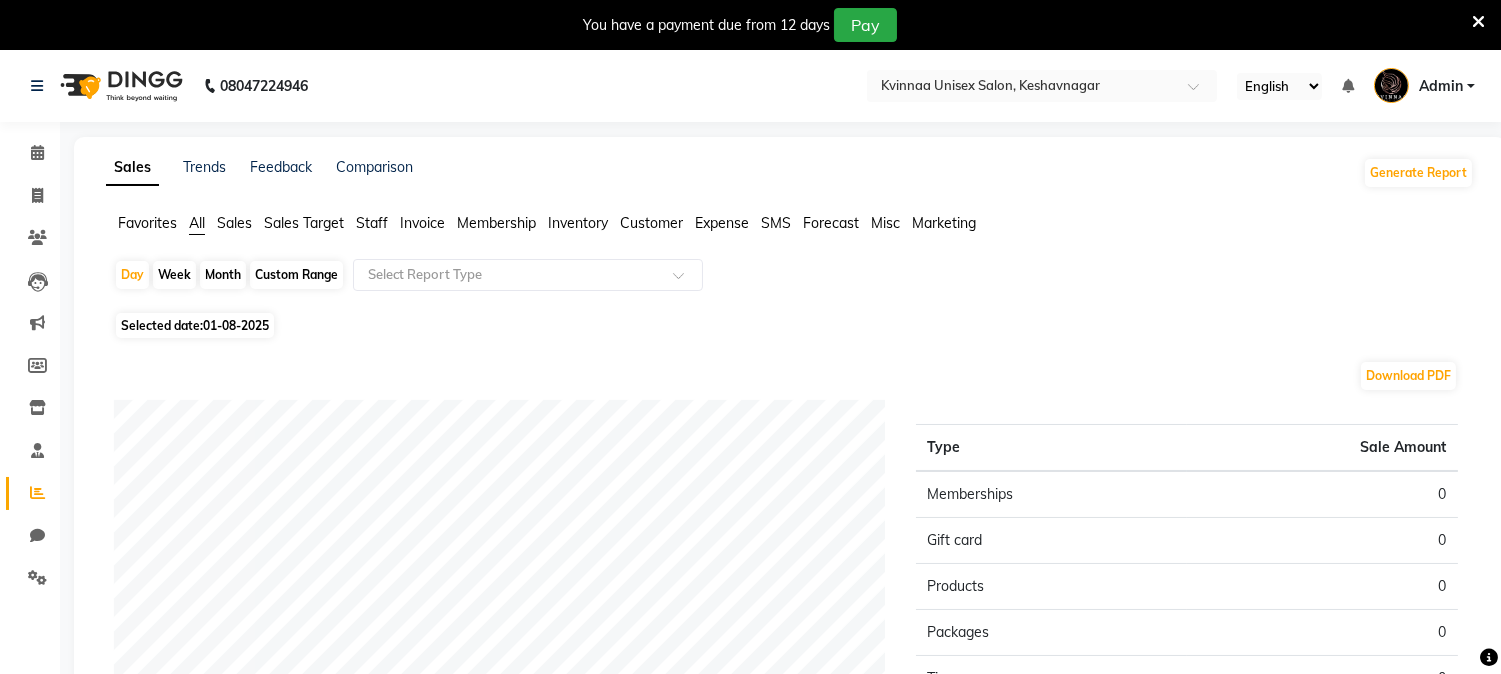 click on "Inventory" 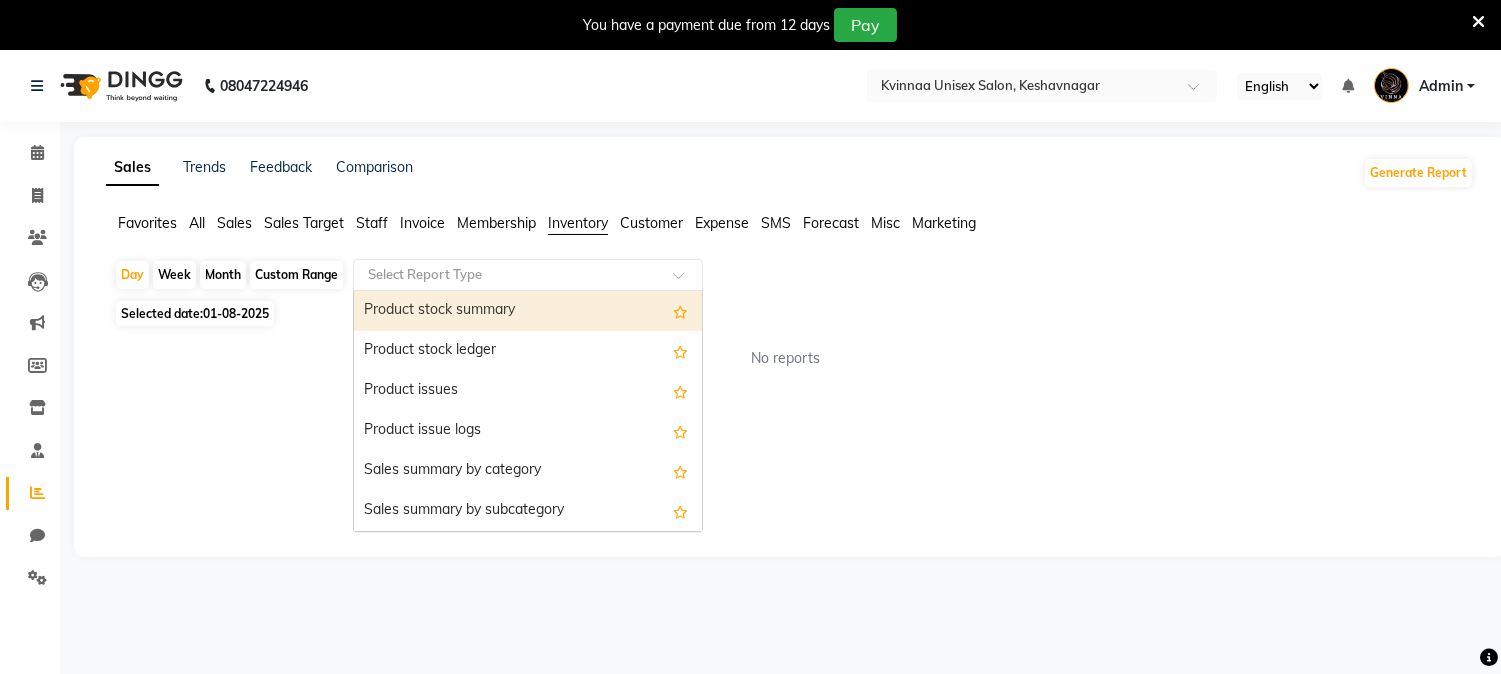 click 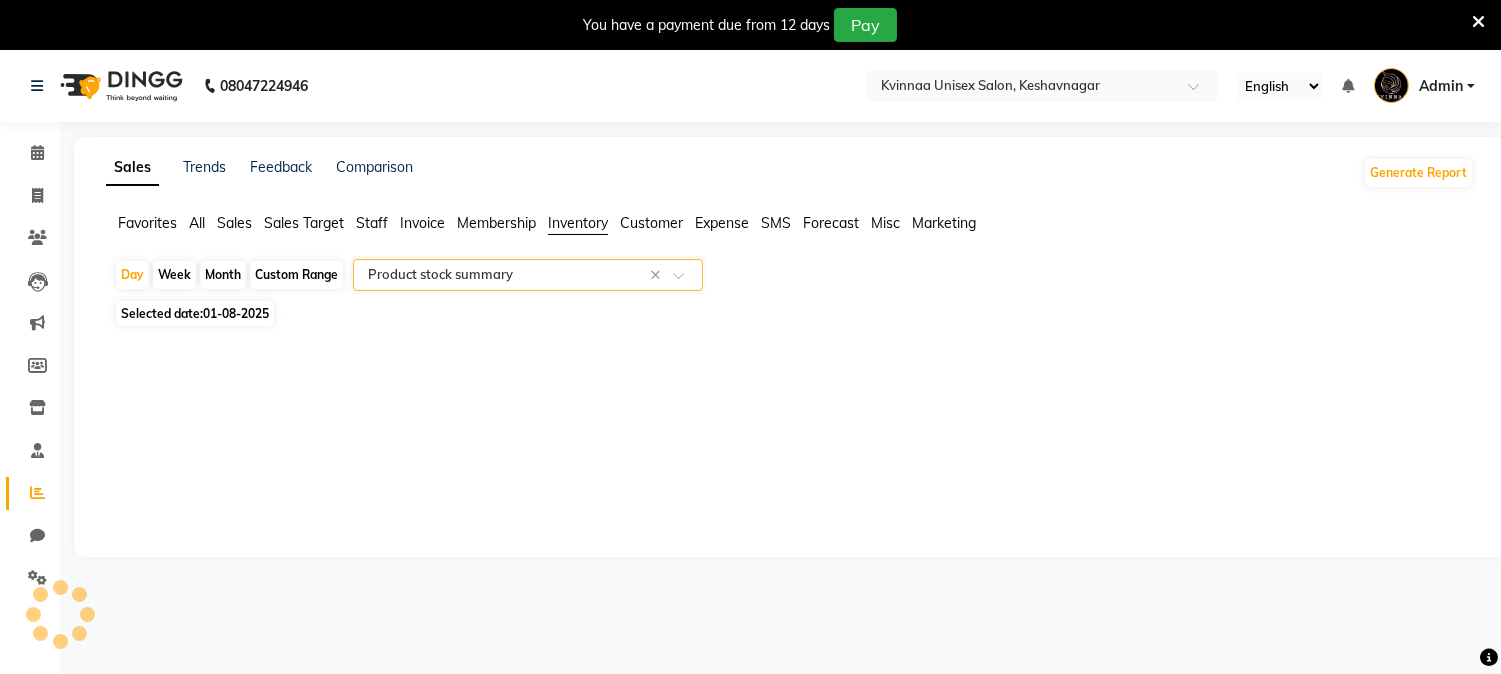 select on "full_report" 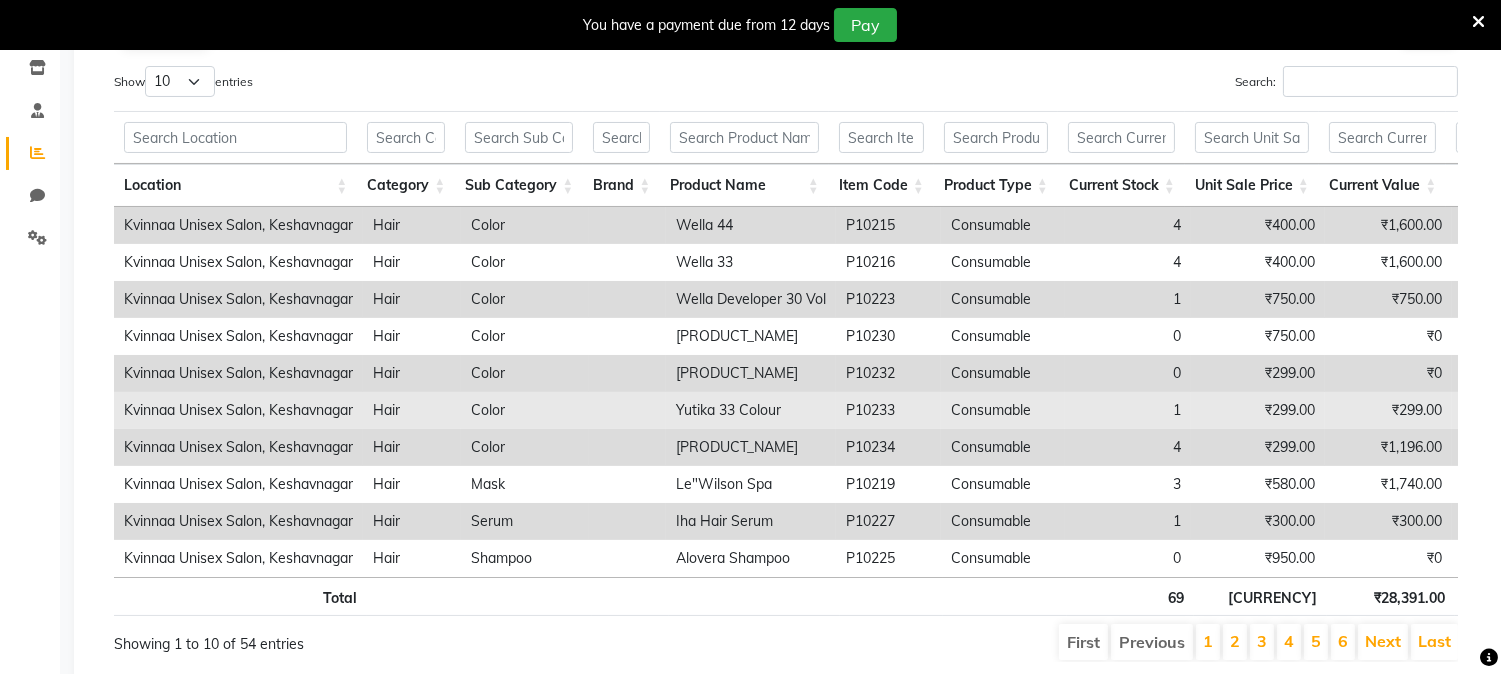 scroll, scrollTop: 341, scrollLeft: 0, axis: vertical 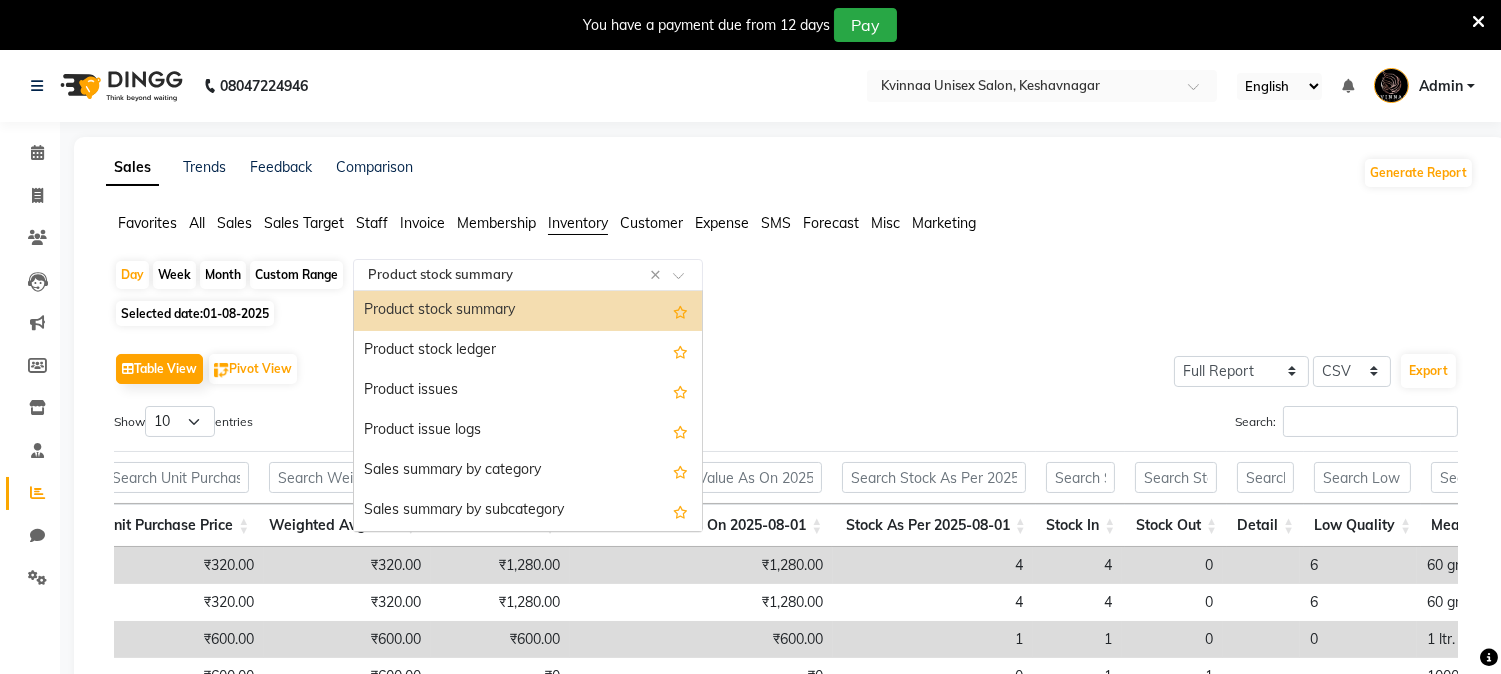 click on "Select Report Type × Product stock summary ×" 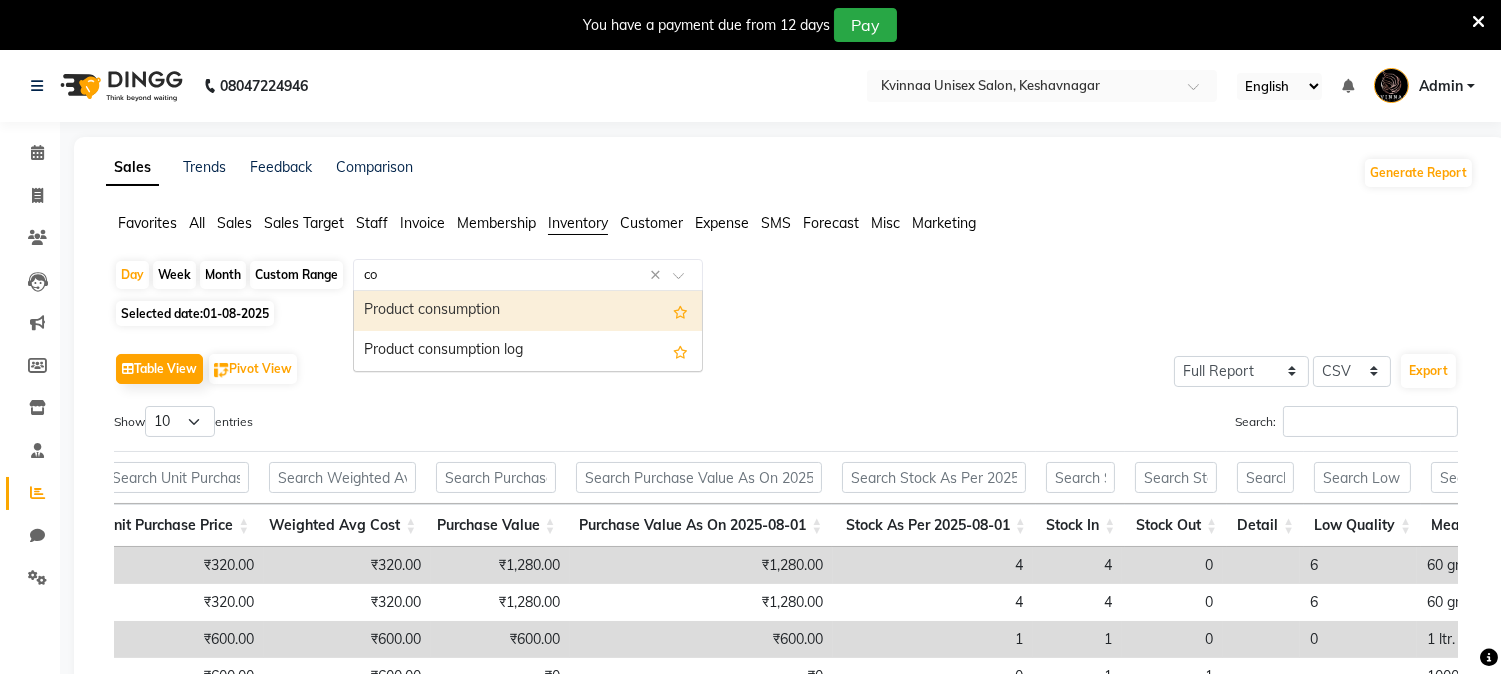 type on "con" 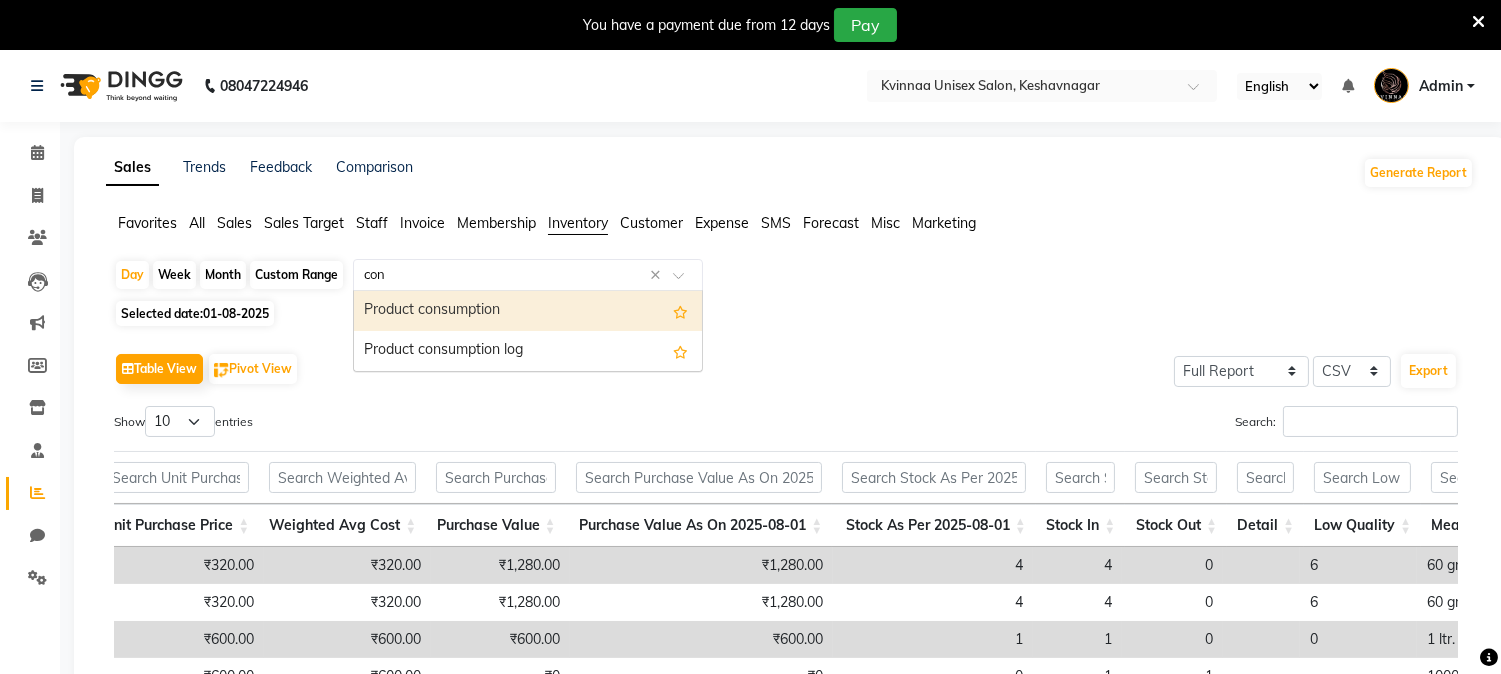 click on "Product consumption" at bounding box center (528, 311) 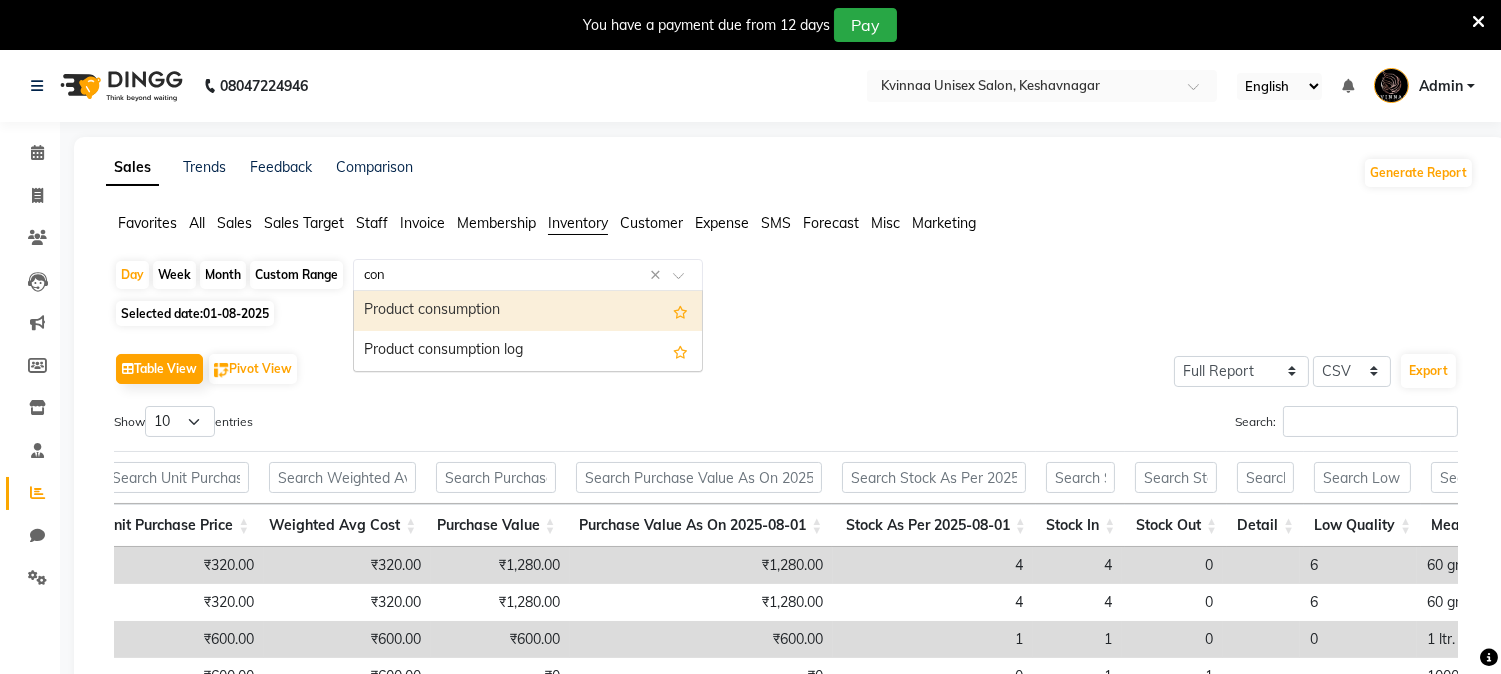 type 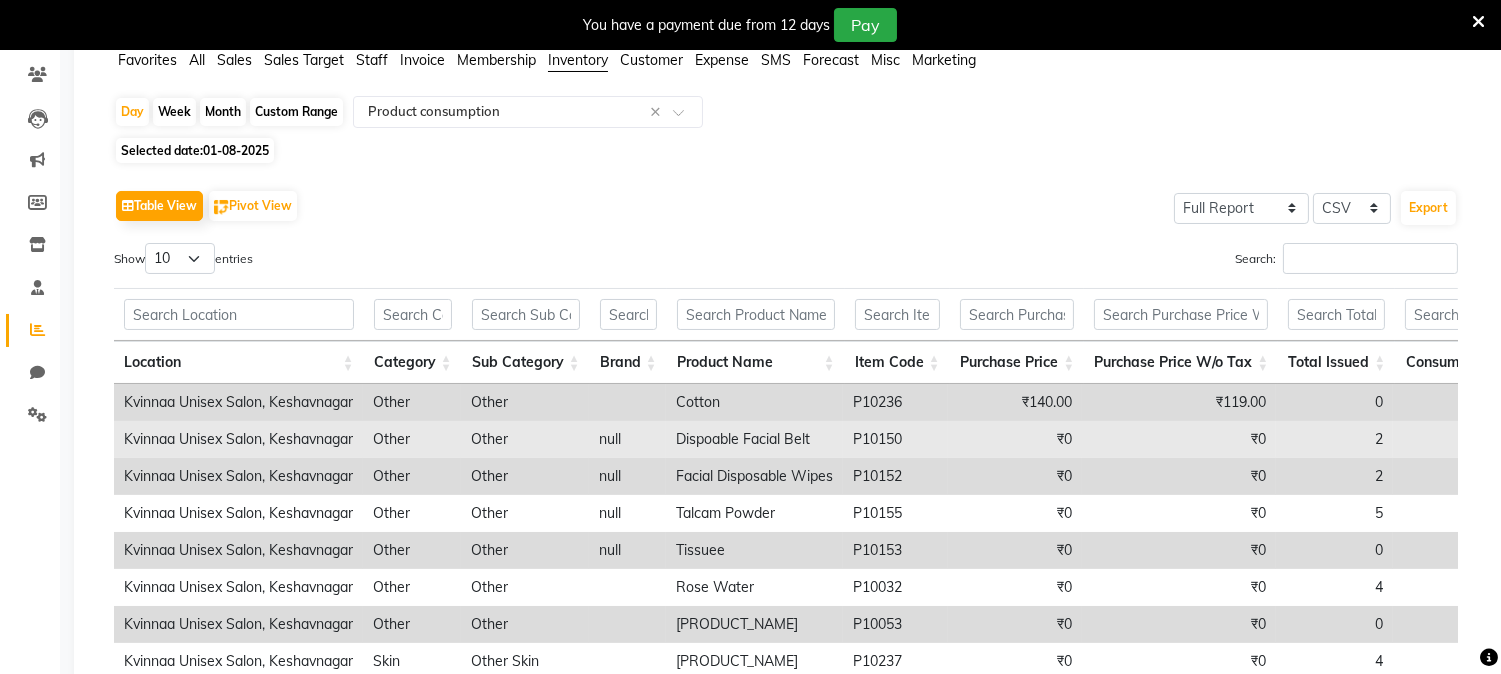 click on "null" at bounding box center [627, 439] 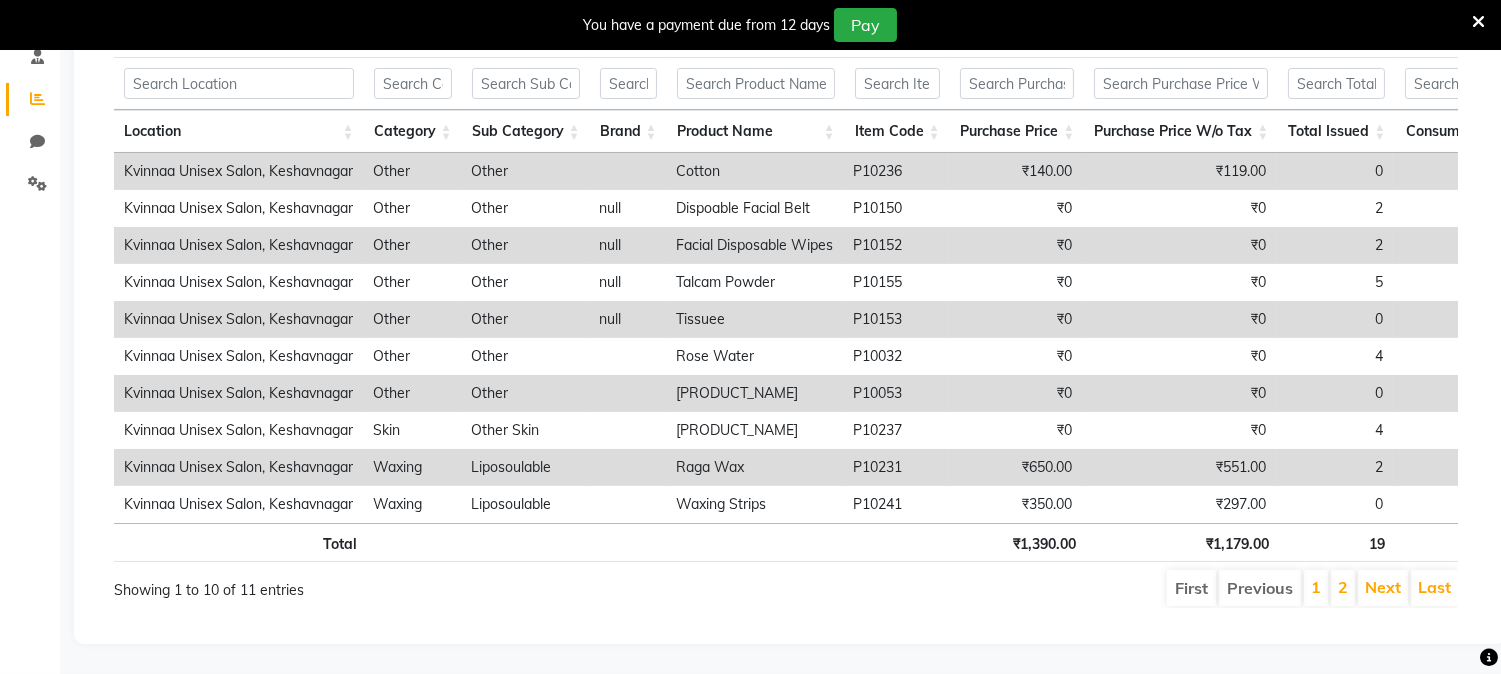 scroll, scrollTop: 427, scrollLeft: 0, axis: vertical 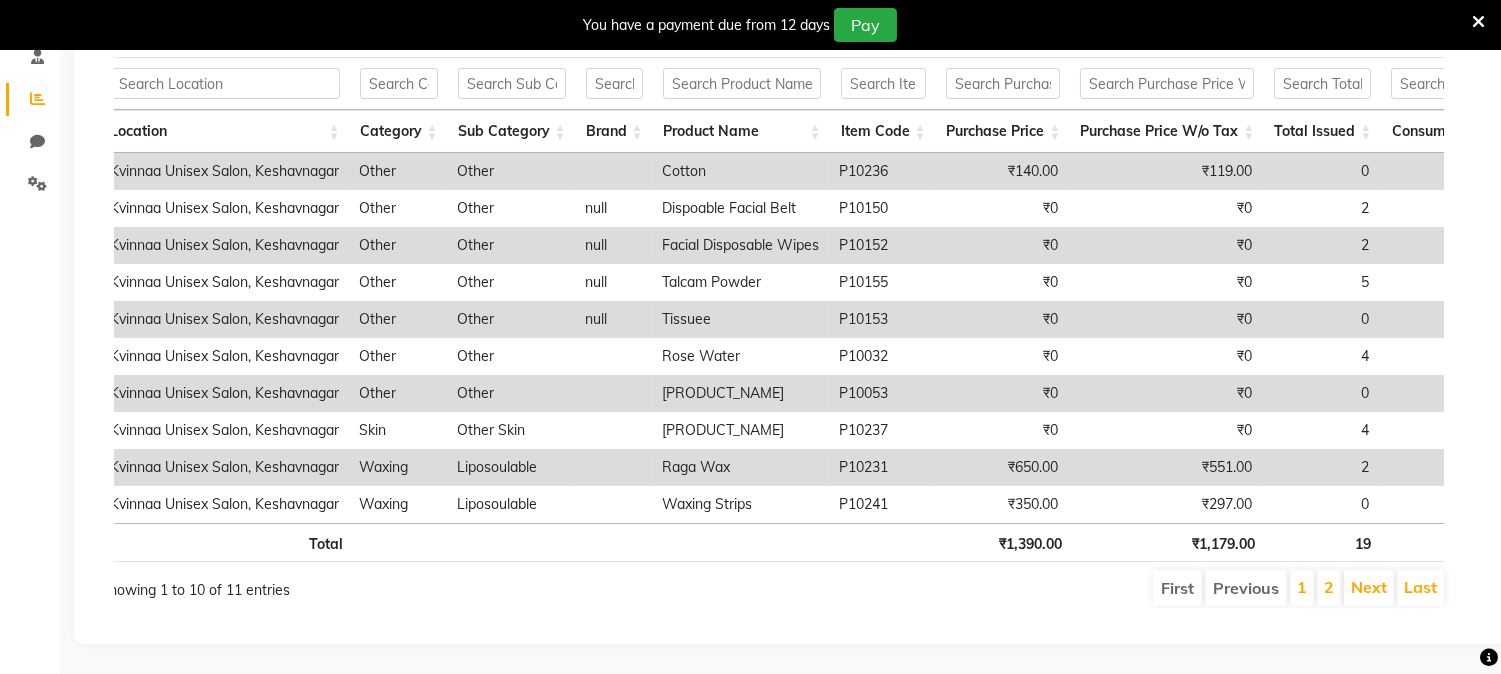 click on "Table View   Pivot View  Select Full Report Filtered Report Select CSV PDF  Export  Show  10 25 50 100  entries Search: Location Category Sub Category Brand Product Name Item Code Purchase Price Purchase Price W/o Tax Total Issued Consumption Count Consumption Volume Amount Amount W/o Tax Location Category Sub Category Brand Product Name Item Code Purchase Price Purchase Price W/o Tax Total Issued Consumption Count Consumption Volume Amount Amount W/o Tax Total ₹1,390.00 ₹1,179.00 19 43 538 ₹358.42 ₹303.75 Kvinnaa Unisex Salon, Keshavnagar Other Other Cotton P10236 ₹140.00 ₹119.00 0 2 10 ₹3.50 ₹2.97 Kvinnaa Unisex Salon, Keshavnagar Other Other null Dispoable Facial Belt P10150 ₹0 ₹0 2 2 2 ₹0 ₹0 Kvinnaa Unisex Salon, Keshavnagar Other Other null Facial Disposable Wipes P10152 ₹0 ₹0 2 2 2 ₹0 ₹0 Kvinnaa Unisex Salon, Keshavnagar Other Other null Talcam Powder P10155 ₹0 ₹0 5 10 30 ₹0 ₹0 Kvinnaa Unisex Salon, Keshavnagar Other Other null Tissuee P10153 ₹0 ₹0 0 1 2 4" 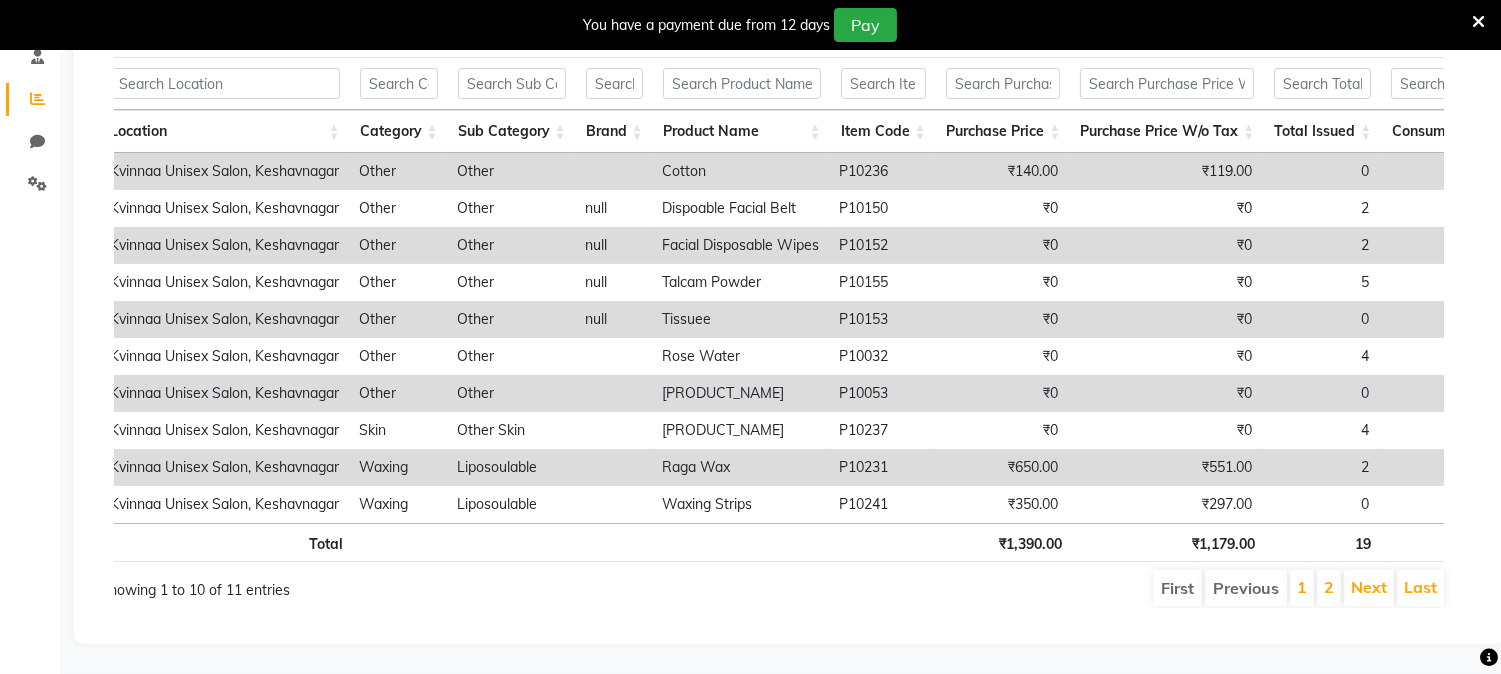 scroll, scrollTop: 427, scrollLeft: 0, axis: vertical 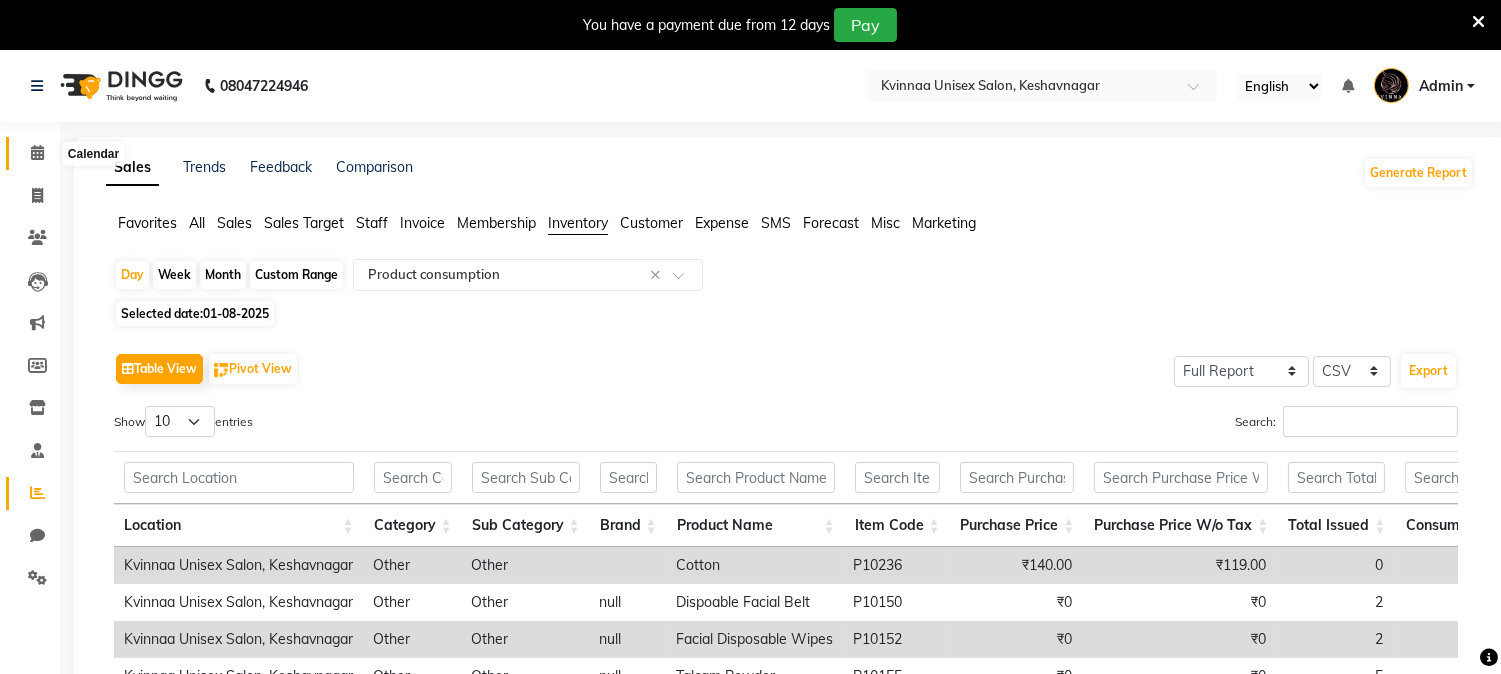 click 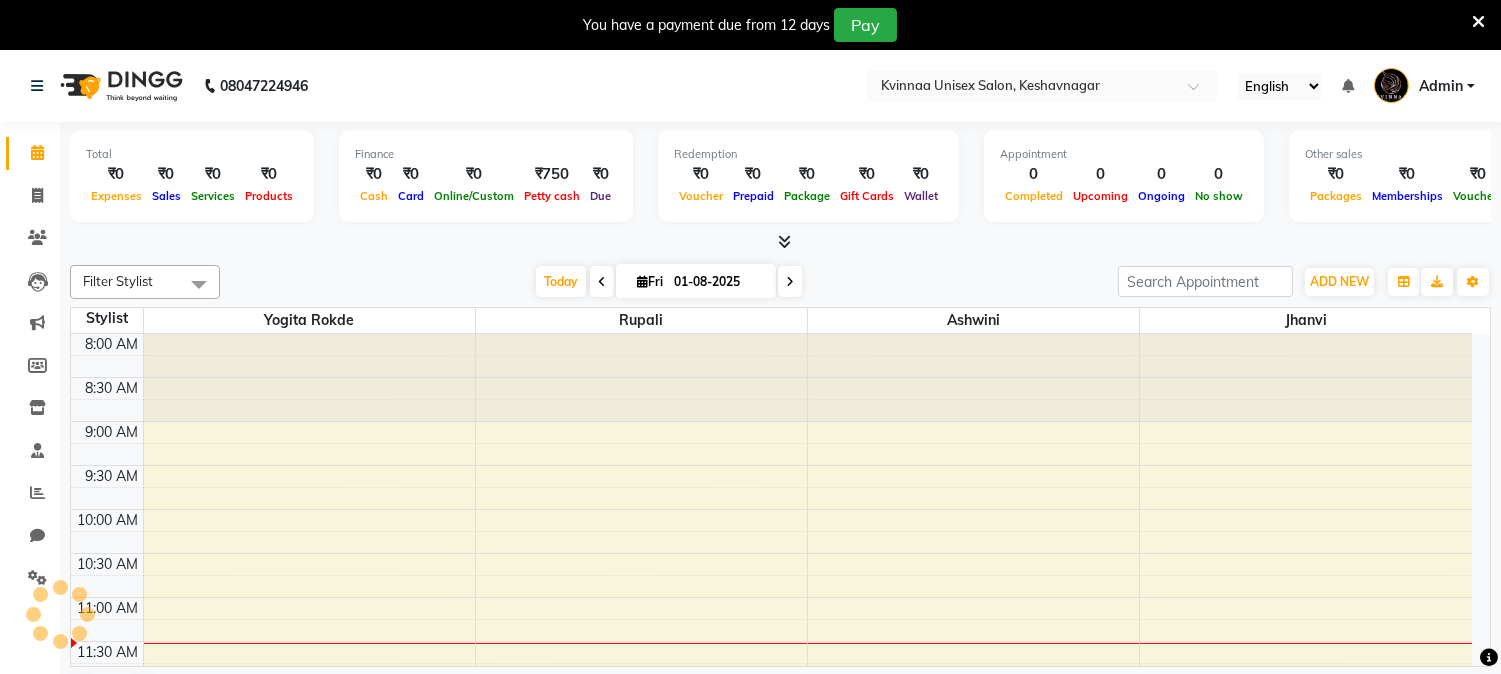 scroll, scrollTop: 0, scrollLeft: 0, axis: both 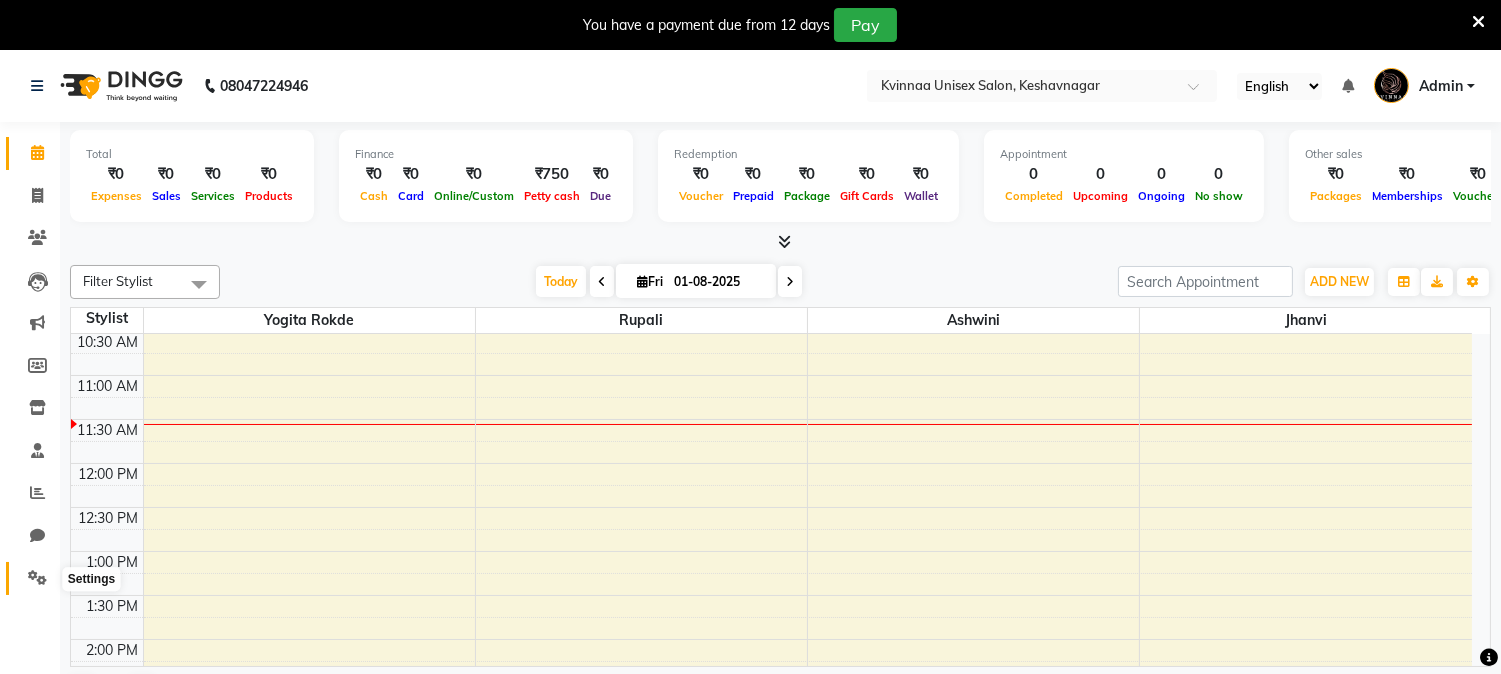 click 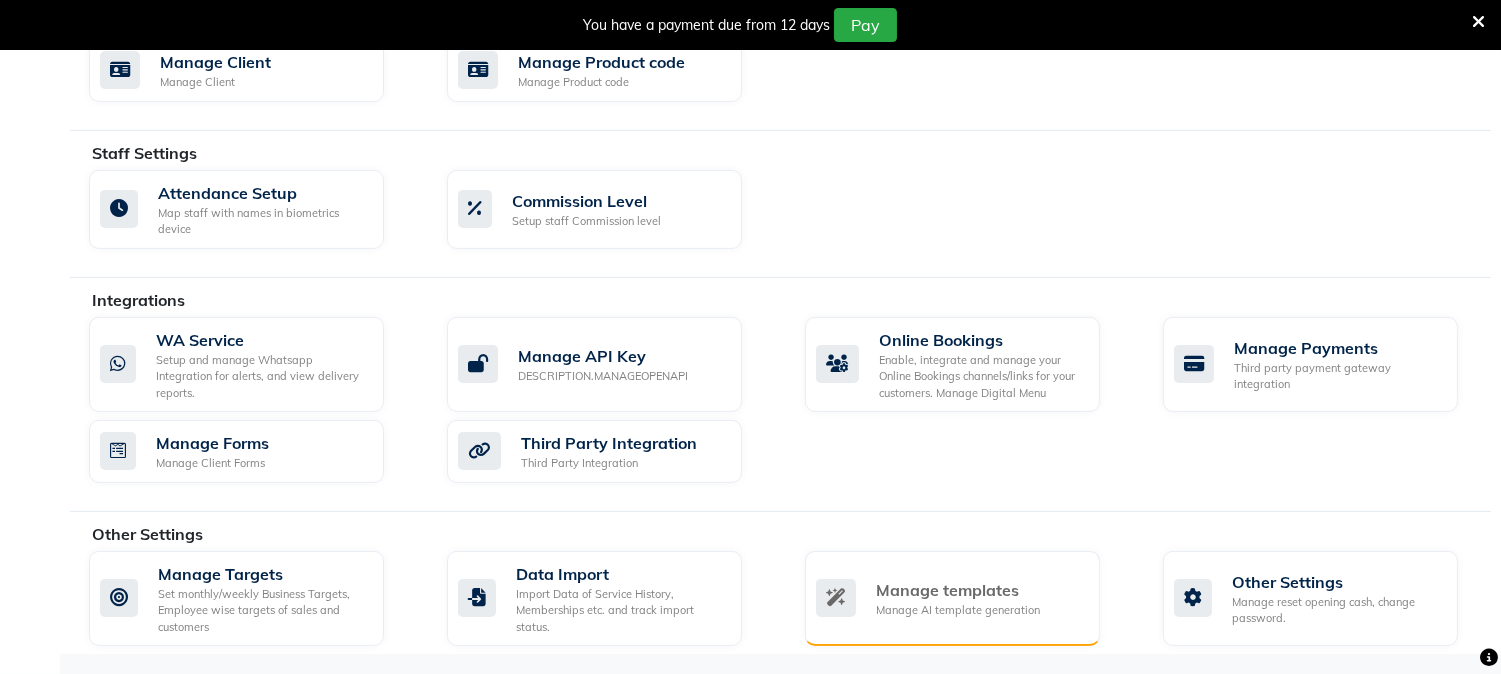 click on "Manage templates Manage AI template generation" 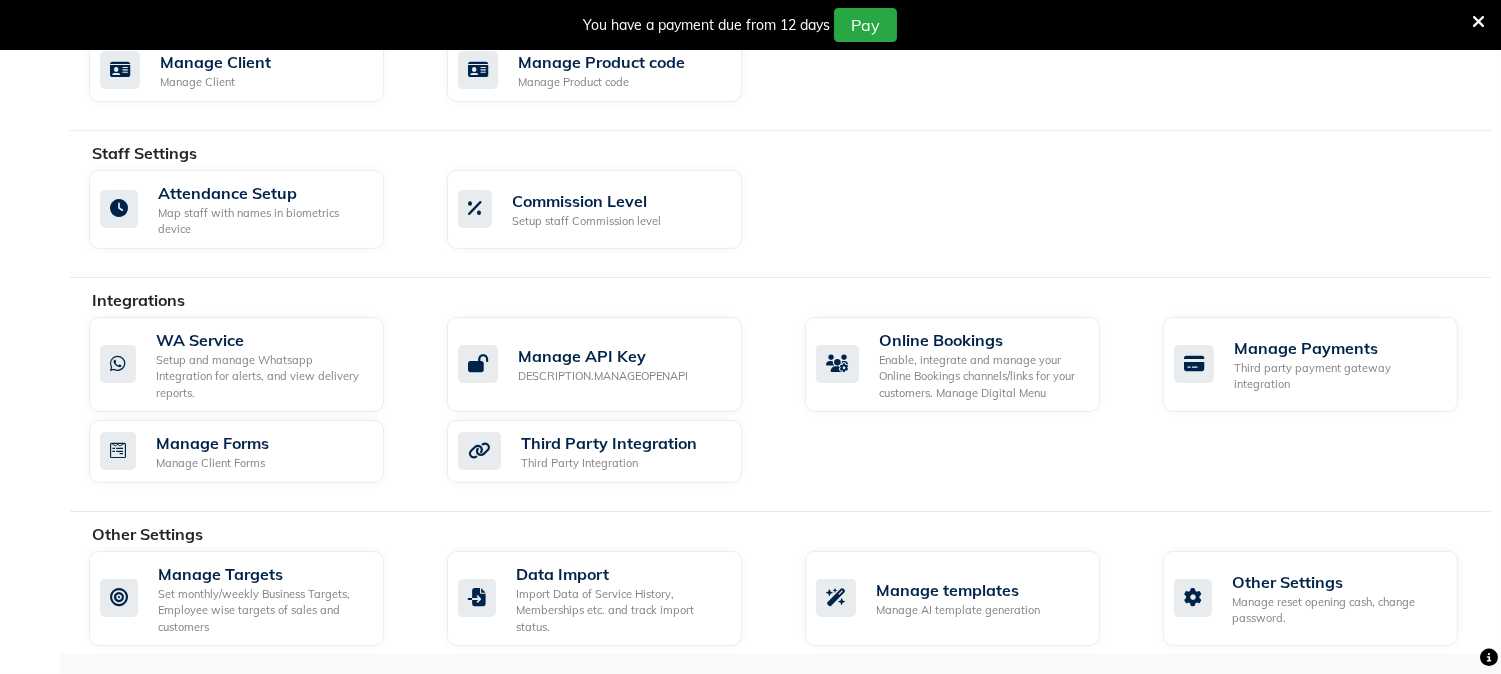 click on "08047224946 Select Location × Kvinnaa Unisex Salon, Keshavnagar English ENGLISH Español العربية मराठी हिंदी ગુજરાતી தமிழ் 中文 Notifications nothing to show Admin Manage Profile Change Password Sign out  Version:3.15.11  ☀ Kvinnaa Unisex Salon, Keshavnagar  Calendar  Invoice  Clients  Leads   Marketing  Members  Inventory  Staff  Reports  Chat  Settings Completed InProgress Upcoming Dropped Tentative Check-In Confirm Bookings Generate Report Segments Page Builder  Invoice Configurations   Invoice Configuration Manage Tax, Payment Mode, Prefixes, and OTP Settings  Invoice Template Customize and Manage Receipts  Manage Additional Fee Manage additional charges  Manage Accounts and Expenses   Expense Type Add / remove expense types  Expenses Add / View / Edit / Delete expenses  Accounts Configure accounts, add & view transaction Manage Memberships   Membership Customise & manage discount memberships plans on service & products  Package  Alert Settings" at bounding box center [750, -148] 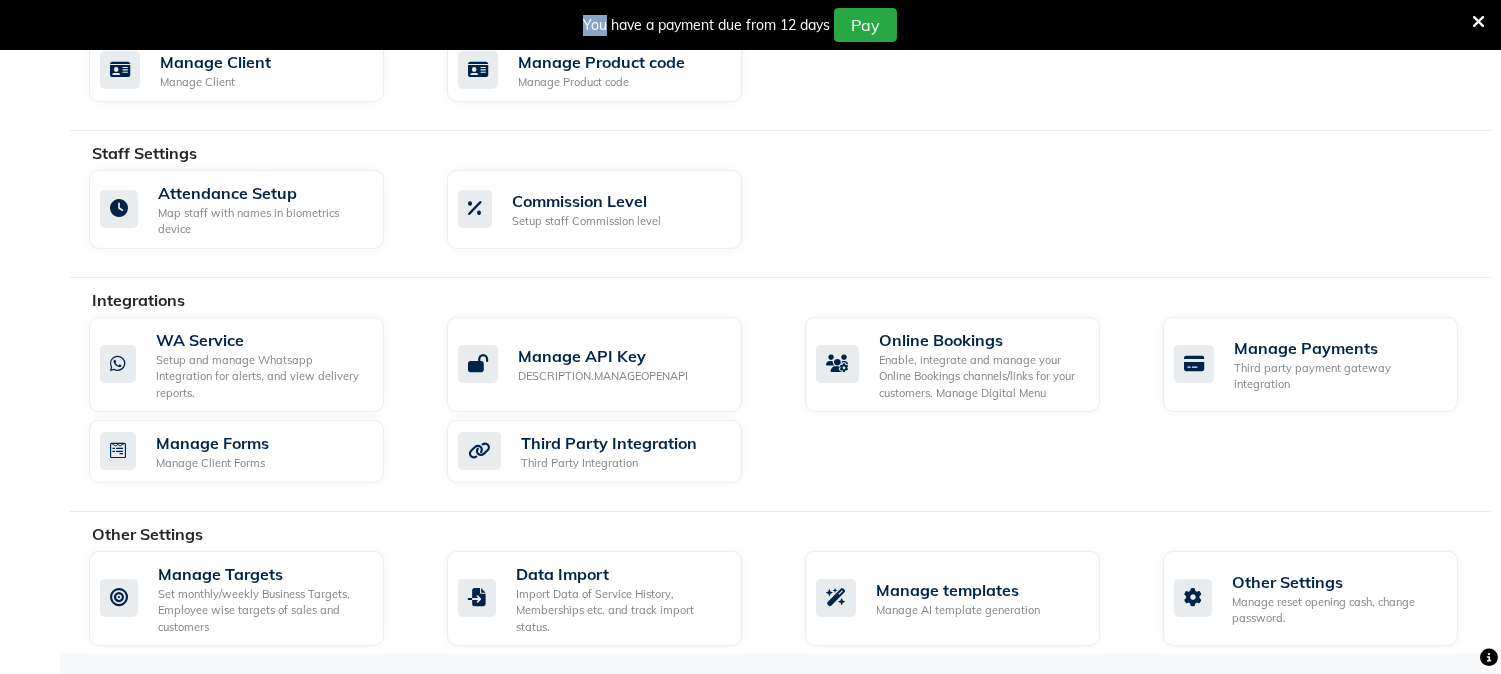 select on "APPROVED" 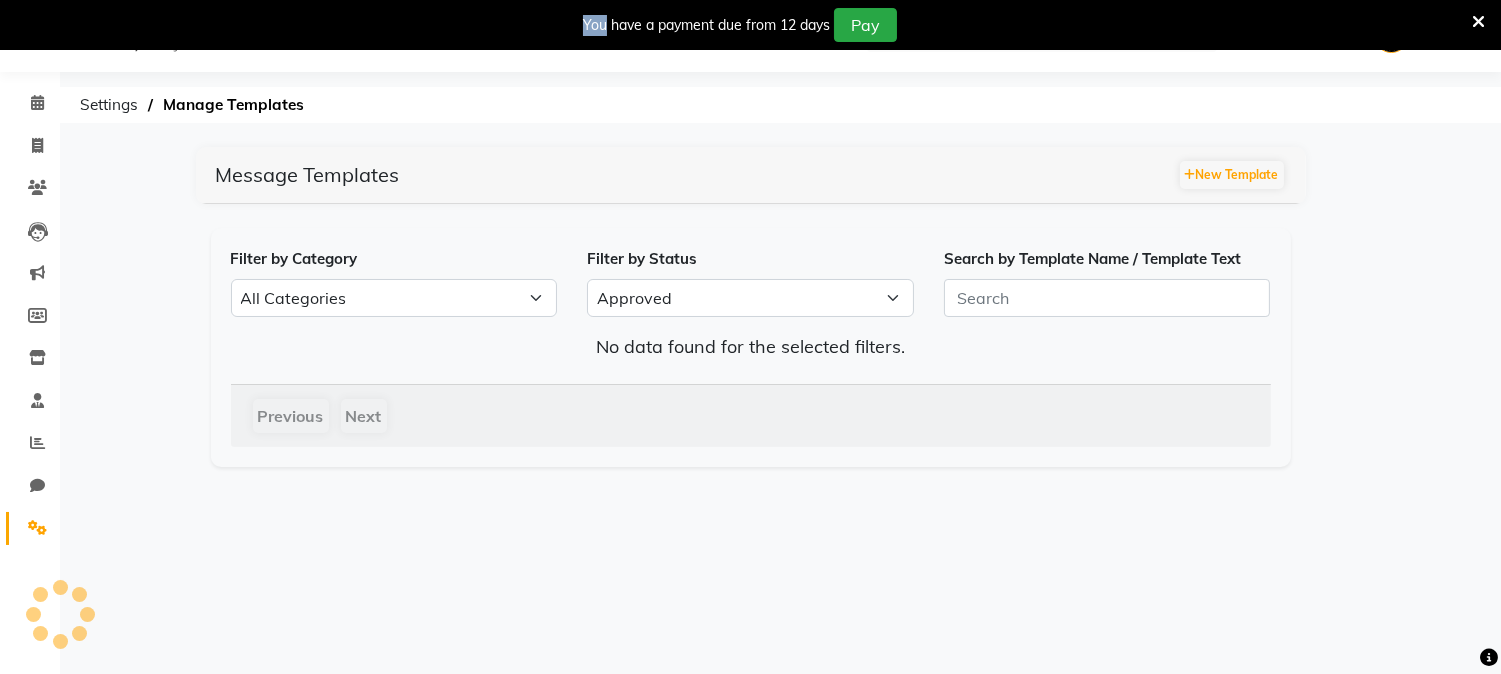 scroll, scrollTop: 195, scrollLeft: 0, axis: vertical 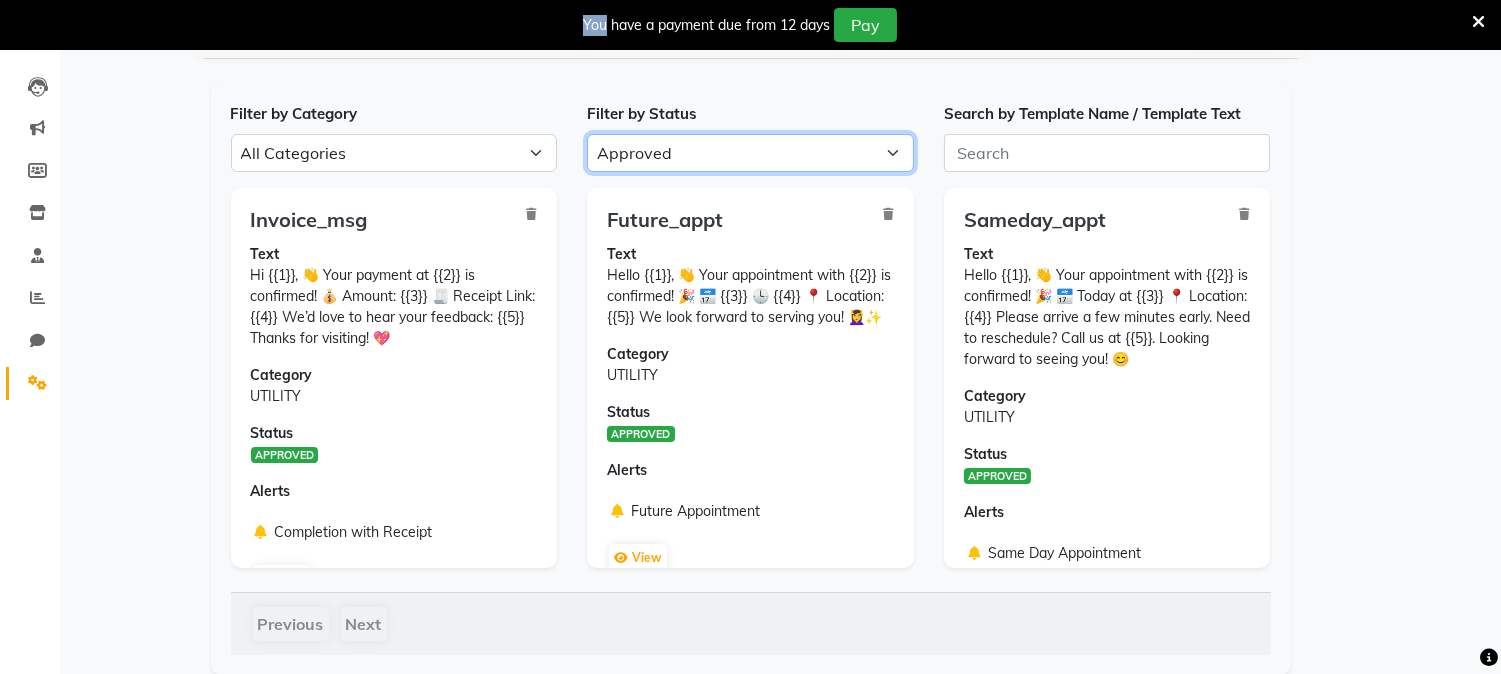 click on "All Approved Rejected Failed Pending" at bounding box center (750, 153) 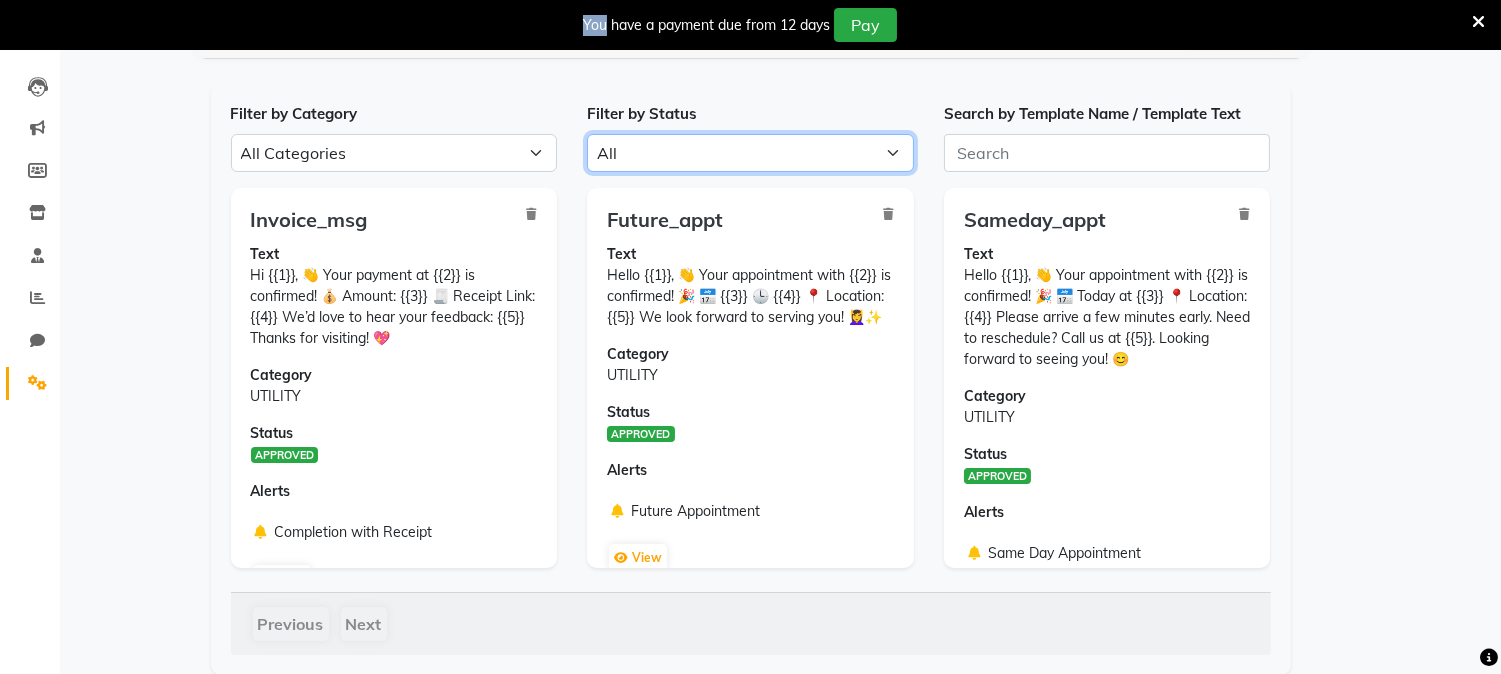 click on "All Approved Rejected Failed Pending" at bounding box center (750, 153) 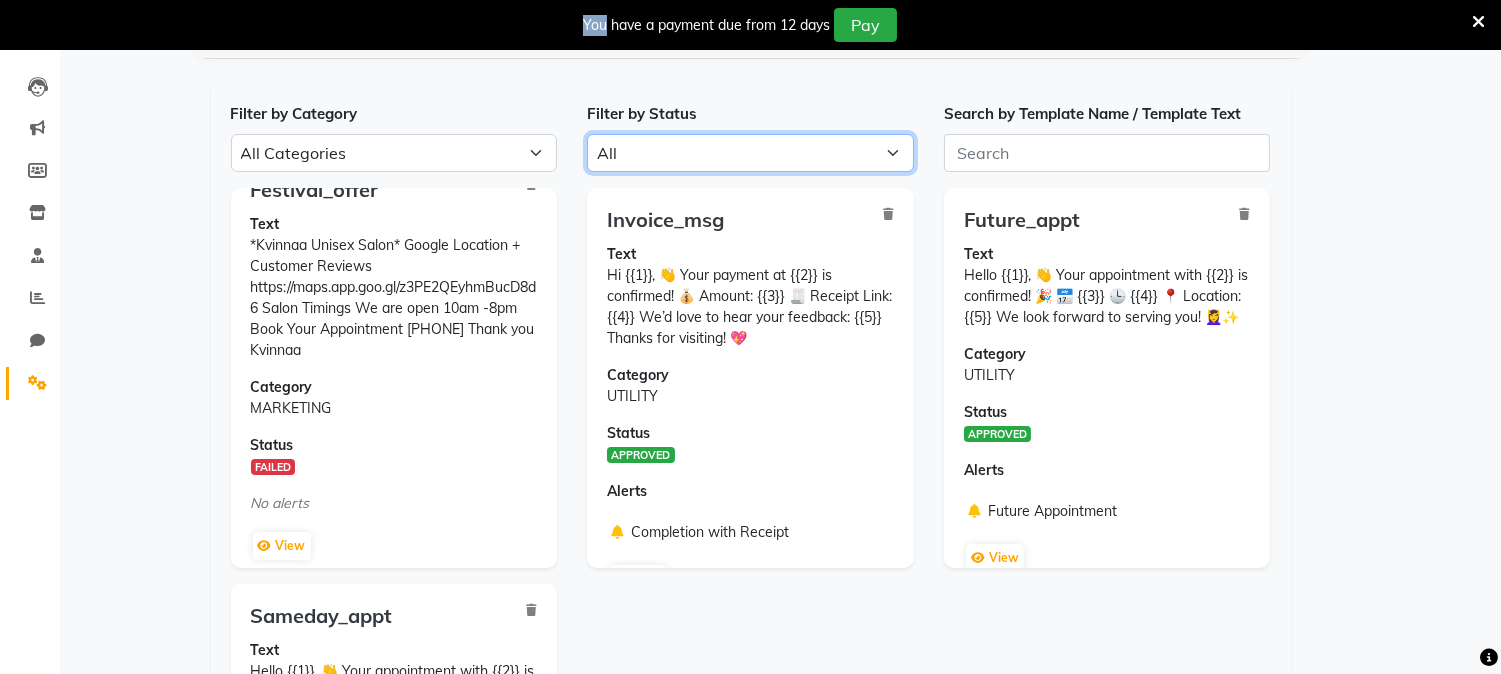 scroll, scrollTop: 43, scrollLeft: 0, axis: vertical 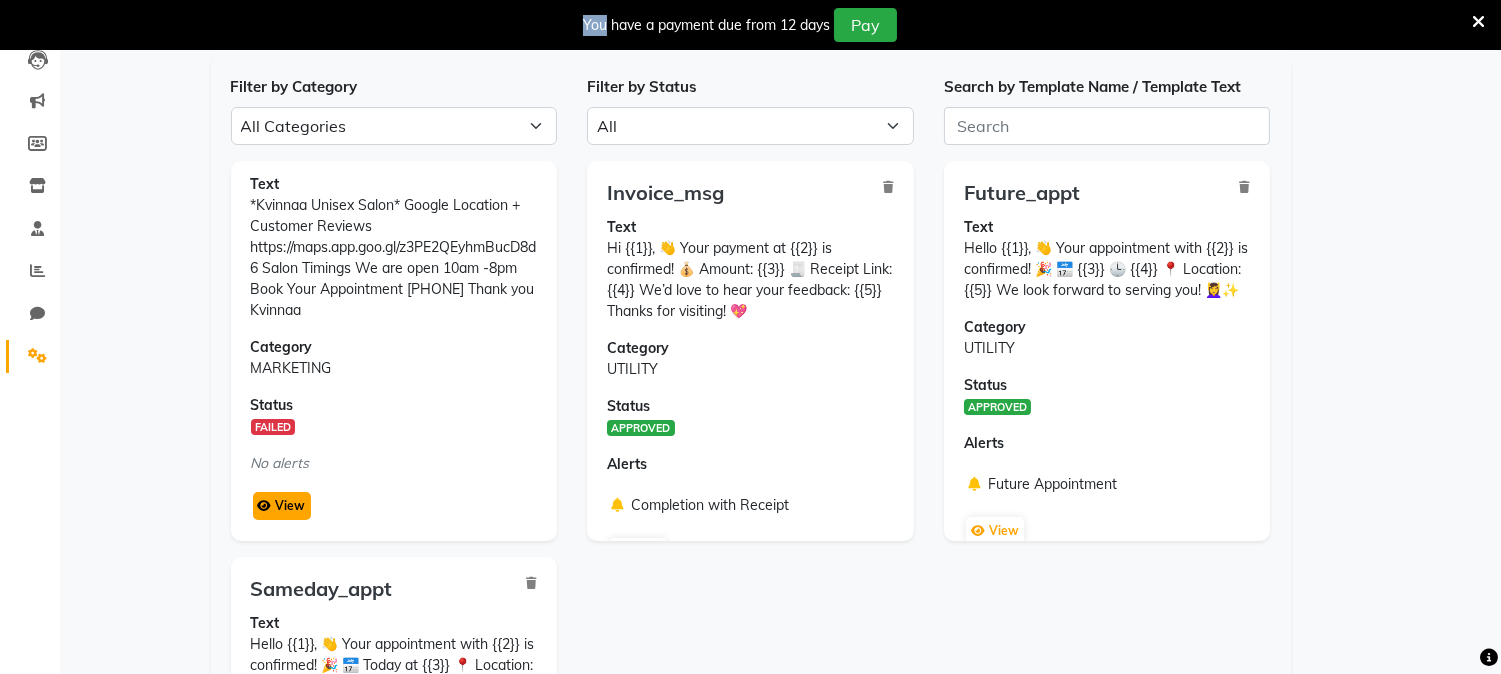 click on "View" 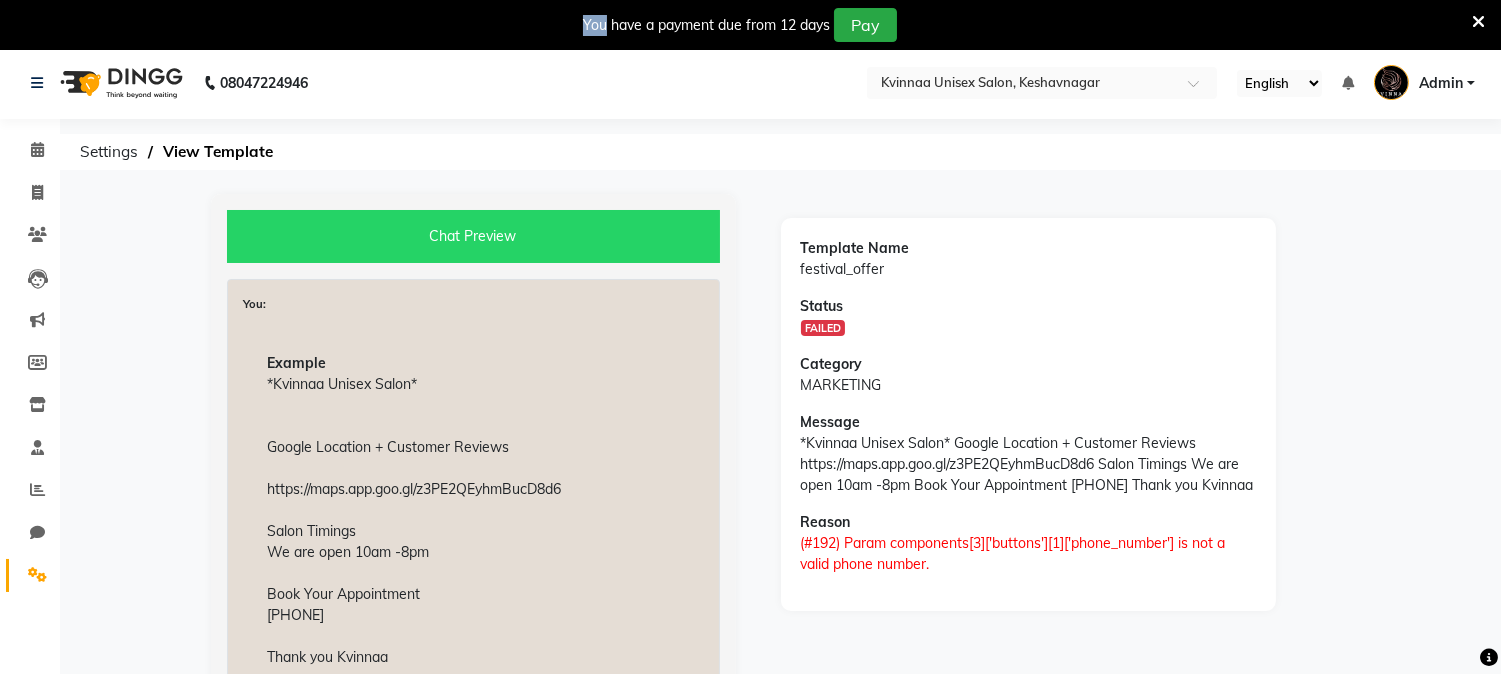 scroll, scrollTop: 0, scrollLeft: 0, axis: both 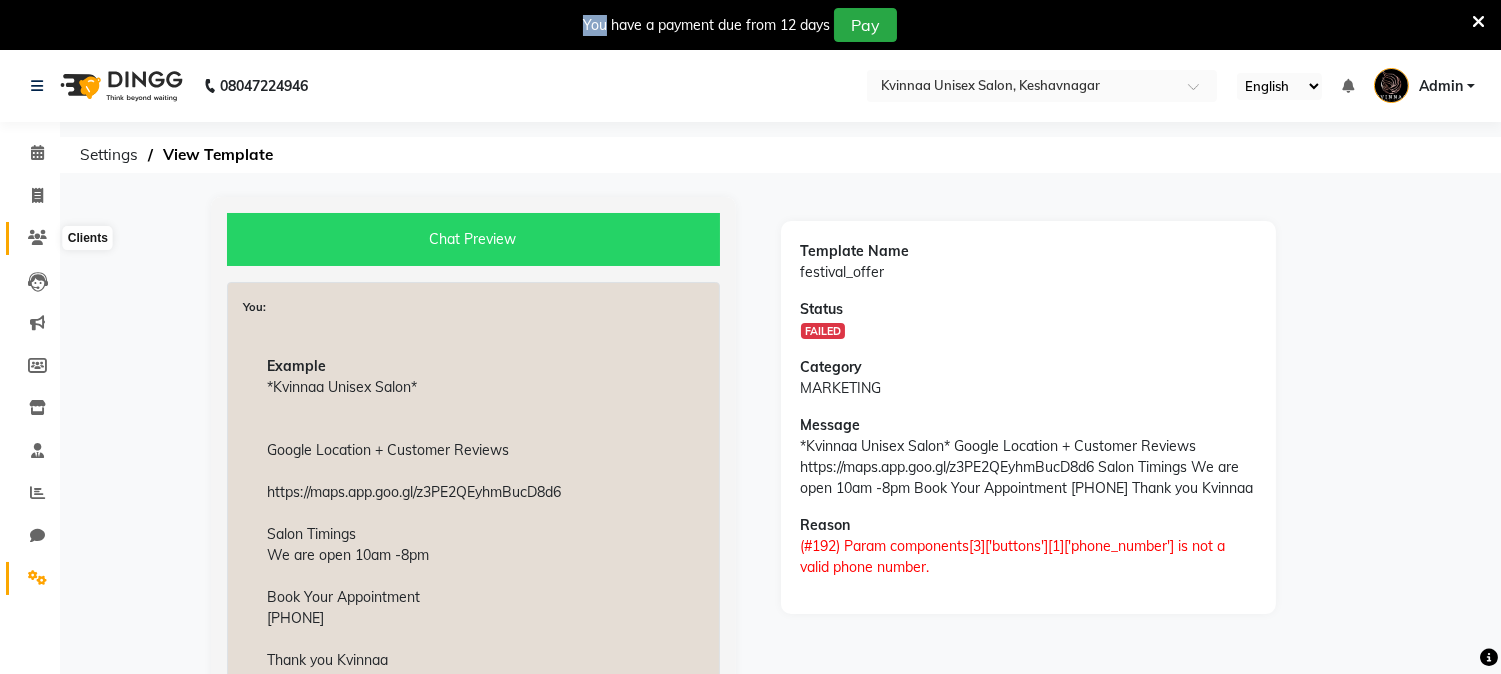 click 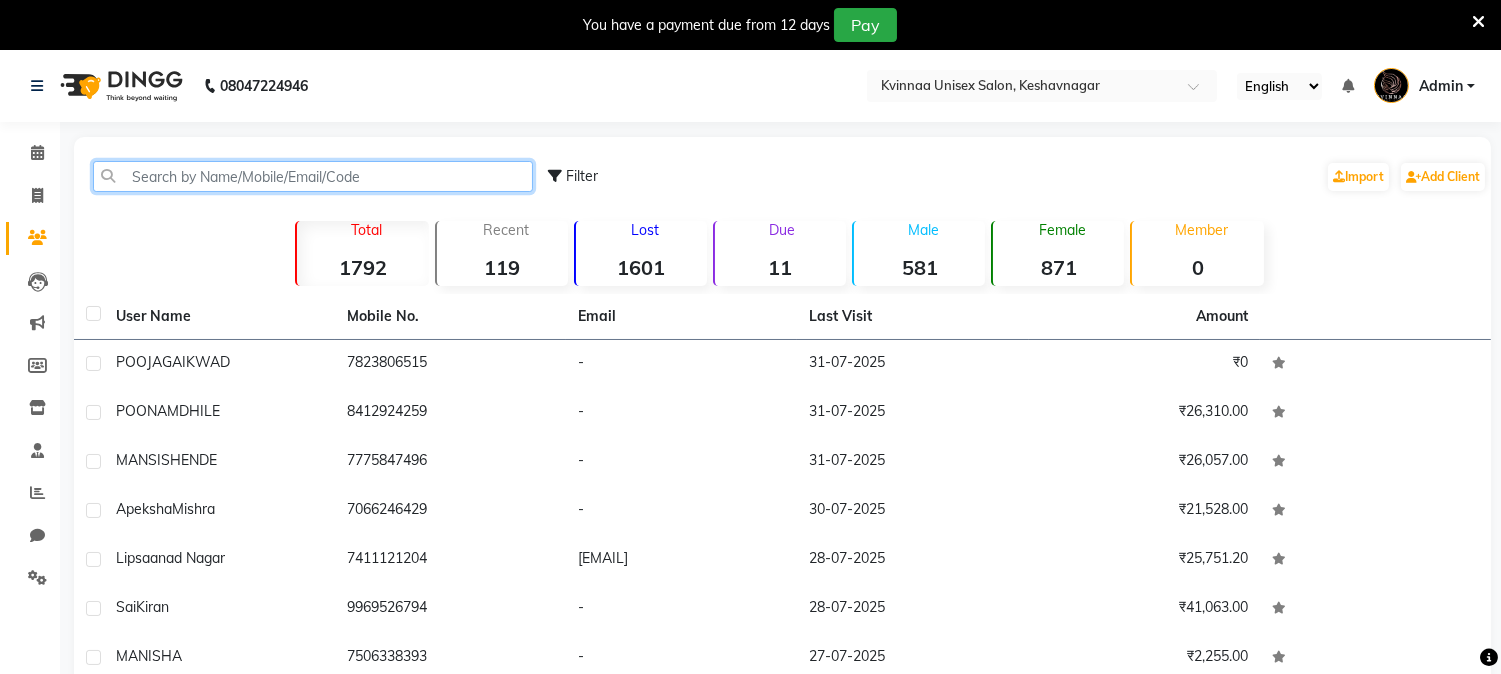 click 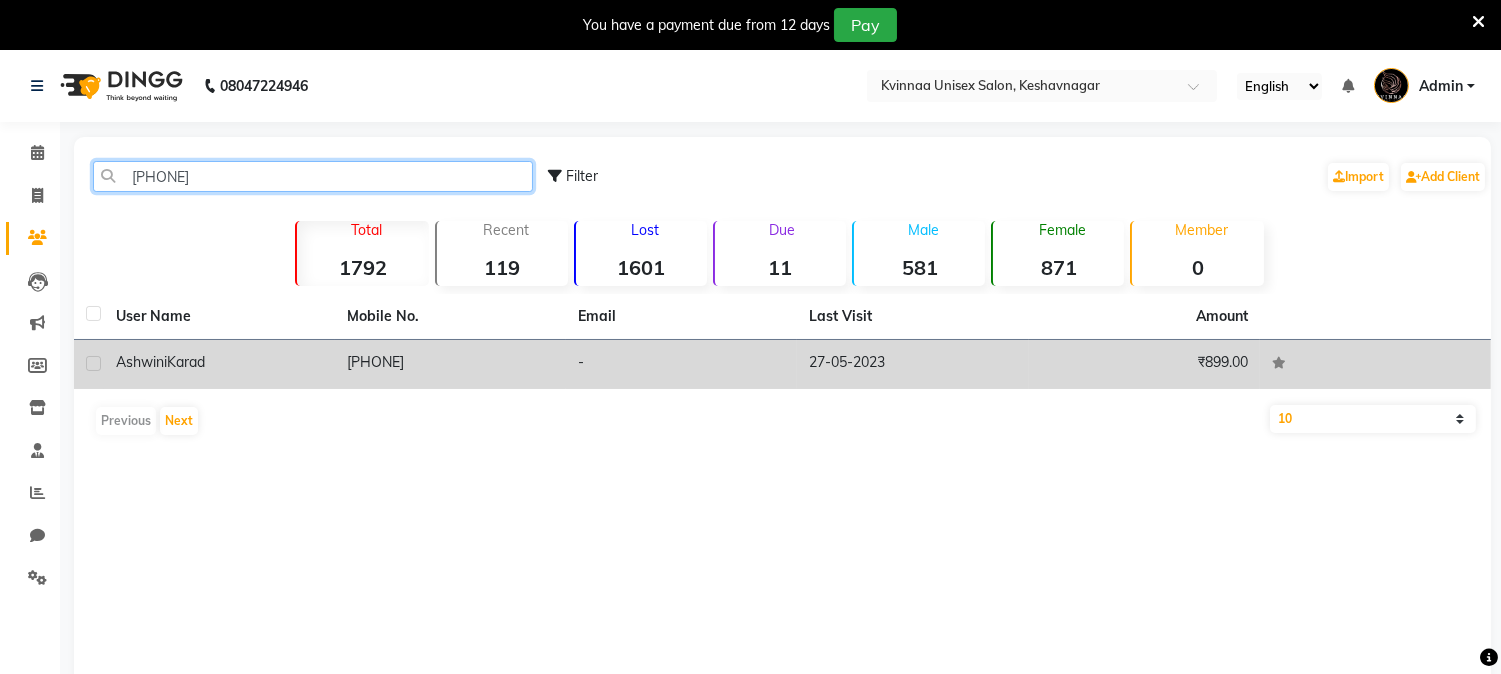 type on "94219" 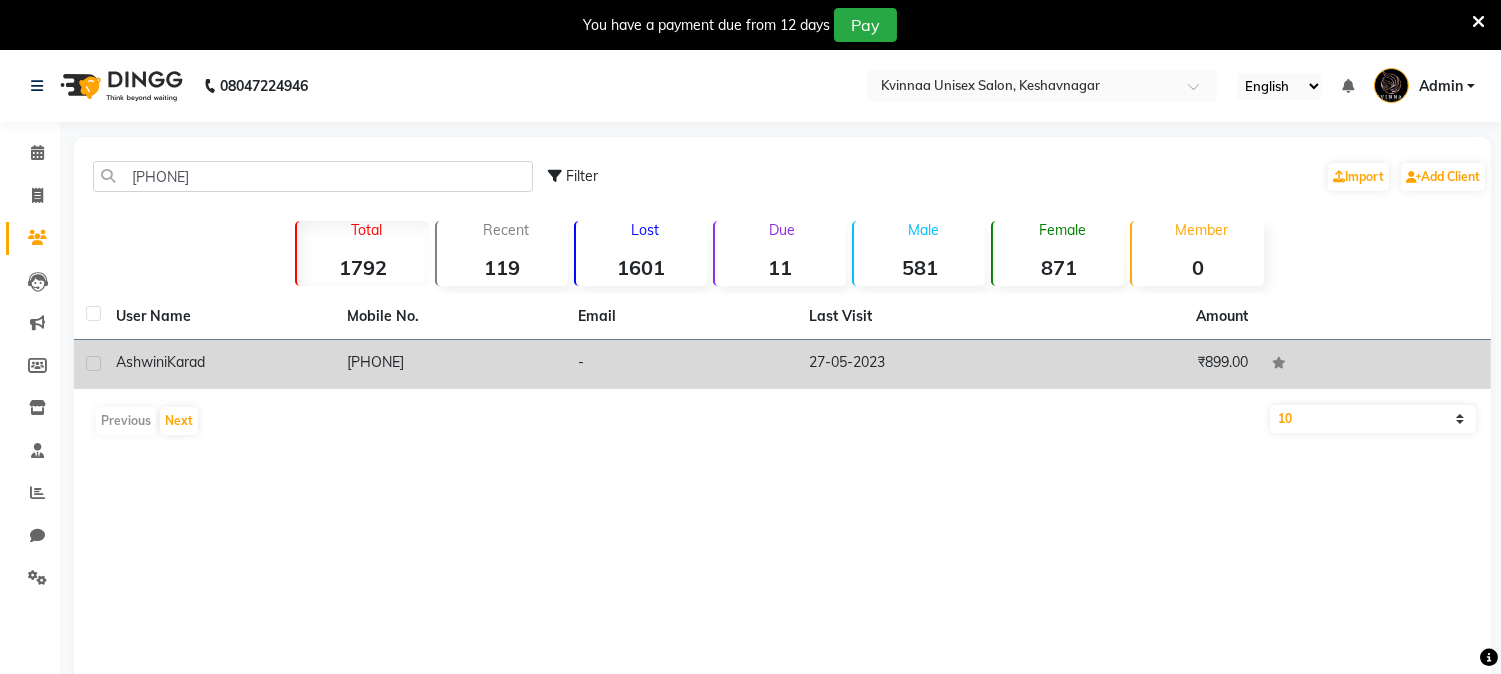 click on "9421909295" 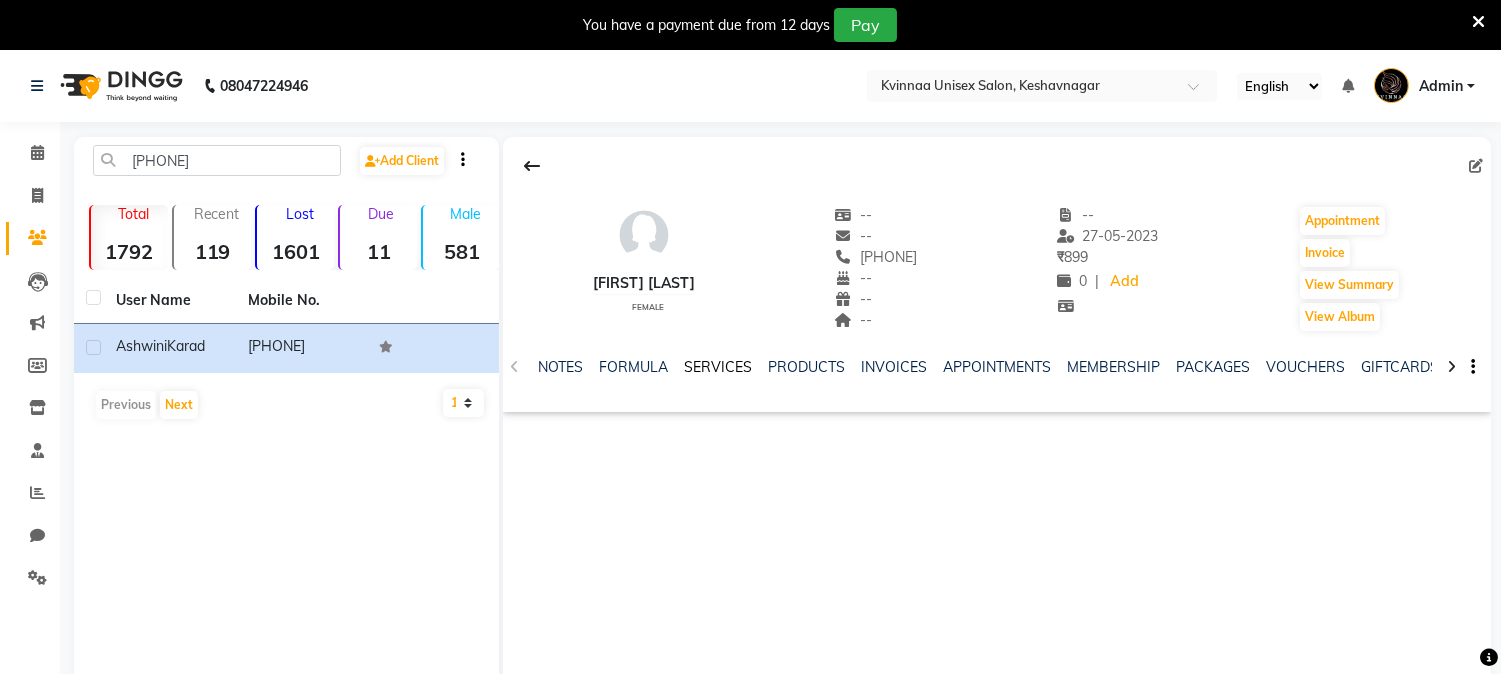click on "SERVICES" 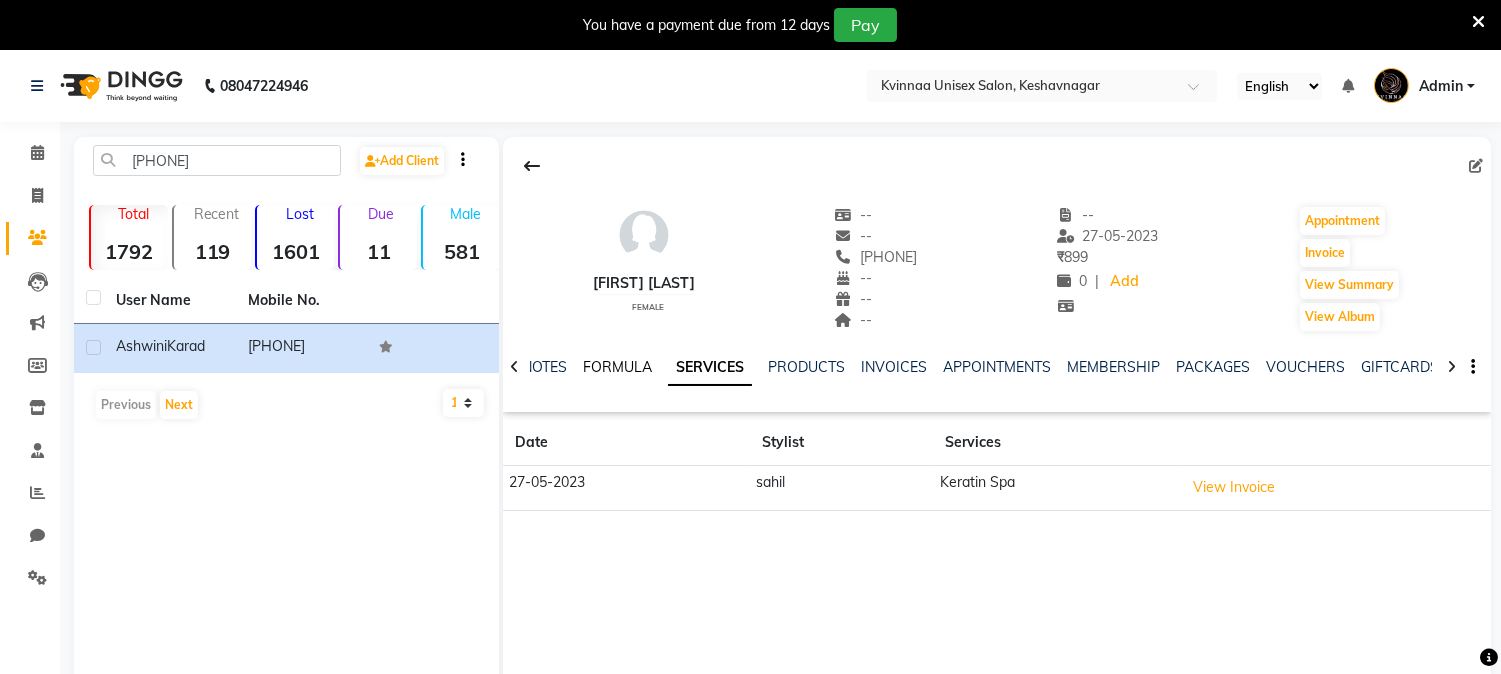 click on "FORMULA" 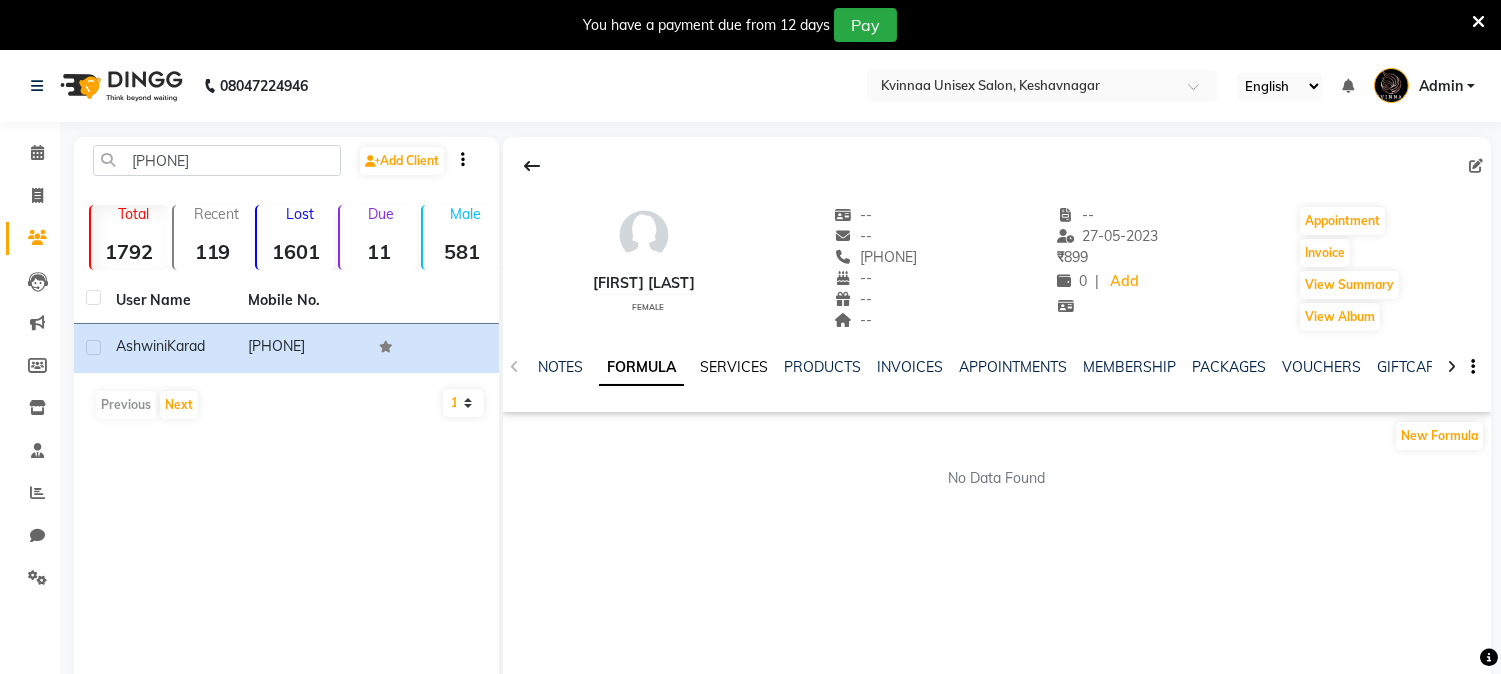 click on "SERVICES" 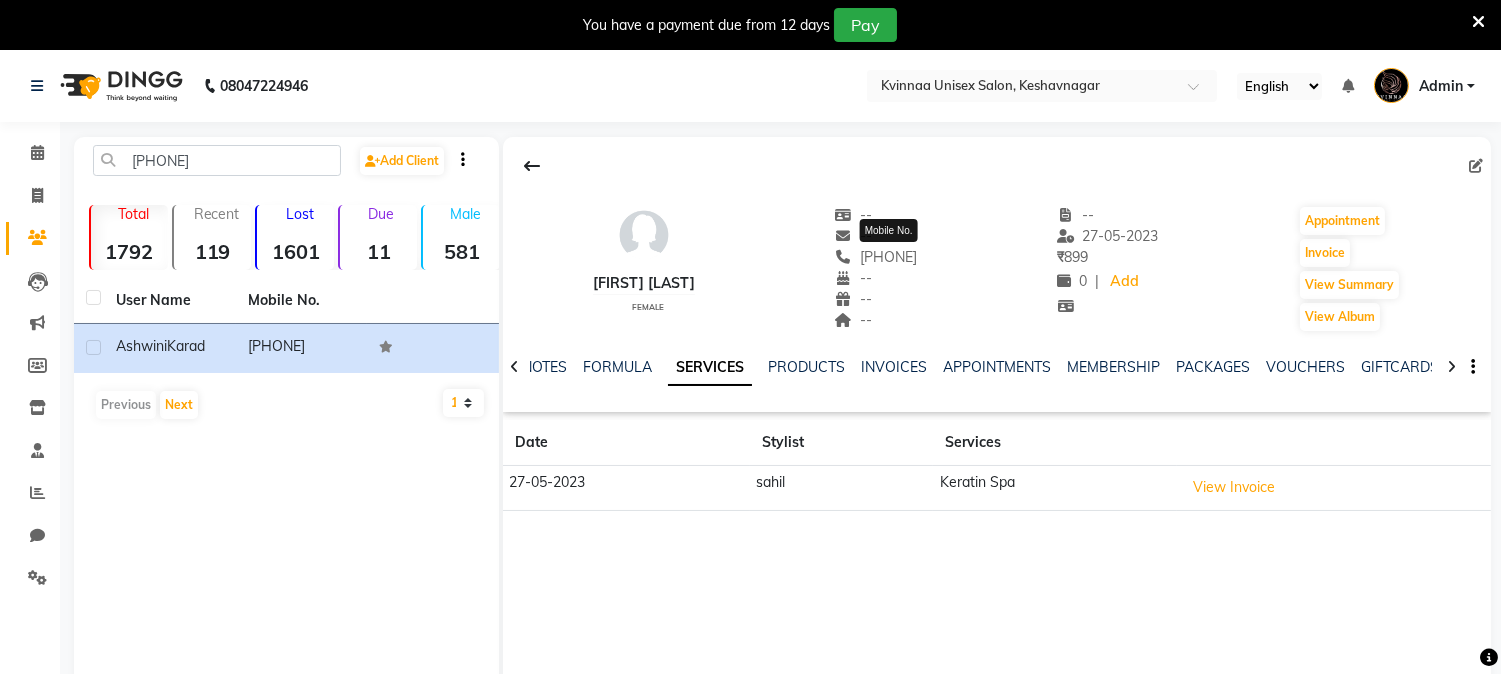 click on "9421909295" 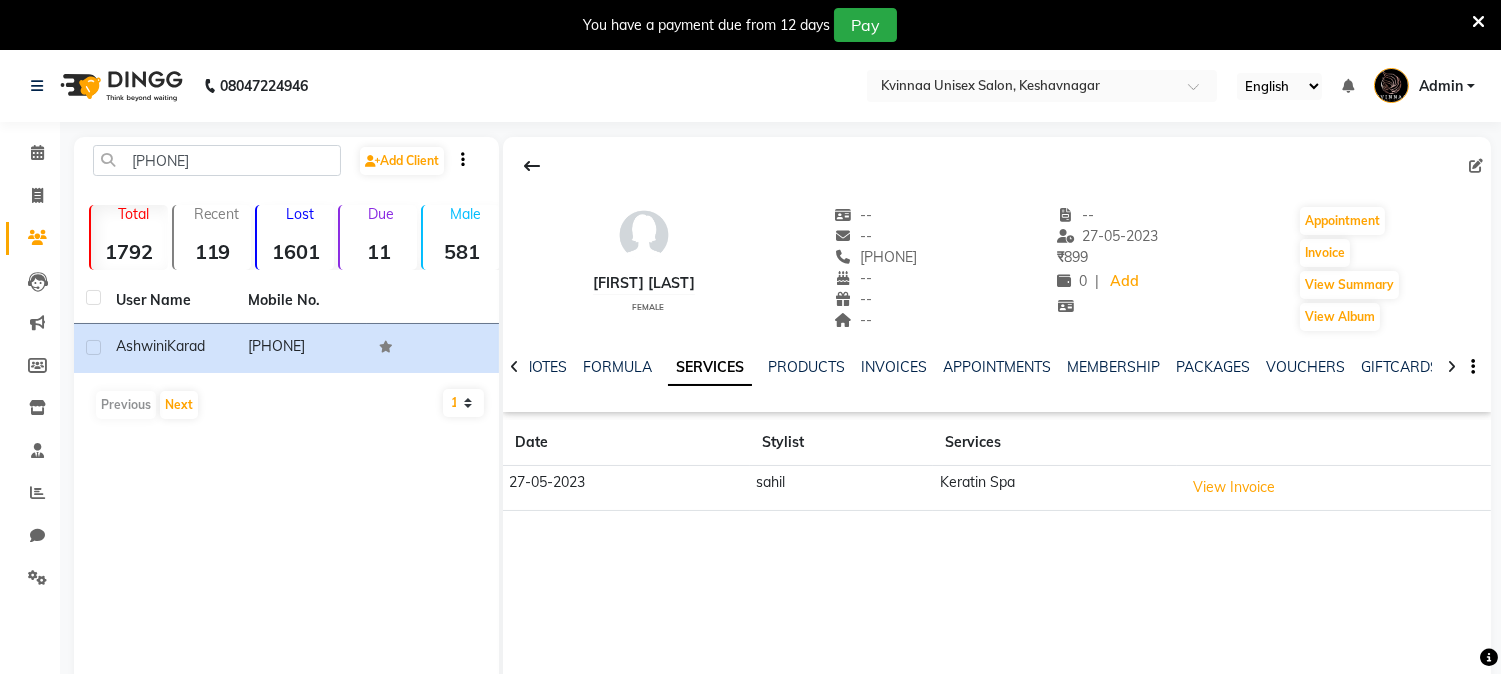 click on "9421909295" 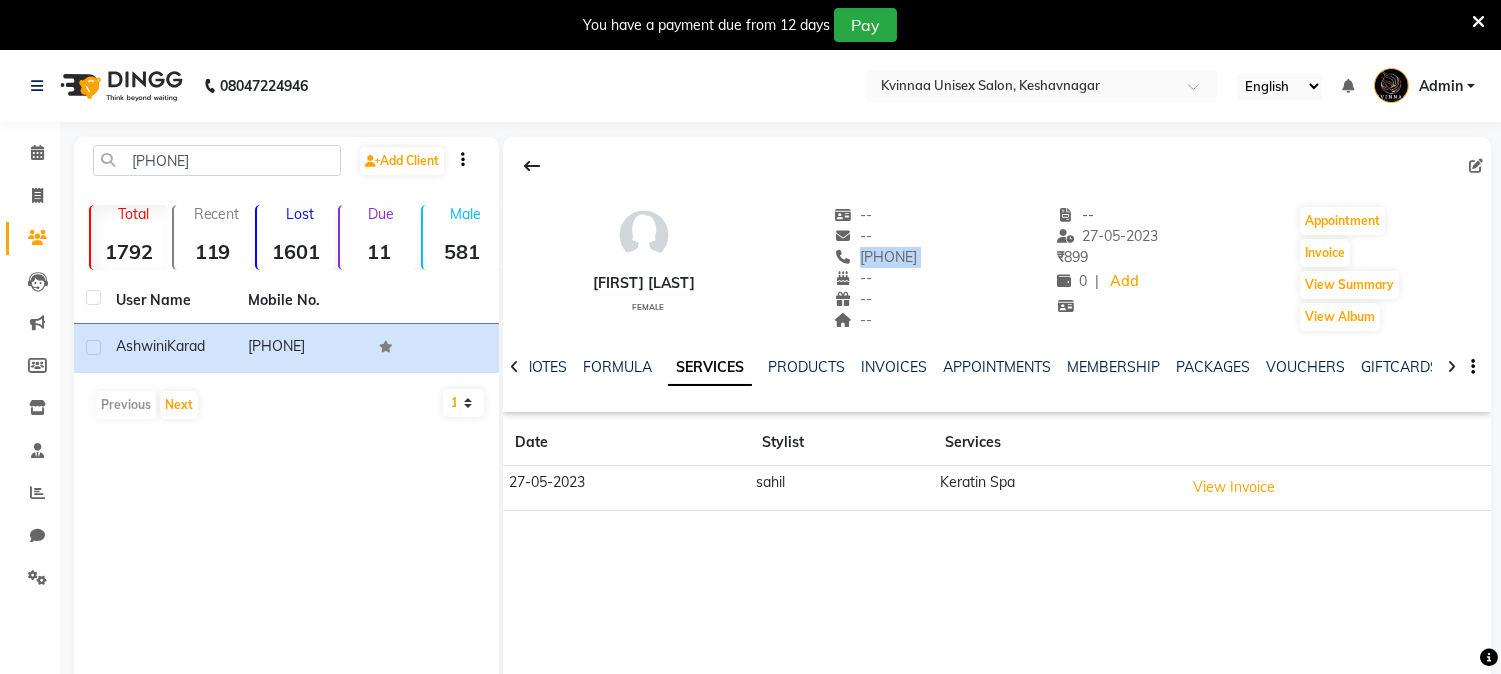 click on "9421909295" 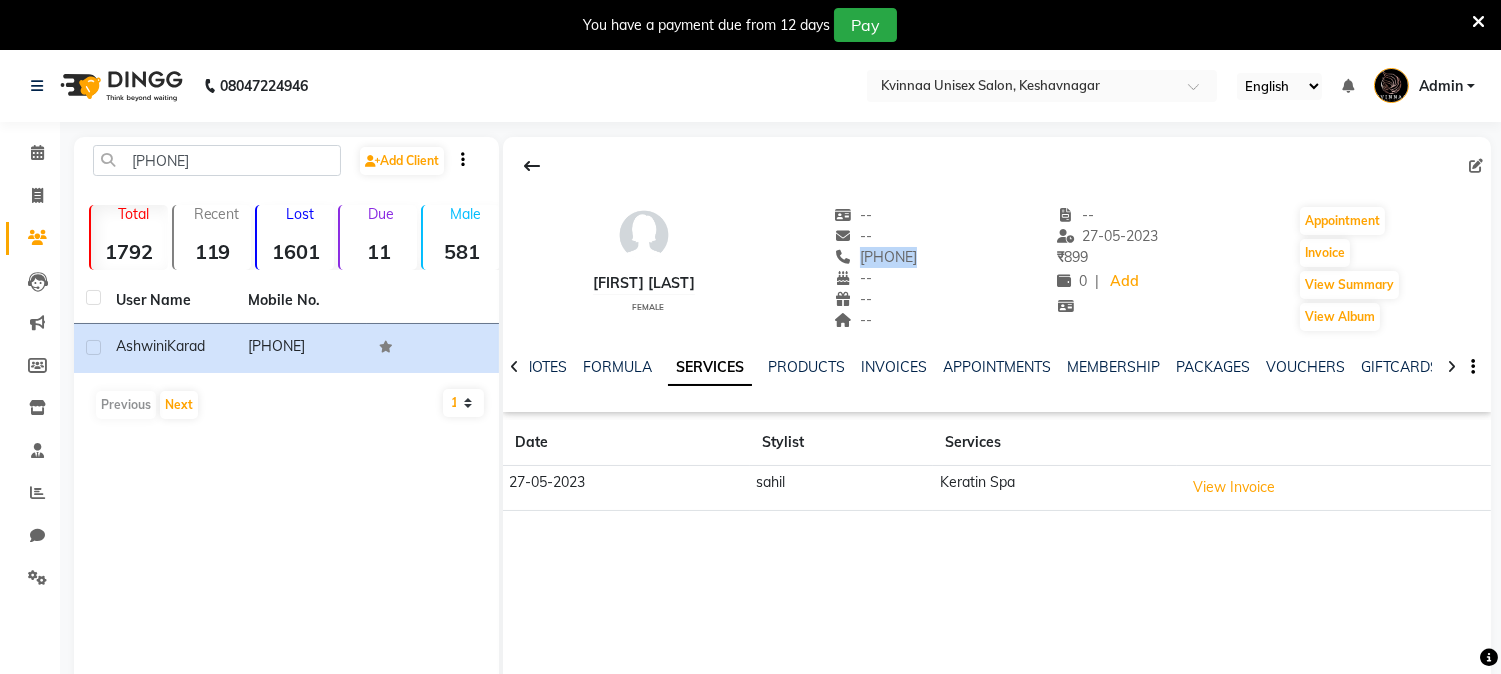 click on "9421909295" 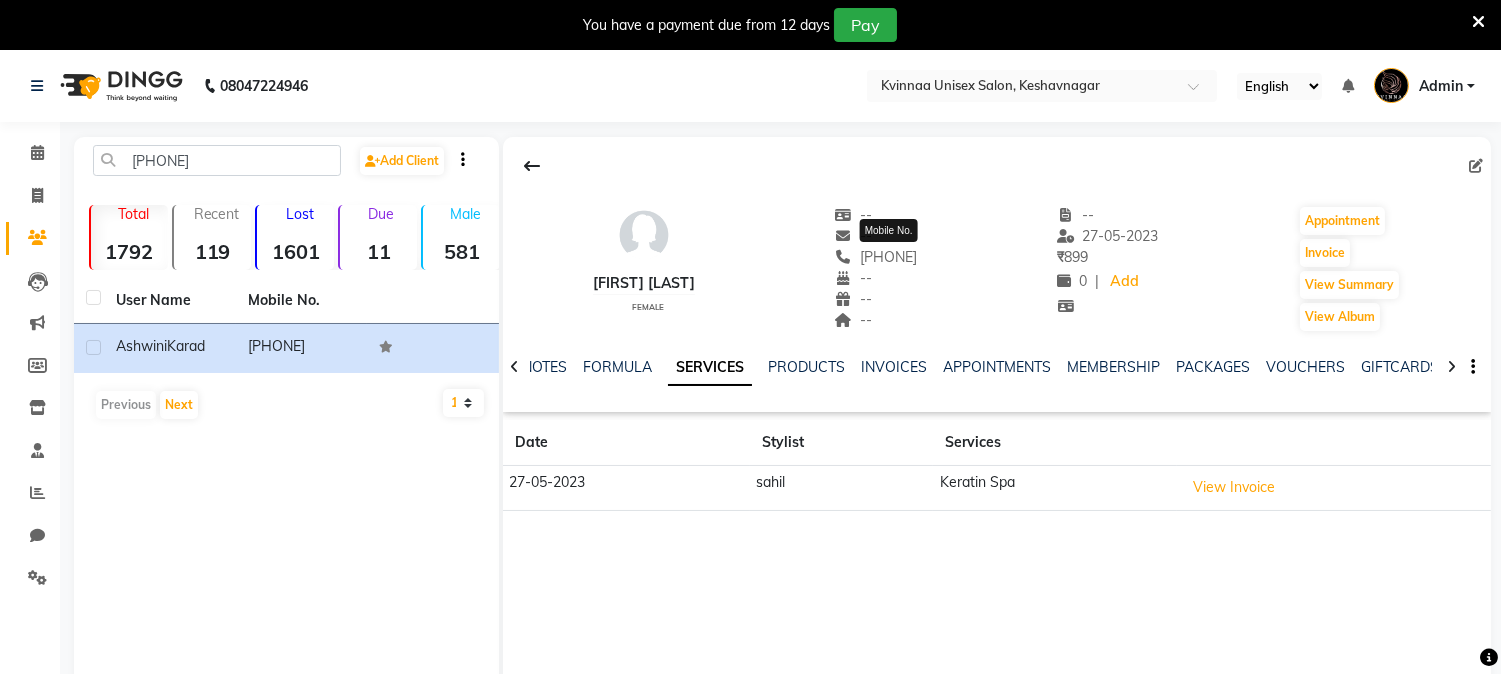 click on "9421909295" 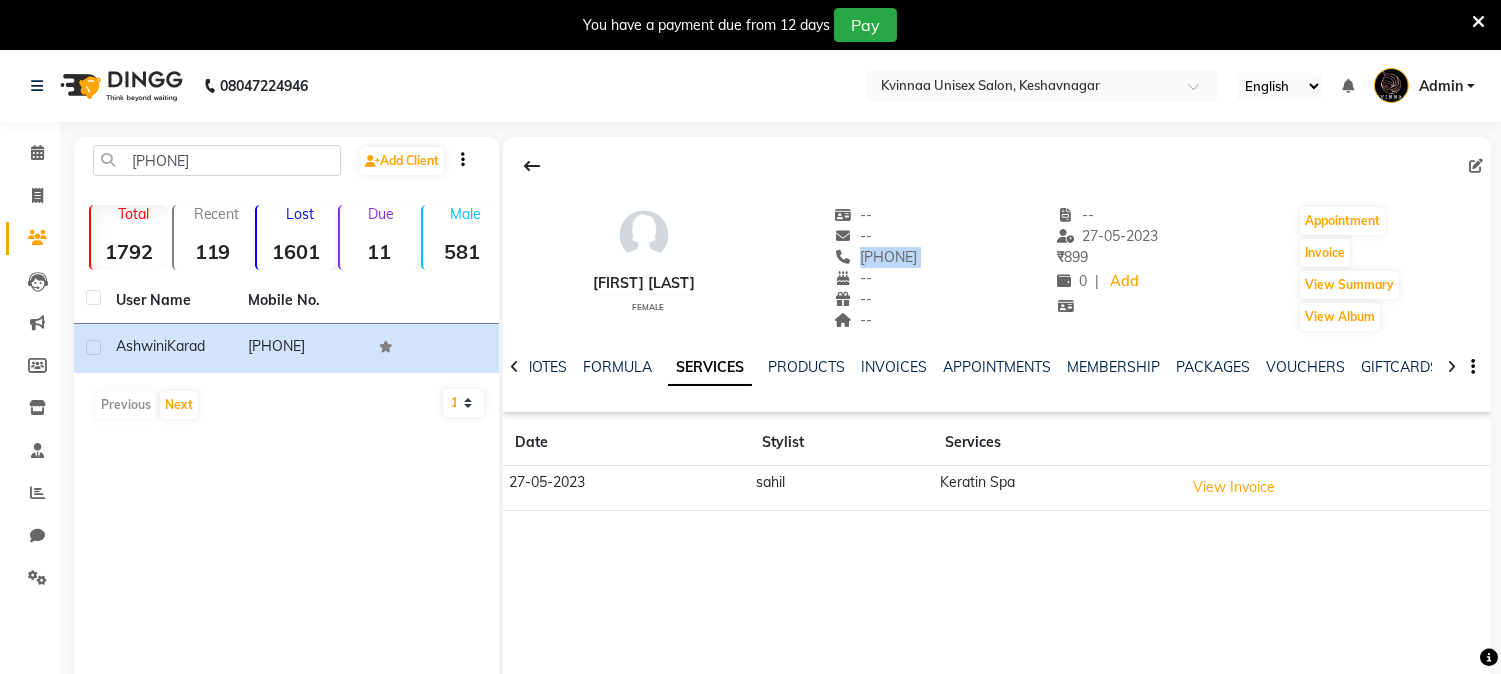 click on "9421909295" 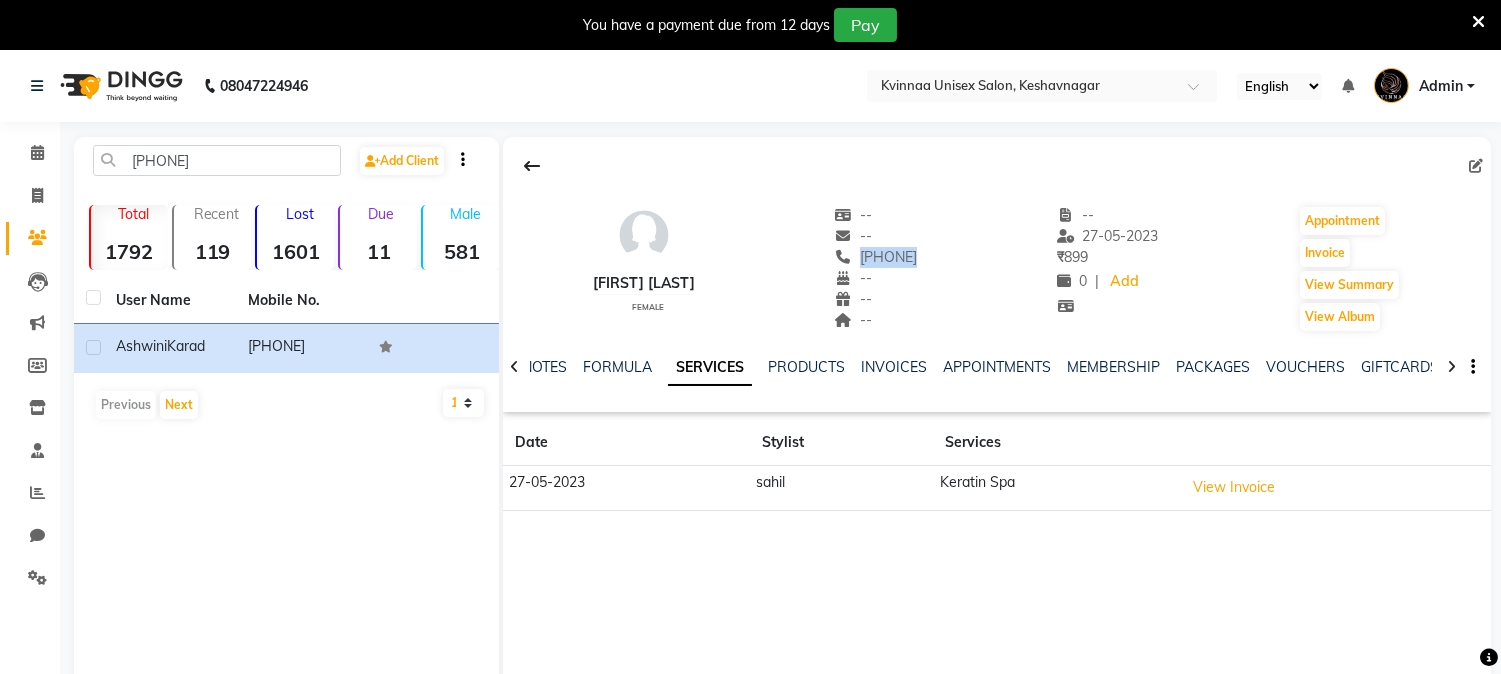 copy on "9421909295 Mobile No." 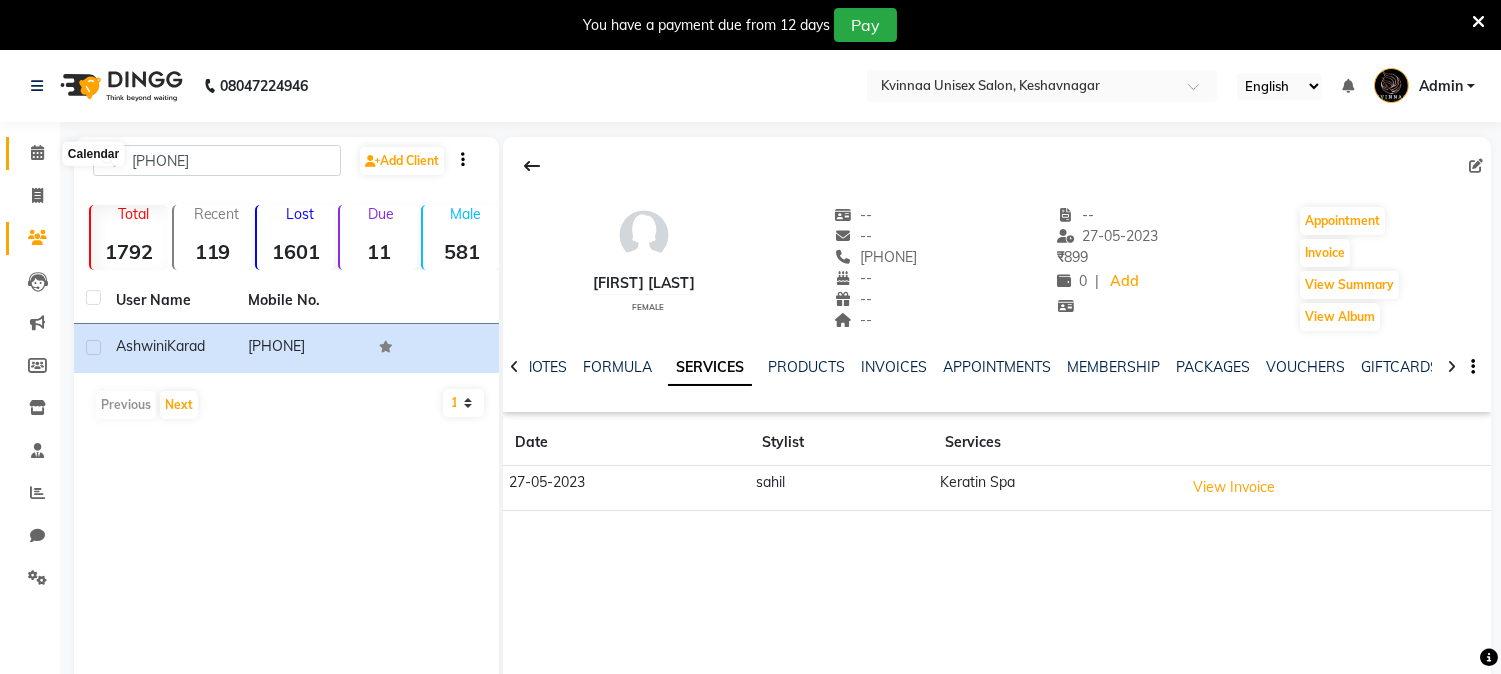 click 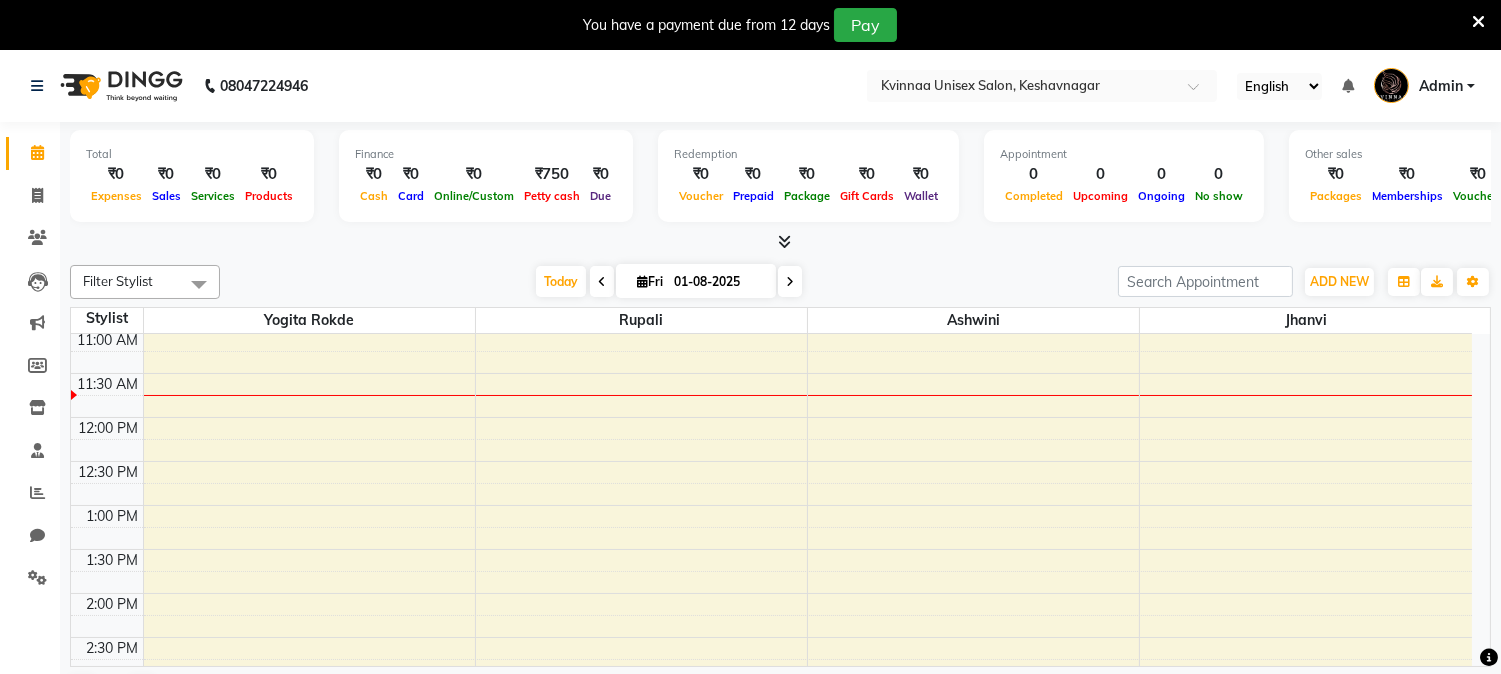 scroll, scrollTop: 333, scrollLeft: 0, axis: vertical 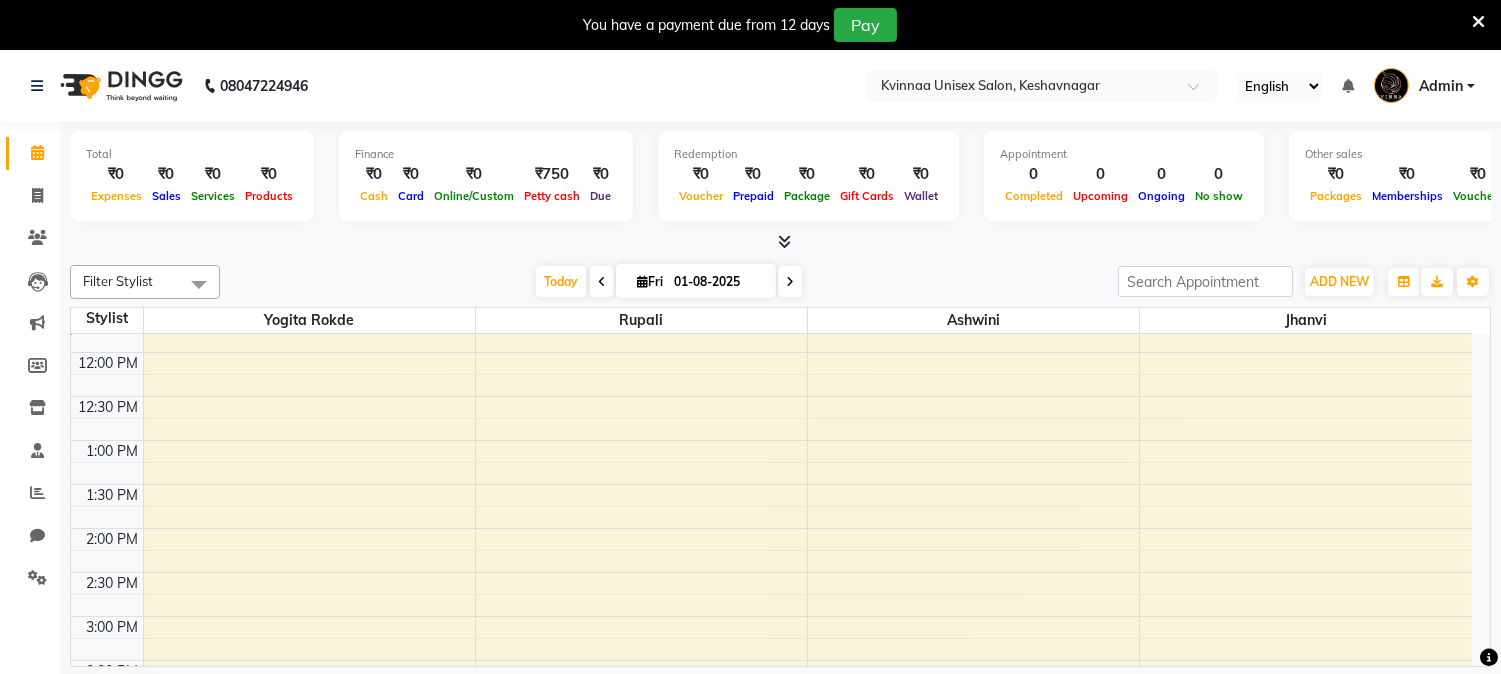 click on "8:00 AM 8:30 AM 9:00 AM 9:30 AM 10:00 AM 10:30 AM 11:00 AM 11:30 AM 12:00 PM 12:30 PM 1:00 PM 1:30 PM 2:00 PM 2:30 PM 3:00 PM 3:30 PM 4:00 PM 4:30 PM 5:00 PM 5:30 PM 6:00 PM 6:30 PM 7:00 PM 7:30 PM 8:00 PM 8:30 PM 9:00 PM 9:30 PM" at bounding box center [771, 616] 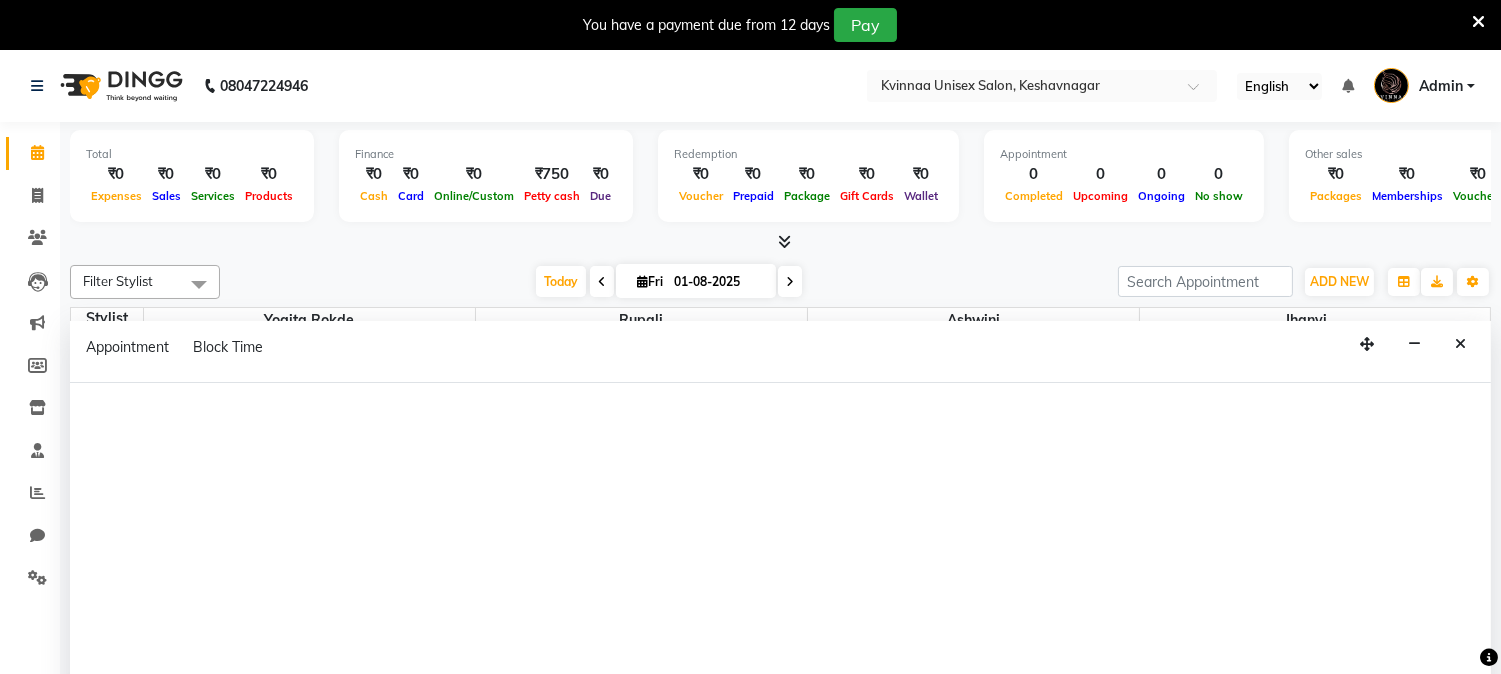 scroll, scrollTop: 222, scrollLeft: 0, axis: vertical 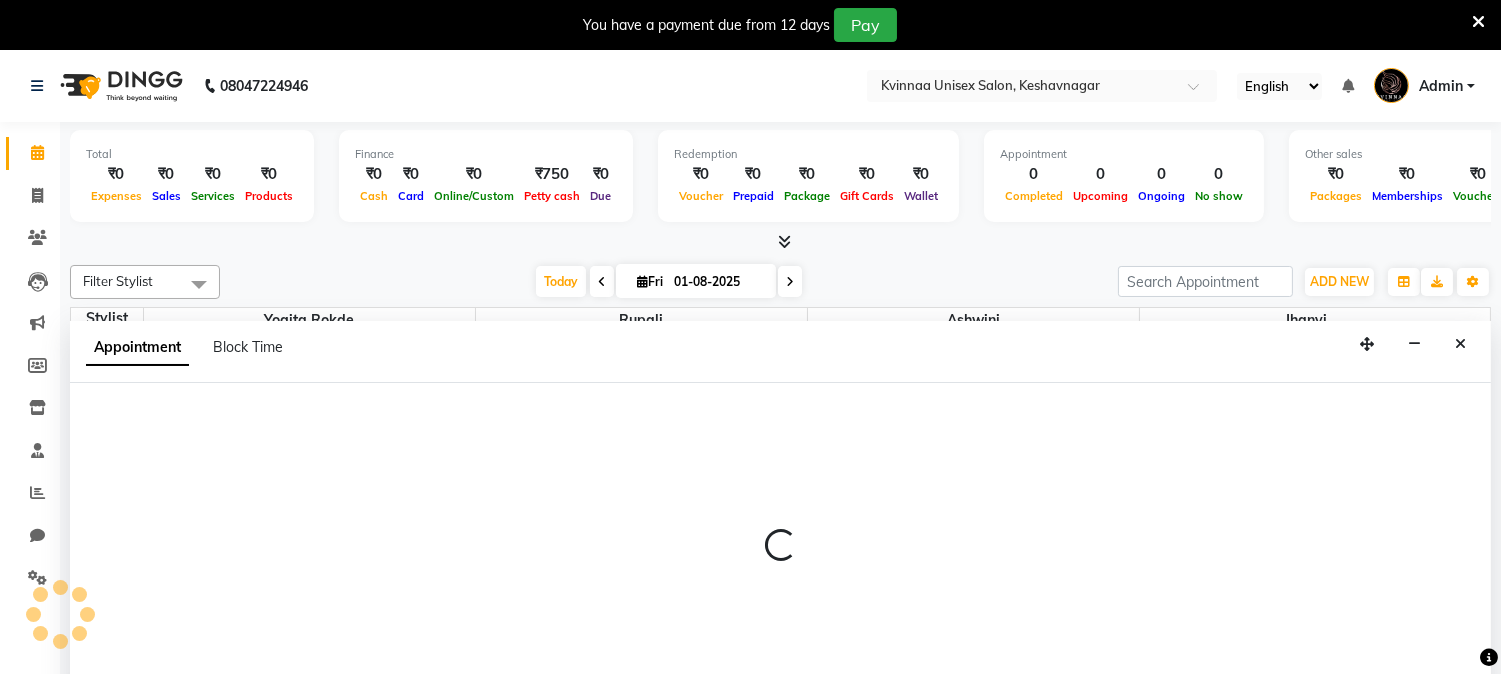 select on "8149" 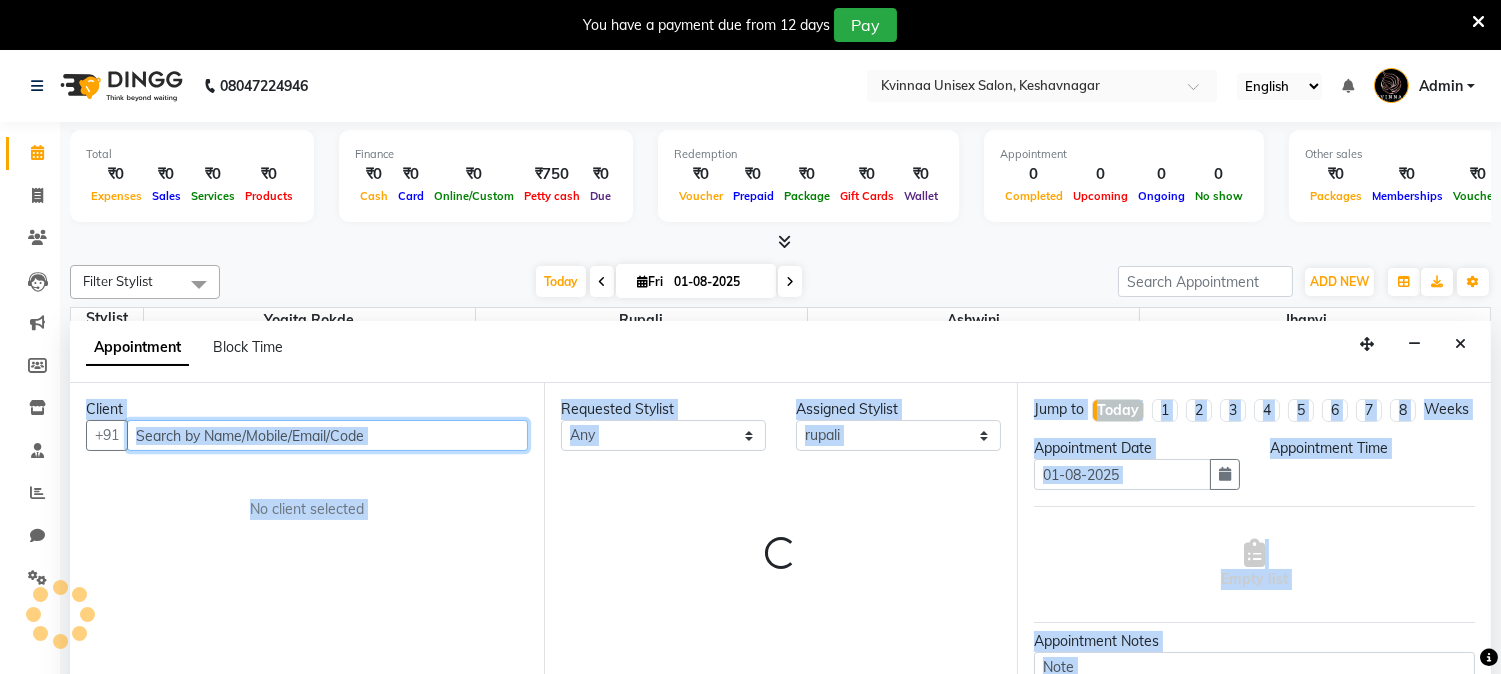 scroll, scrollTop: 50, scrollLeft: 0, axis: vertical 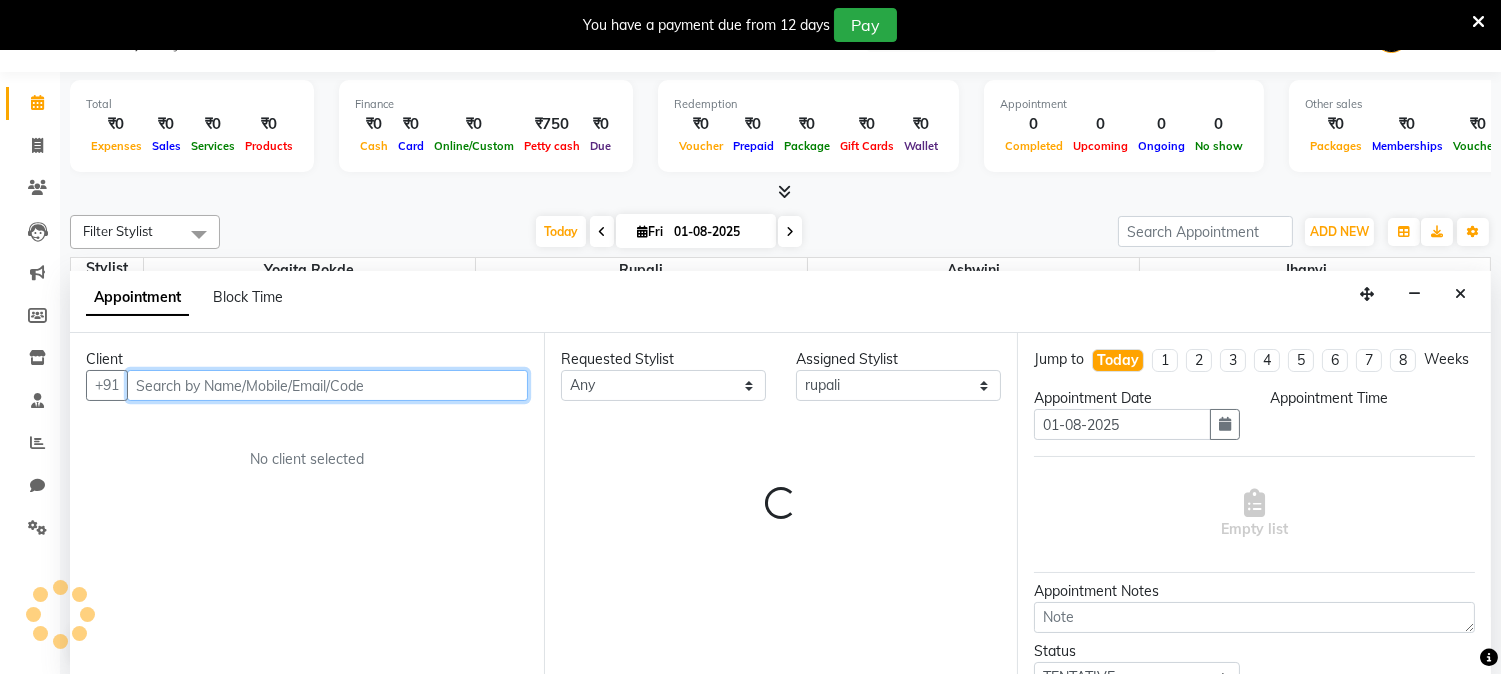 select on "735" 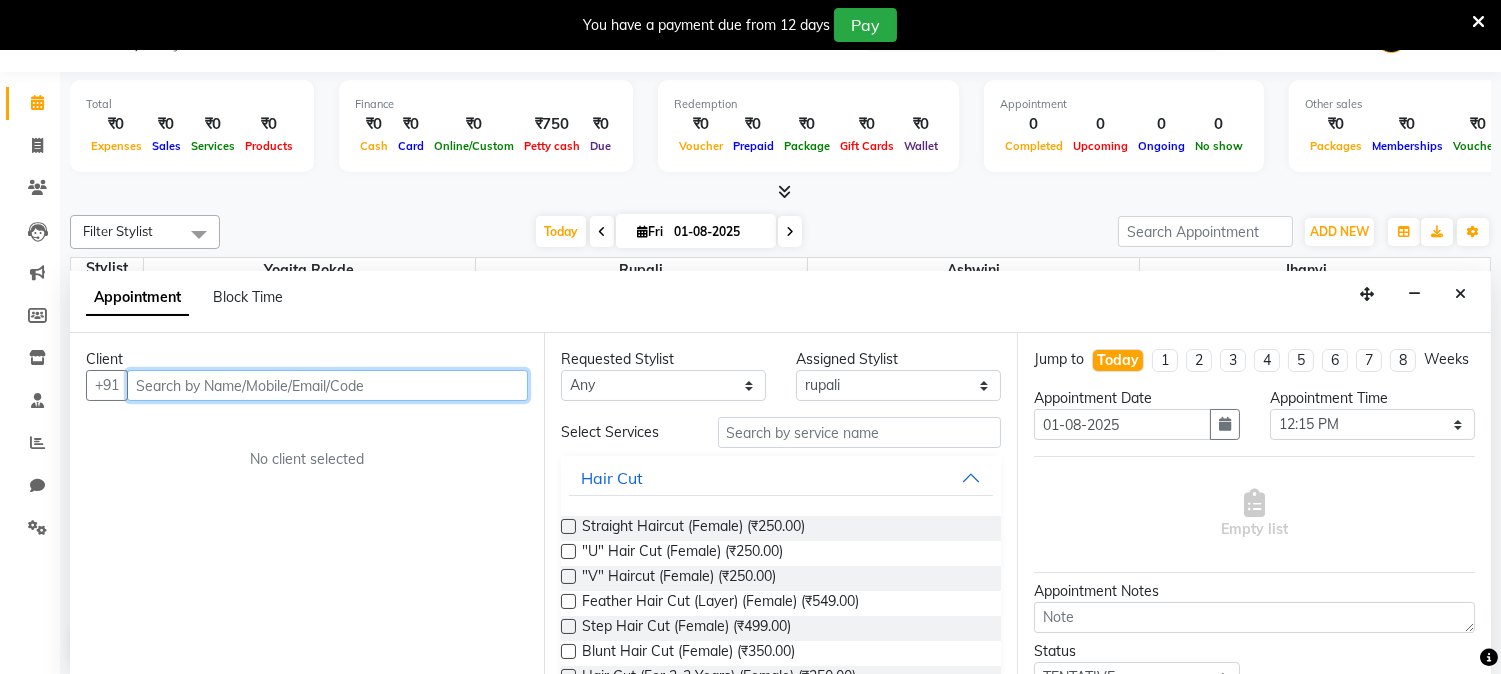 paste on "9421909295" 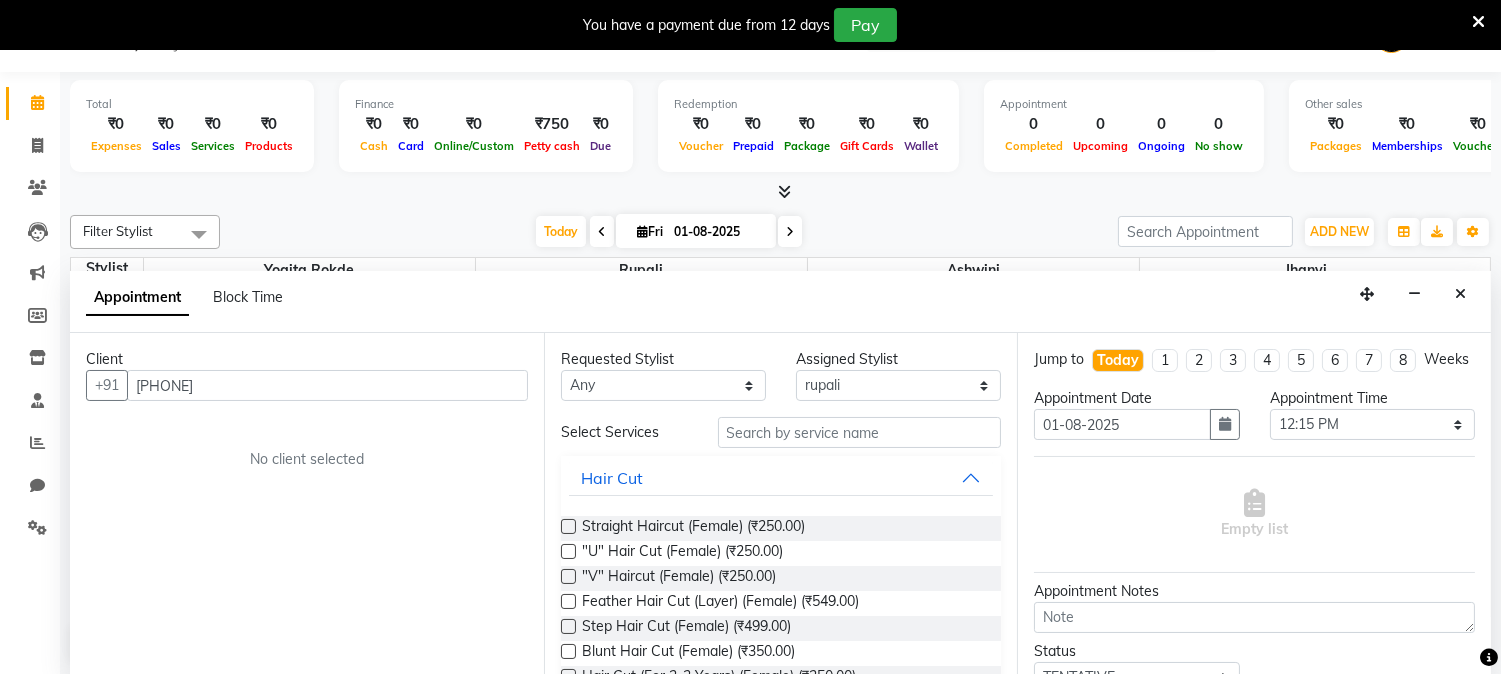 drag, startPoint x: 372, startPoint y: 383, endPoint x: 427, endPoint y: 424, distance: 68.60029 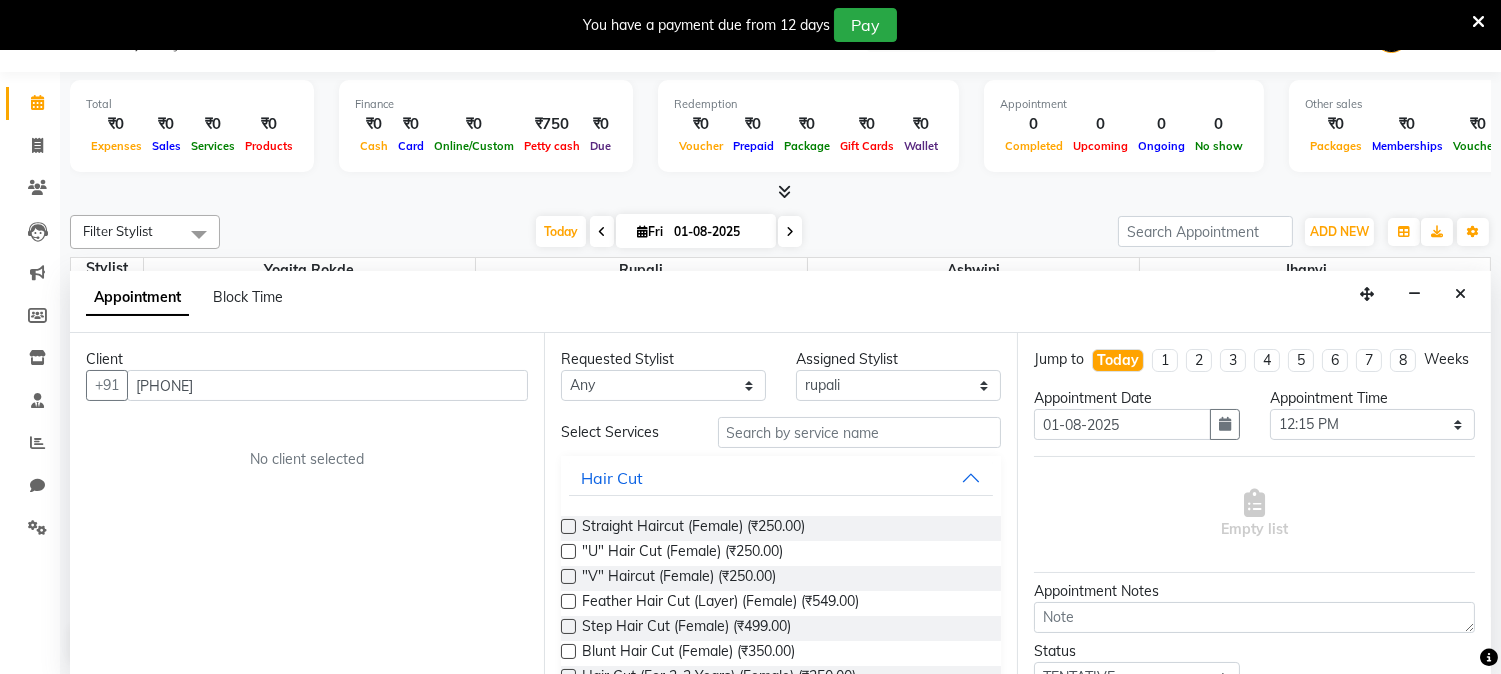 click on "Client +91 9421909295  No client selected" at bounding box center (307, 504) 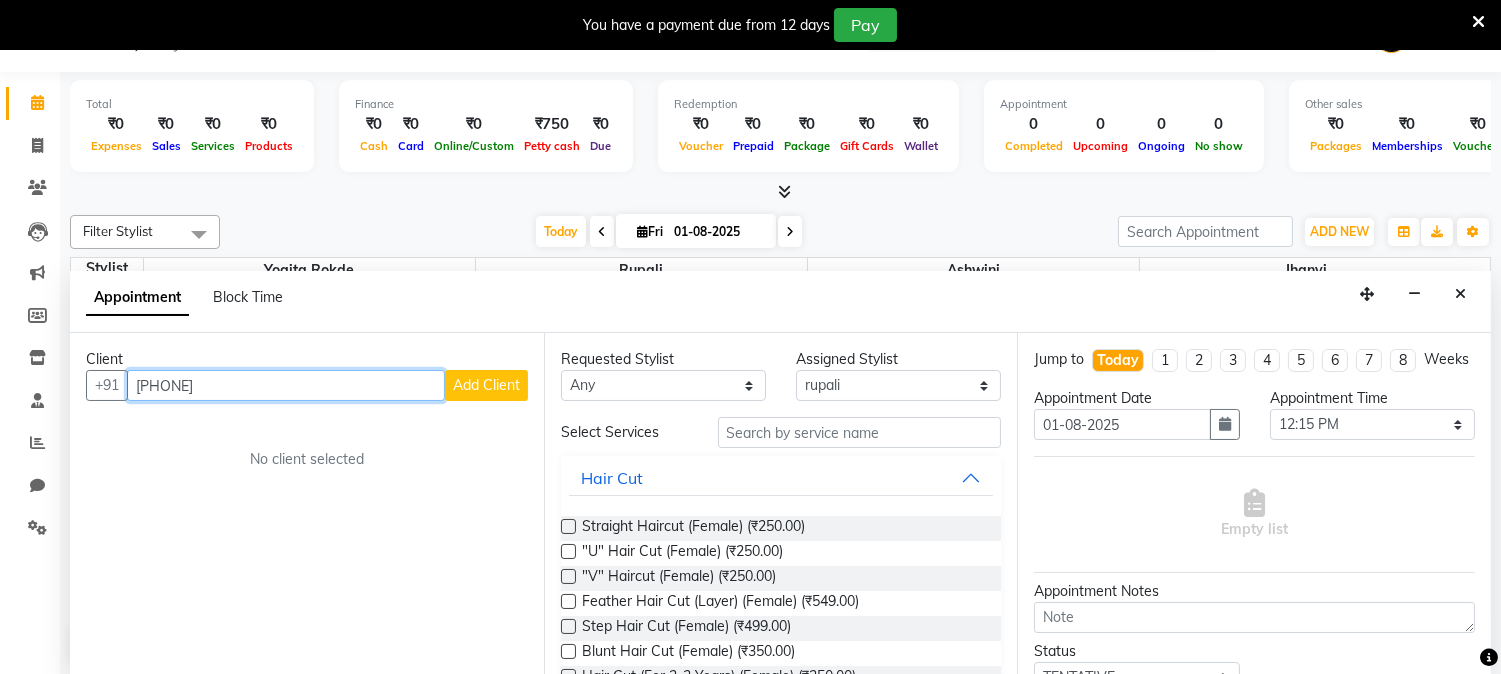 click on "9421909295" at bounding box center [286, 385] 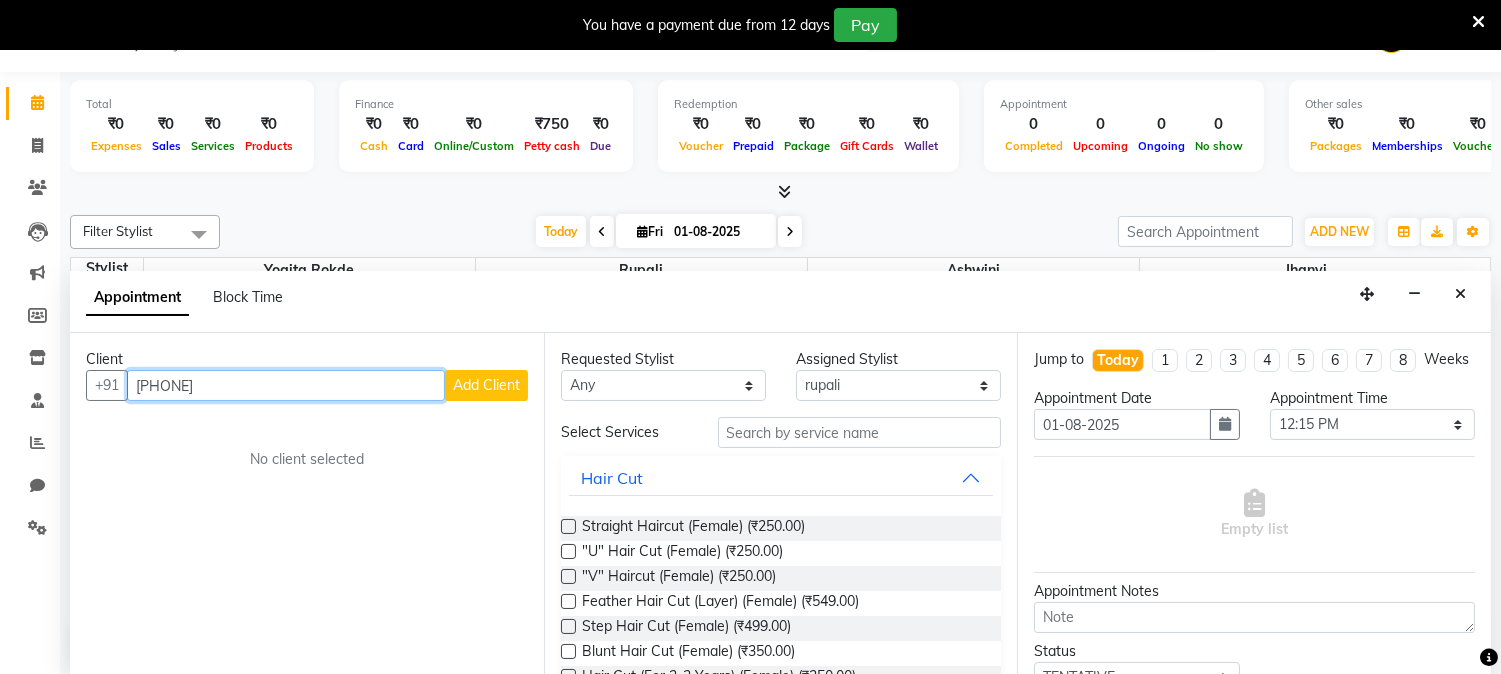 click on "9421909295" at bounding box center [286, 385] 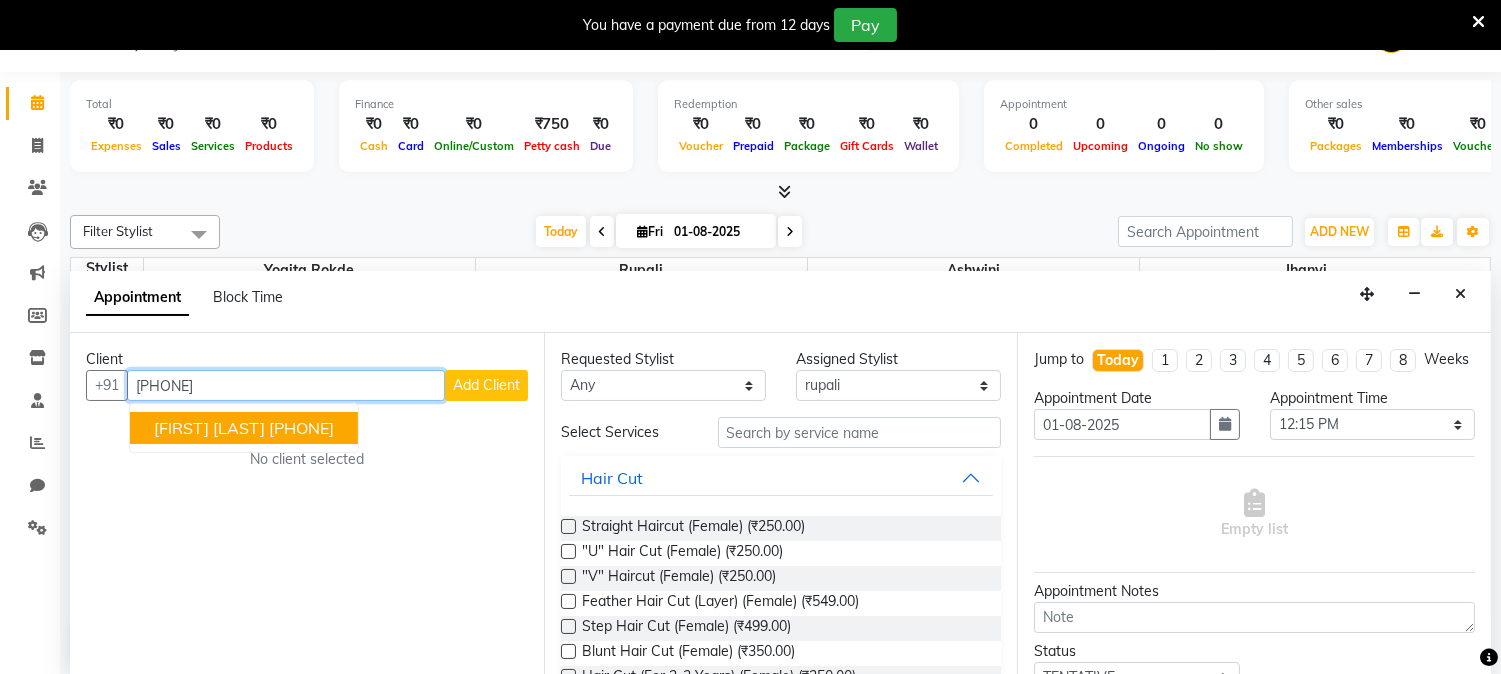 click on "Ashwini Karad  9421909295" at bounding box center (244, 428) 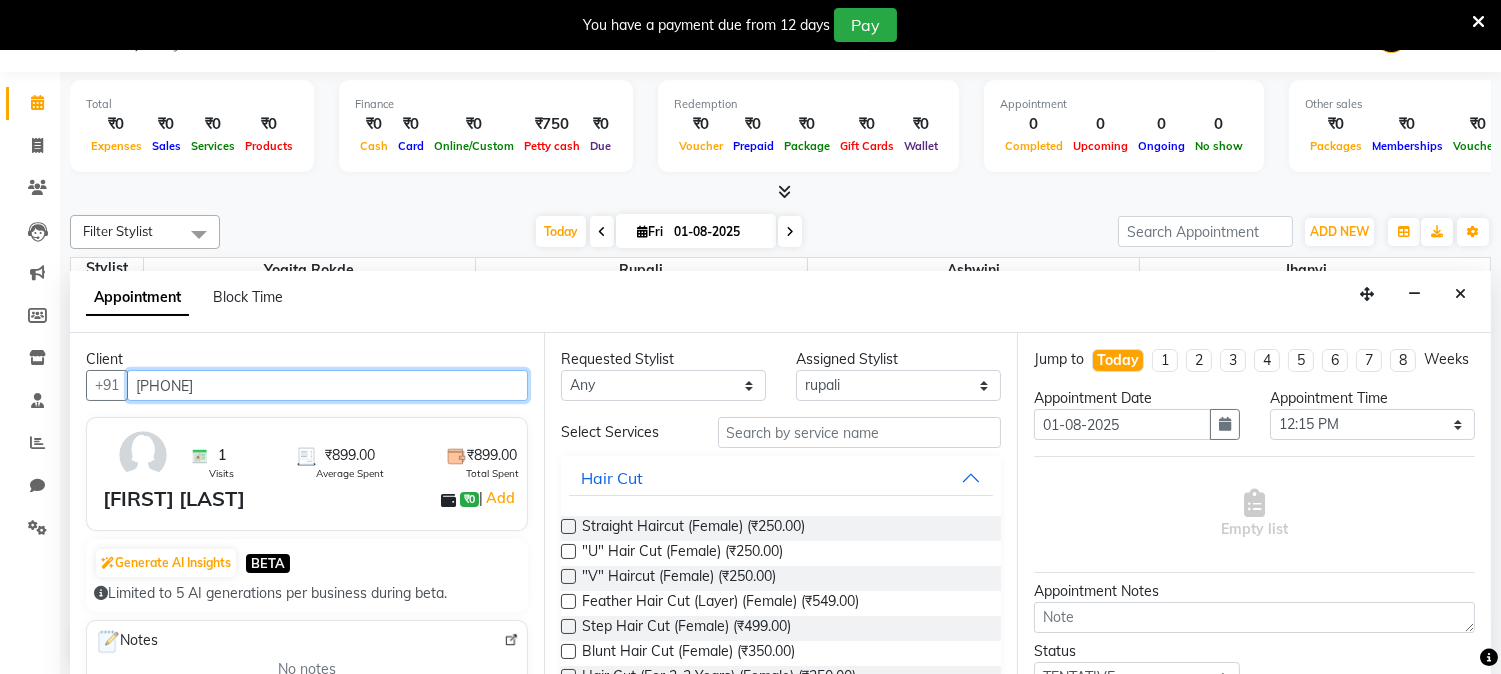 type on "9421909295" 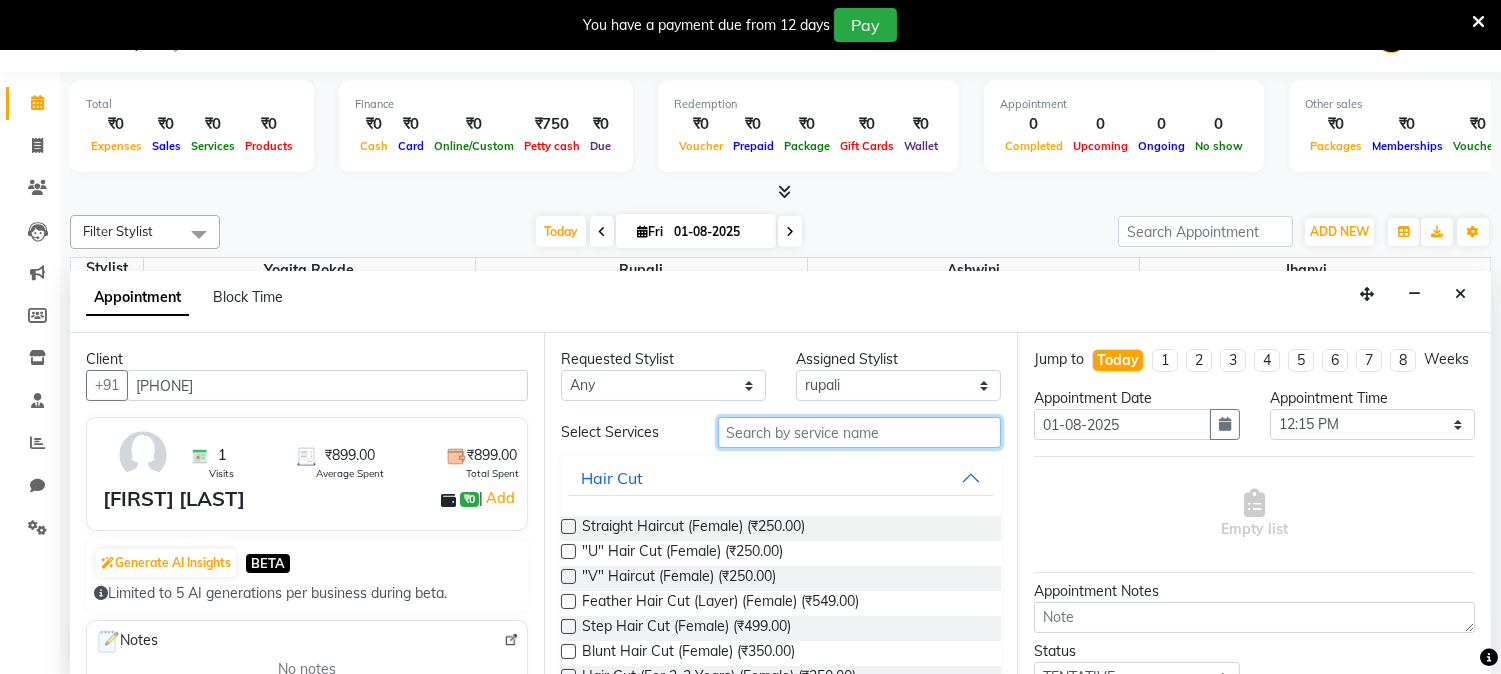 click at bounding box center [860, 432] 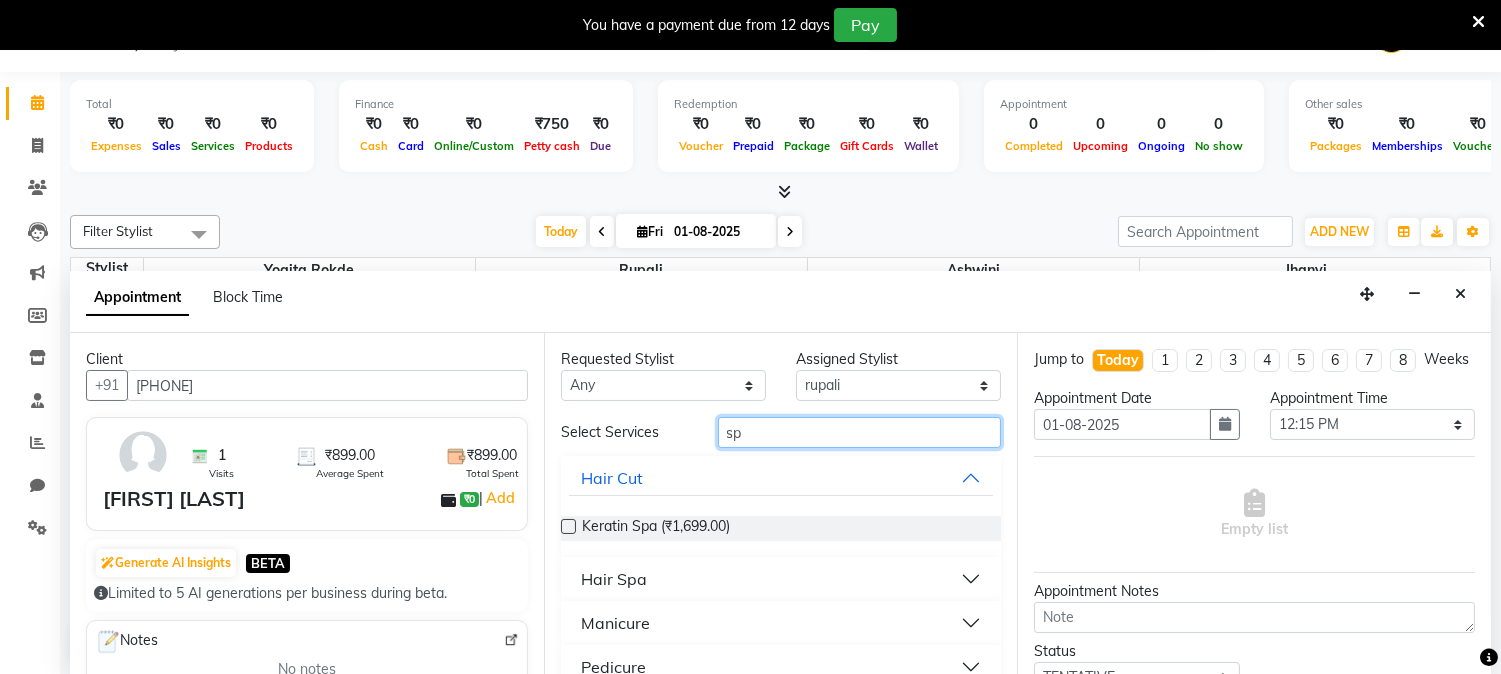 type on "sp" 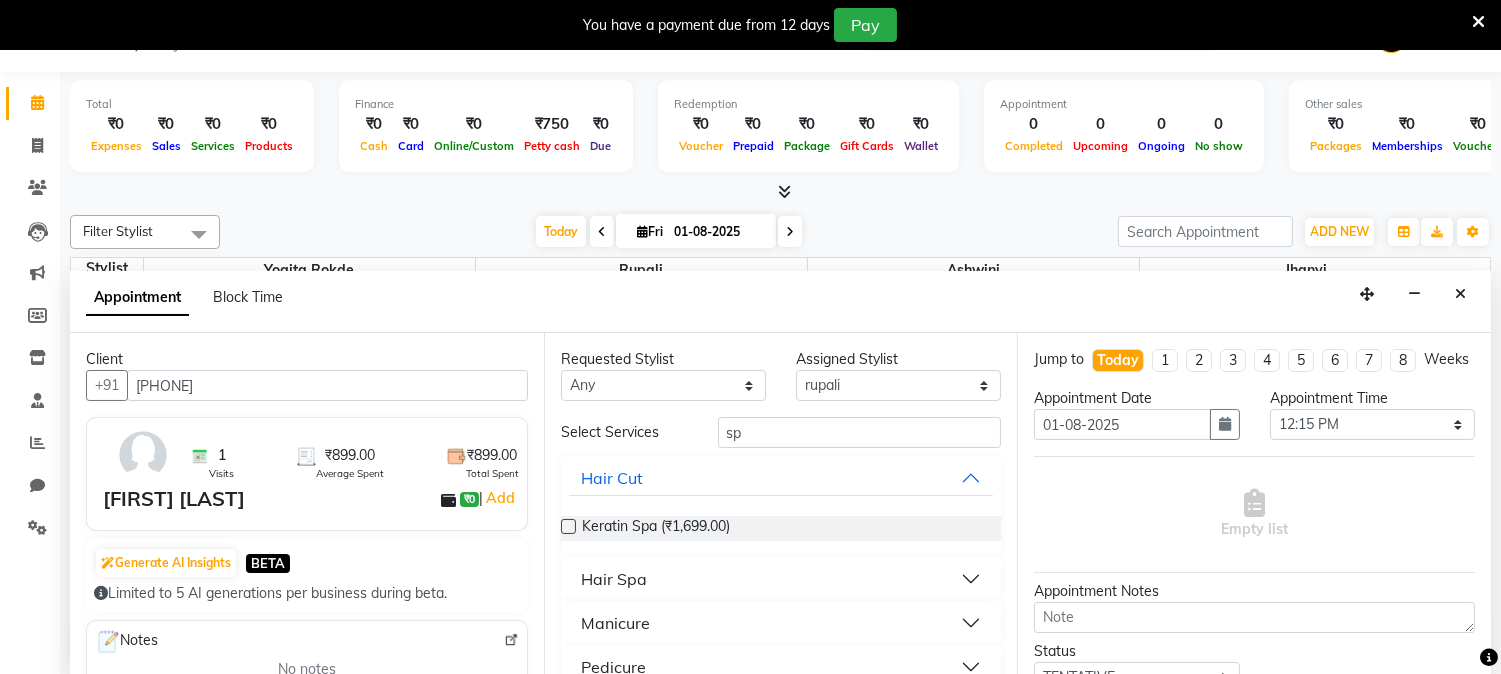 click at bounding box center [568, 526] 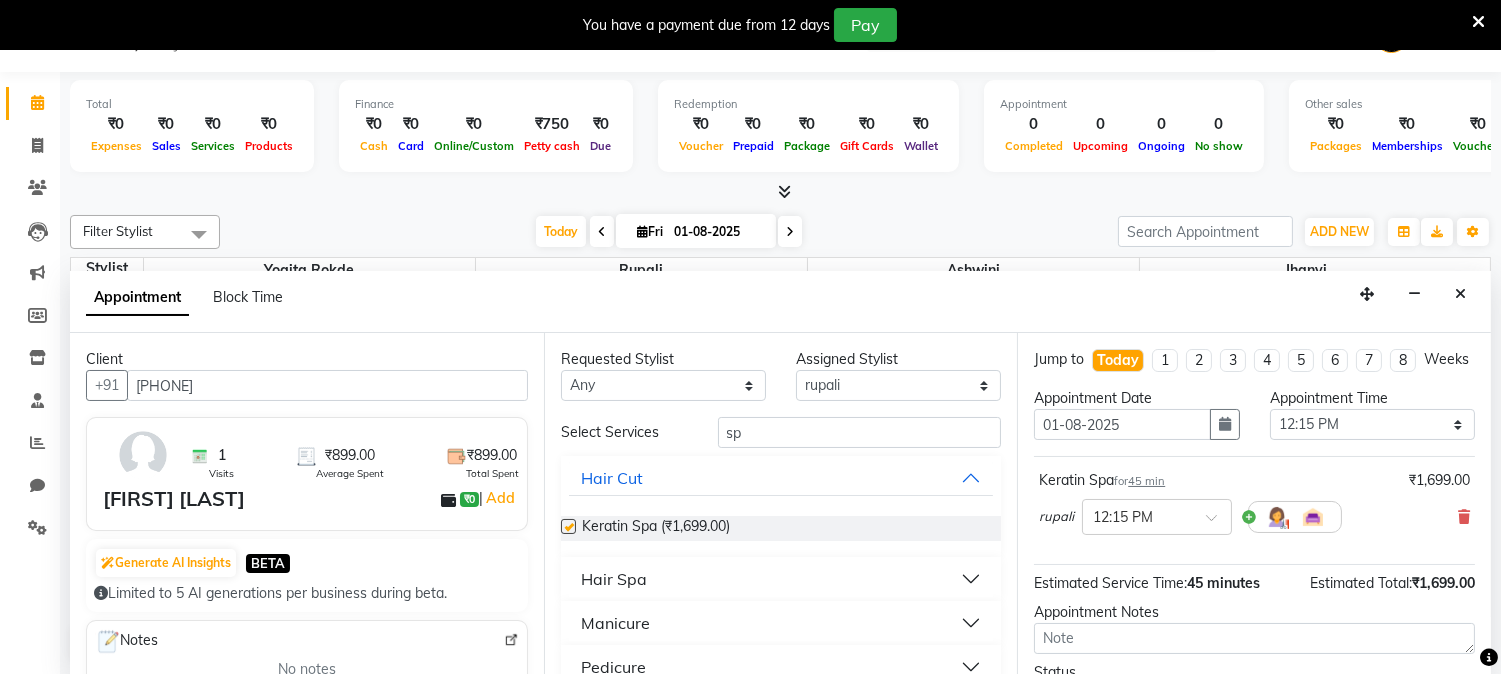 checkbox on "false" 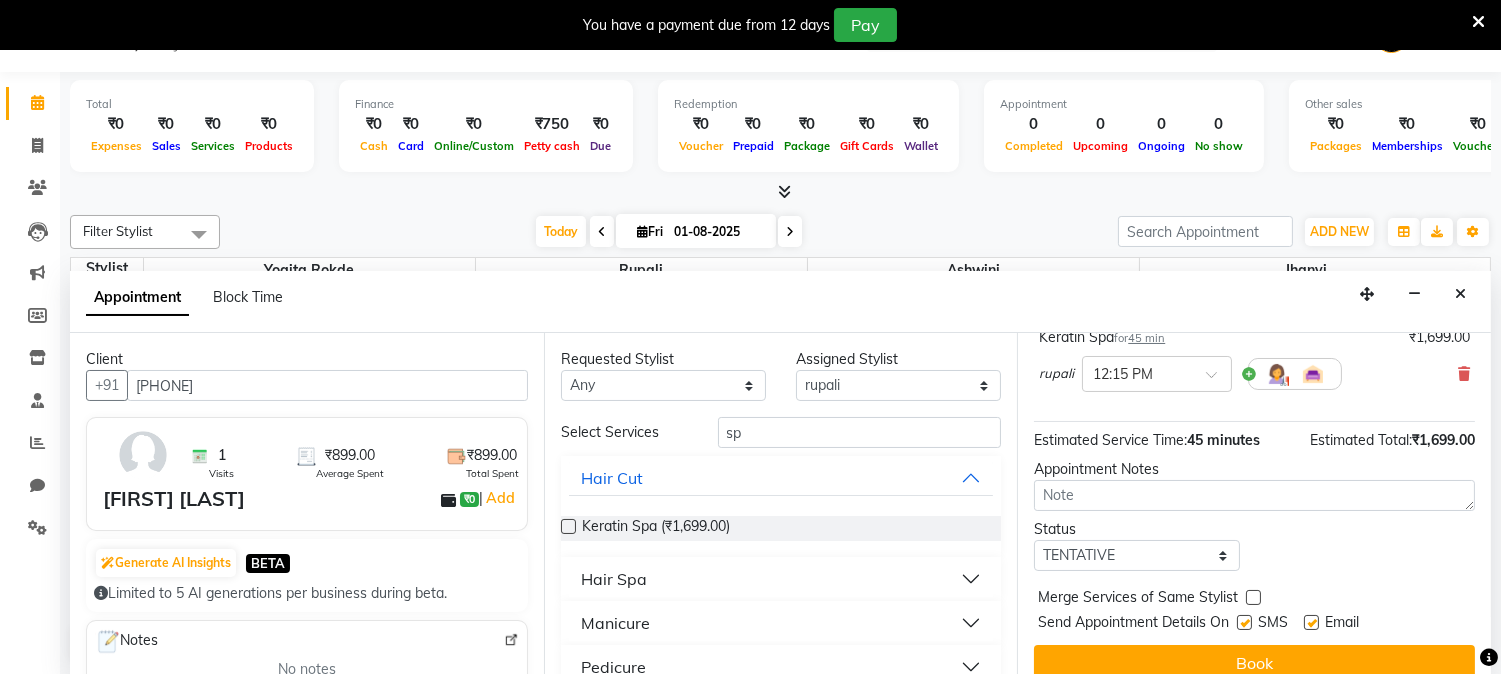 scroll, scrollTop: 184, scrollLeft: 0, axis: vertical 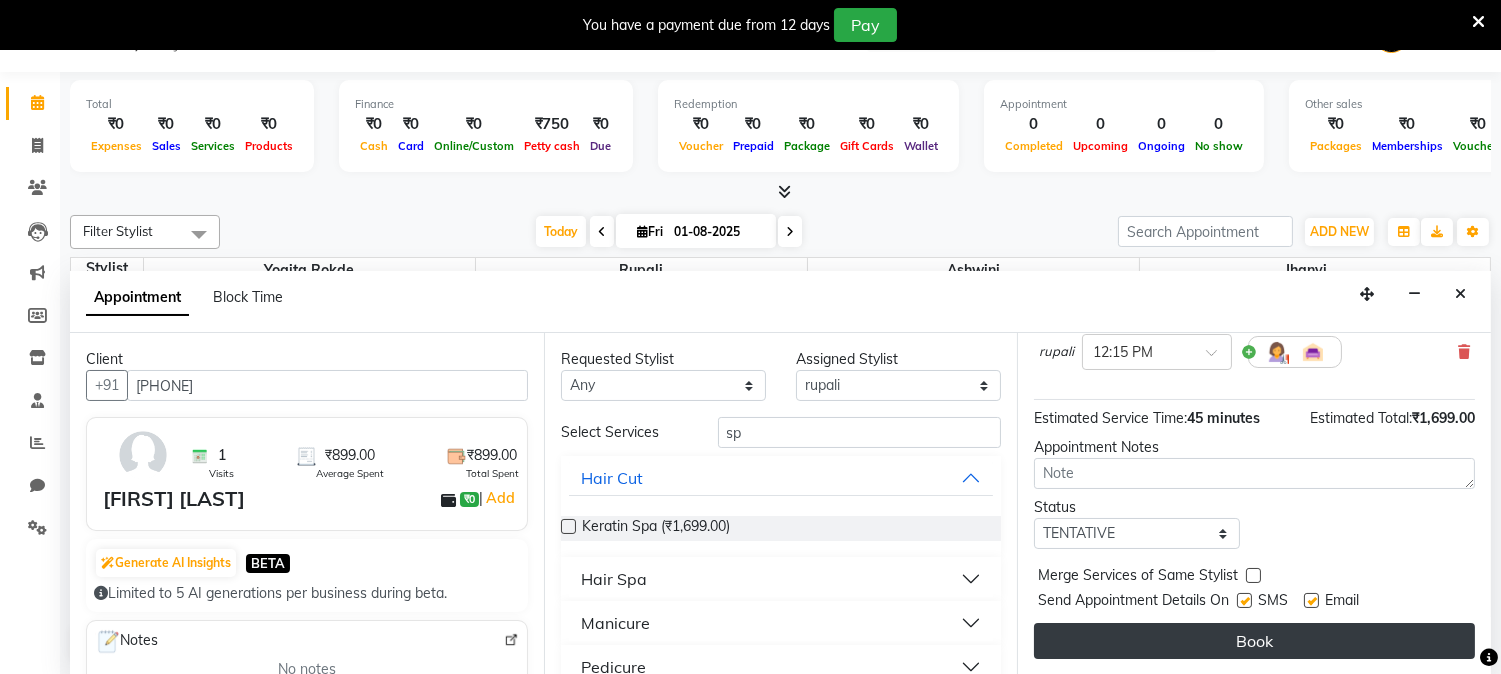click on "Book" at bounding box center (1254, 641) 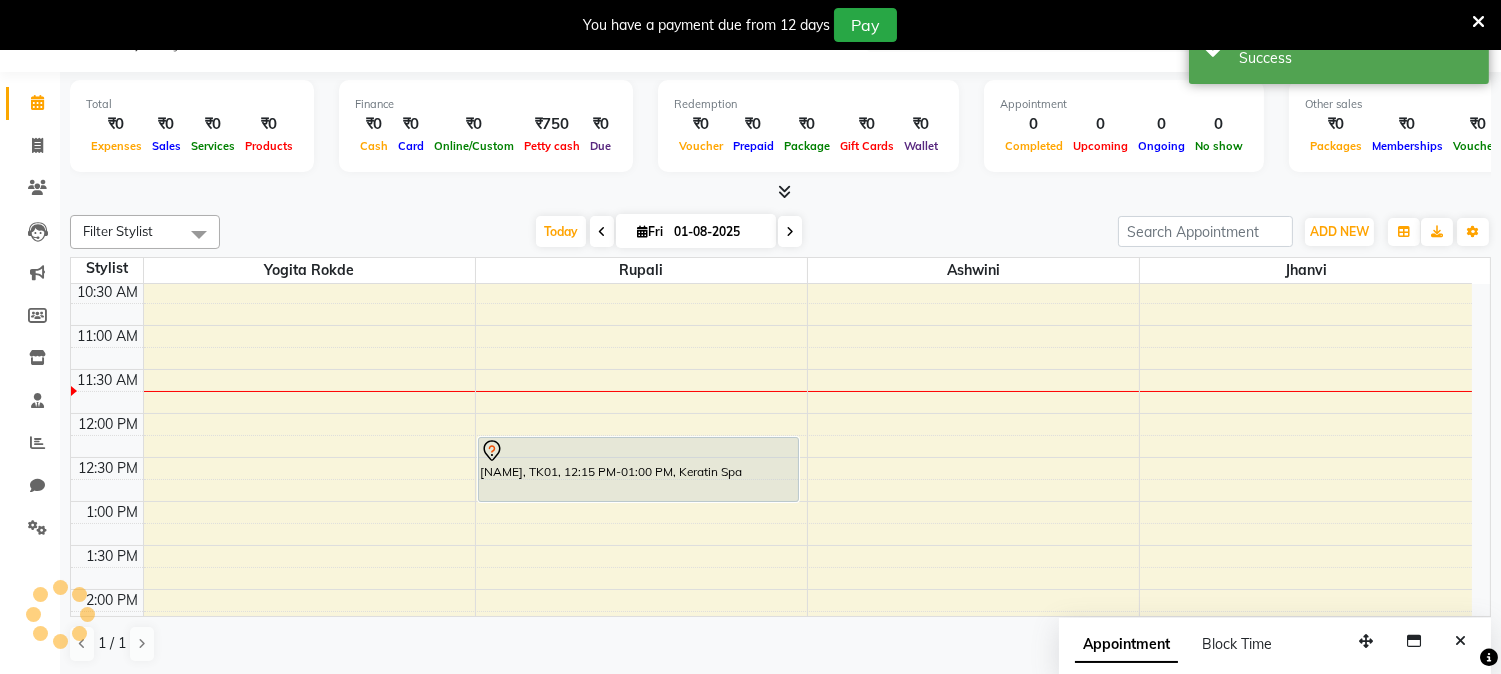 scroll, scrollTop: 0, scrollLeft: 0, axis: both 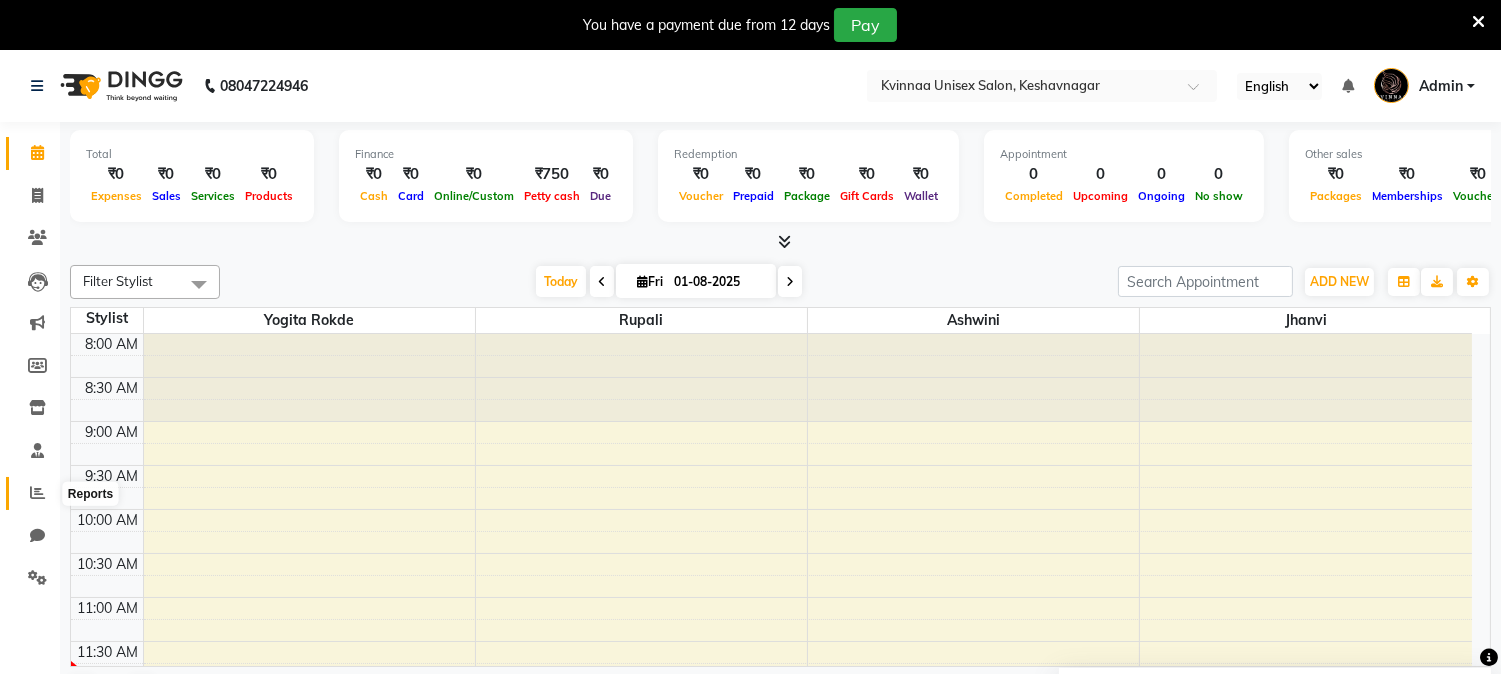 click 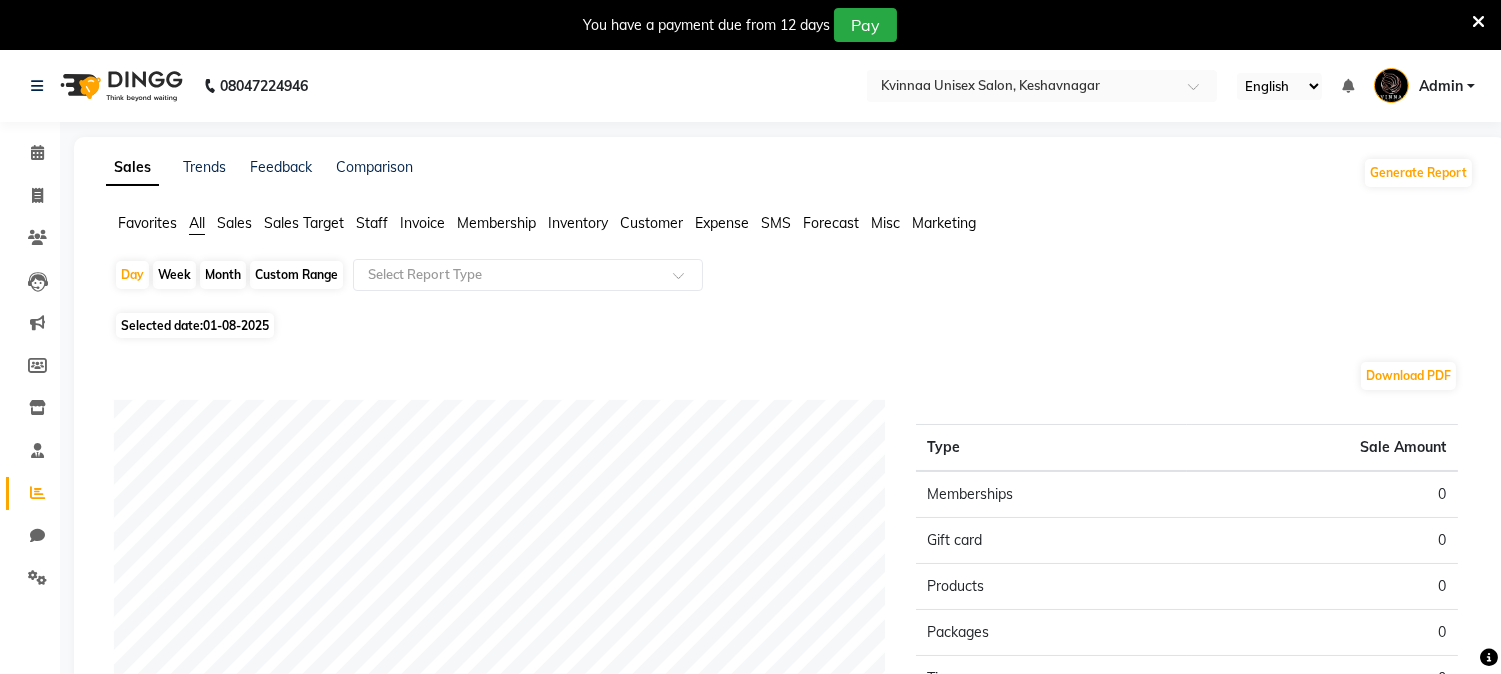 click on "Month" 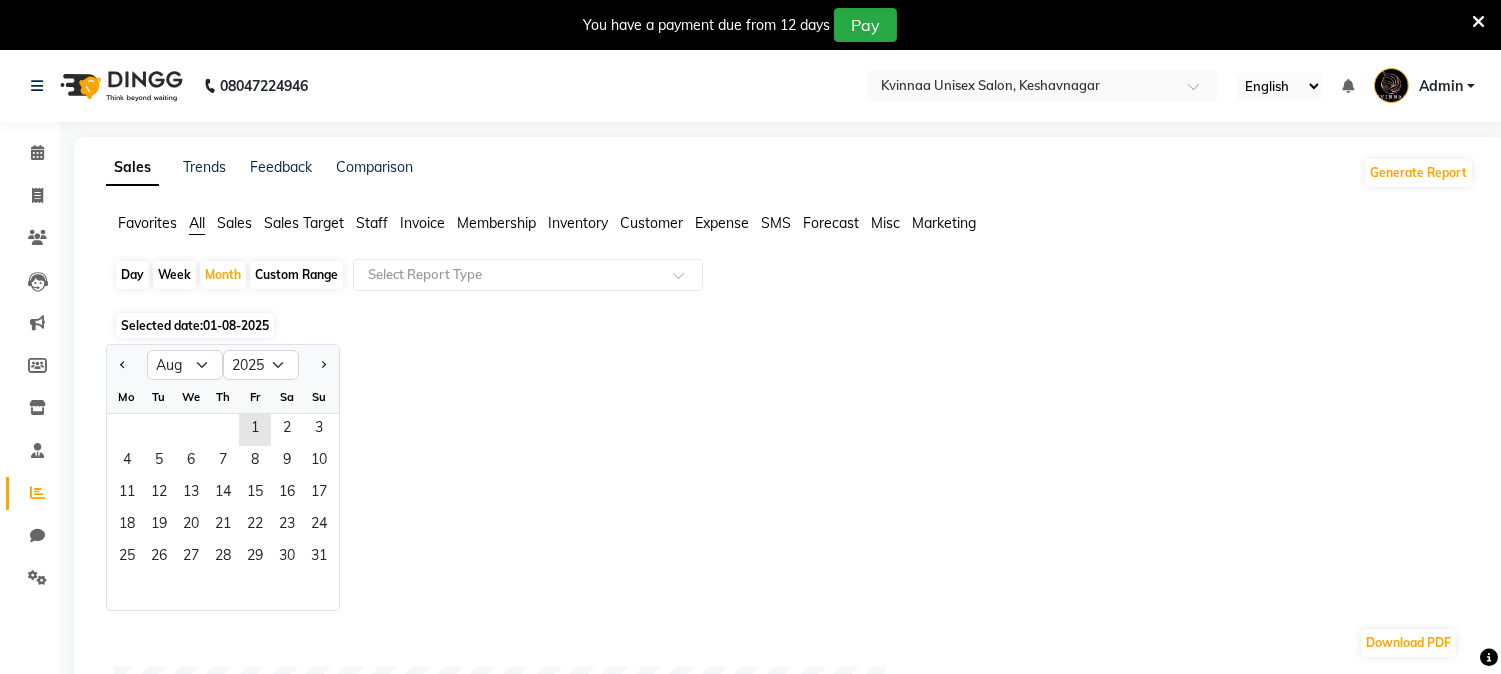 click on "Day" 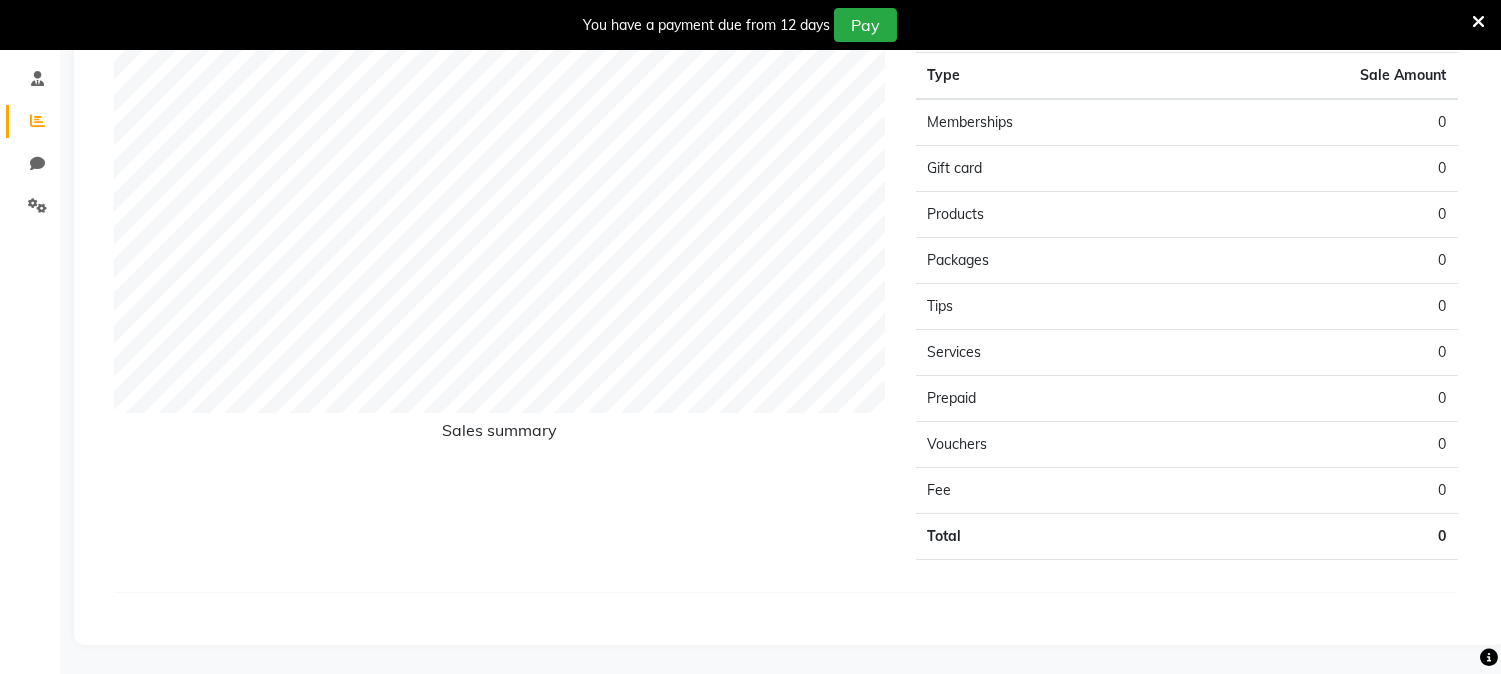 scroll, scrollTop: 0, scrollLeft: 0, axis: both 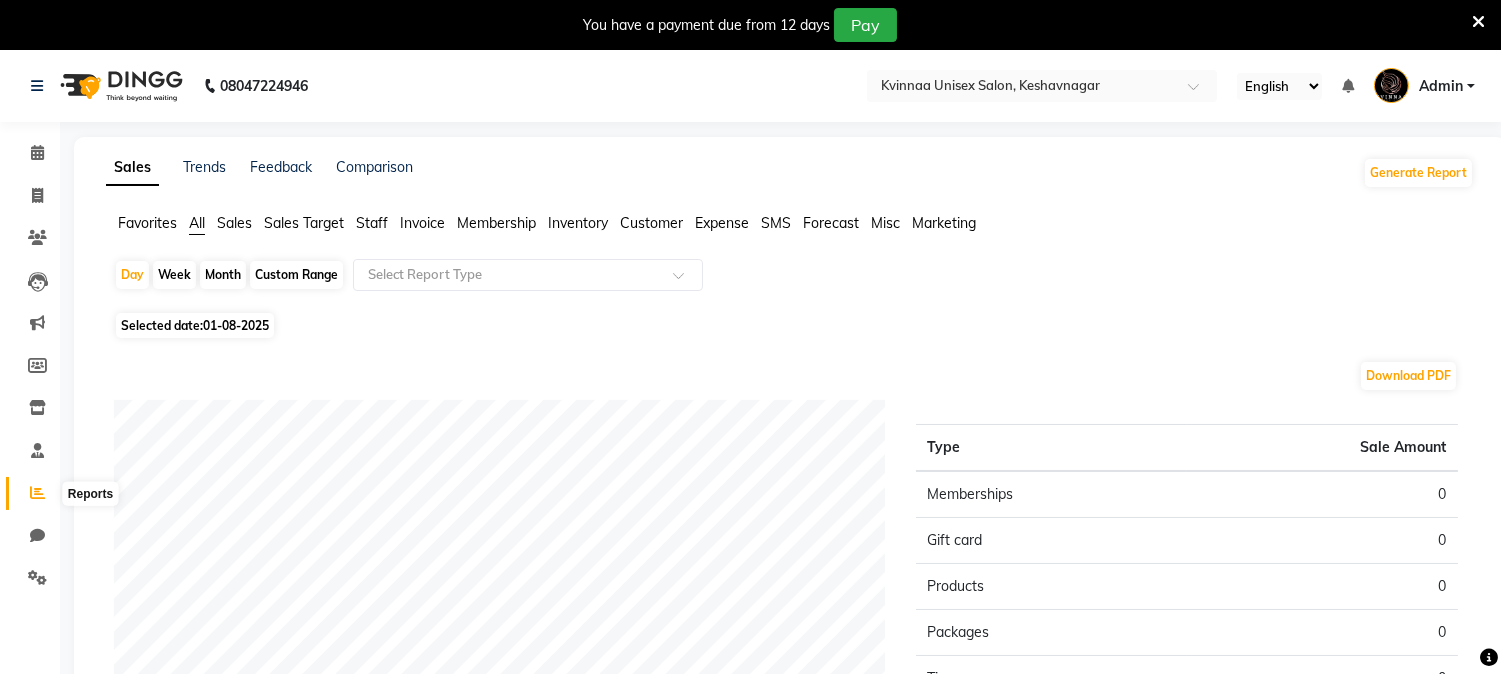 click 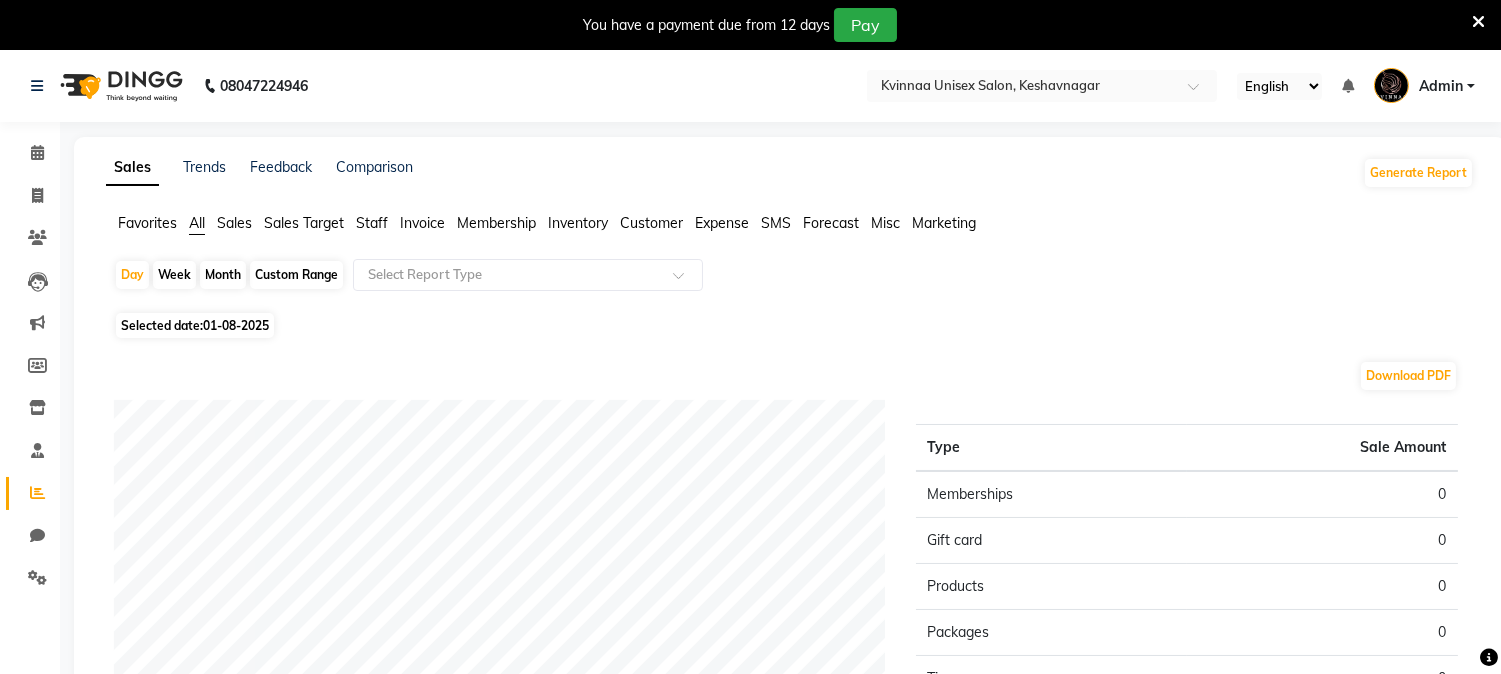 click 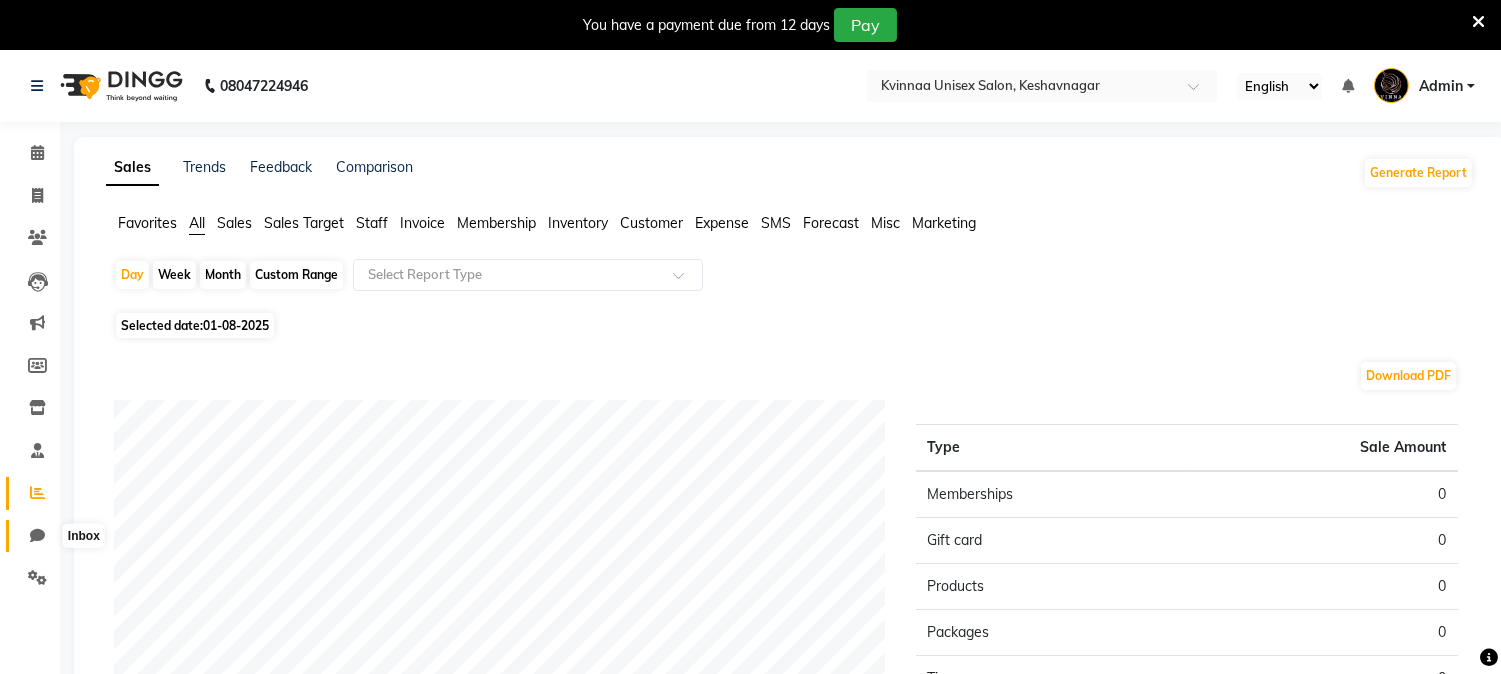 click 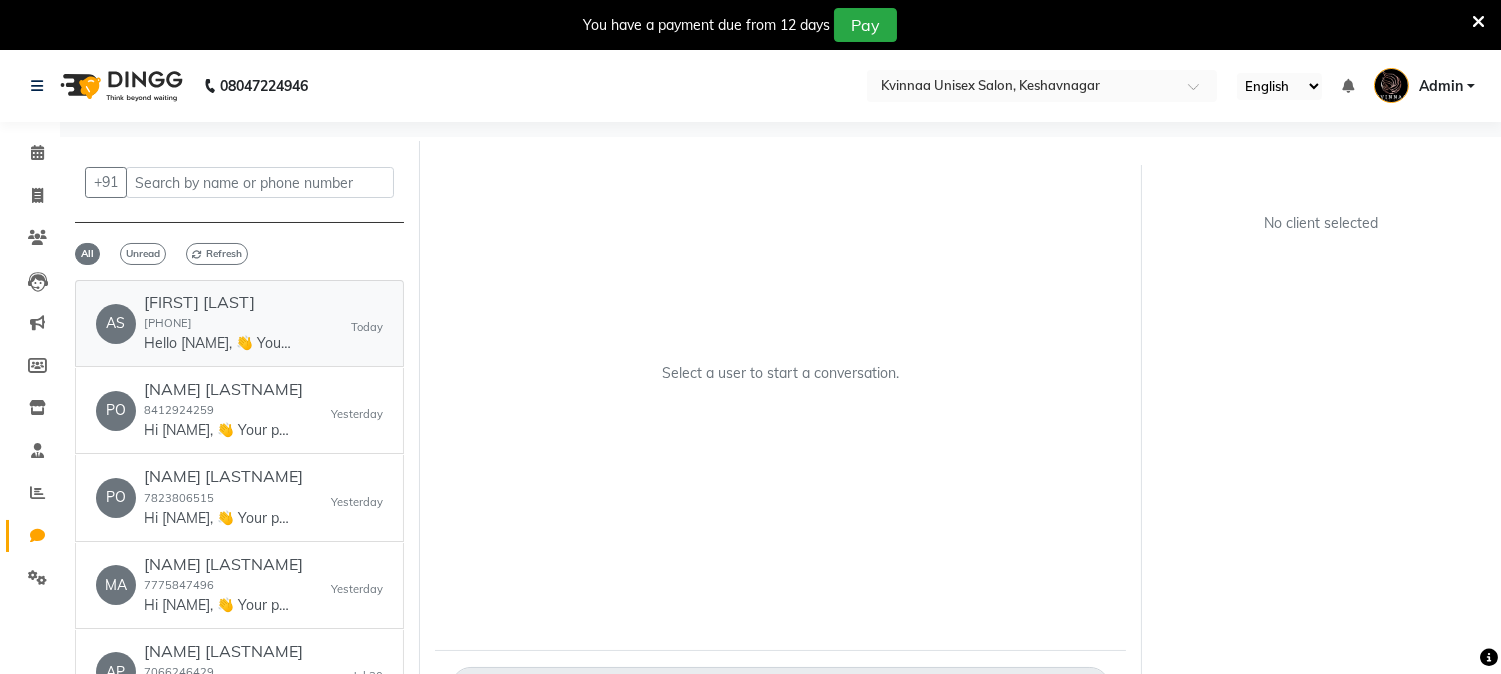 click on "Hello Ashwini, 👋
Your appointment with Kvinnaa Unisex Salon is confirmed! 🎉
📅 Today at 12:15 pm
📍 Location: ww4.in/a?c=JD2piY
Please arrive a few minutes early.
Need to reschedule? Call us at 9657990734.
Looking forward to seeing you! 😊" 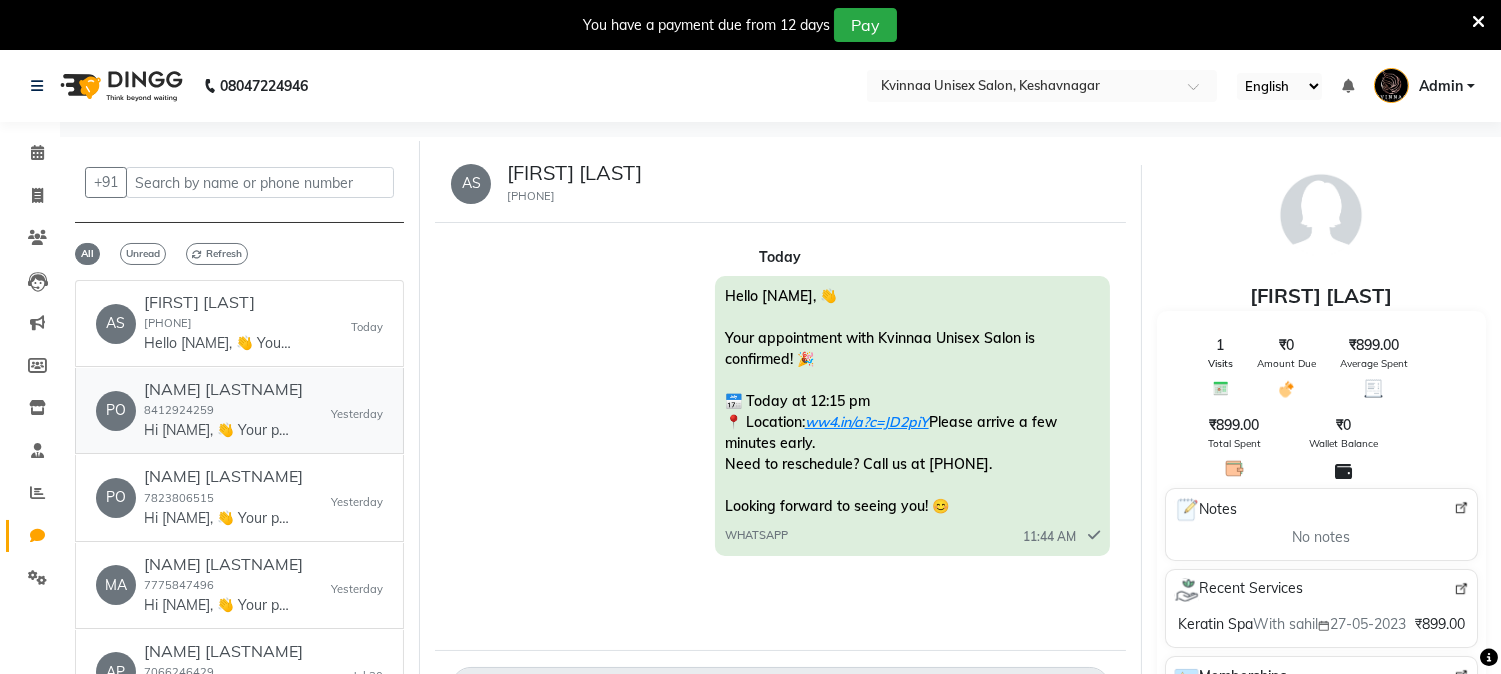 click on "Hi POONAM, 👋
Your payment at Kvinnaa Unisex Salon is confirmed!
💰 Amount: 5928
🧾 Receipt Link: ww4.in/a?c=f7SnAS
We’d love to hear your feedback:
Thanks for visiting! 💖" 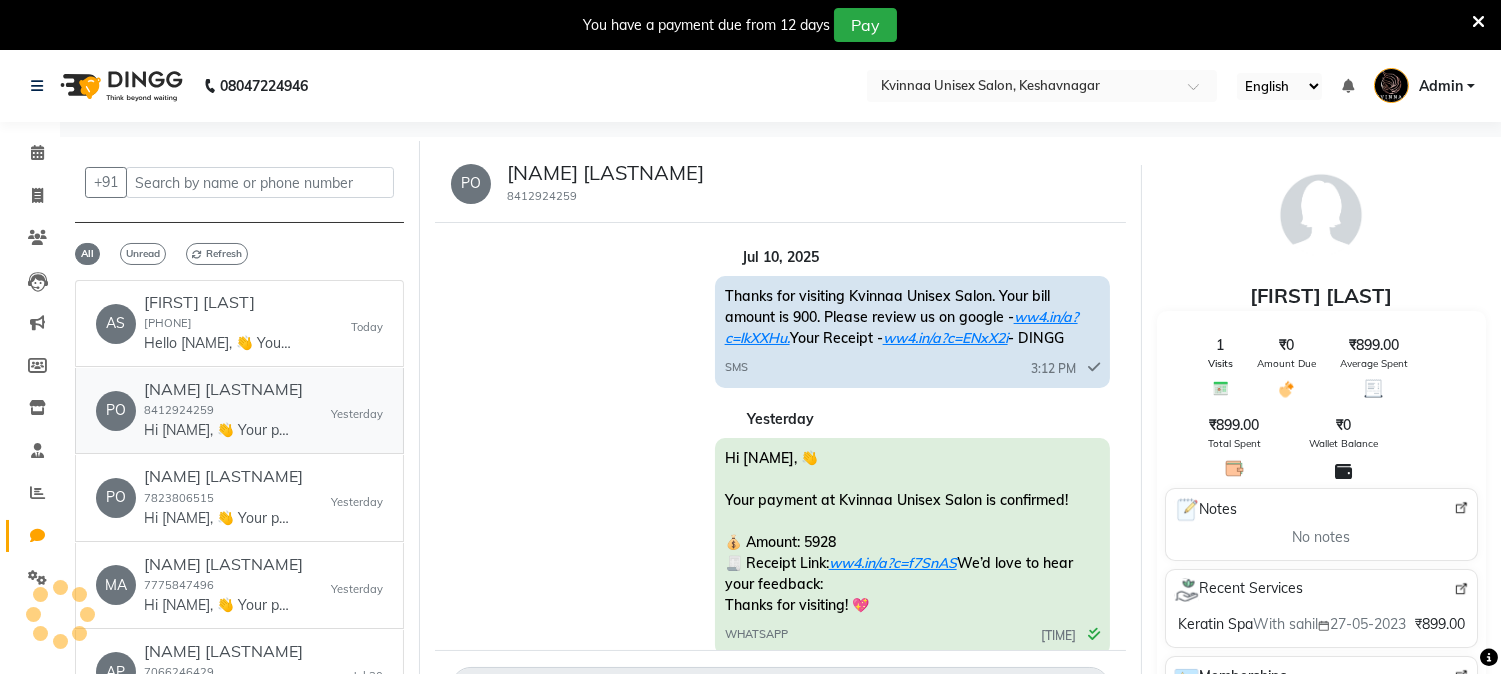 scroll, scrollTop: 31, scrollLeft: 0, axis: vertical 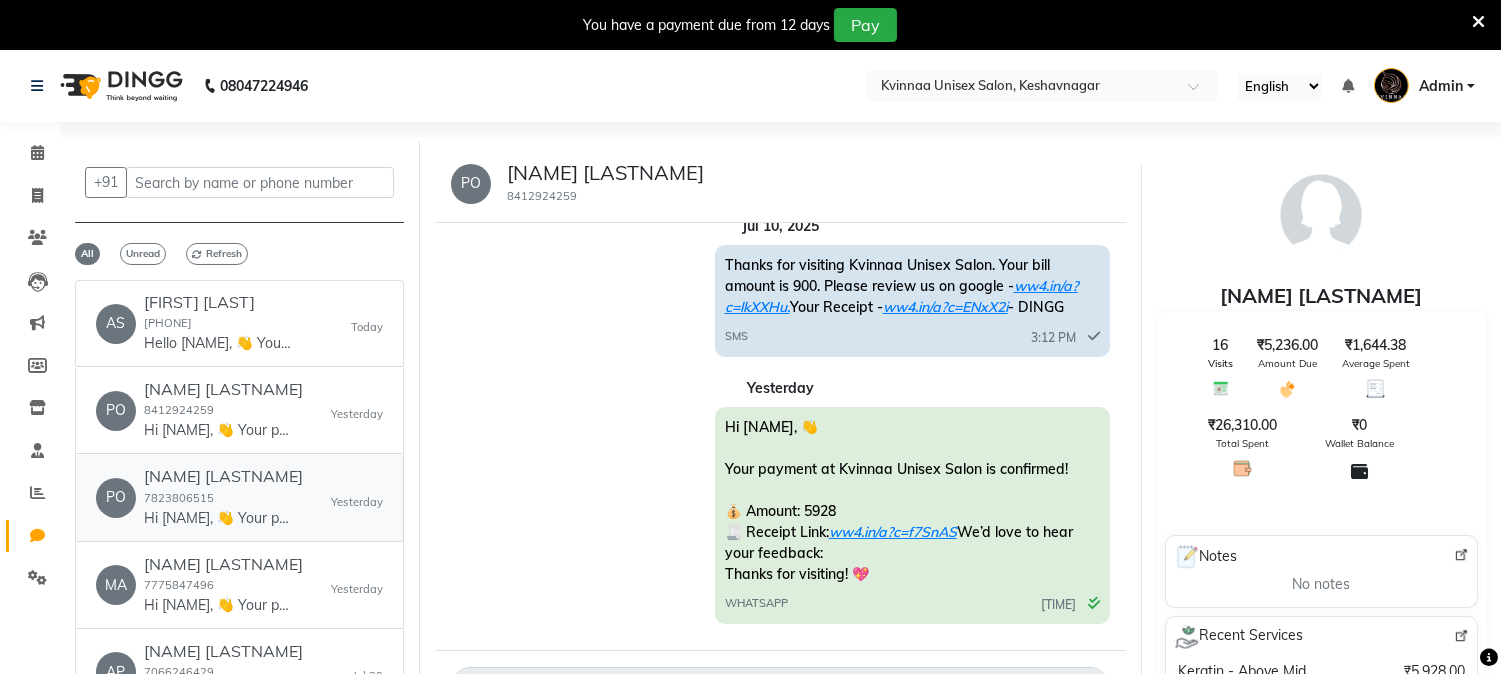 click on "POOJA GAIKWAD  7823806515  Hi POOJA, 👋
Your payment at Kvinnaa Unisex Salon is confirmed!
💰 Amount: 10095
🧾 Receipt Link: ww4.in/a?c=45J7No
We’d love to hear your feedback:
Thanks for visiting! 💖" 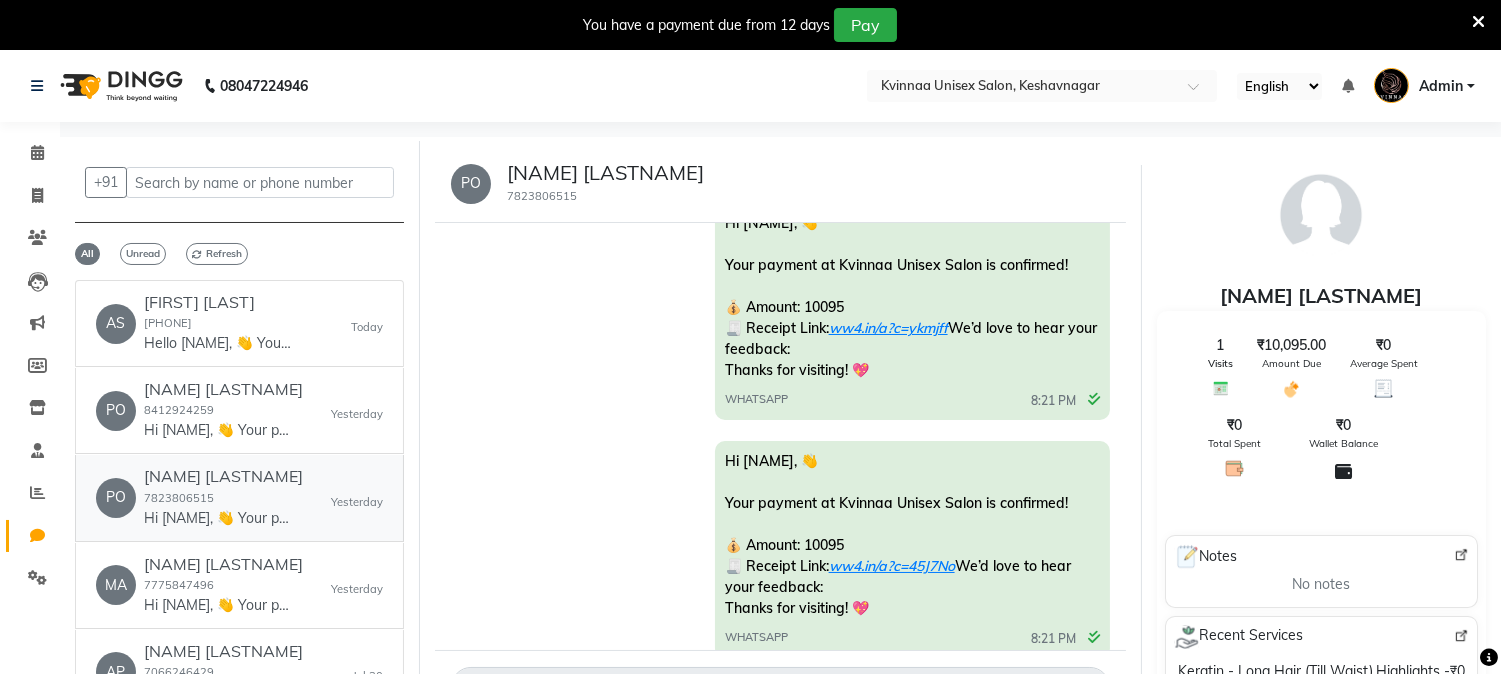scroll, scrollTop: 111, scrollLeft: 0, axis: vertical 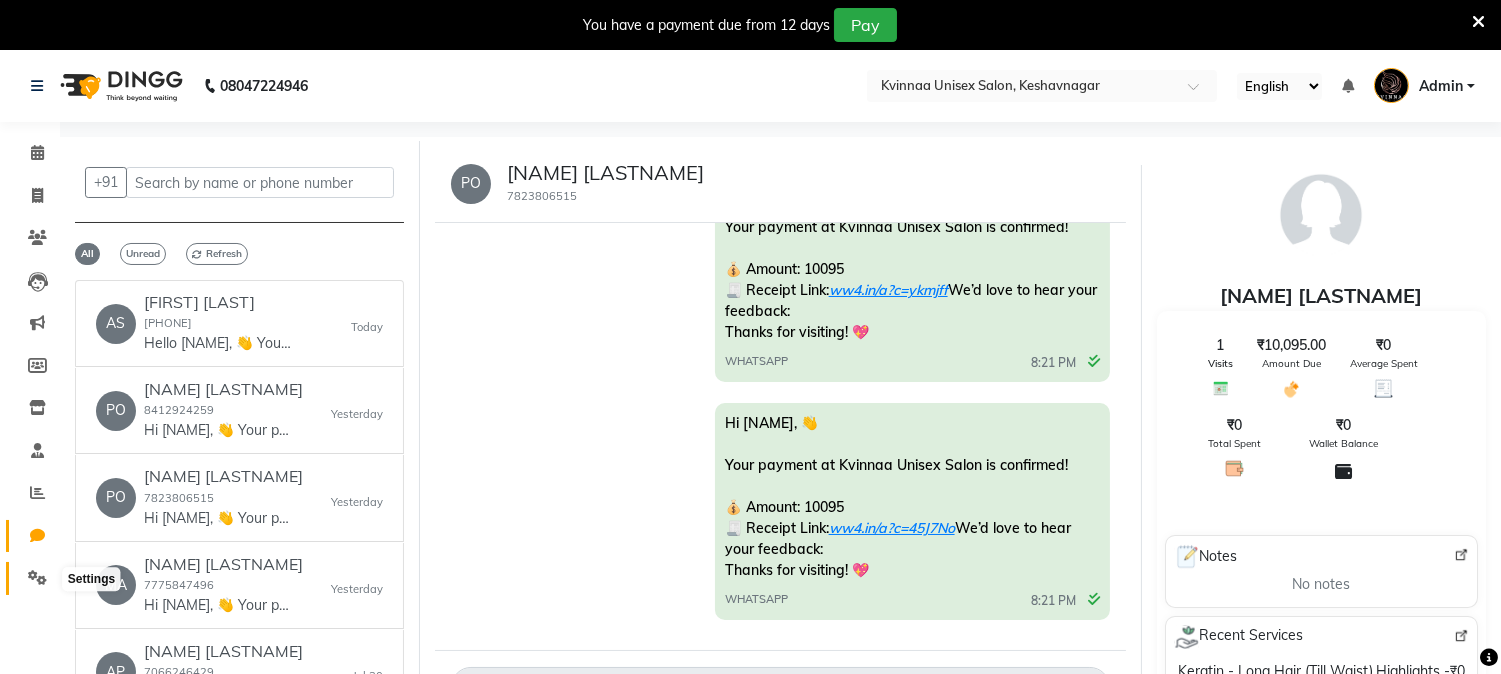 click 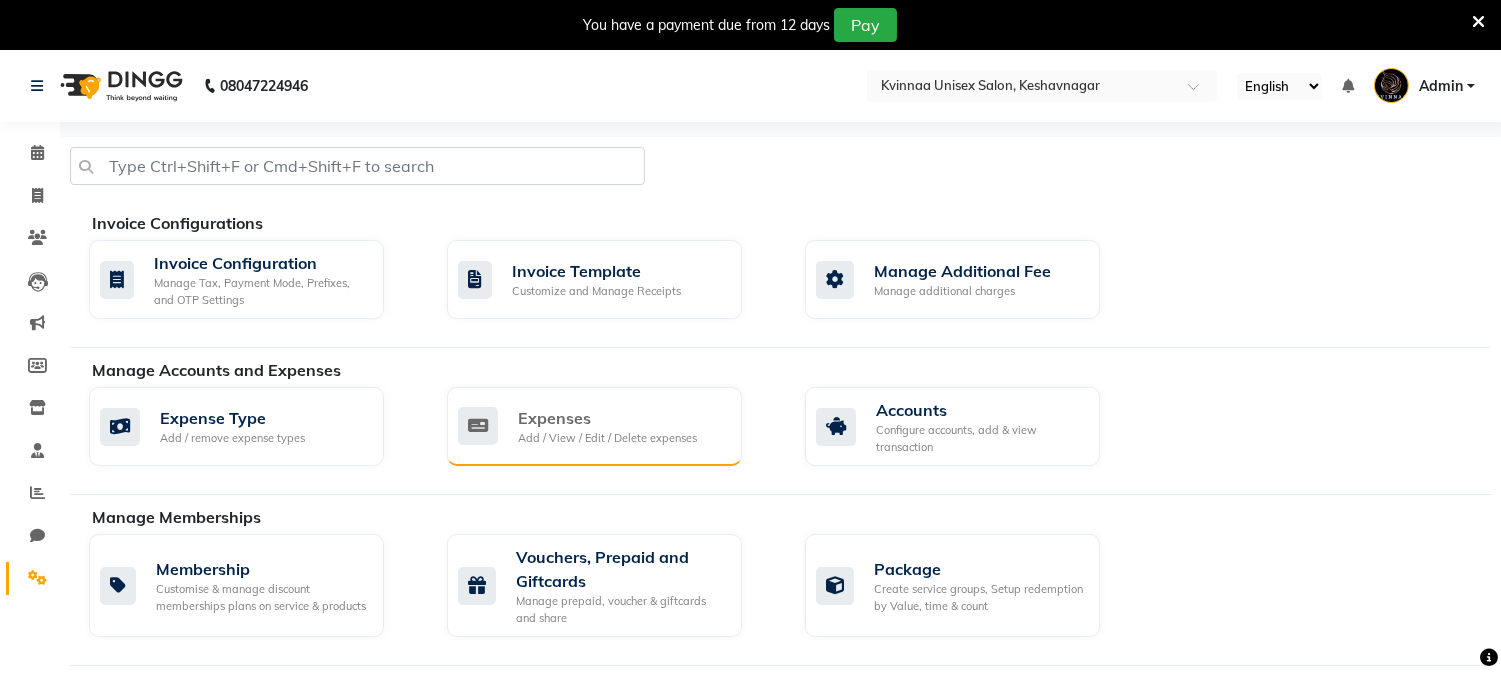 scroll, scrollTop: 1023, scrollLeft: 0, axis: vertical 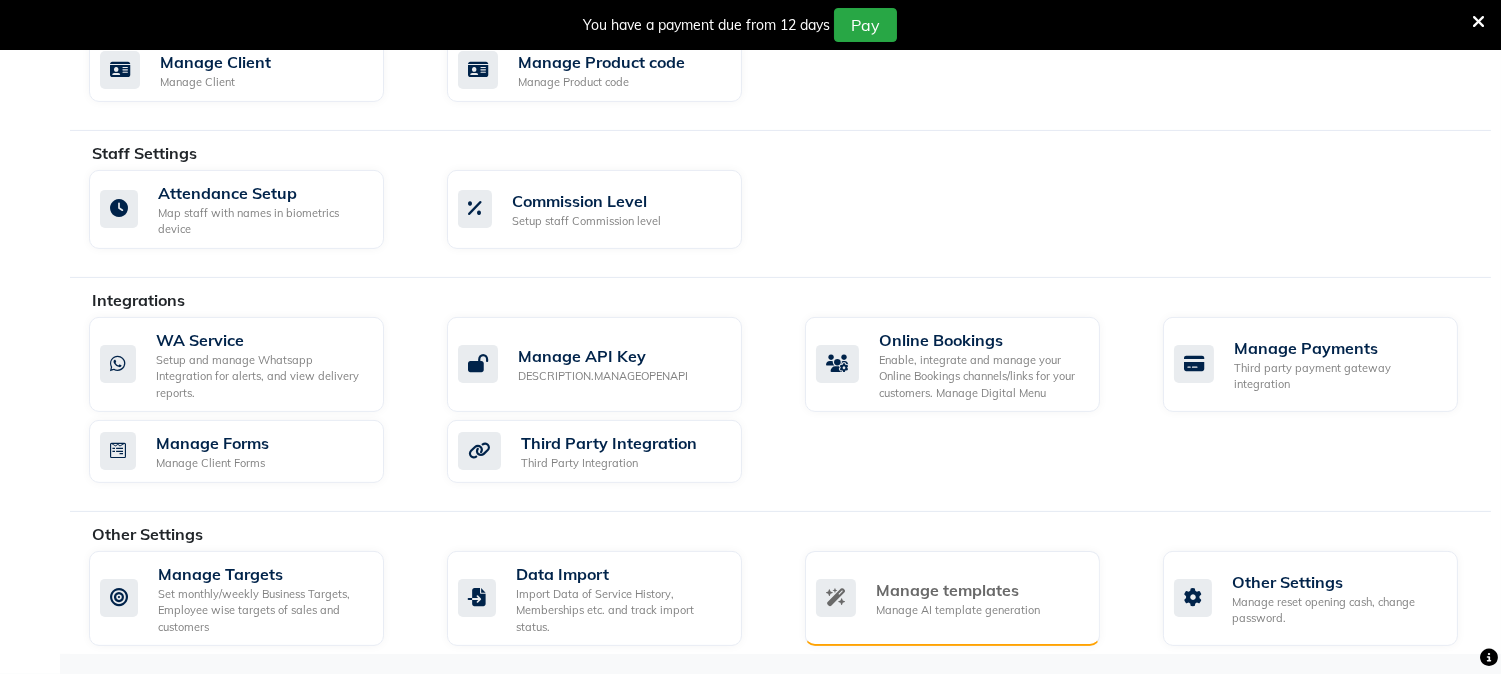 click on "Manage templates" 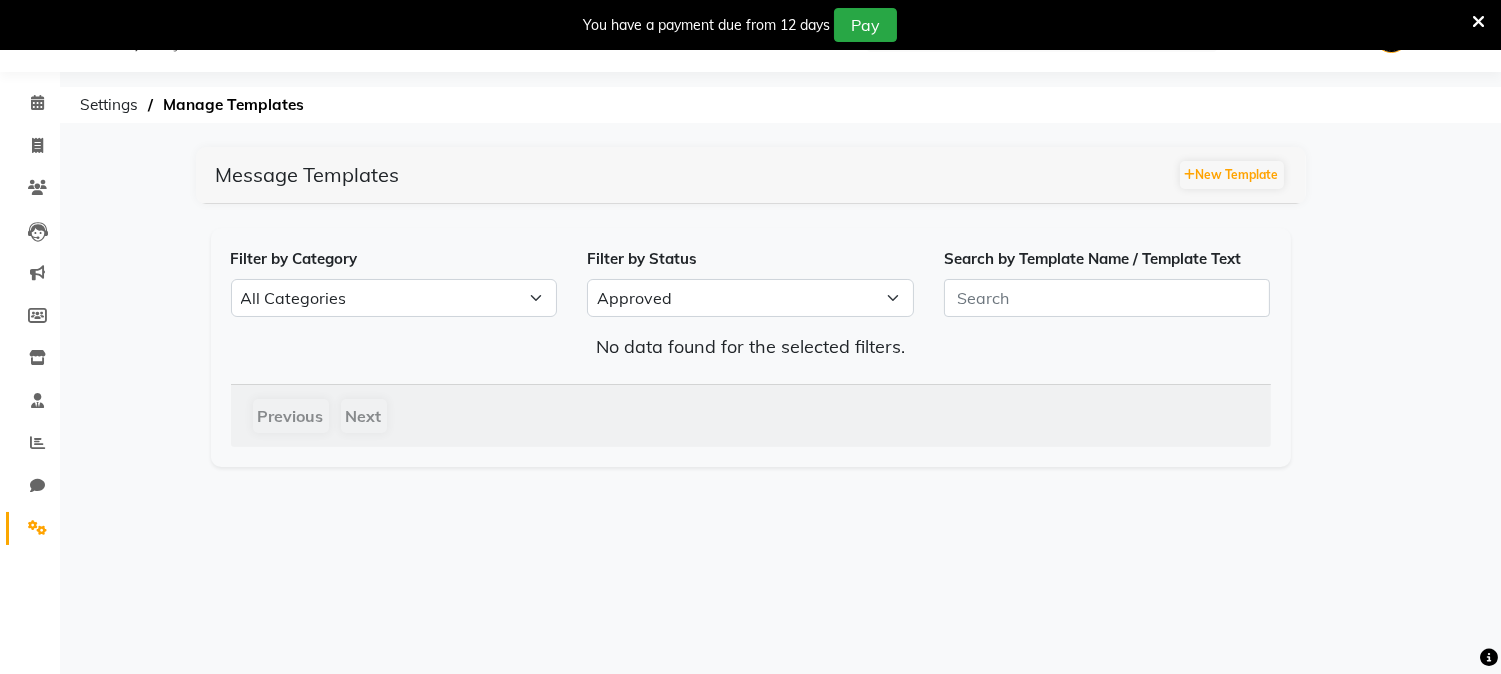scroll, scrollTop: 195, scrollLeft: 0, axis: vertical 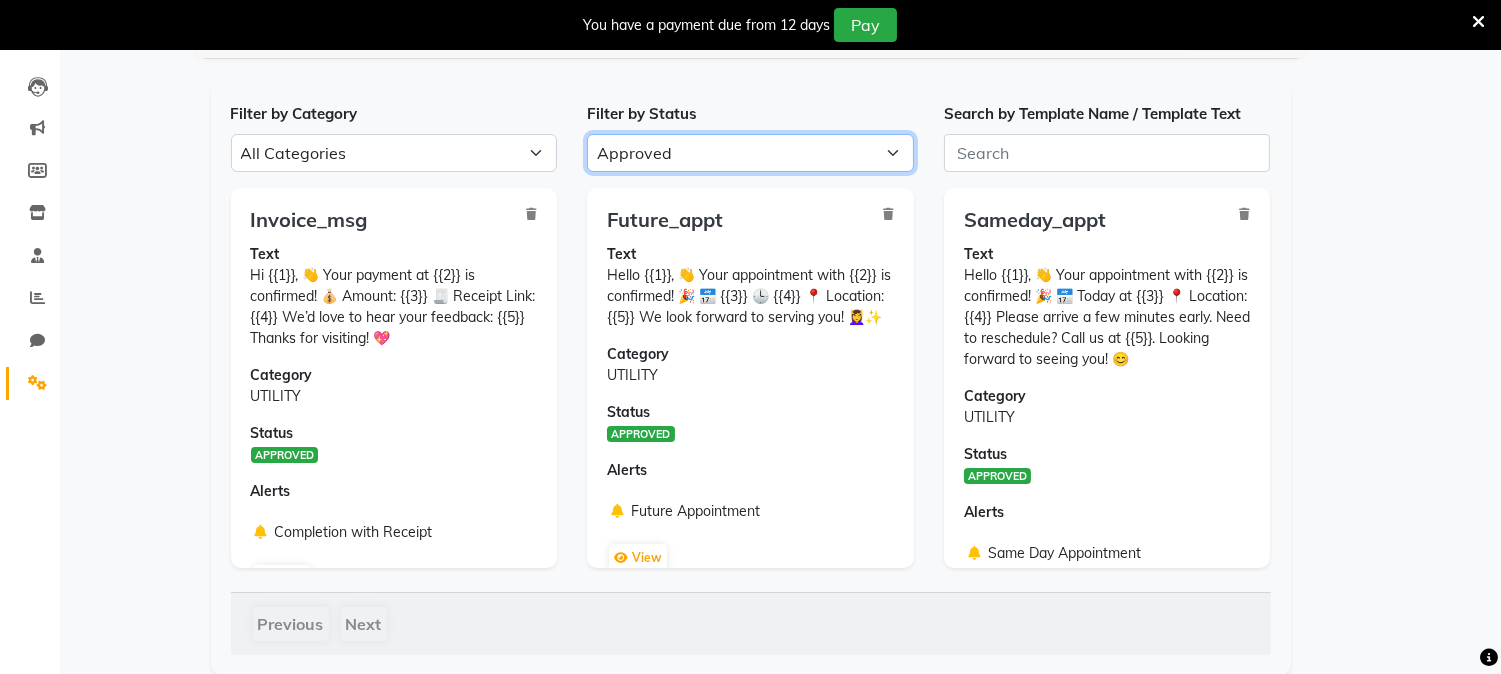 click on "All Approved Rejected Failed Pending" at bounding box center (750, 153) 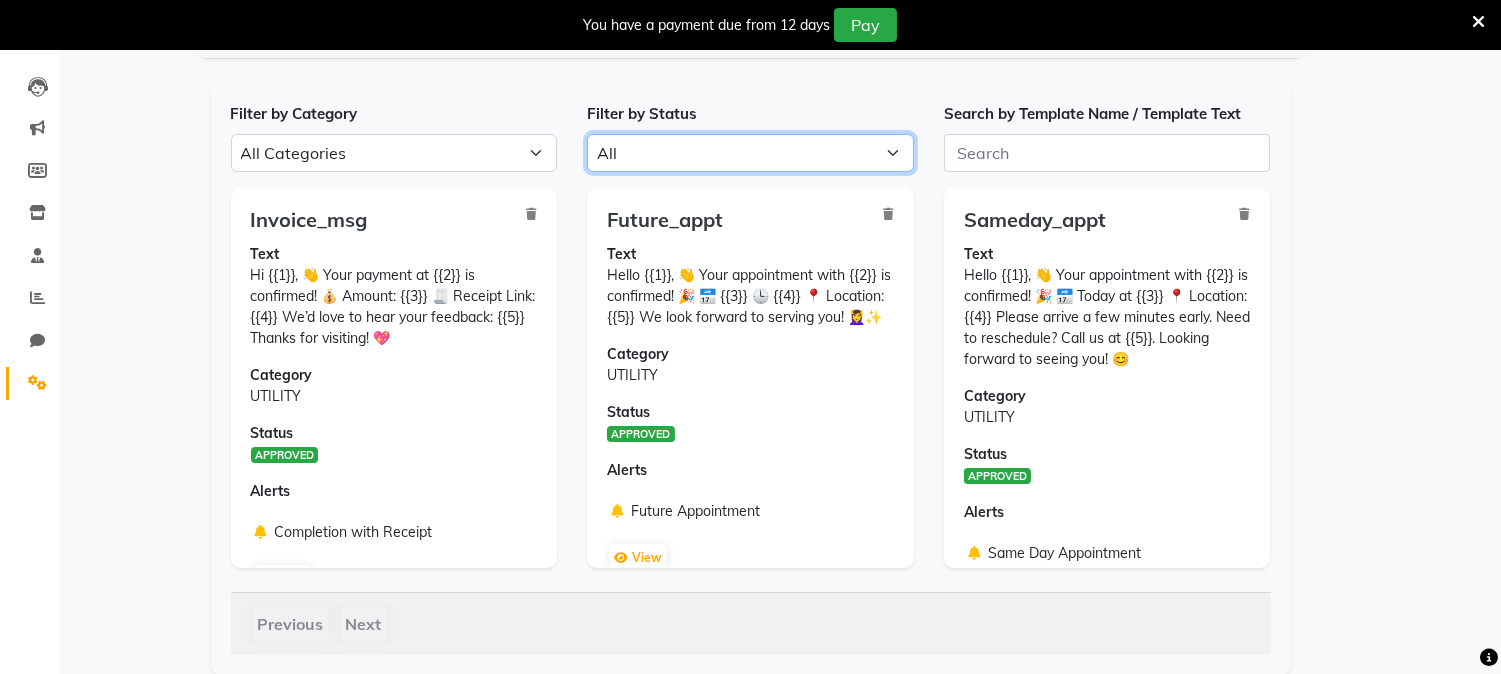 click on "All Approved Rejected Failed Pending" at bounding box center (750, 153) 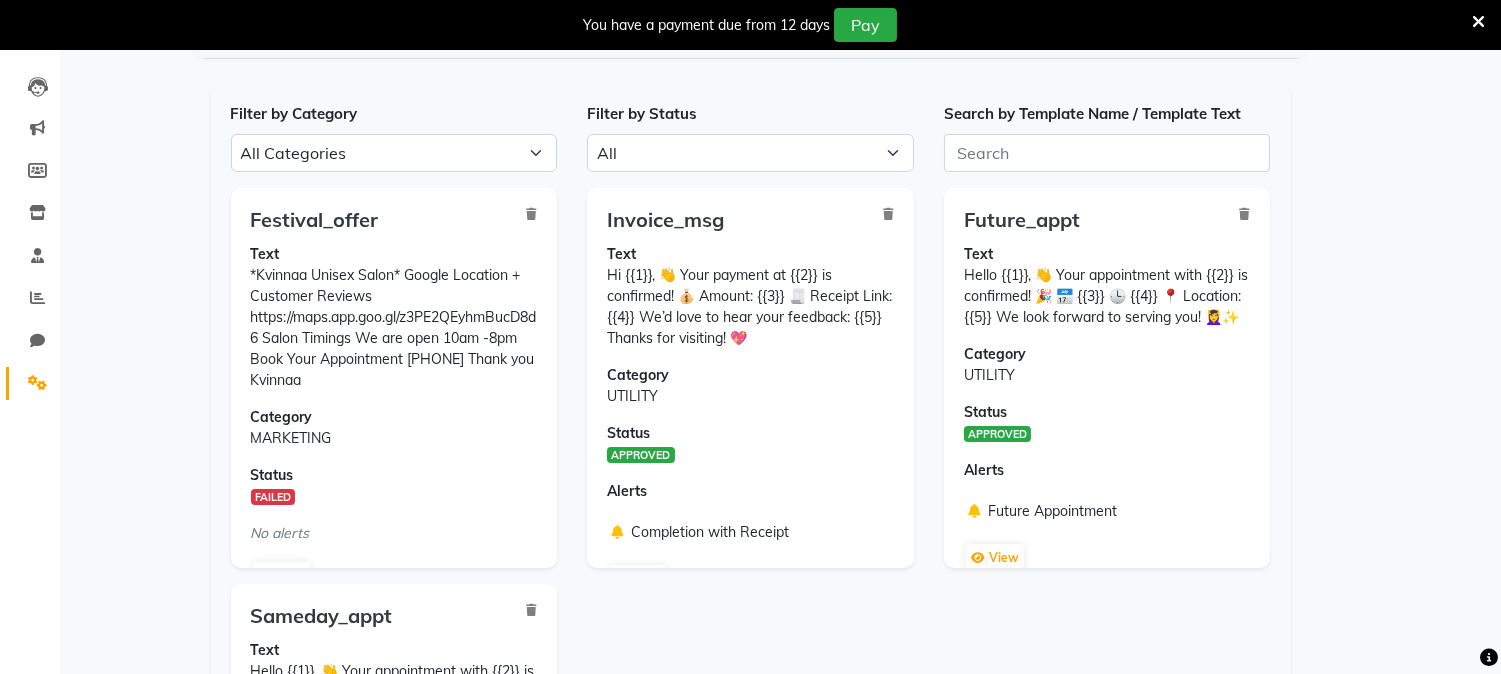 drag, startPoint x: 250, startPoint y: 273, endPoint x: 464, endPoint y: 386, distance: 242.00206 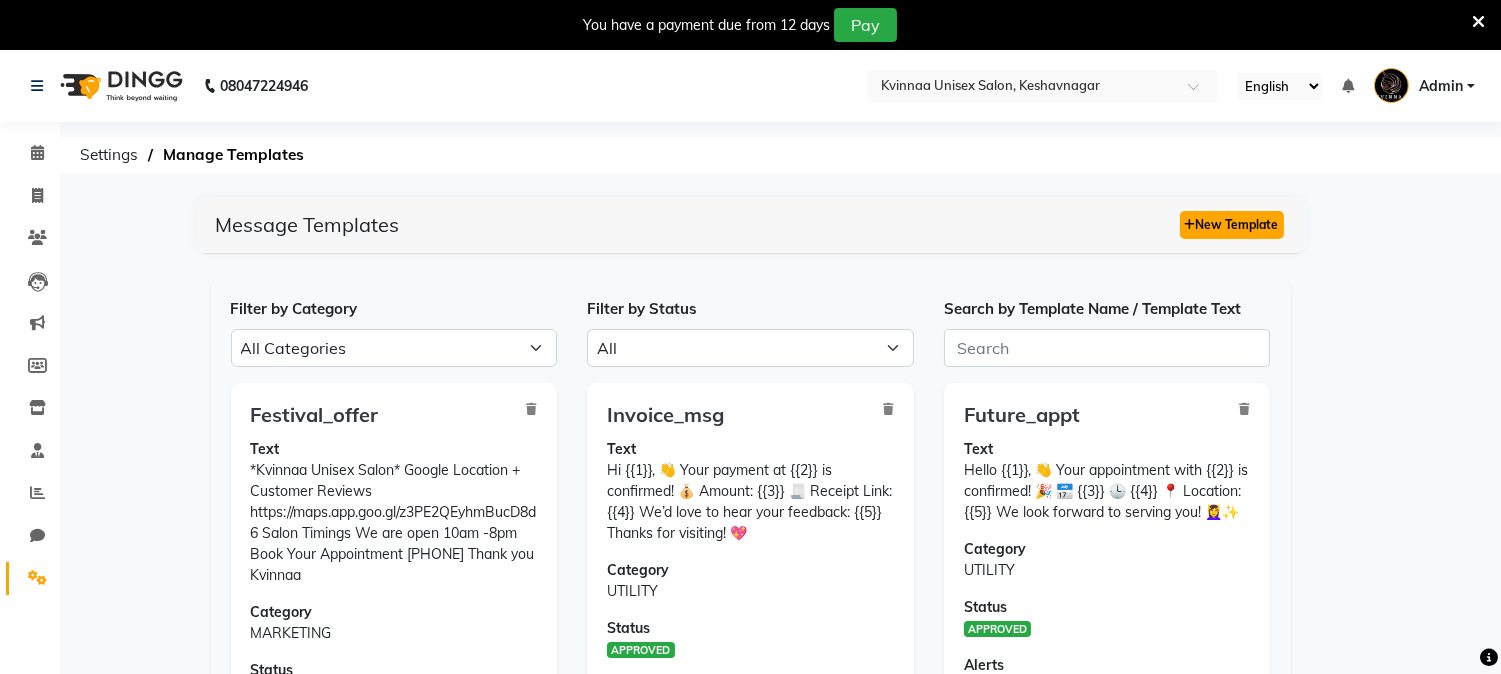 click on "New Template" 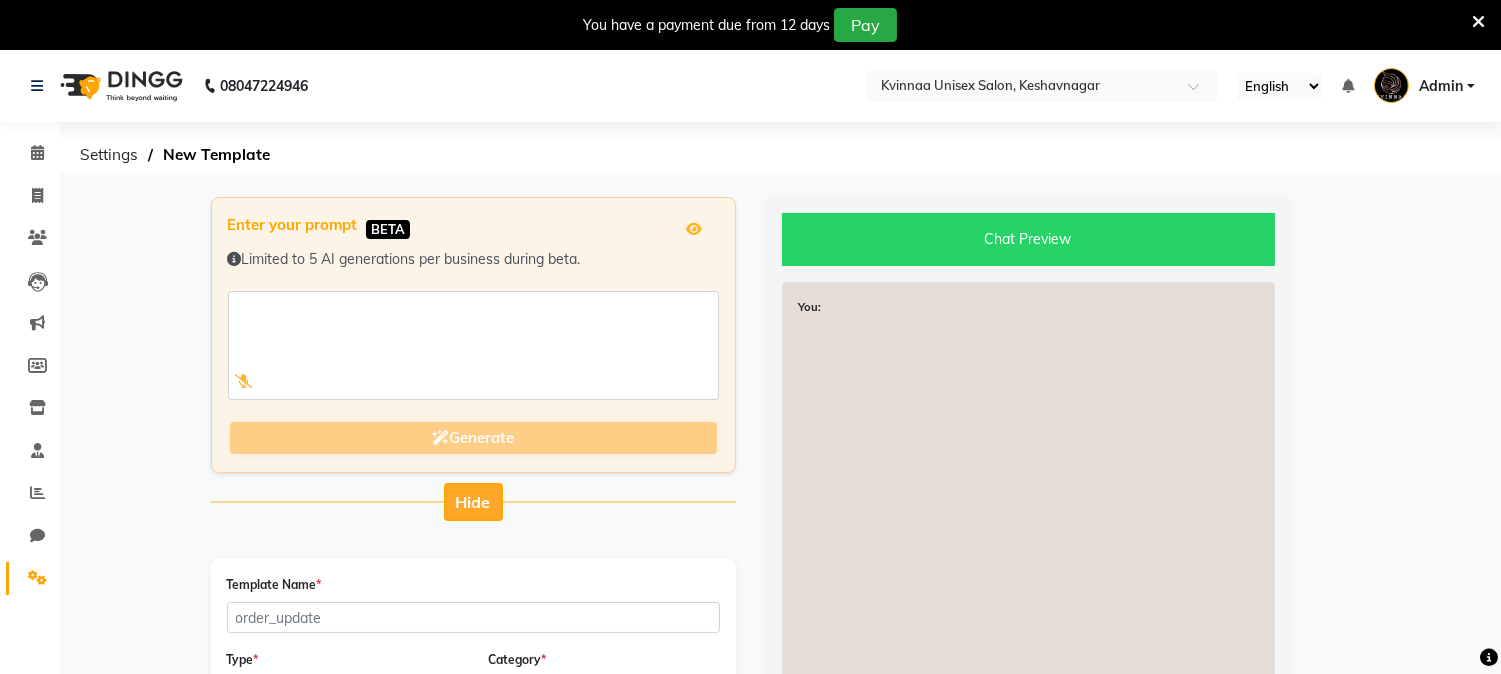 click on "Hide" 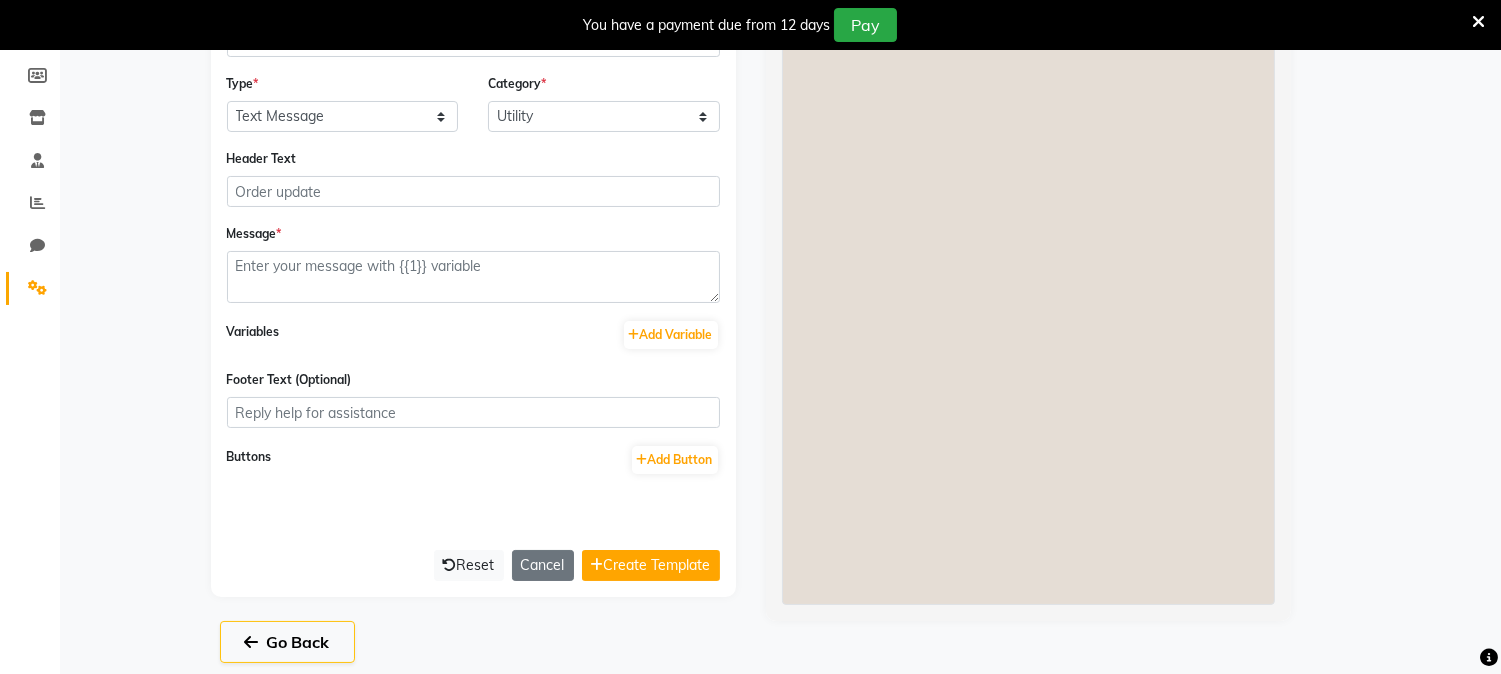 scroll, scrollTop: 302, scrollLeft: 0, axis: vertical 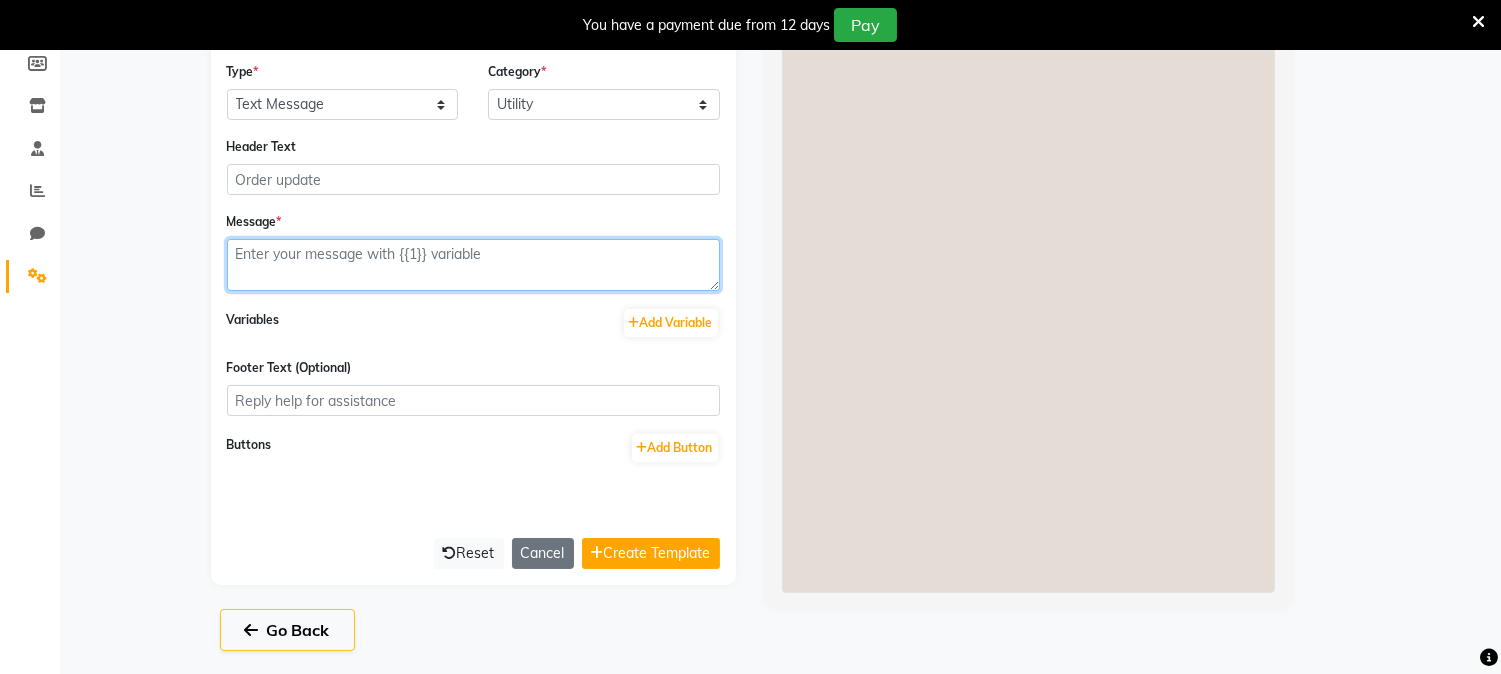 click at bounding box center [473, 265] 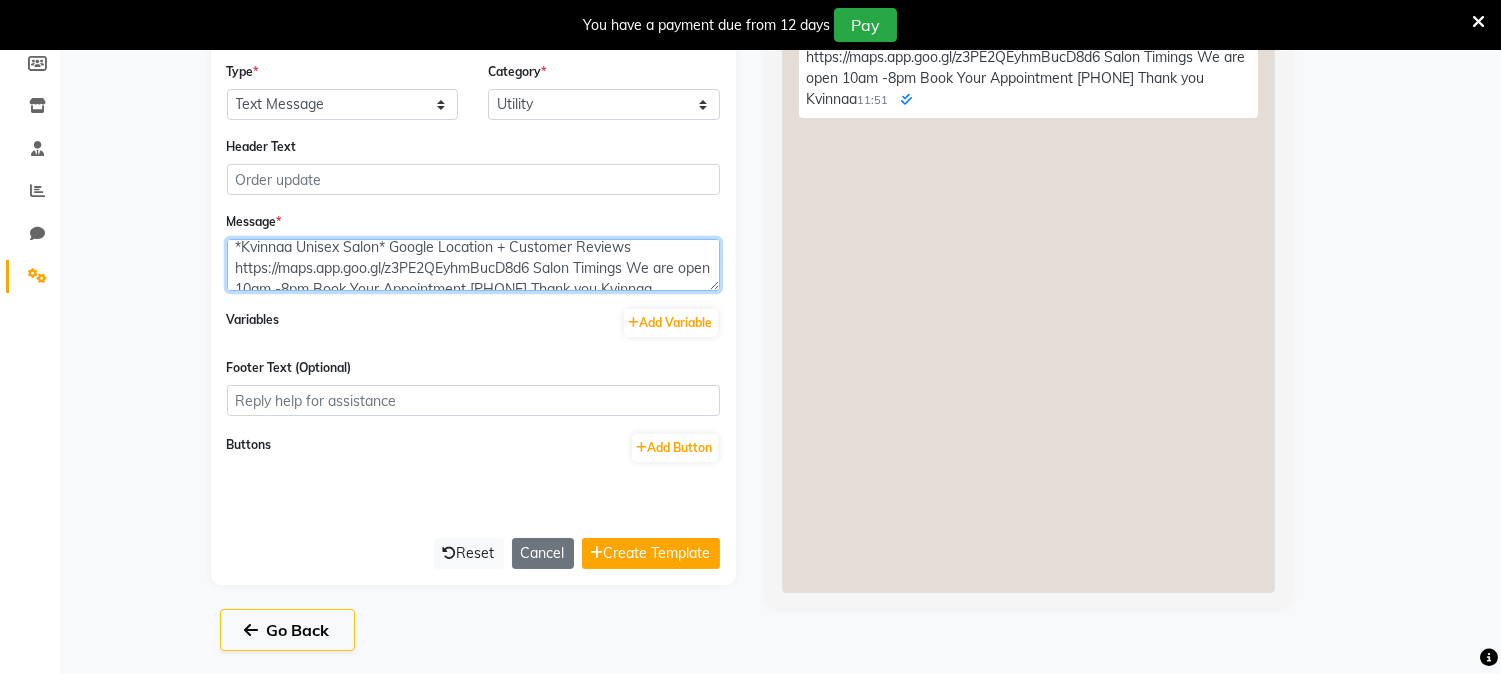 scroll, scrollTop: 0, scrollLeft: 0, axis: both 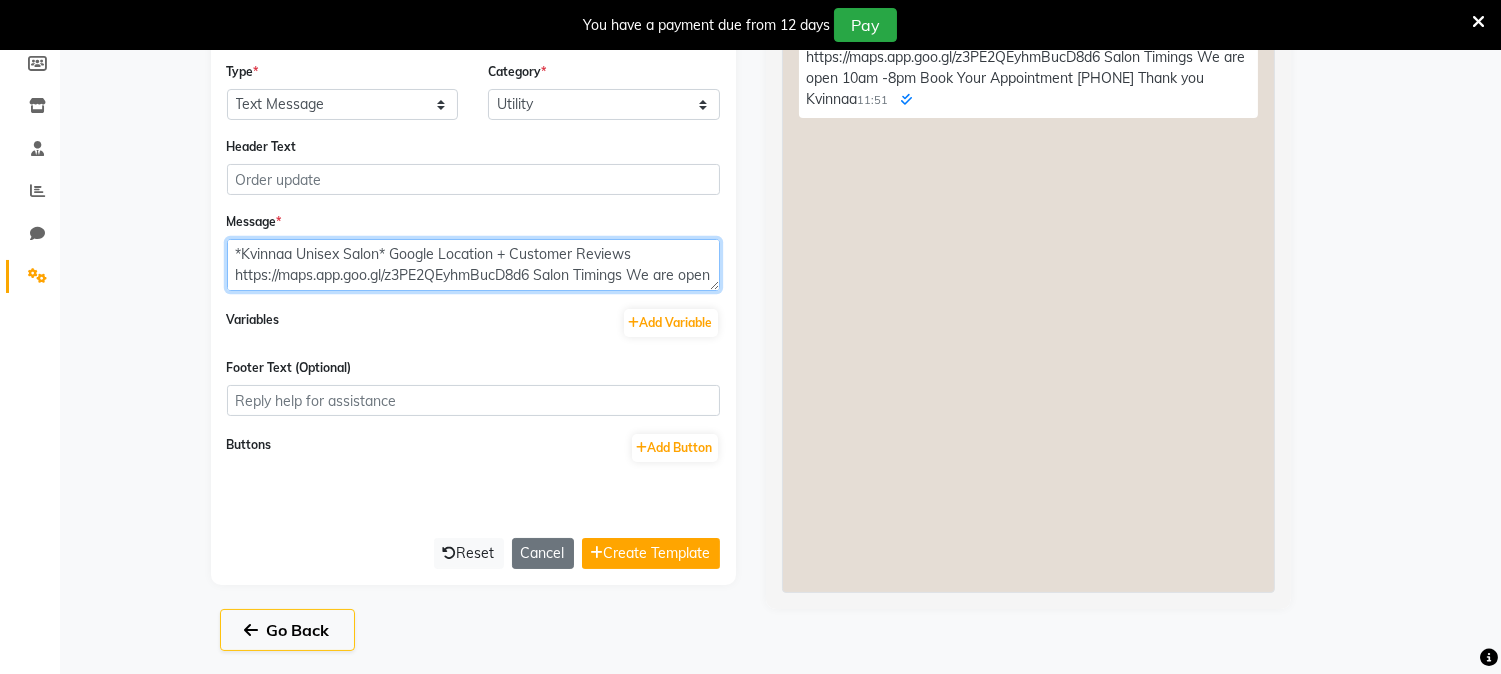 type on "*Kvinnaa Unisex‎ Salon* Google‎‎ Location‎‎ +‎ Customer‎ Reviews https://maps.app.goo.gl/z3PE2QEyhmBucD8d6 Salon Timings We‎ are‎ open 10am‎ -8pm Book‎ Your Appointment 7709353131 Thank‎ you‎ ‎Kvinnaa‎‎" 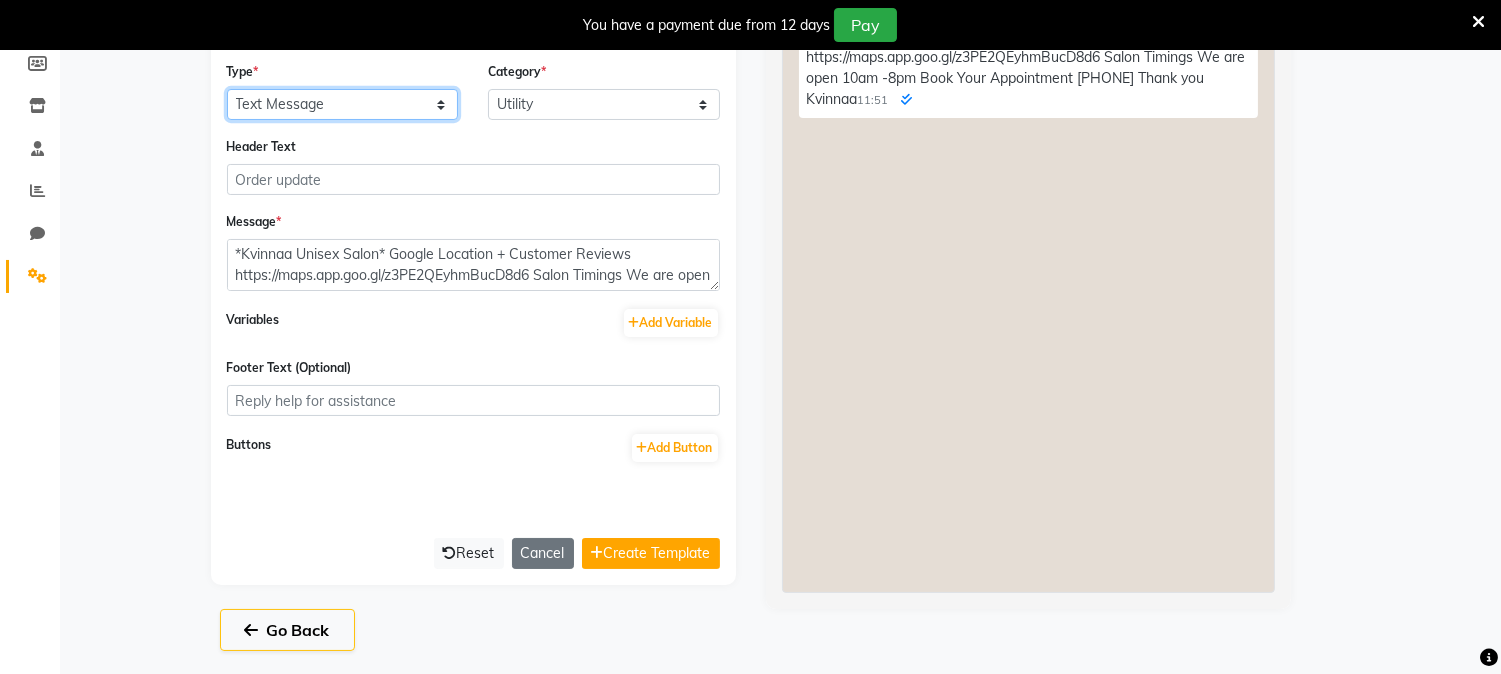 click on "Text Message Image with Text" 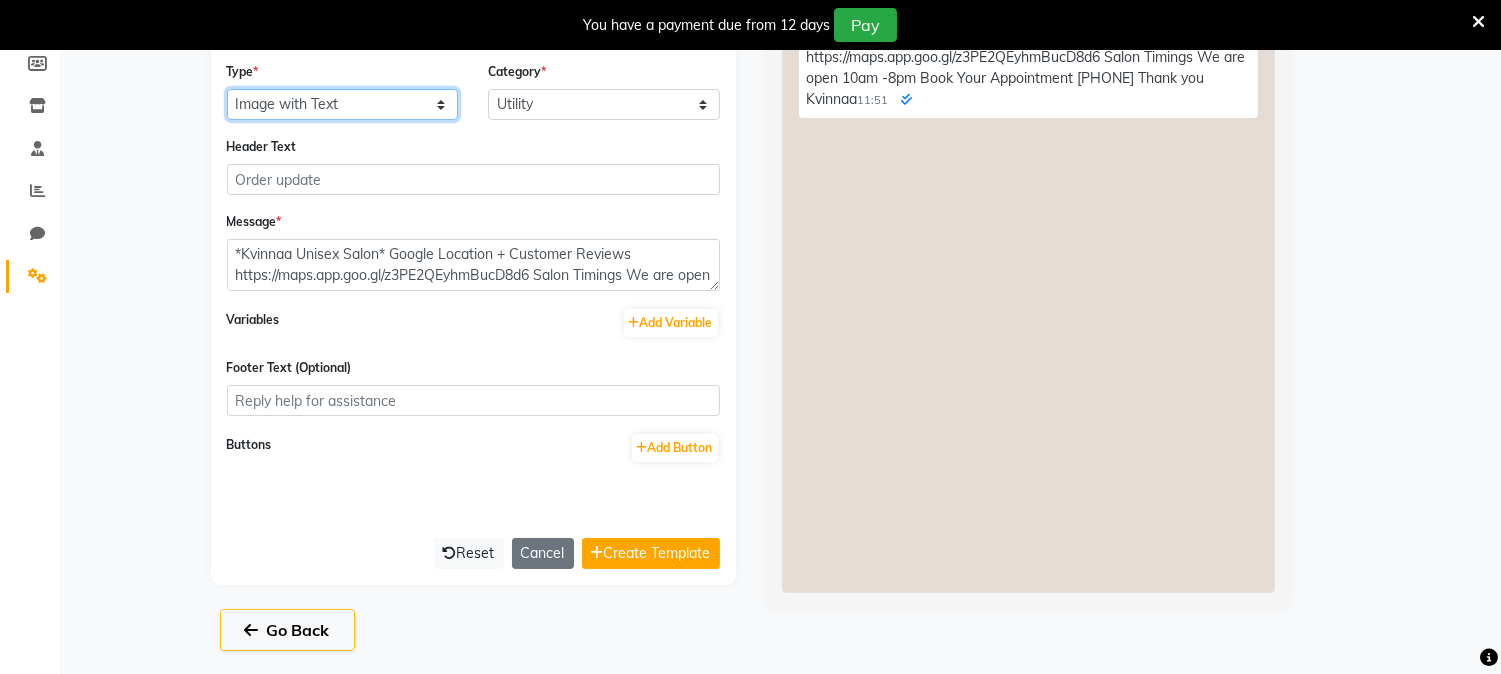 click on "Text Message Image with Text" 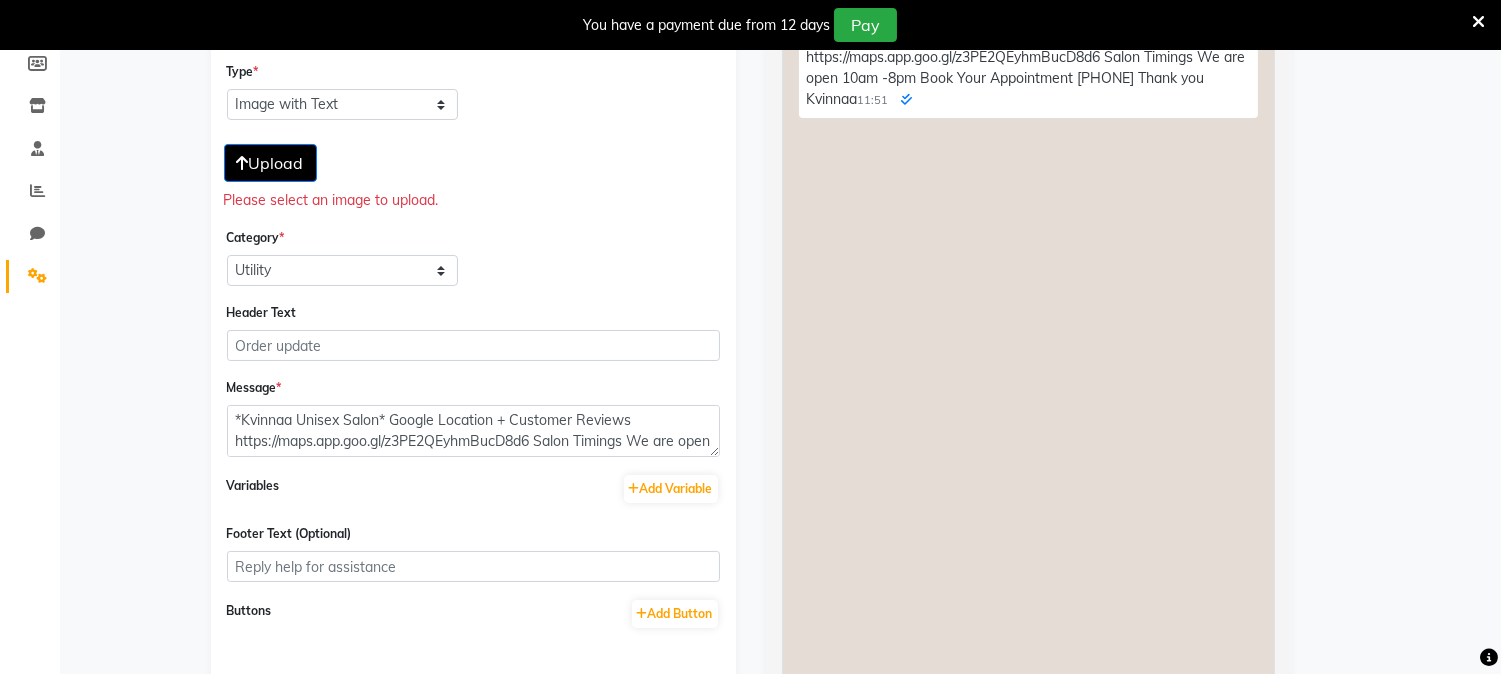 scroll, scrollTop: 141, scrollLeft: 0, axis: vertical 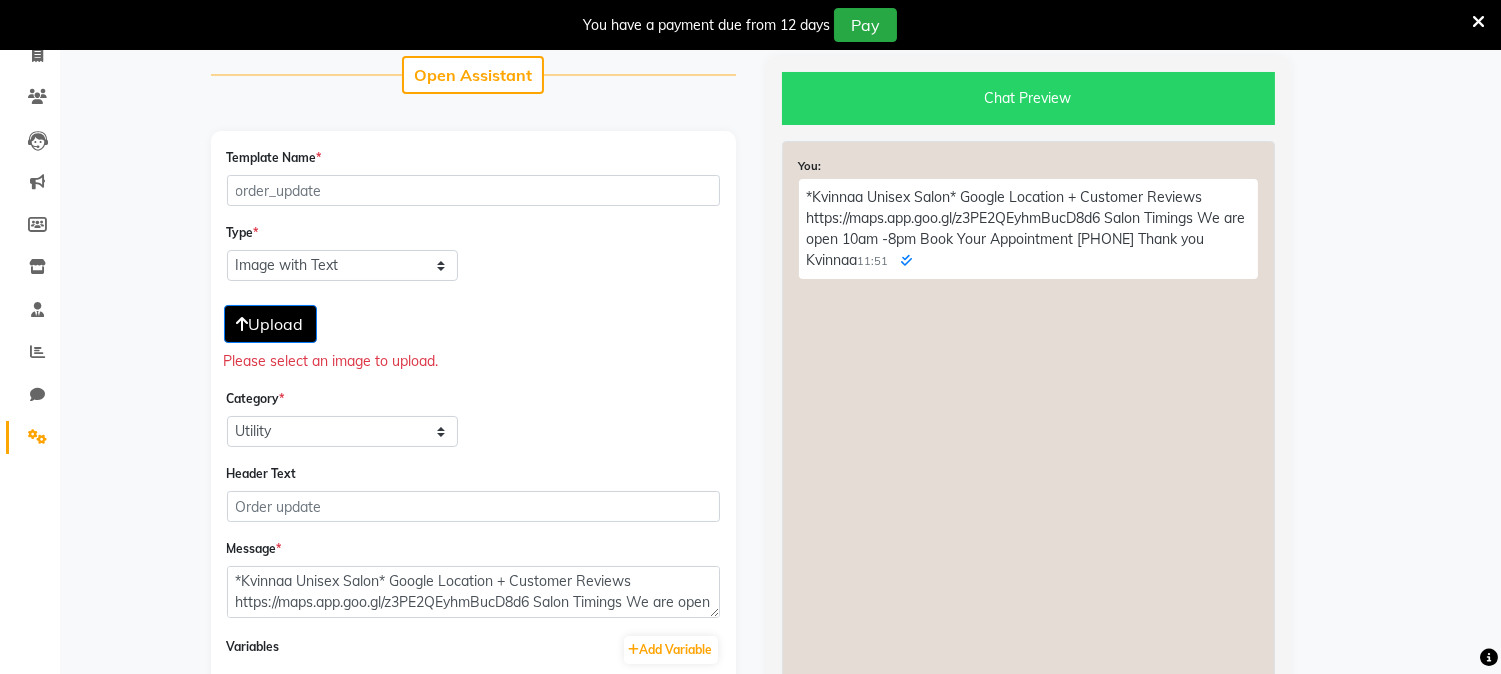 drag, startPoint x: 308, startPoint y: 116, endPoint x: 314, endPoint y: 188, distance: 72.249565 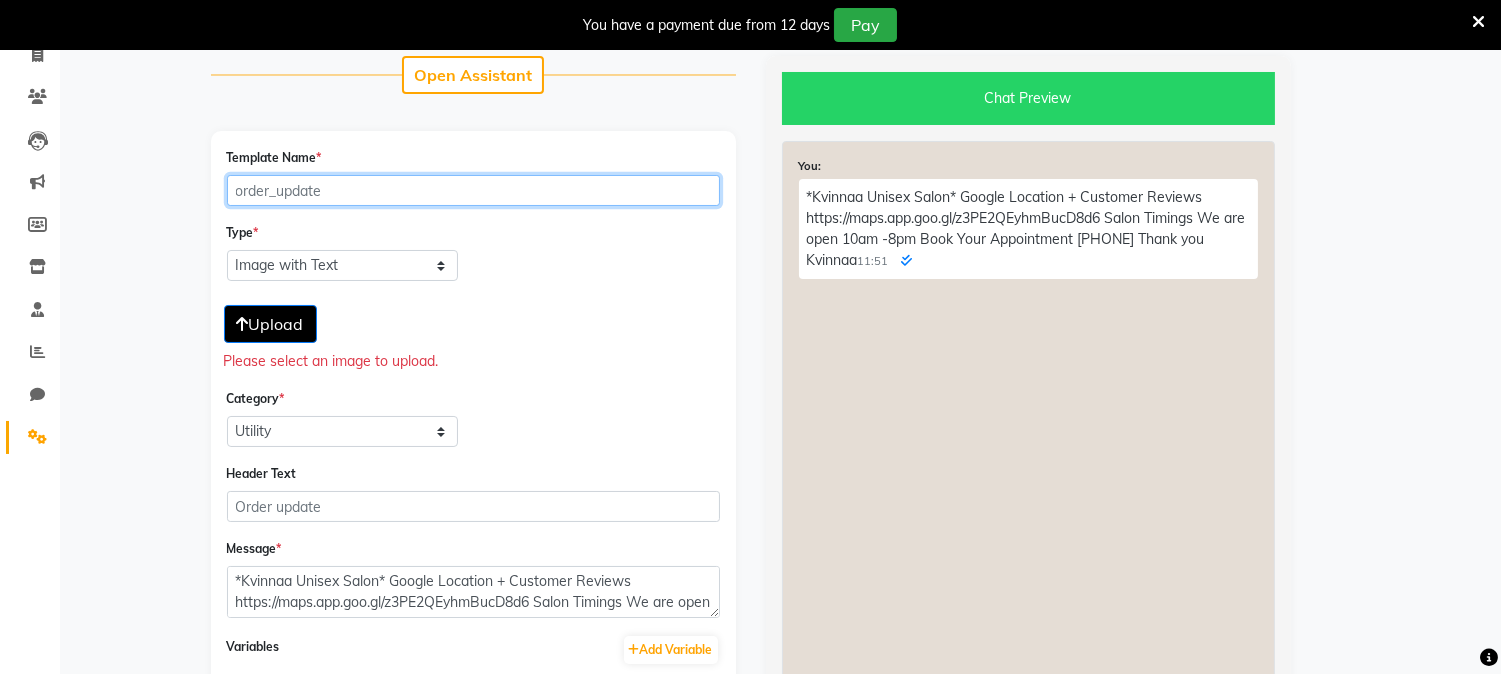 click on "Template Name  *" at bounding box center (473, 190) 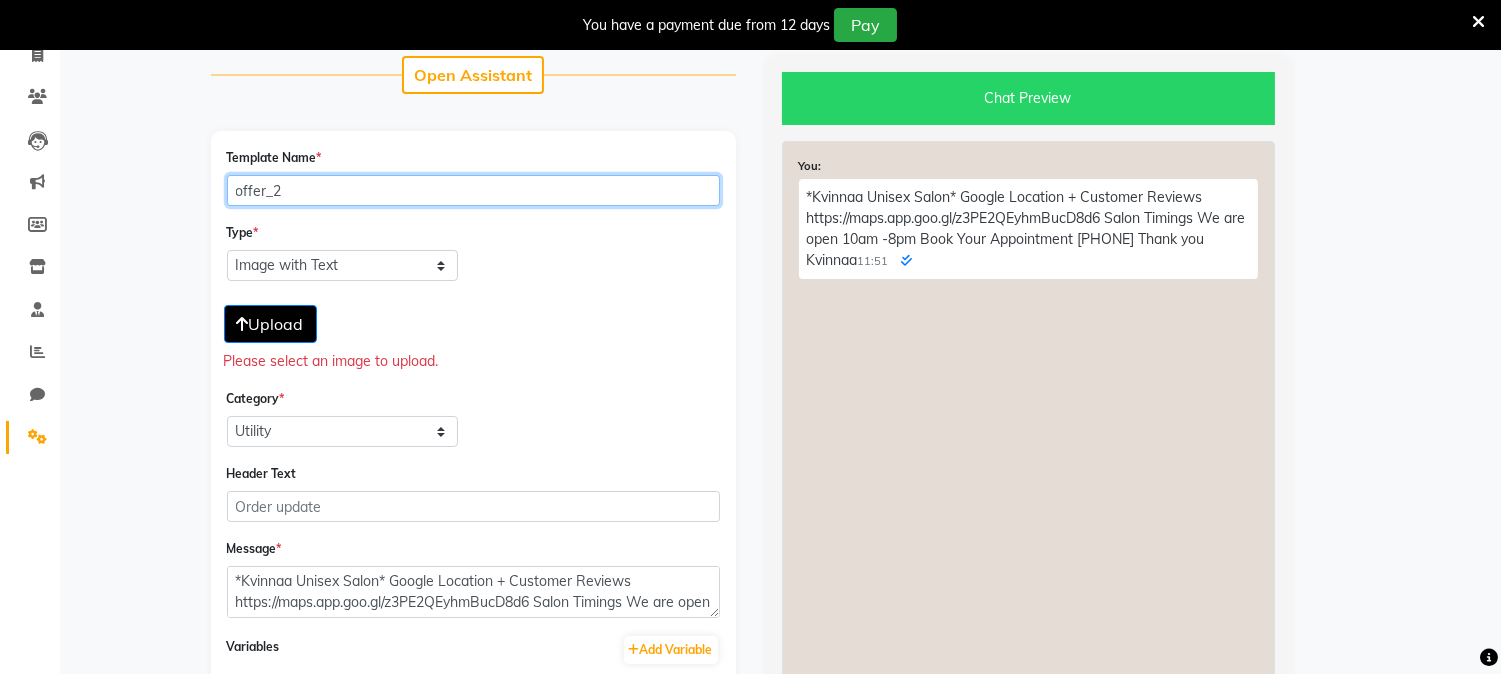 type on "offer_2" 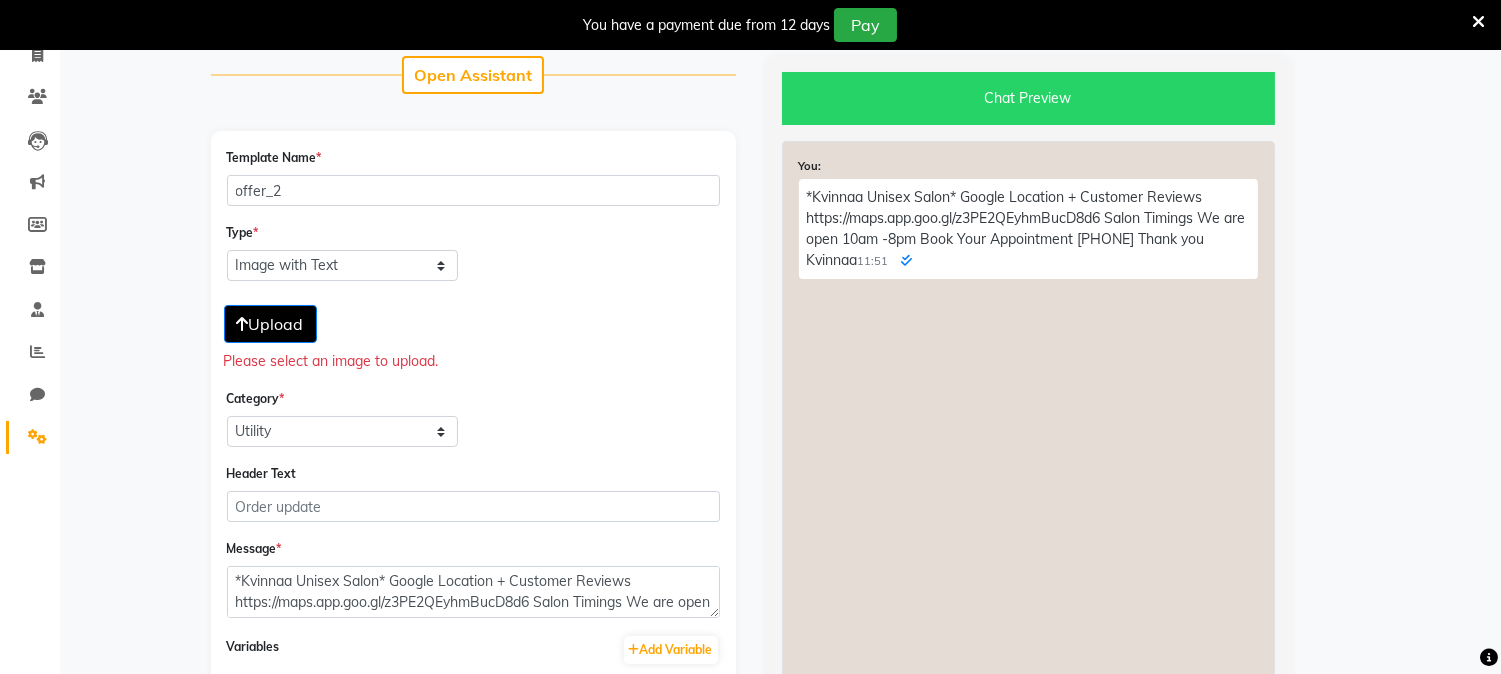 click on "Upload" 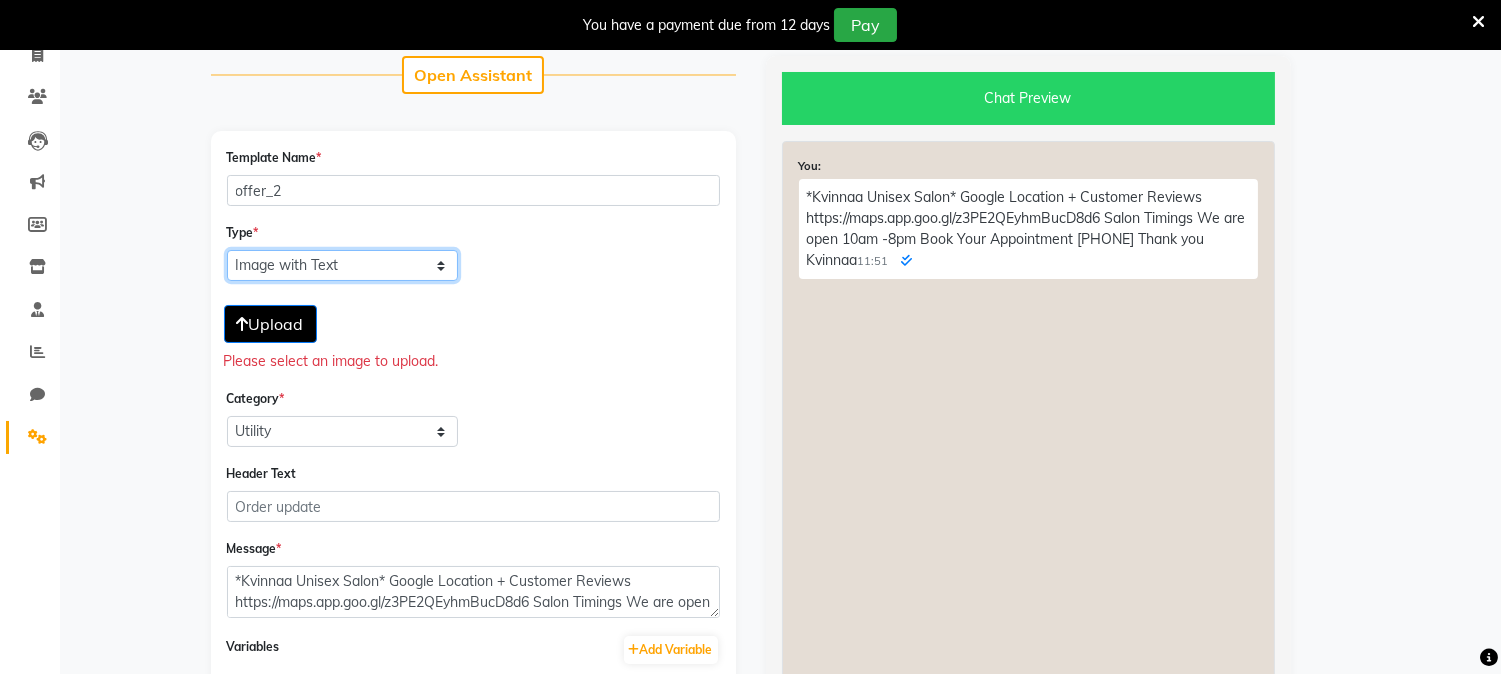 click on "Text Message Image with Text" 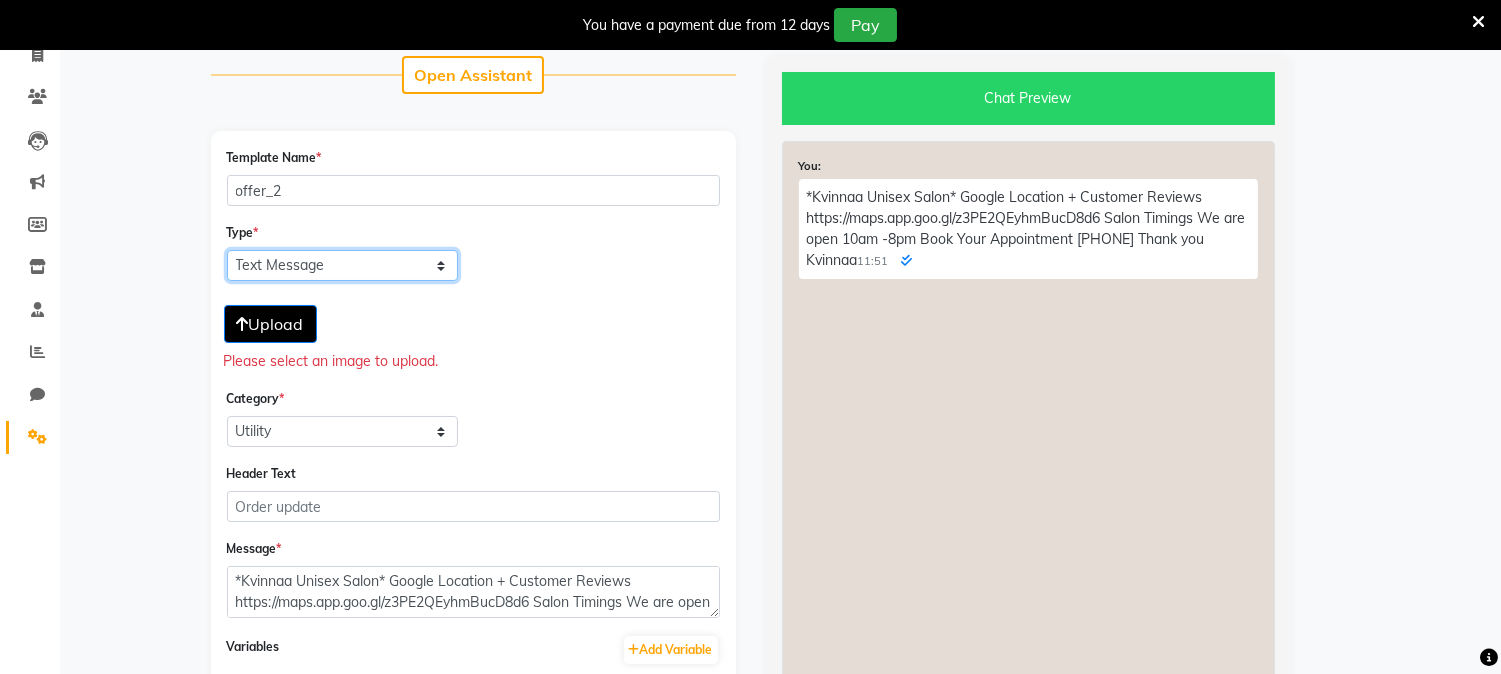 click on "Text Message Image with Text" 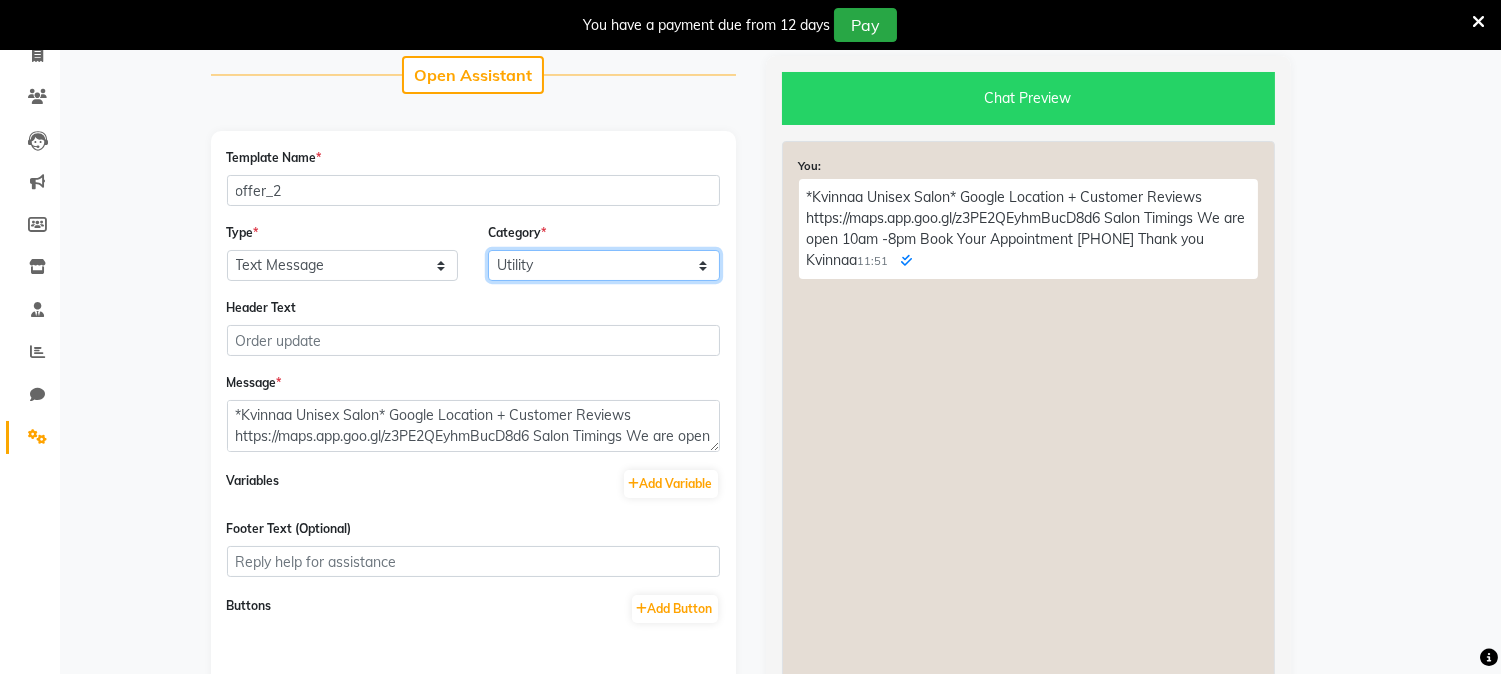 click on "Utility Marketing" 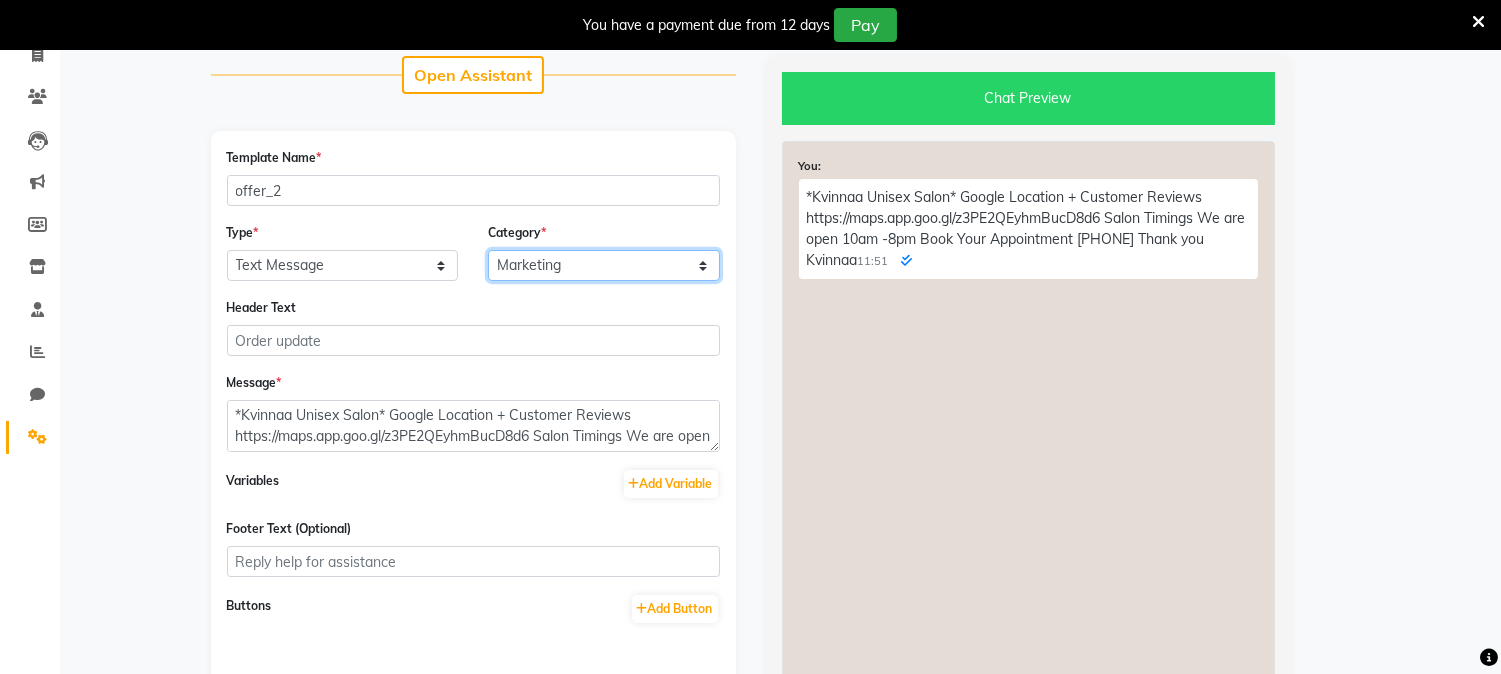 click on "Utility Marketing" 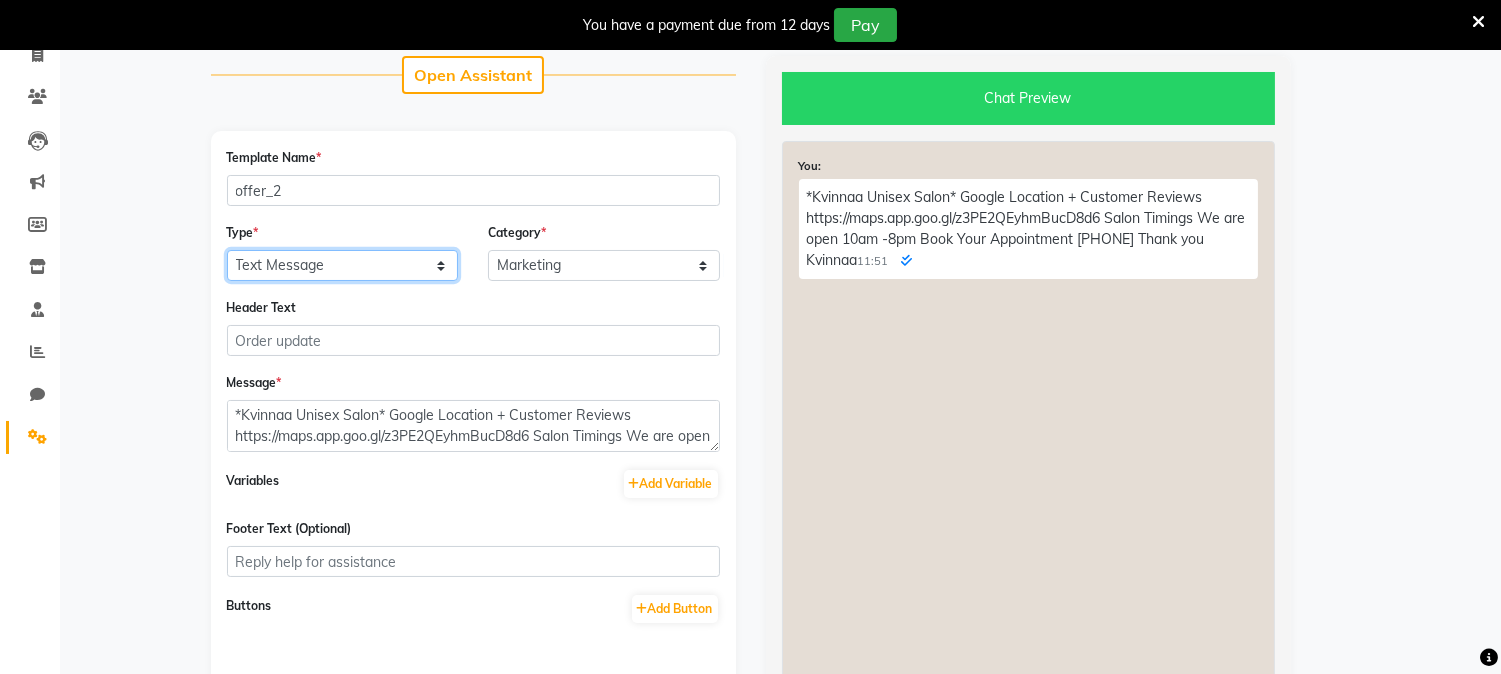 click on "Text Message Image with Text" 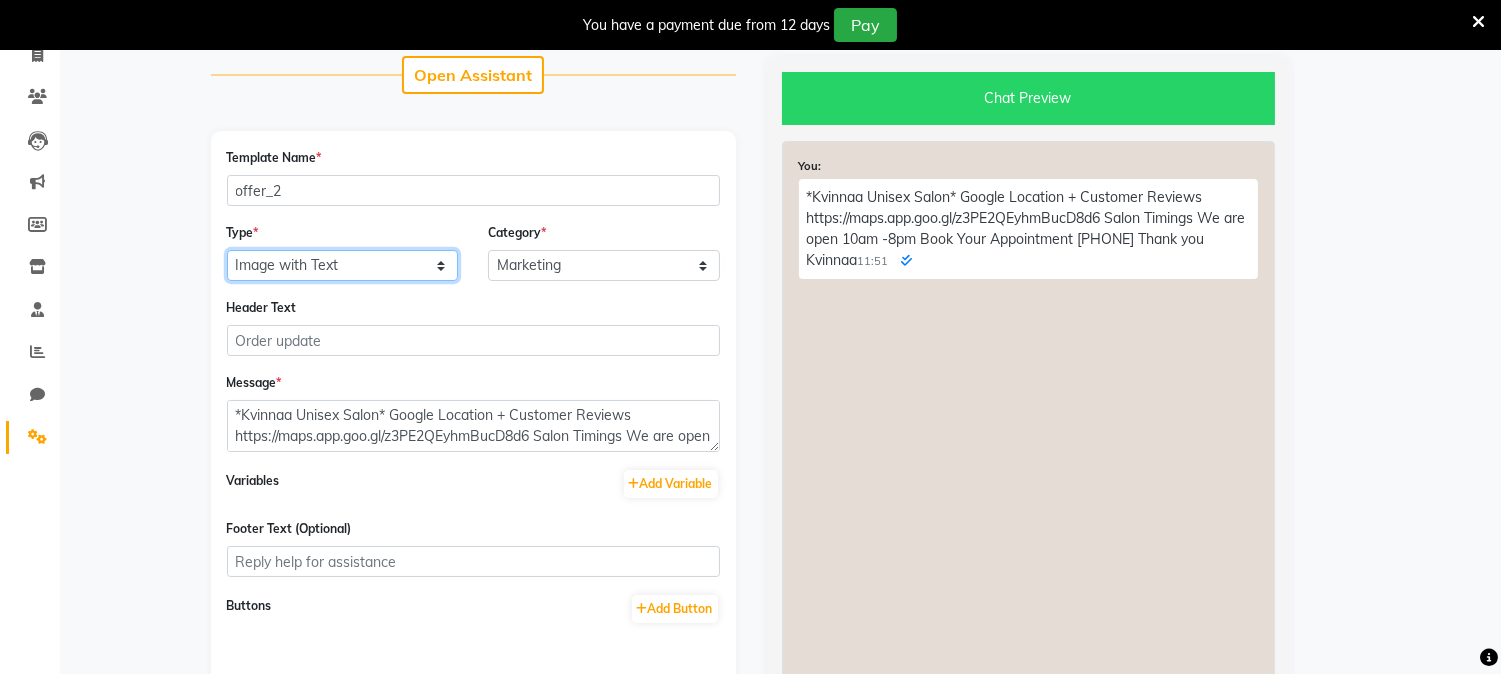 click on "Text Message Image with Text" 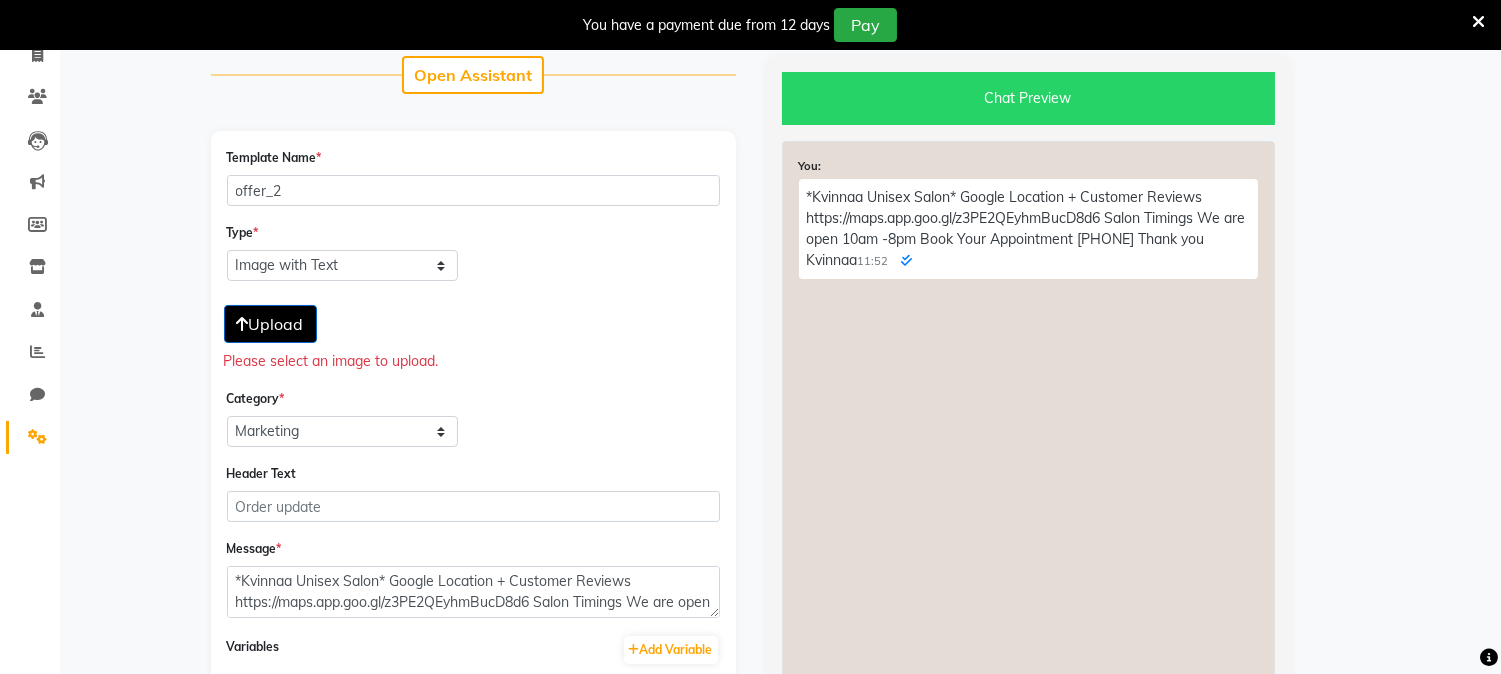 click on "Upload" 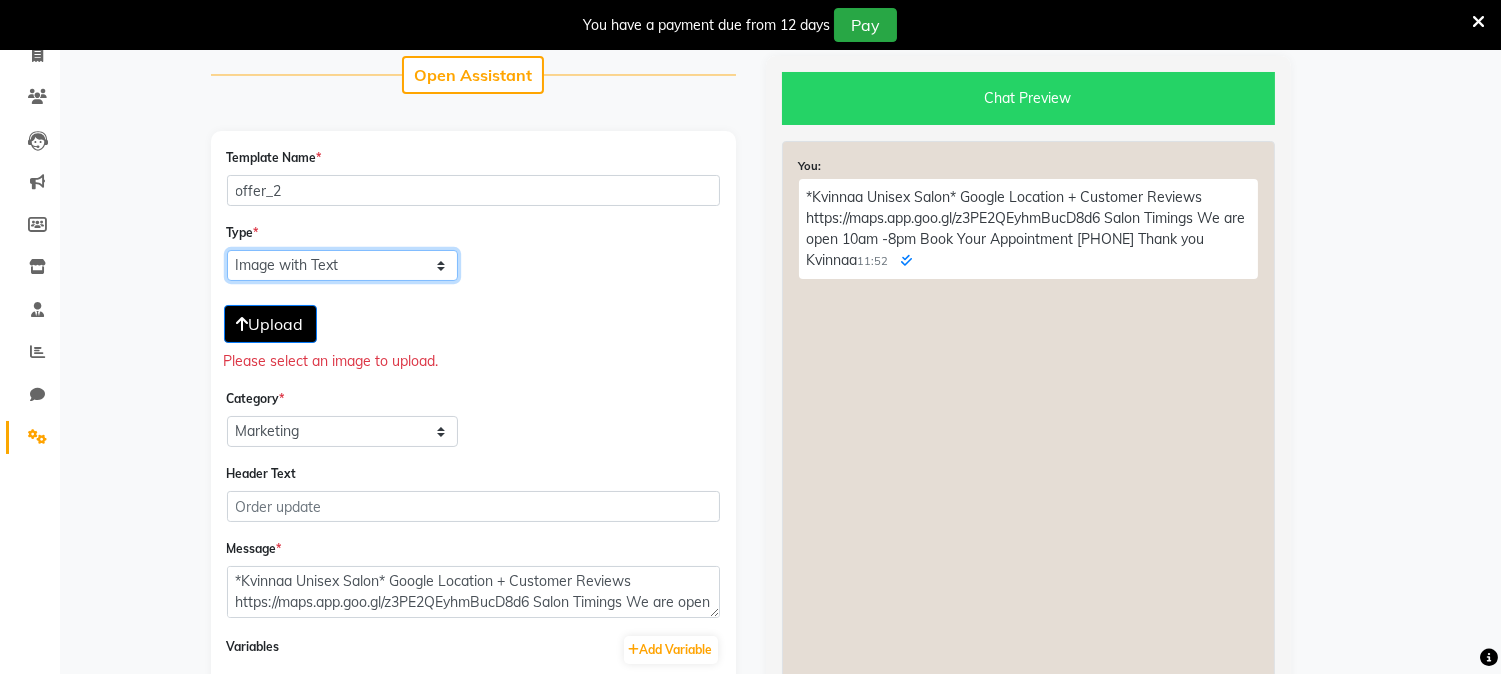 click on "Text Message Image with Text" 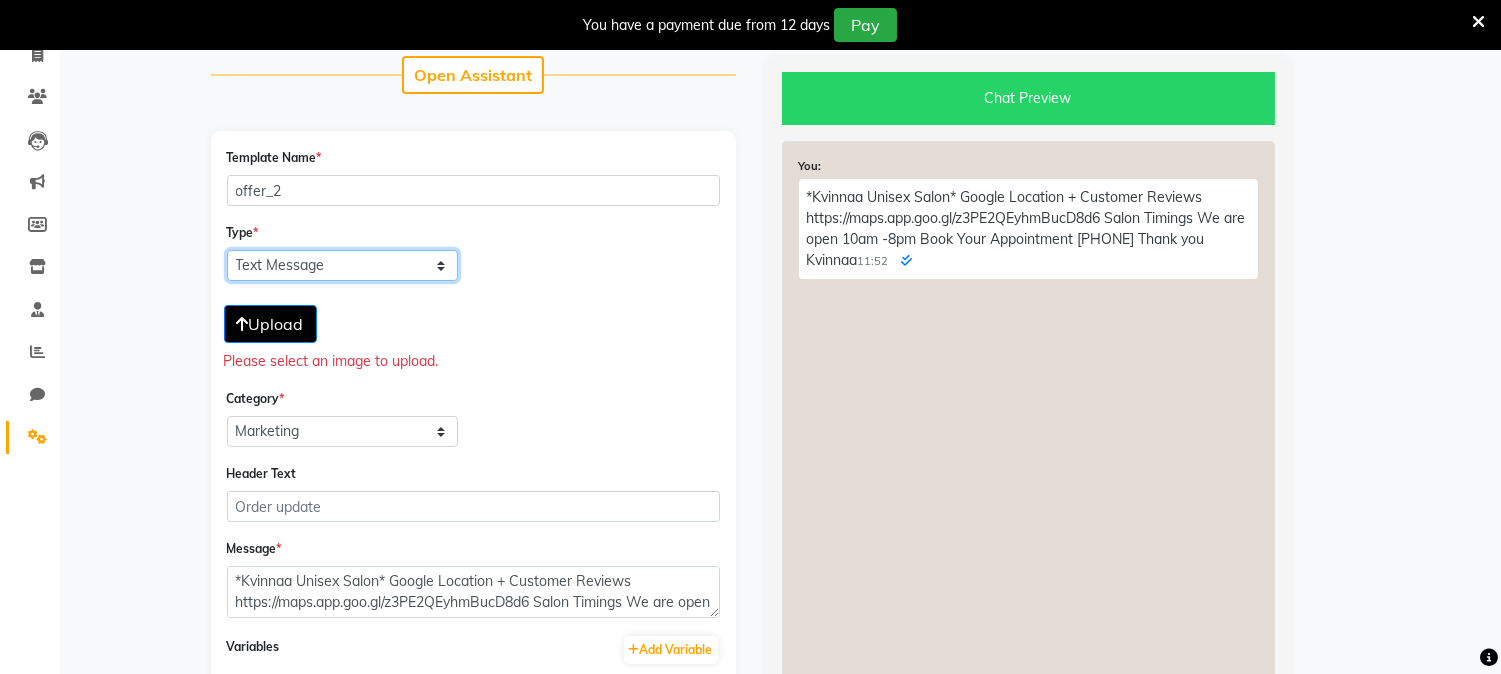 click on "Text Message Image with Text" 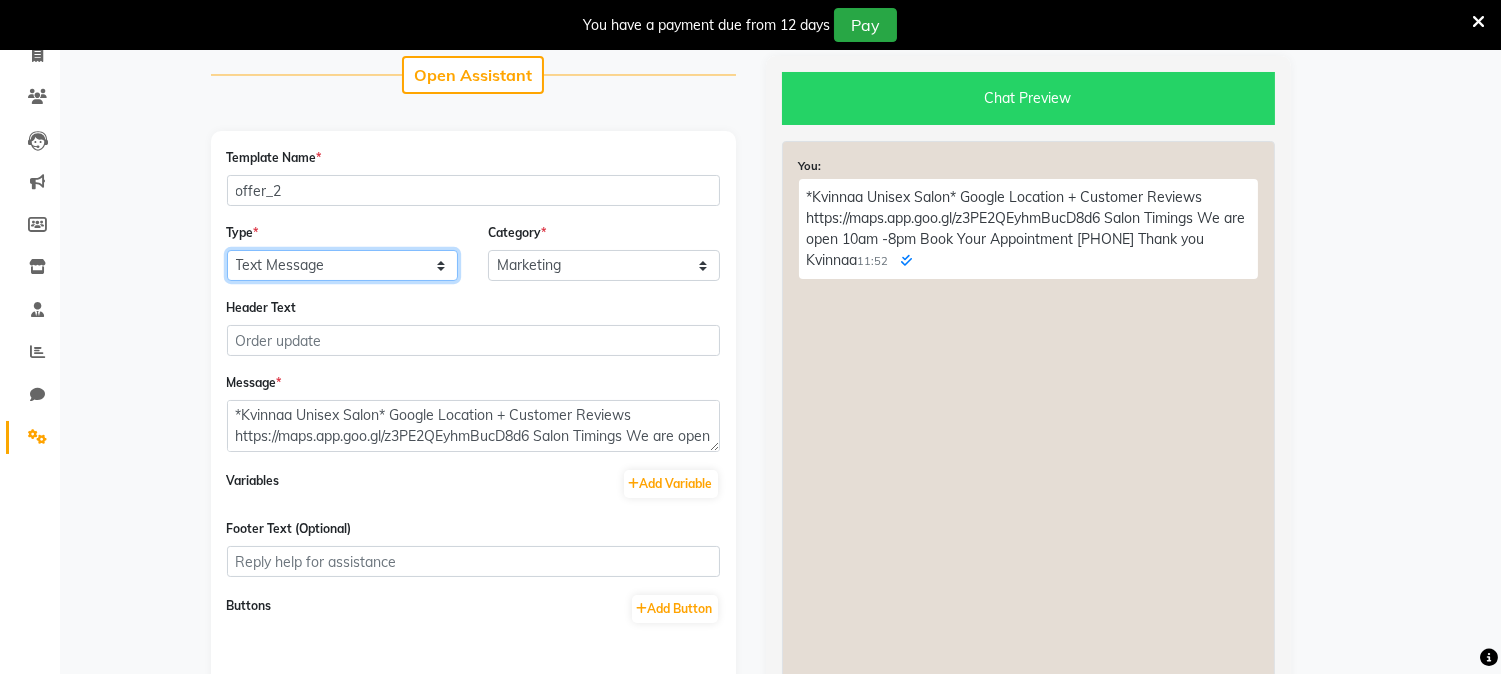 click on "Text Message Image with Text" 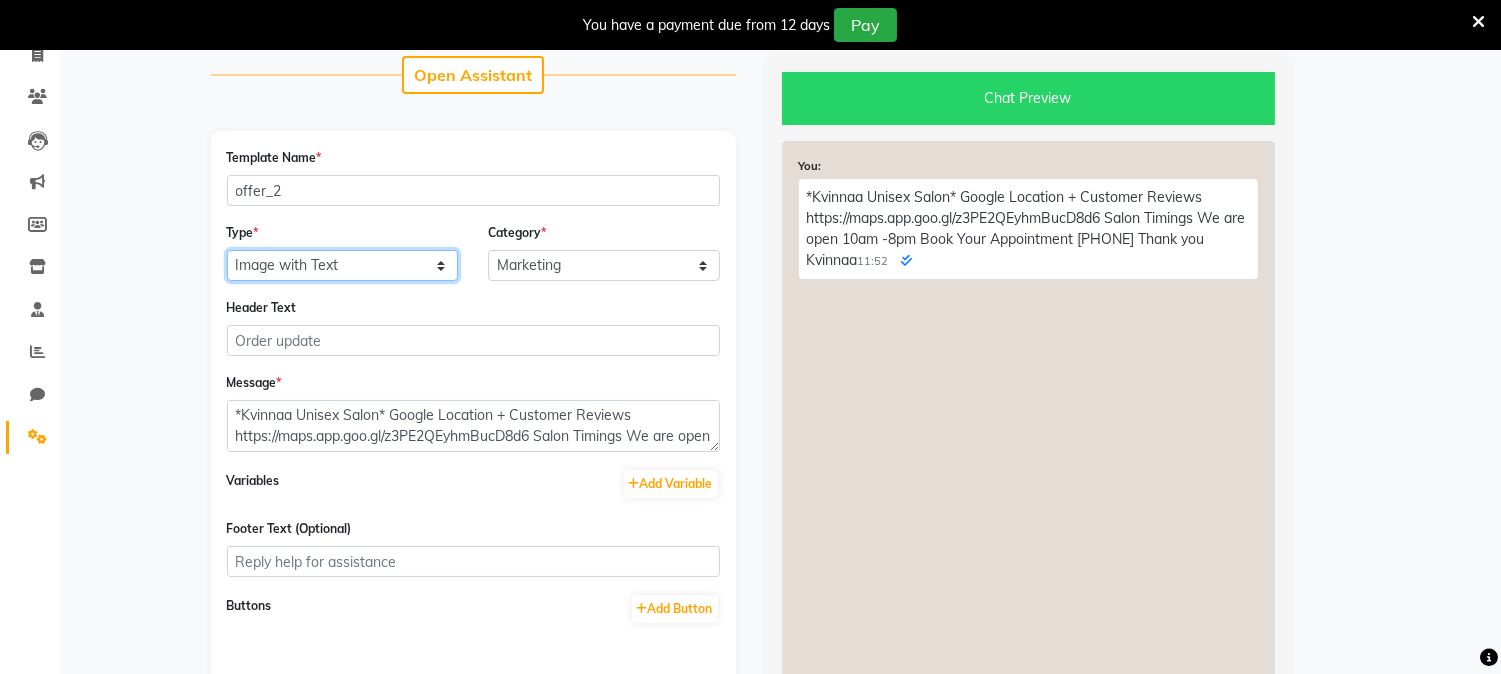 click on "Text Message Image with Text" 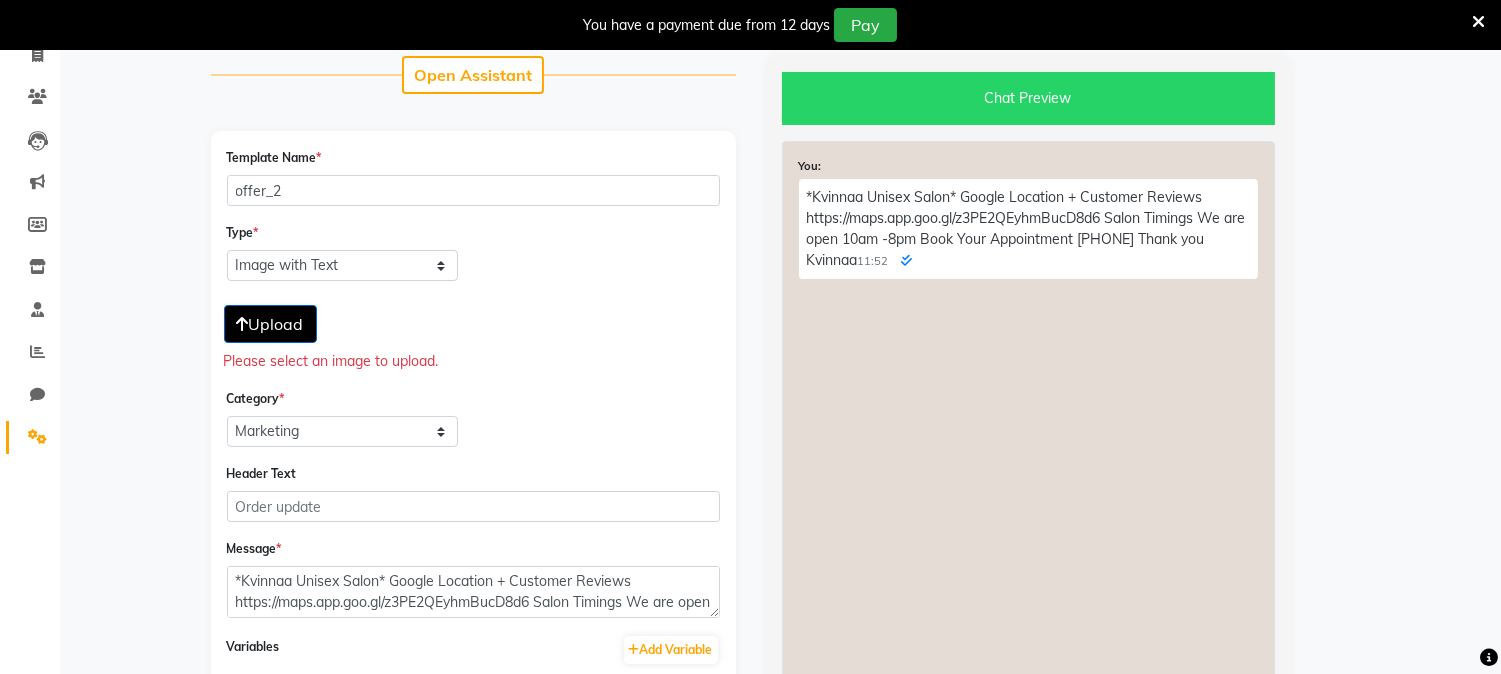click on "Upload" 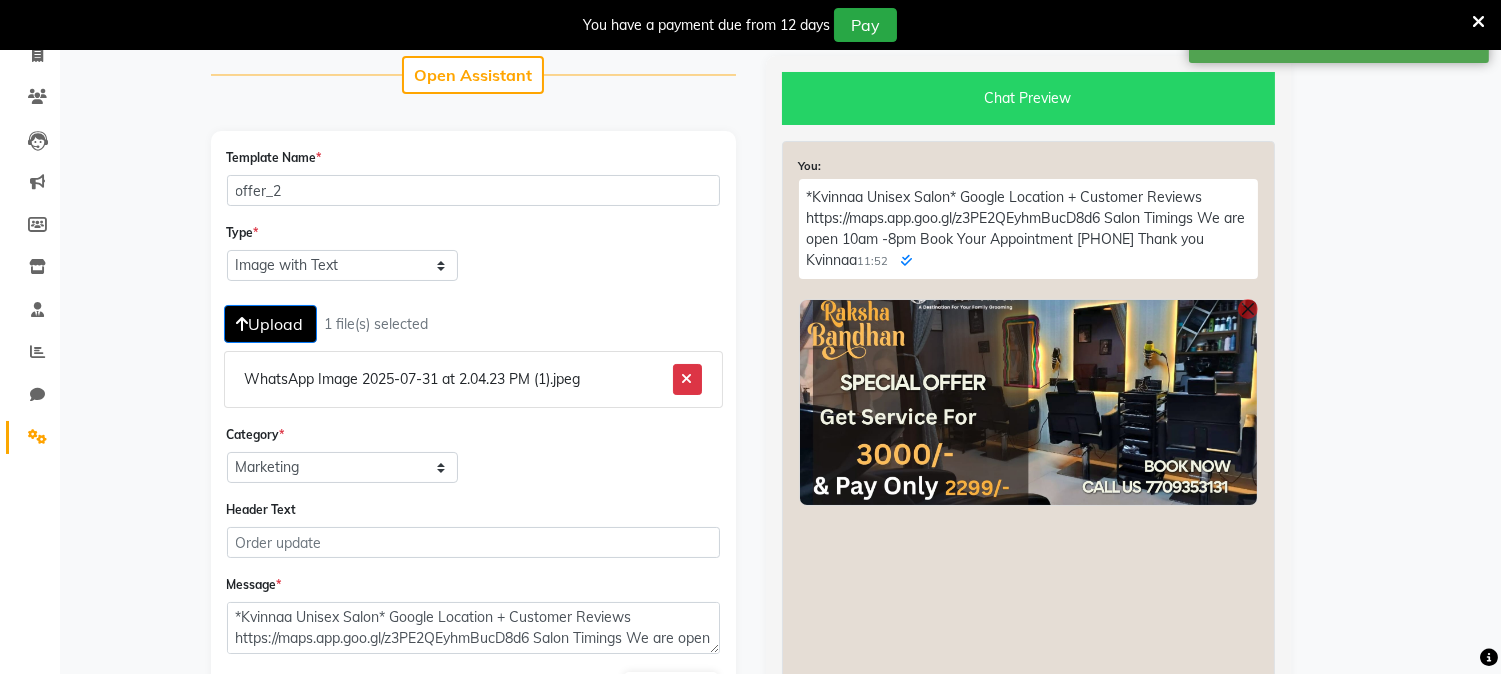 scroll, scrollTop: 420, scrollLeft: 0, axis: vertical 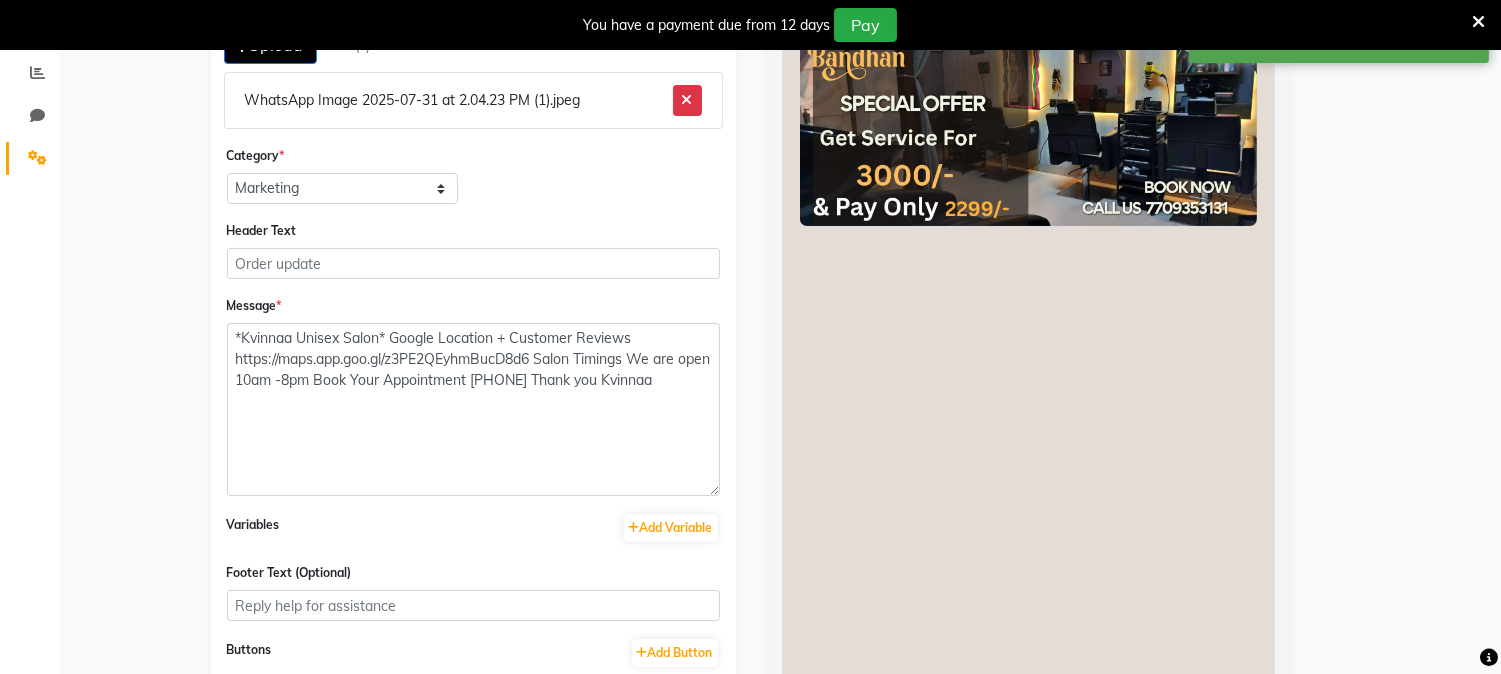 drag, startPoint x: 715, startPoint y: 365, endPoint x: 734, endPoint y: 511, distance: 147.23111 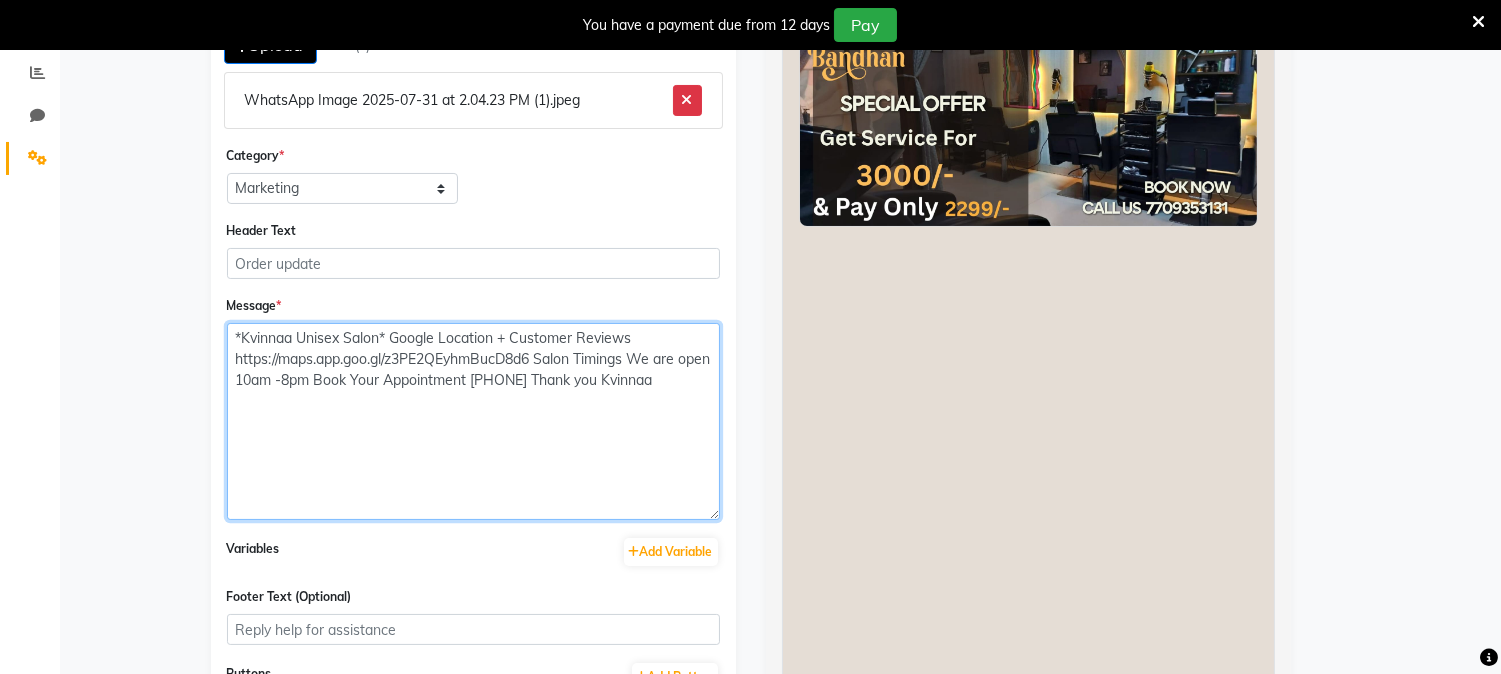 drag, startPoint x: 270, startPoint y: 358, endPoint x: 300, endPoint y: 358, distance: 30 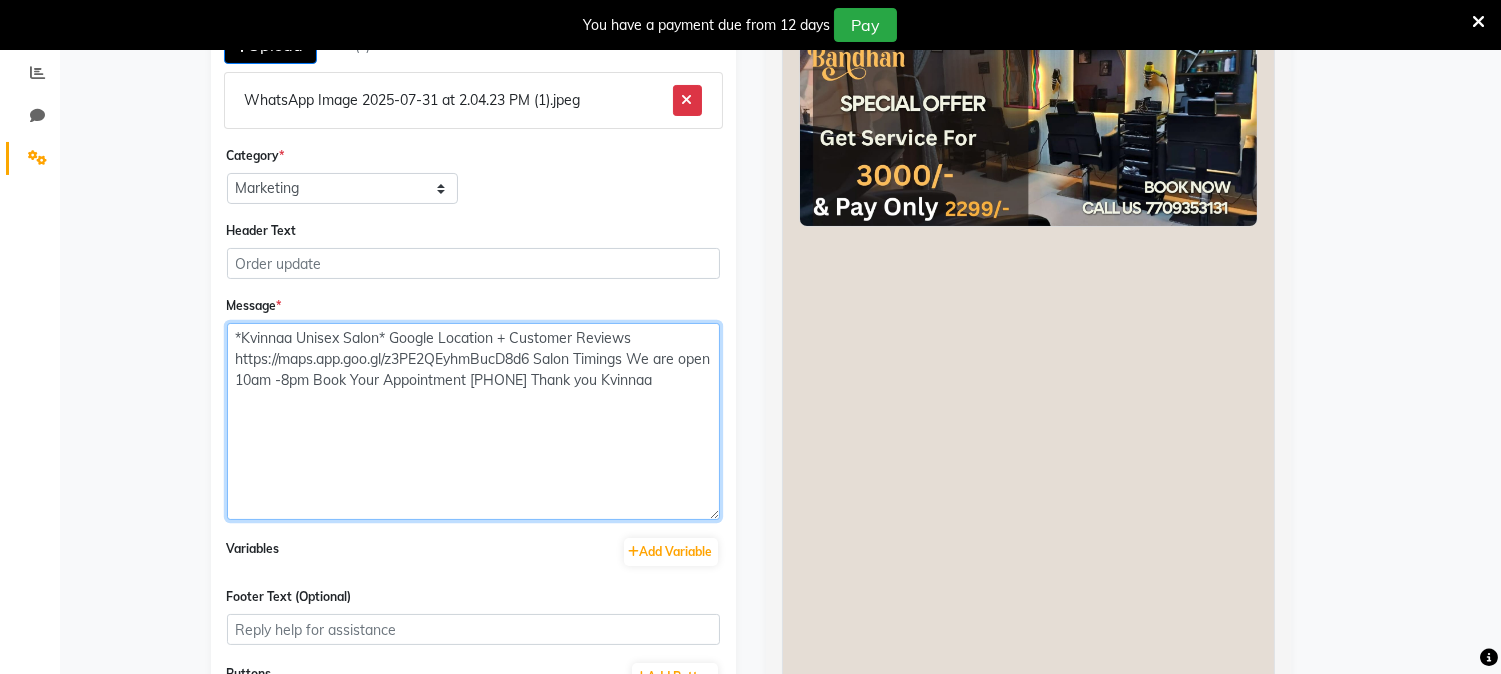 click on "*Kvinnaa Unisex‎ Salon* Google‎‎ Location‎‎ +‎ Customer‎ Reviews https://maps.app.goo.gl/z3PE2QEyhmBucD8d6 Salon Timings We‎ are‎ open 10am‎ -8pm Book‎ Your Appointment 7709353131 Thank‎ you‎ ‎Kvinnaa‎‎" at bounding box center (473, 421) 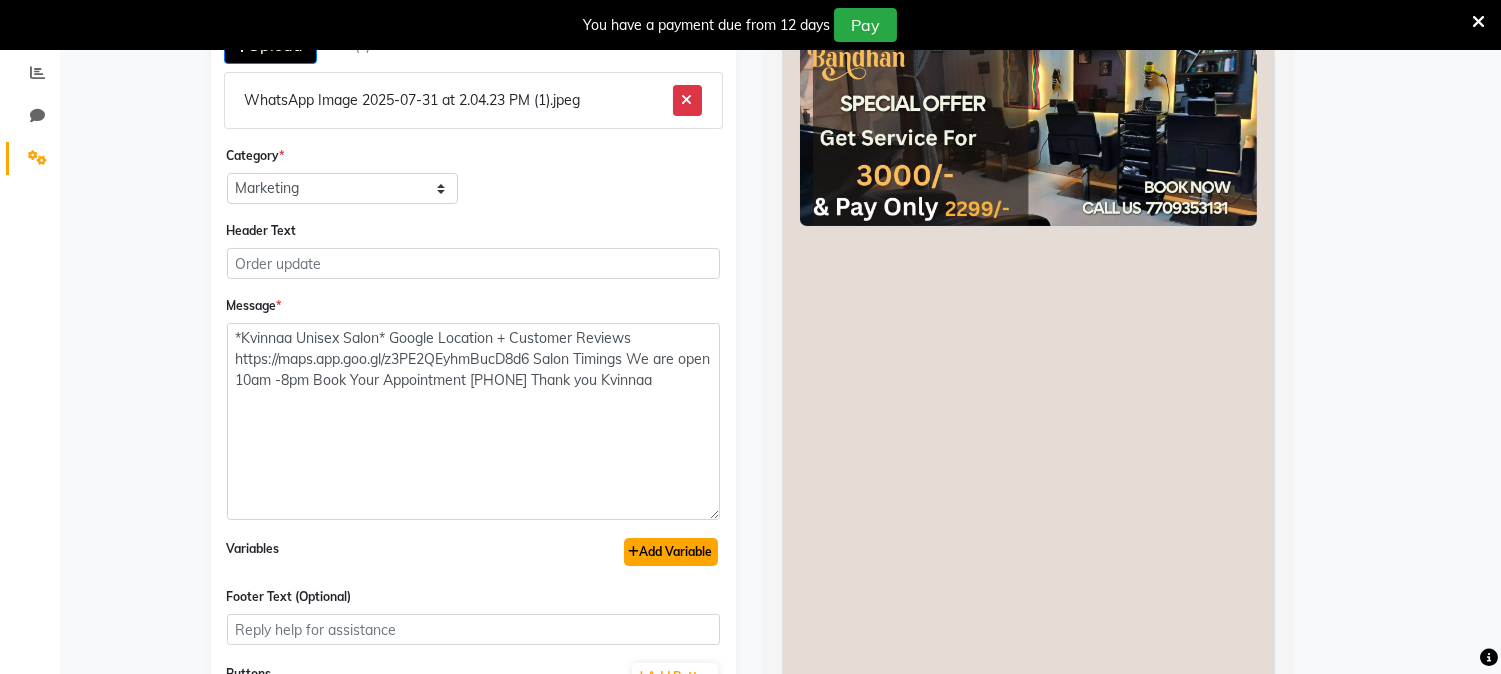 click on "Add Variable" 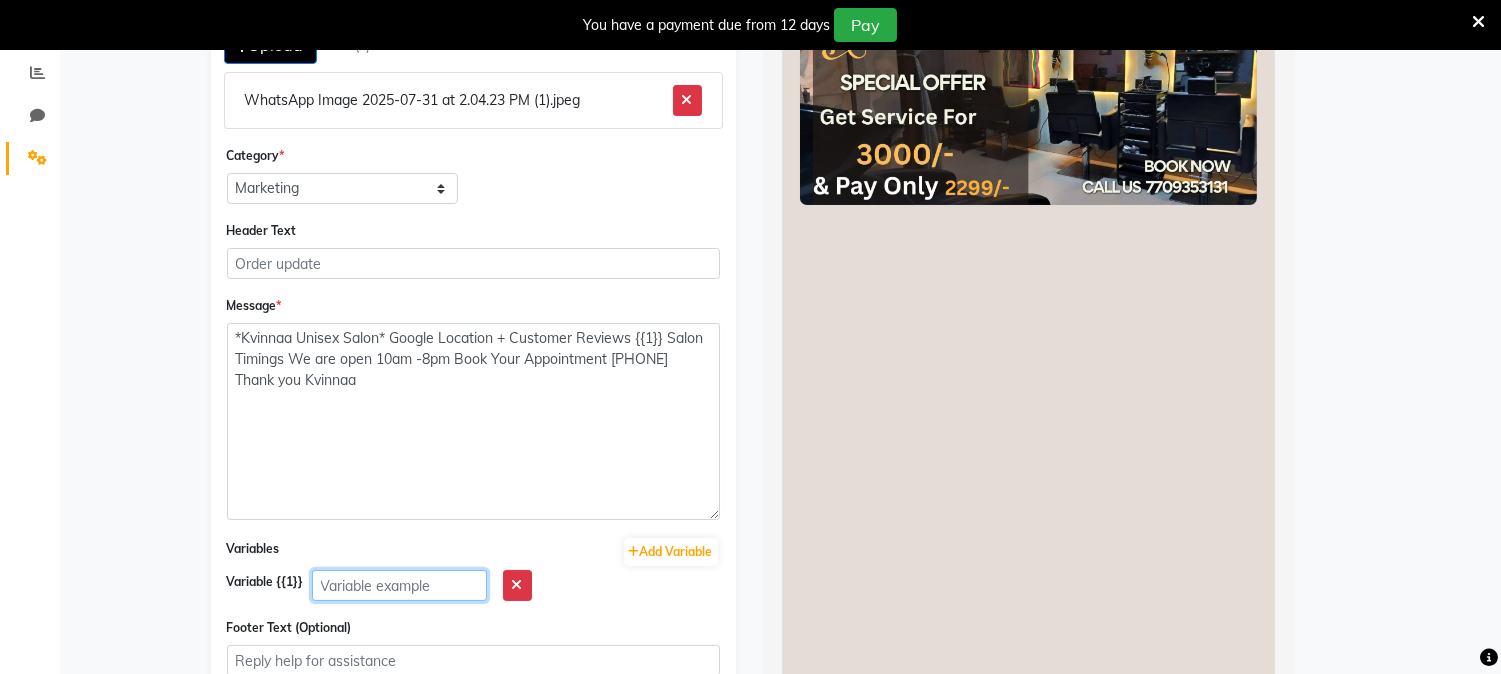 click 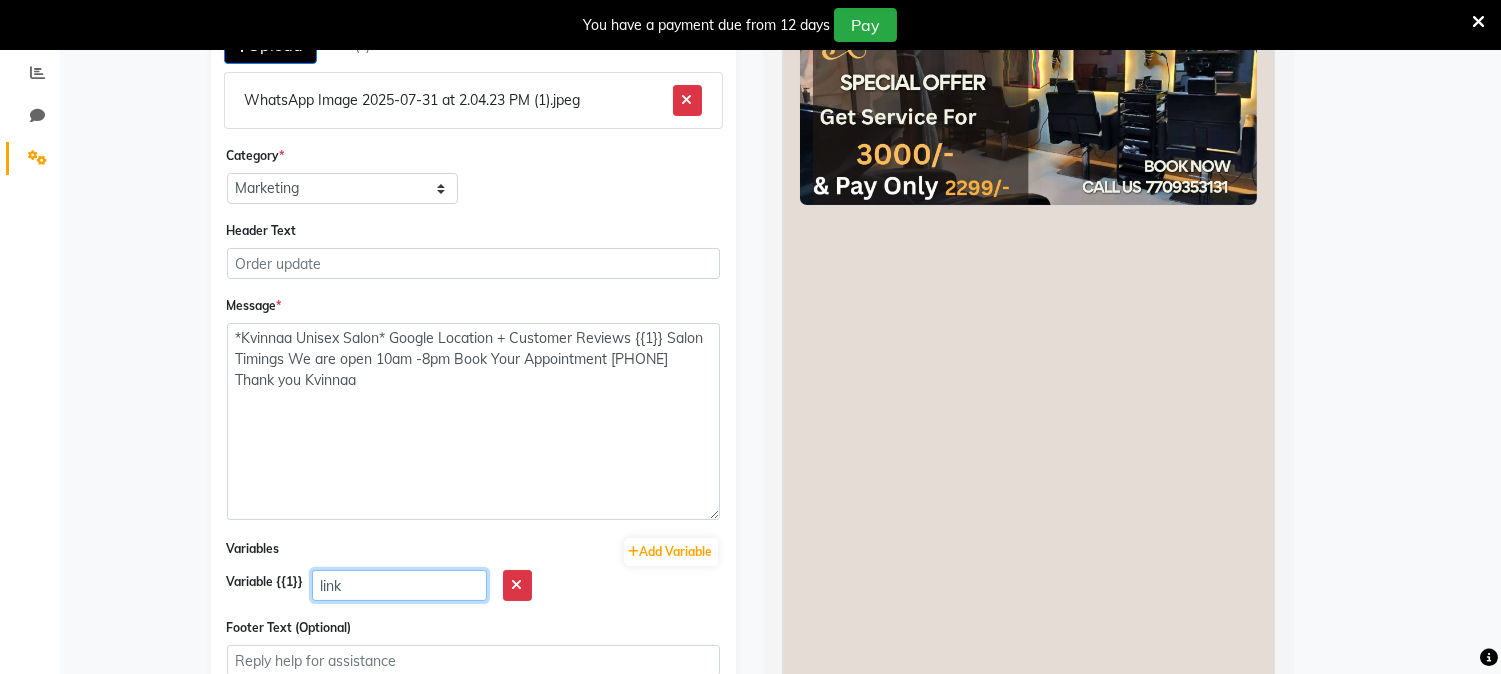 type on "link" 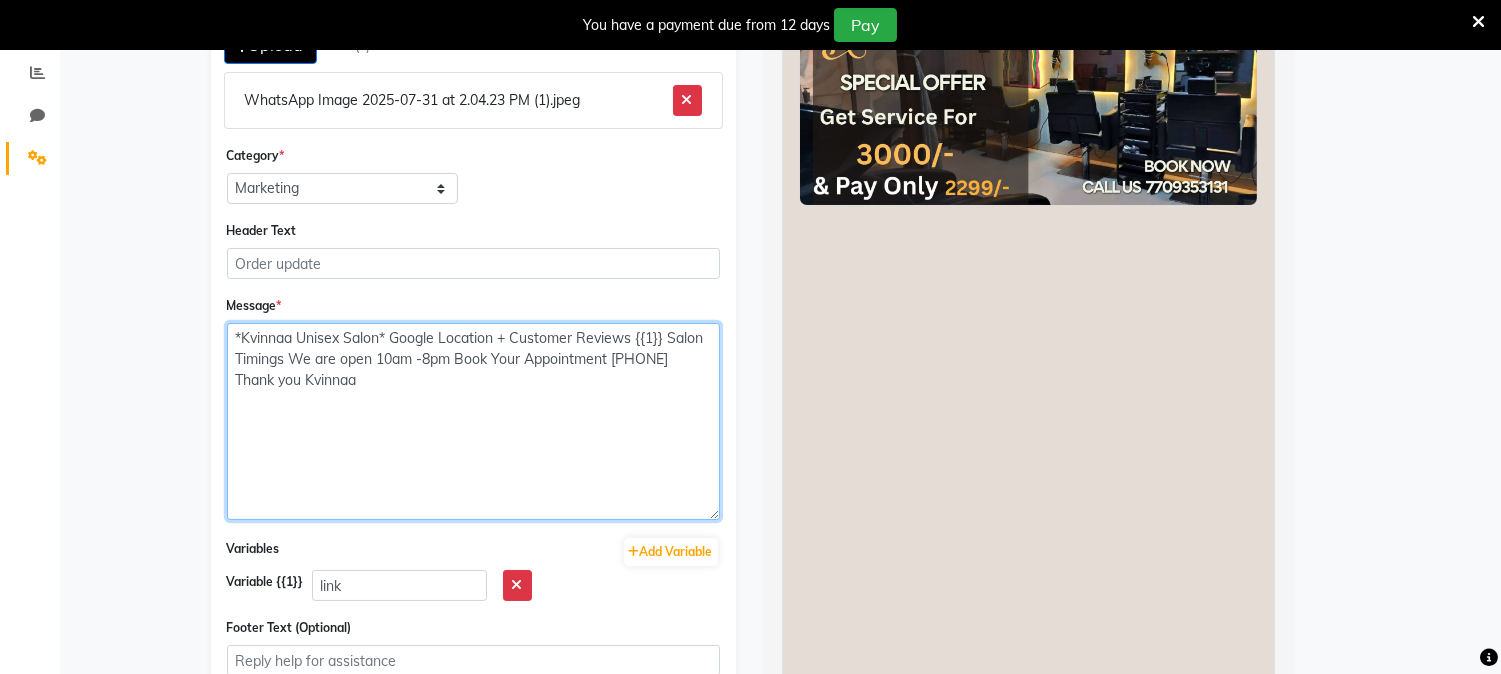 drag, startPoint x: 612, startPoint y: 358, endPoint x: 701, endPoint y: 364, distance: 89.20202 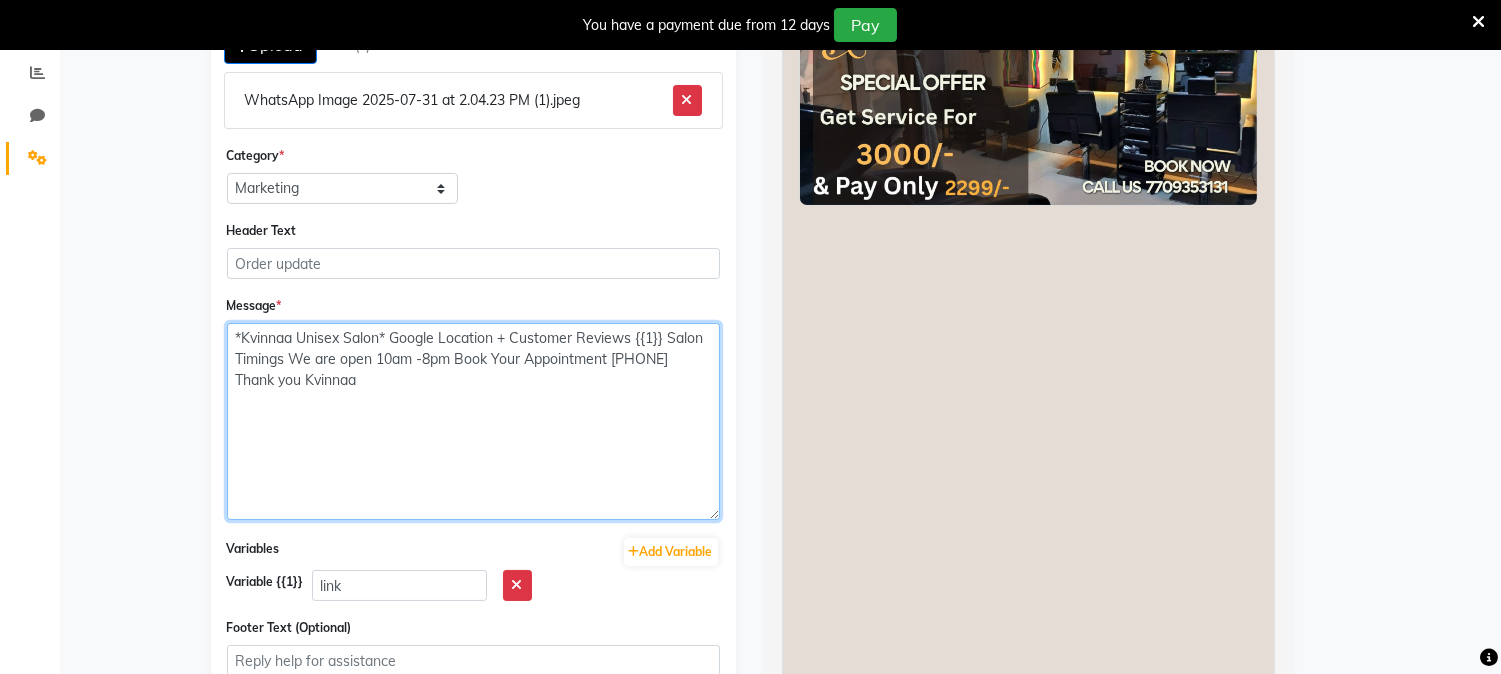 click on "*Kvinnaa Unisex‎ Salon* Google‎‎ Location‎‎ +‎ Customer‎ Reviews {{1}} Salon Timings We‎ are‎ open 10am‎ -8pm Book‎ Your Appointment 7709353131 Thank‎ you‎ ‎Kvinnaa‎‎" at bounding box center (473, 421) 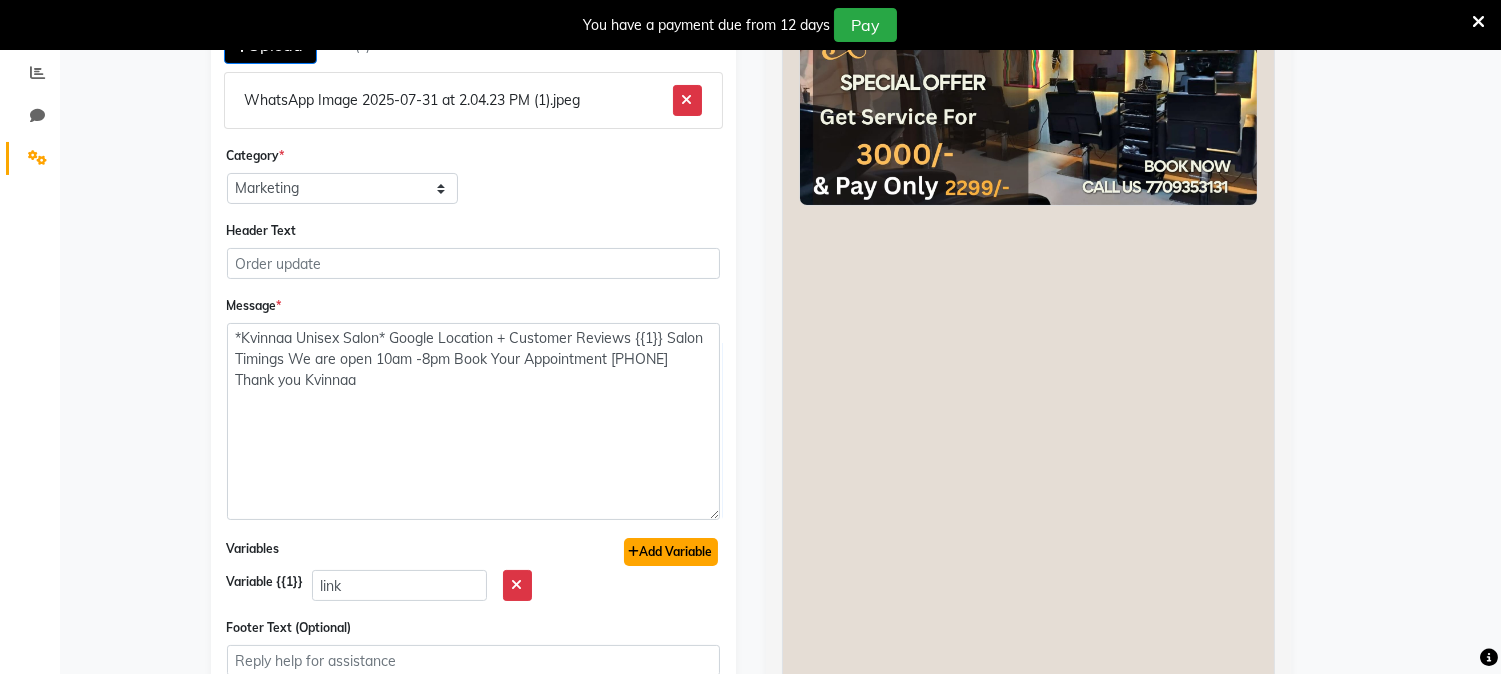 click on "Add Variable" 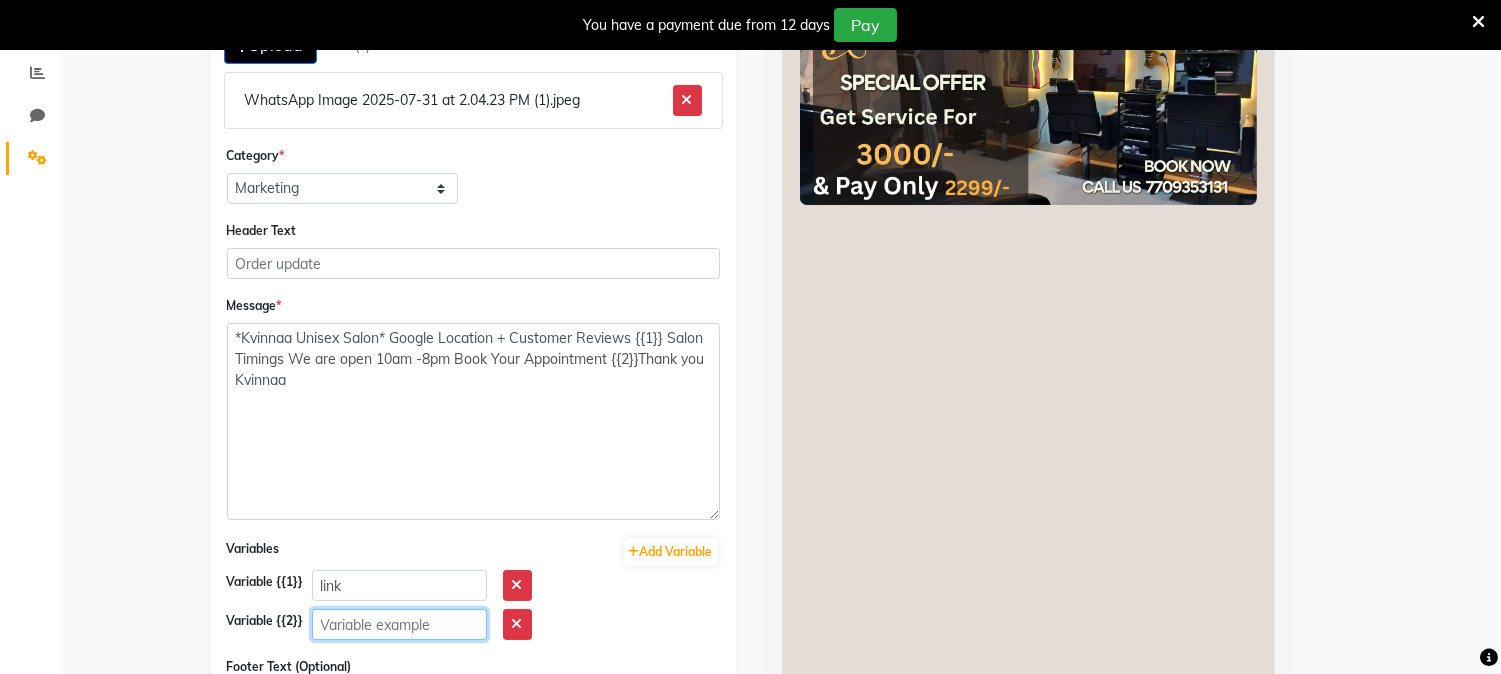 click 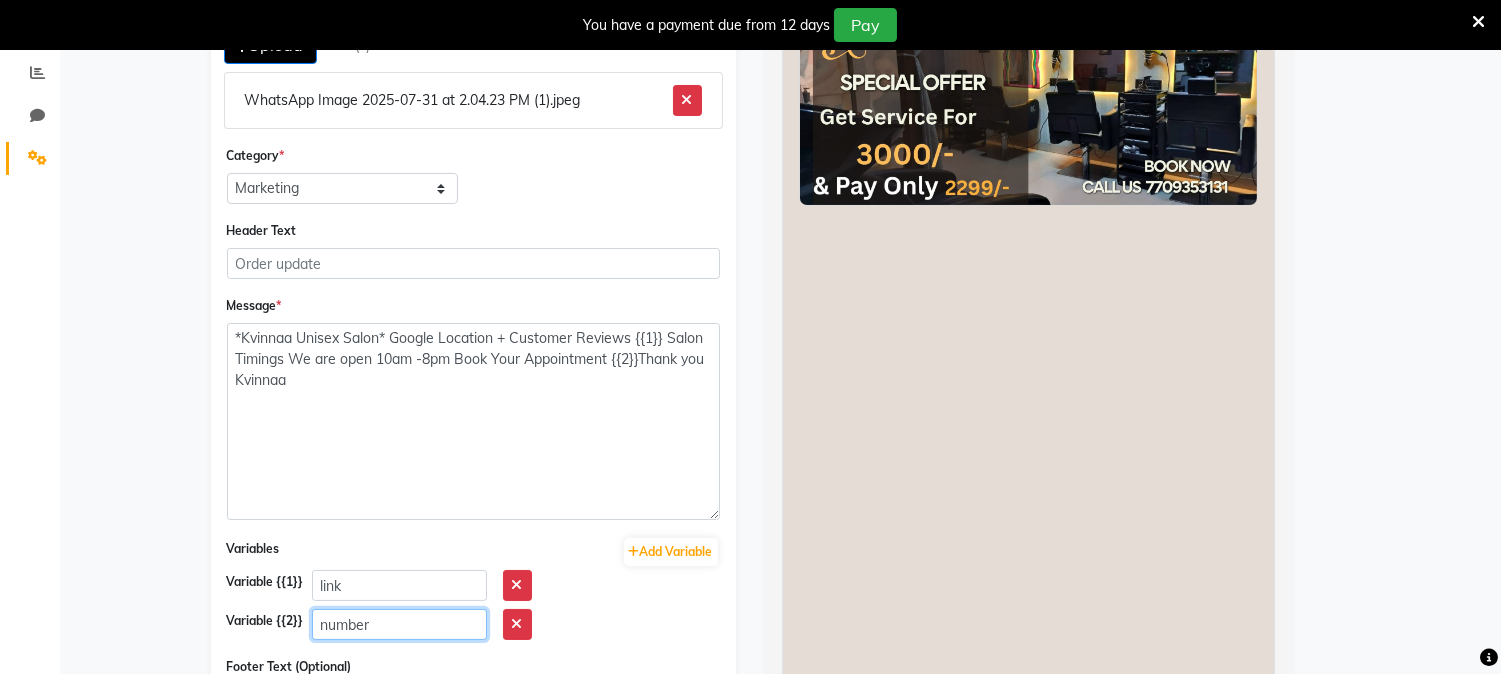 type on "number" 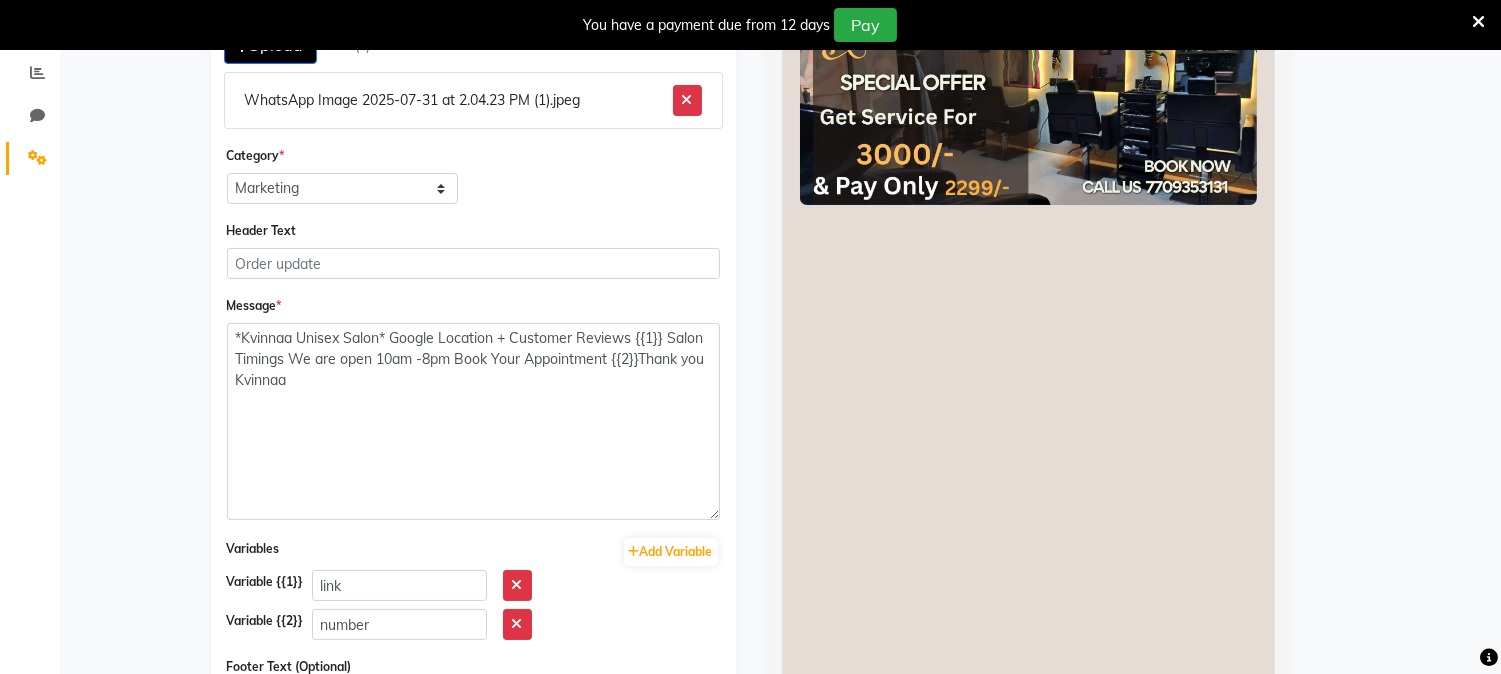 click on "Variable {{2}} number" 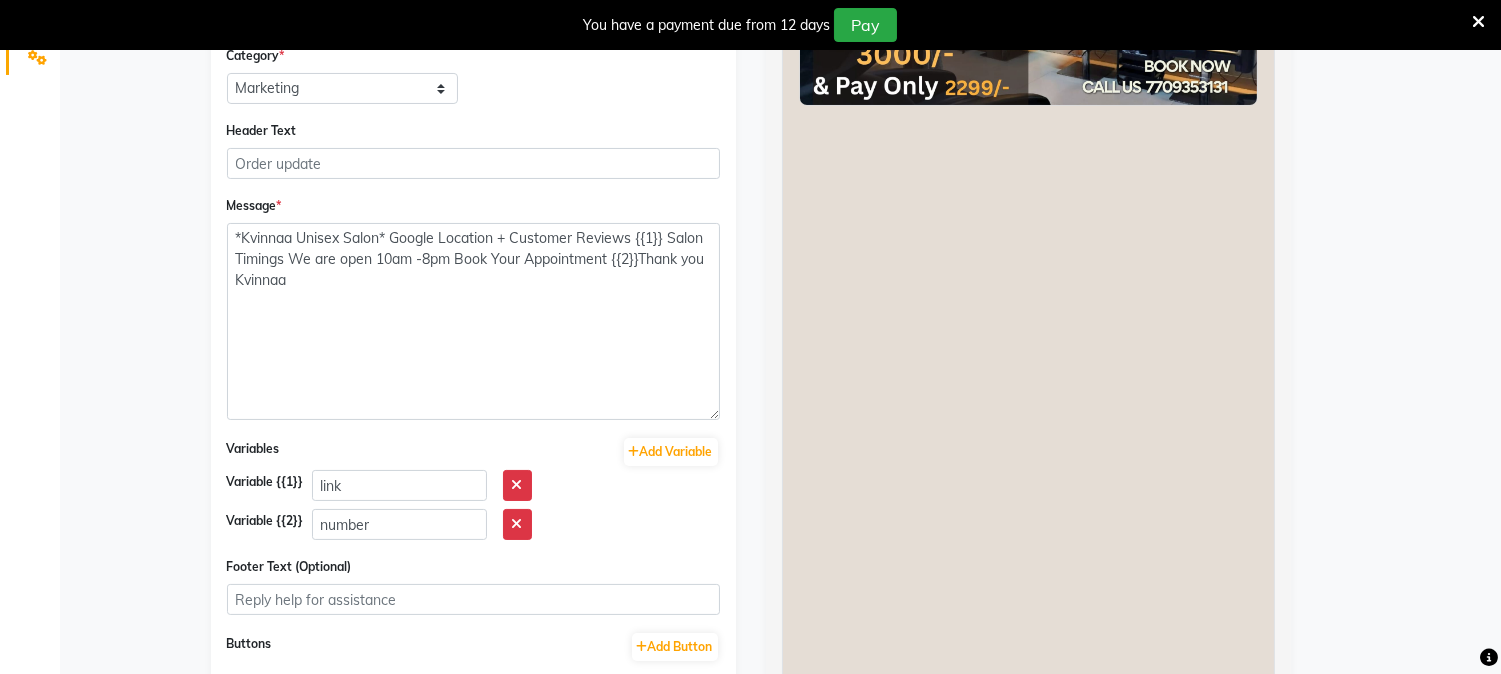 scroll, scrollTop: 720, scrollLeft: 0, axis: vertical 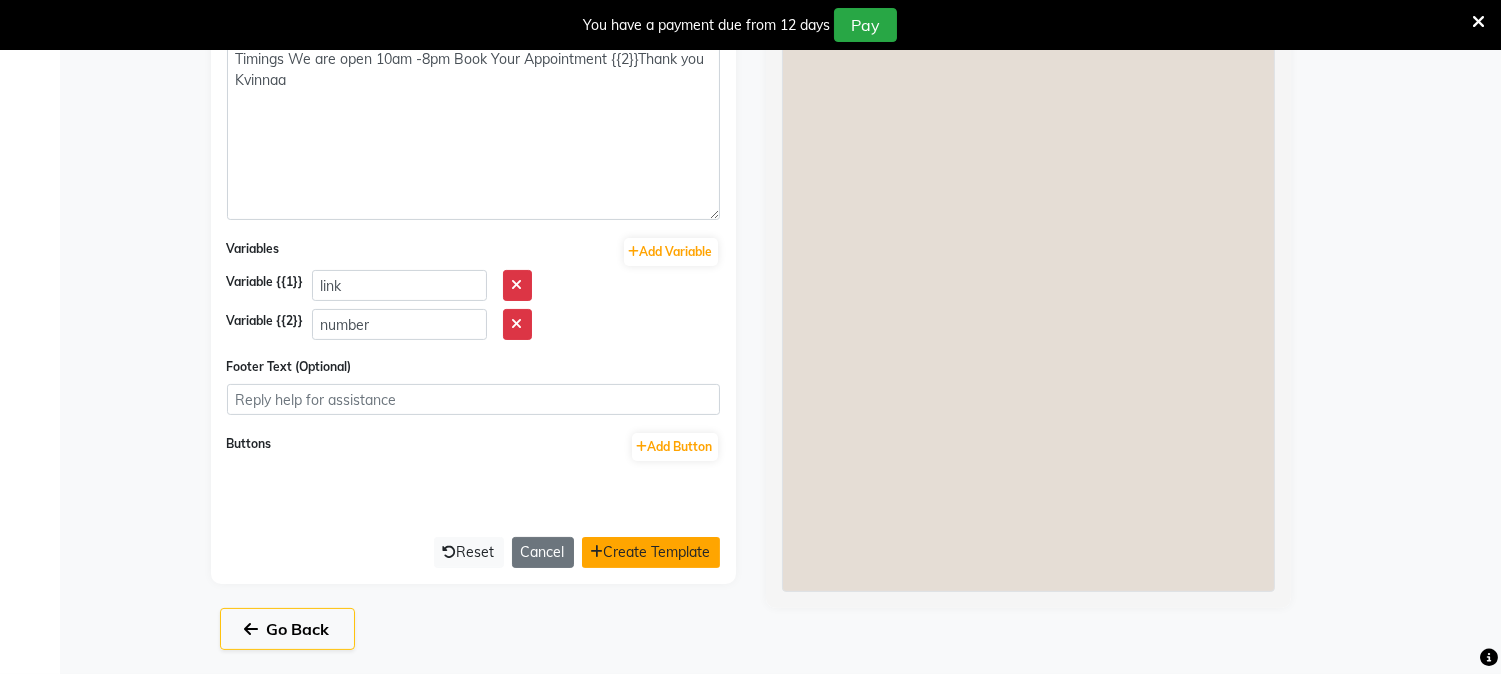 click on "Create Template" 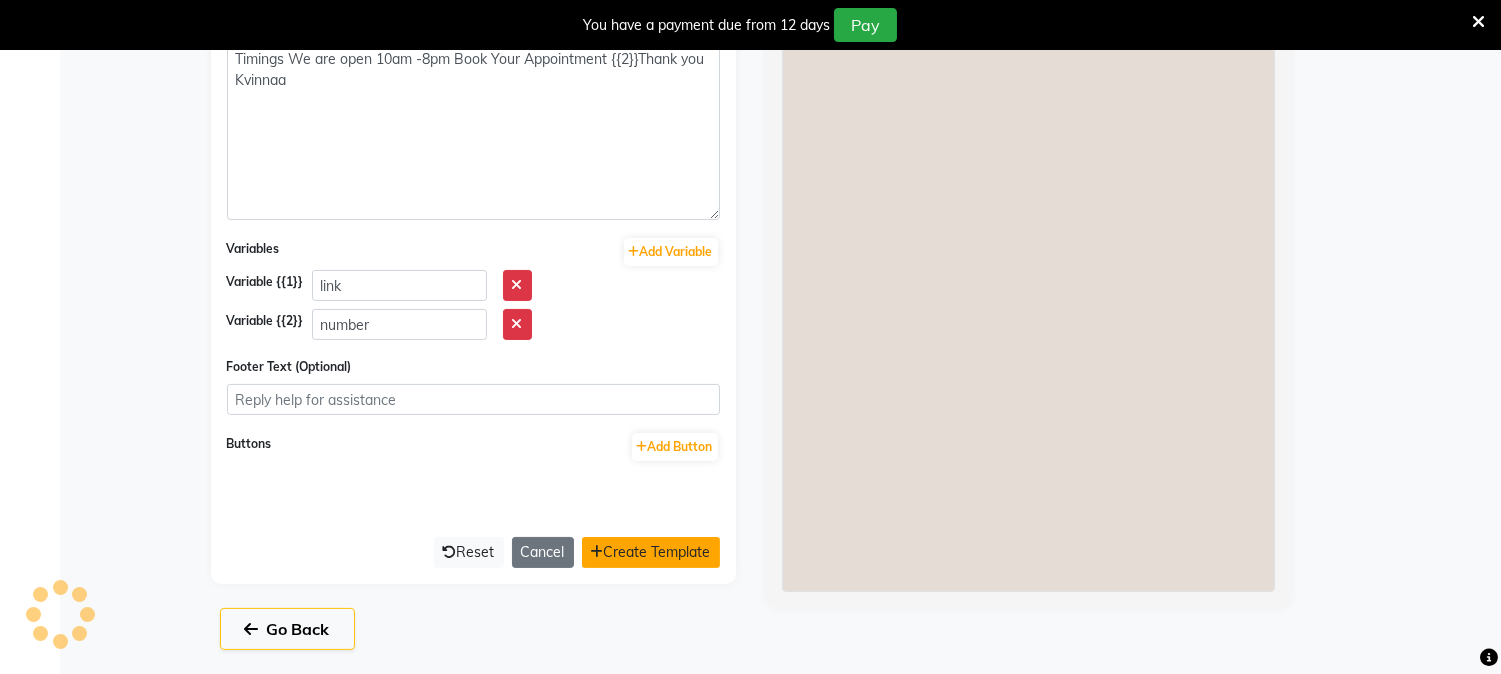 scroll, scrollTop: 195, scrollLeft: 0, axis: vertical 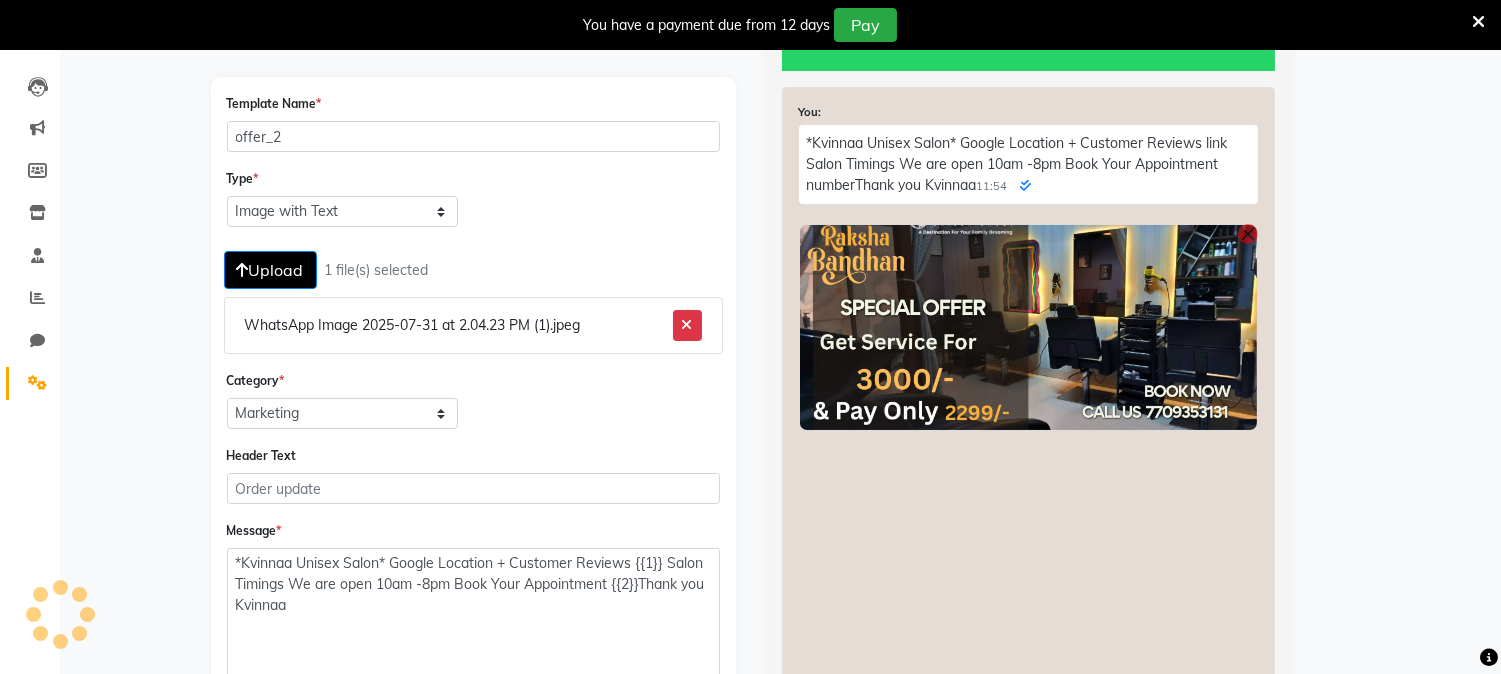select on "APPROVED" 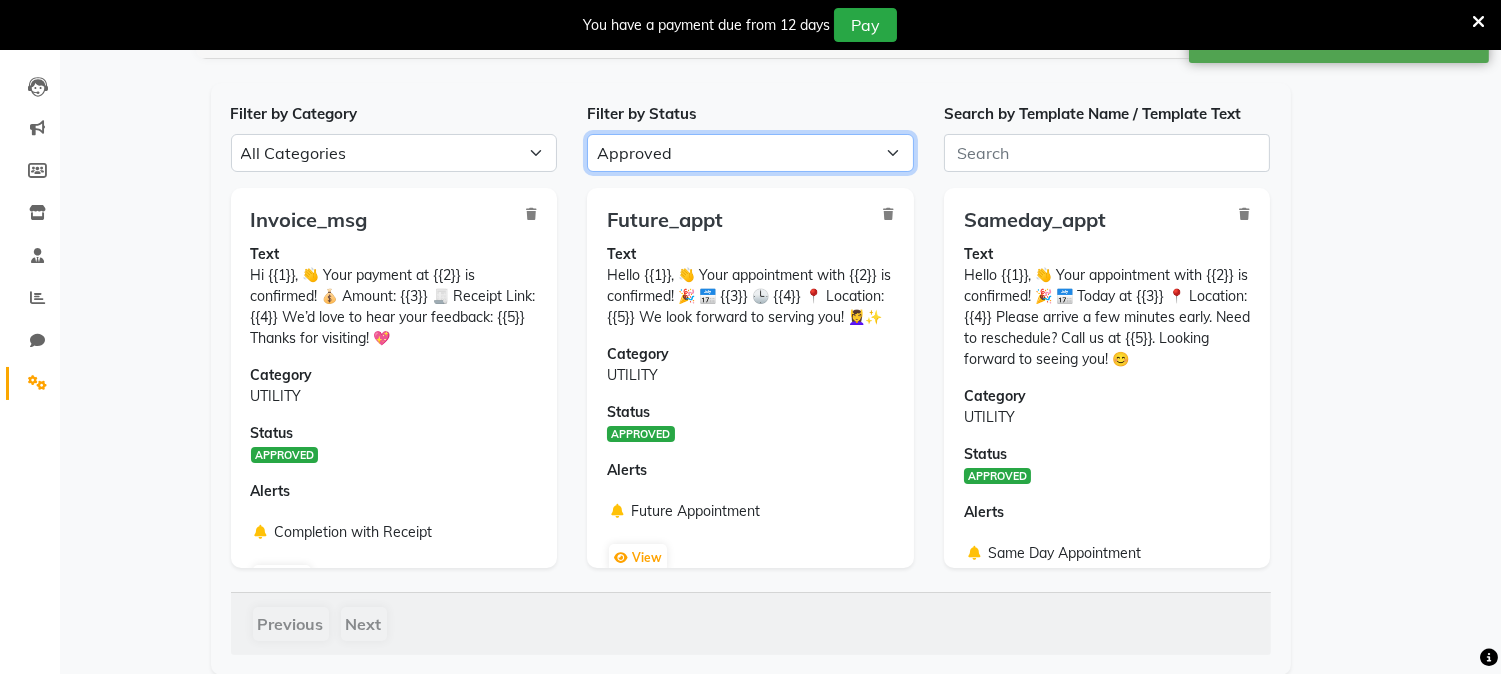 click on "All Approved Rejected Failed Pending" at bounding box center [750, 153] 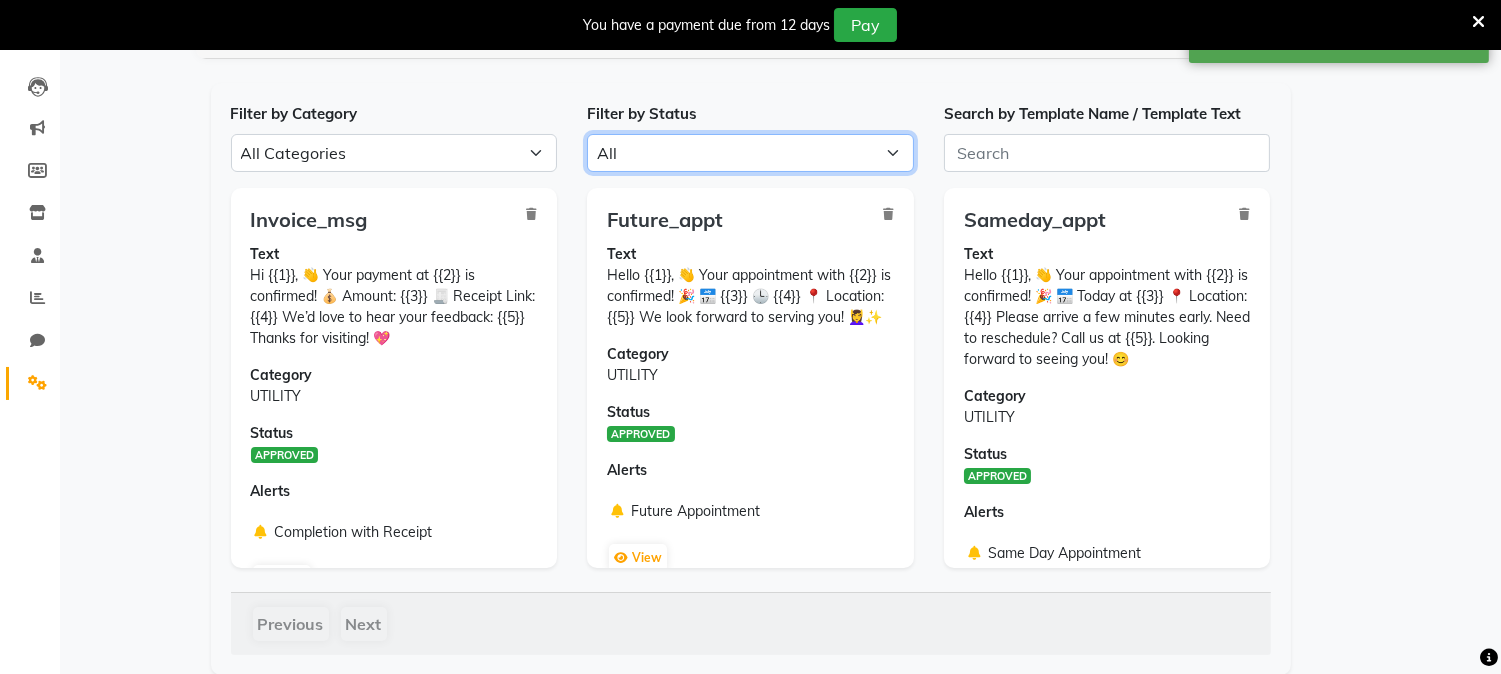 click on "All Approved Rejected Failed Pending" at bounding box center [750, 153] 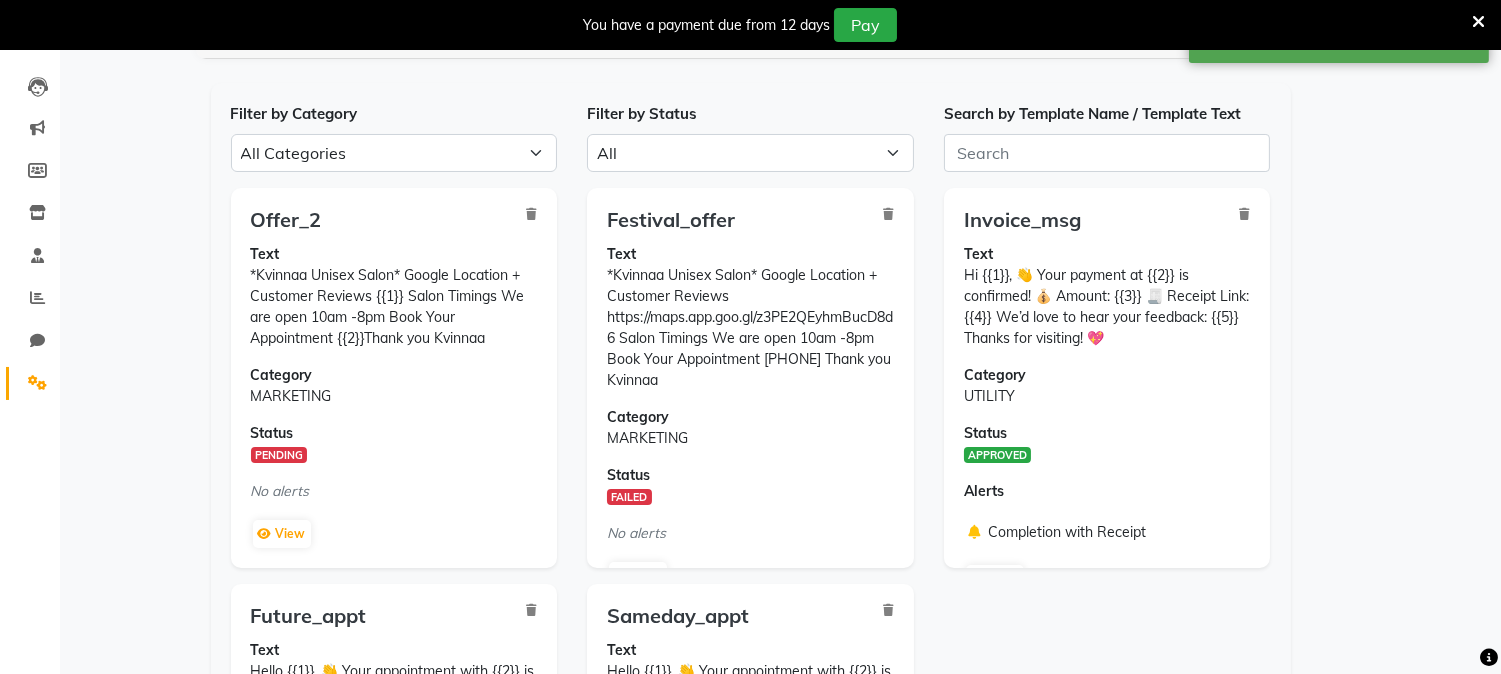 click on "Offer_2  Text *Kvinnaa Unisex‎ Salon* Google‎‎ Location‎‎ +‎ Customer‎ Reviews {{1}} Salon Timings We‎ are‎ open 10am‎ -8pm Book‎ Your Appointment {{2}}Thank‎ you‎ ‎Kvinnaa‎‎  Category MARKETING Status  PENDING  No alerts  View" 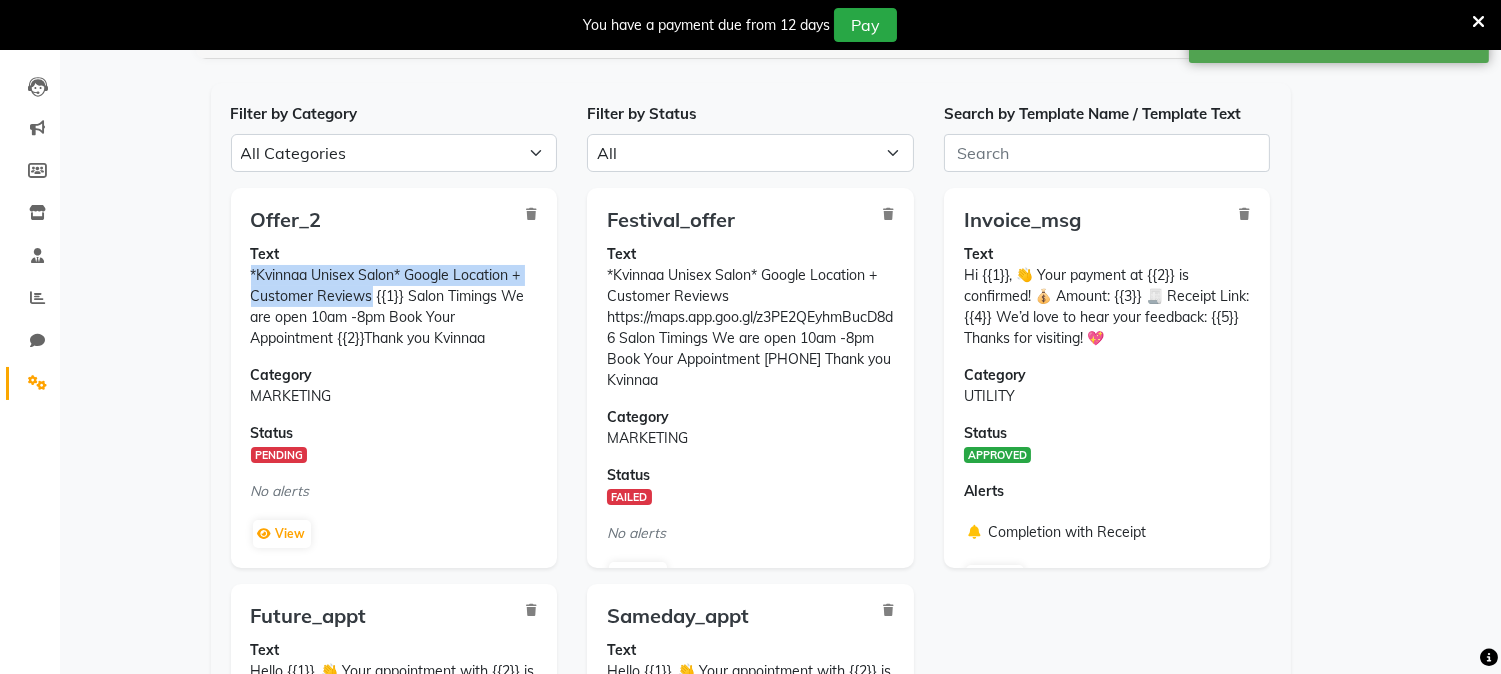 drag, startPoint x: 247, startPoint y: 273, endPoint x: 597, endPoint y: 270, distance: 350.01285 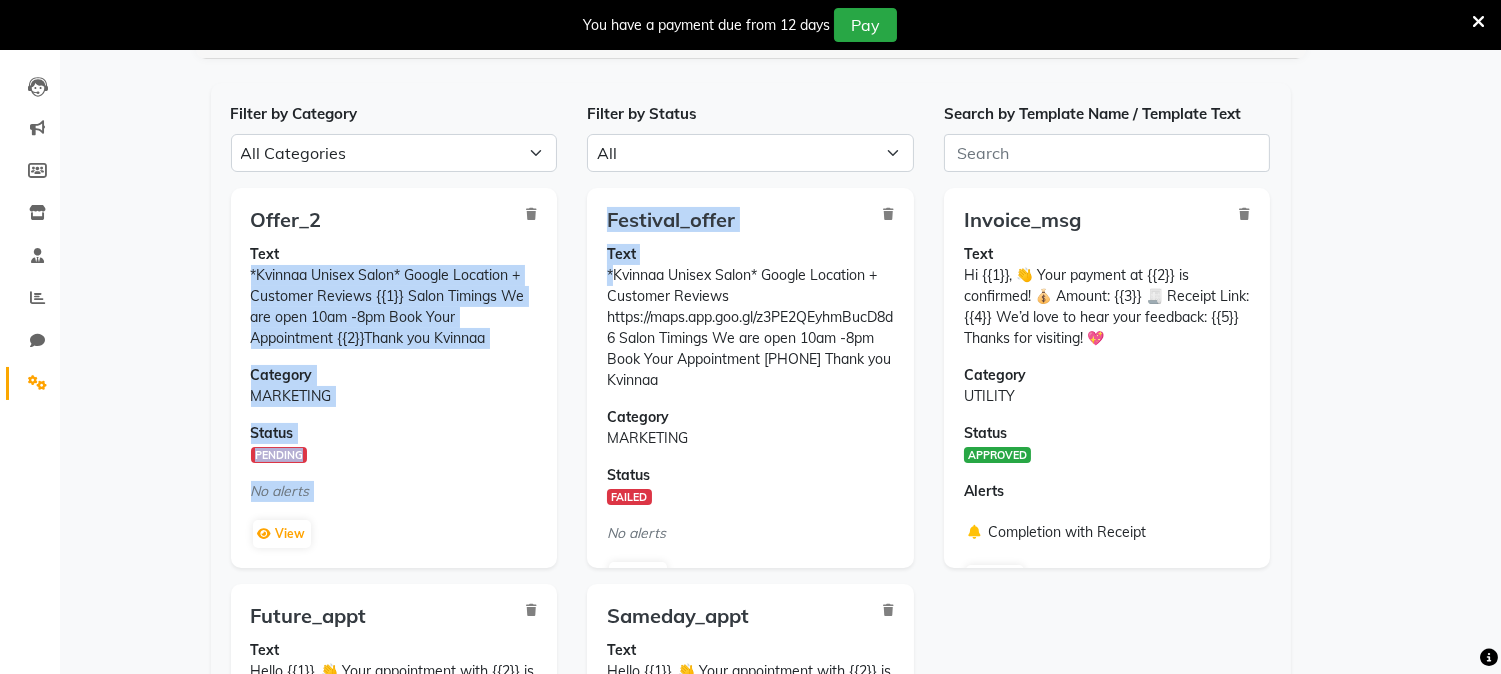 click on "Text *Kvinnaa Unisex‎ Salon*
Google‎‎ Location‎‎ +‎ Customer‎ Reviews
https://maps.app.goo.gl/z3PE2QEyhmBucD8d6
Salon Timings
We‎ are‎ open 10am‎ -8pm
Book‎ Your Appointment
7709353131
Thank‎ you‎ ‎Kvinnaa‎‎" 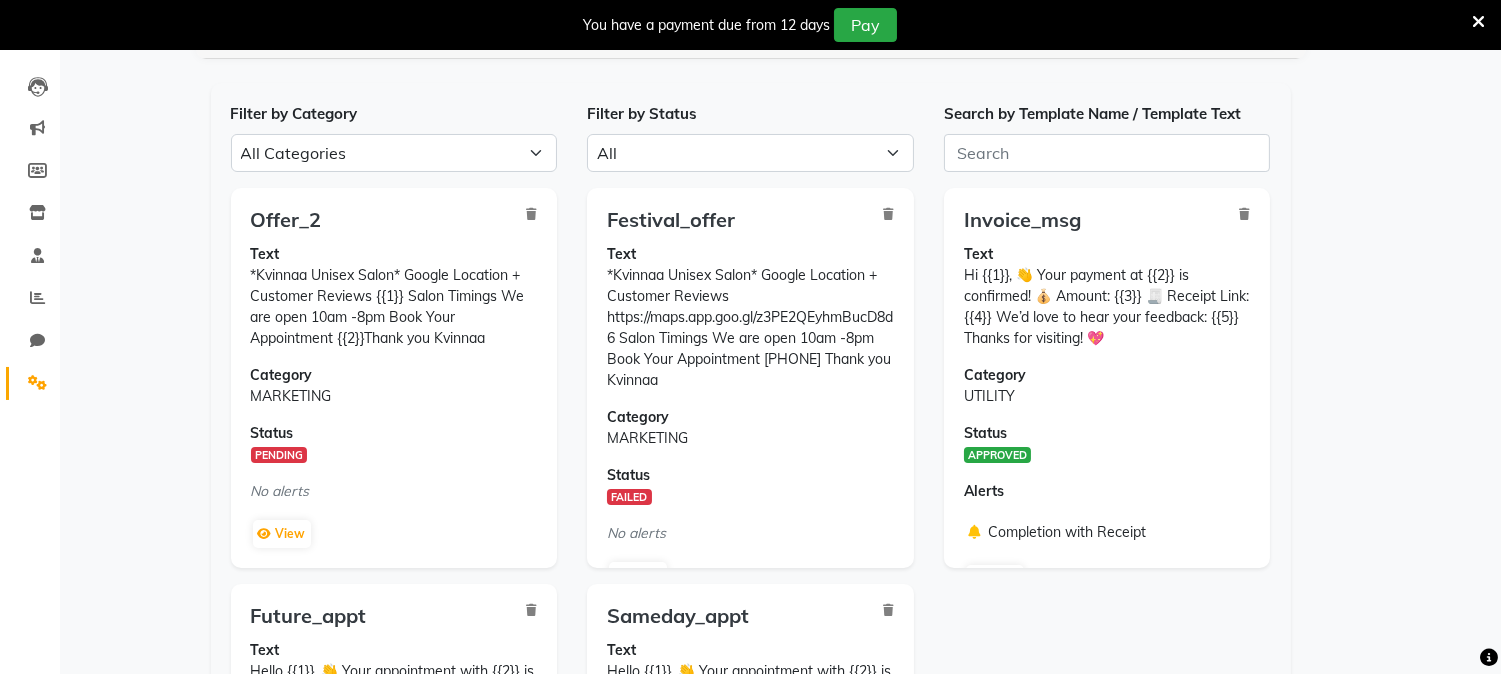 drag, startPoint x: 607, startPoint y: 274, endPoint x: 826, endPoint y: 378, distance: 242.43968 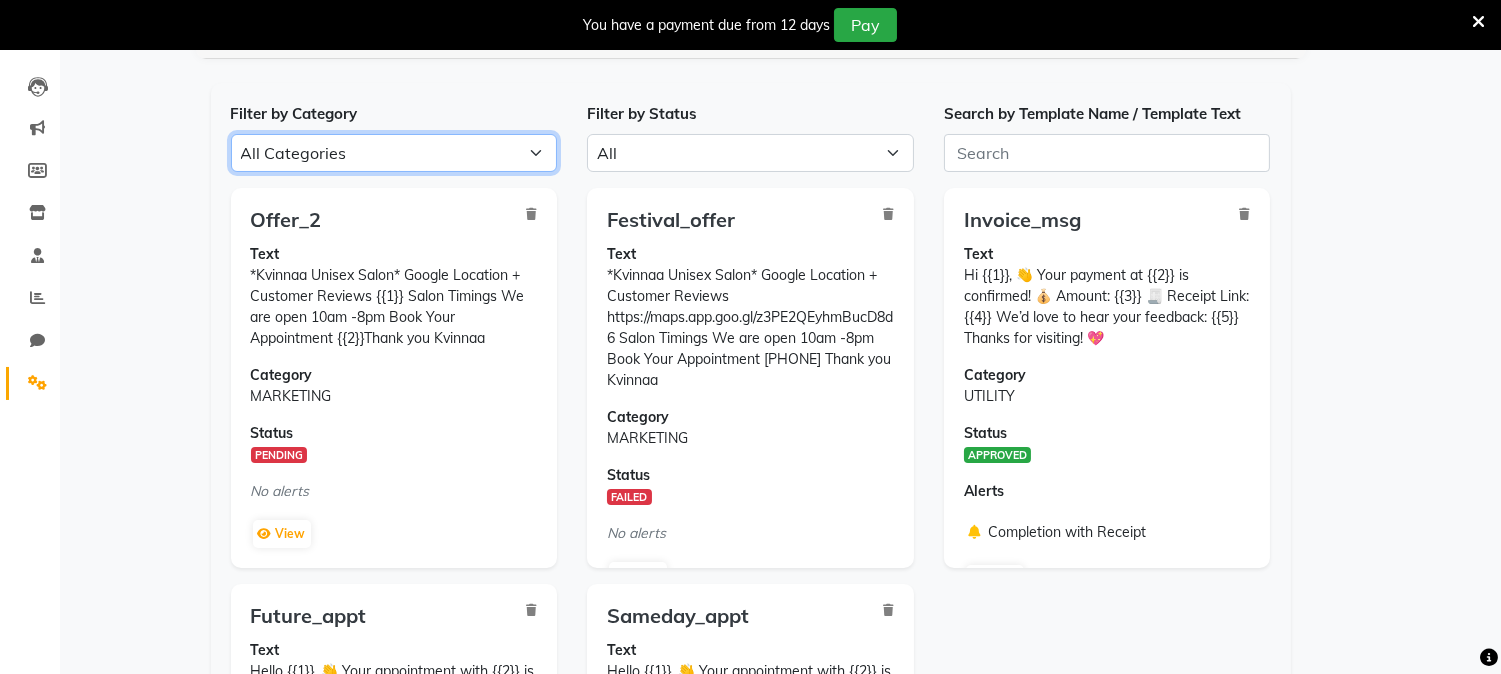 click on "All Categories Utility Marketing Authentication" at bounding box center [394, 153] 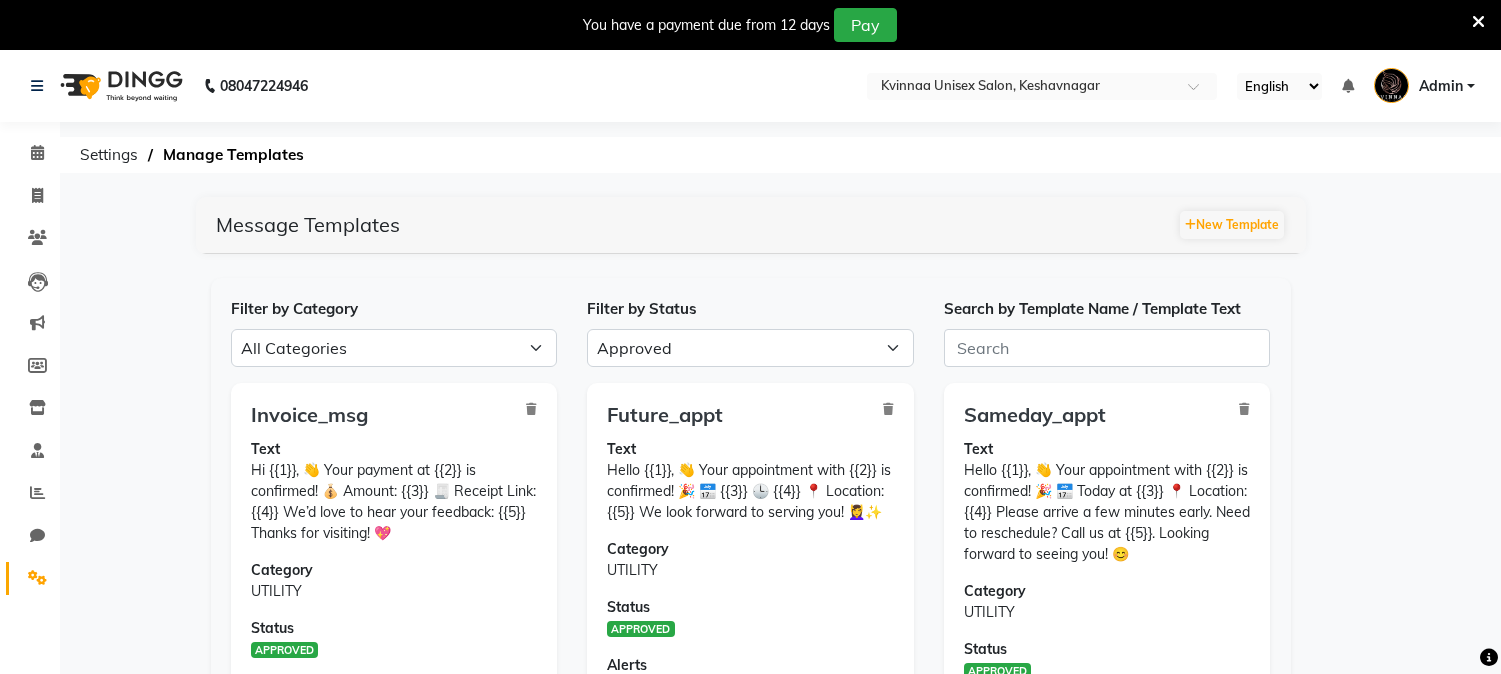 select on "APPROVED" 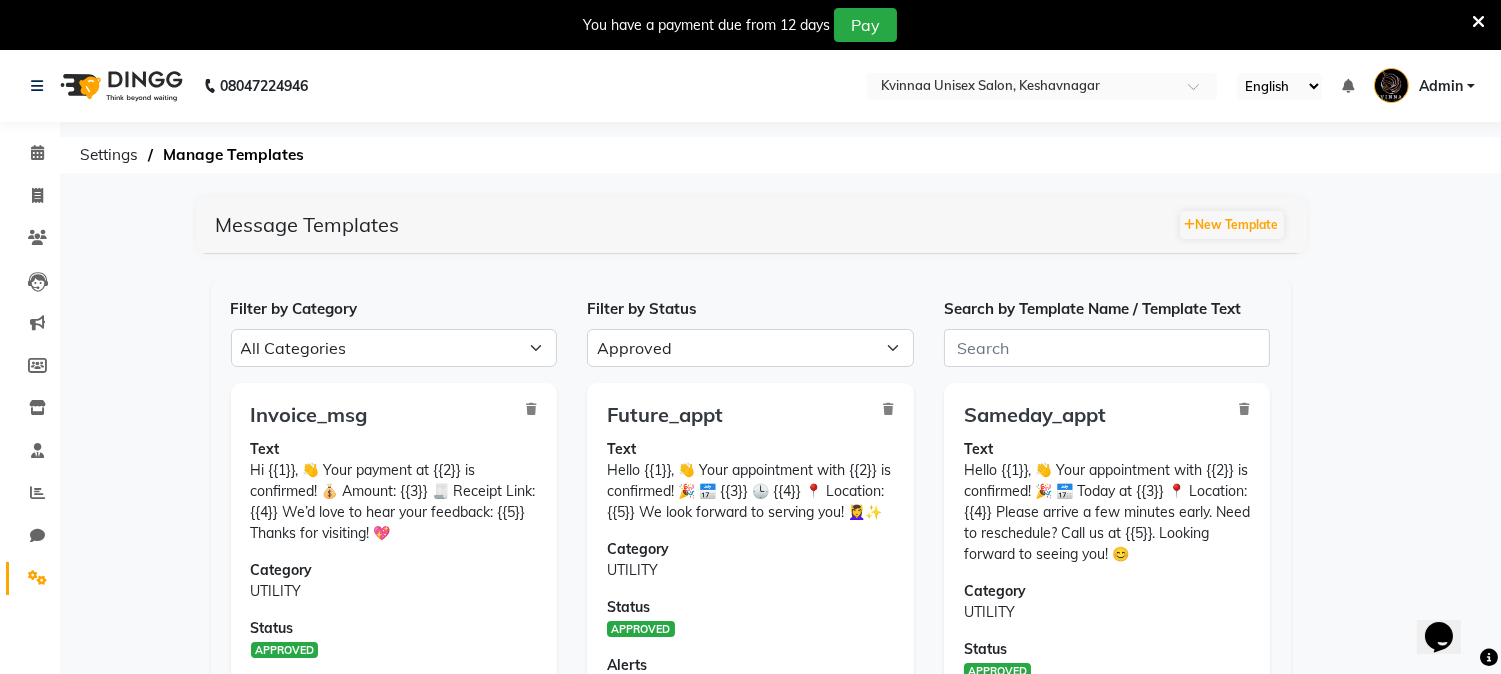 scroll, scrollTop: 0, scrollLeft: 0, axis: both 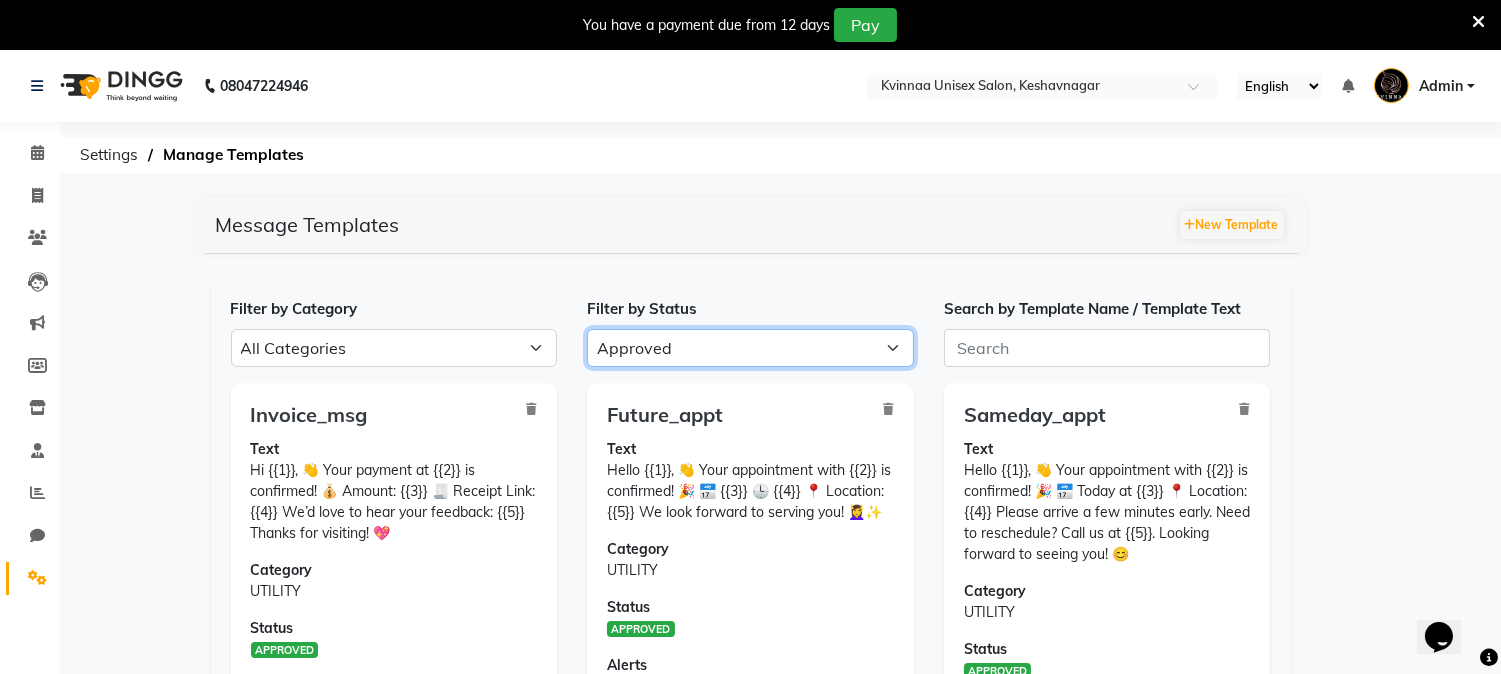 click on "All Approved Rejected Failed Pending" at bounding box center (750, 348) 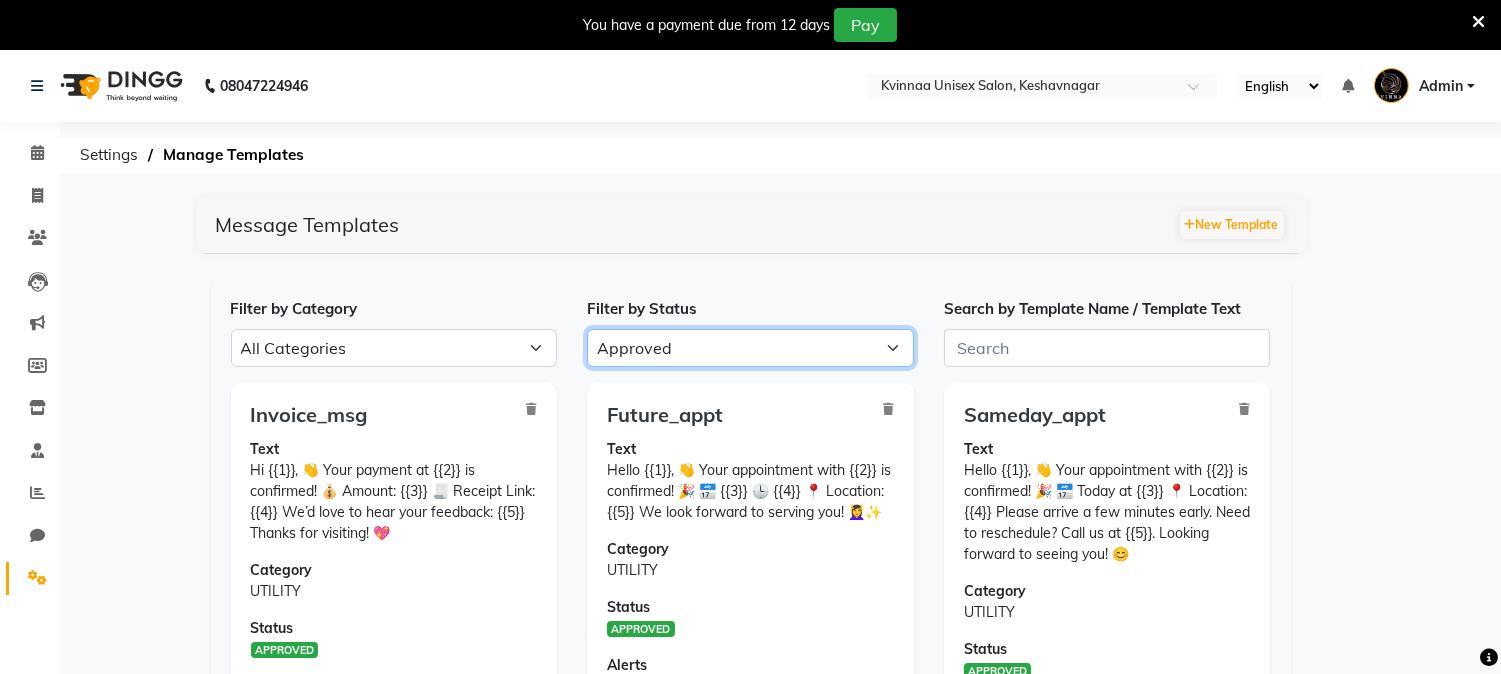 select 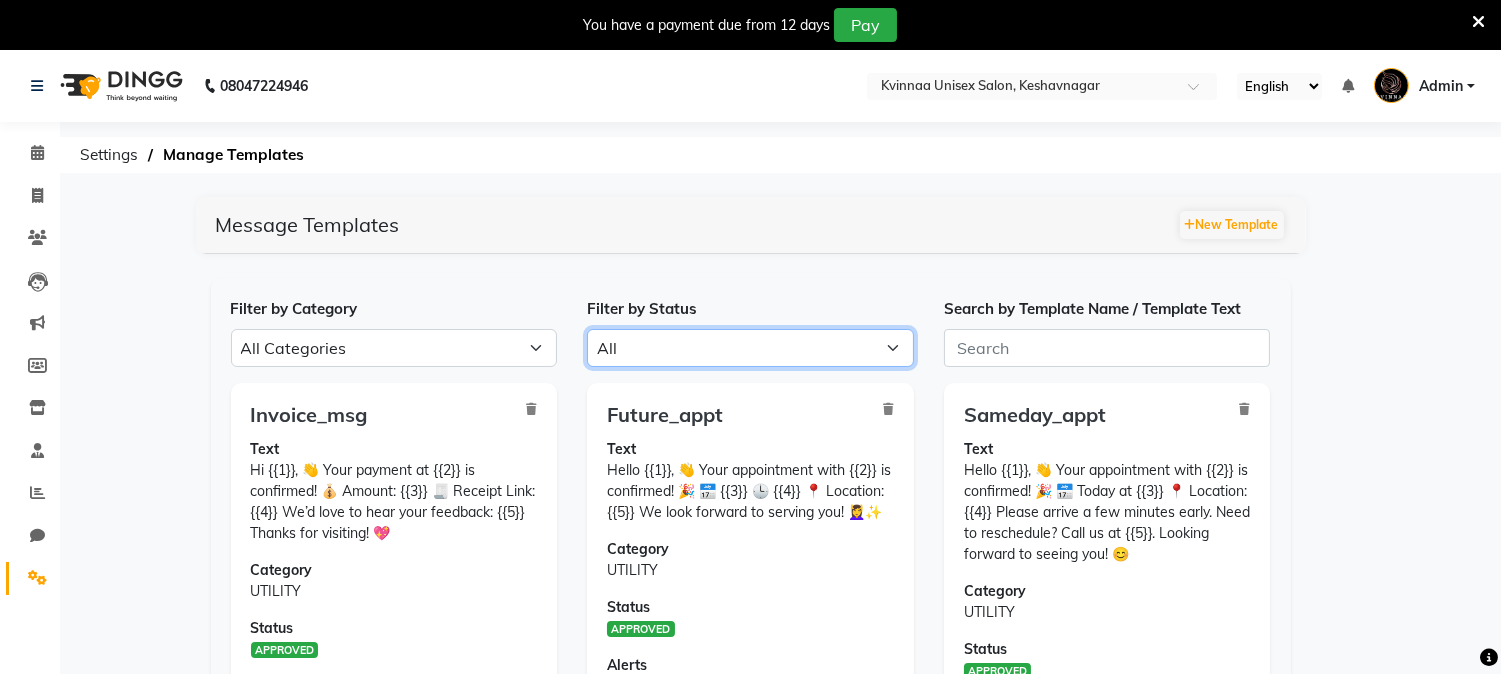 click on "All Approved Rejected Failed Pending" at bounding box center (750, 348) 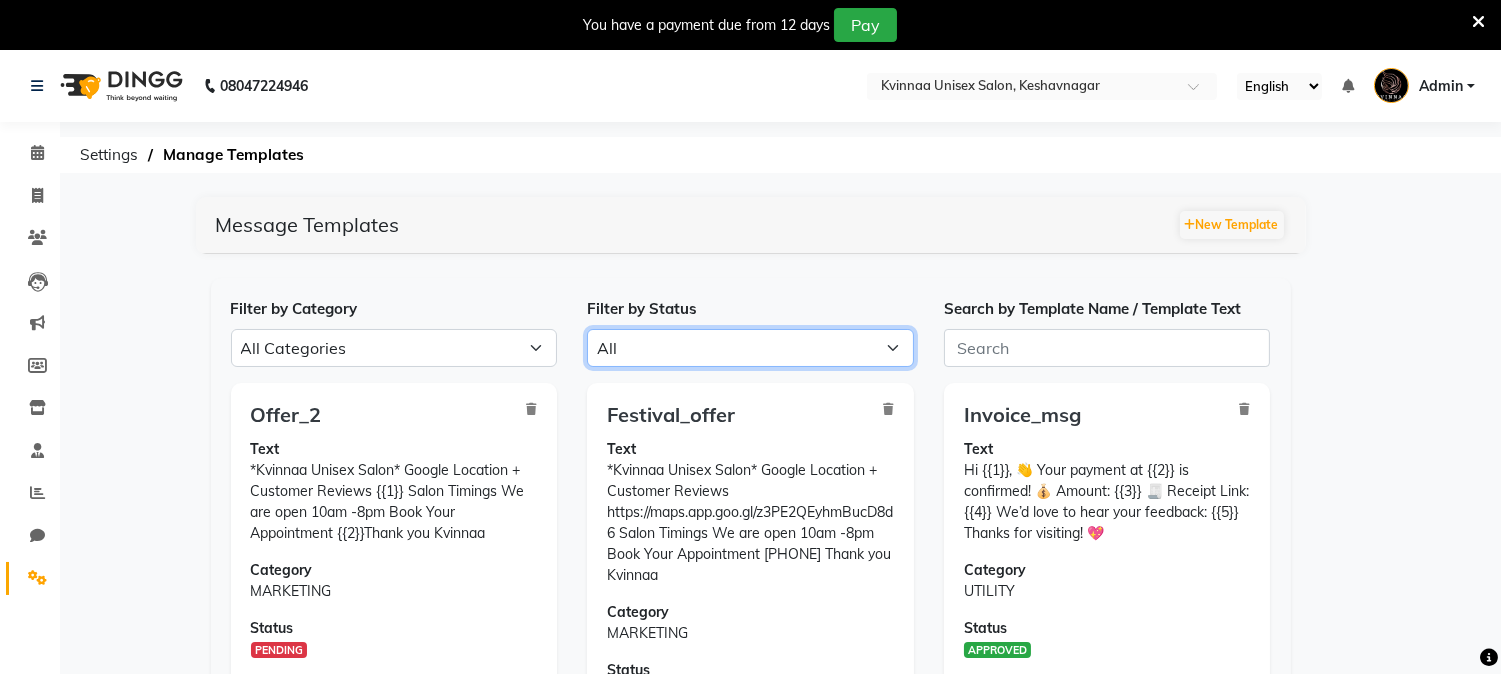 scroll, scrollTop: 2, scrollLeft: 0, axis: vertical 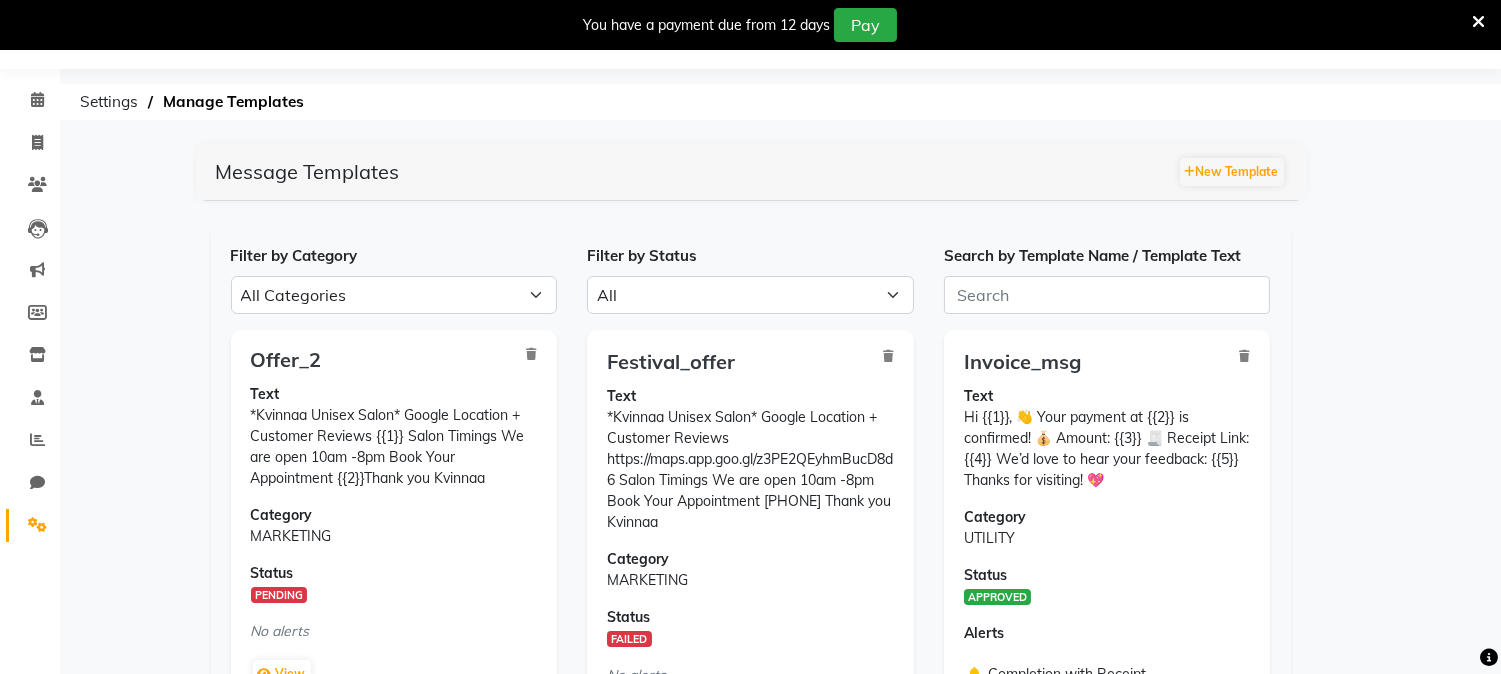 drag, startPoint x: 606, startPoint y: 414, endPoint x: 834, endPoint y: 530, distance: 255.81242 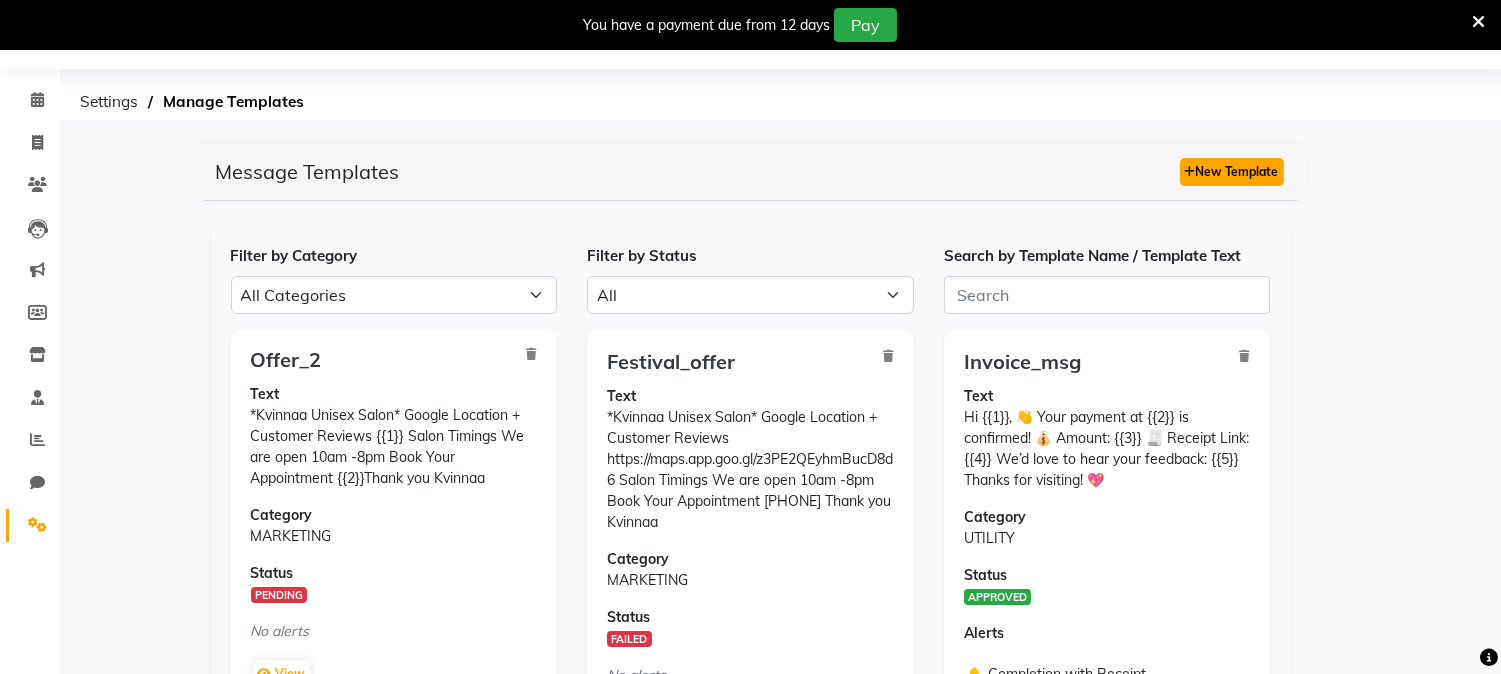 click on "New Template" 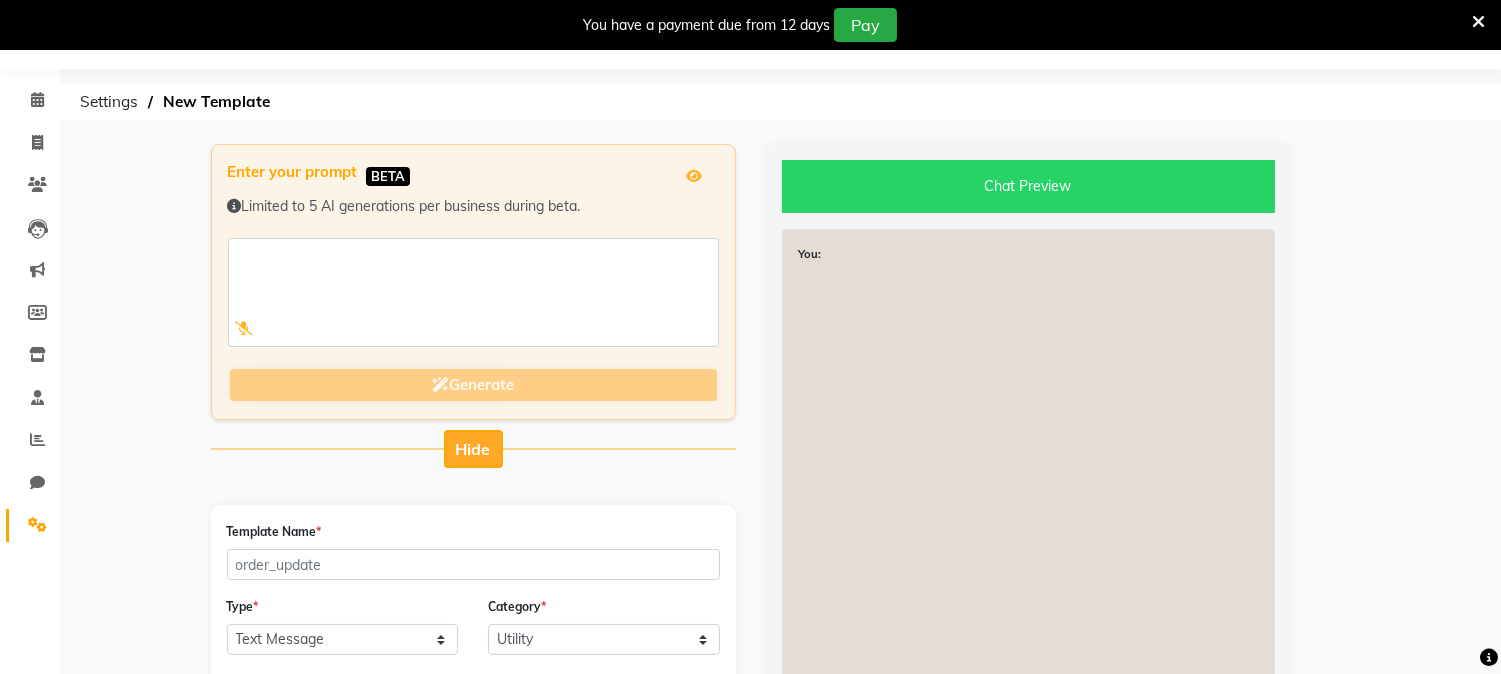click on "Hide" 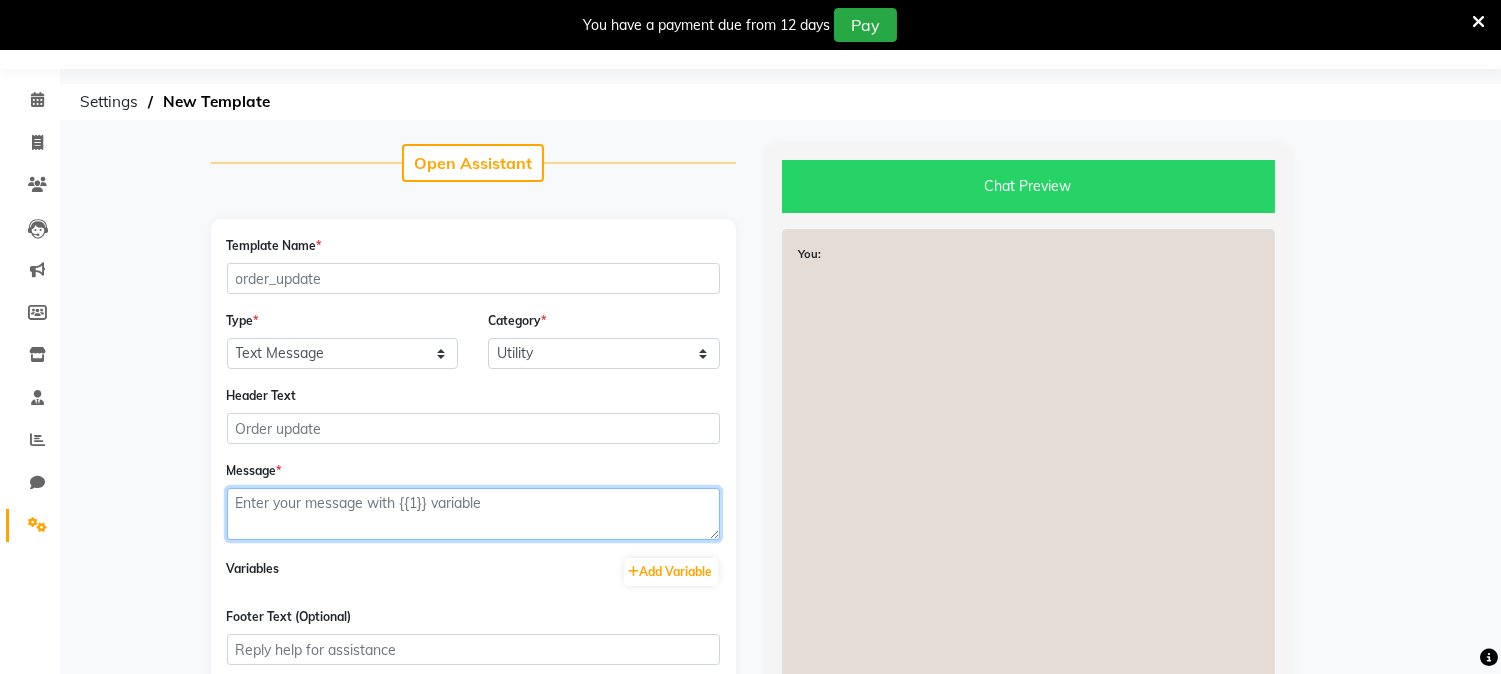 click at bounding box center [473, 514] 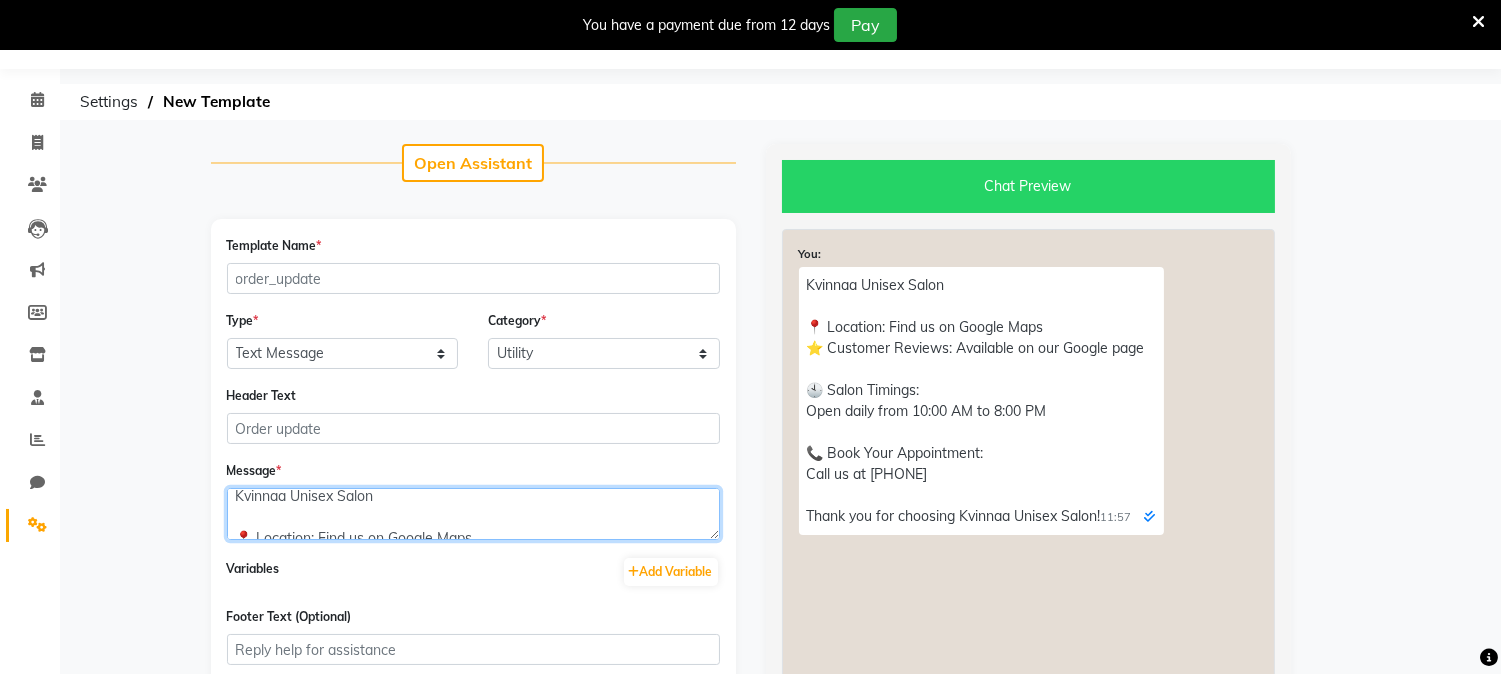 scroll, scrollTop: 0, scrollLeft: 0, axis: both 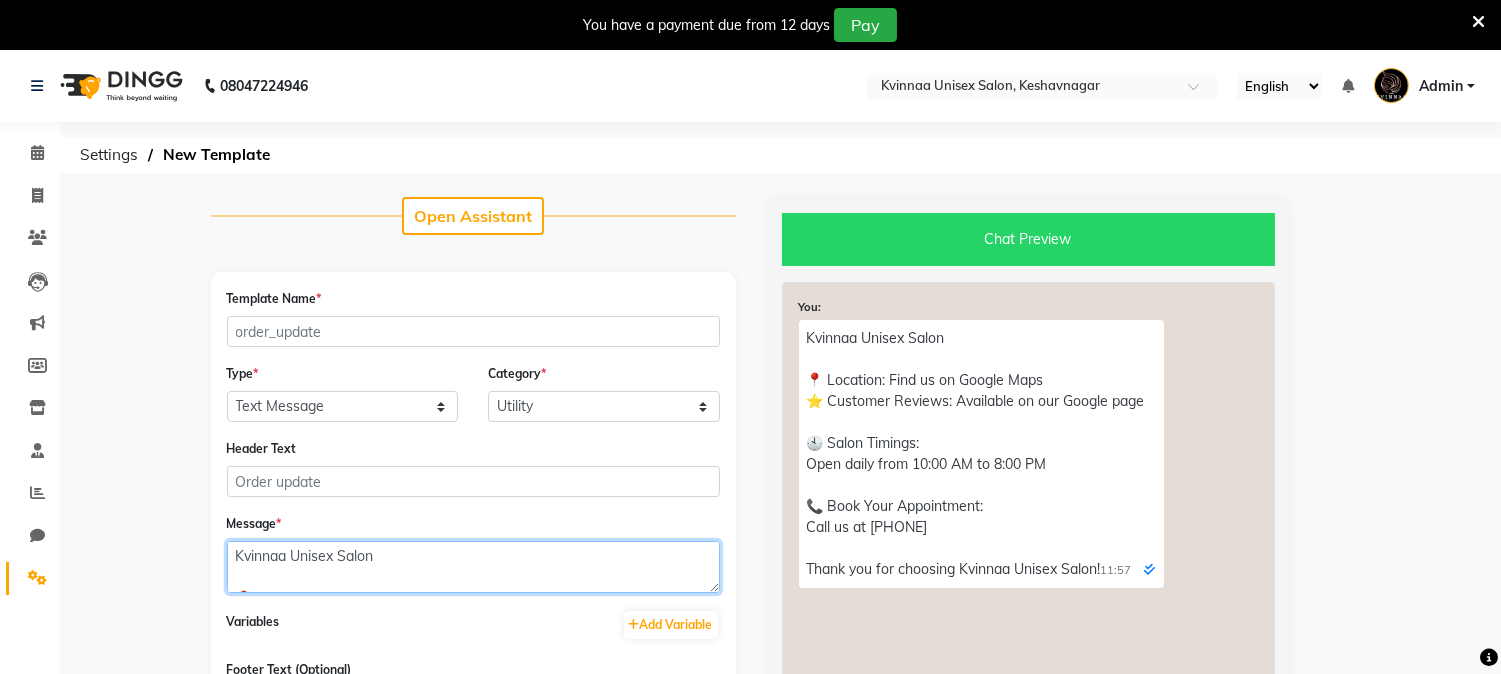 drag, startPoint x: 313, startPoint y: 548, endPoint x: 437, endPoint y: 555, distance: 124.197426 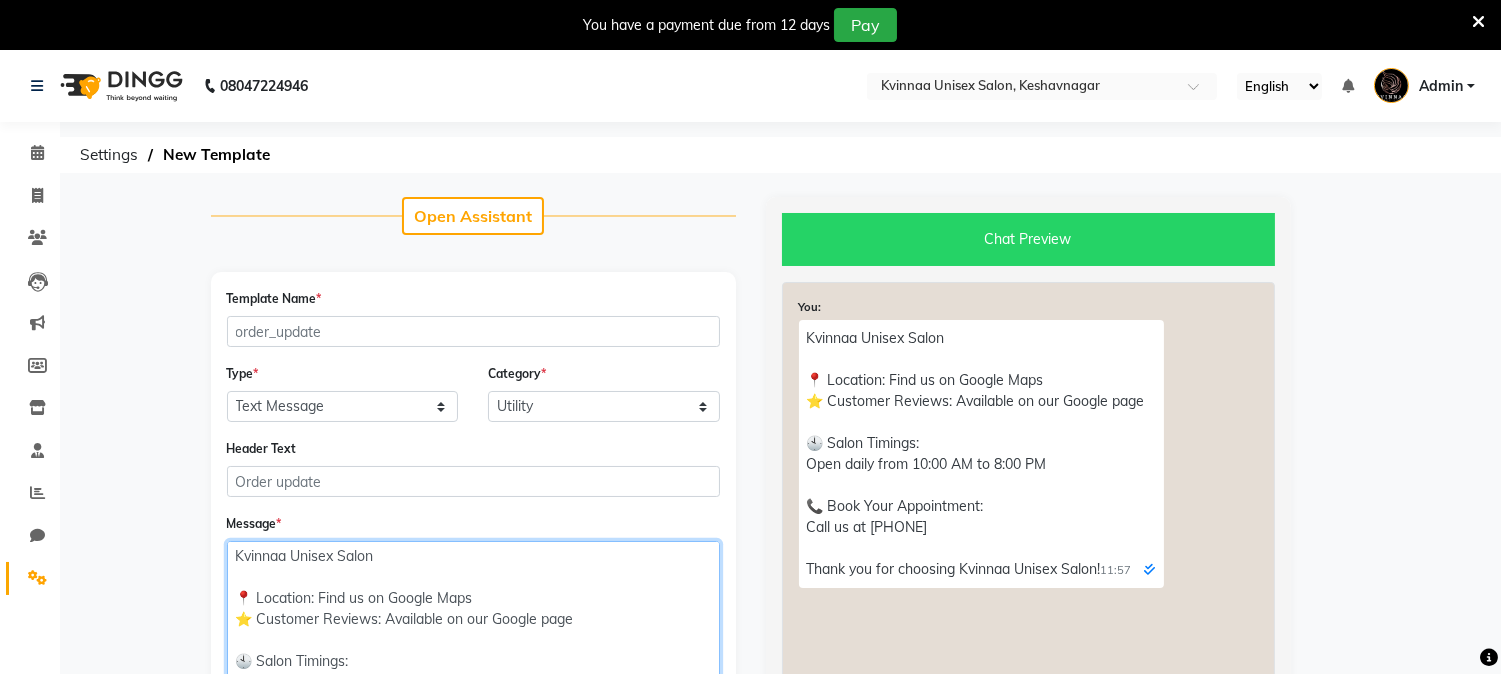 drag, startPoint x: 707, startPoint y: 578, endPoint x: 744, endPoint y: 717, distance: 143.8402 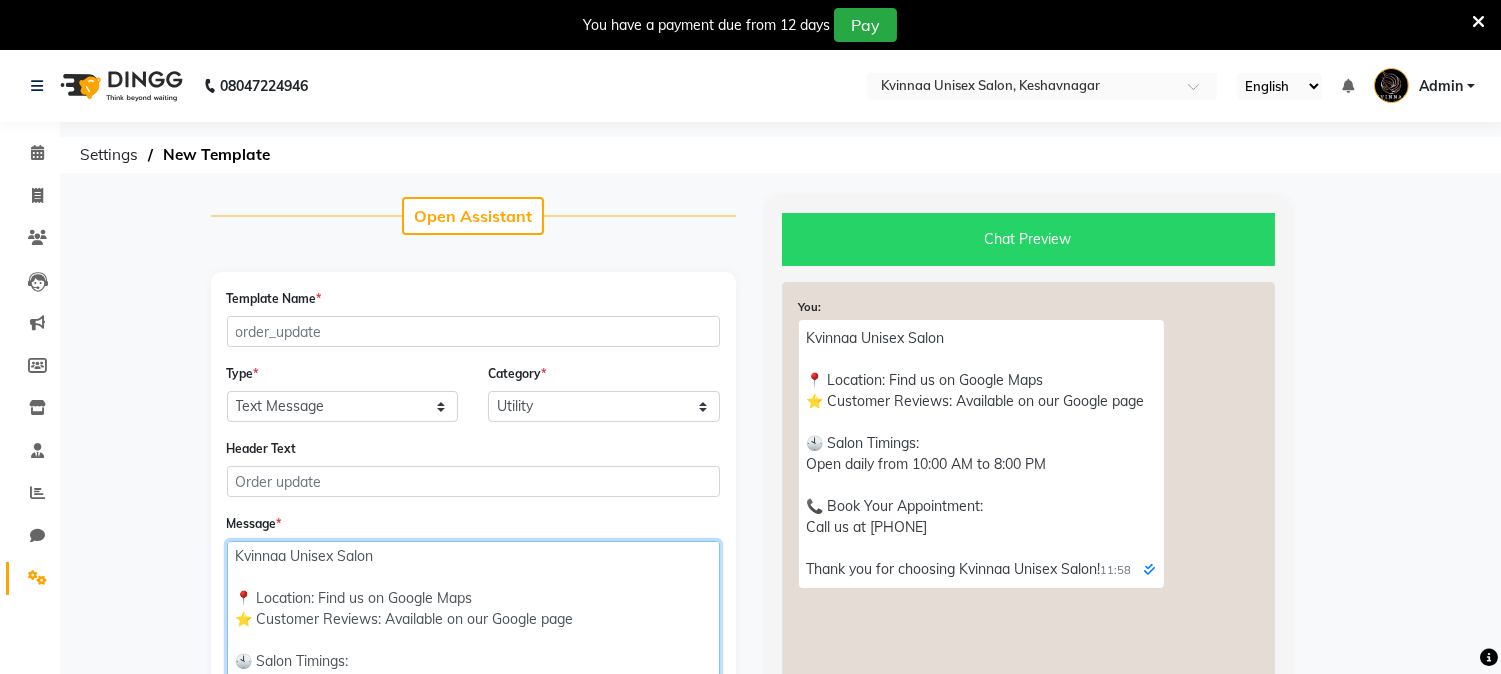 click on "Kvinnaa Unisex Salon
📍 Location: Find us on Google Maps
⭐ Customer Reviews: Available on our Google page
🕙 Salon Timings:
Open daily from 10:00 AM to 8:00 PM
📞 Book Your Appointment:
Call us at 7709353131
Thank you for choosing Kvinnaa Unisex Salon!" at bounding box center [473, 636] 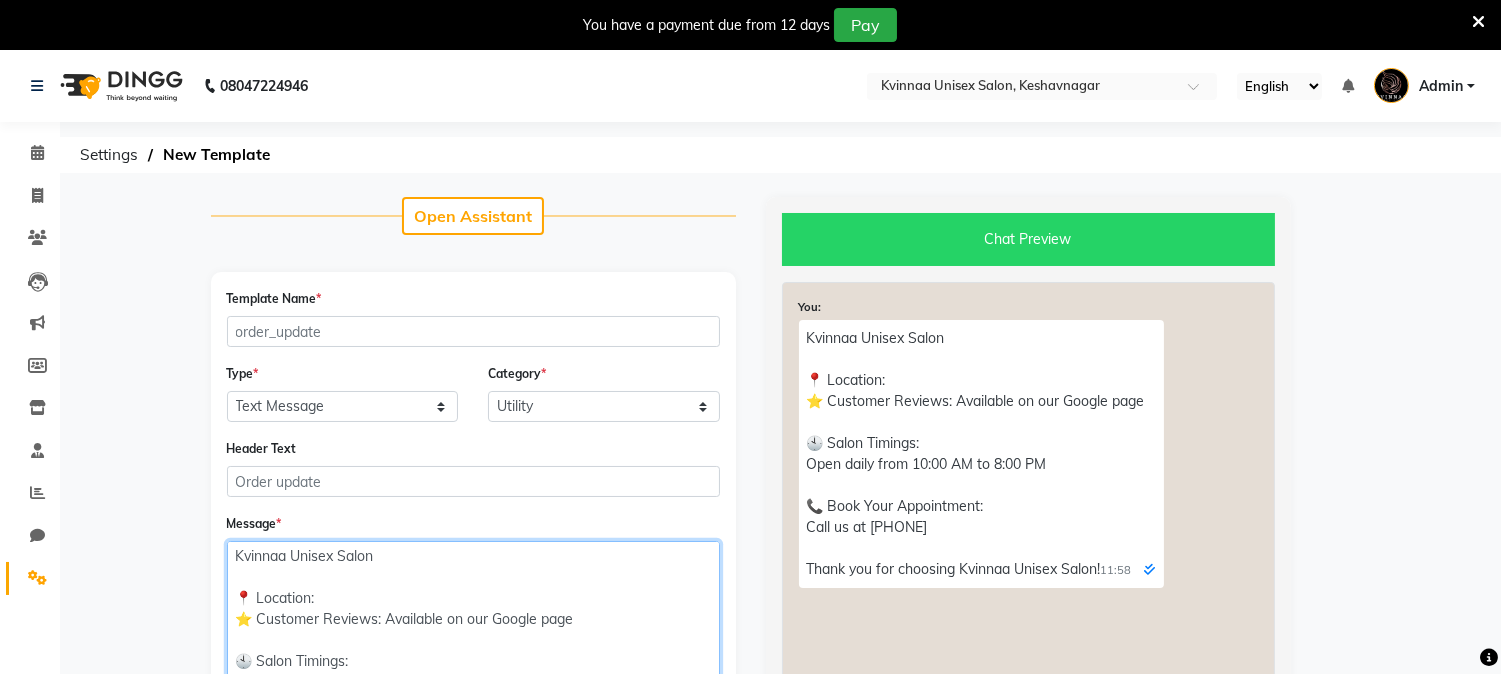 type on "Kvinnaa Unisex Salon
📍 Location:
⭐ Customer Reviews: Available on our Google page
🕙 Salon Timings:
Open daily from 10:00 AM to 8:00 PM
📞 Book Your Appointment:
Call us at 7709353131
Thank you for choosing Kvinnaa Unisex Salon!" 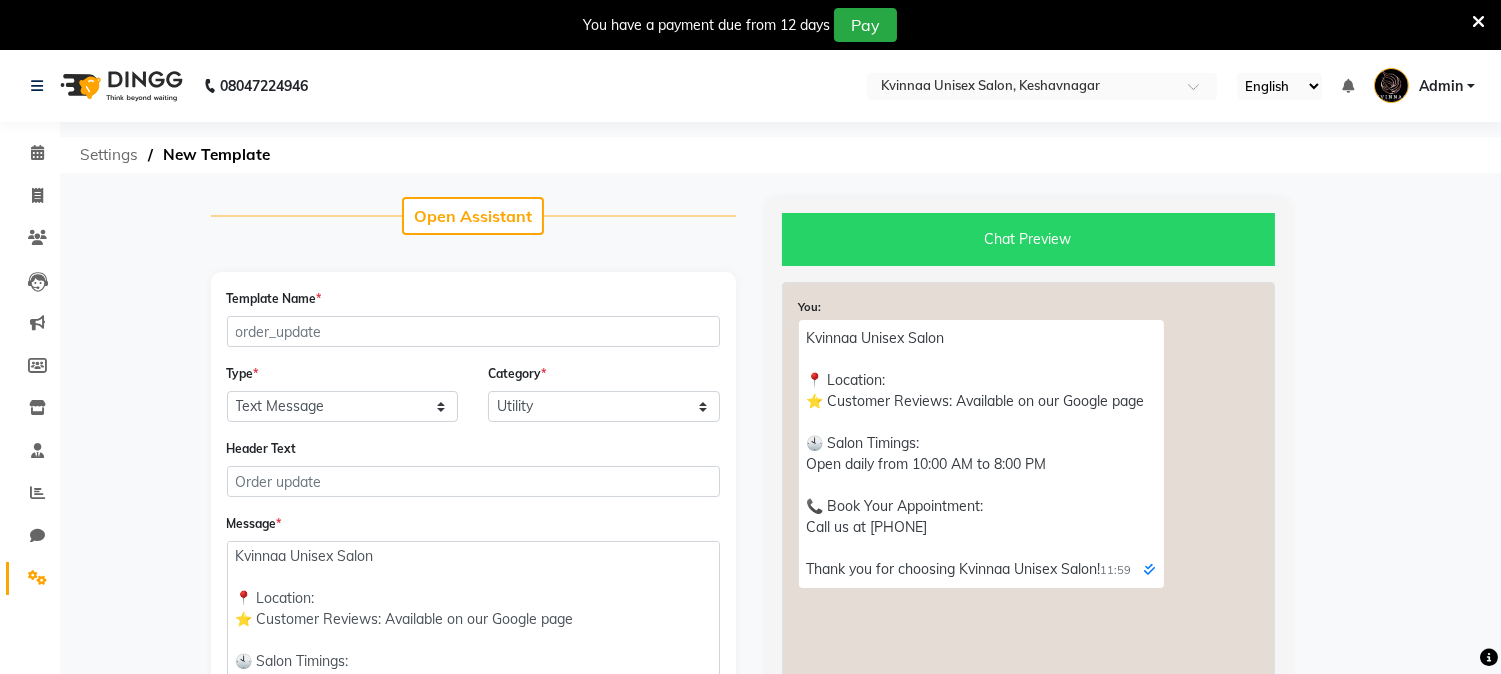 click on "Settings" 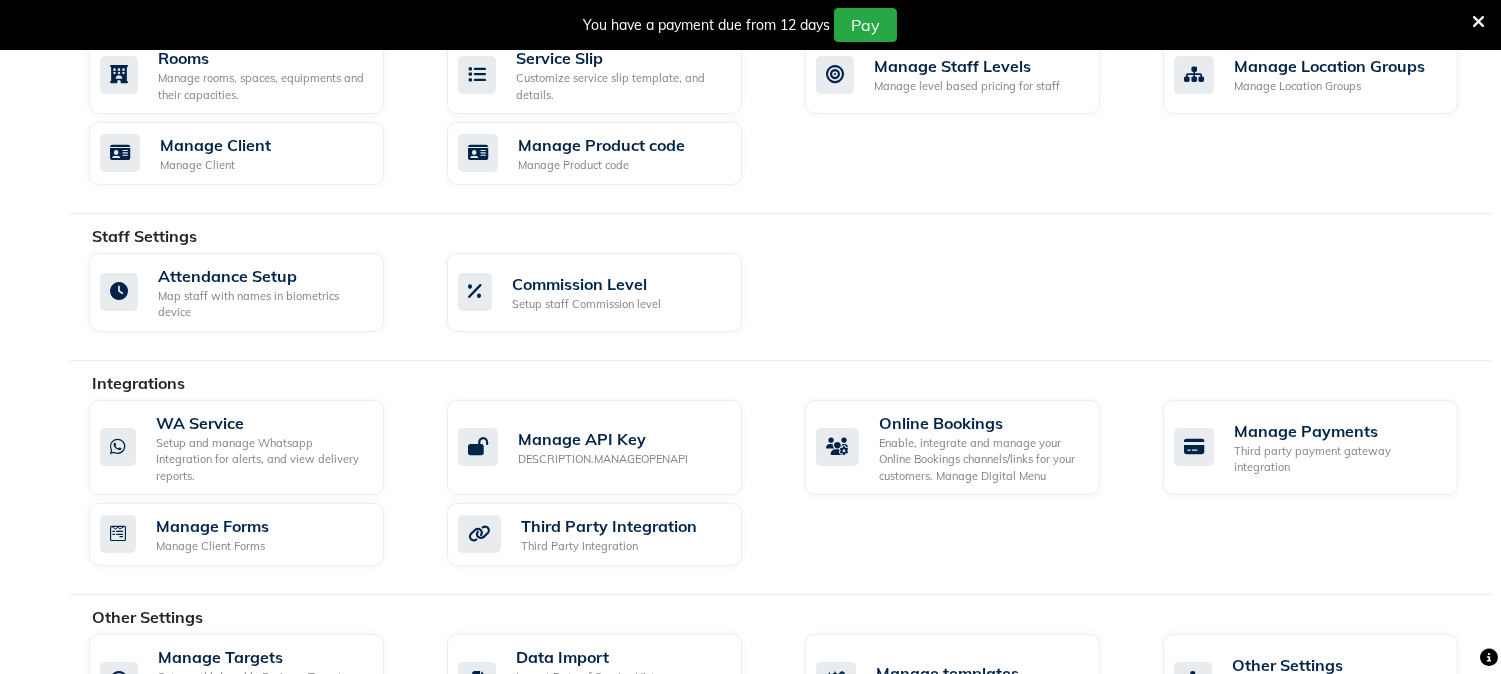 scroll, scrollTop: 1023, scrollLeft: 0, axis: vertical 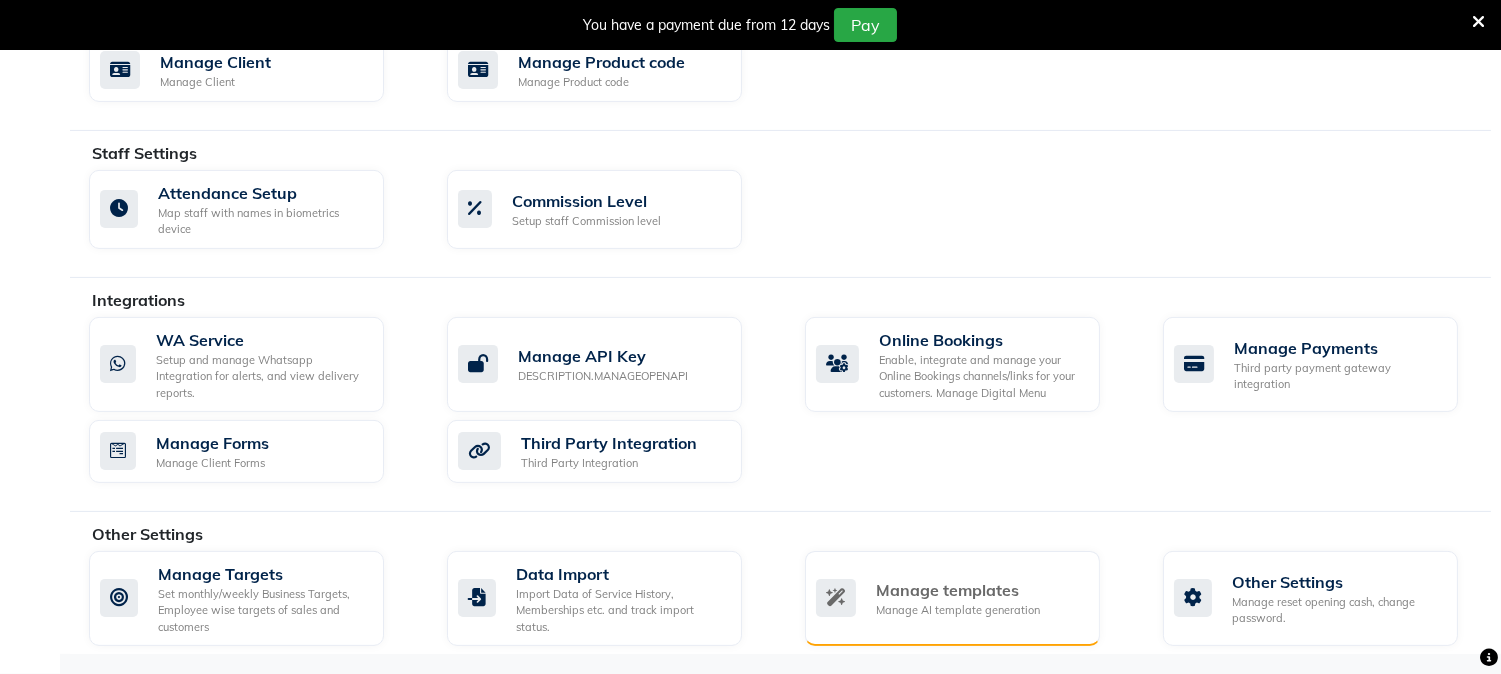 click on "Manage AI template generation" 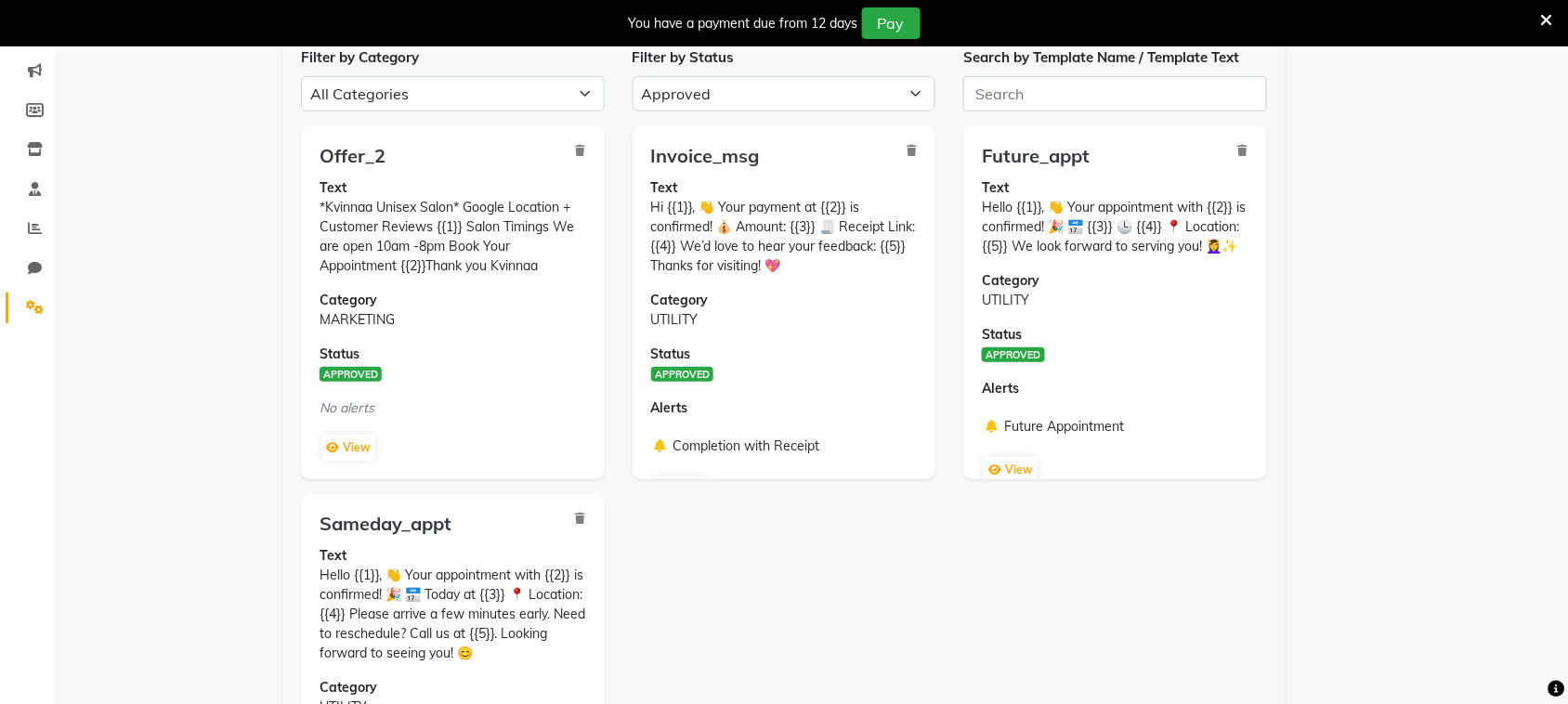 scroll, scrollTop: 0, scrollLeft: 0, axis: both 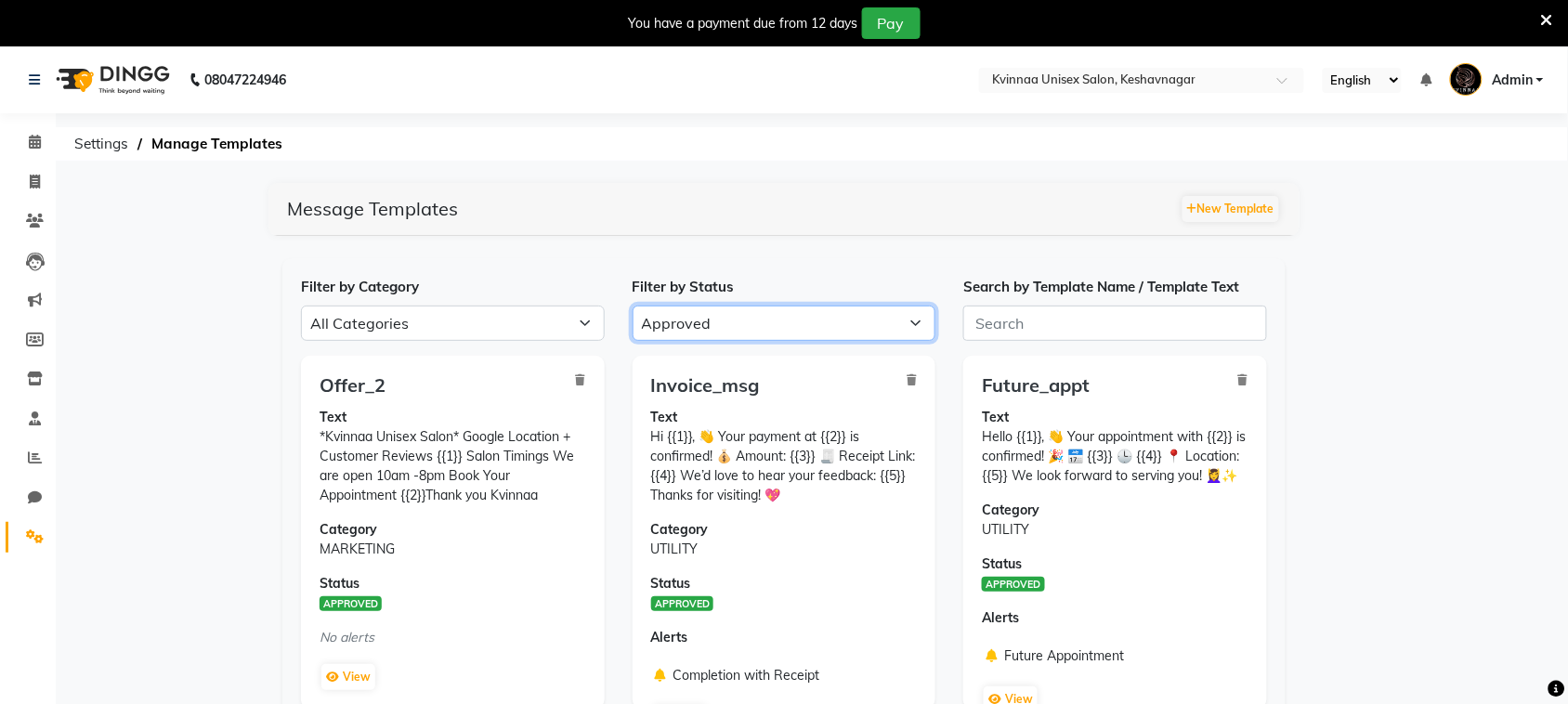 click on "All Approved Rejected Failed Pending" at bounding box center (784, 323) 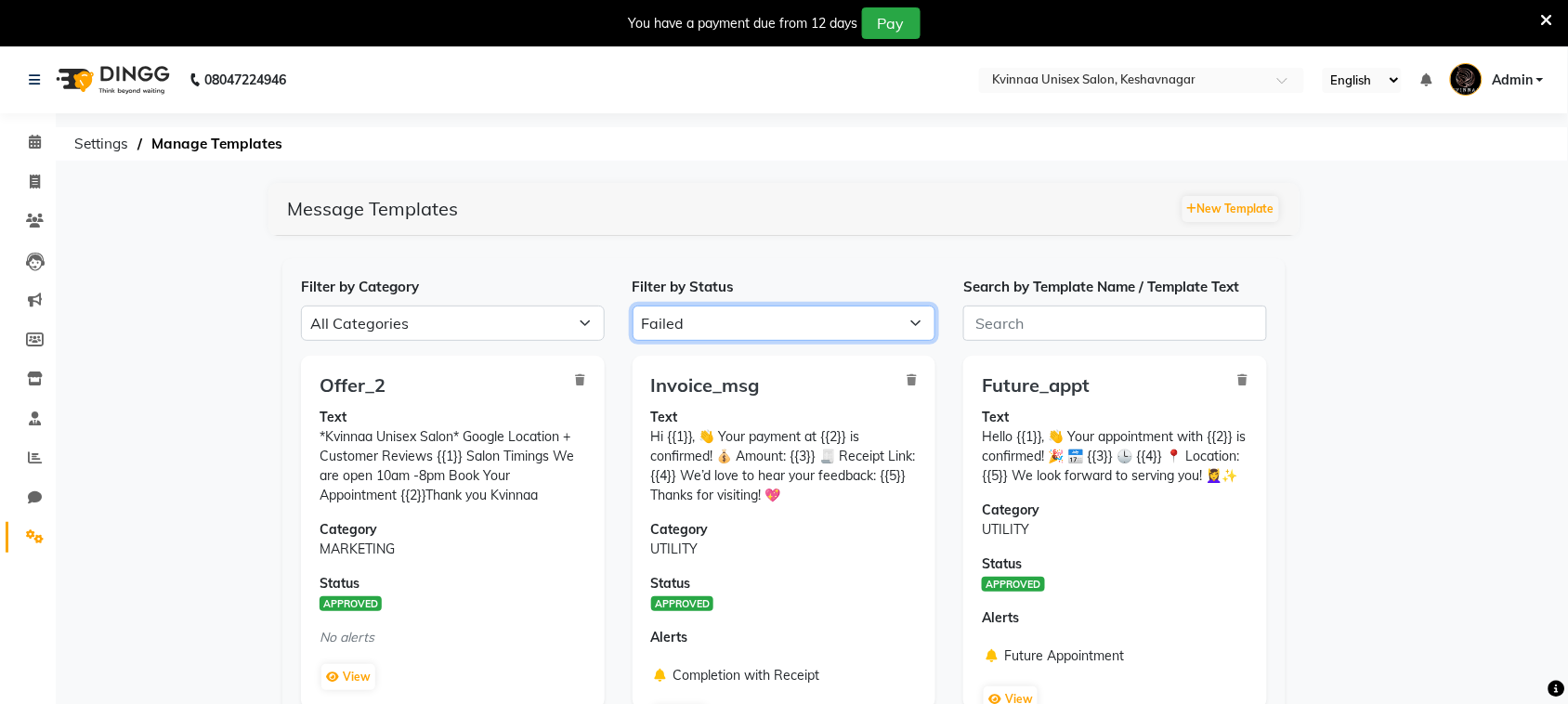 click on "All Approved Rejected Failed Pending" at bounding box center (784, 323) 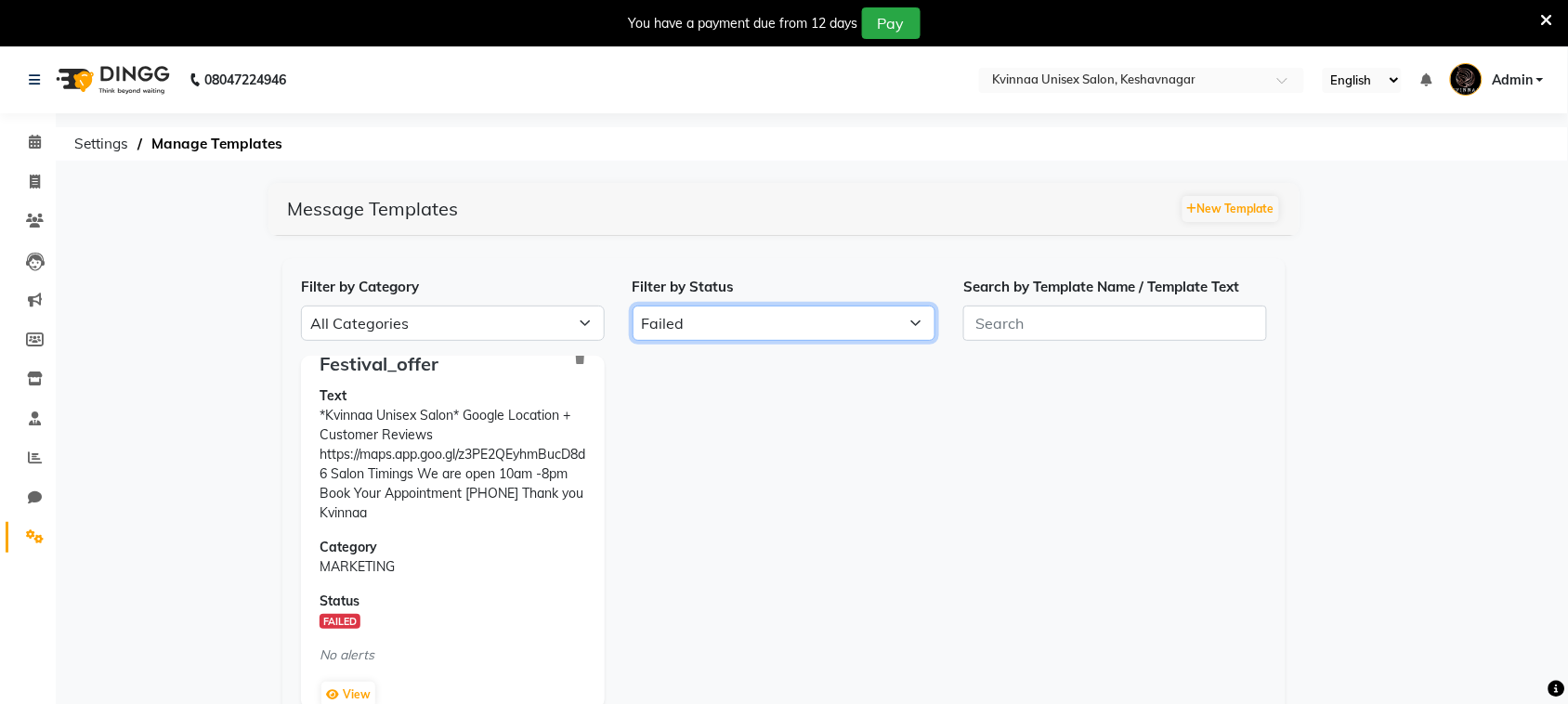 scroll, scrollTop: 40, scrollLeft: 0, axis: vertical 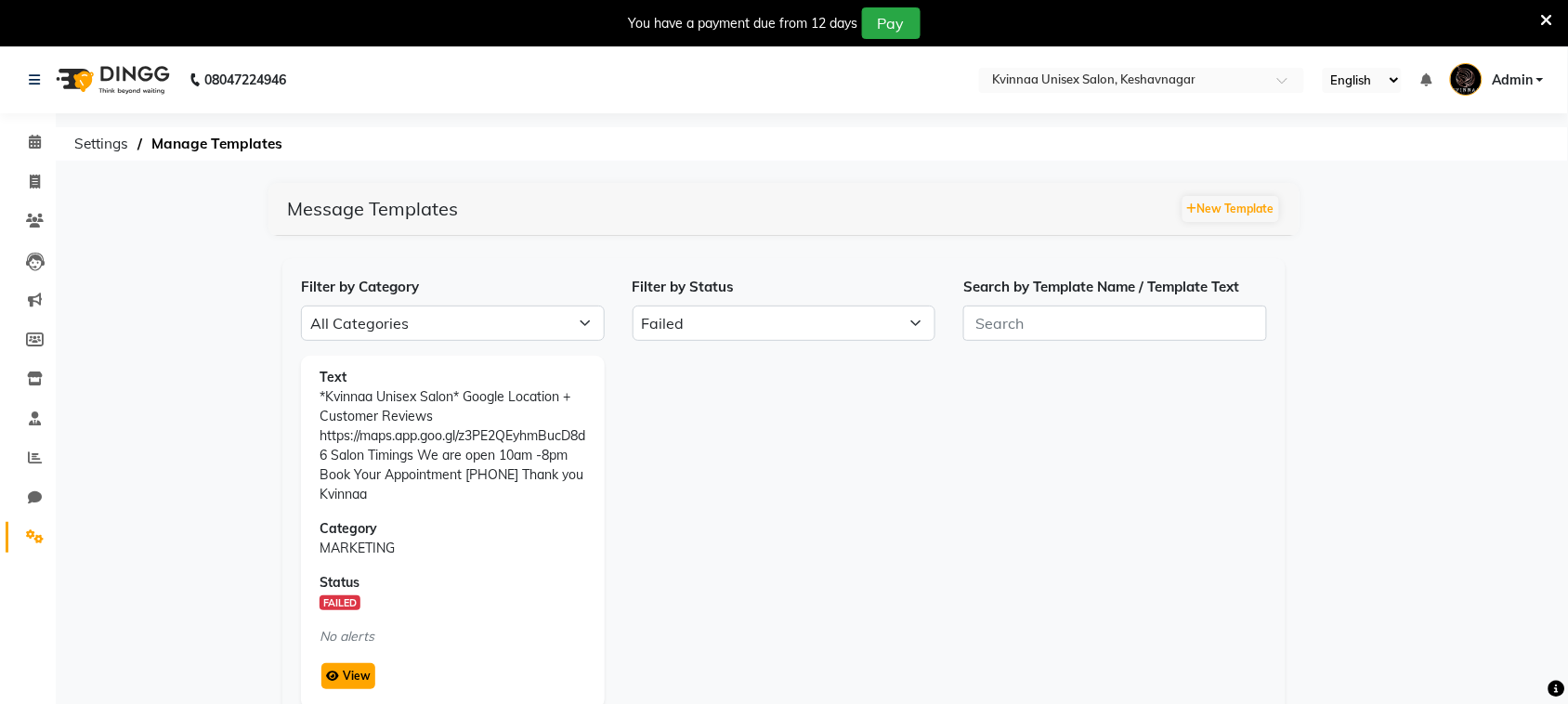 click on "View" 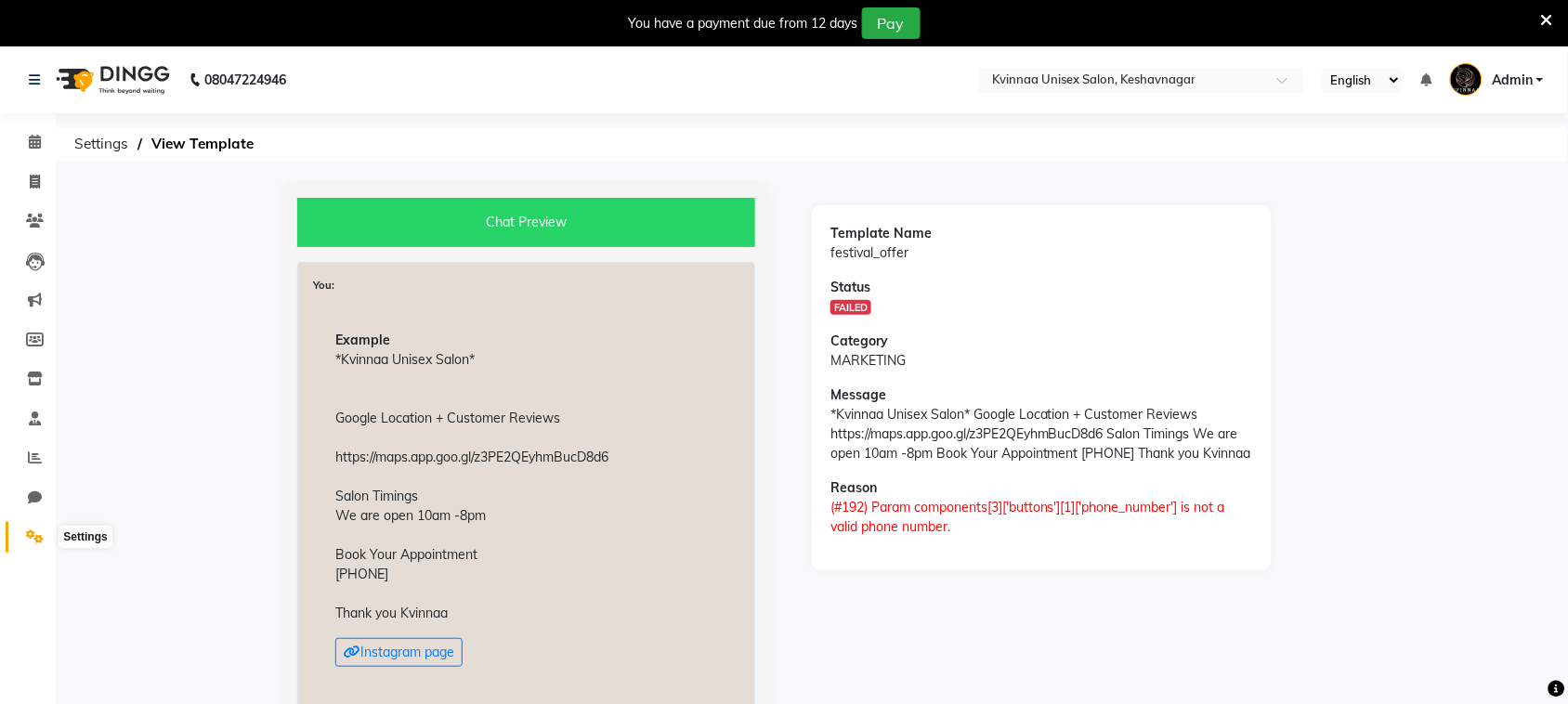 click 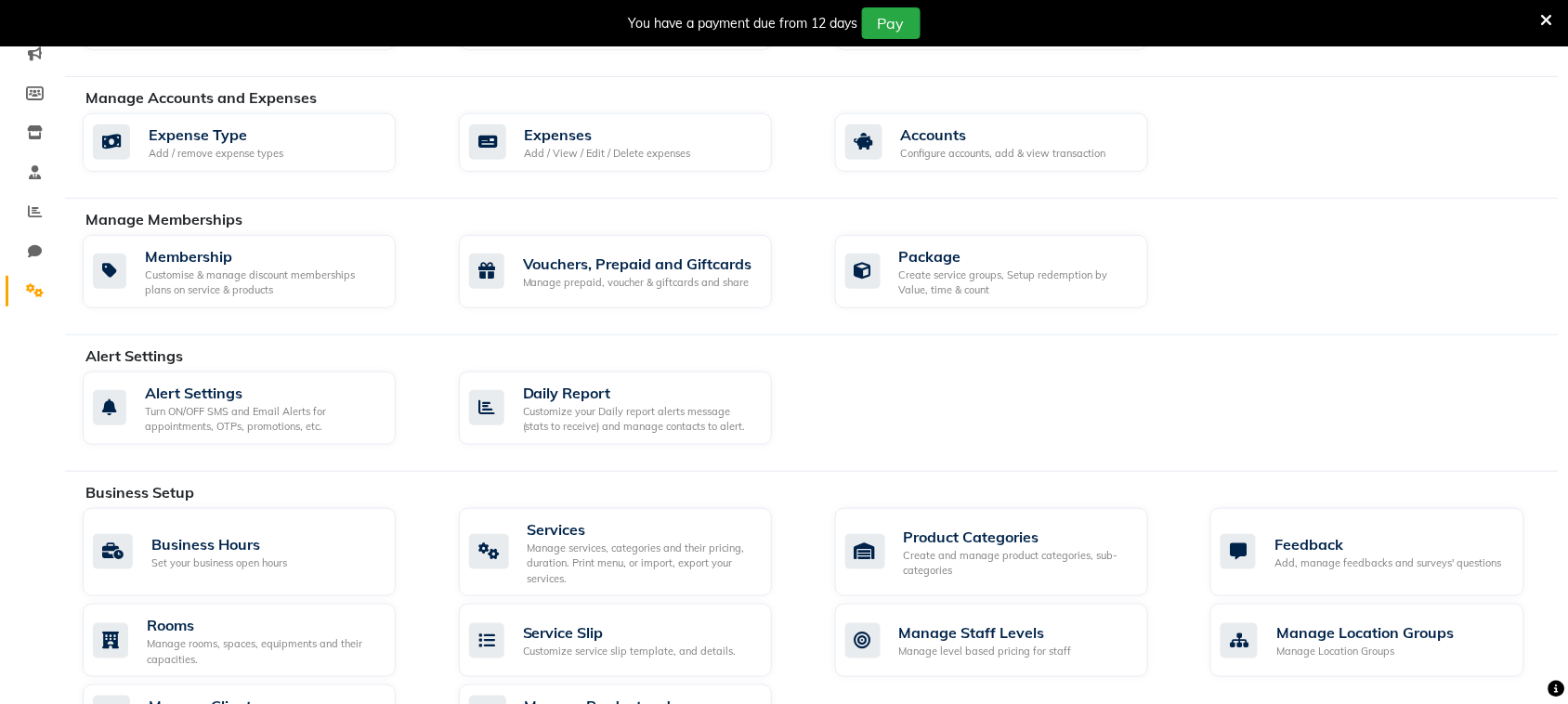 scroll, scrollTop: 790, scrollLeft: 0, axis: vertical 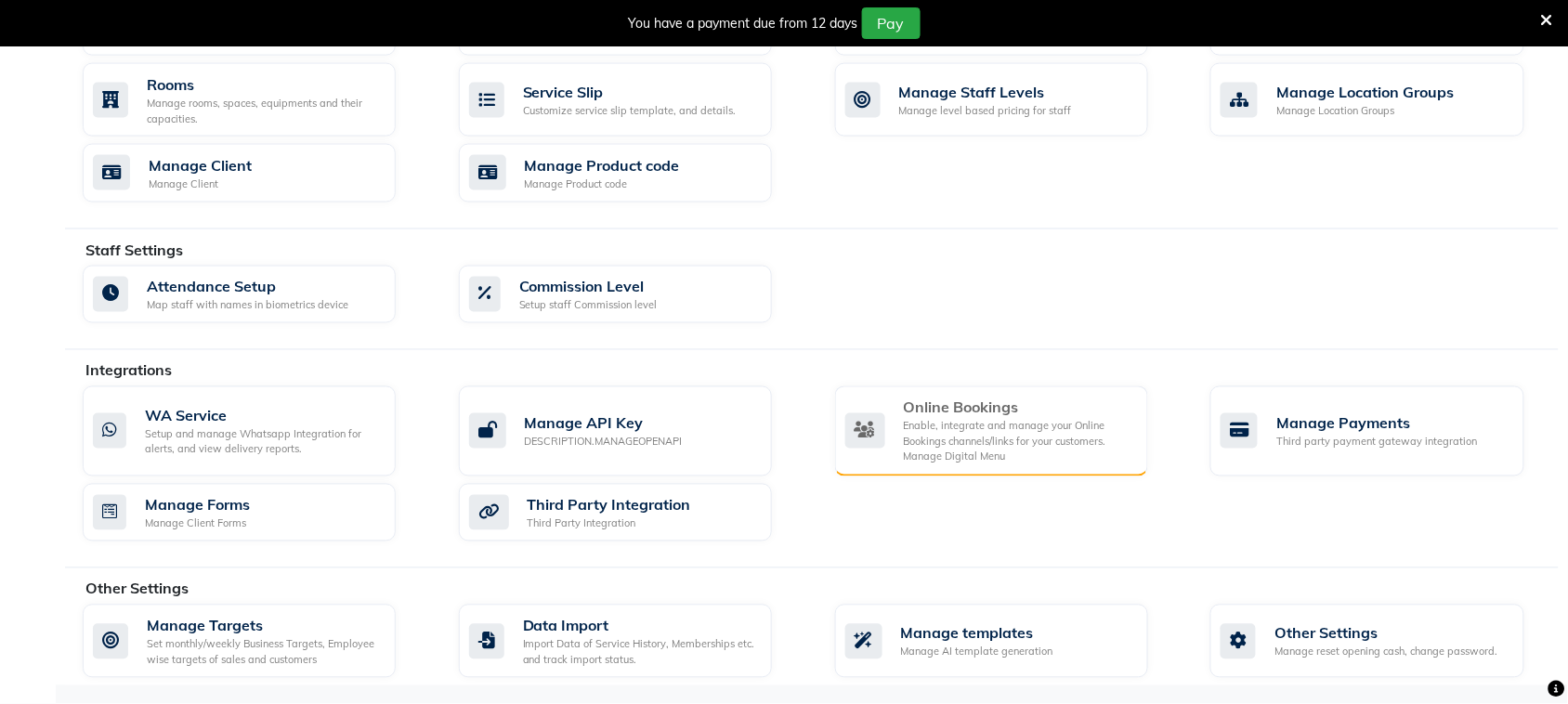 click on "Enable, integrate and manage your Online Bookings channels/links for your customers. Manage Digital Menu" 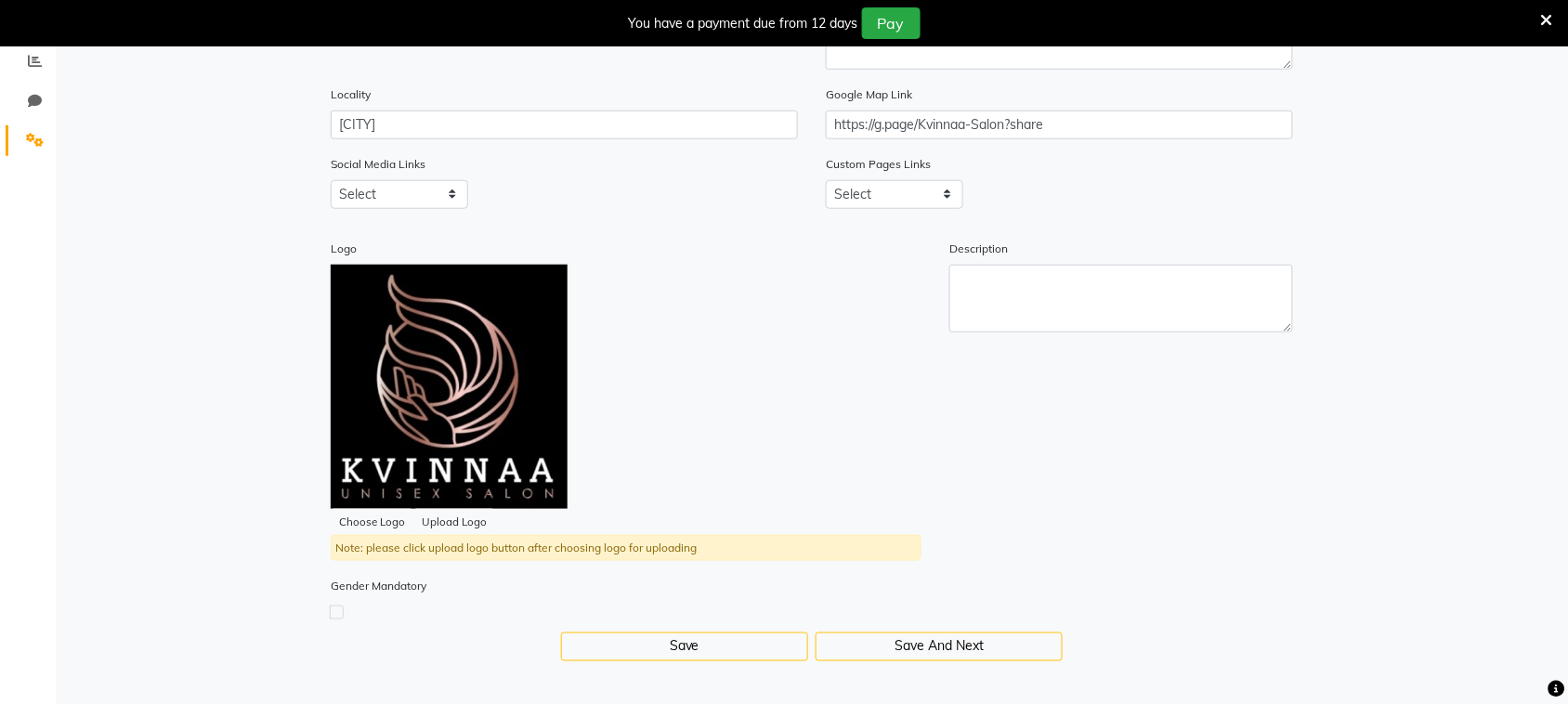 scroll, scrollTop: 0, scrollLeft: 0, axis: both 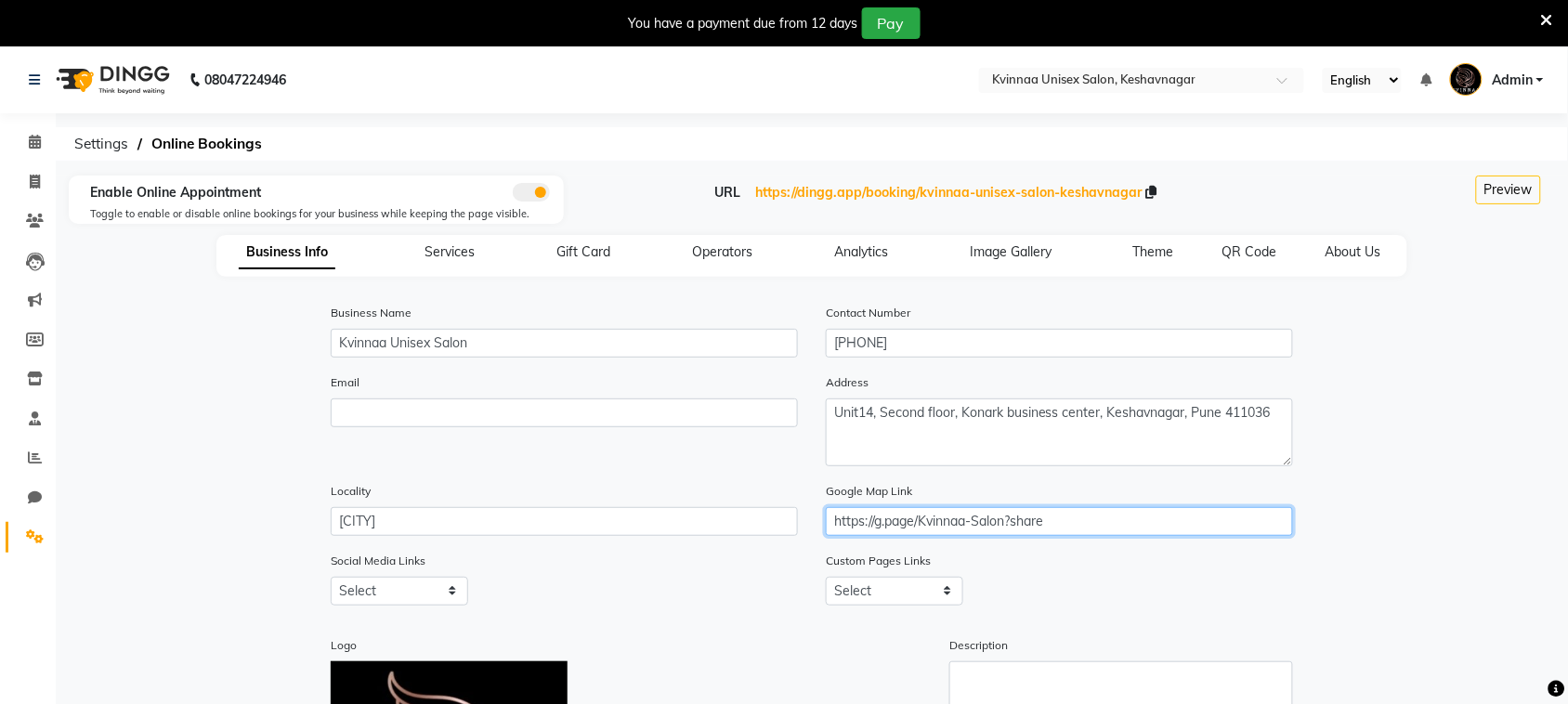 click on "https://g.page/Kvinnaa-Salon?share" 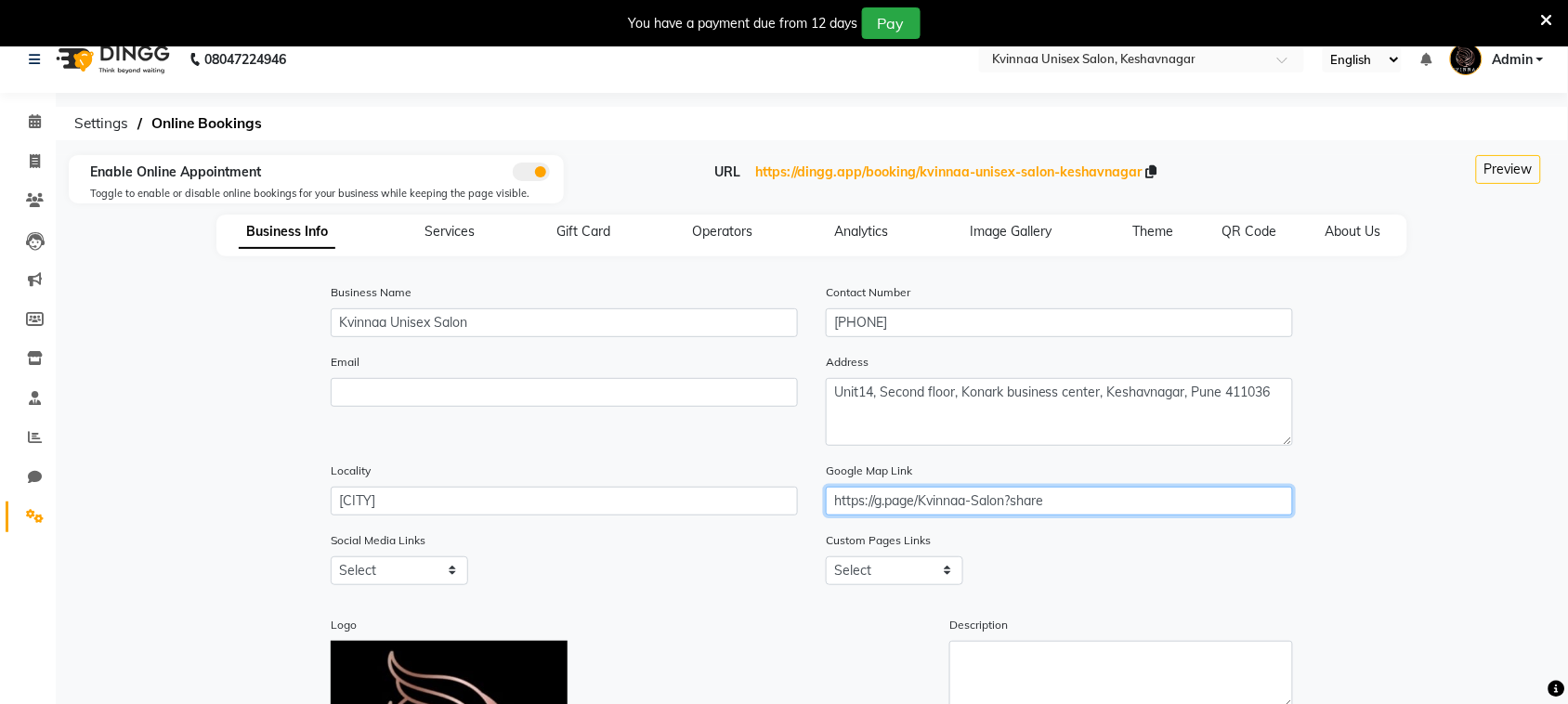 scroll, scrollTop: 0, scrollLeft: 0, axis: both 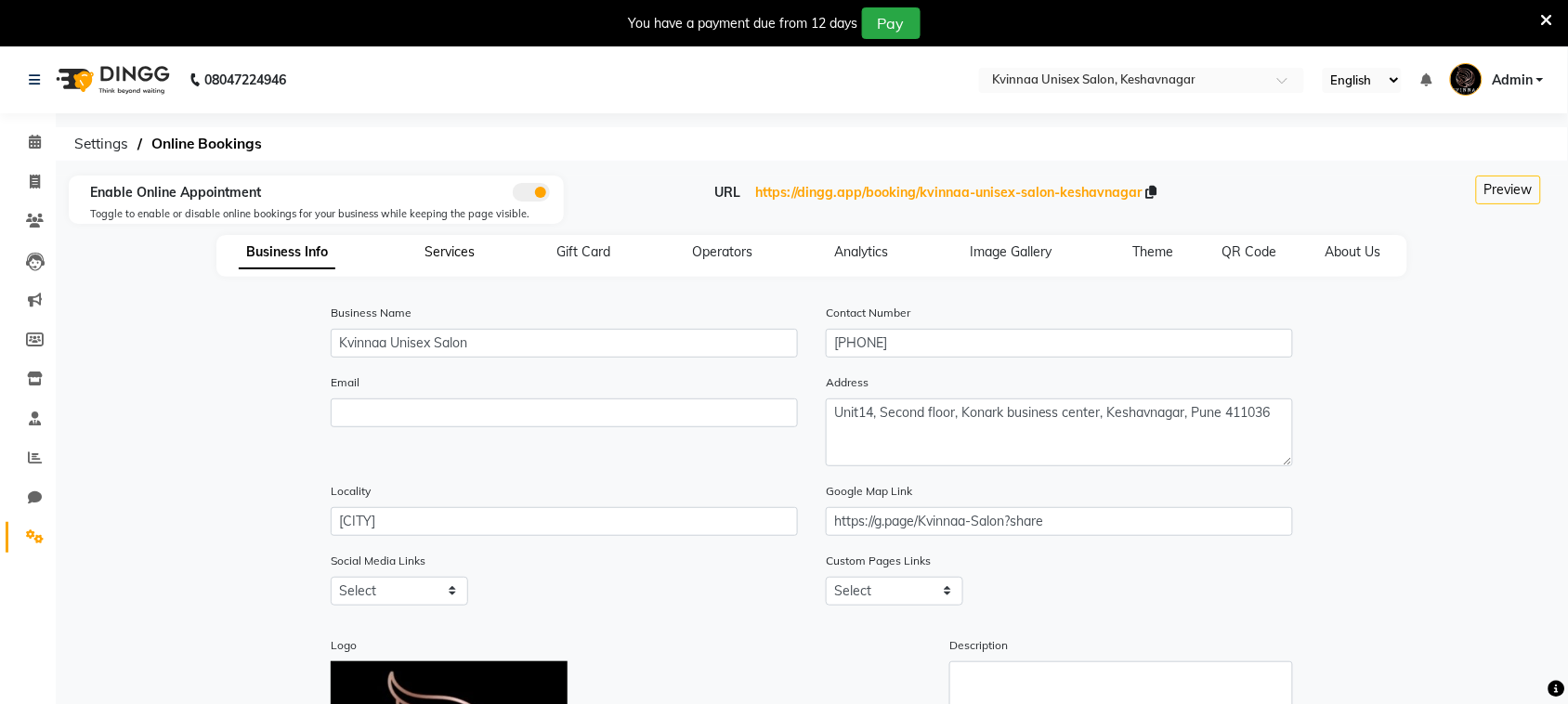 click on "Services" 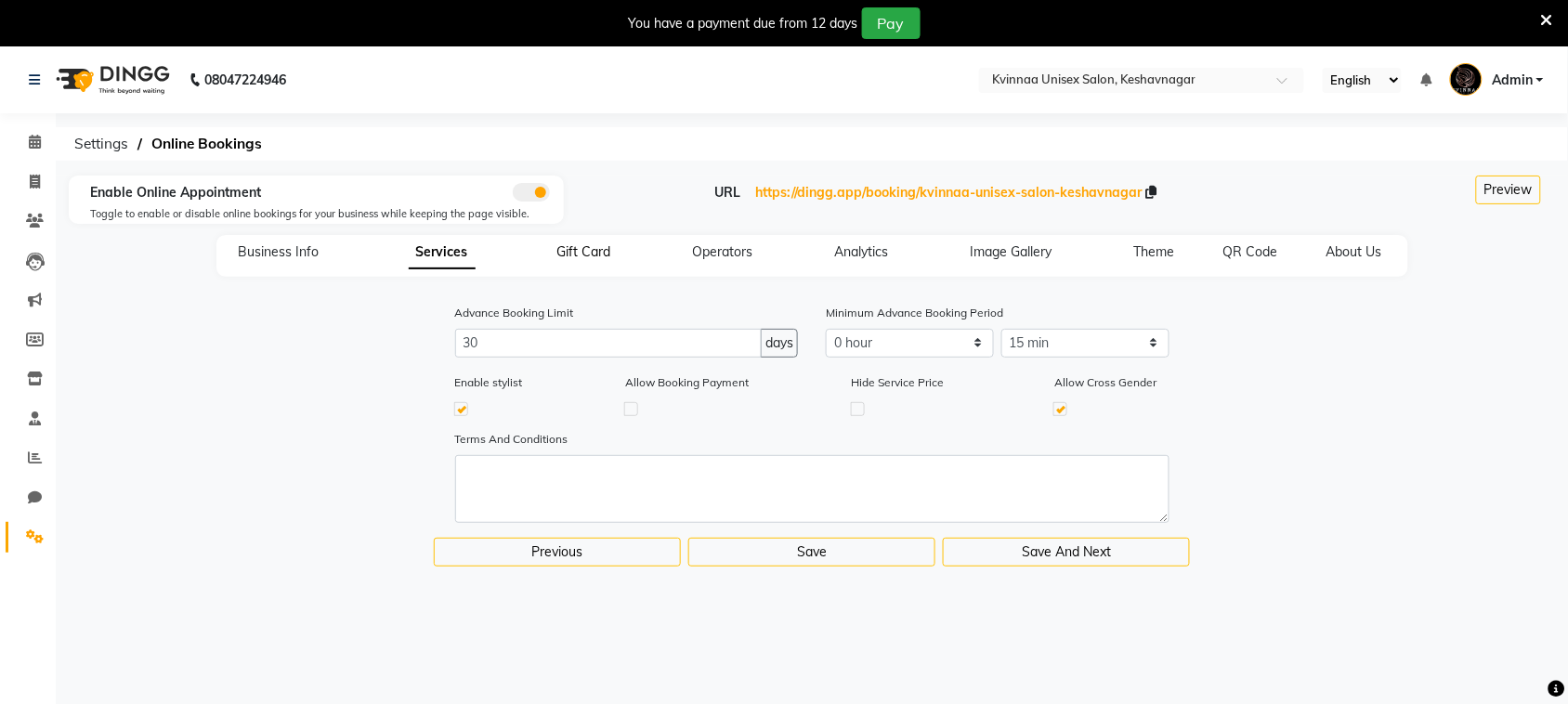 click on "Gift Card" 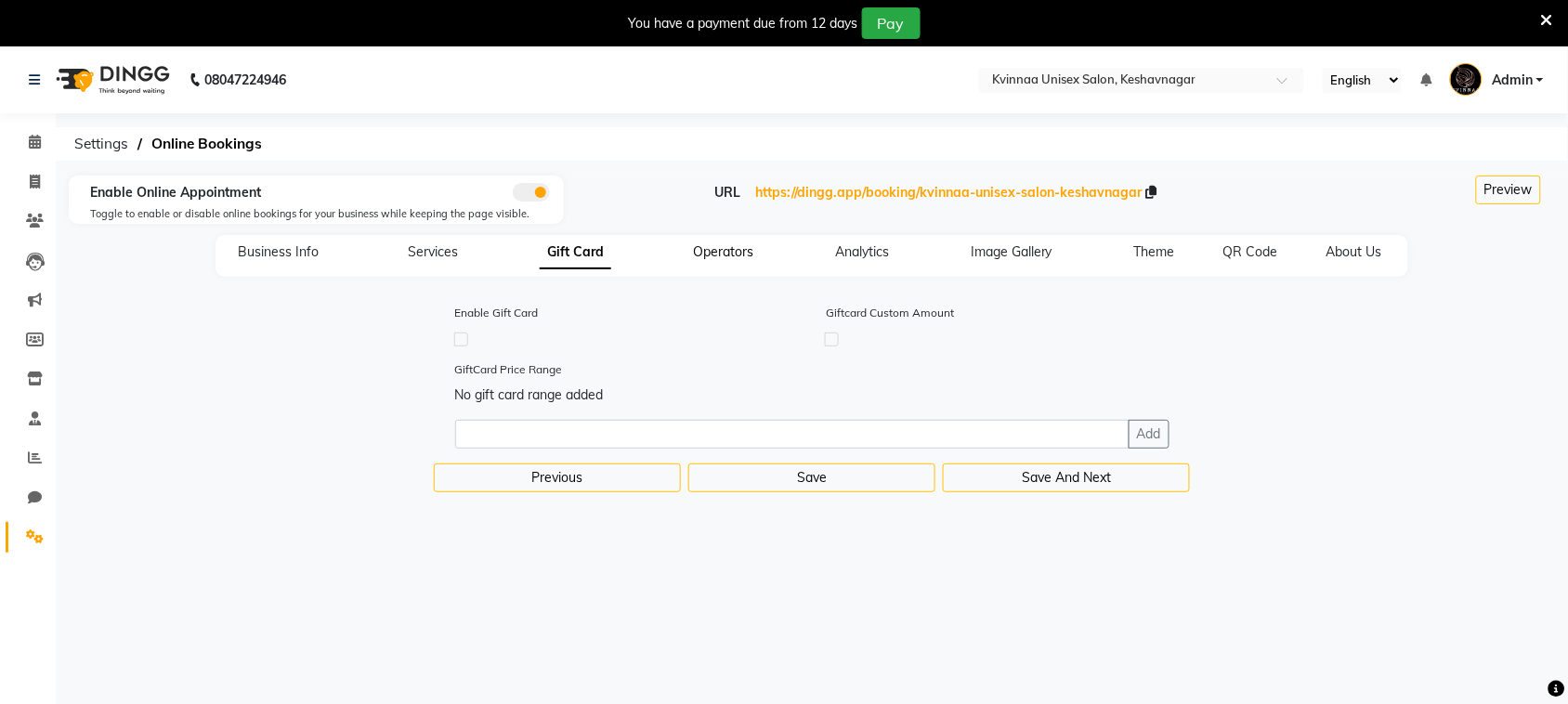 click on "Operators" 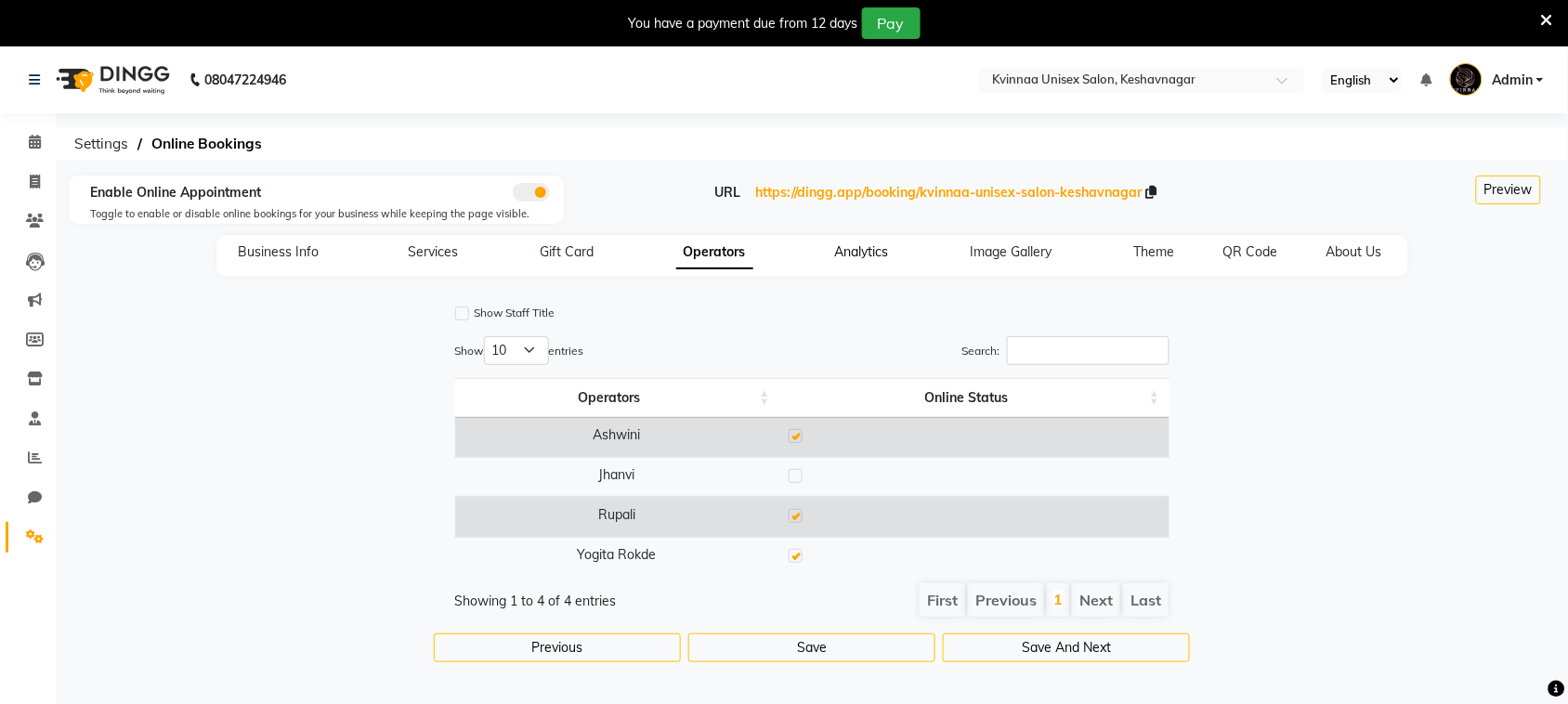 click on "Analytics" 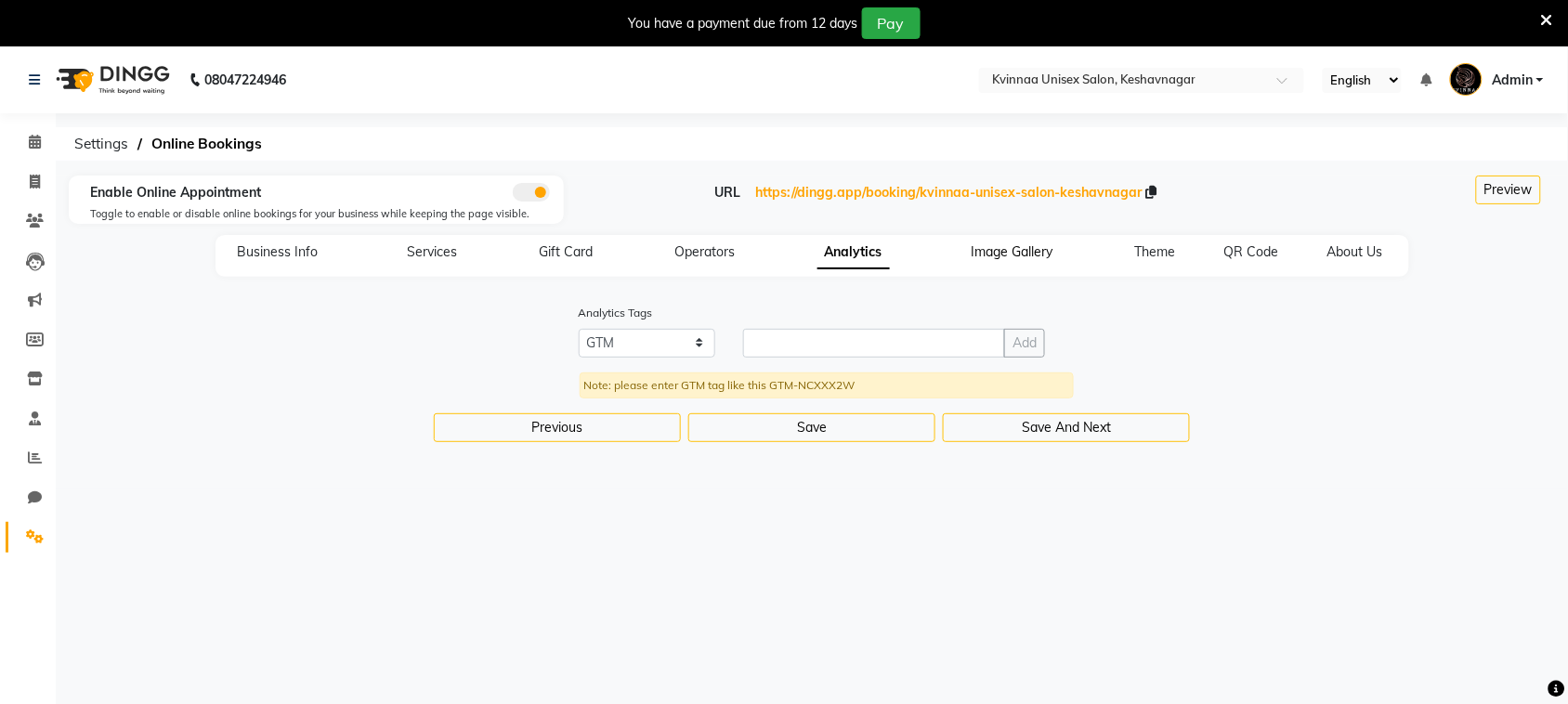 click on "Image Gallery" 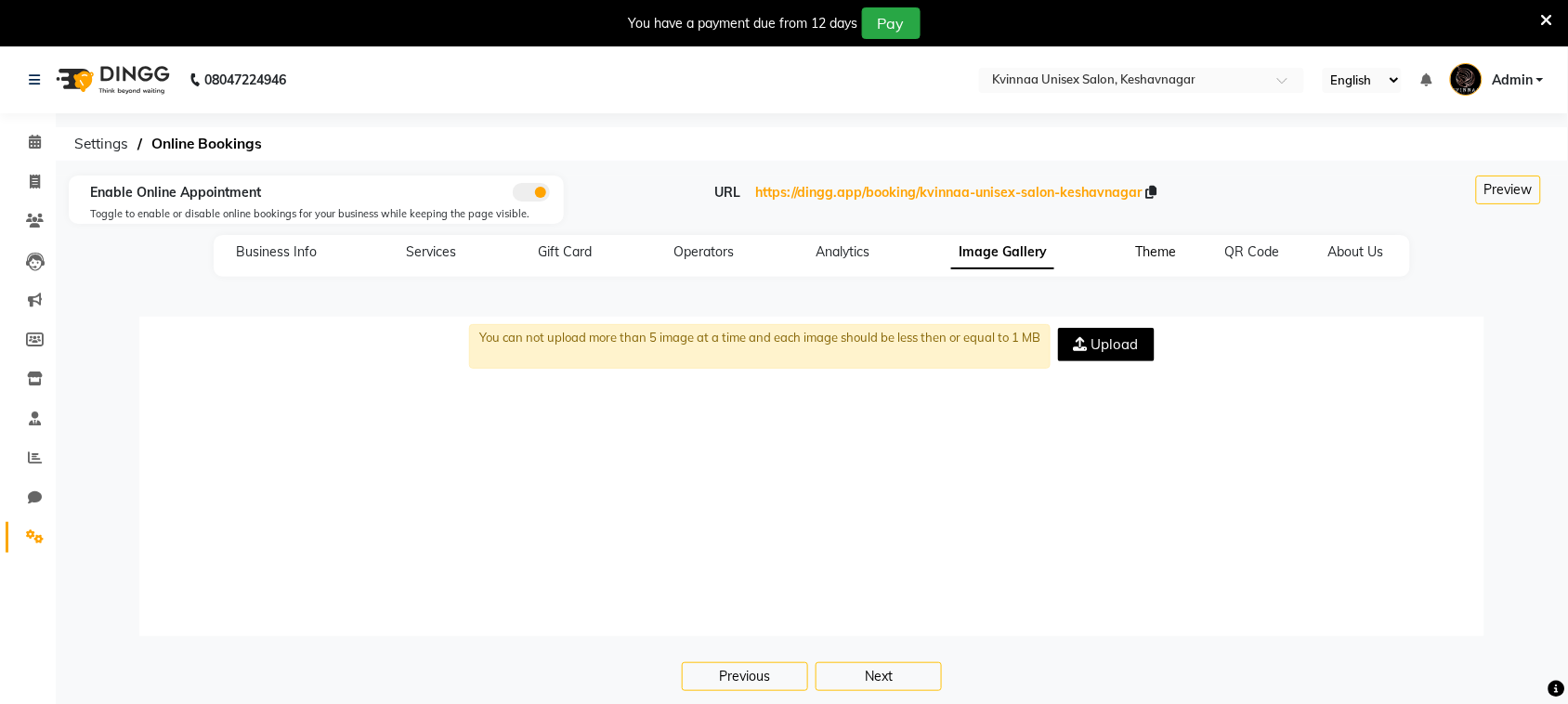 click on "Theme" 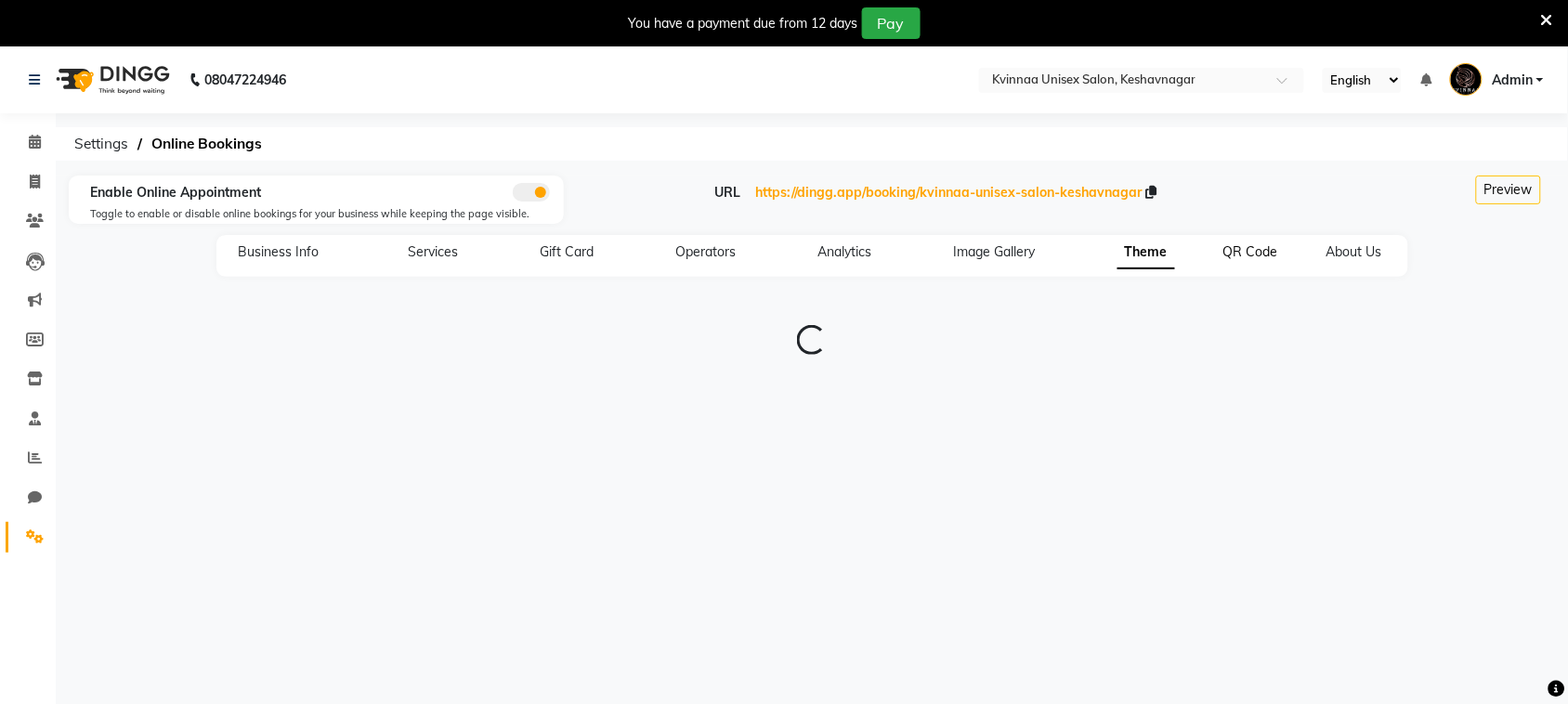 type on "#0f141a" 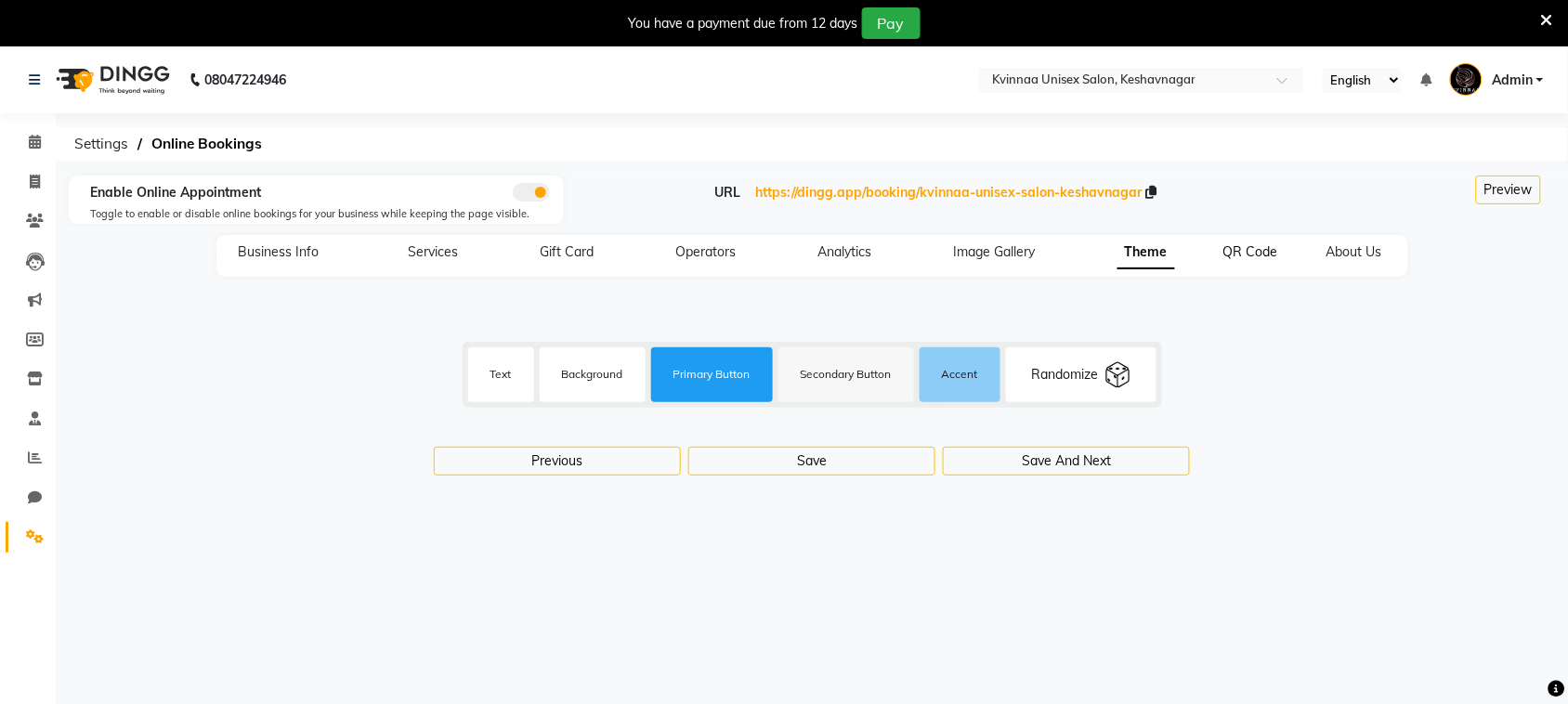 click on "QR Code" 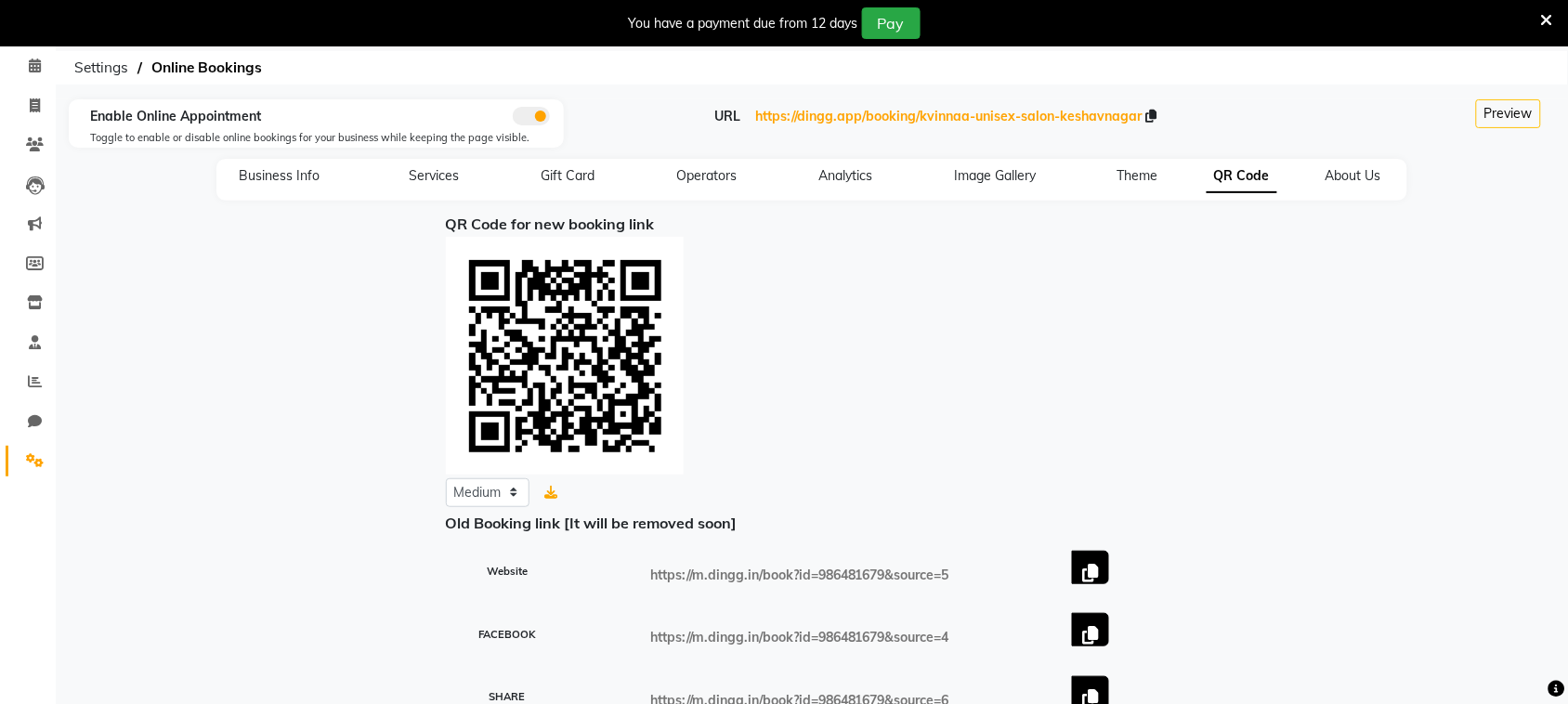 scroll, scrollTop: 0, scrollLeft: 0, axis: both 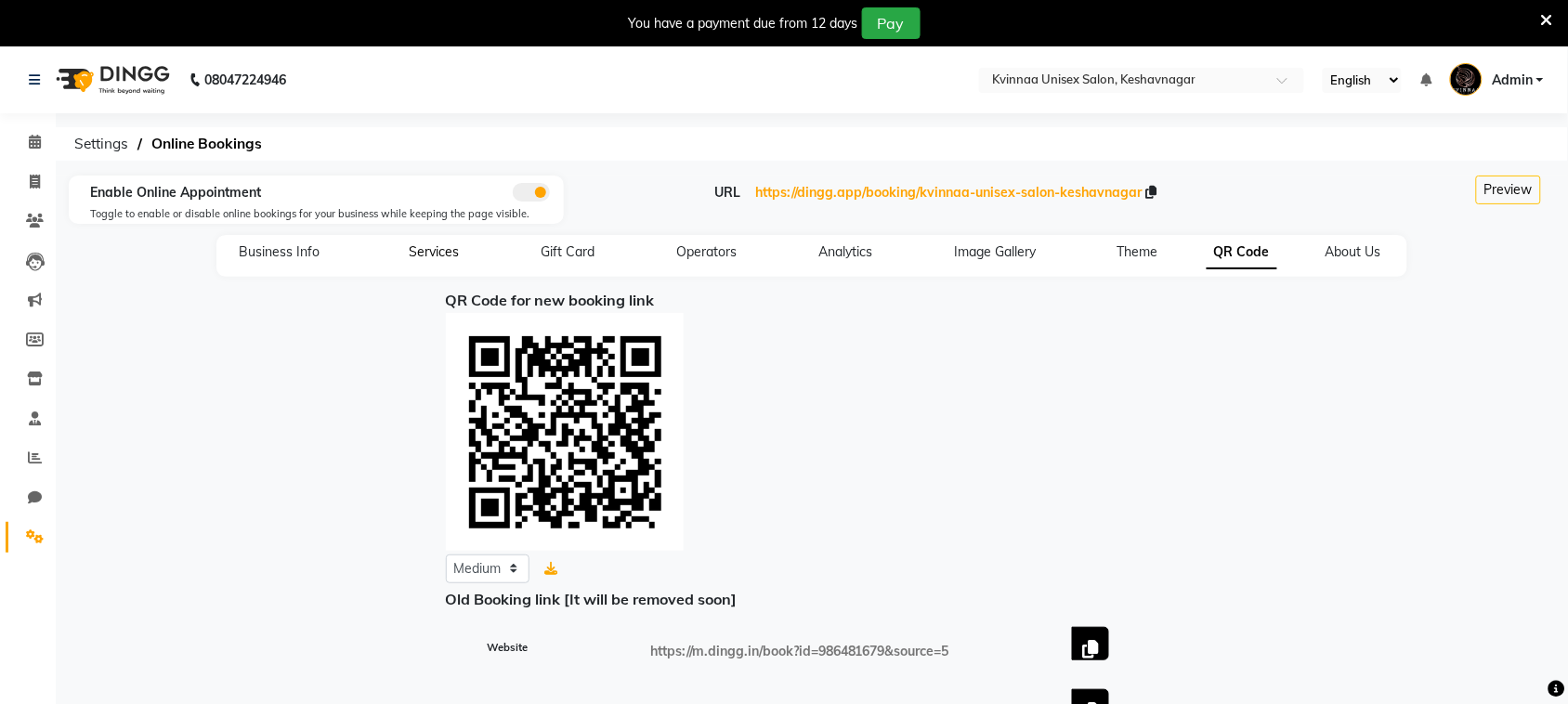 click on "Services" 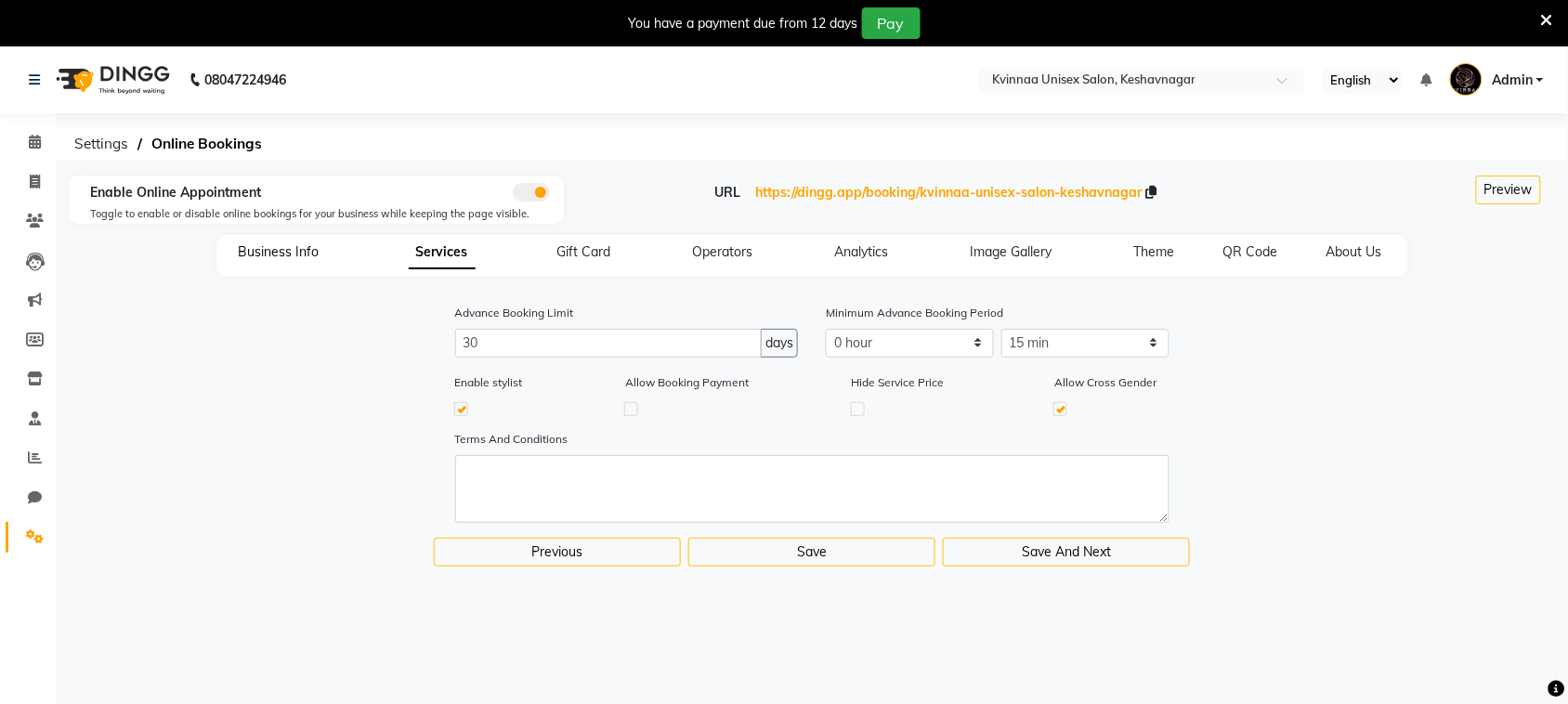 click on "Business Info" 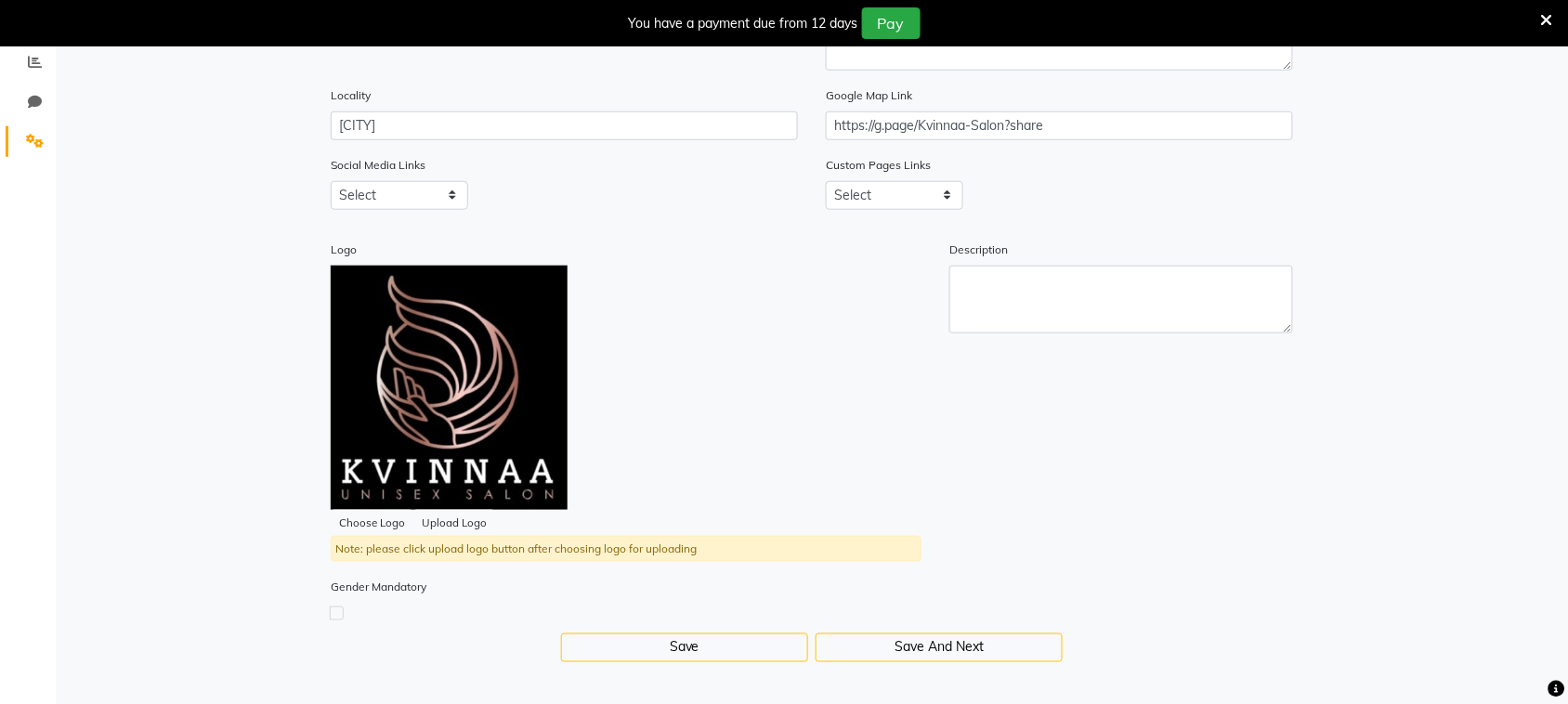 scroll, scrollTop: 397, scrollLeft: 0, axis: vertical 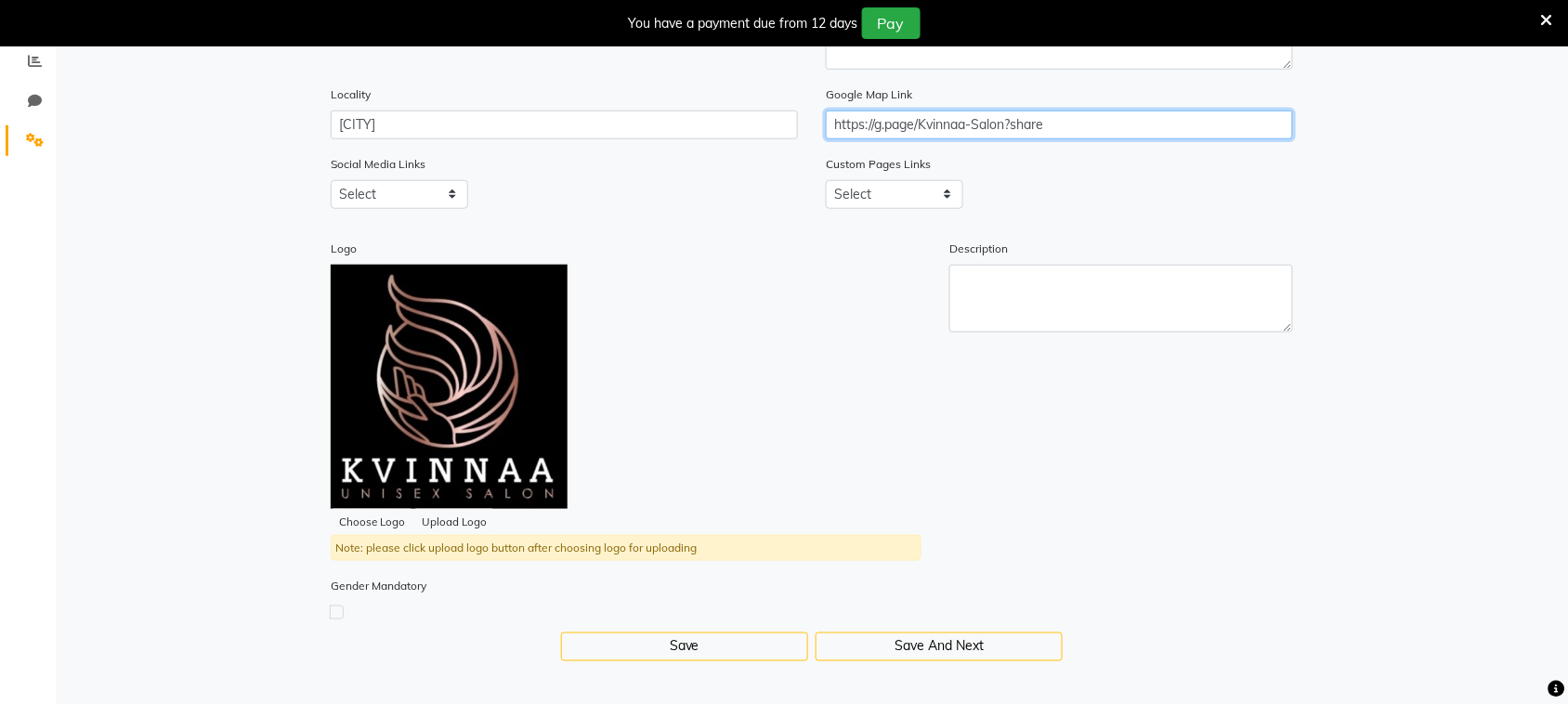 click on "https://g.page/Kvinnaa-Salon?share" 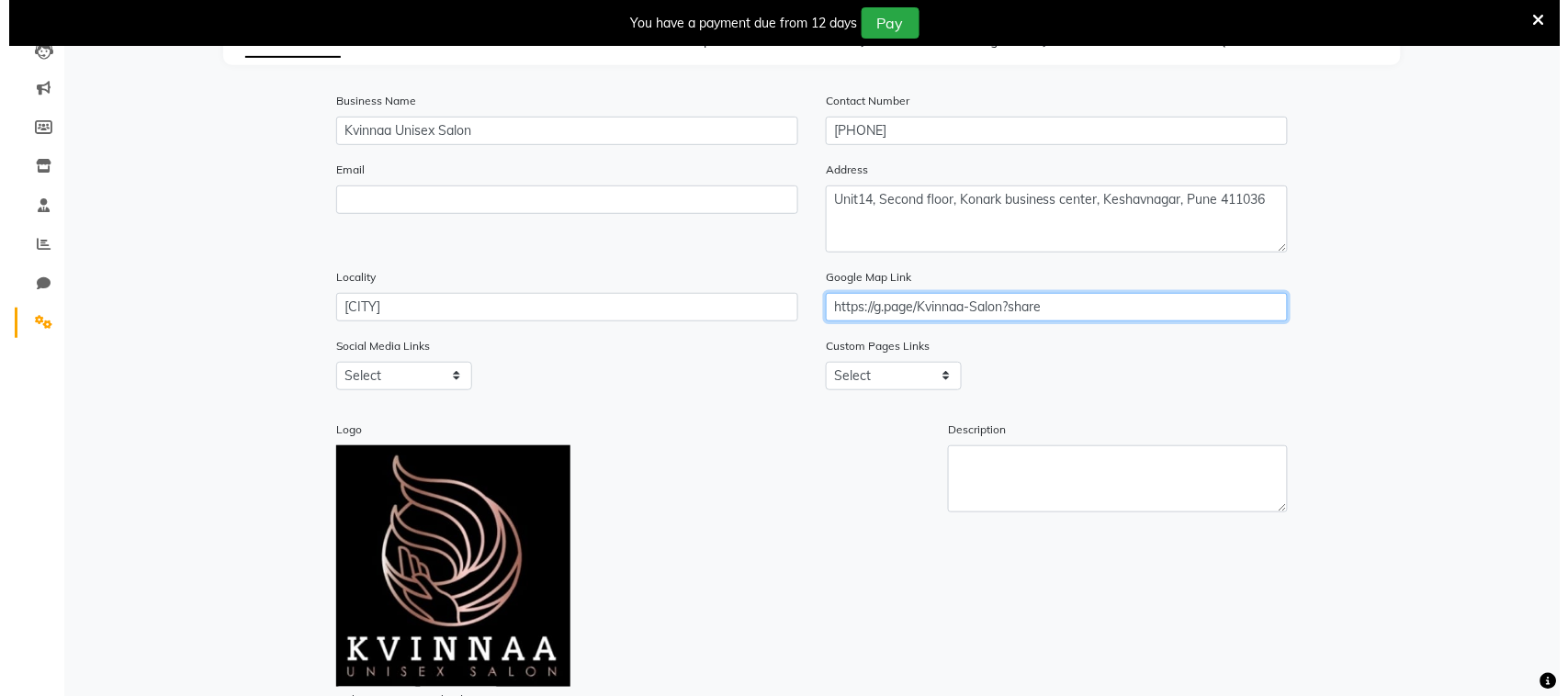 scroll, scrollTop: 0, scrollLeft: 0, axis: both 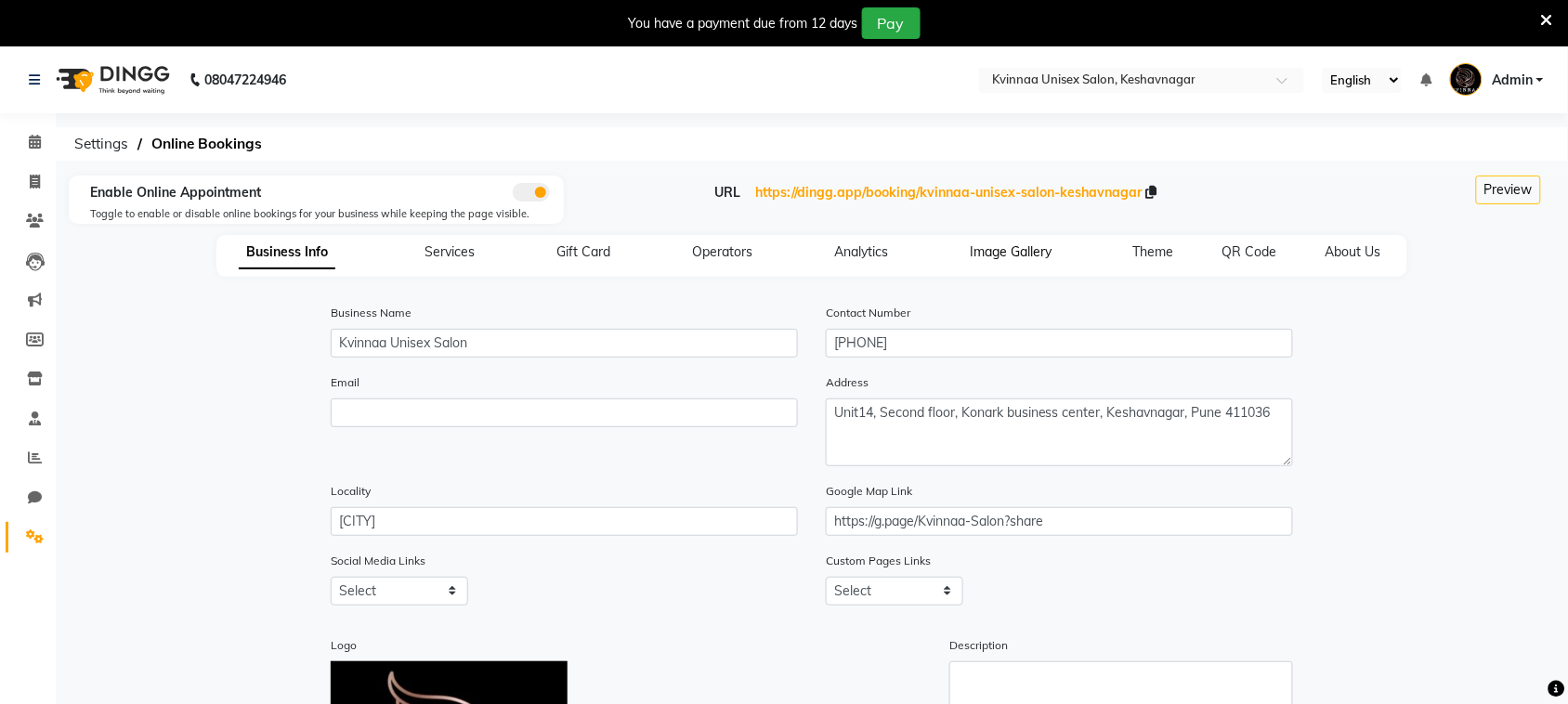 click on "Image Gallery" 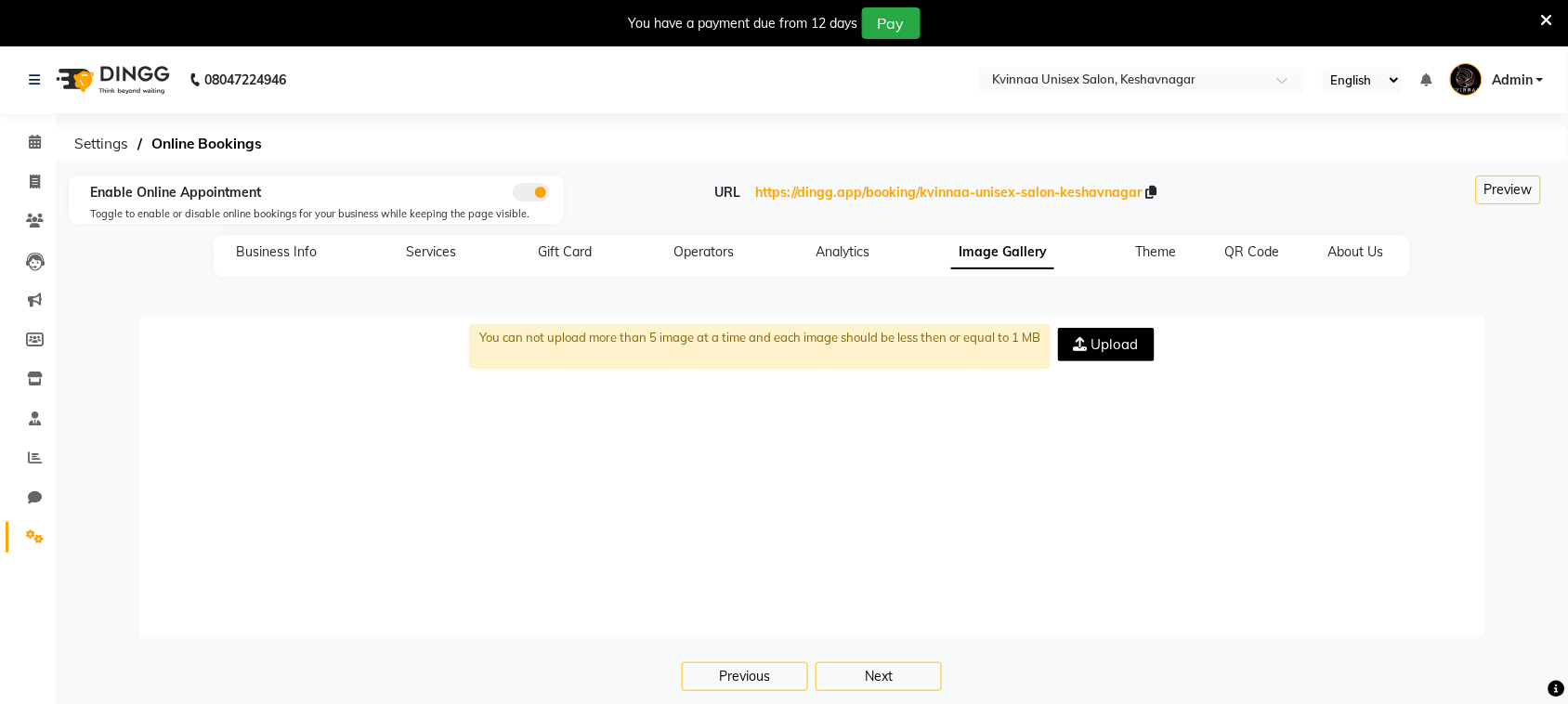 click on "Upload" 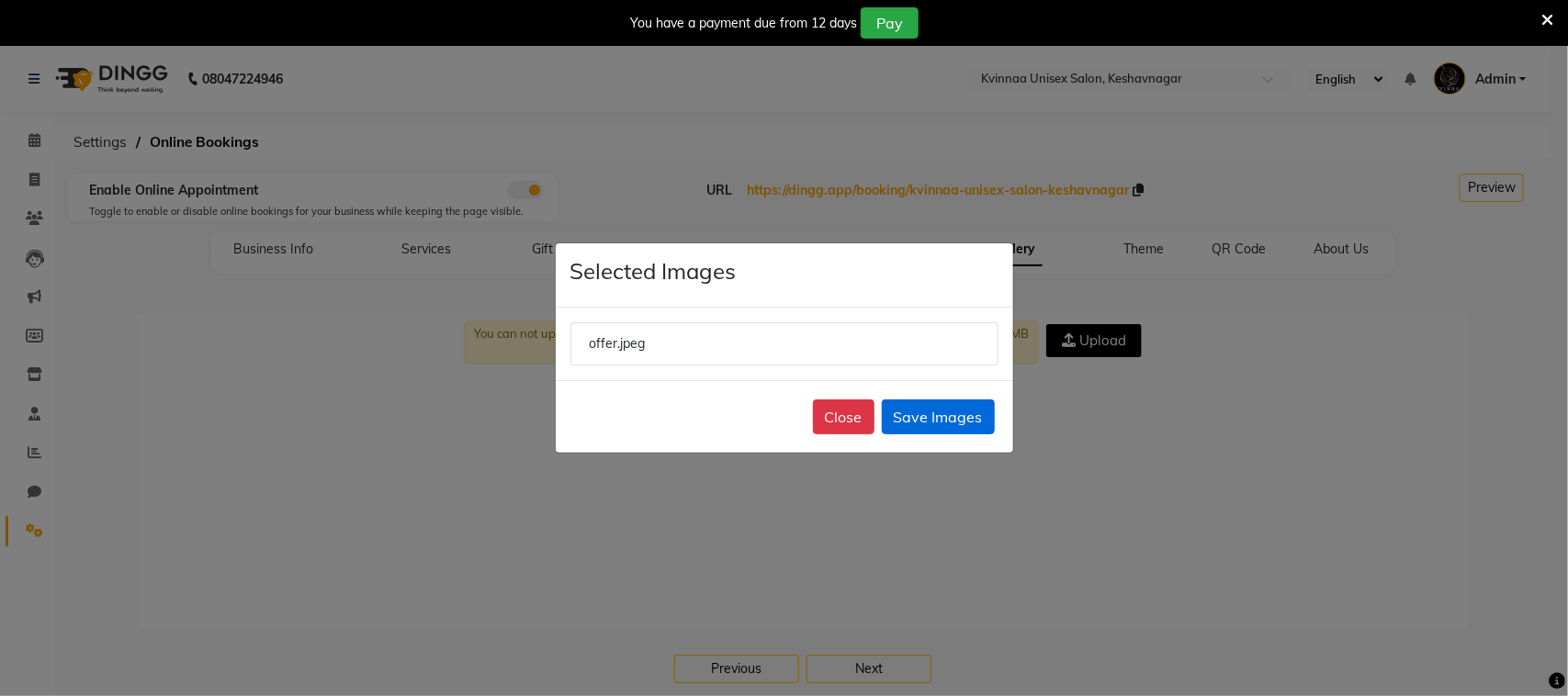 click on "Save Images" 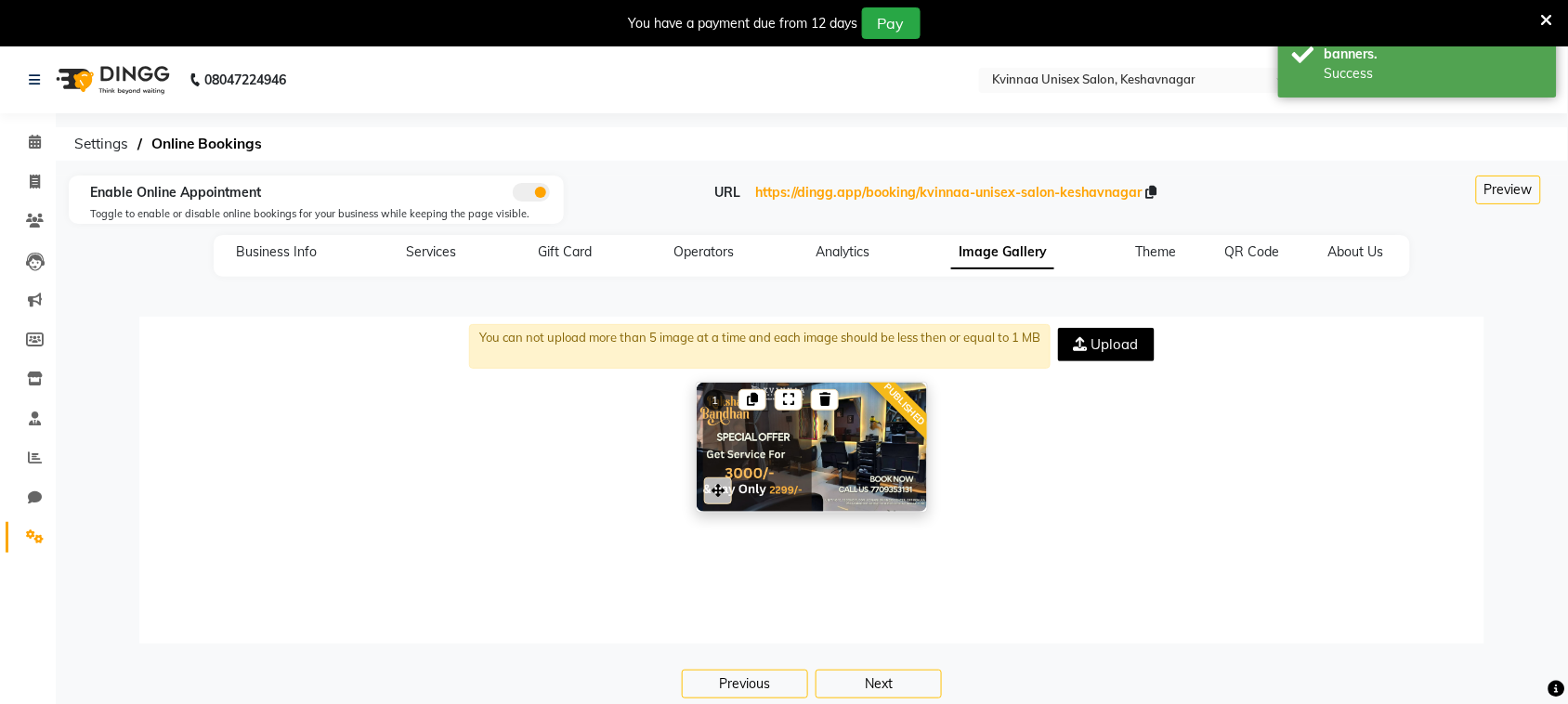 click at bounding box center [812, 447] 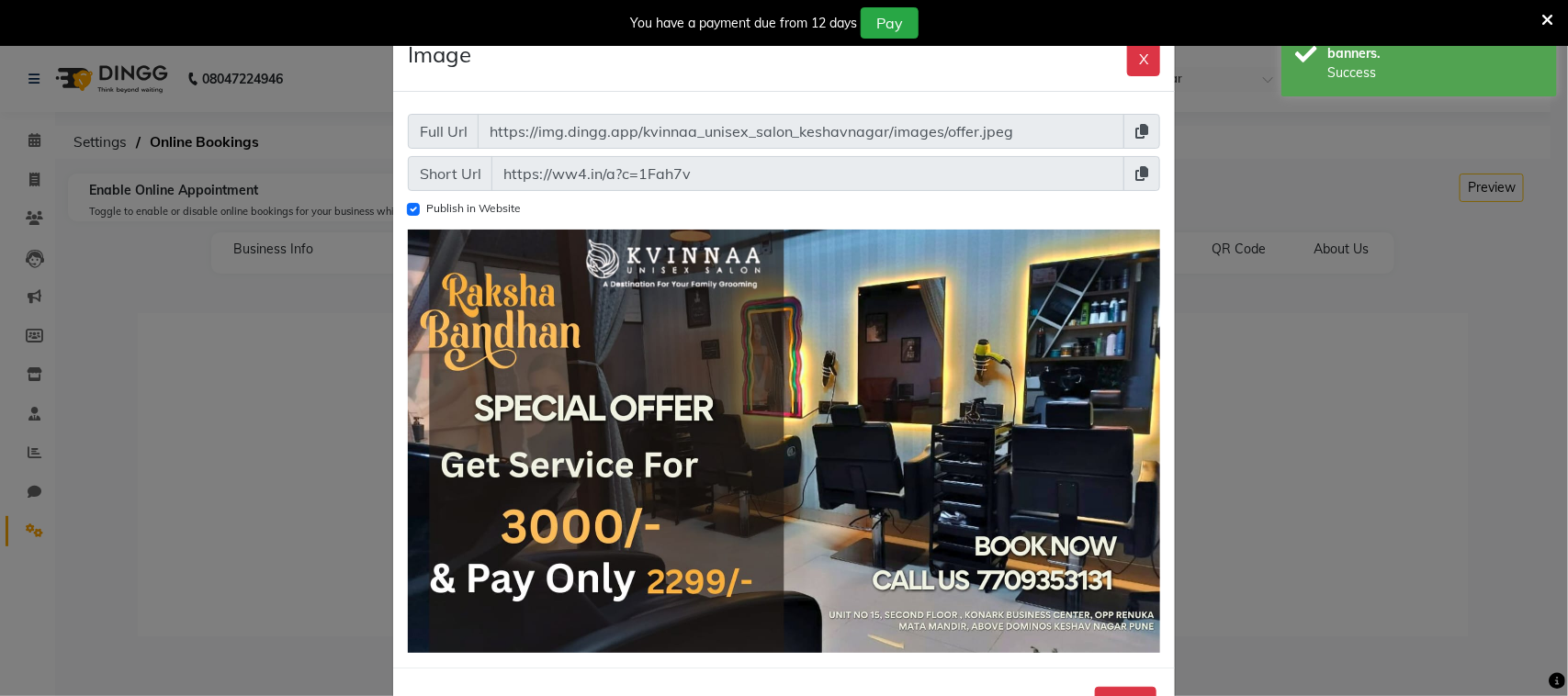 click 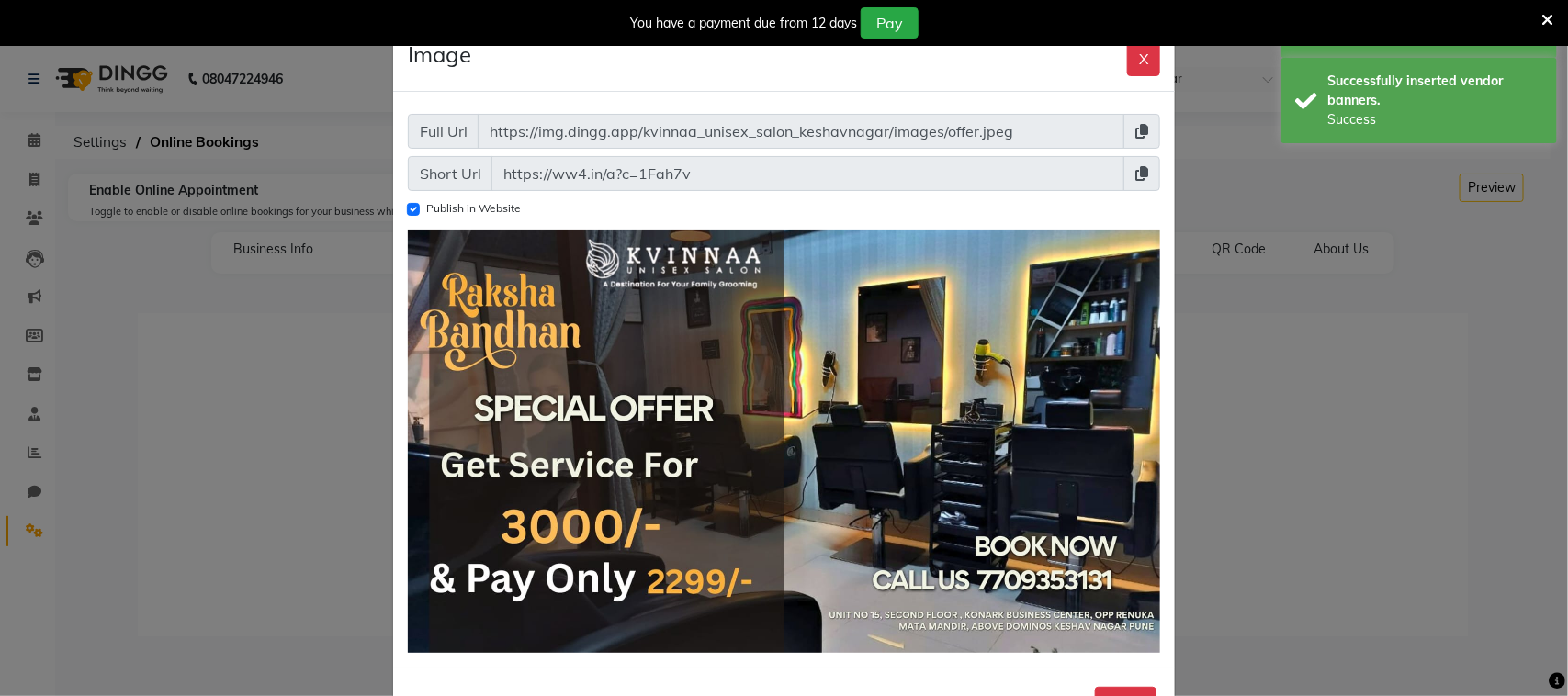 click 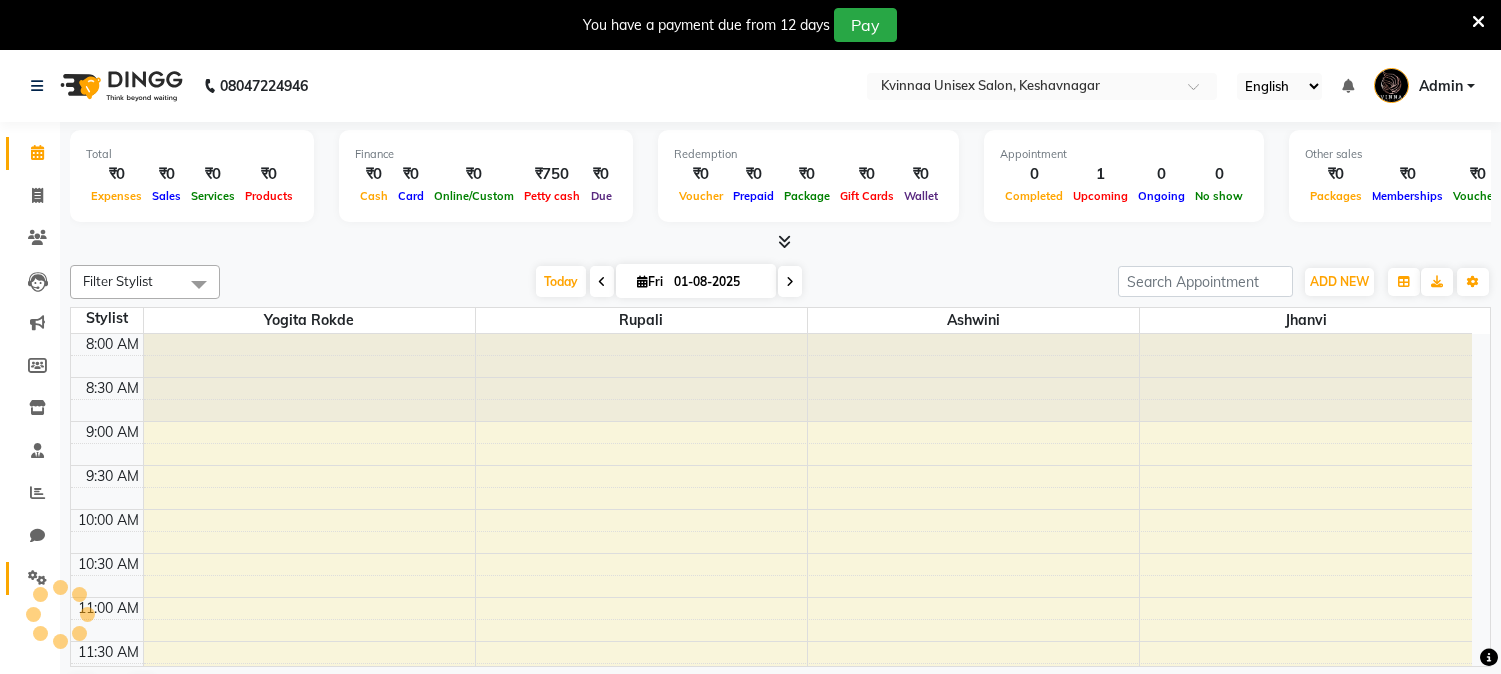 scroll, scrollTop: 0, scrollLeft: 0, axis: both 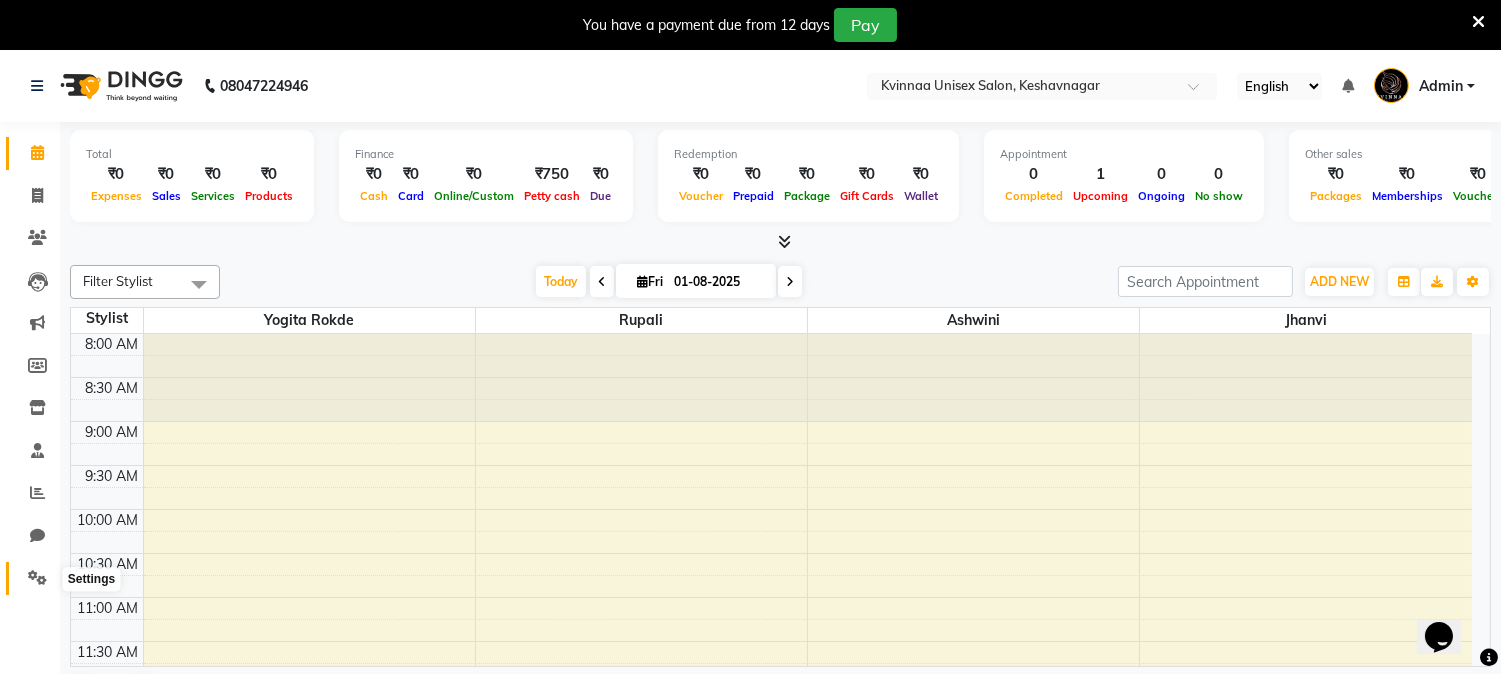 click 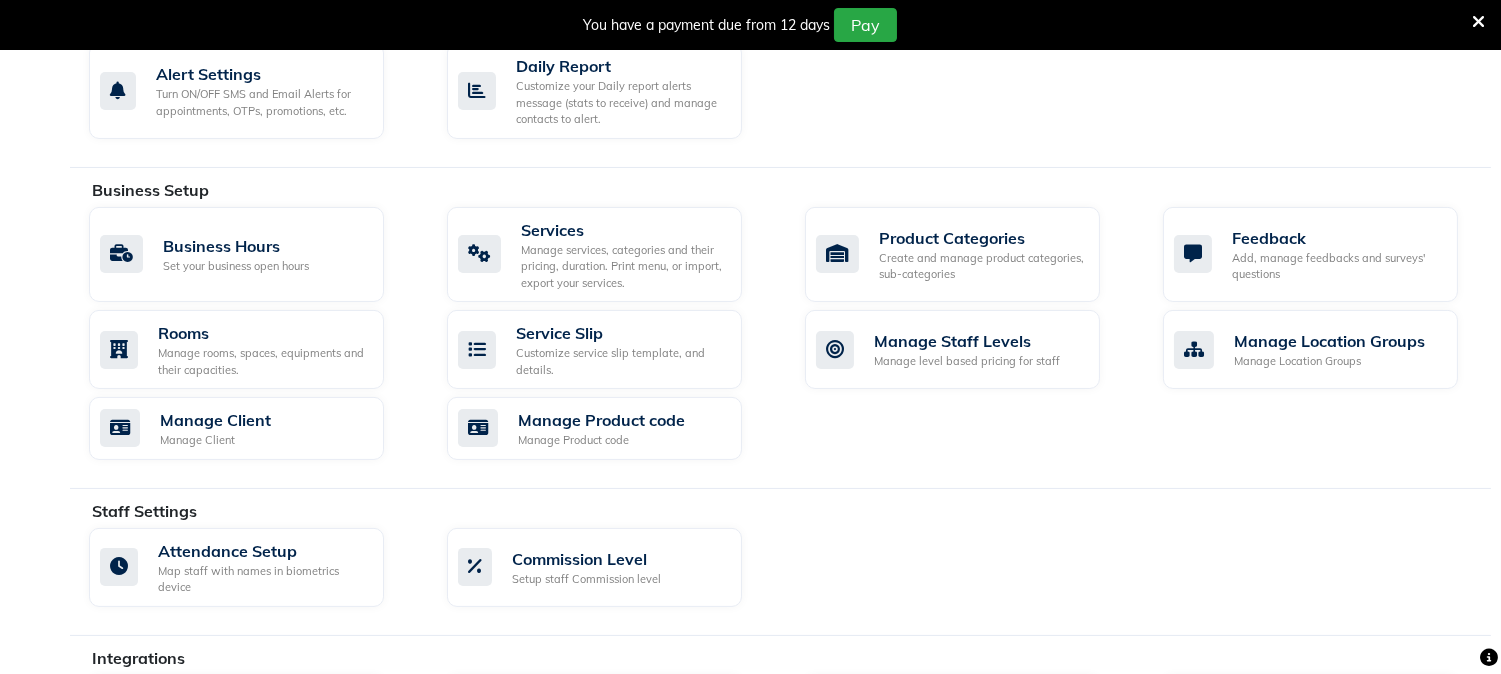 scroll, scrollTop: 1000, scrollLeft: 0, axis: vertical 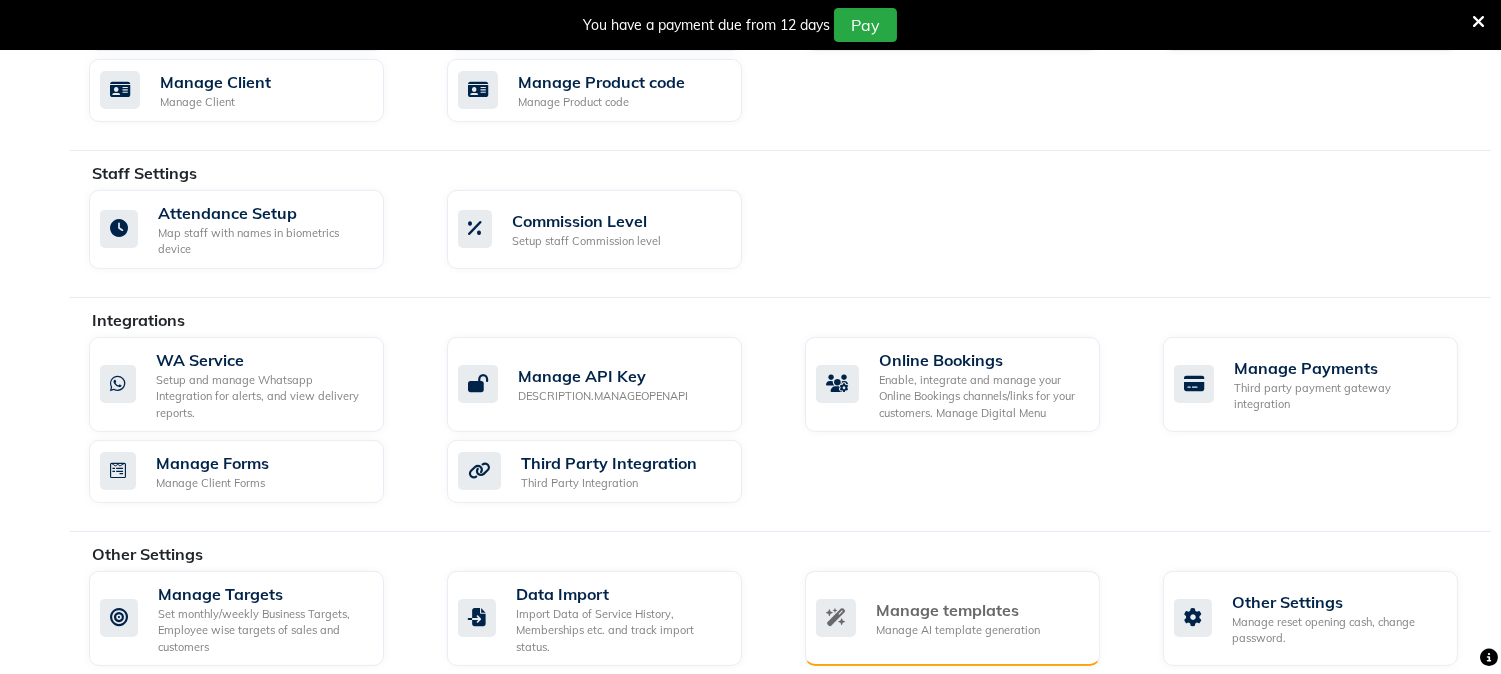 click on "Manage templates" 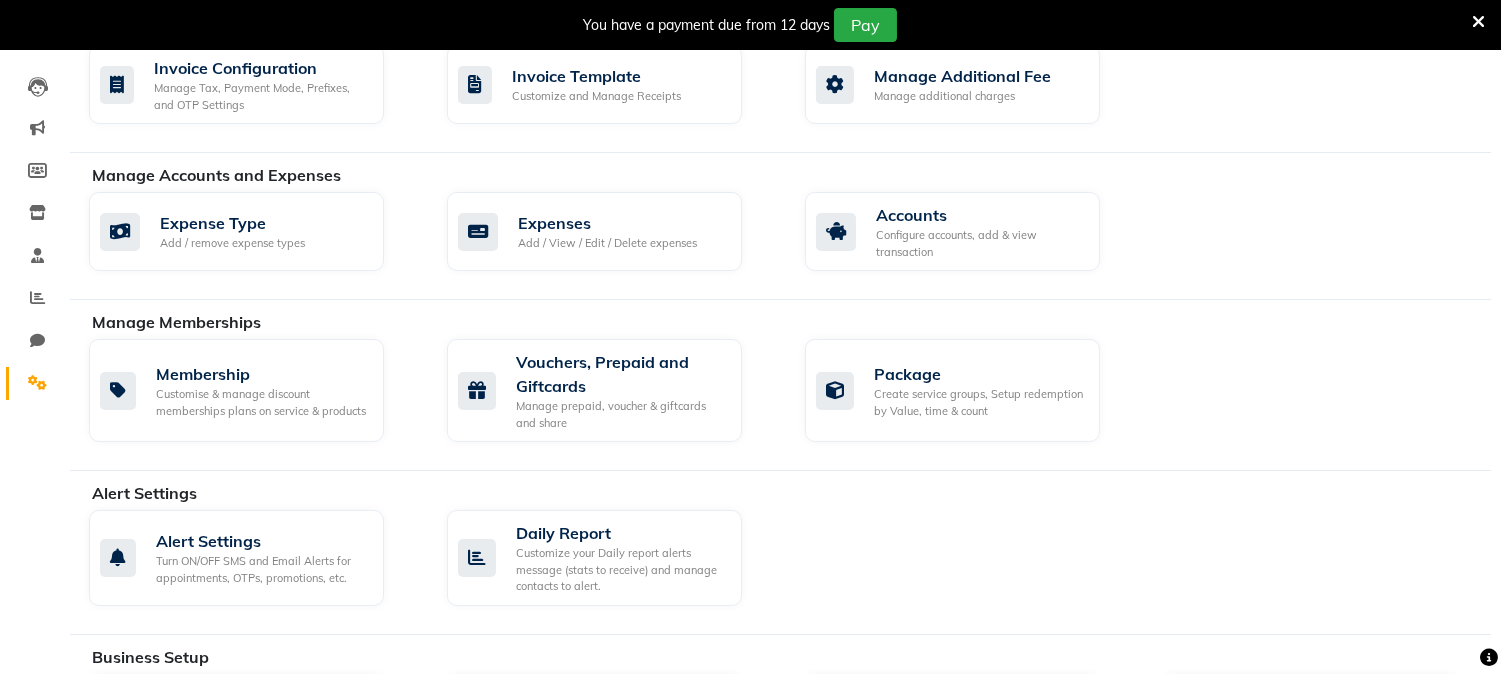 select on "APPROVED" 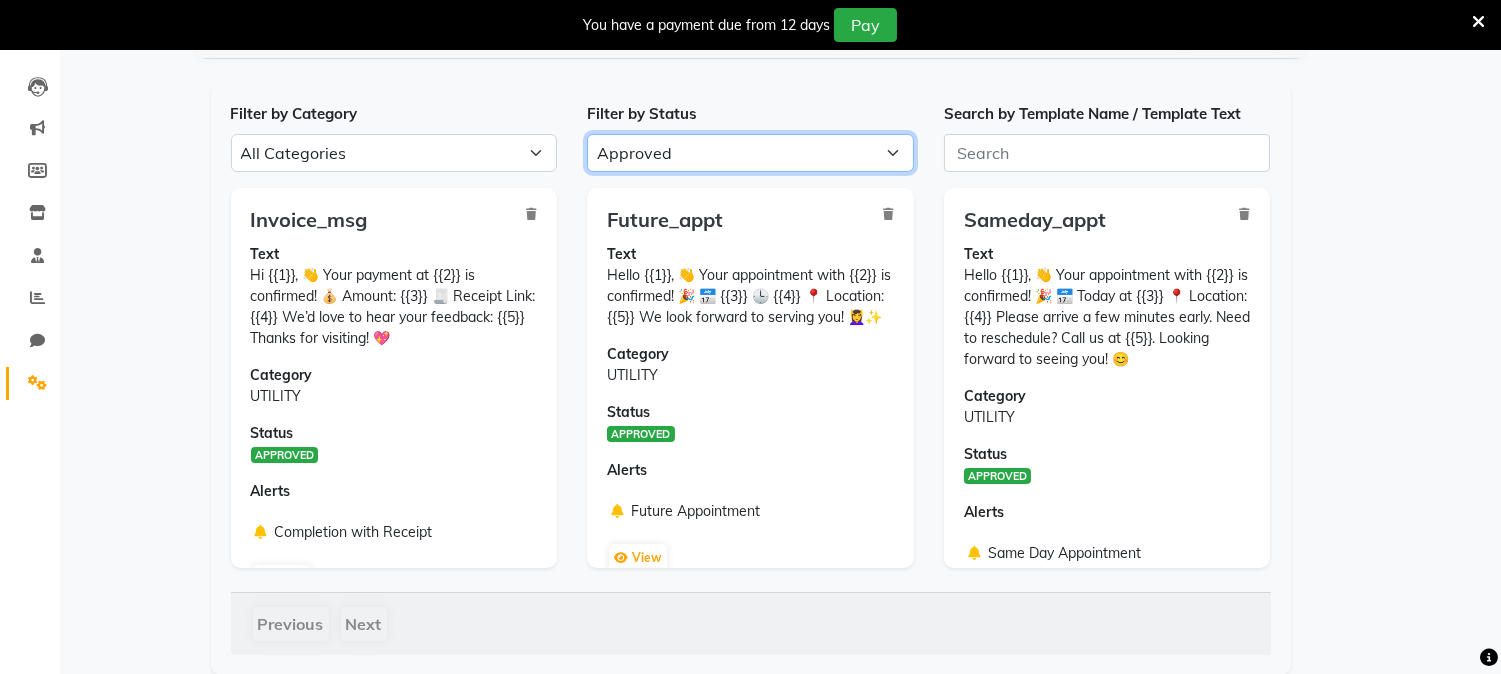 click on "All Approved Rejected Failed Pending" at bounding box center [750, 153] 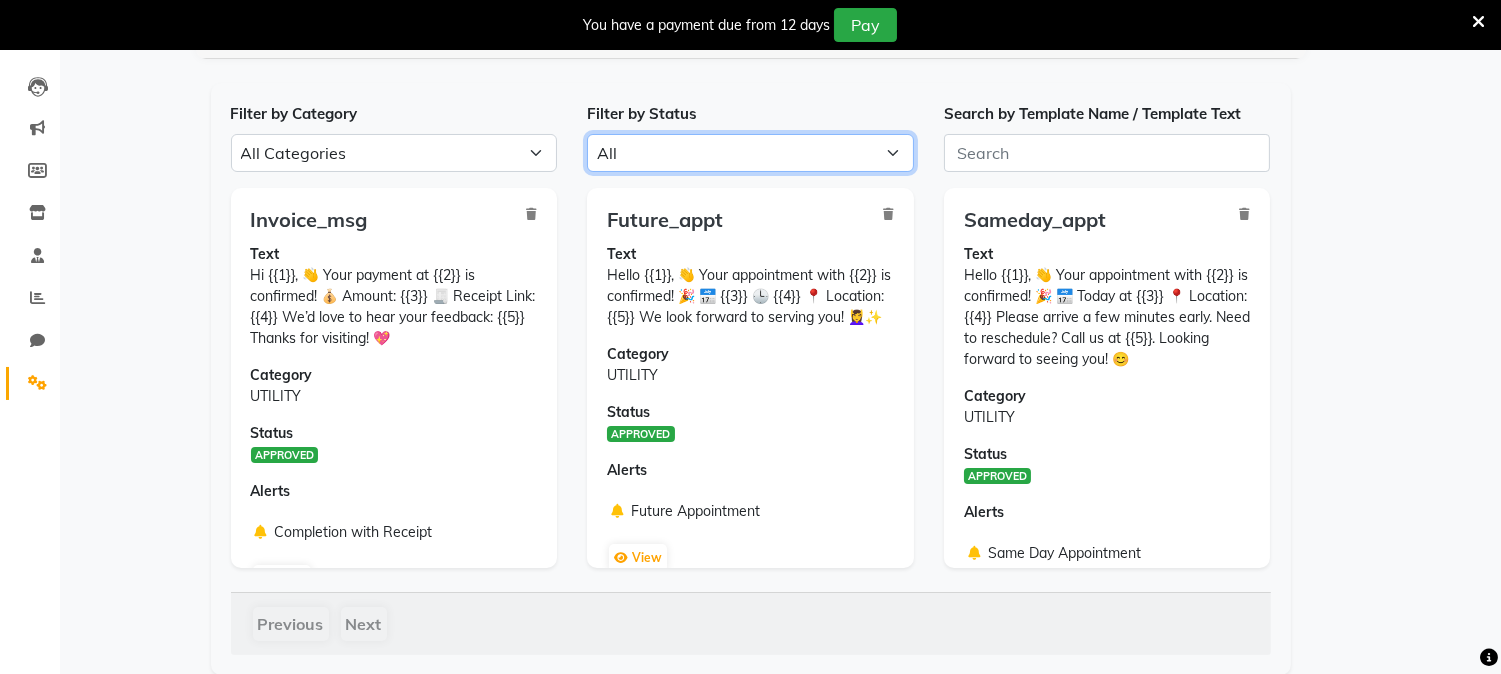 click on "All Approved Rejected Failed Pending" at bounding box center (750, 153) 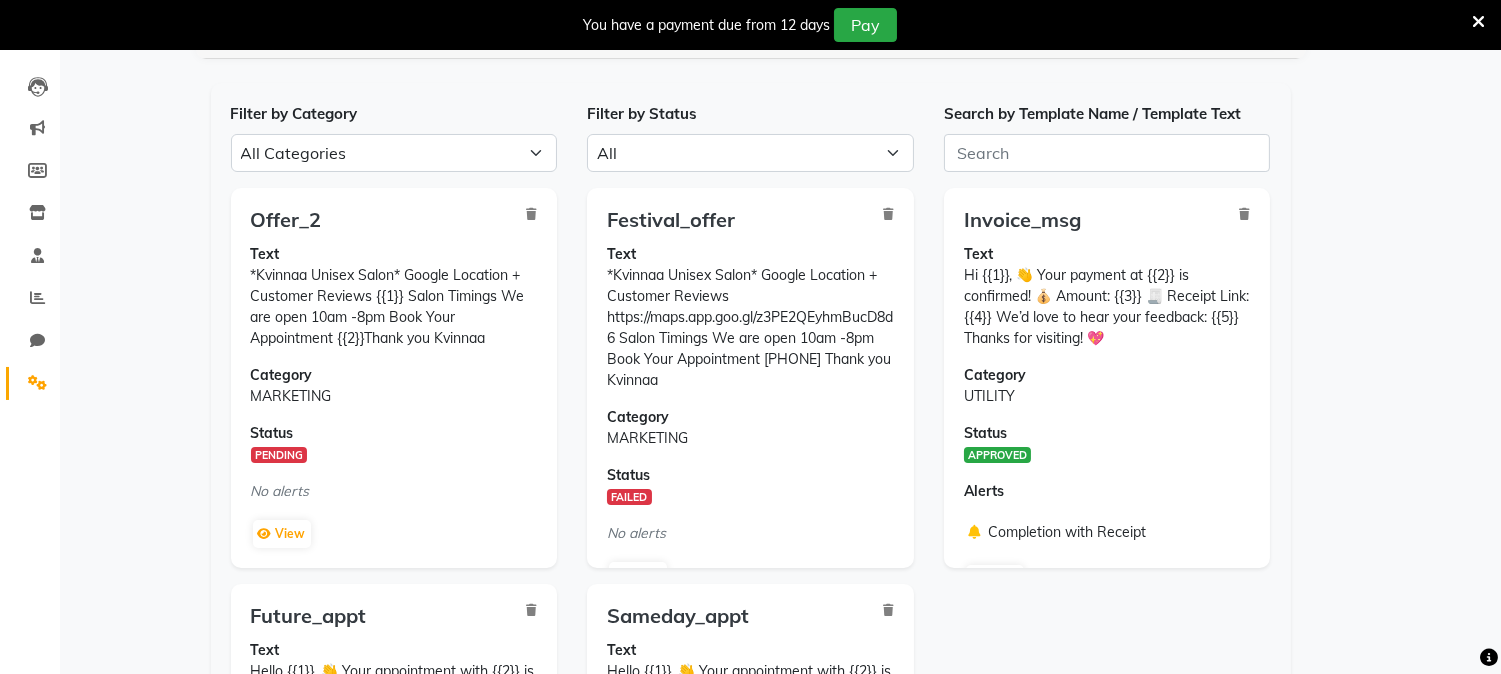 click on "Text *Kvinnaa Unisex‎ Salon* Google‎‎ Location‎‎ +‎ Customer‎ Reviews {{1}} Salon Timings We‎ are‎ open 10am‎ -8pm Book‎ Your Appointment {{2}}Thank‎ you‎ ‎Kvinnaa‎‎" 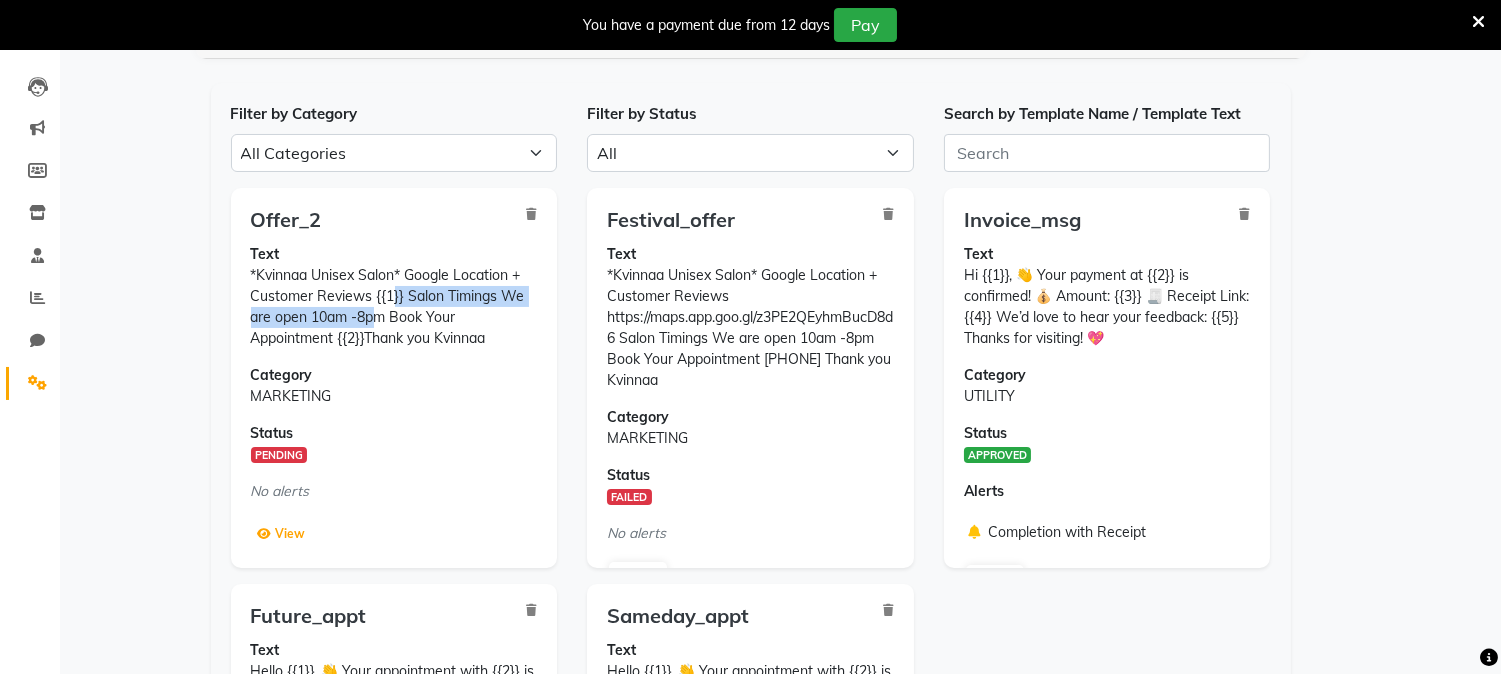 click on "View" 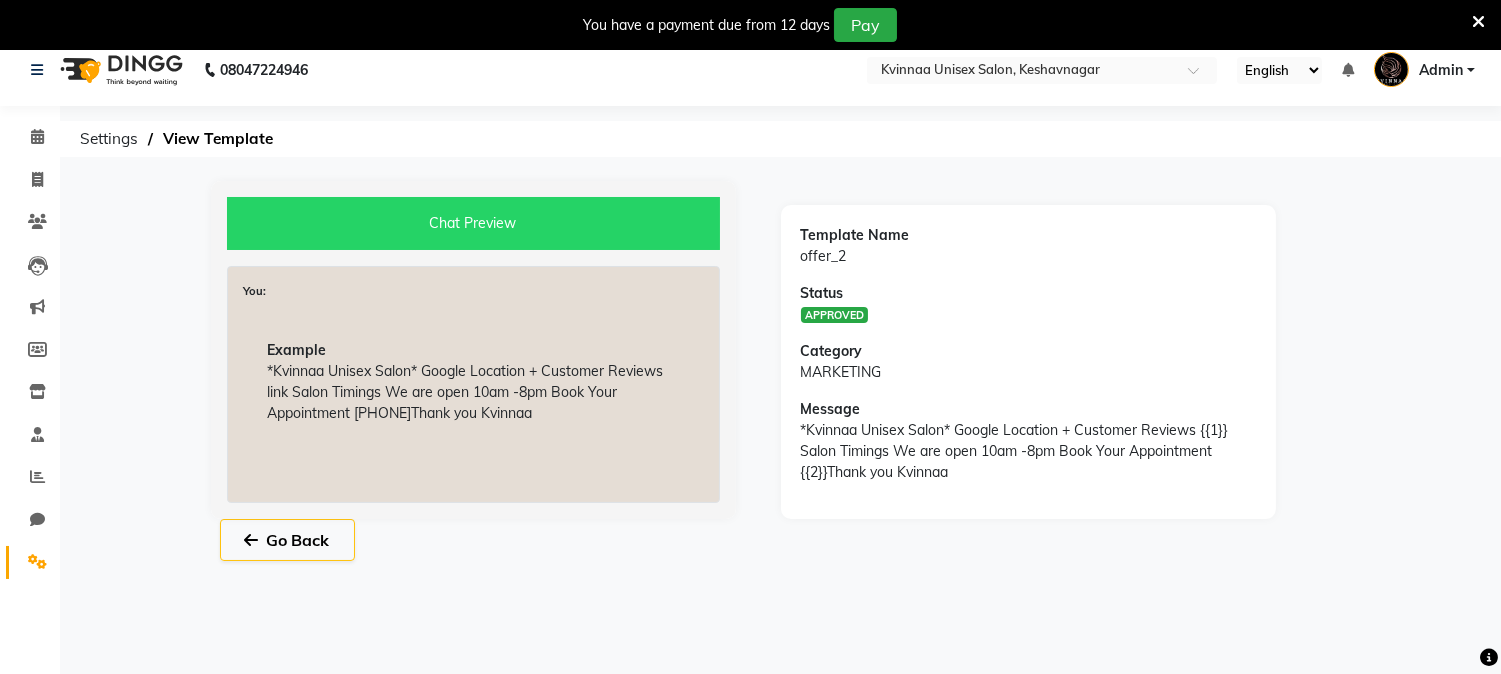 scroll, scrollTop: 0, scrollLeft: 0, axis: both 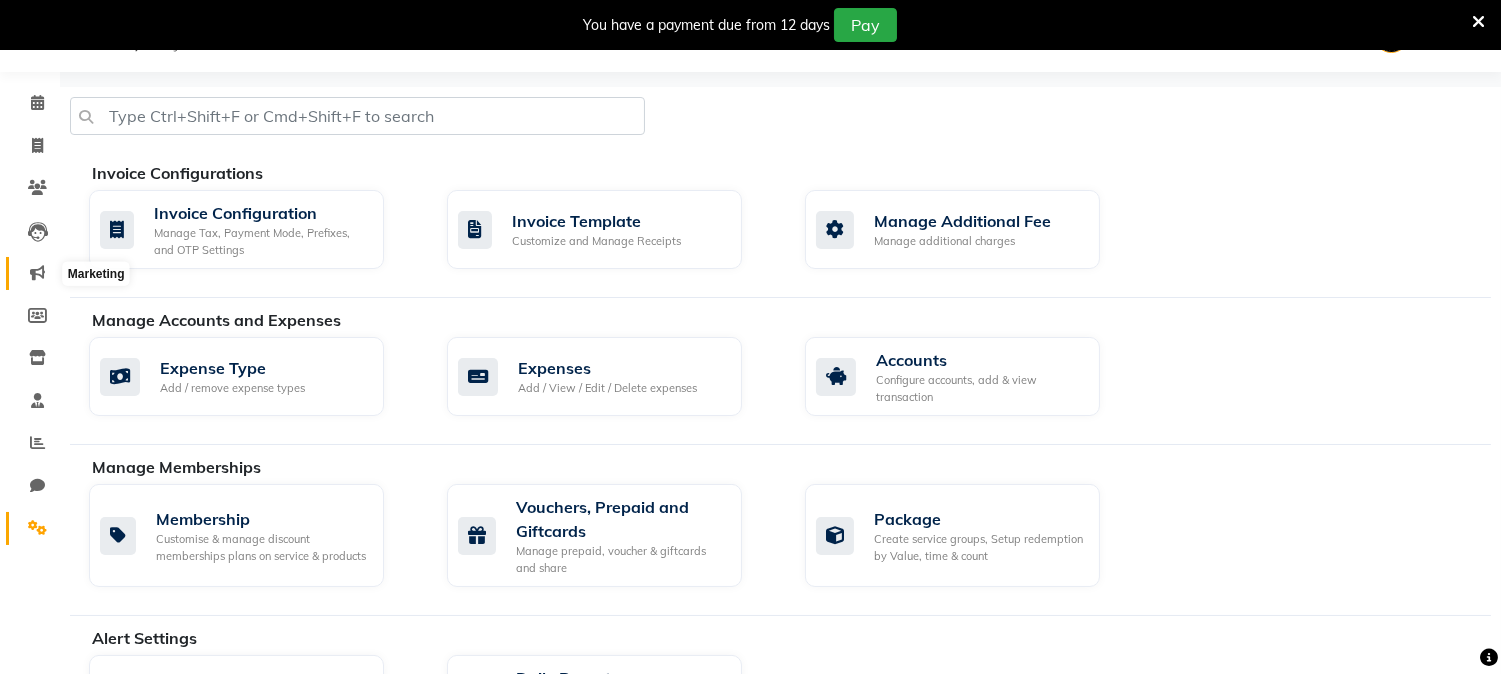 click 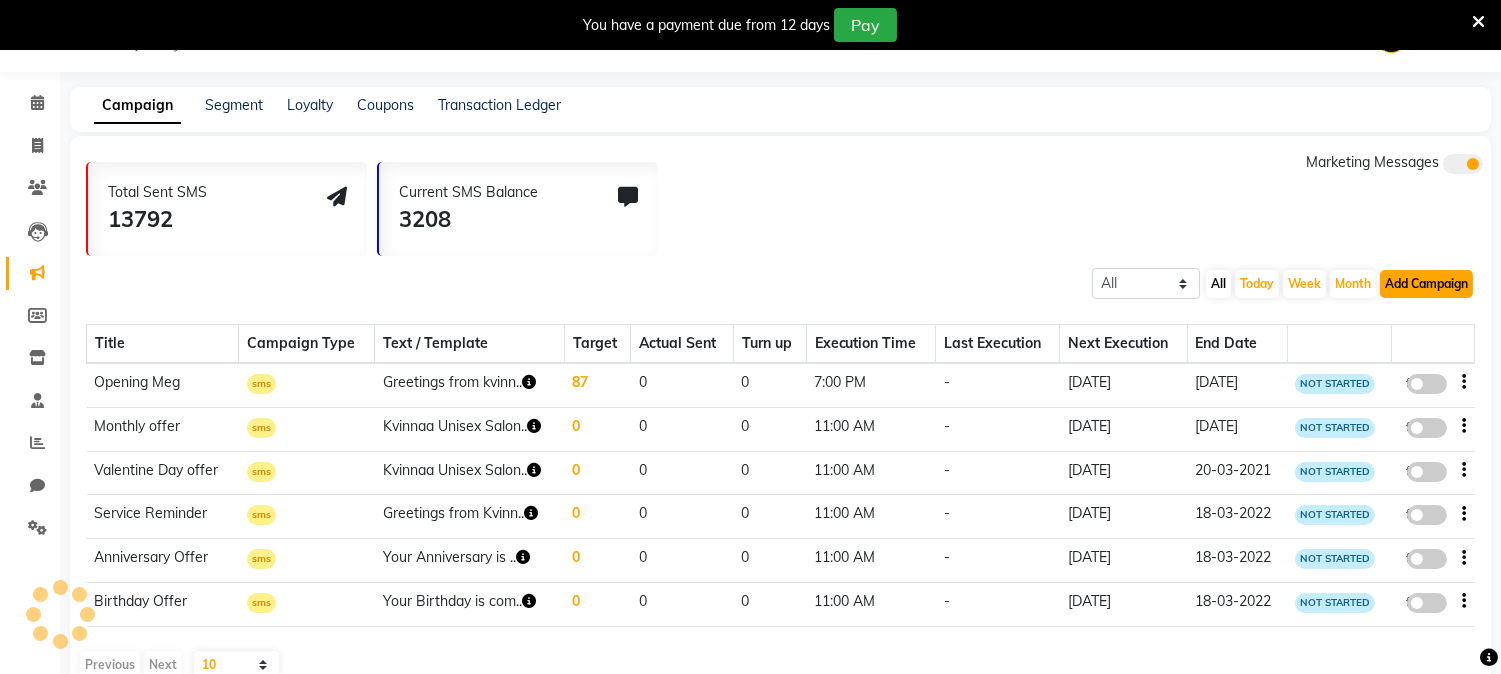 click on "Add Campaign" at bounding box center [1426, 284] 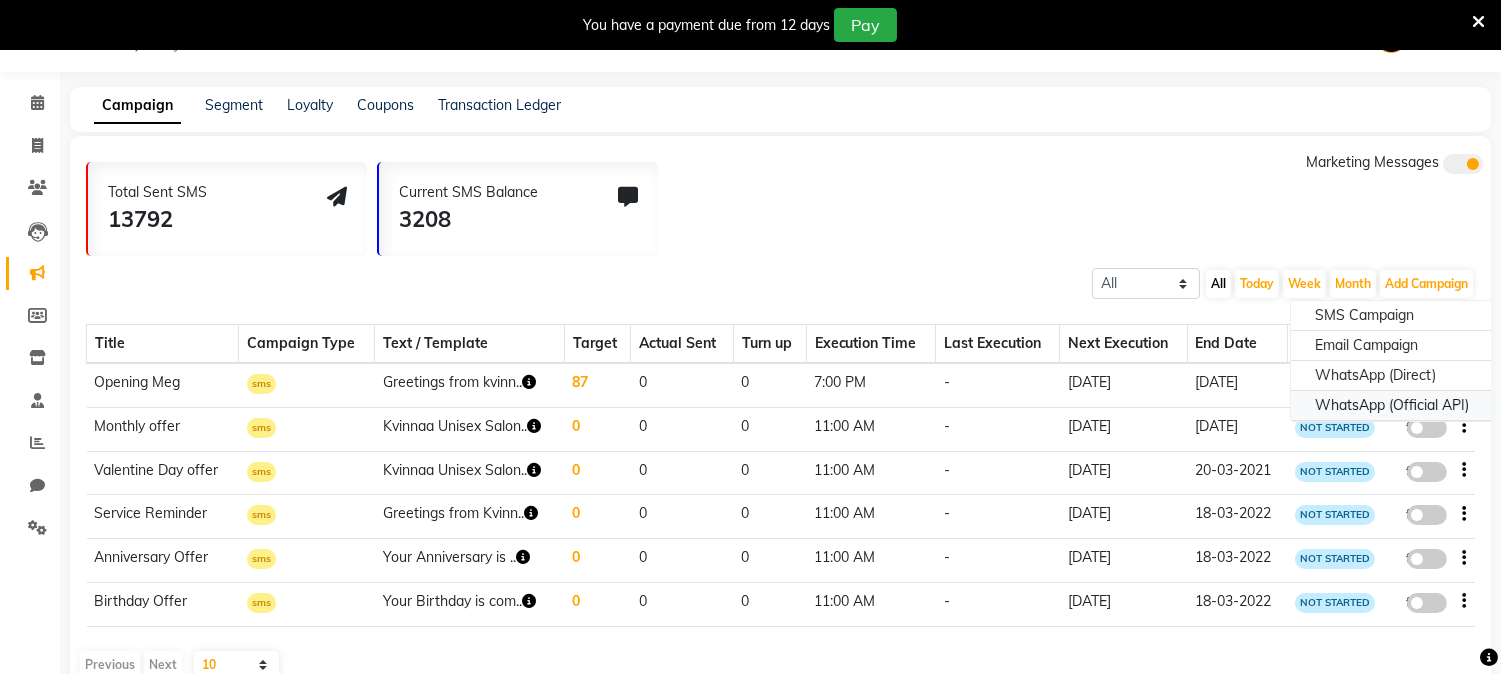 click on "WhatsApp (Official API)" 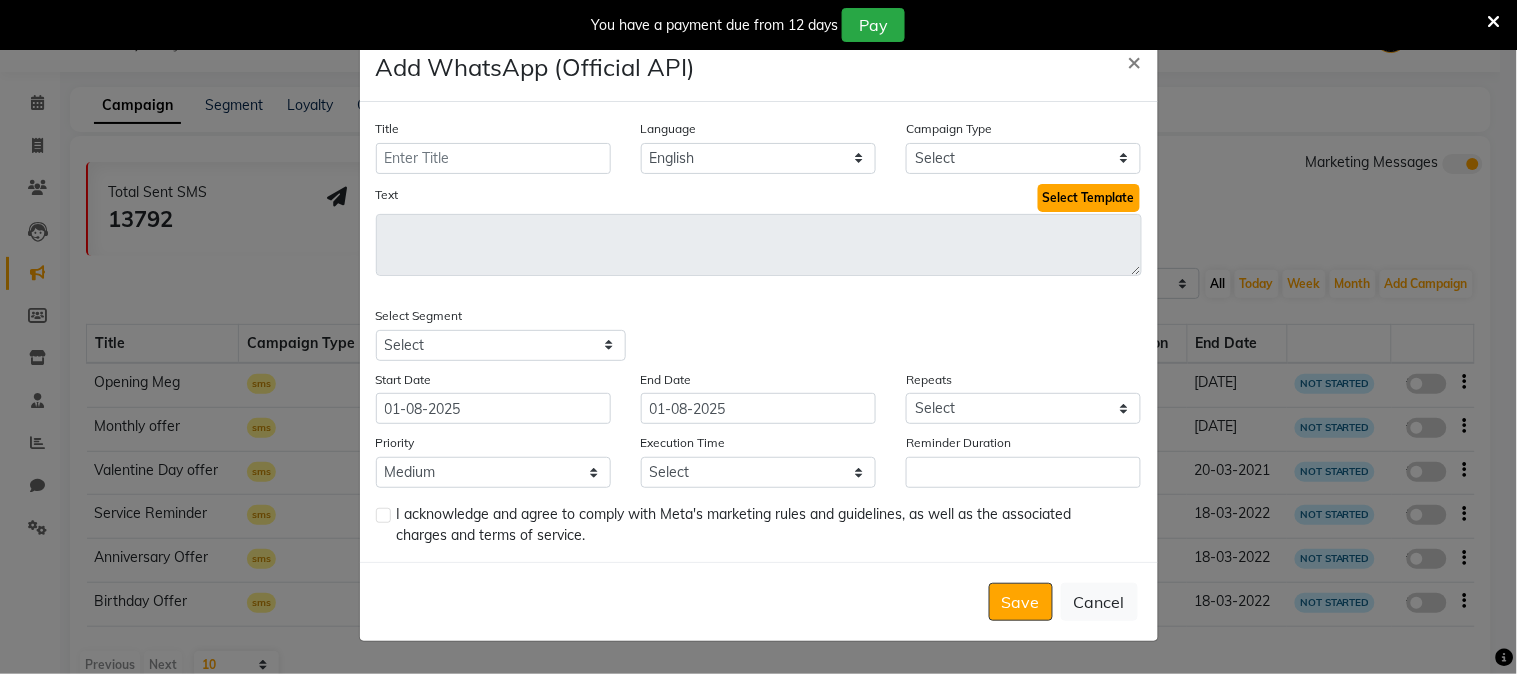click on "Select Template" 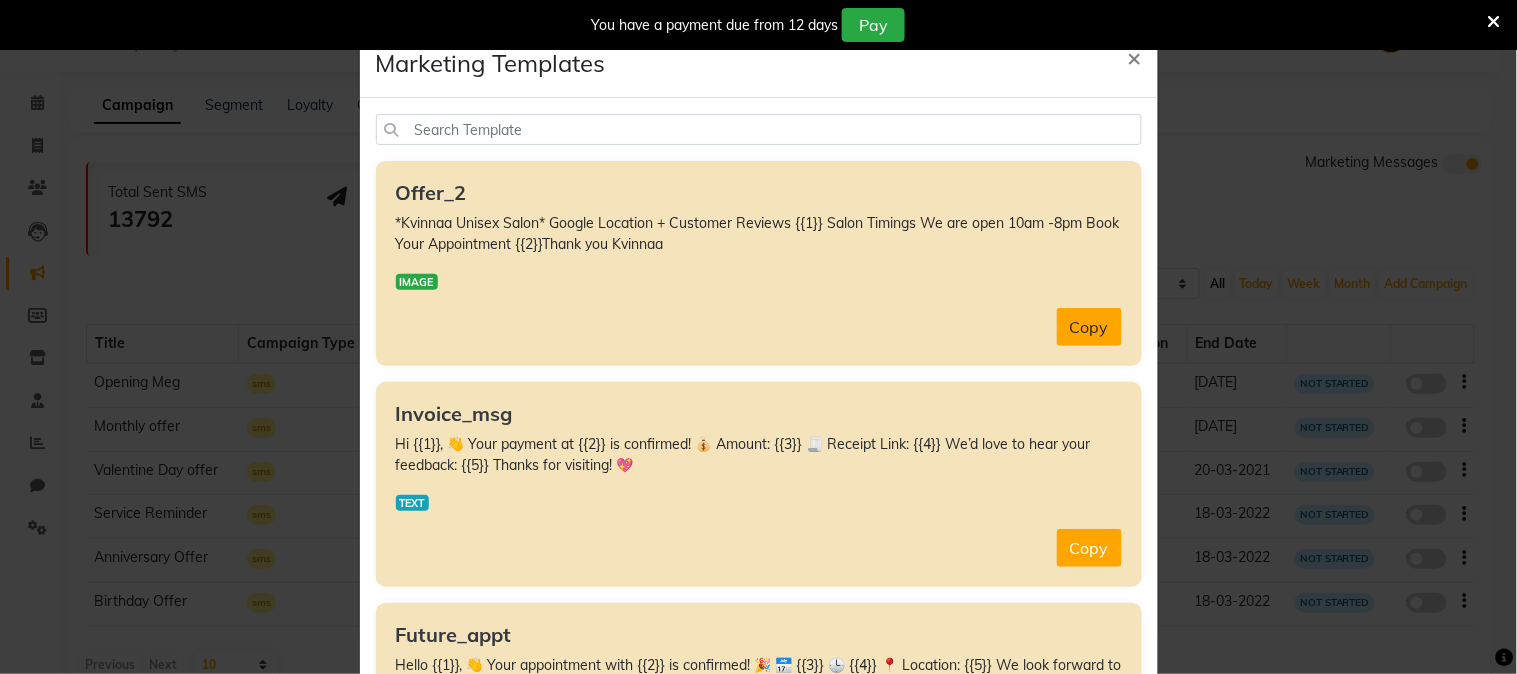 click on "Copy" 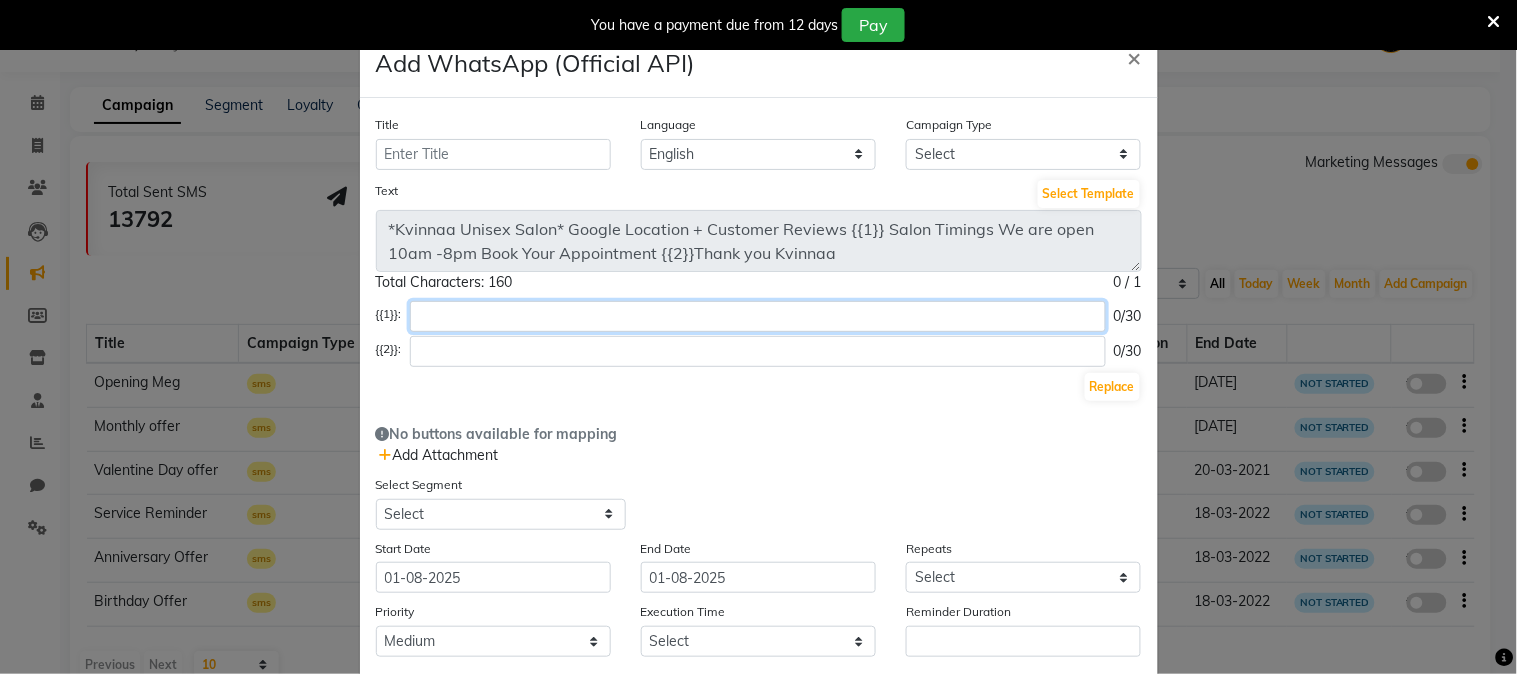 click 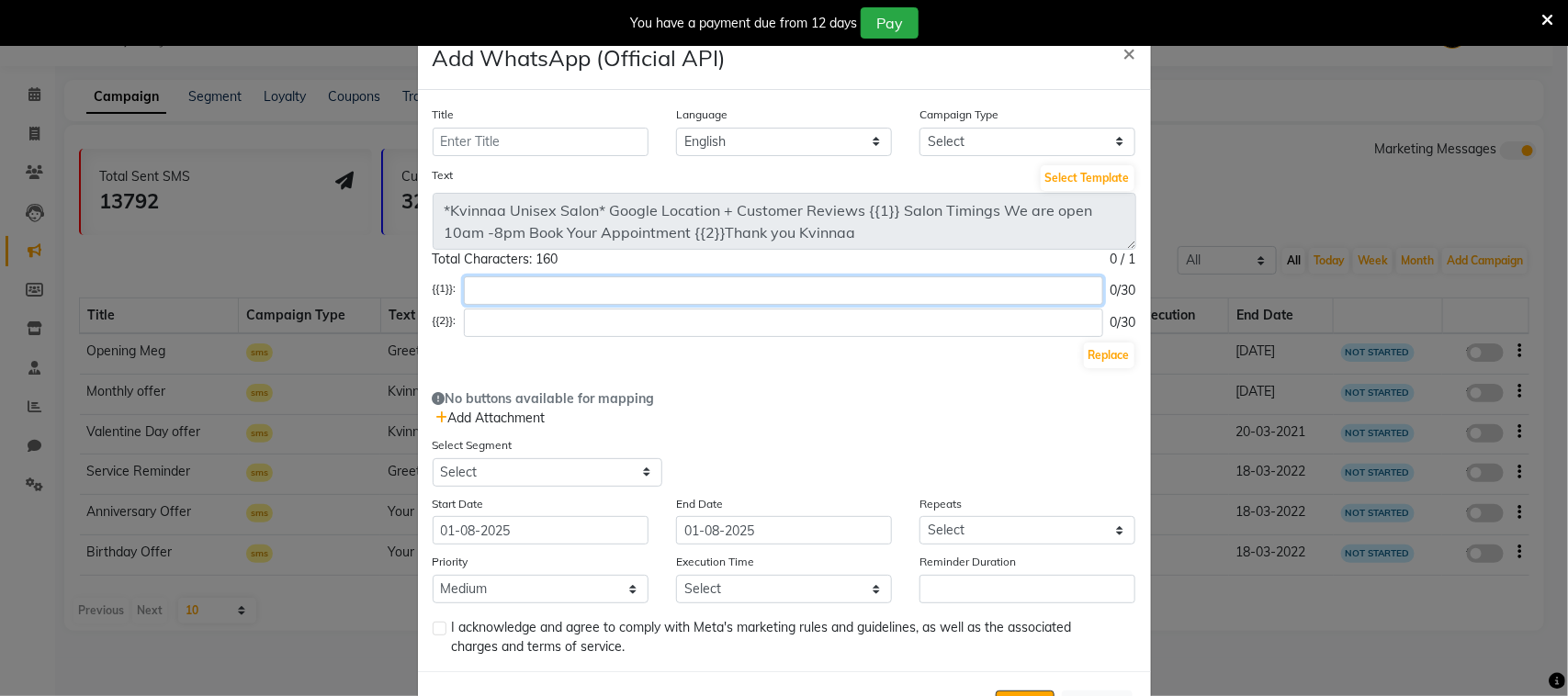 paste on "https://maps.app.goo.gl/z3PE2QEyhmBucD8d6" 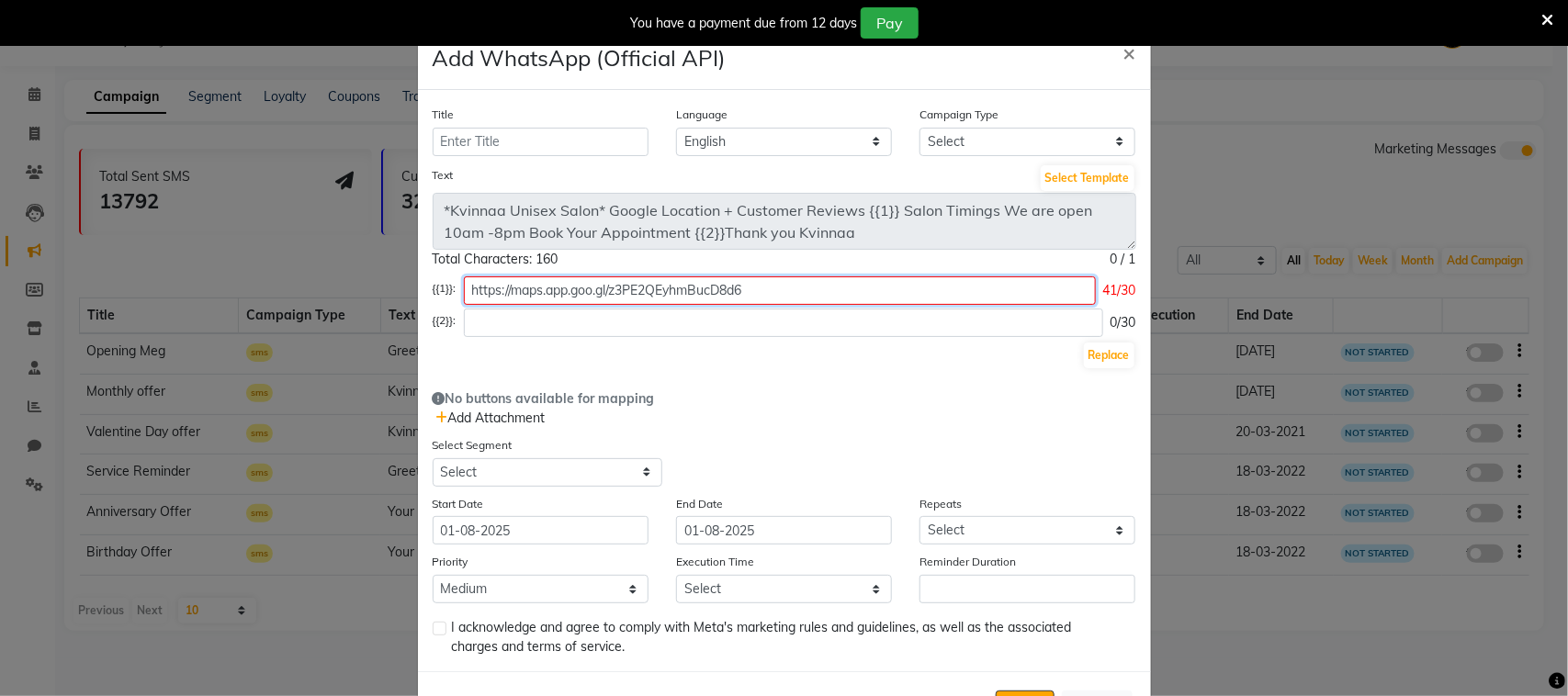 click on "https://maps.app.goo.gl/z3PE2QEyhmBucD8d6" 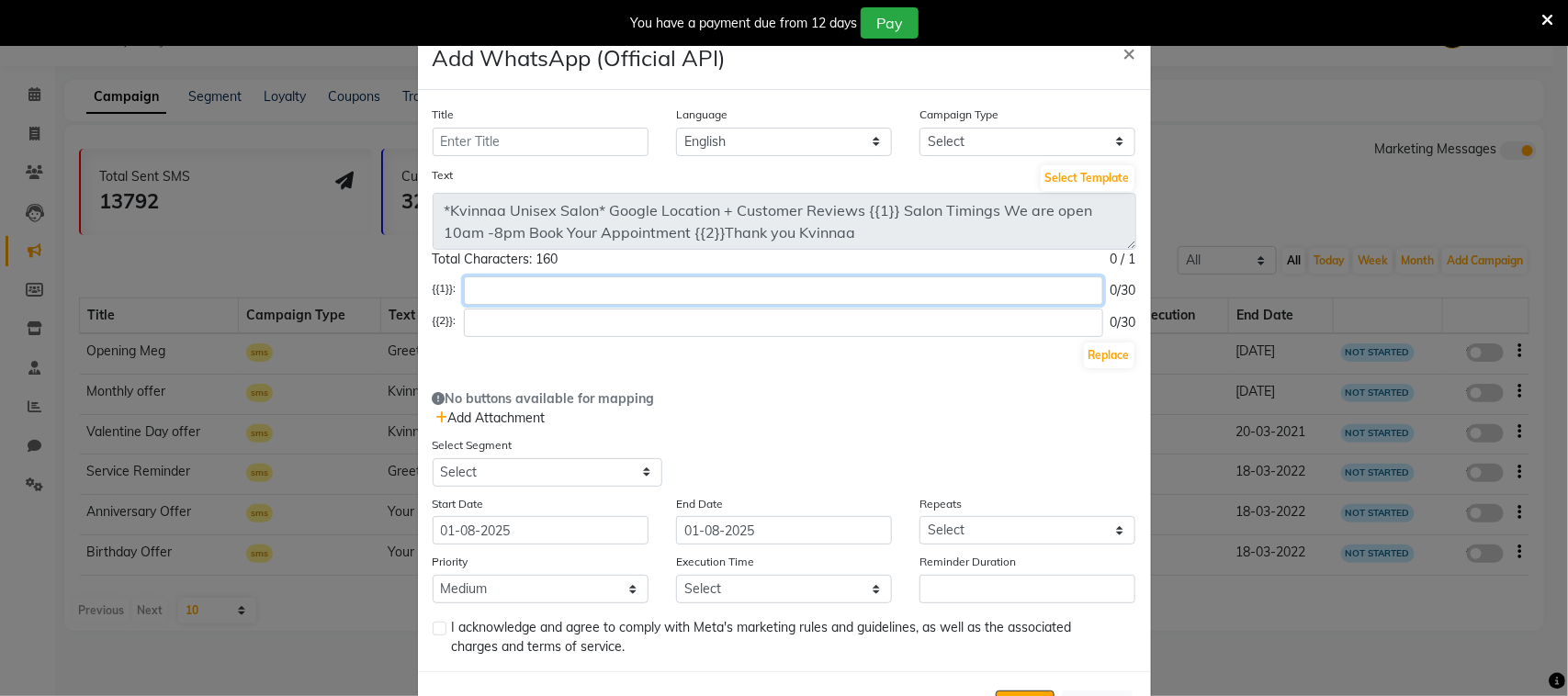 click 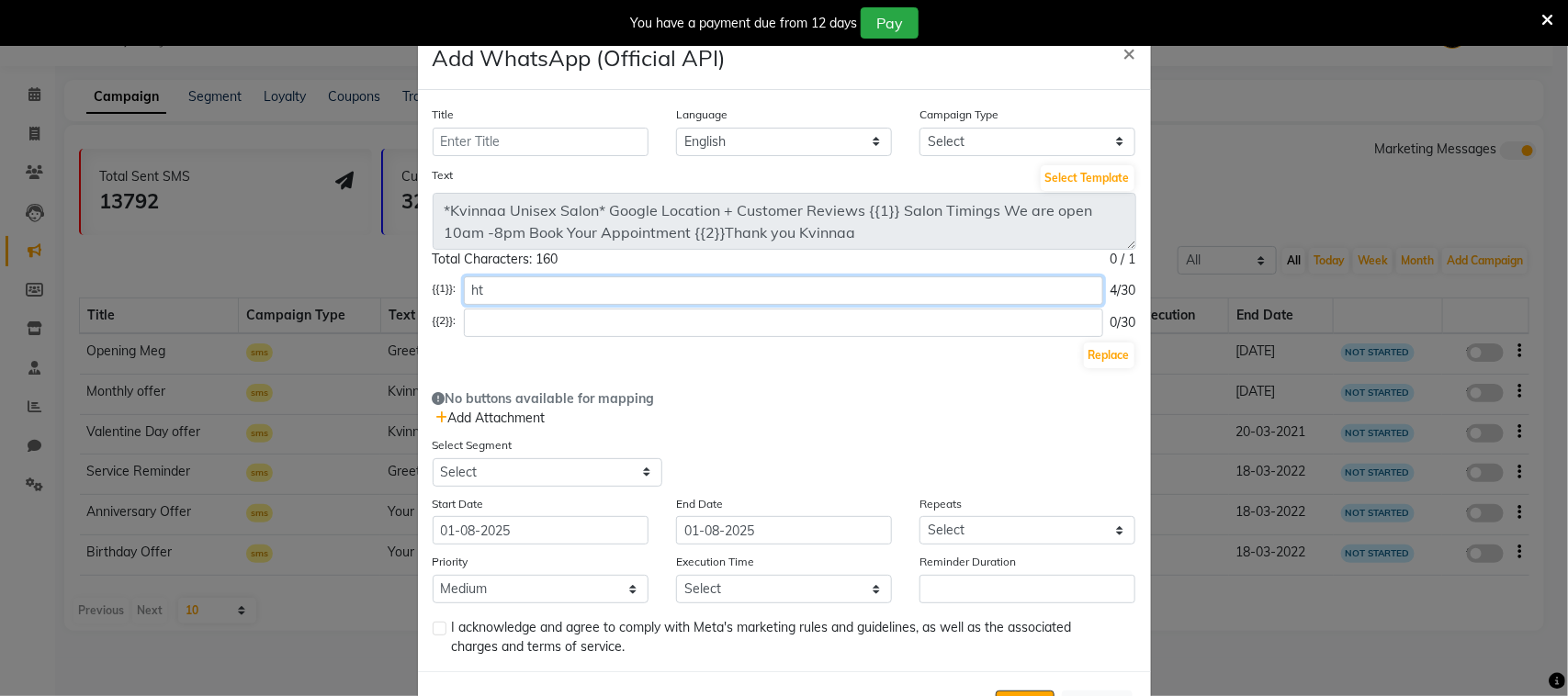 type on "h" 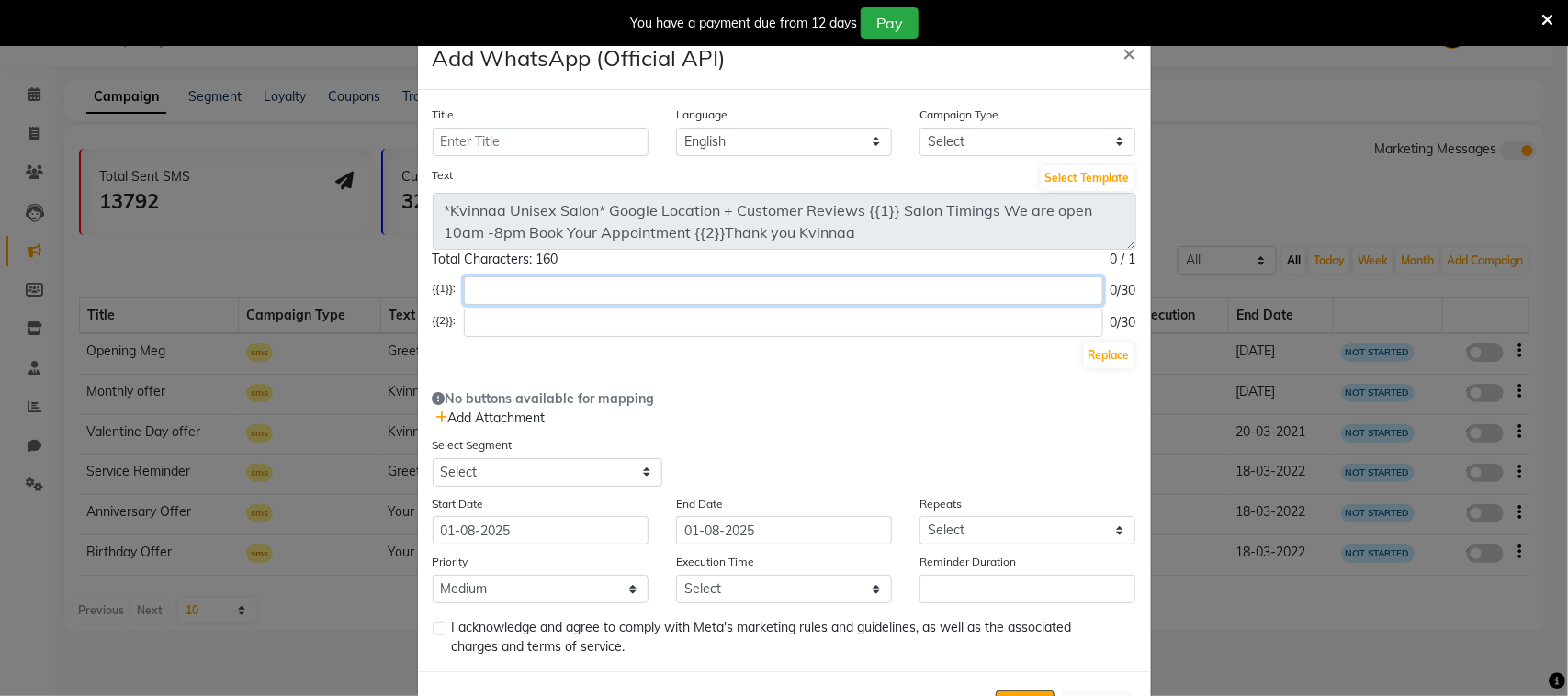 paste on "https://shorturl.at/1m316" 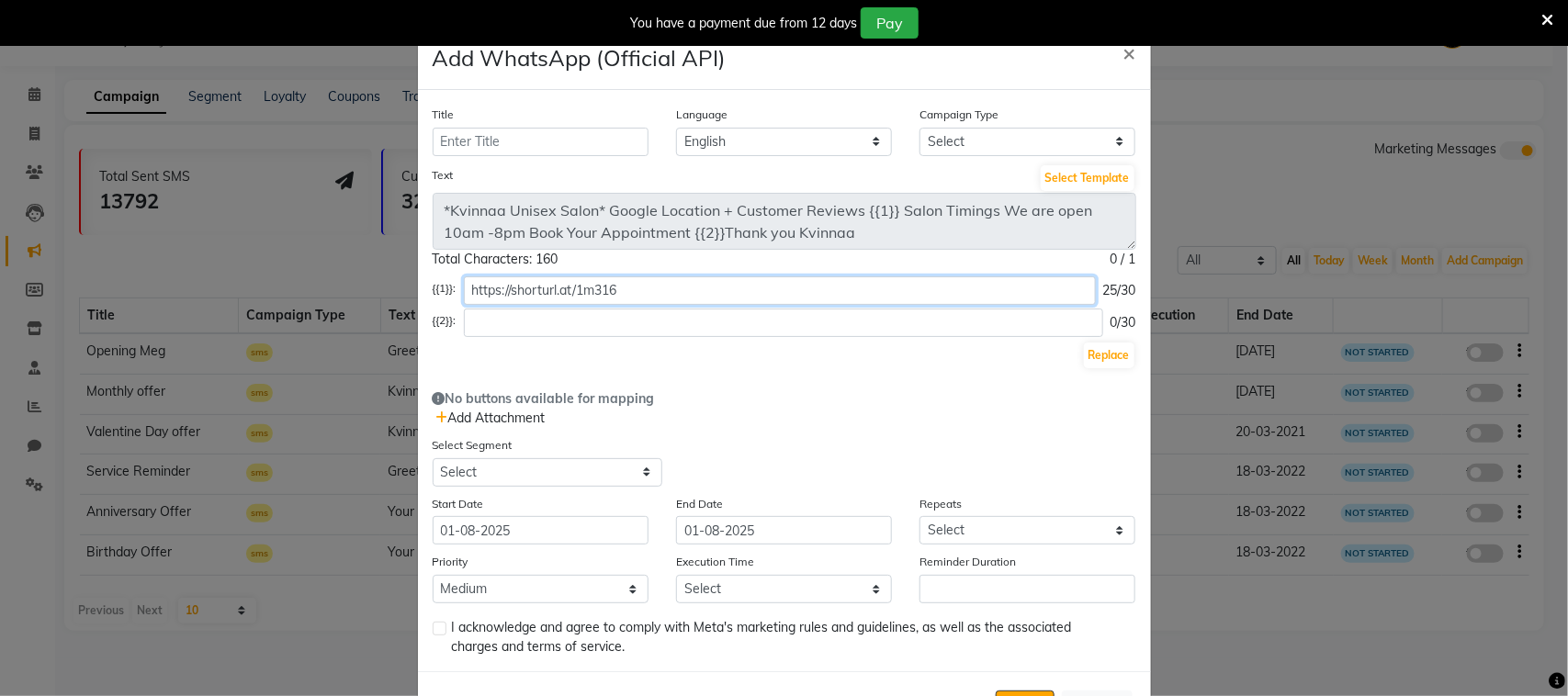 type on "https://shorturl.at/1m316" 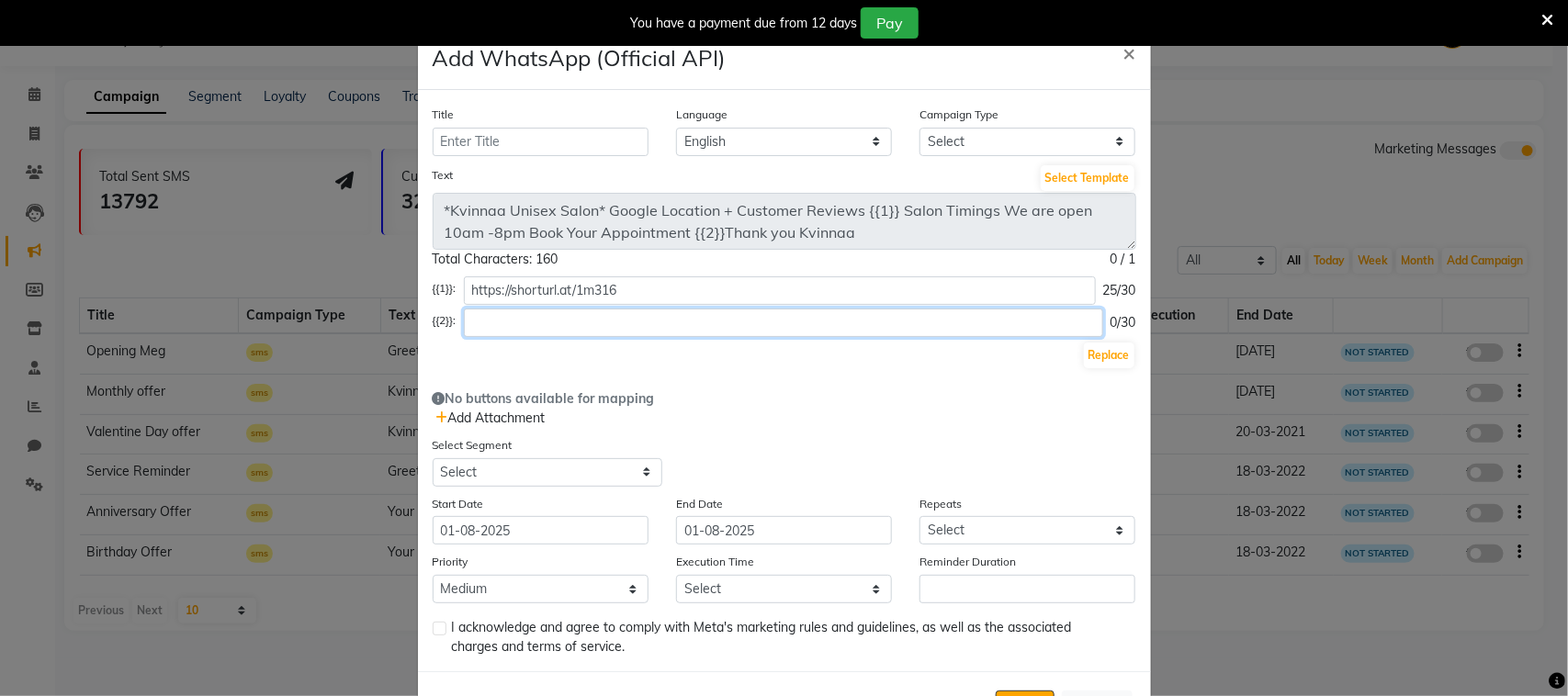 click 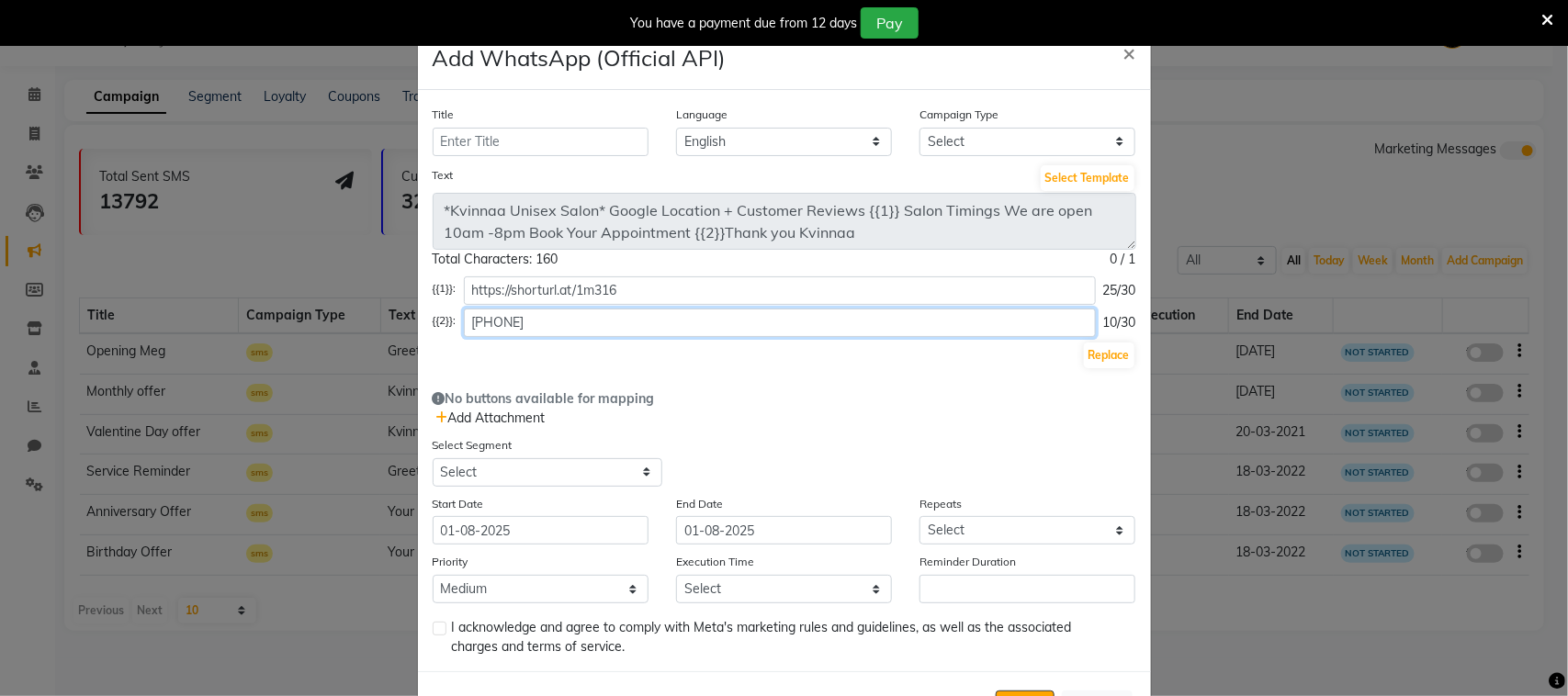 type on "7709353131" 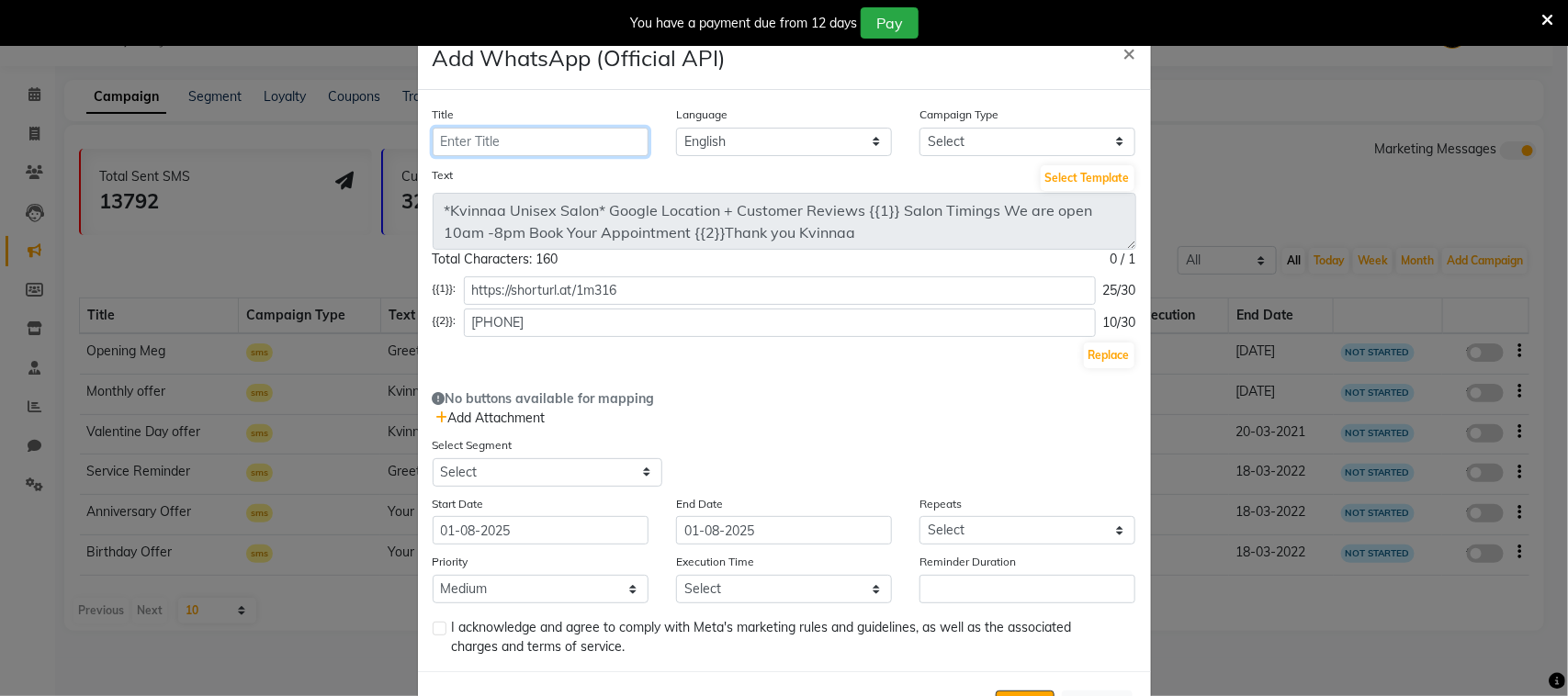 click on "Title" at bounding box center (540, 141) 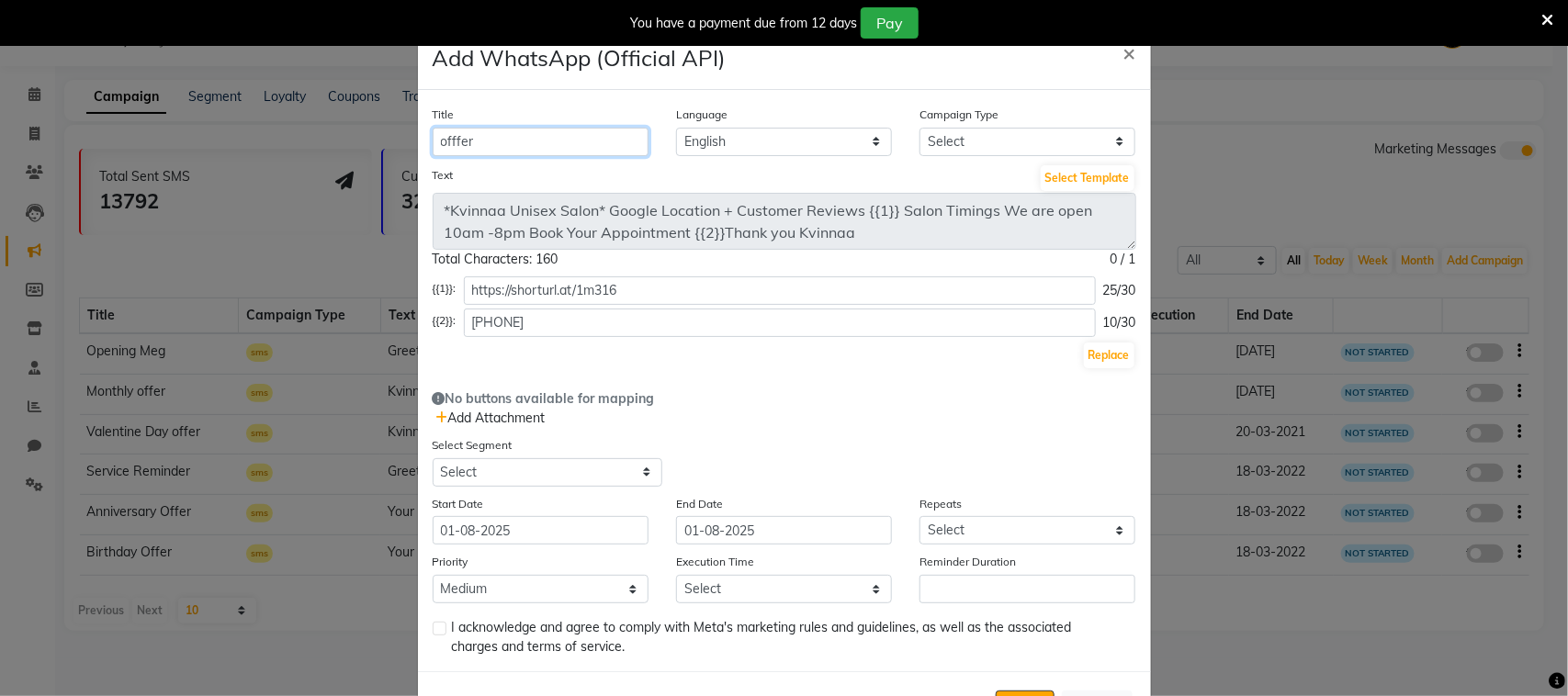type on "offfer" 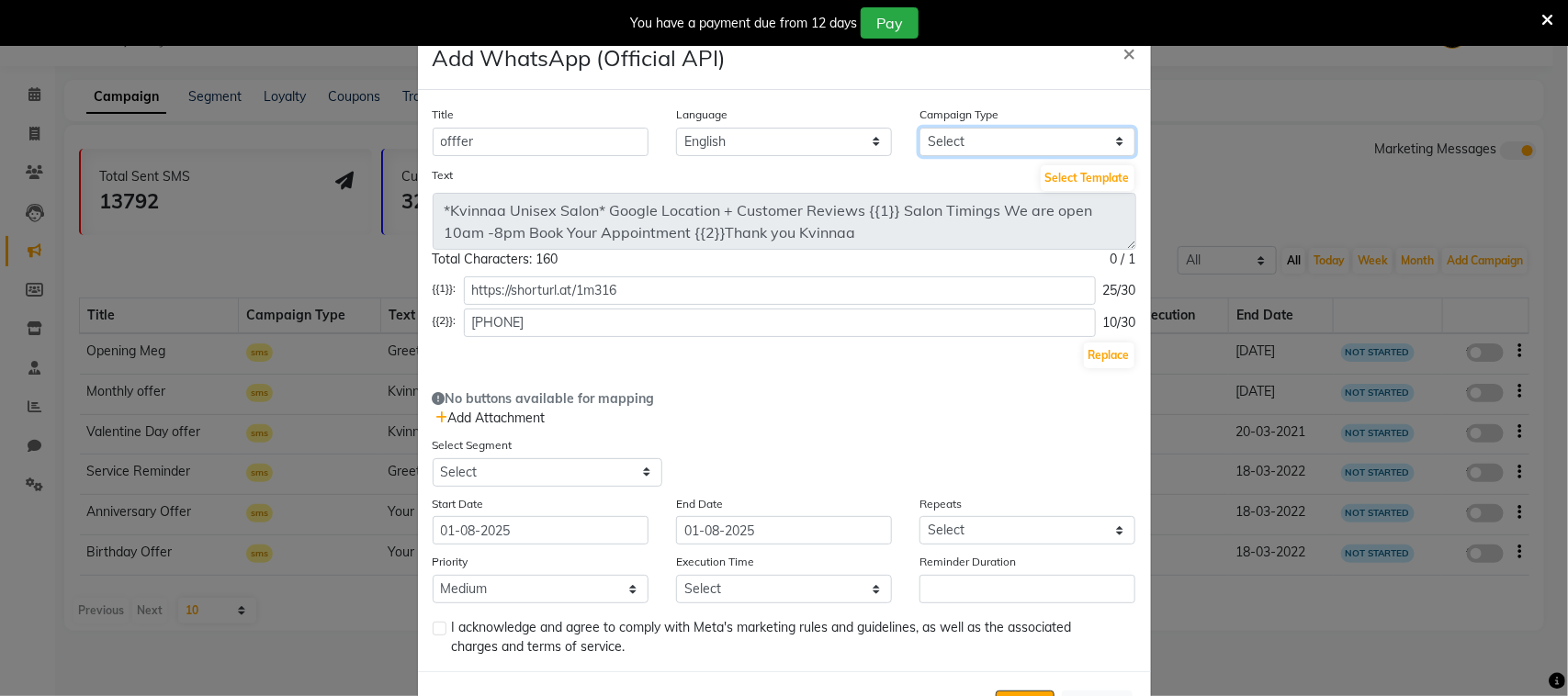 click on "Select Birthday Anniversary Promotional Service reminder" at bounding box center [1027, 141] 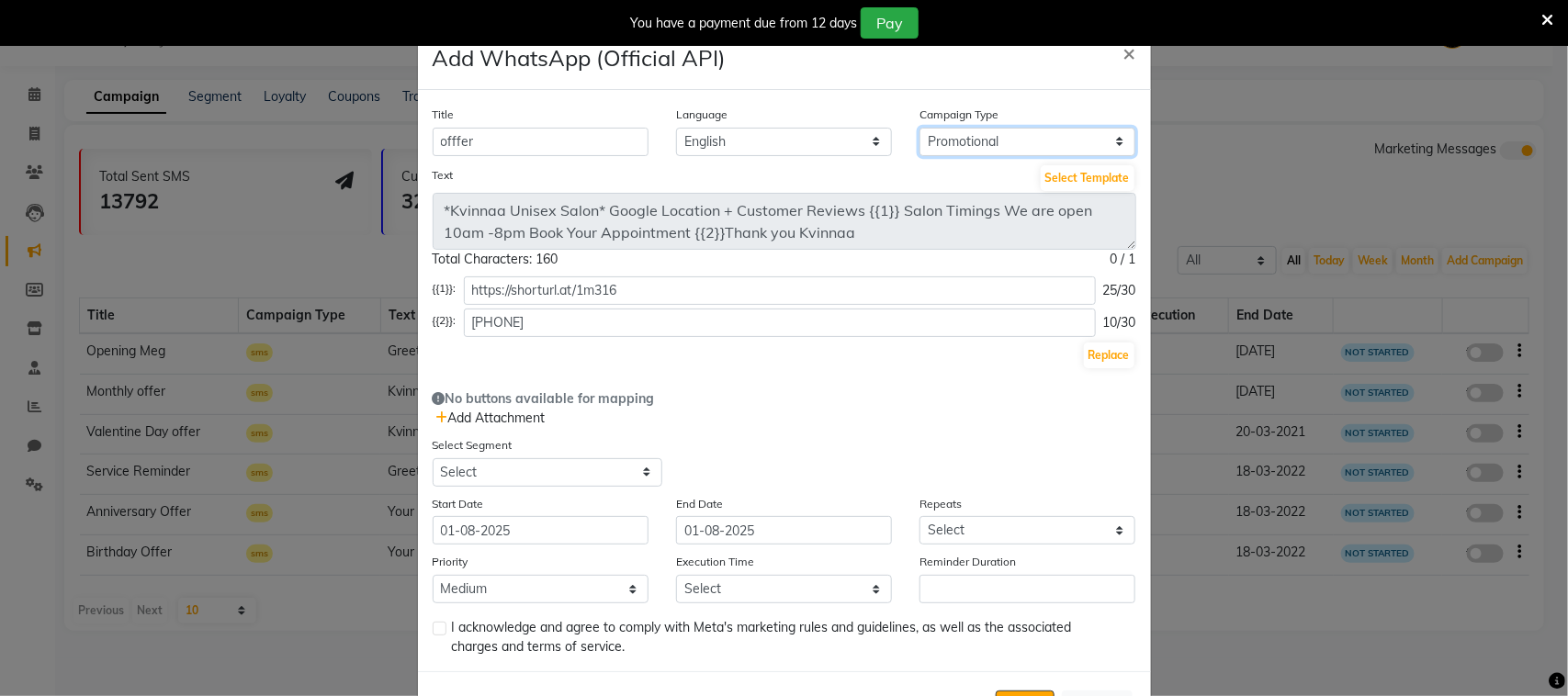 click on "Select Birthday Anniversary Promotional Service reminder" at bounding box center (1027, 141) 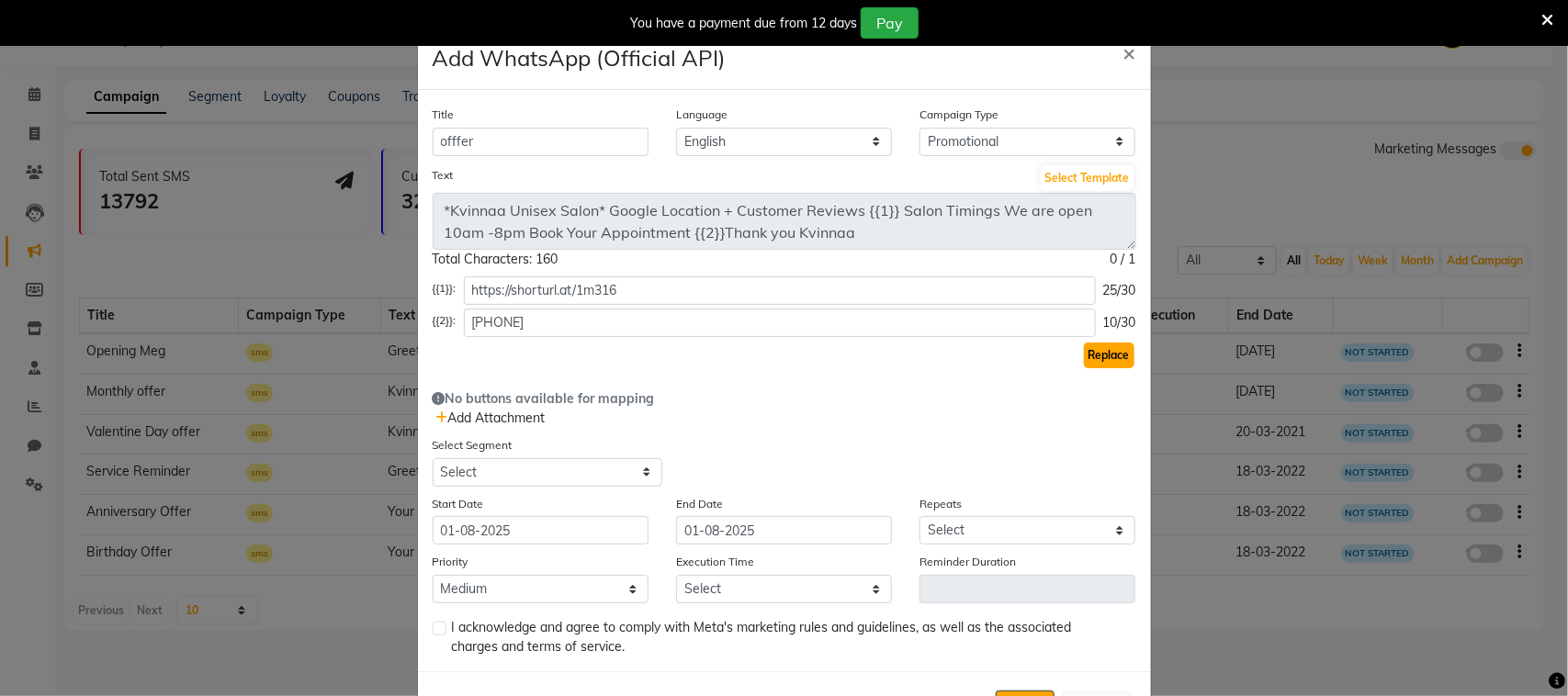 click on "Replace" 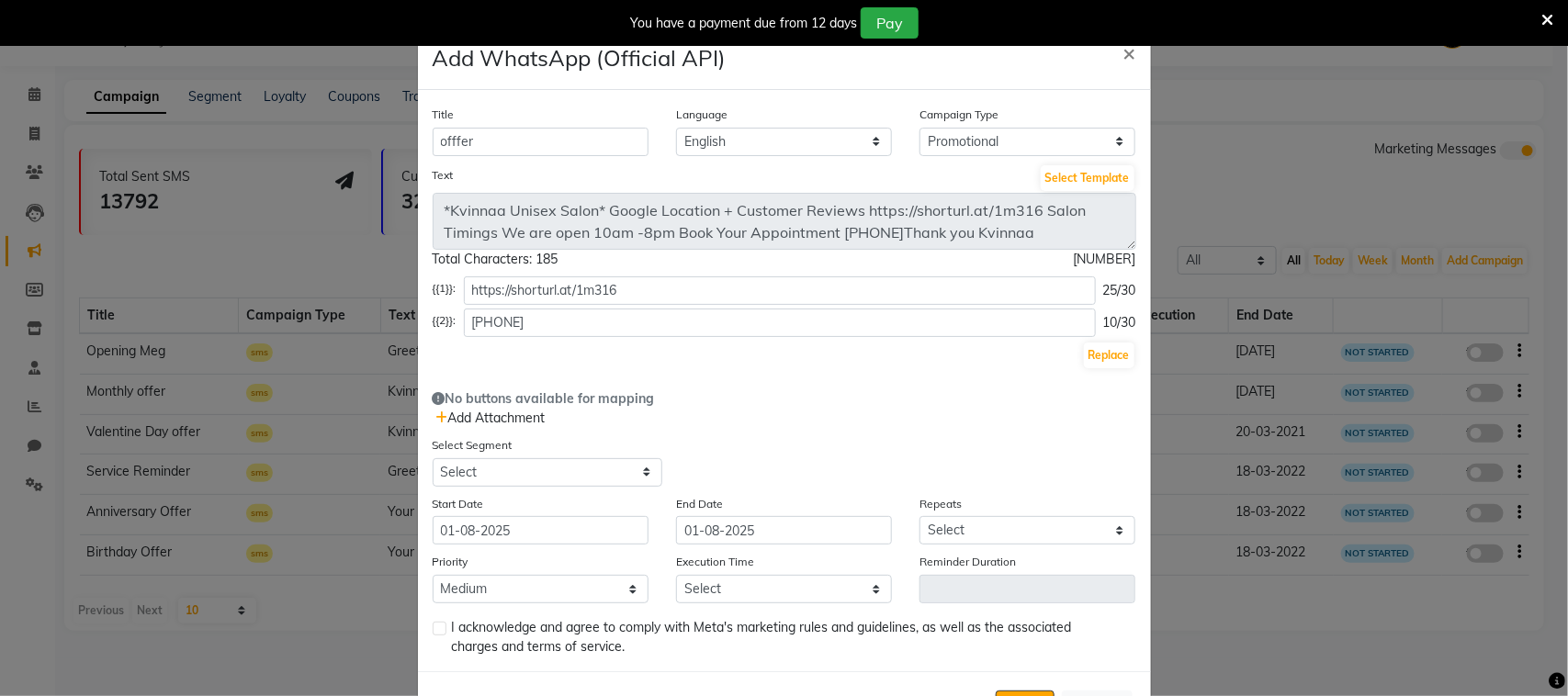 click 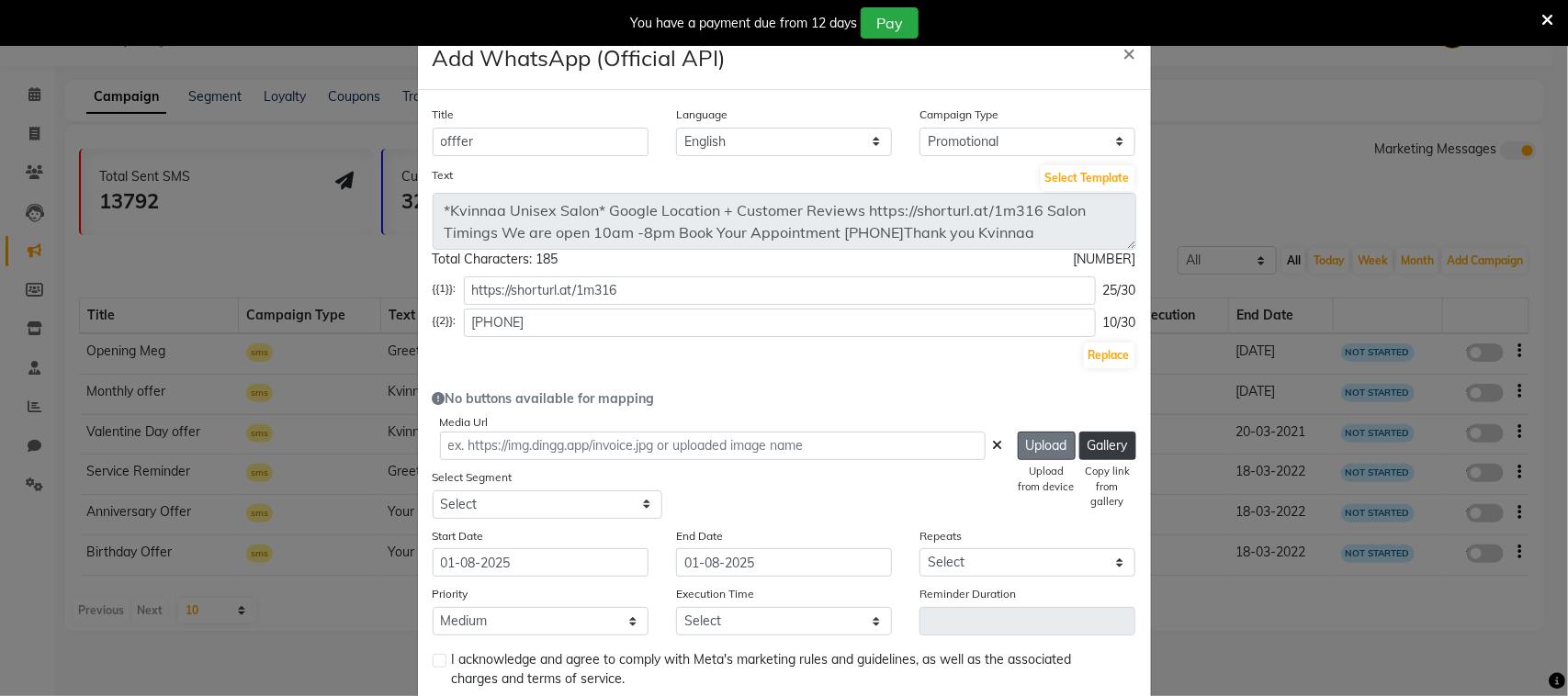 click on "Upload" 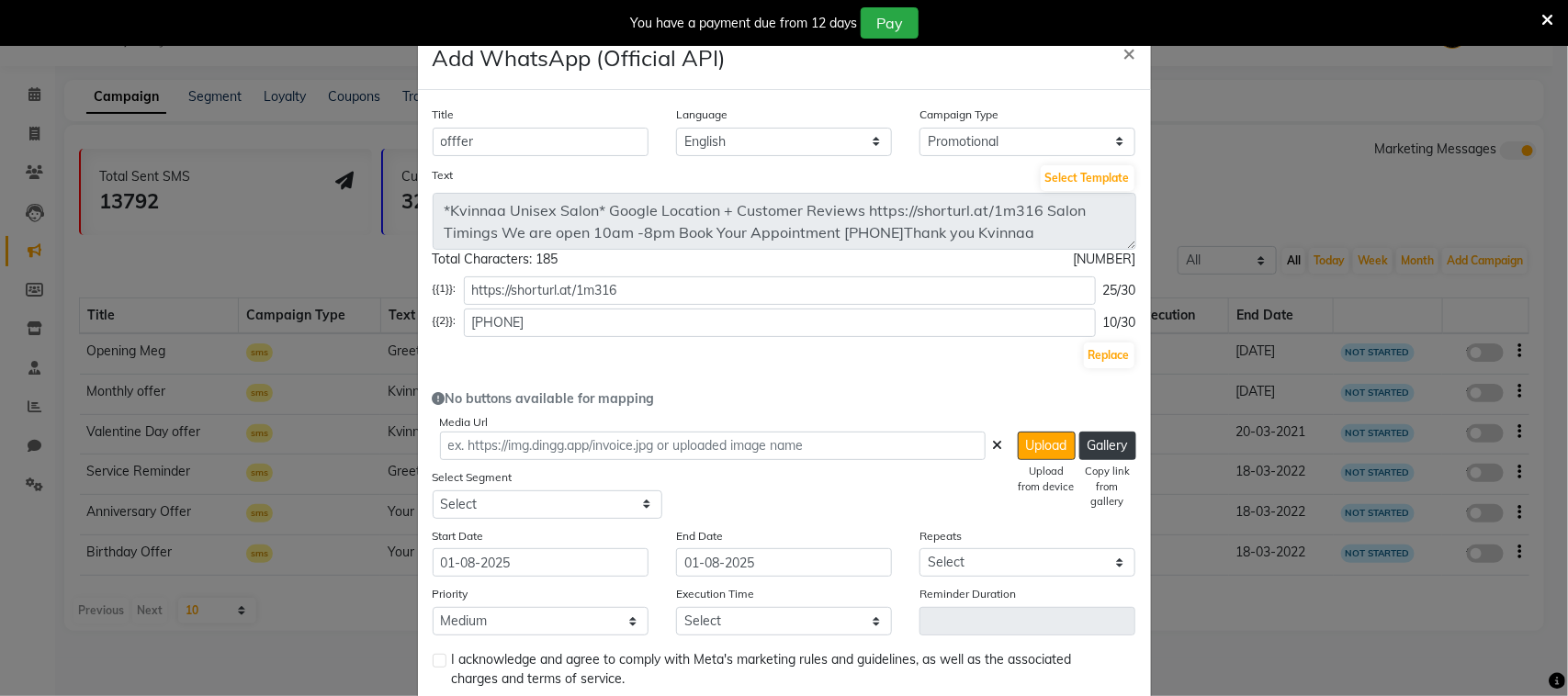 click at bounding box center (1547, 20) 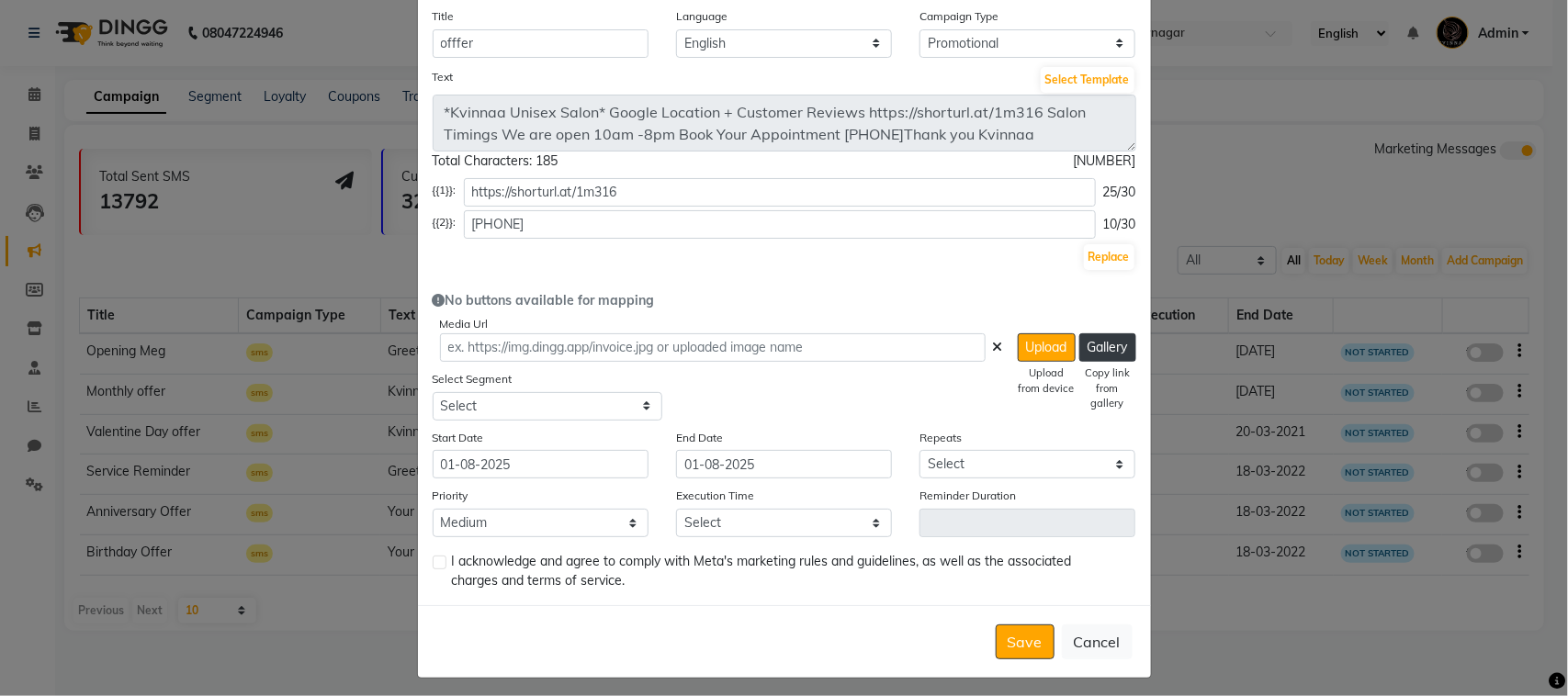 scroll, scrollTop: 99, scrollLeft: 0, axis: vertical 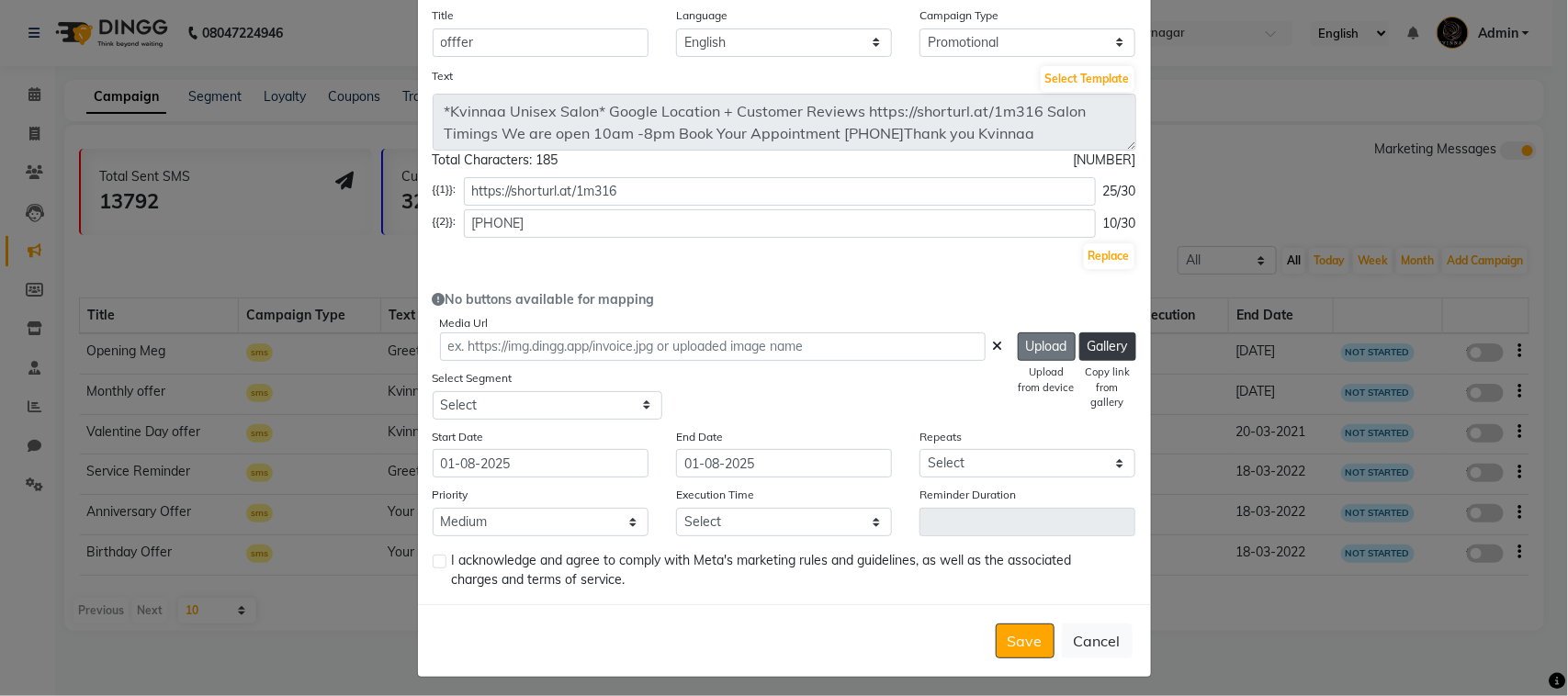 click on "Upload" 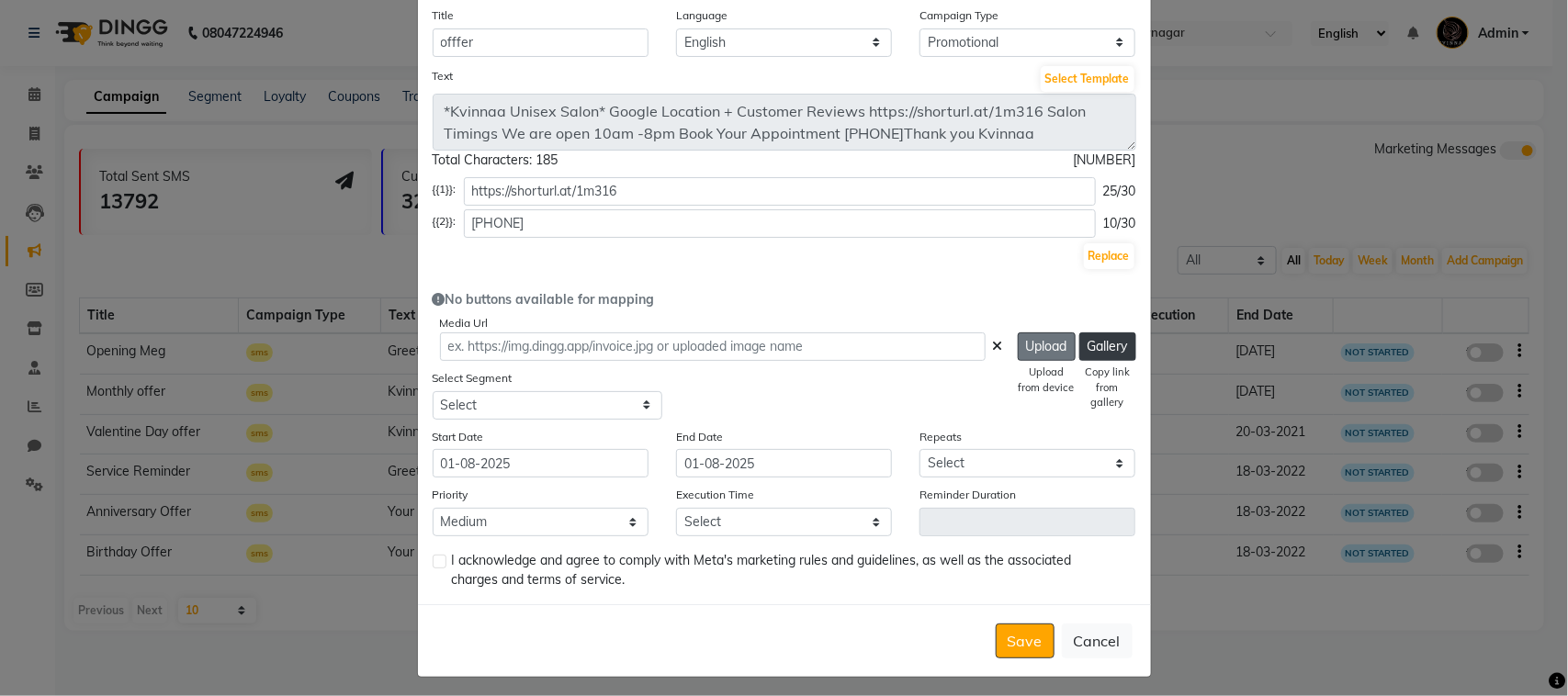 click on "Title offfer Language English Campaign Type Select Birthday Anniversary Promotional Service reminder Text Select Template *Kvinnaa Unisex‎ Salon* Google‎‎ Location‎‎ +‎ Customer‎ Reviews https://shorturl.at/1m316 Salon Timings We‎ are‎ open 10am‎ -8pm Book‎ Your Appointment 7709353131Thank‎ you‎ ‎Kvinnaa‎‎ Total Characters: 185  121 / 2  {{1}}: https://shorturl.at/1m316 25/30 {{2}}: 7709353131 10/30 Replace  No buttons available for mapping  Media Url  Upload   Upload from device   Gallery   Copy link from gallery  Select Segment Select All Customers All Male Customer All Female Customer All Members All Customers Visited in last 30 days All Customers Visited in last 60 days but not in last 30 days Inactive/Lost Customers High Ticket Customers Low Ticket Customers Frequent Customers Regular Customers New Customers All Customers with Valid Birthdays All Customers with Valid Anniversary All Customer Visited in 2020 Hair Cut & Beard Keratin Customer Active Client Birthday in 60 day" 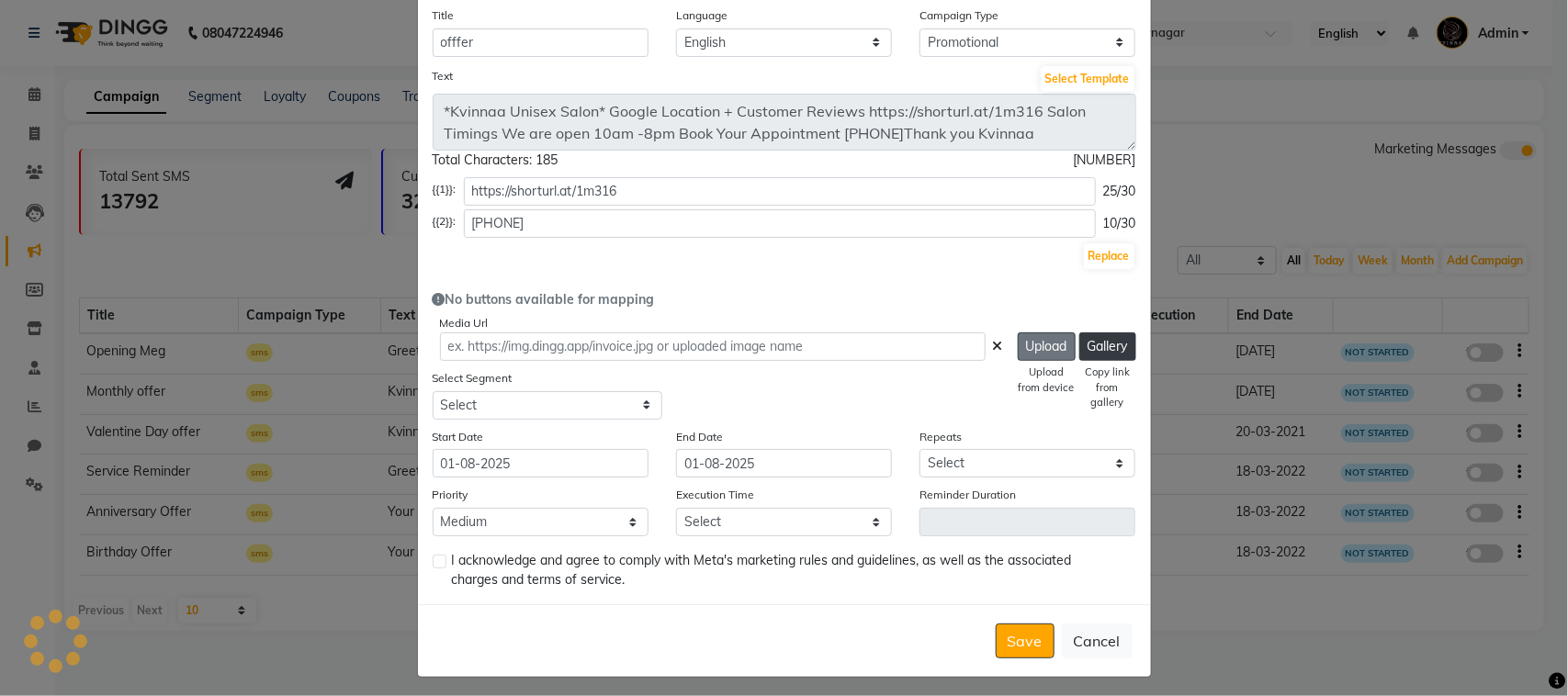 click on "Upload" 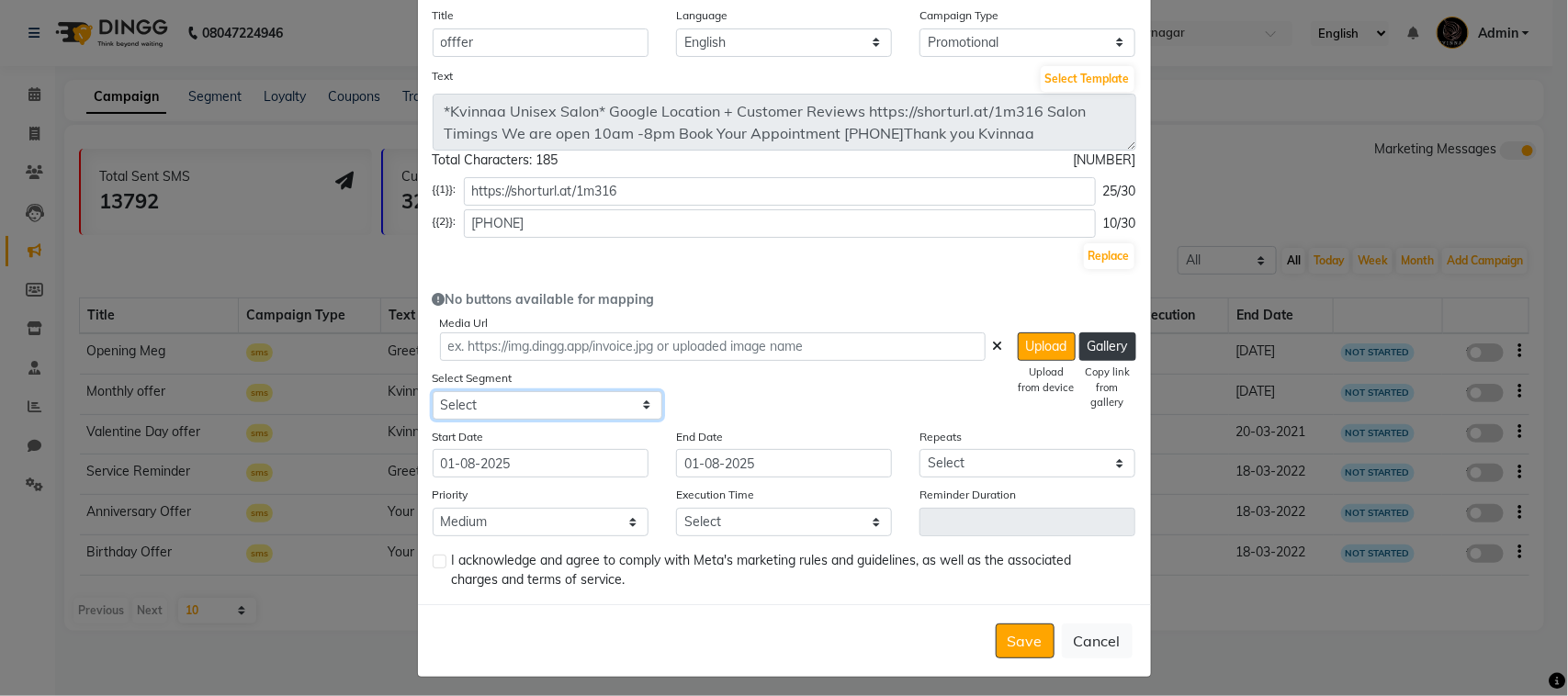 click on "Select All Customers All Male Customer All Female Customer All Members All Customers Visited in last 30 days All Customers Visited in last 60 days but not in last 30 days Inactive/Lost Customers High Ticket Customers Low Ticket Customers Frequent Customers Regular Customers New Customers All Customers with Valid Birthdays All Customers with Valid Anniversary All Customer Visited in 2020 Hair Cut & Beard Keratin Customer Active Client Visit in last 180 days BIRTHDAY THIS MONTH Birthday in 60 day" at bounding box center [547, 405] 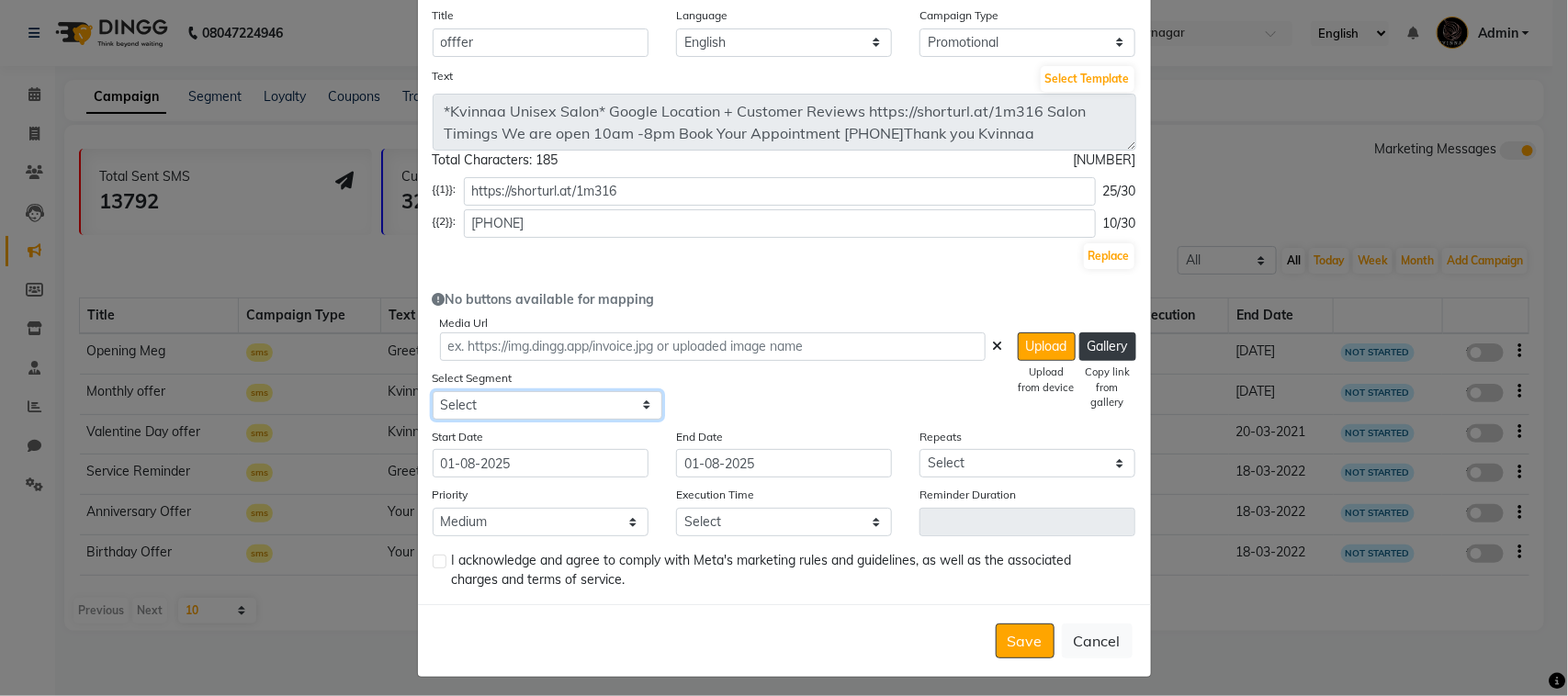 select on "3025" 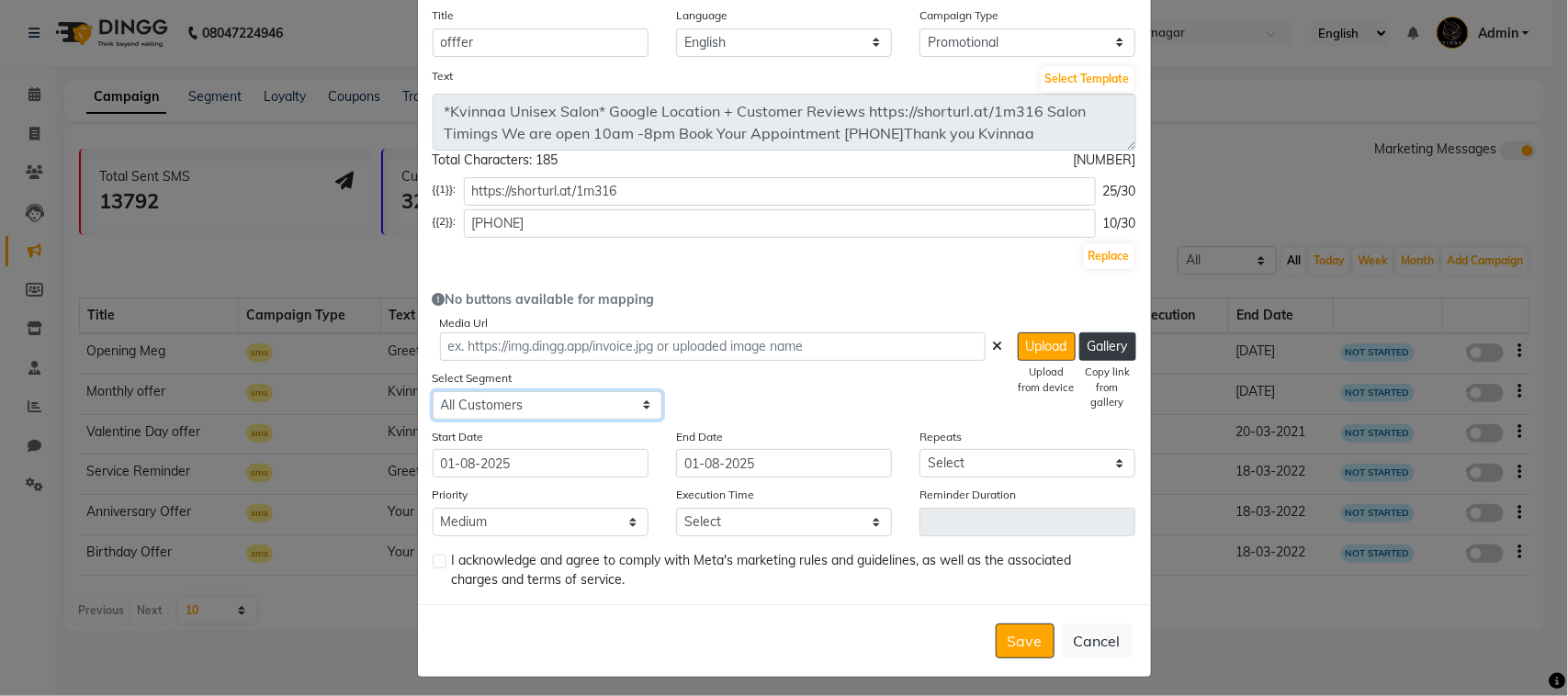 click on "Select All Customers All Male Customer All Female Customer All Members All Customers Visited in last 30 days All Customers Visited in last 60 days but not in last 30 days Inactive/Lost Customers High Ticket Customers Low Ticket Customers Frequent Customers Regular Customers New Customers All Customers with Valid Birthdays All Customers with Valid Anniversary All Customer Visited in 2020 Hair Cut & Beard Keratin Customer Active Client Visit in last 180 days BIRTHDAY THIS MONTH Birthday in 60 day" at bounding box center (547, 405) 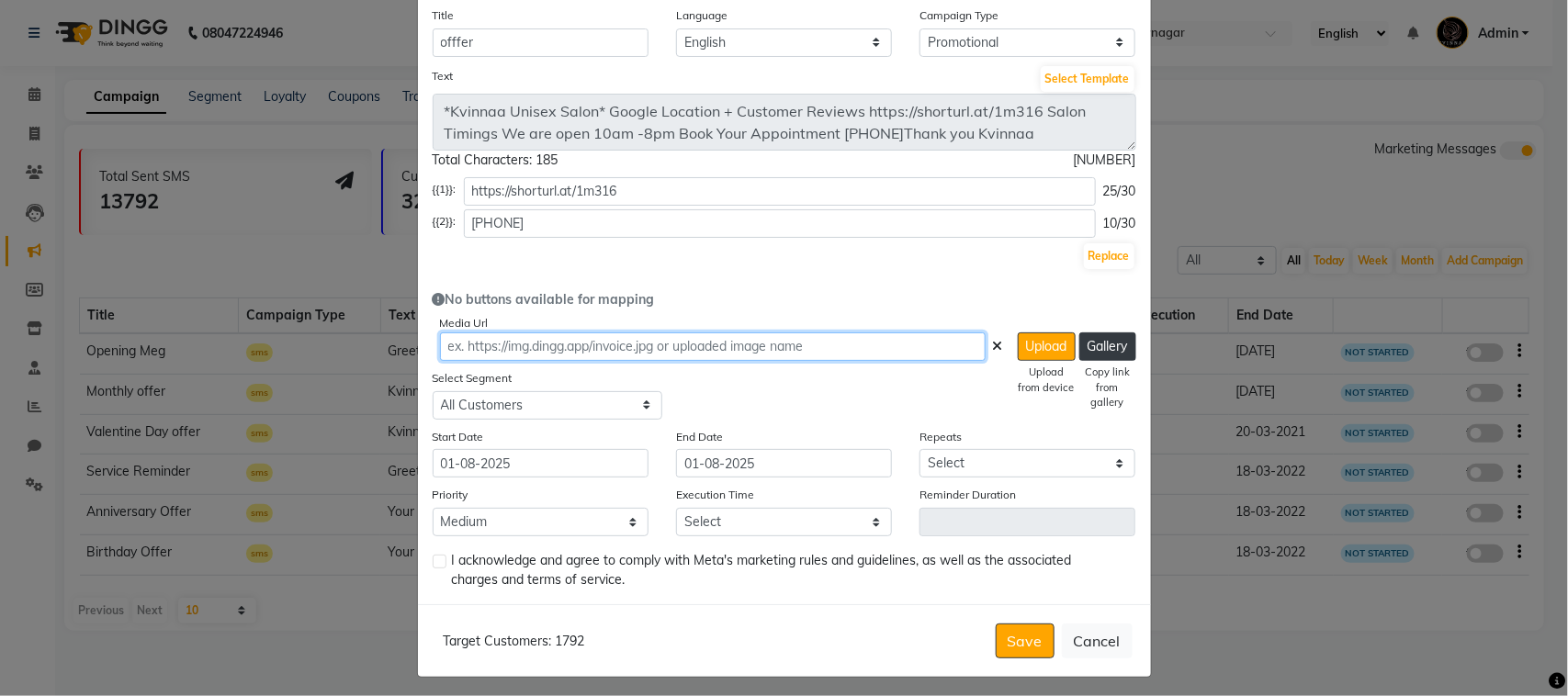 click 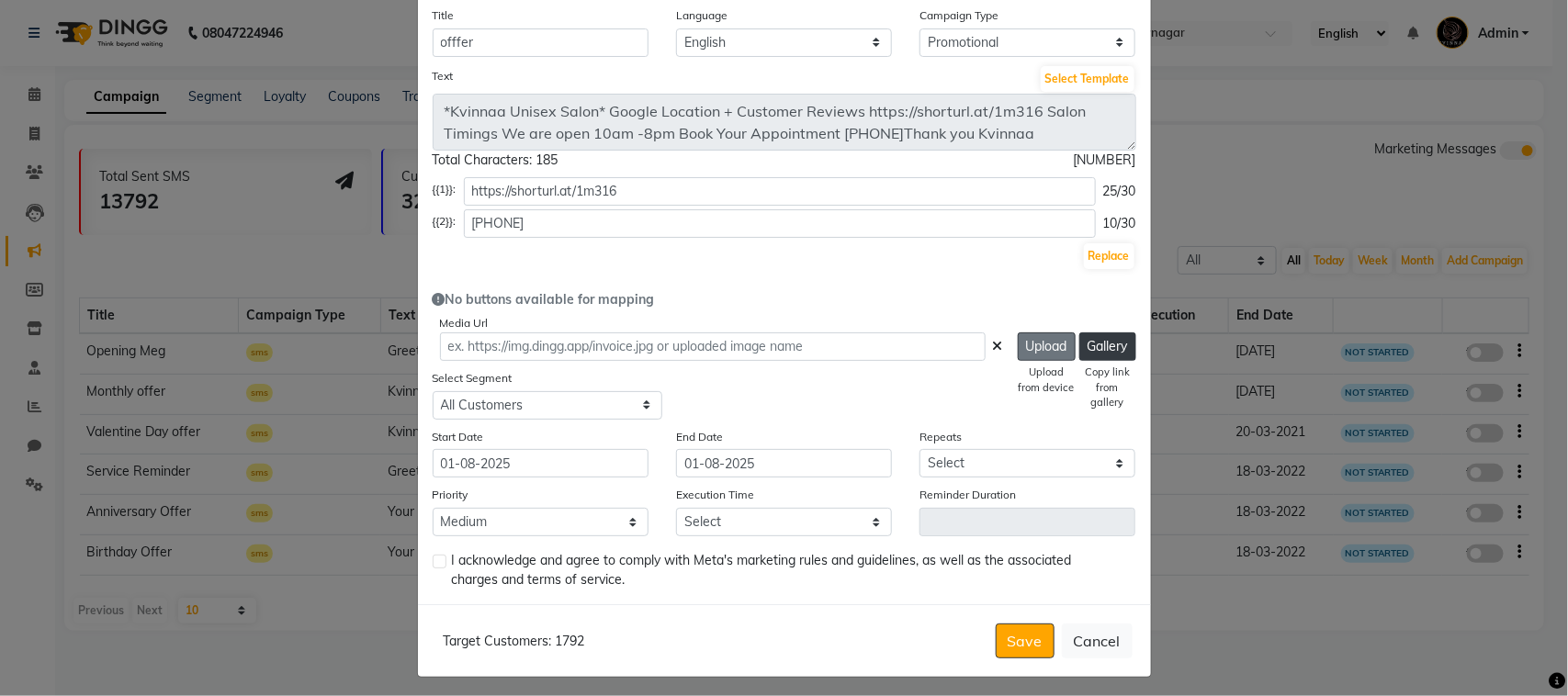 click on "Upload" 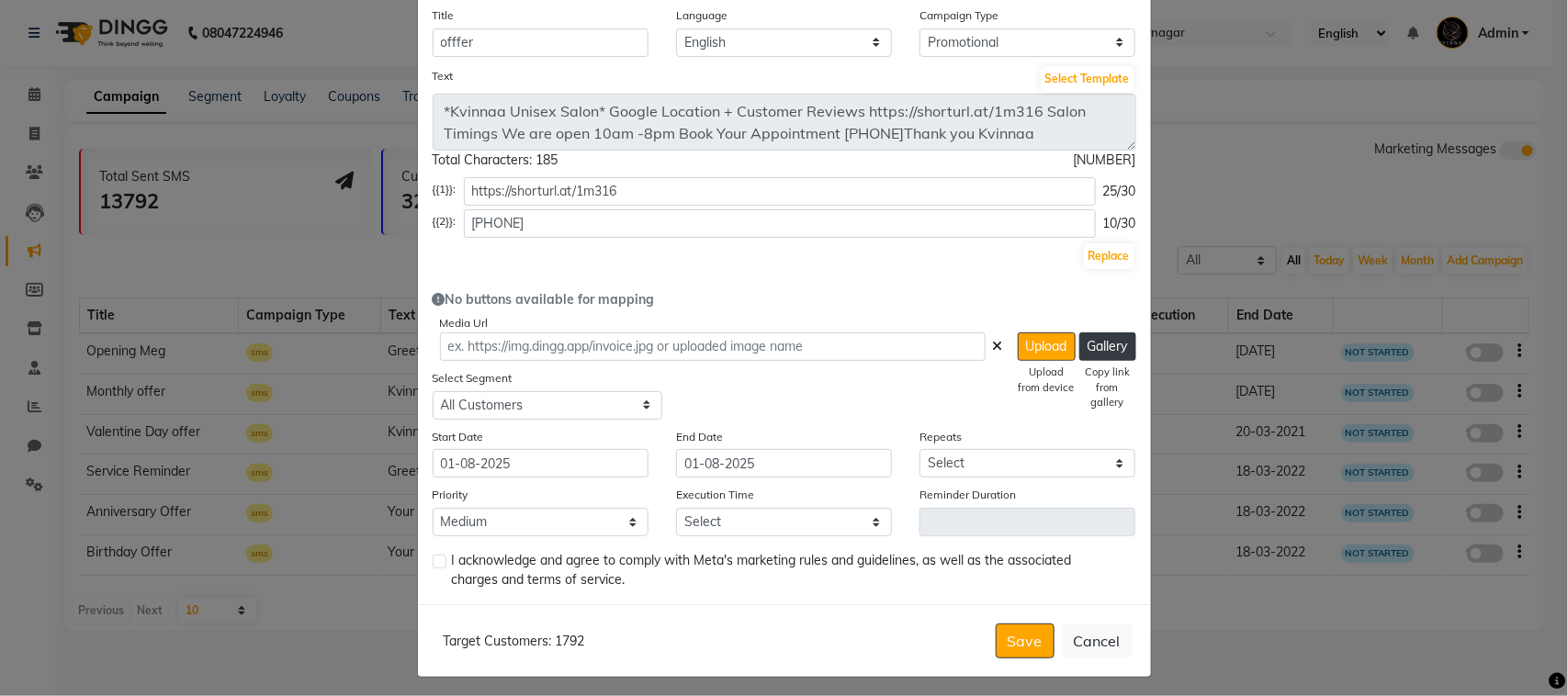 type 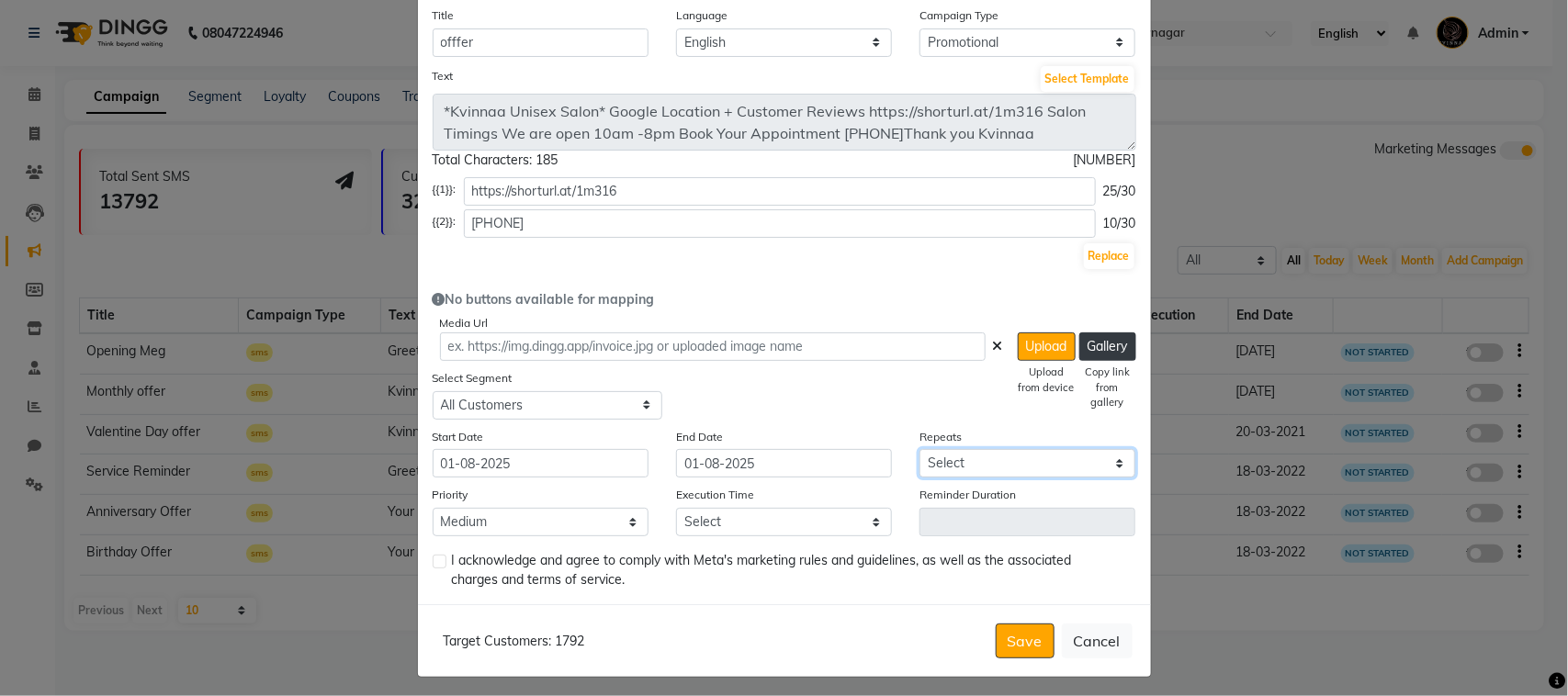 click on "Select Once Daily Alternate Day Weekly Monthly Yearly" at bounding box center (1027, 463) 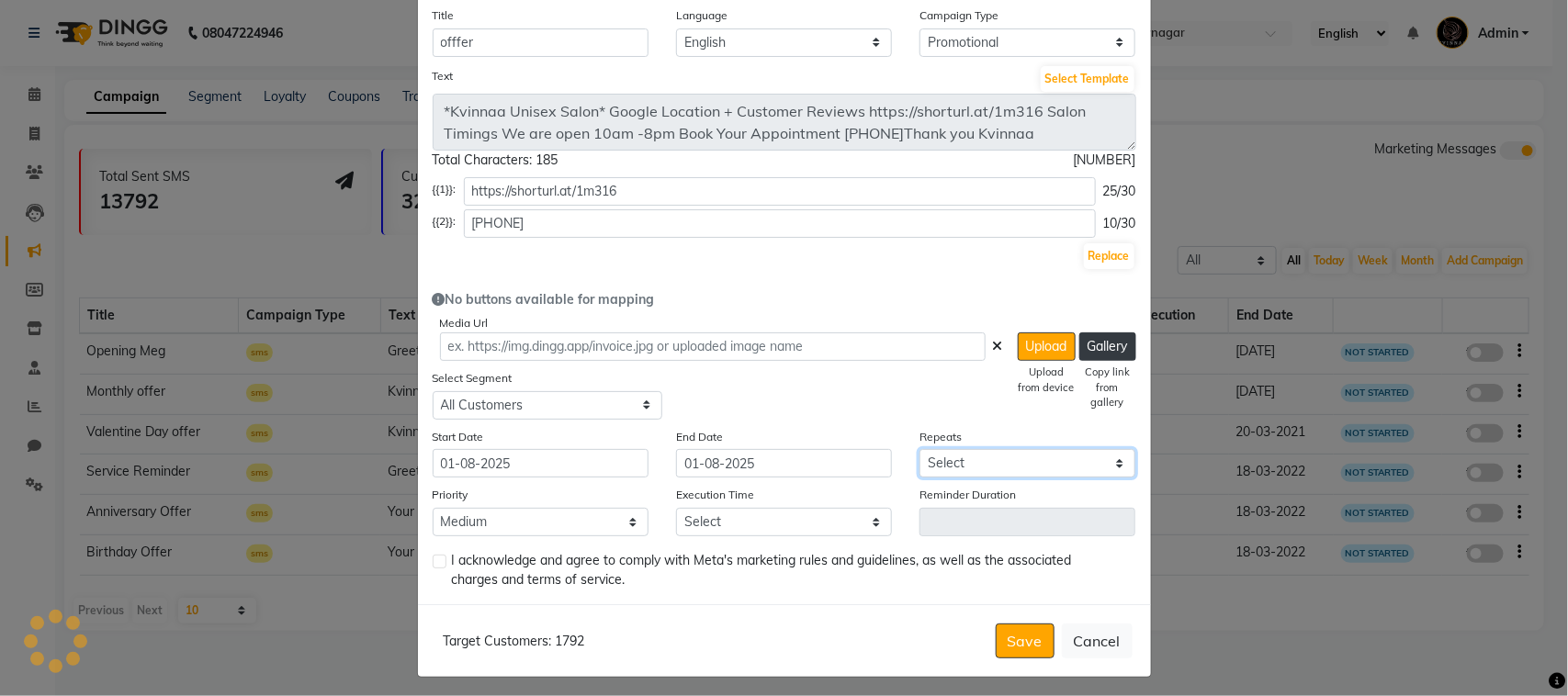 select on "1" 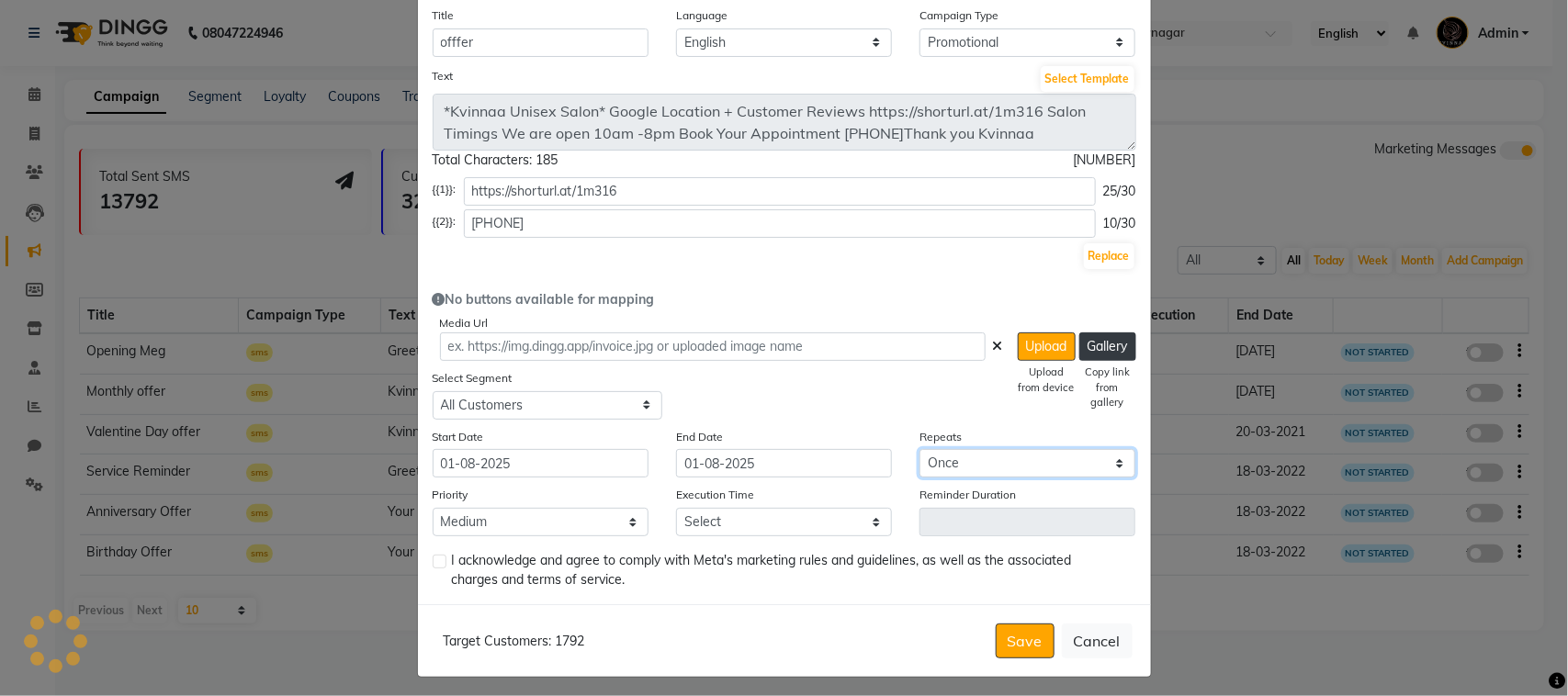 click on "Select Once Daily Alternate Day Weekly Monthly Yearly" at bounding box center (1027, 463) 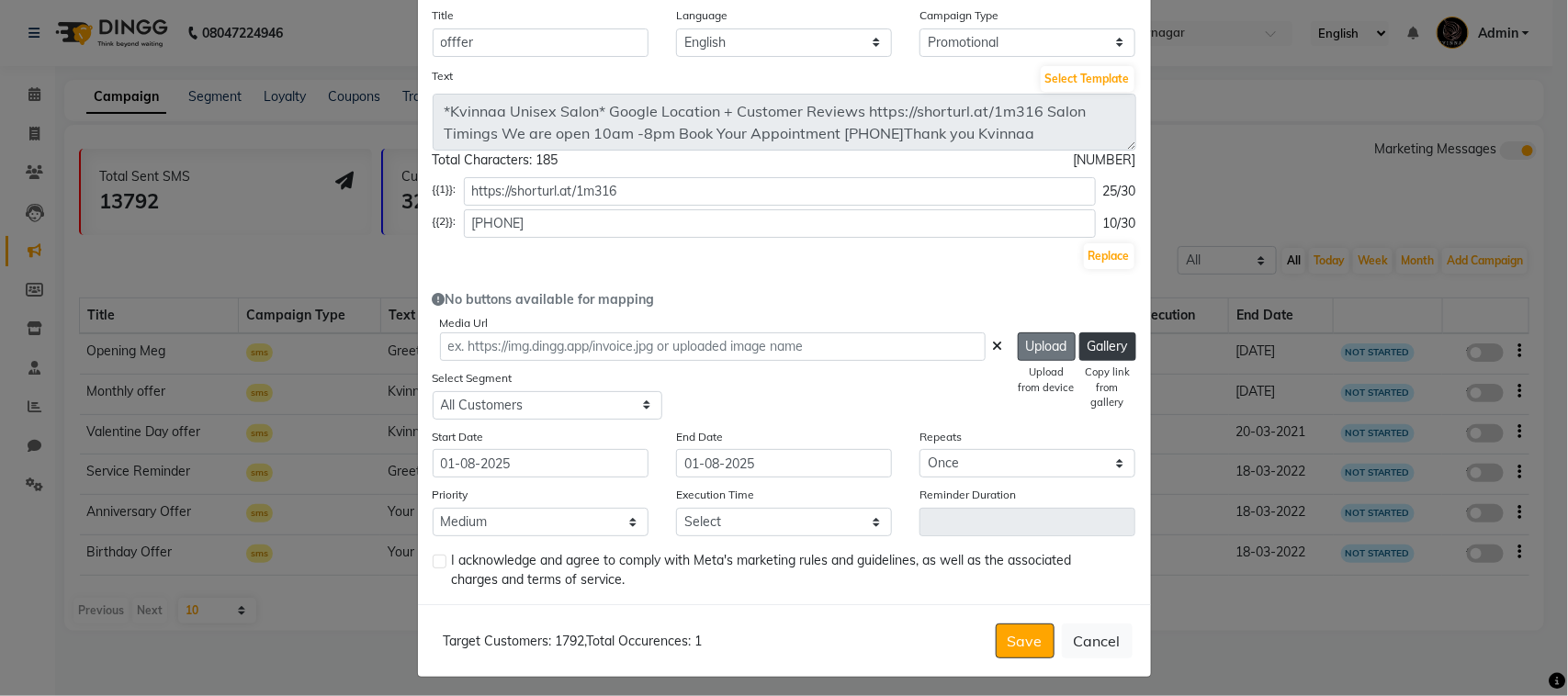 click on "Upload" 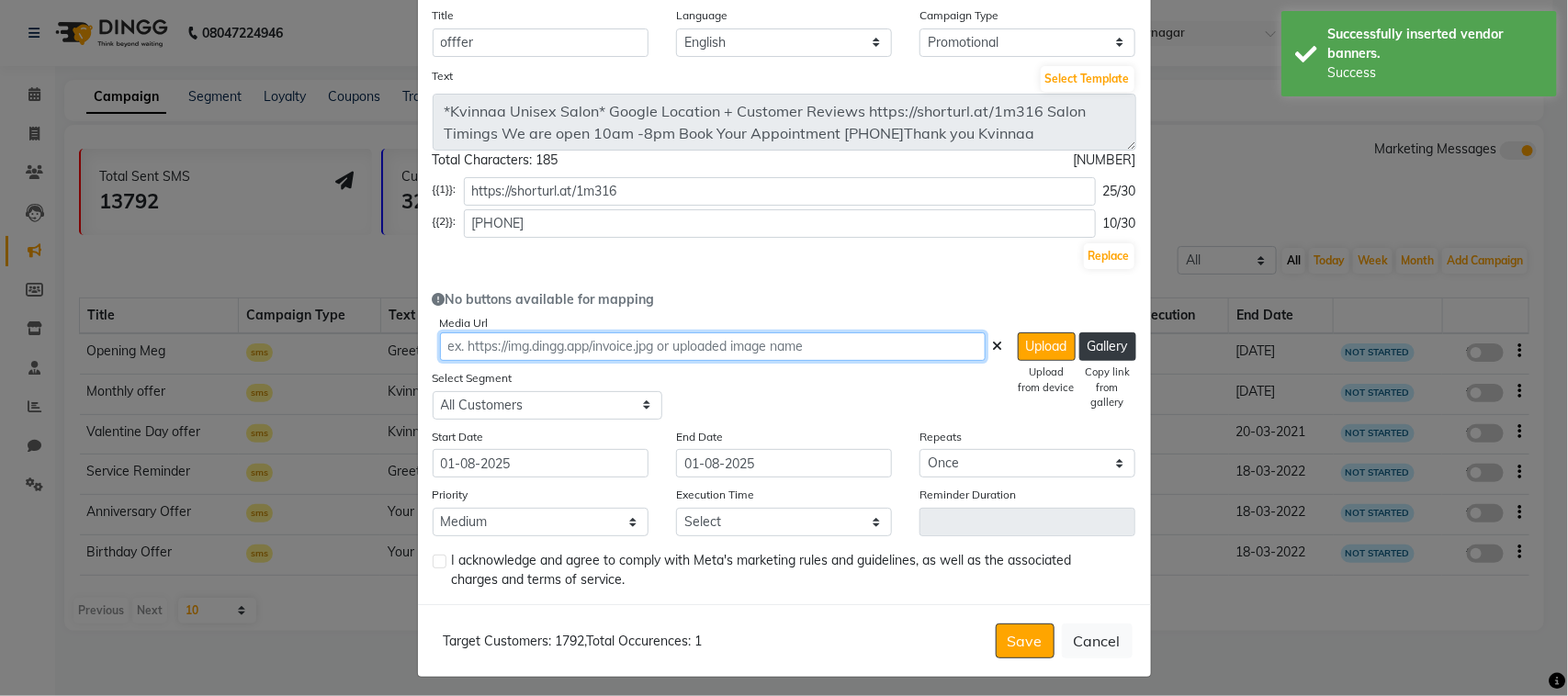 click 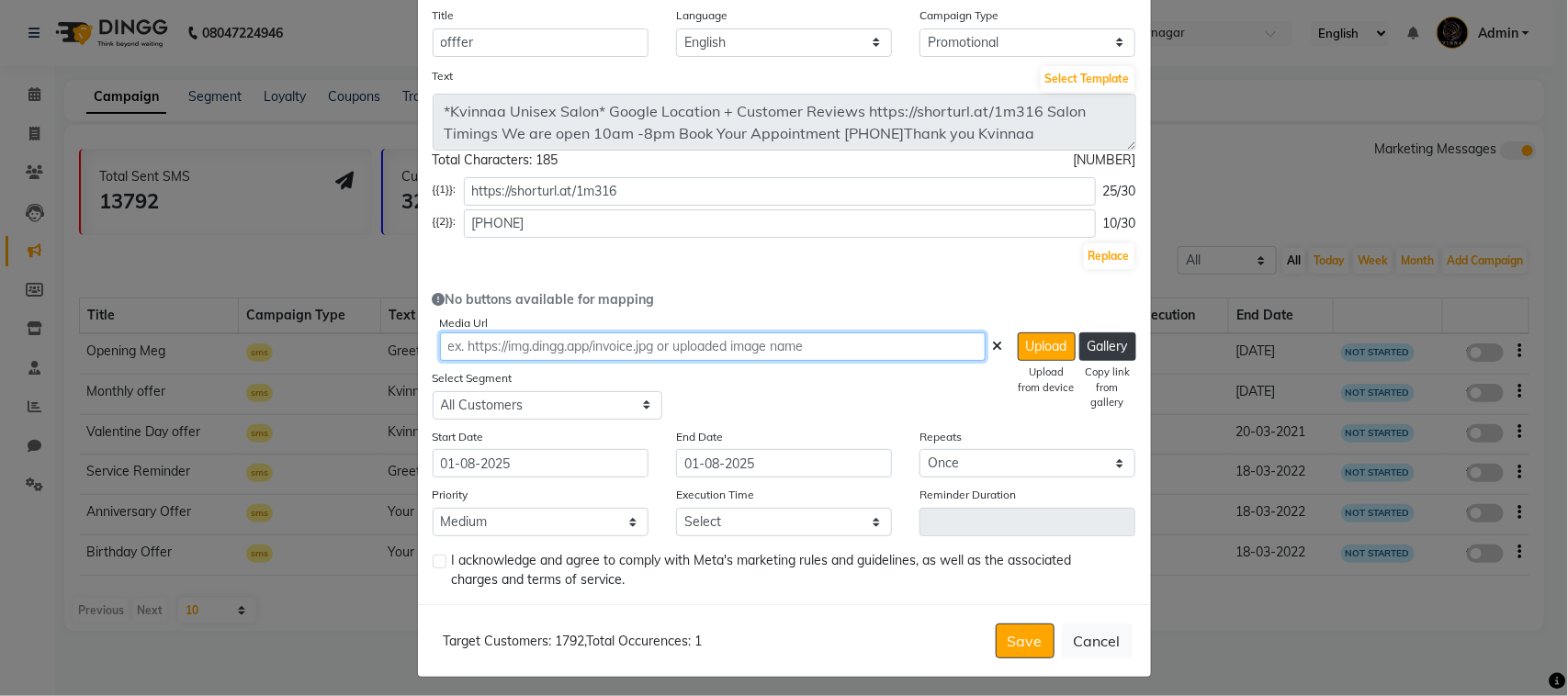 paste on "https://ww4.in/a?c=1Fah7v" 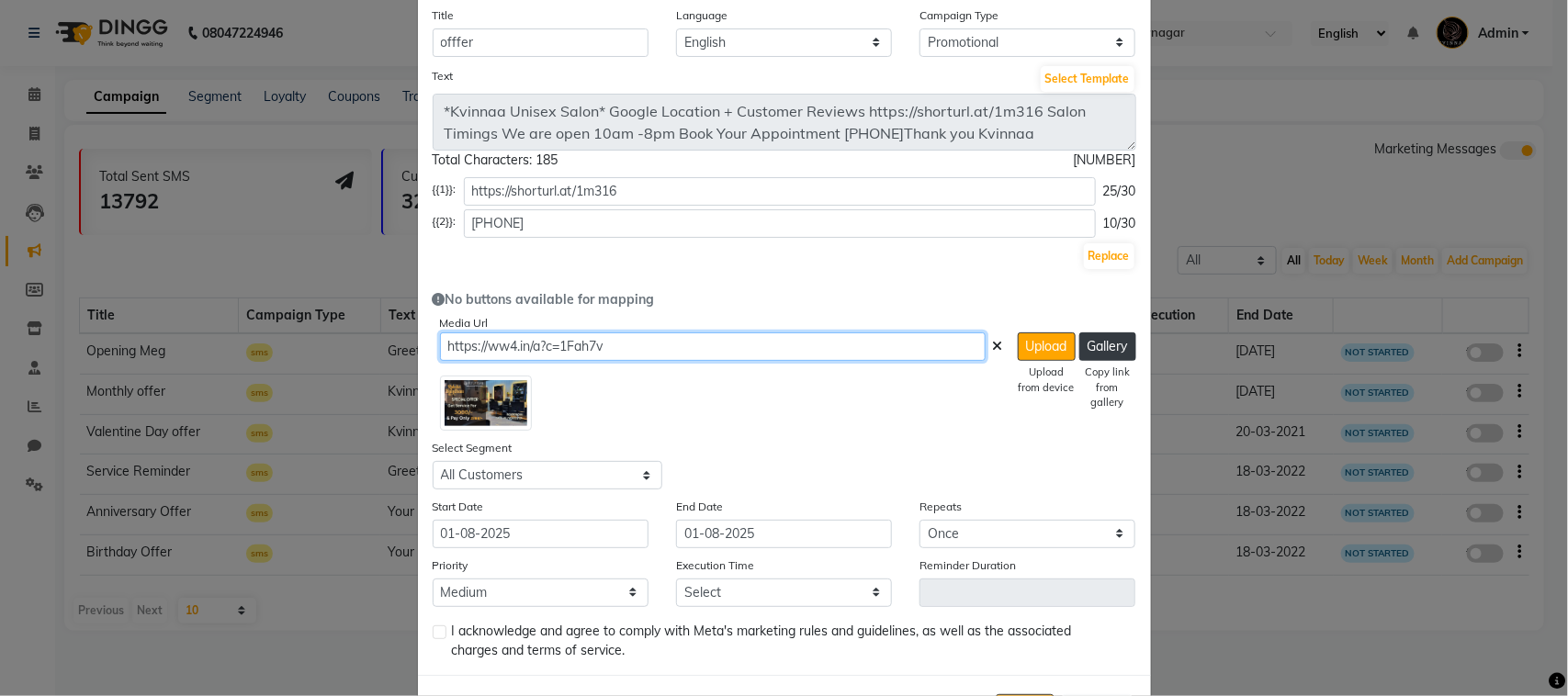 type on "https://ww4.in/a?c=1Fah7v" 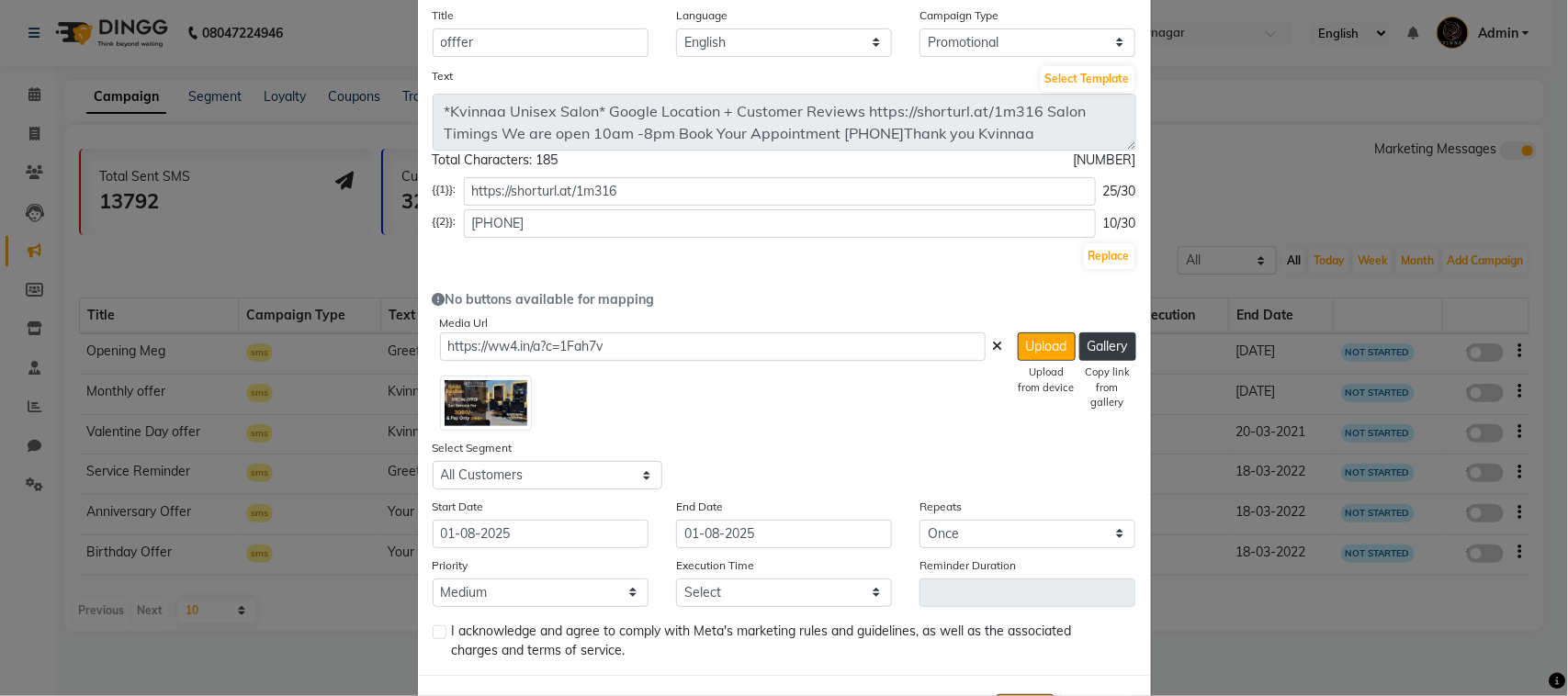 click 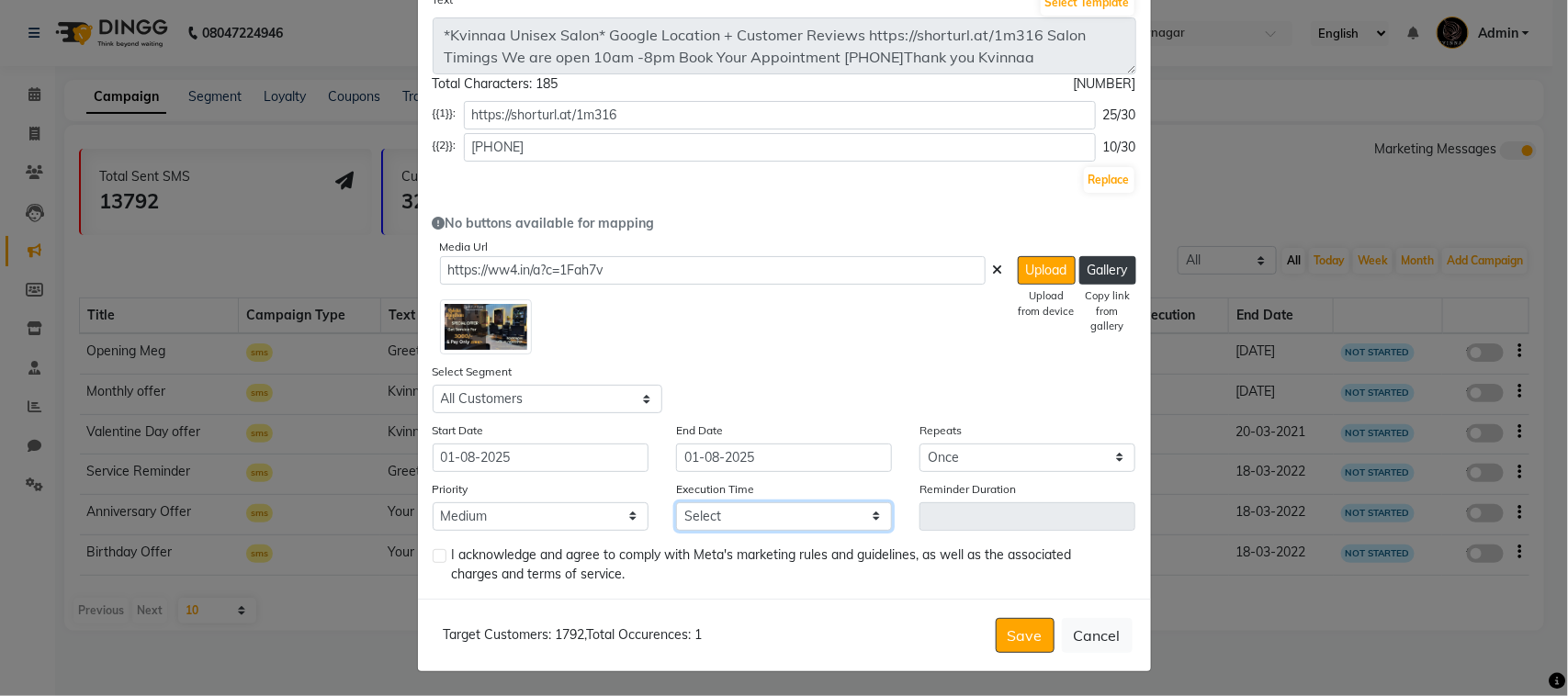 click on "Select 09:00 AM 09:15 AM 09:30 AM 09:45 AM 10:00 AM 10:15 AM 10:30 AM 10:45 AM 11:00 AM 11:15 AM 11:30 AM 11:45 AM 12:00 PM 12:15 PM 12:30 PM 12:45 PM 01:00 PM 01:15 PM 01:30 PM 01:45 PM 02:00 PM 02:15 PM 02:30 PM 02:45 PM 03:00 PM 03:15 PM 03:30 PM 03:45 PM 04:00 PM 04:15 PM 04:30 PM 04:45 PM 05:00 PM 05:15 PM 05:30 PM 05:45 PM 06:00 PM 06:15 PM 06:30 PM 06:45 PM 07:00 PM 07:15 PM 07:30 PM 07:45 PM 08:00 PM 08:15 PM 08:30 PM 08:45 PM 09:00 PM 09:15 PM 09:30 PM 09:45 PM" at bounding box center (784, 516) 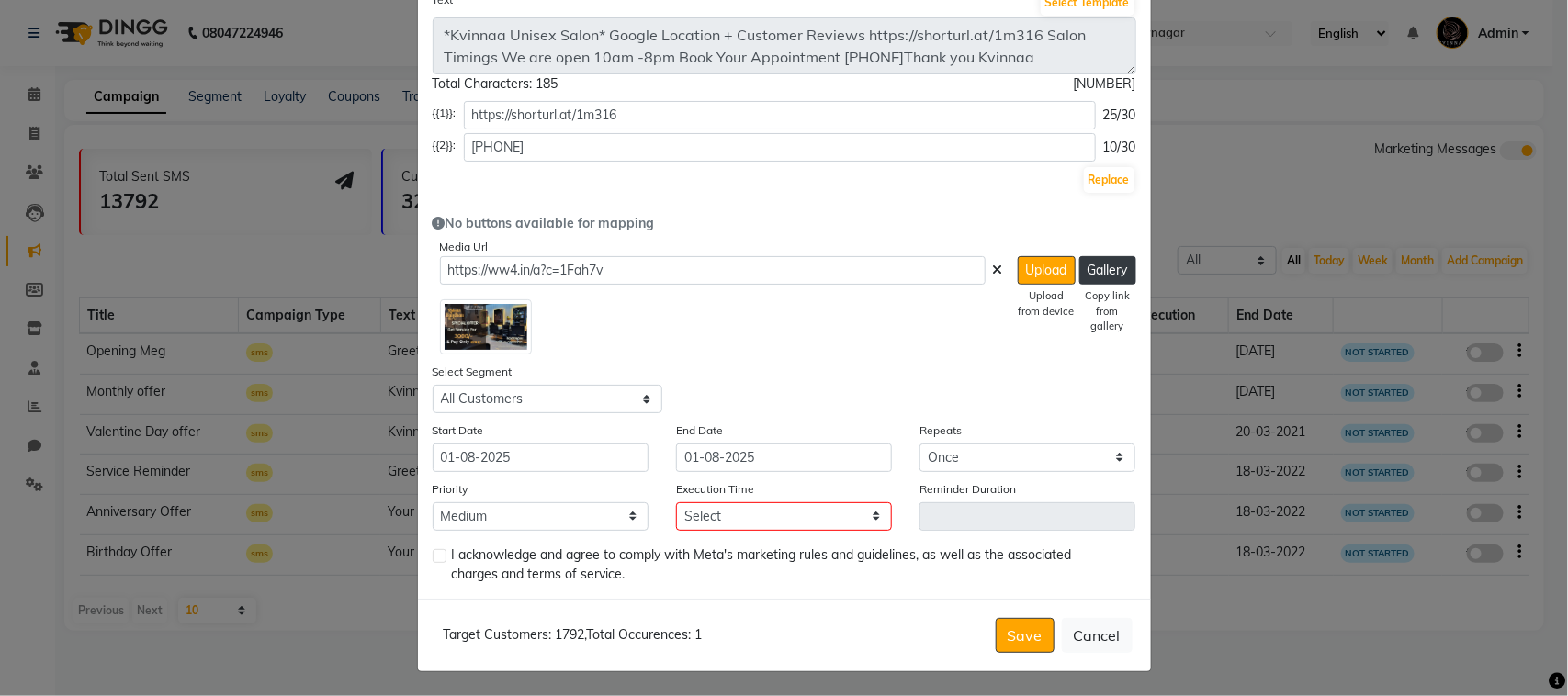 click on "Select Segment Select All Customers All Male Customer All Female Customer All Members All Customers Visited in last 30 days All Customers Visited in last 60 days but not in last 30 days Inactive/Lost Customers High Ticket Customers Low Ticket Customers Frequent Customers Regular Customers New Customers All Customers with Valid Birthdays All Customers with Valid Anniversary All Customer Visited in 2020 Hair Cut & Beard Keratin Customer Active Client Visit in last 180 days BIRTHDAY THIS MONTH Birthday in 60 day" 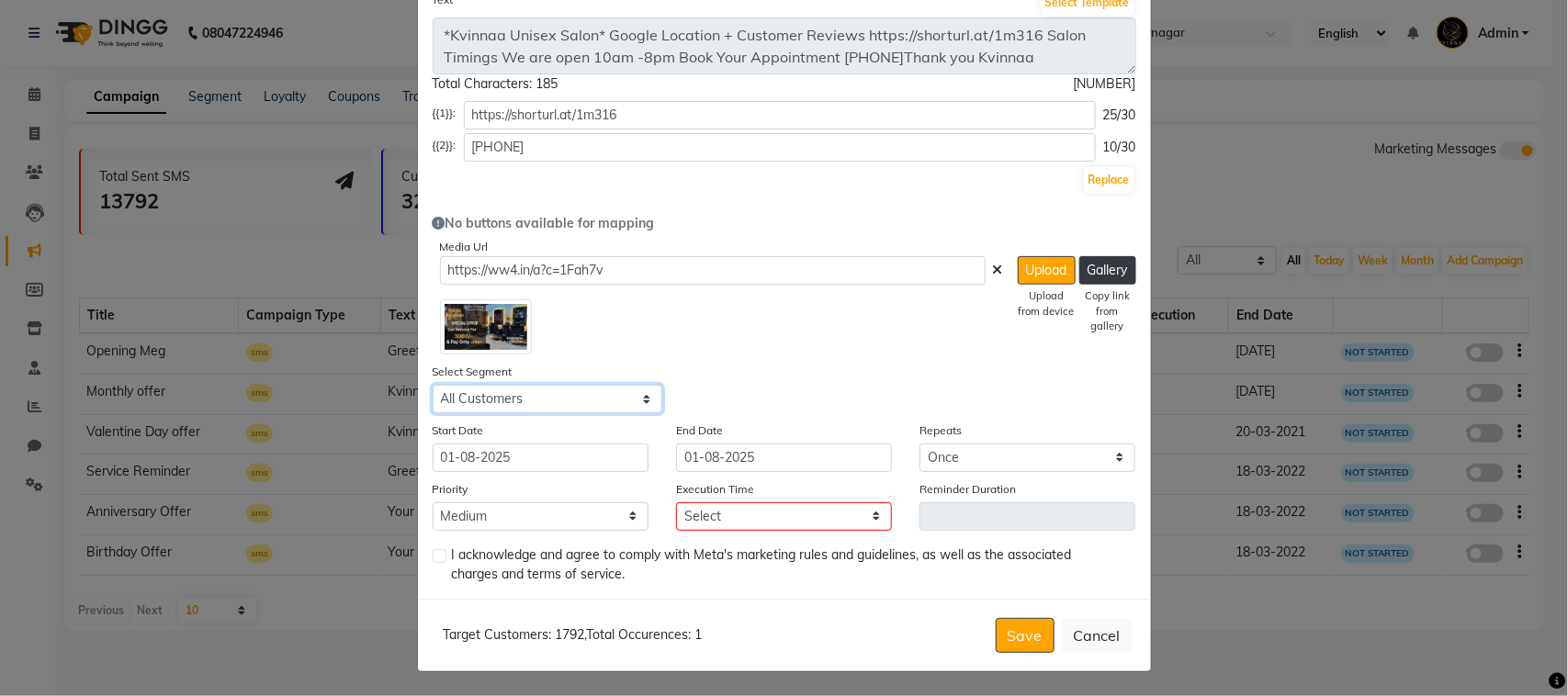 click on "Select All Customers All Male Customer All Female Customer All Members All Customers Visited in last 30 days All Customers Visited in last 60 days but not in last 30 days Inactive/Lost Customers High Ticket Customers Low Ticket Customers Frequent Customers Regular Customers New Customers All Customers with Valid Birthdays All Customers with Valid Anniversary All Customer Visited in 2020 Hair Cut & Beard Keratin Customer Active Client Visit in last 180 days BIRTHDAY THIS MONTH Birthday in 60 day" at bounding box center [547, 399] 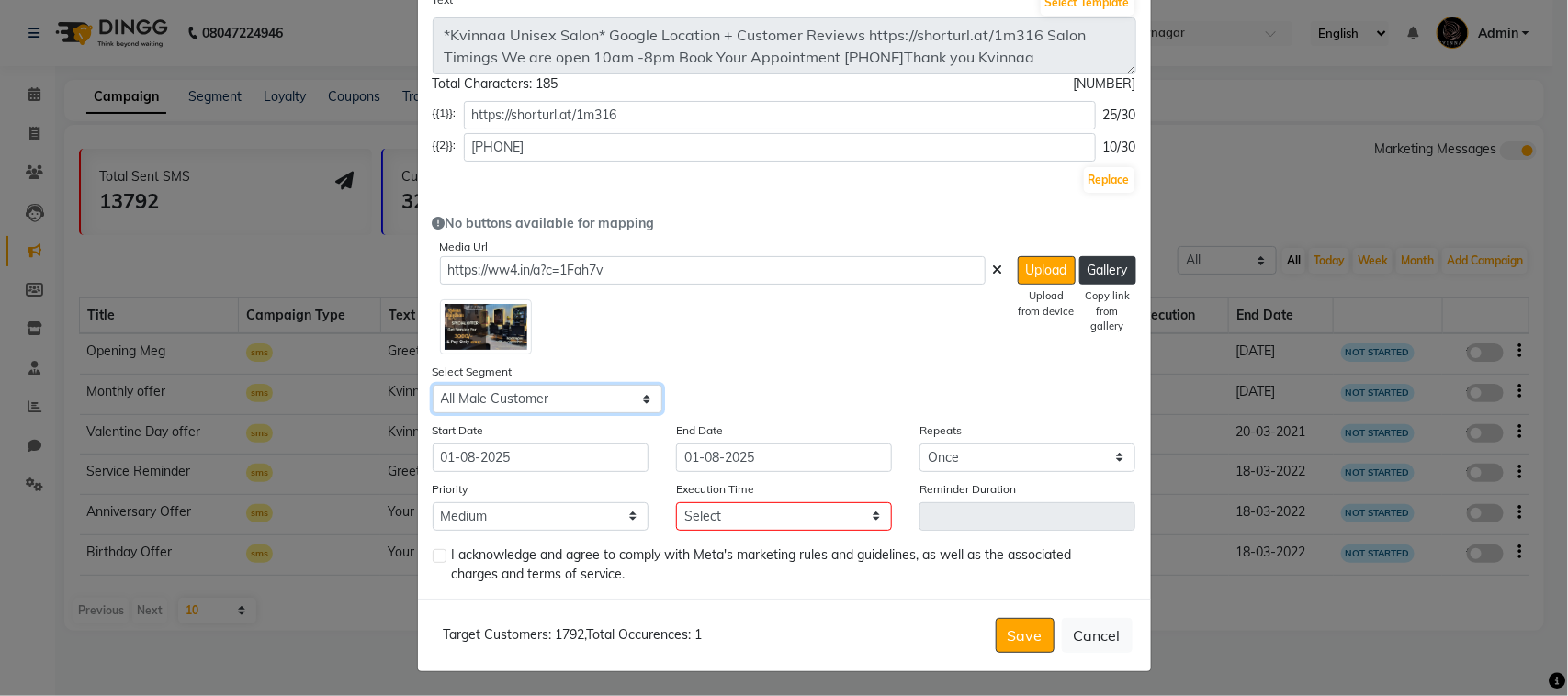 click on "Select All Customers All Male Customer All Female Customer All Members All Customers Visited in last 30 days All Customers Visited in last 60 days but not in last 30 days Inactive/Lost Customers High Ticket Customers Low Ticket Customers Frequent Customers Regular Customers New Customers All Customers with Valid Birthdays All Customers with Valid Anniversary All Customer Visited in 2020 Hair Cut & Beard Keratin Customer Active Client Visit in last 180 days BIRTHDAY THIS MONTH Birthday in 60 day" at bounding box center [547, 399] 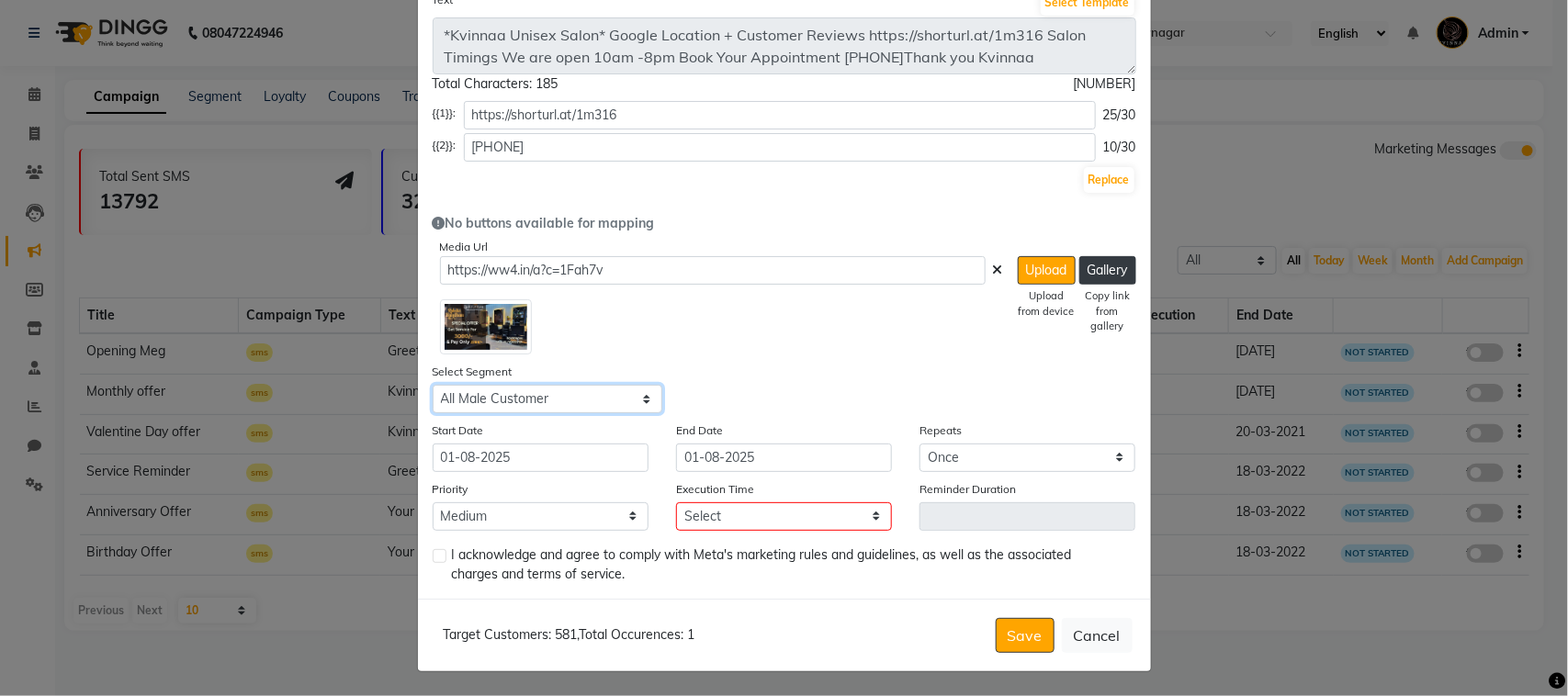 click on "Select All Customers All Male Customer All Female Customer All Members All Customers Visited in last 30 days All Customers Visited in last 60 days but not in last 30 days Inactive/Lost Customers High Ticket Customers Low Ticket Customers Frequent Customers Regular Customers New Customers All Customers with Valid Birthdays All Customers with Valid Anniversary All Customer Visited in 2020 Hair Cut & Beard Keratin Customer Active Client Visit in last 180 days BIRTHDAY THIS MONTH Birthday in 60 day" at bounding box center [547, 399] 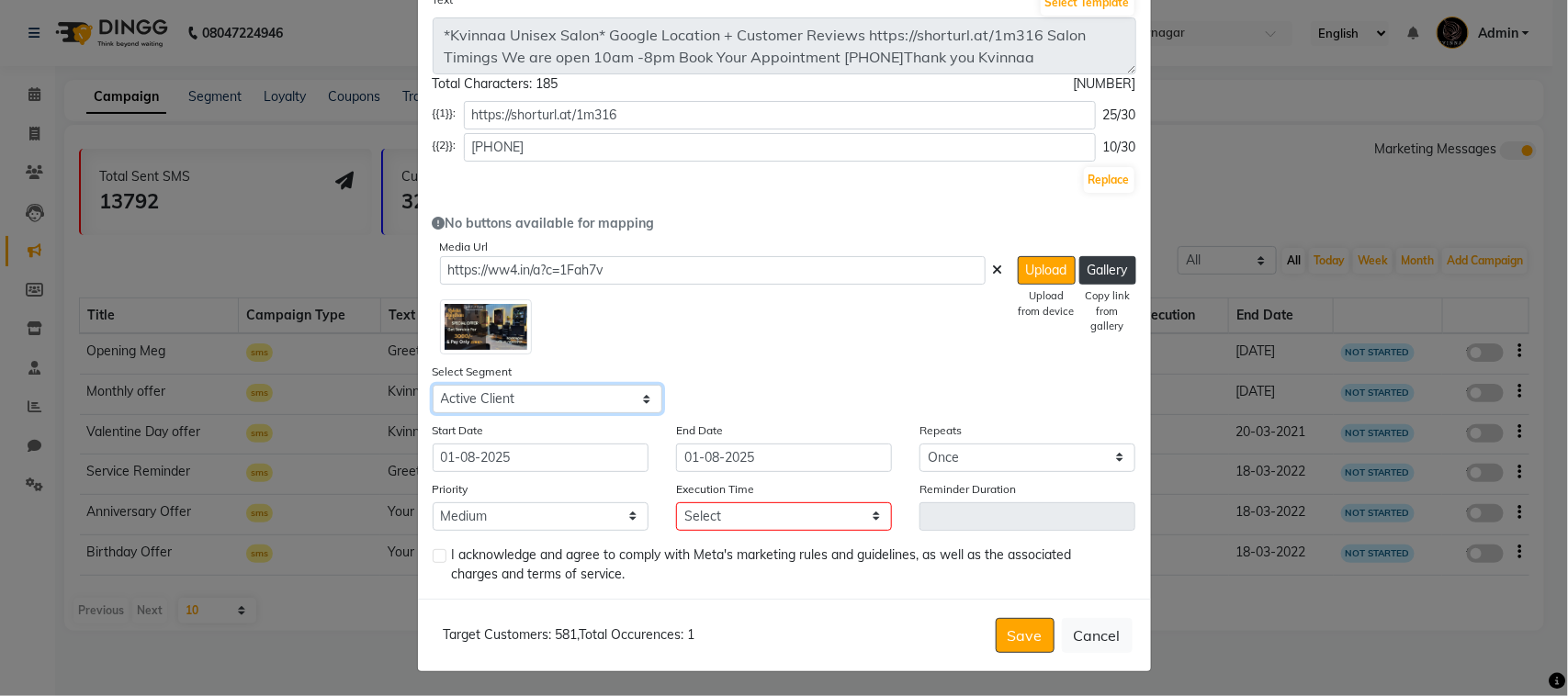 click on "Select All Customers All Male Customer All Female Customer All Members All Customers Visited in last 30 days All Customers Visited in last 60 days but not in last 30 days Inactive/Lost Customers High Ticket Customers Low Ticket Customers Frequent Customers Regular Customers New Customers All Customers with Valid Birthdays All Customers with Valid Anniversary All Customer Visited in 2020 Hair Cut & Beard Keratin Customer Active Client Visit in last 180 days BIRTHDAY THIS MONTH Birthday in 60 day" at bounding box center [547, 399] 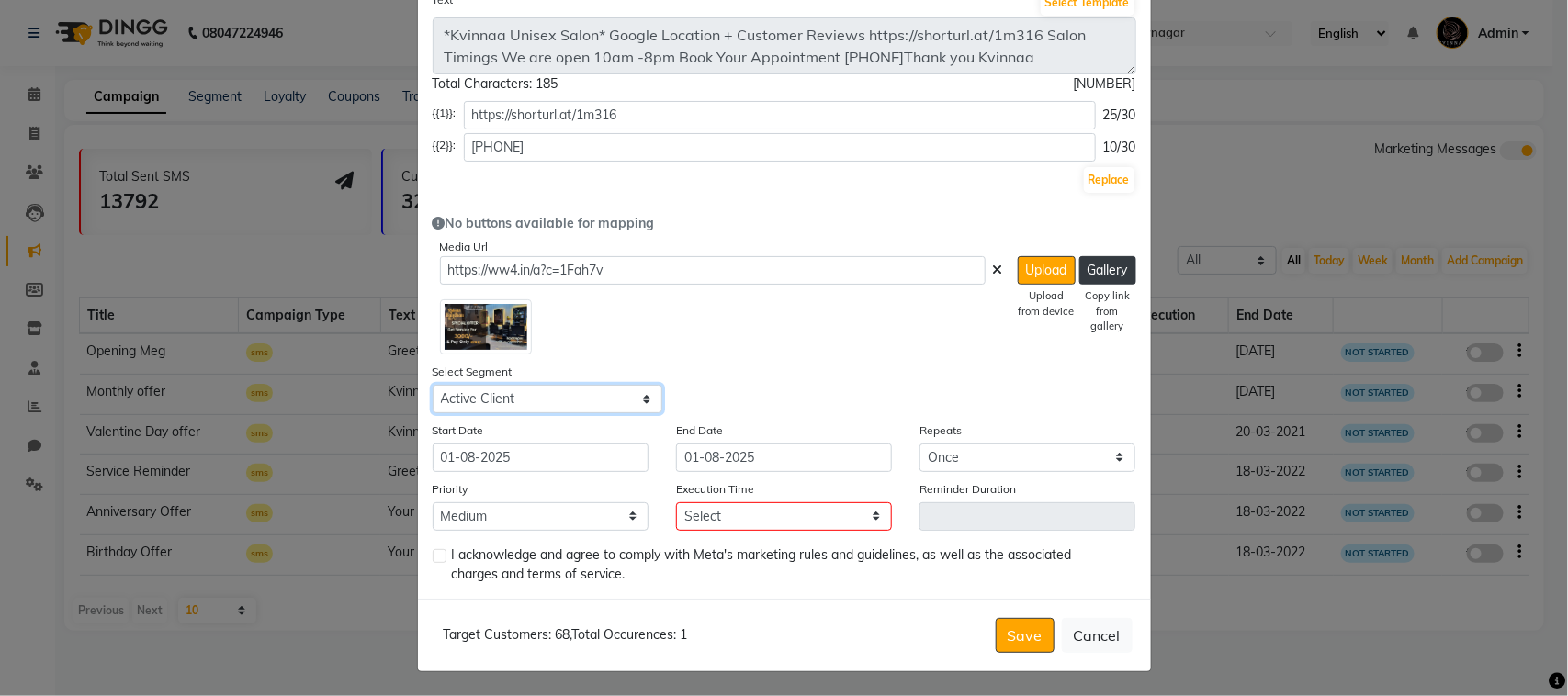 click on "Select All Customers All Male Customer All Female Customer All Members All Customers Visited in last 30 days All Customers Visited in last 60 days but not in last 30 days Inactive/Lost Customers High Ticket Customers Low Ticket Customers Frequent Customers Regular Customers New Customers All Customers with Valid Birthdays All Customers with Valid Anniversary All Customer Visited in 2020 Hair Cut & Beard Keratin Customer Active Client Visit in last 180 days BIRTHDAY THIS MONTH Birthday in 60 day" at bounding box center [547, 399] 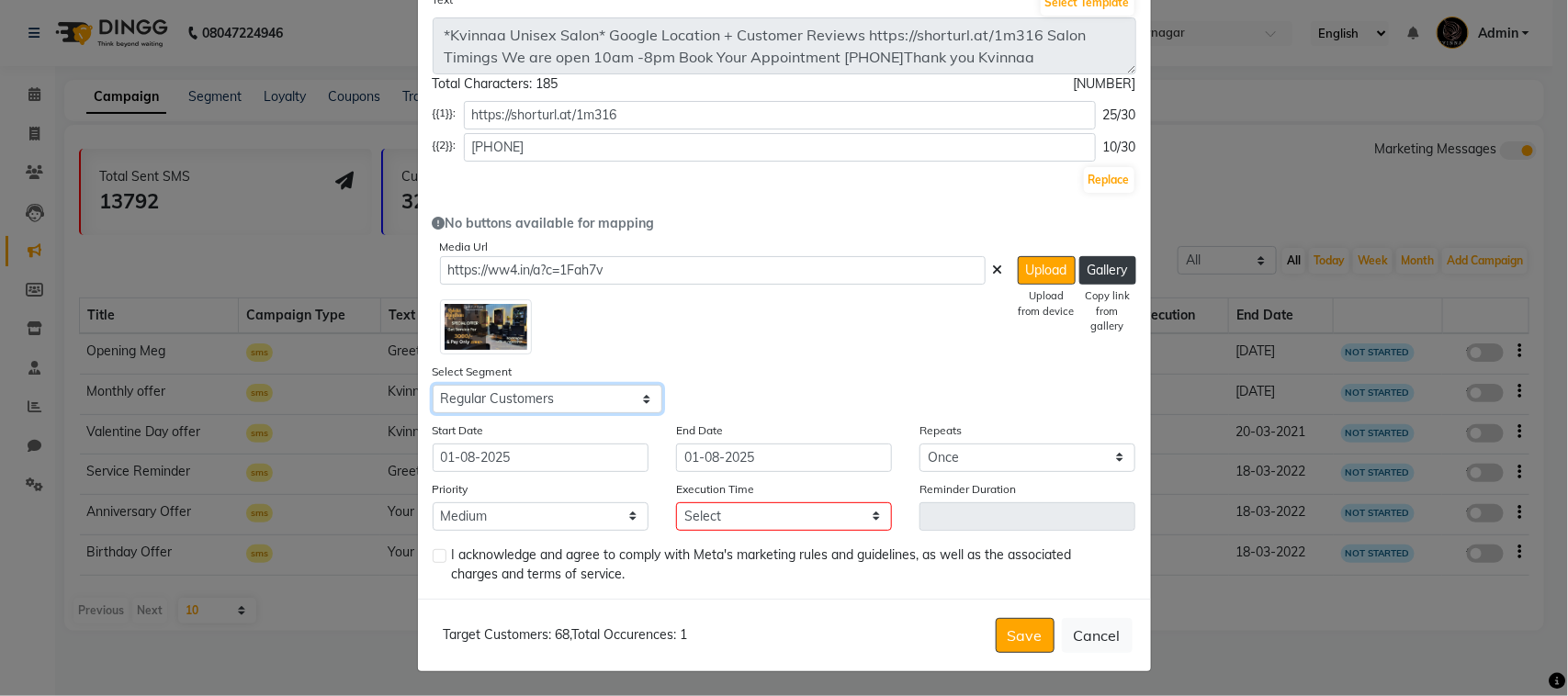 click on "Select All Customers All Male Customer All Female Customer All Members All Customers Visited in last 30 days All Customers Visited in last 60 days but not in last 30 days Inactive/Lost Customers High Ticket Customers Low Ticket Customers Frequent Customers Regular Customers New Customers All Customers with Valid Birthdays All Customers with Valid Anniversary All Customer Visited in 2020 Hair Cut & Beard Keratin Customer Active Client Visit in last 180 days BIRTHDAY THIS MONTH Birthday in 60 day" at bounding box center (547, 399) 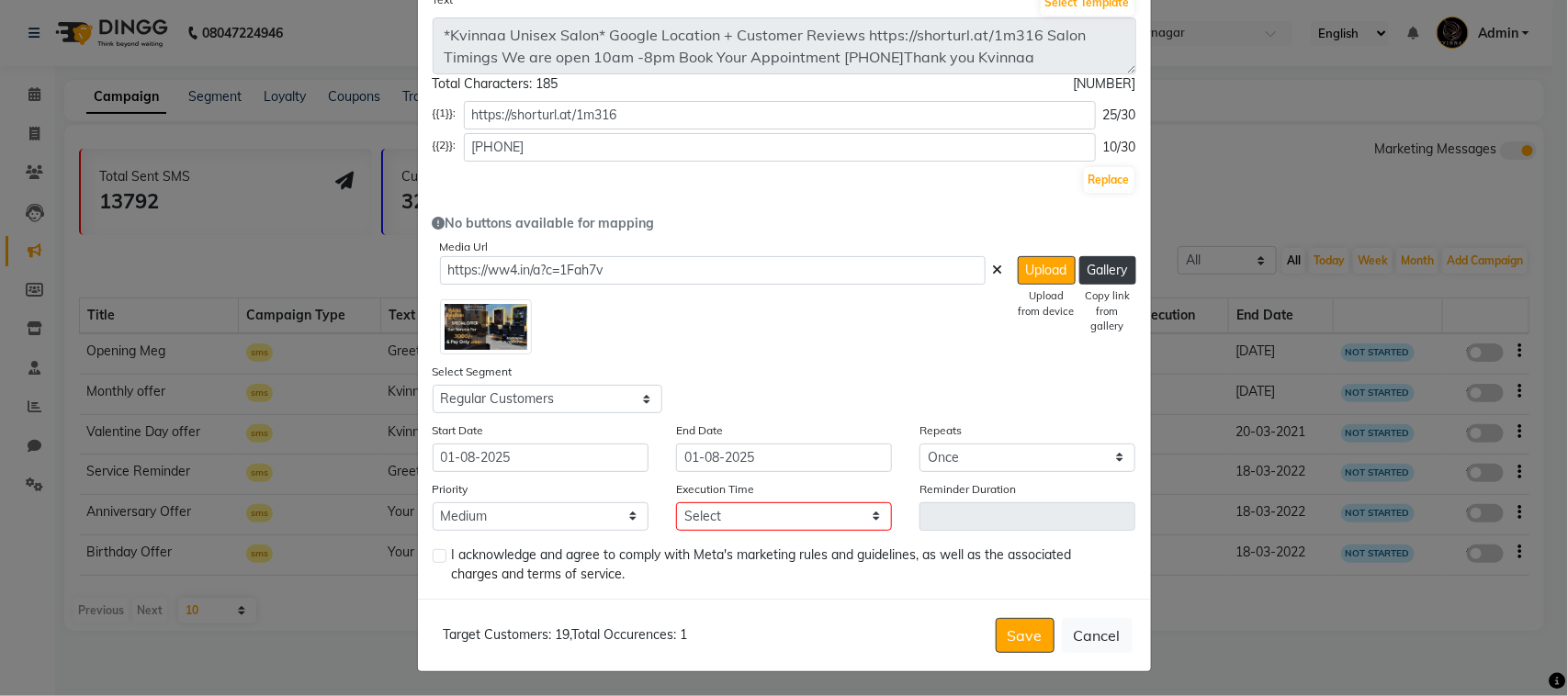 click on "Select Segment Select All Customers All Male Customer All Female Customer All Members All Customers Visited in last 30 days All Customers Visited in last 60 days but not in last 30 days Inactive/Lost Customers High Ticket Customers Low Ticket Customers Frequent Customers Regular Customers New Customers All Customers with Valid Birthdays All Customers with Valid Anniversary All Customer Visited in 2020 Hair Cut & Beard Keratin Customer Active Client Visit in last 180 days BIRTHDAY THIS MONTH Birthday in 60 day" 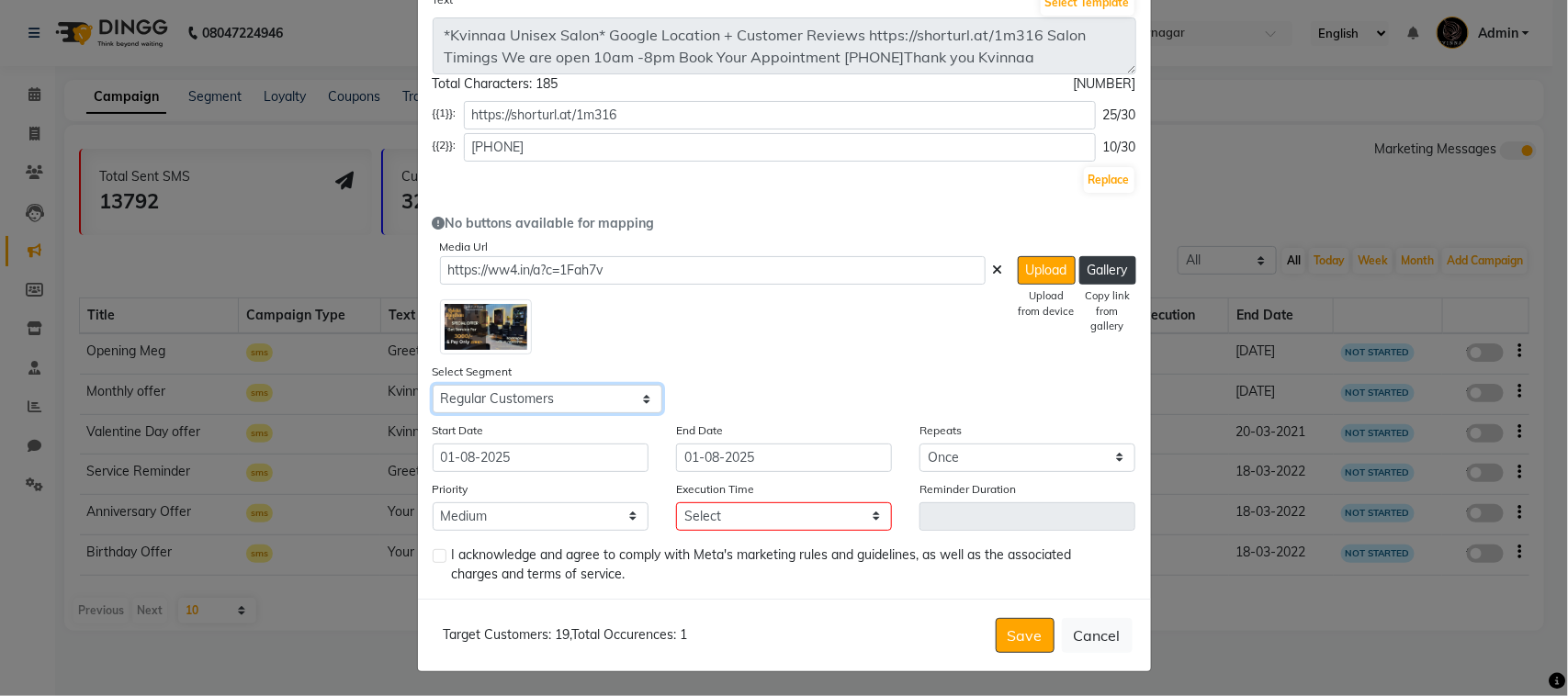 click on "Select All Customers All Male Customer All Female Customer All Members All Customers Visited in last 30 days All Customers Visited in last 60 days but not in last 30 days Inactive/Lost Customers High Ticket Customers Low Ticket Customers Frequent Customers Regular Customers New Customers All Customers with Valid Birthdays All Customers with Valid Anniversary All Customer Visited in 2020 Hair Cut & Beard Keratin Customer Active Client Visit in last 180 days BIRTHDAY THIS MONTH Birthday in 60 day" at bounding box center [547, 399] 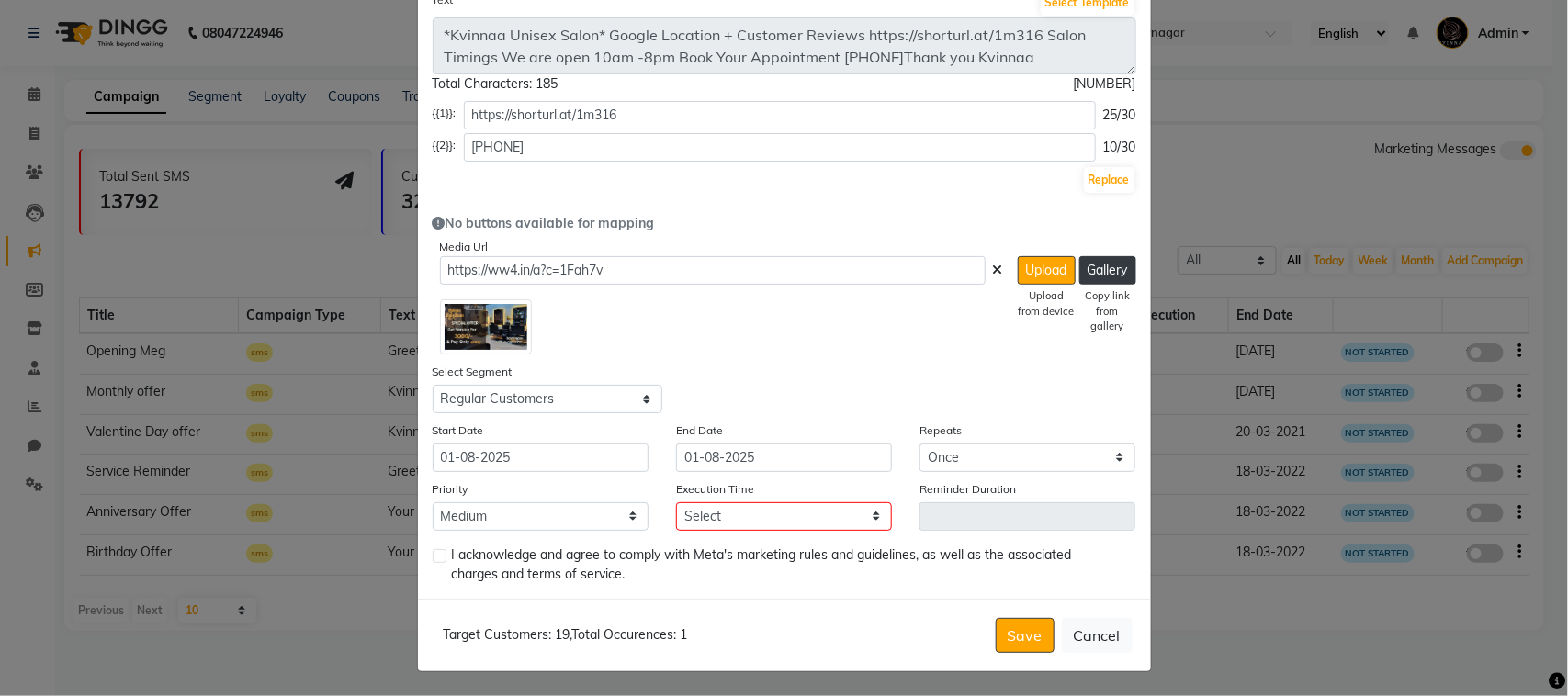 drag, startPoint x: 537, startPoint y: 634, endPoint x: 563, endPoint y: 631, distance: 26.172505 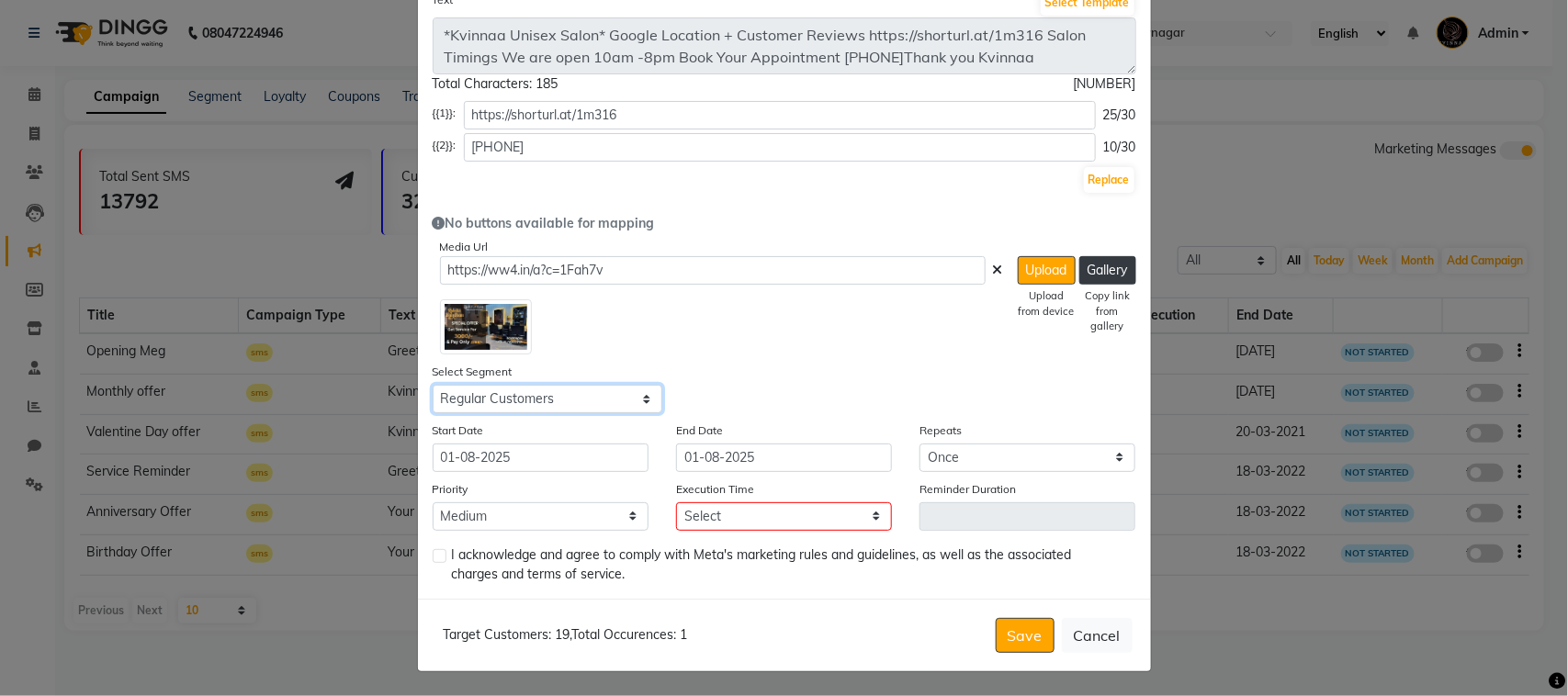 click on "Select All Customers All Male Customer All Female Customer All Members All Customers Visited in last 30 days All Customers Visited in last 60 days but not in last 30 days Inactive/Lost Customers High Ticket Customers Low Ticket Customers Frequent Customers Regular Customers New Customers All Customers with Valid Birthdays All Customers with Valid Anniversary All Customer Visited in 2020 Hair Cut & Beard Keratin Customer Active Client Visit in last 180 days BIRTHDAY THIS MONTH Birthday in 60 day" at bounding box center (547, 399) 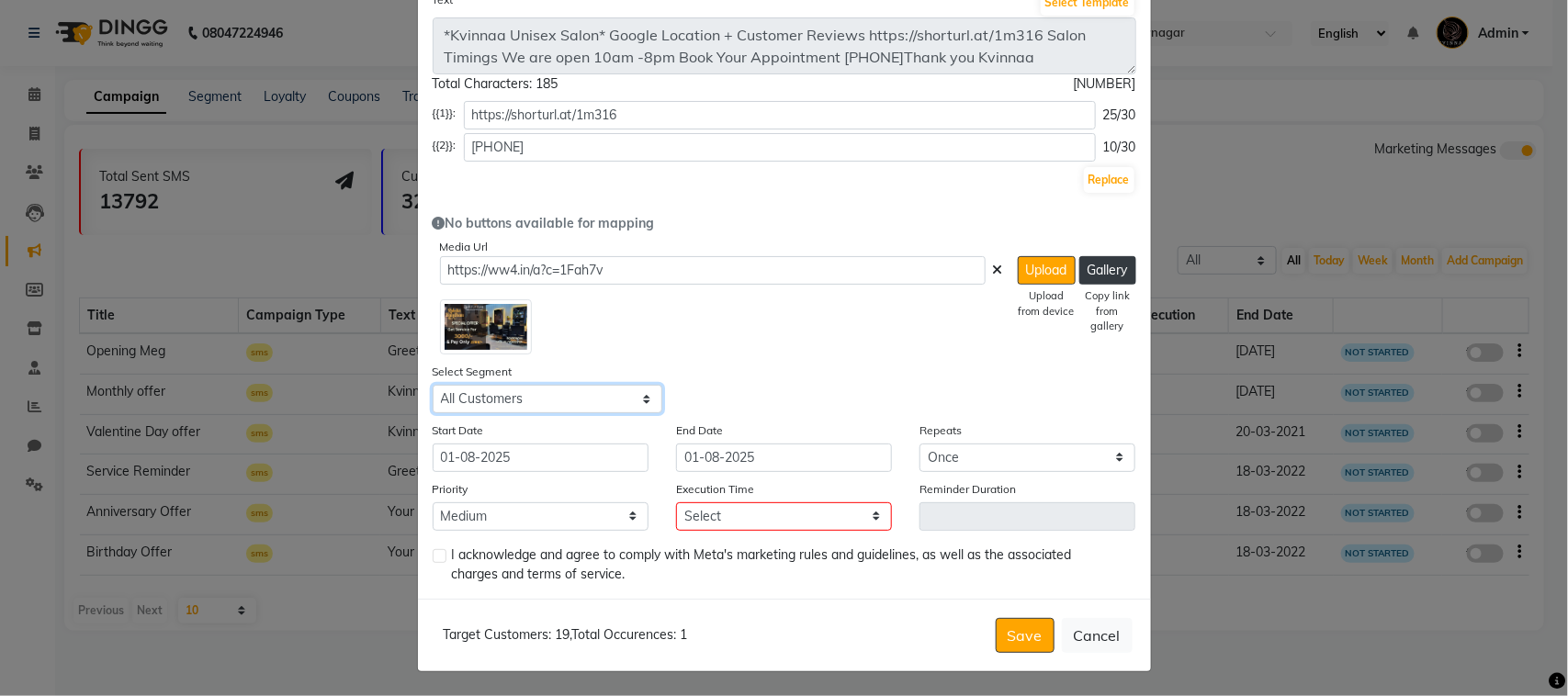 click on "Select All Customers All Male Customer All Female Customer All Members All Customers Visited in last 30 days All Customers Visited in last 60 days but not in last 30 days Inactive/Lost Customers High Ticket Customers Low Ticket Customers Frequent Customers Regular Customers New Customers All Customers with Valid Birthdays All Customers with Valid Anniversary All Customer Visited in 2020 Hair Cut & Beard Keratin Customer Active Client Visit in last 180 days BIRTHDAY THIS MONTH Birthday in 60 day" at bounding box center [547, 399] 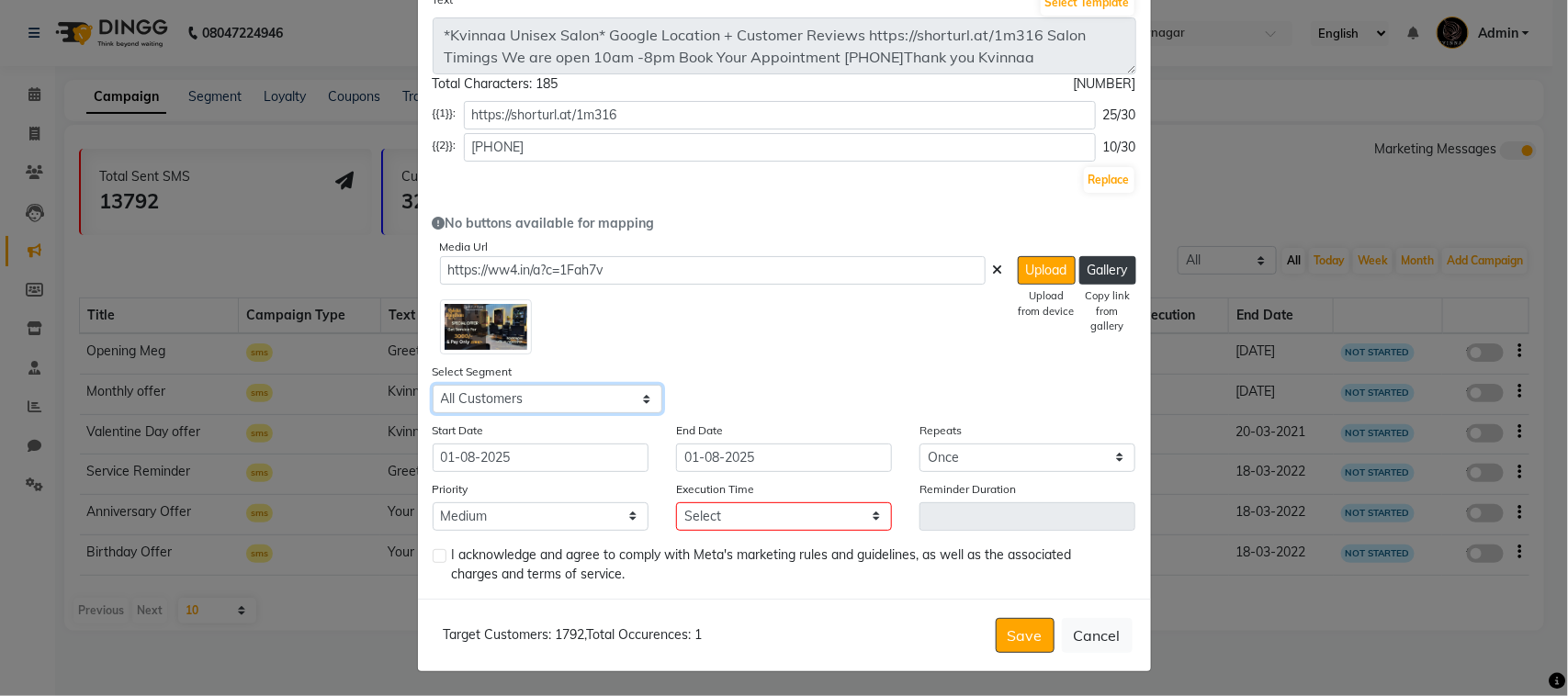 click on "Select All Customers All Male Customer All Female Customer All Members All Customers Visited in last 30 days All Customers Visited in last 60 days but not in last 30 days Inactive/Lost Customers High Ticket Customers Low Ticket Customers Frequent Customers Regular Customers New Customers All Customers with Valid Birthdays All Customers with Valid Anniversary All Customer Visited in 2020 Hair Cut & Beard Keratin Customer Active Client Visit in last 180 days BIRTHDAY THIS MONTH Birthday in 60 day" at bounding box center (547, 399) 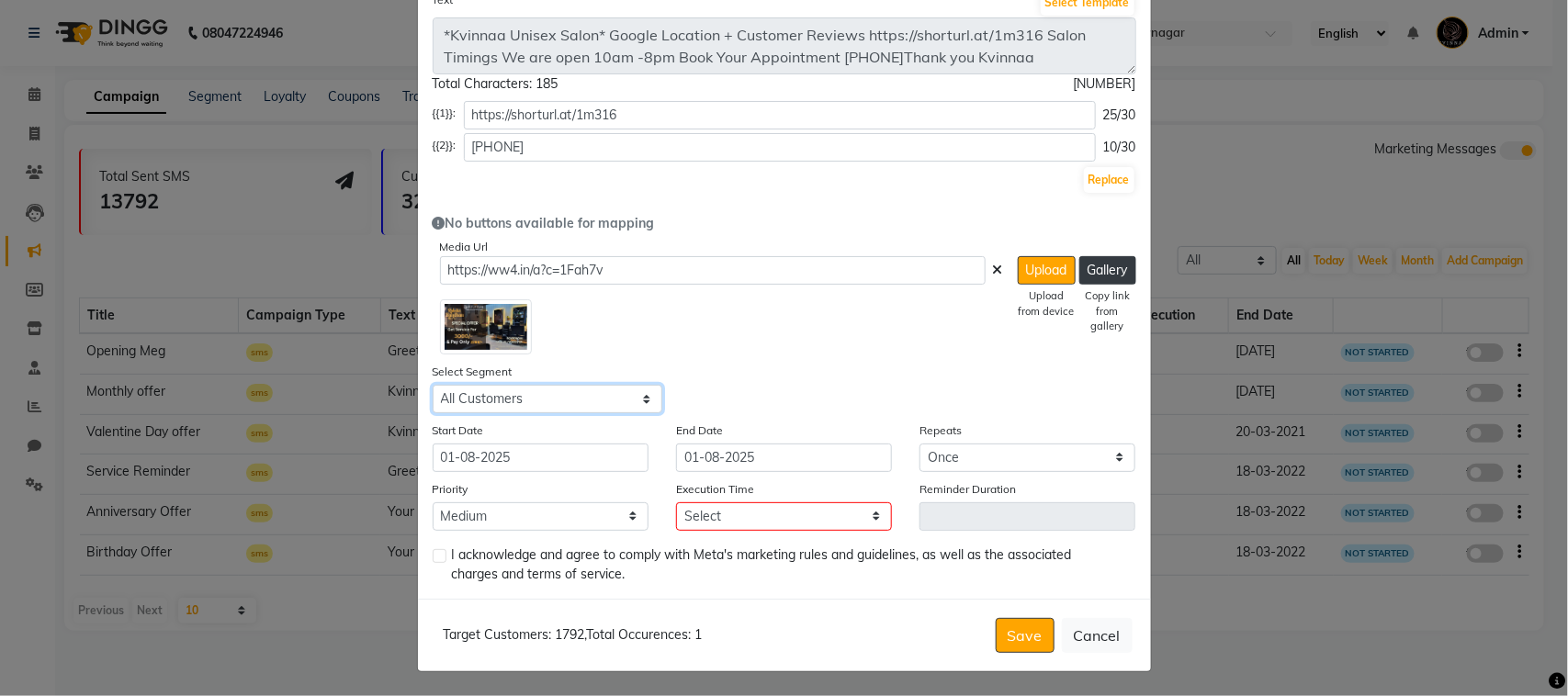 select on "3027" 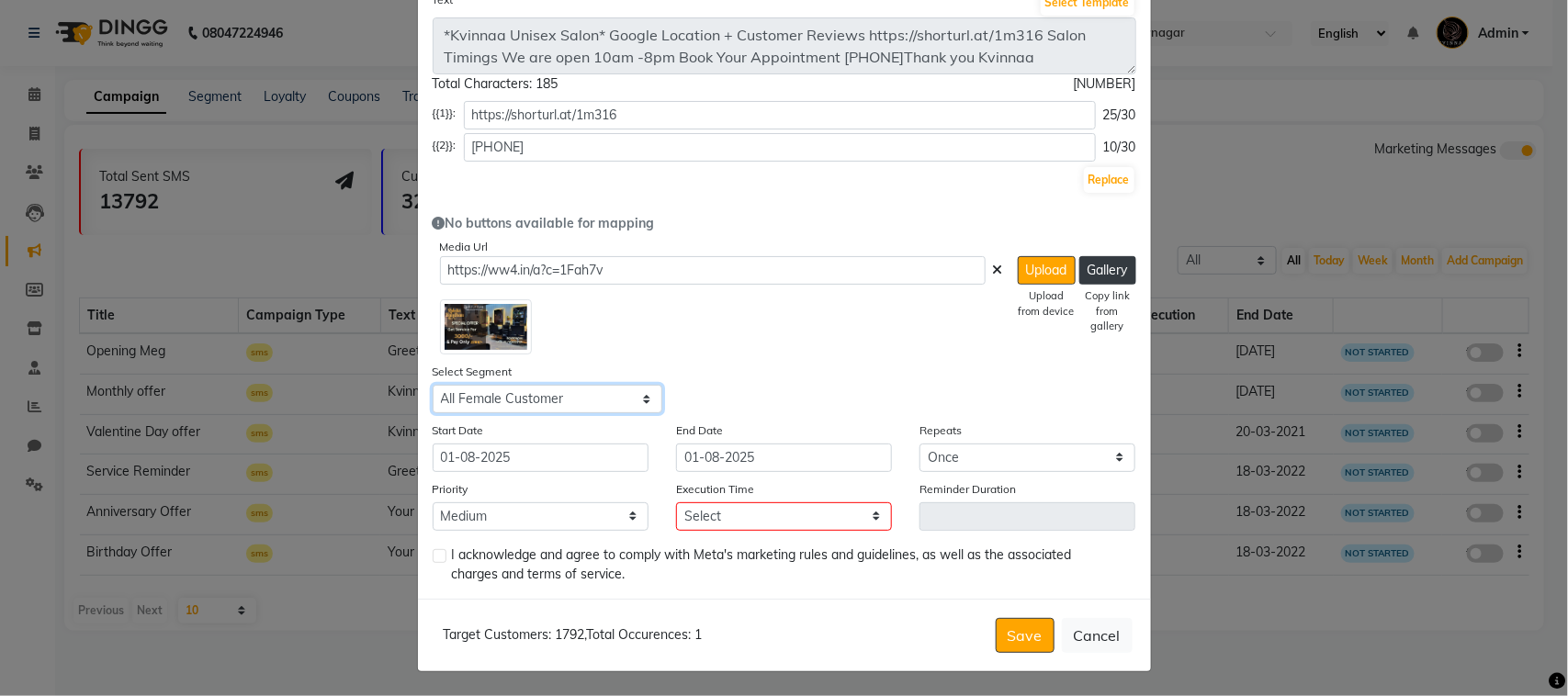 click on "Select All Customers All Male Customer All Female Customer All Members All Customers Visited in last 30 days All Customers Visited in last 60 days but not in last 30 days Inactive/Lost Customers High Ticket Customers Low Ticket Customers Frequent Customers Regular Customers New Customers All Customers with Valid Birthdays All Customers with Valid Anniversary All Customer Visited in 2020 Hair Cut & Beard Keratin Customer Active Client Visit in last 180 days BIRTHDAY THIS MONTH Birthday in 60 day" at bounding box center (547, 399) 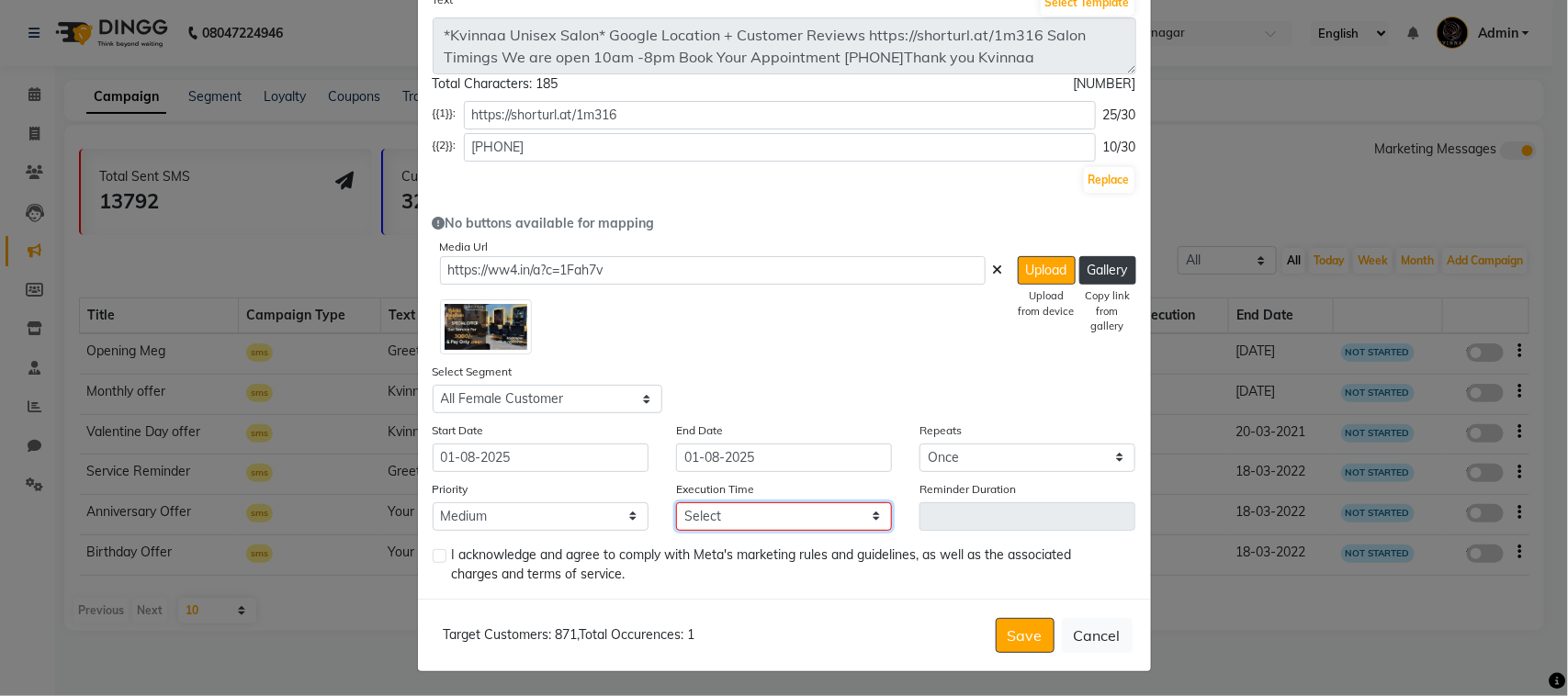 click on "Select 09:00 AM 09:15 AM 09:30 AM 09:45 AM 10:00 AM 10:15 AM 10:30 AM 10:45 AM 11:00 AM 11:15 AM 11:30 AM 11:45 AM 12:00 PM 12:15 PM 12:30 PM 12:45 PM 01:00 PM 01:15 PM 01:30 PM 01:45 PM 02:00 PM 02:15 PM 02:30 PM 02:45 PM 03:00 PM 03:15 PM 03:30 PM 03:45 PM 04:00 PM 04:15 PM 04:30 PM 04:45 PM 05:00 PM 05:15 PM 05:30 PM 05:45 PM 06:00 PM 06:15 PM 06:30 PM 06:45 PM 07:00 PM 07:15 PM 07:30 PM 07:45 PM 08:00 PM 08:15 PM 08:30 PM 08:45 PM 09:00 PM 09:15 PM 09:30 PM 09:45 PM" at bounding box center [784, 516] 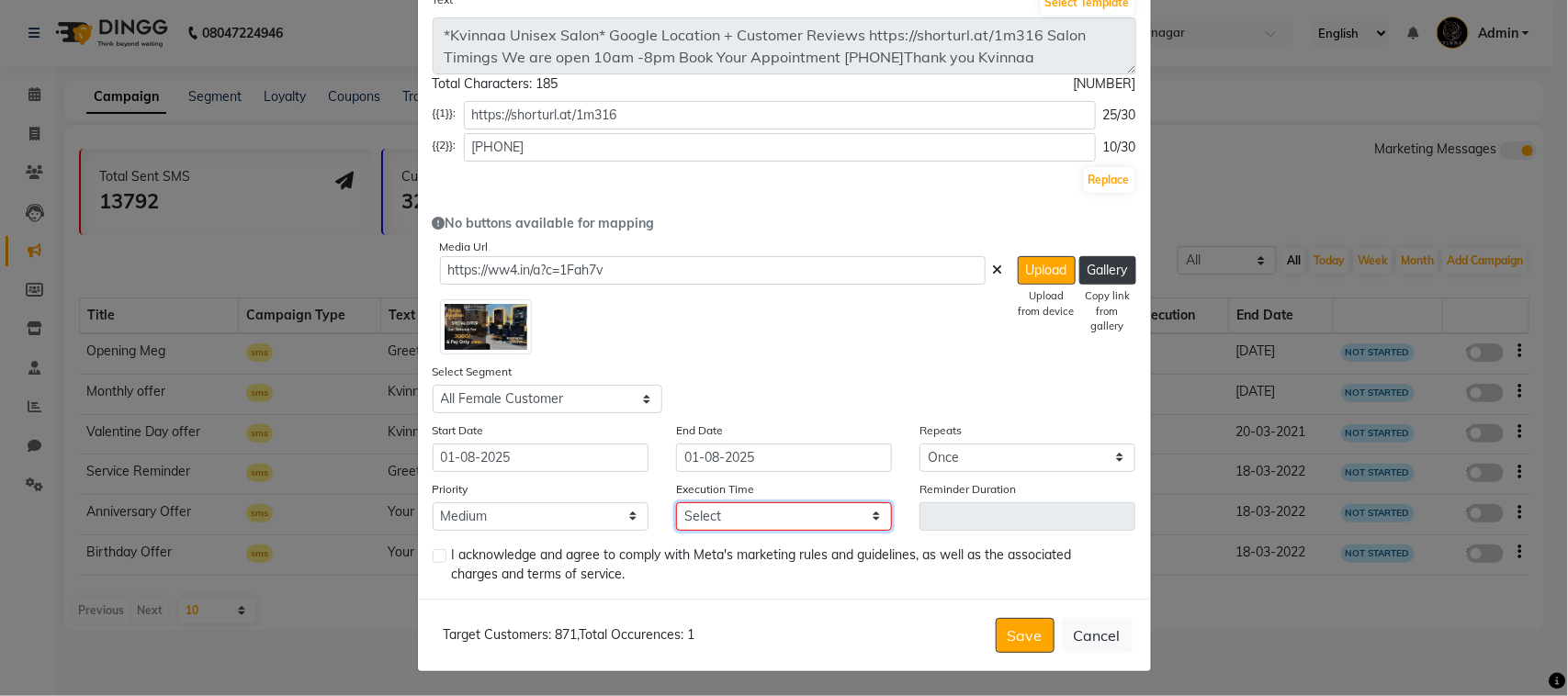 select on "750" 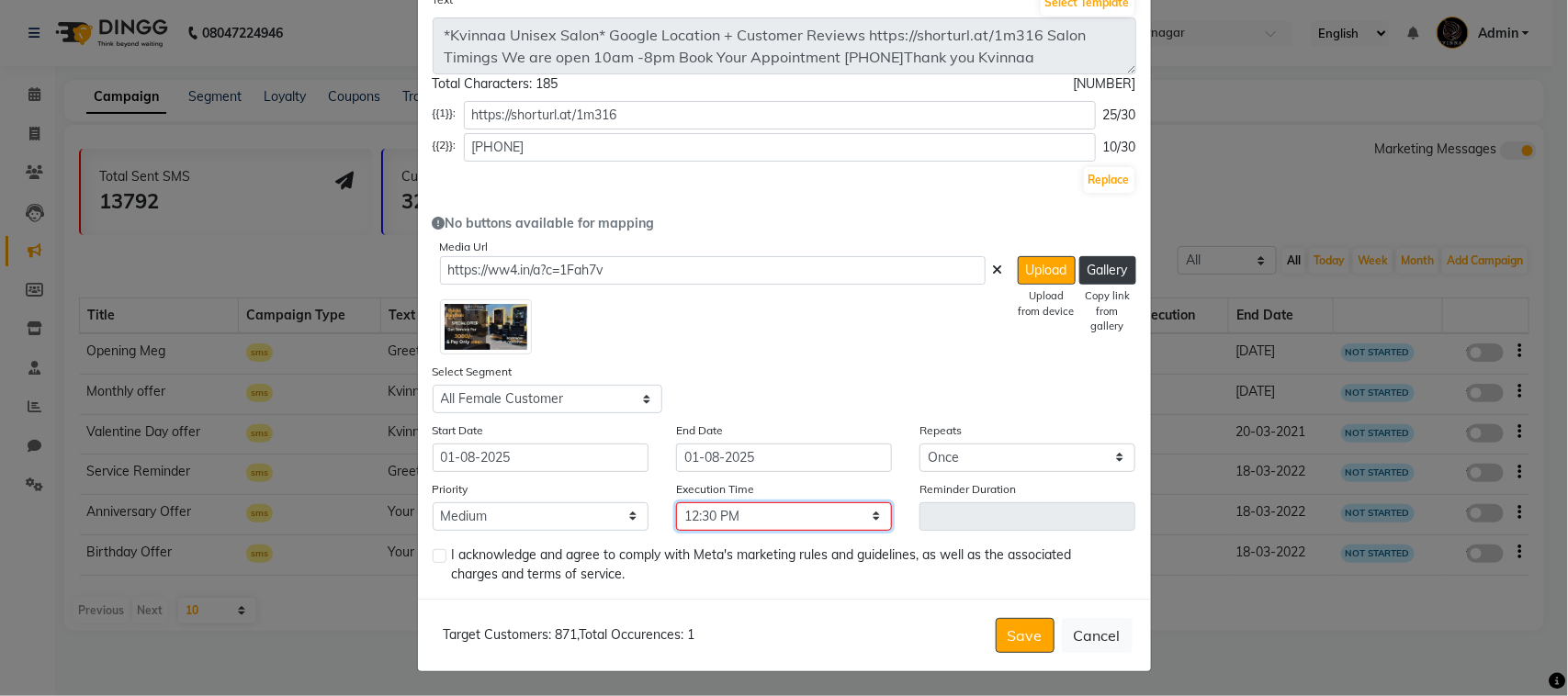 click on "Select 09:00 AM 09:15 AM 09:30 AM 09:45 AM 10:00 AM 10:15 AM 10:30 AM 10:45 AM 11:00 AM 11:15 AM 11:30 AM 11:45 AM 12:00 PM 12:15 PM 12:30 PM 12:45 PM 01:00 PM 01:15 PM 01:30 PM 01:45 PM 02:00 PM 02:15 PM 02:30 PM 02:45 PM 03:00 PM 03:15 PM 03:30 PM 03:45 PM 04:00 PM 04:15 PM 04:30 PM 04:45 PM 05:00 PM 05:15 PM 05:30 PM 05:45 PM 06:00 PM 06:15 PM 06:30 PM 06:45 PM 07:00 PM 07:15 PM 07:30 PM 07:45 PM 08:00 PM 08:15 PM 08:30 PM 08:45 PM 09:00 PM 09:15 PM 09:30 PM 09:45 PM" at bounding box center (784, 516) 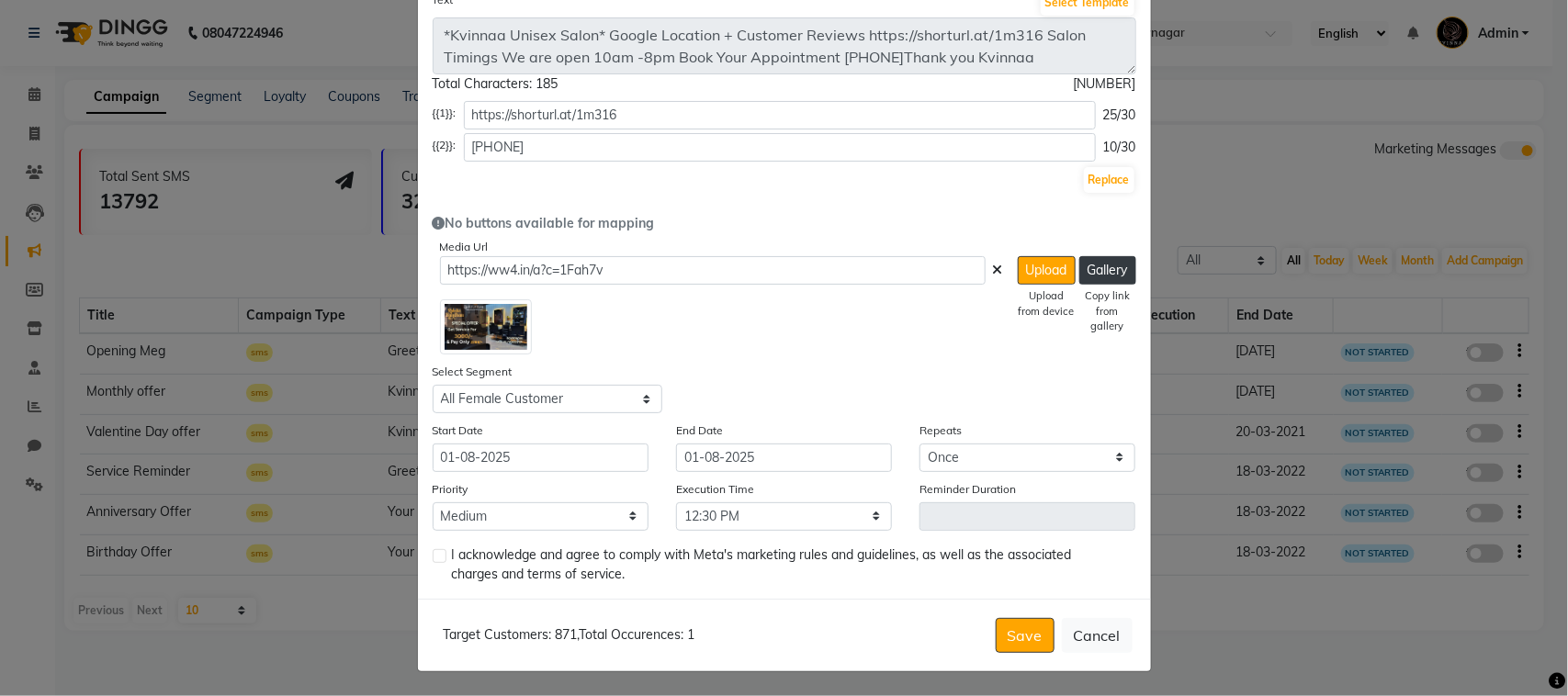 click 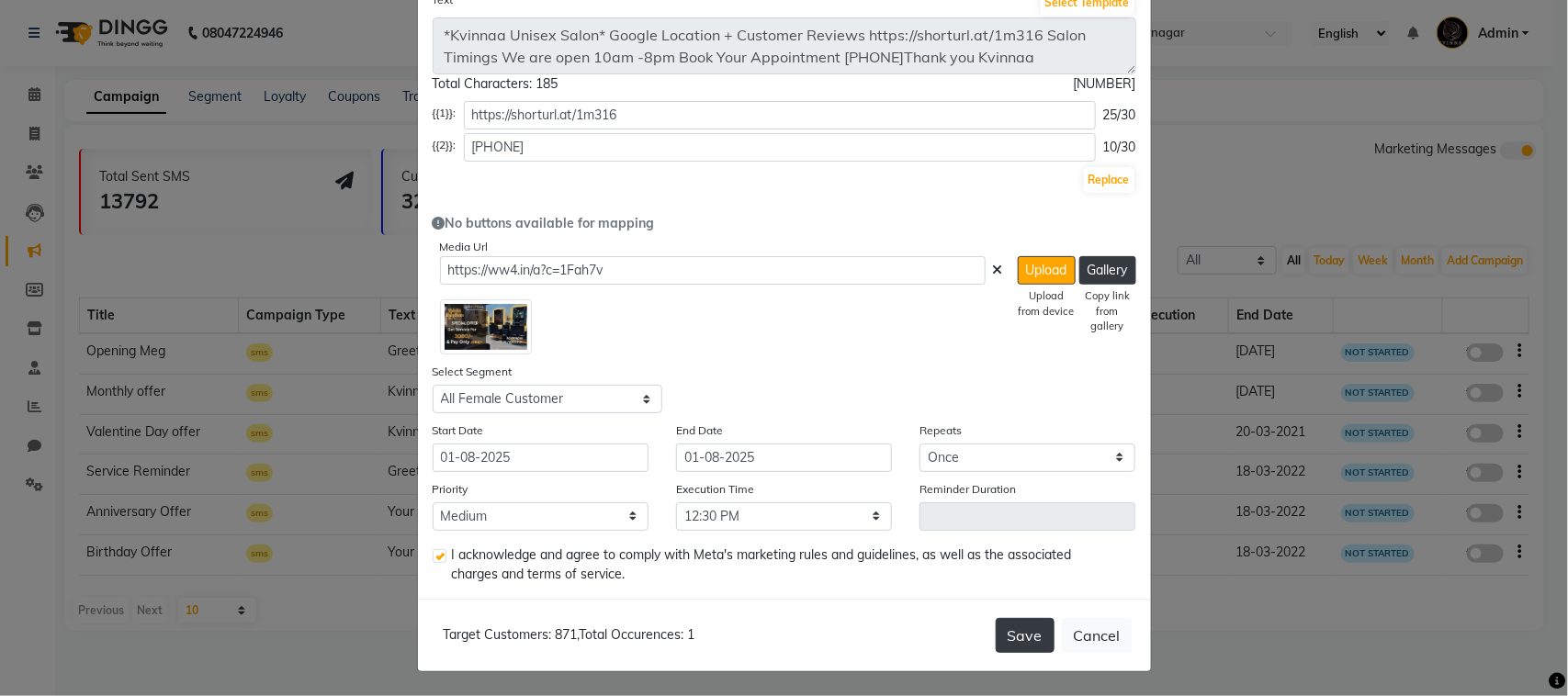 click on "Save" 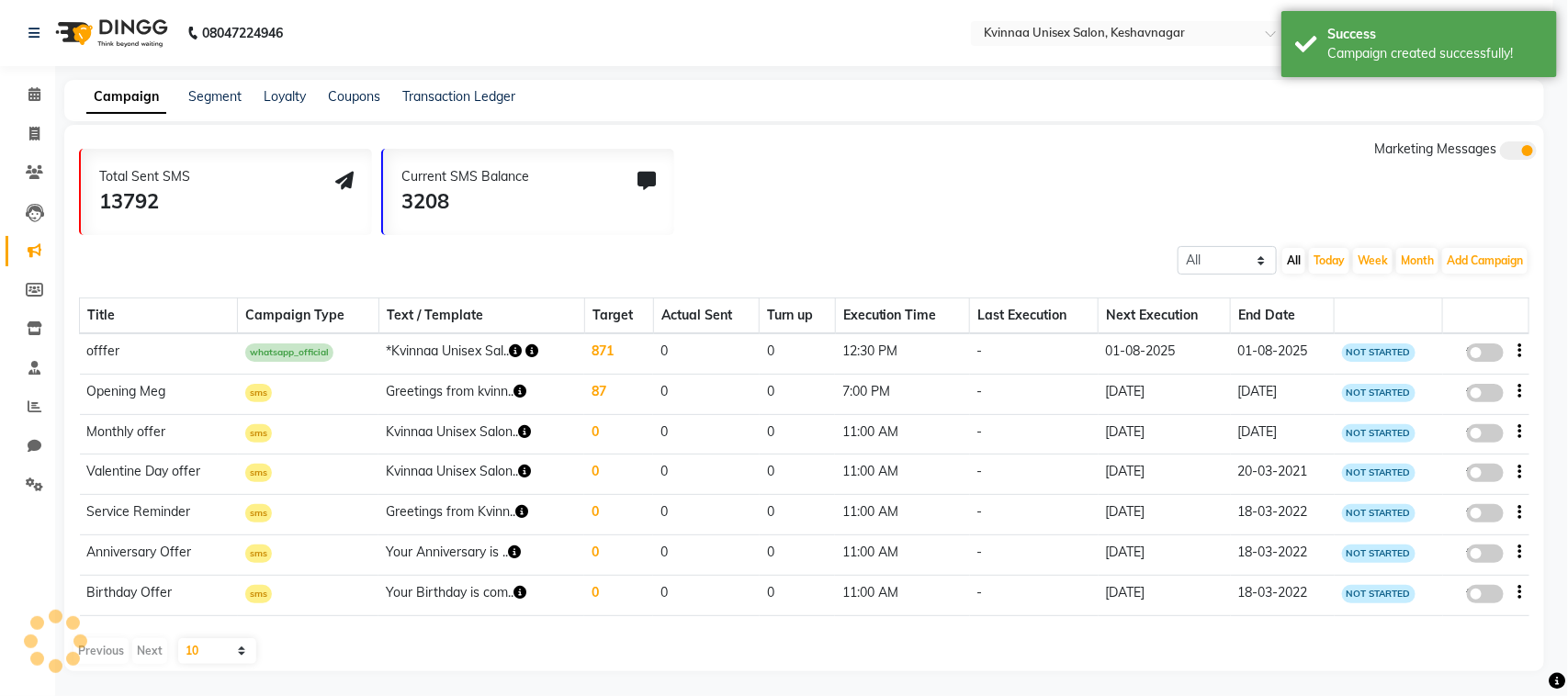 scroll, scrollTop: 34, scrollLeft: 0, axis: vertical 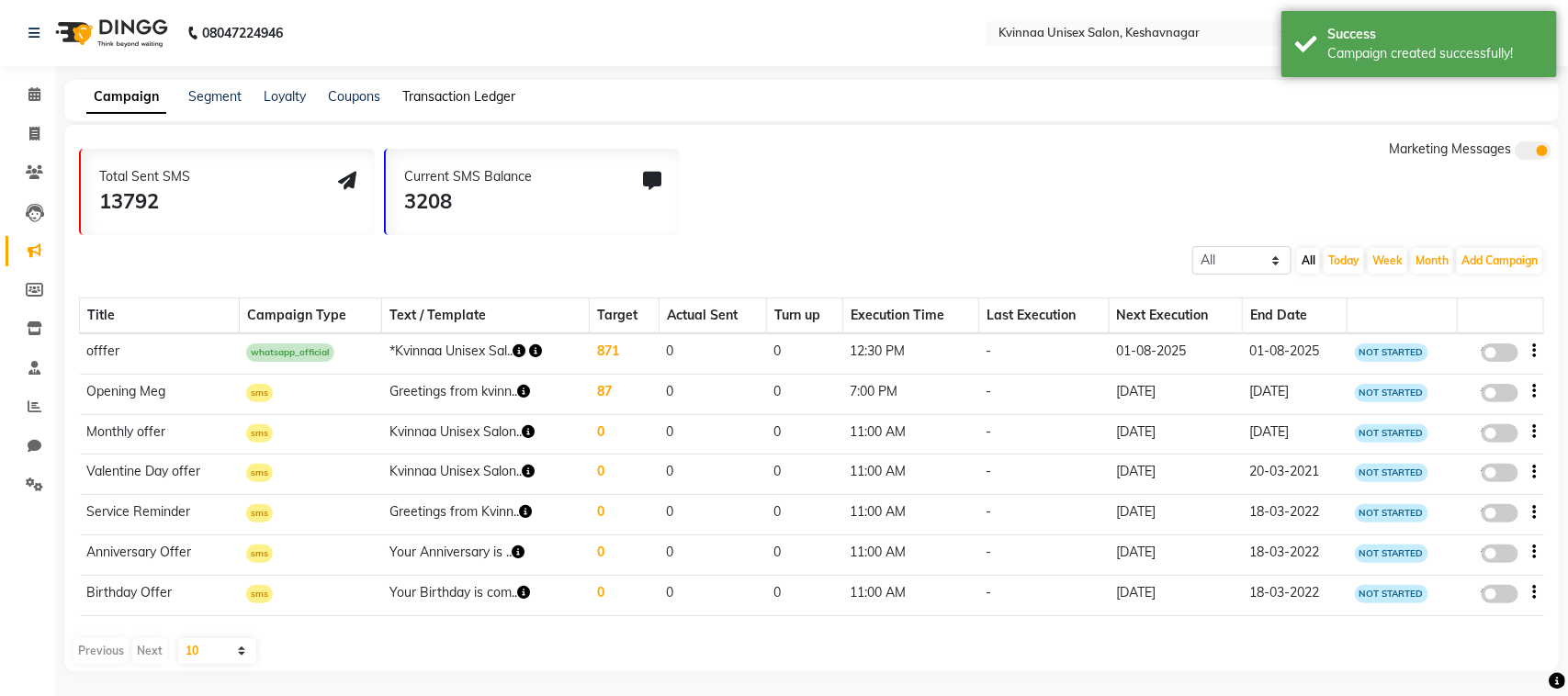 click on "Transaction Ledger" 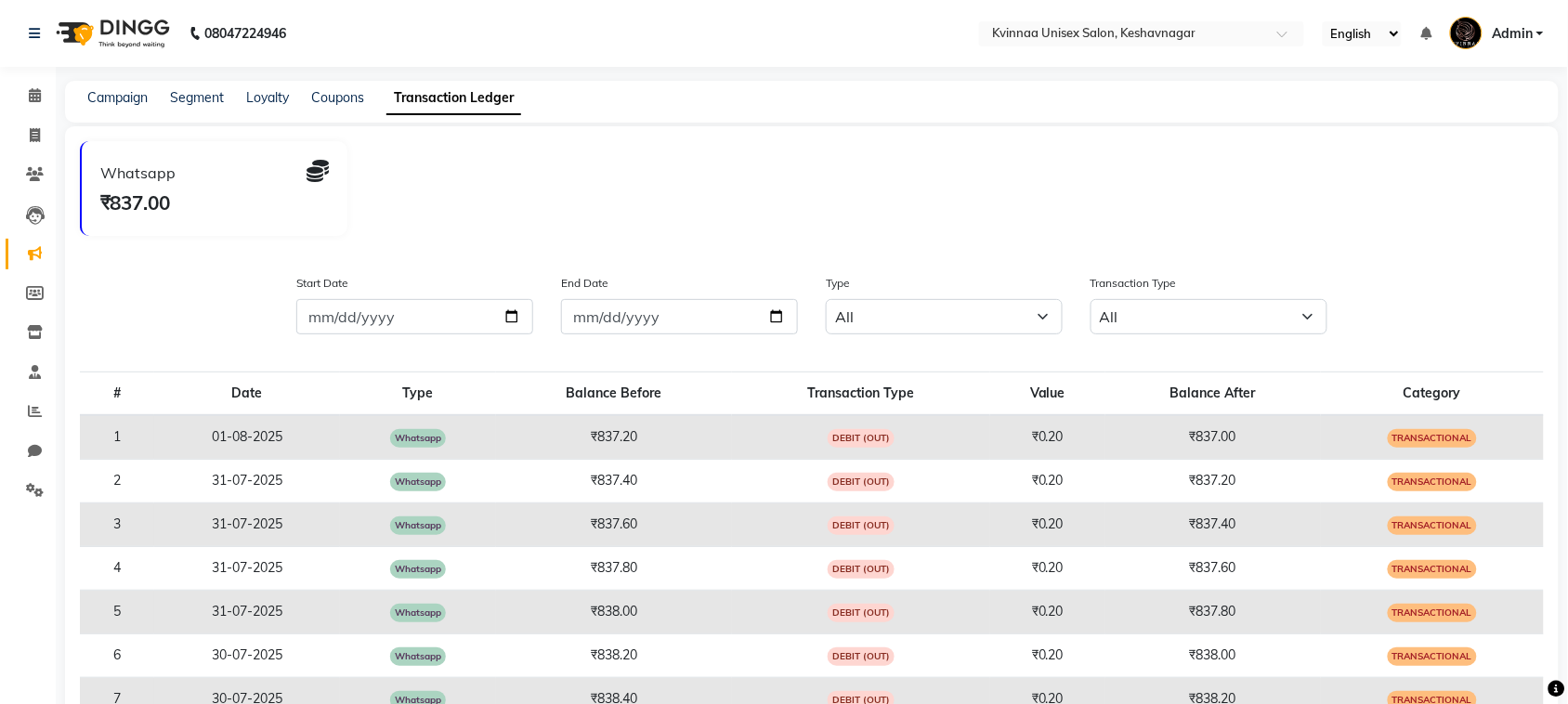 click on "Campaign" 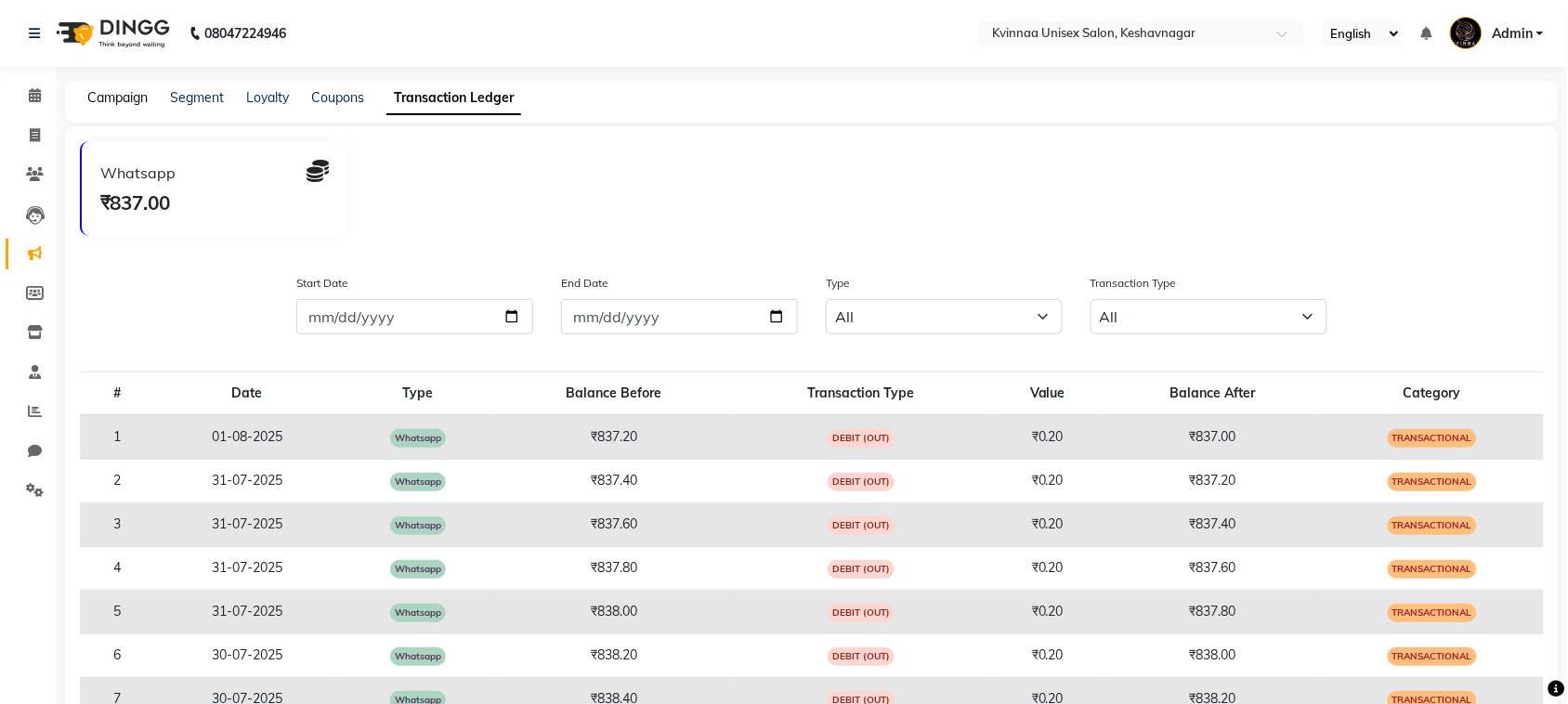 click on "Campaign" 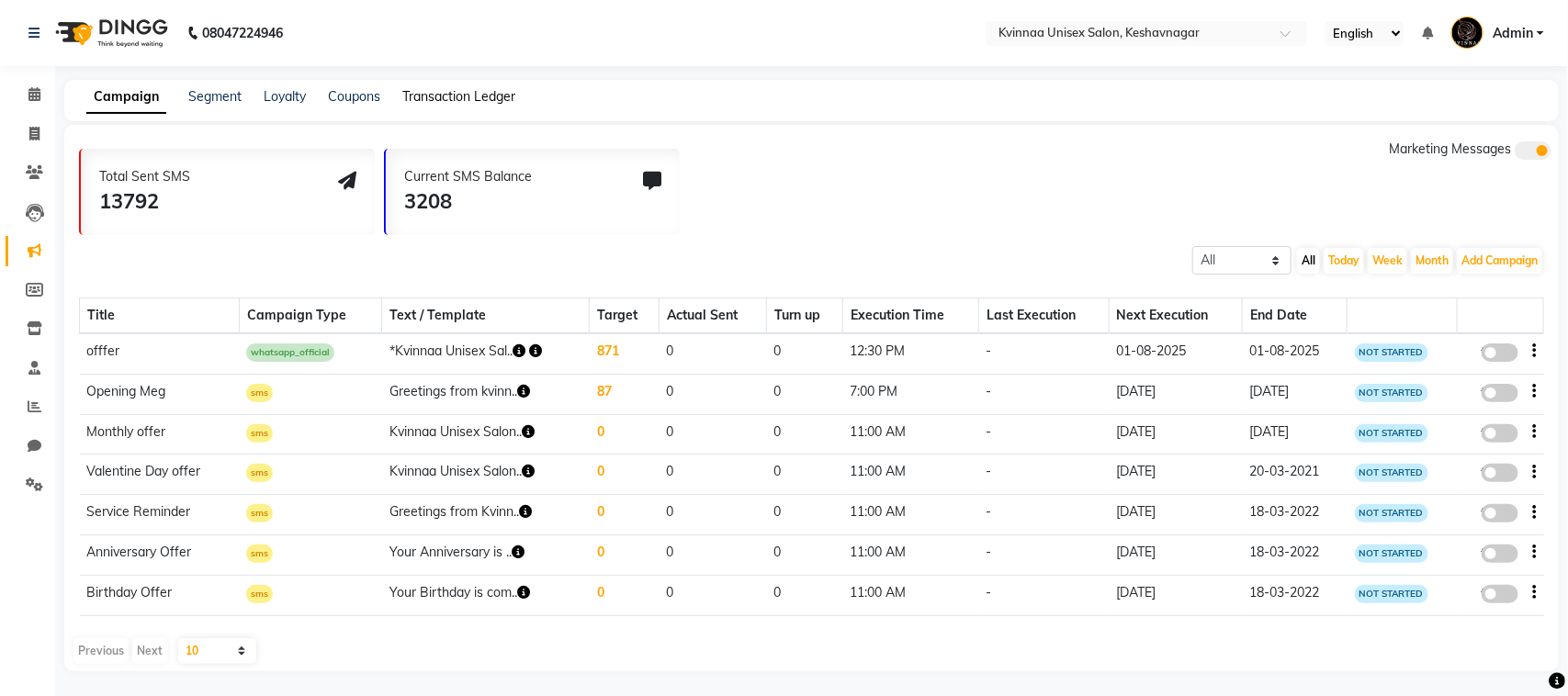 click on "Transaction Ledger" 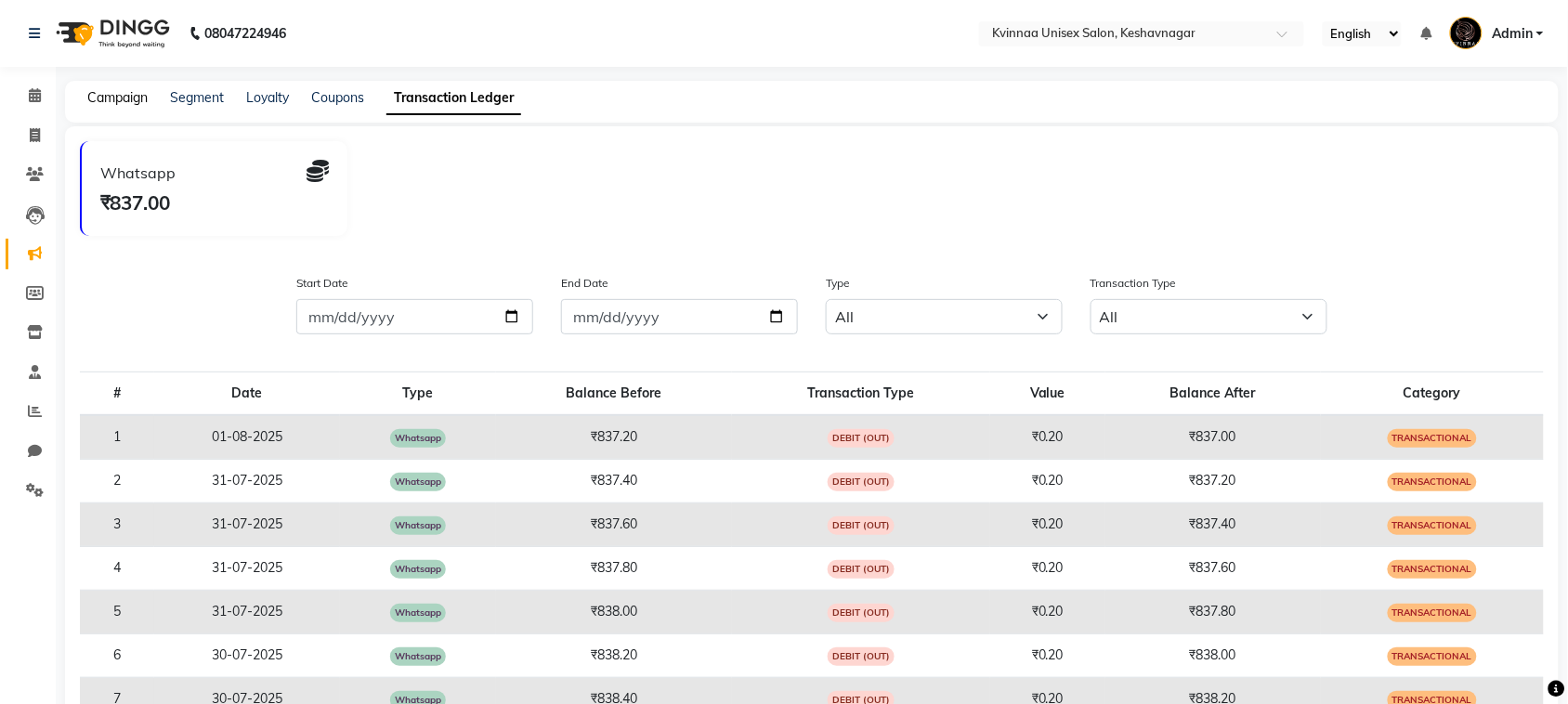 click on "Campaign" 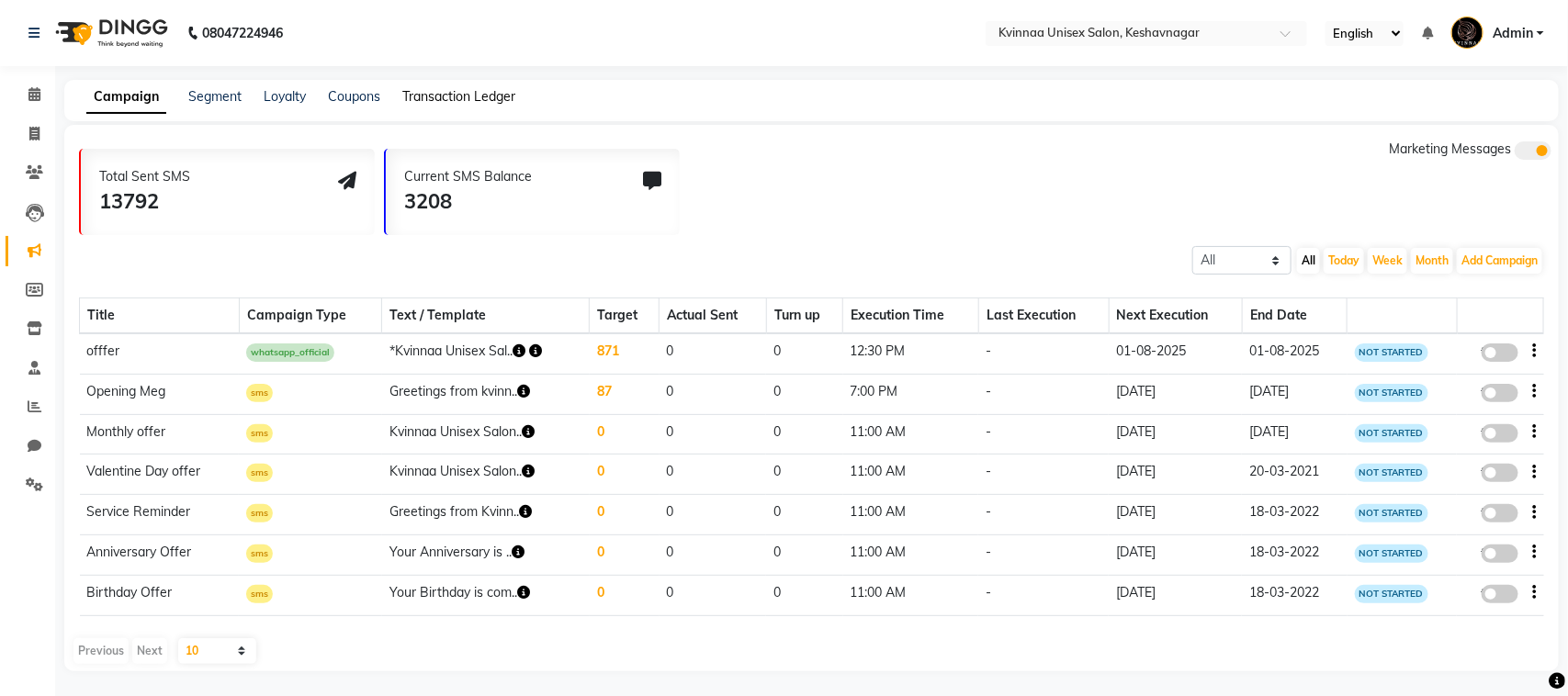 click on "Transaction Ledger" 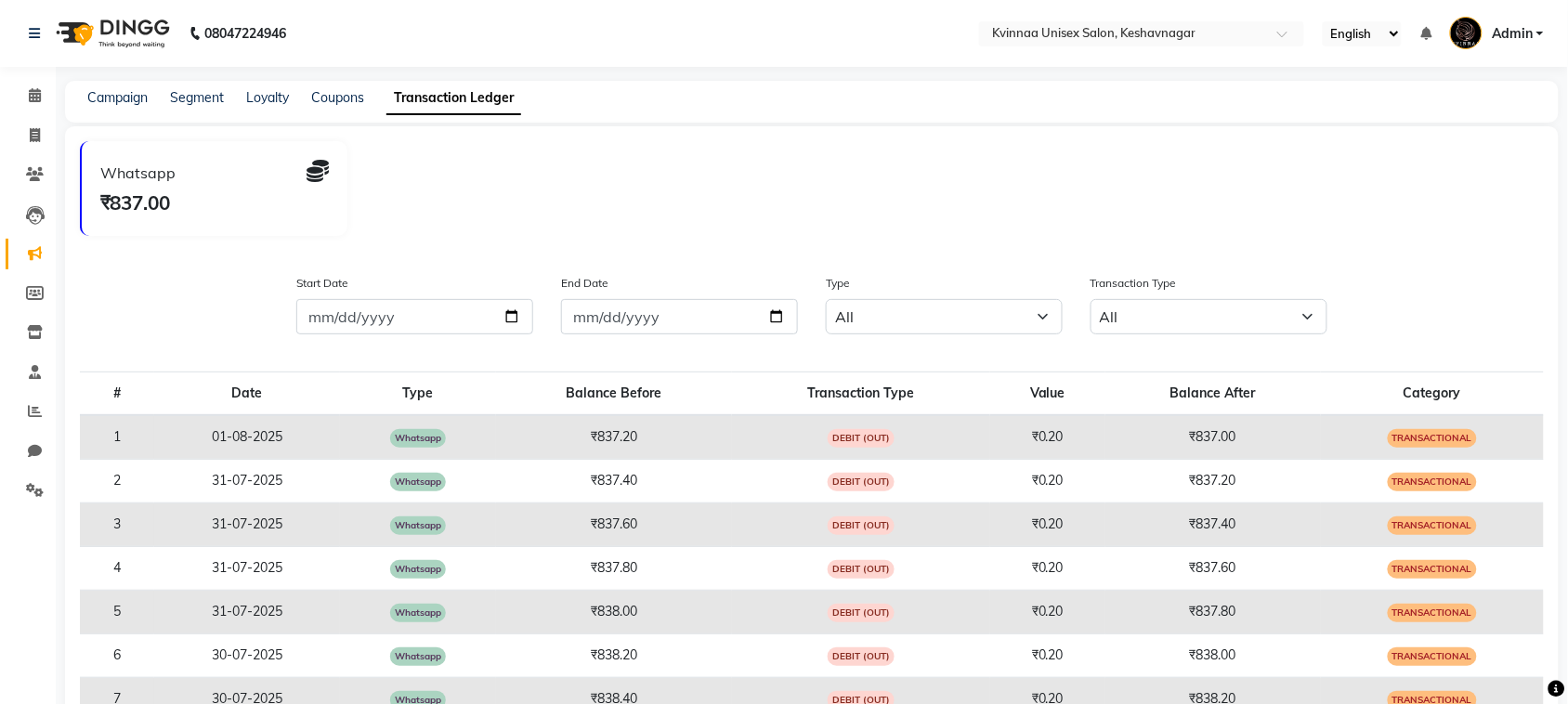 click on "Campaign Segment Loyalty Coupons Transaction Ledger" 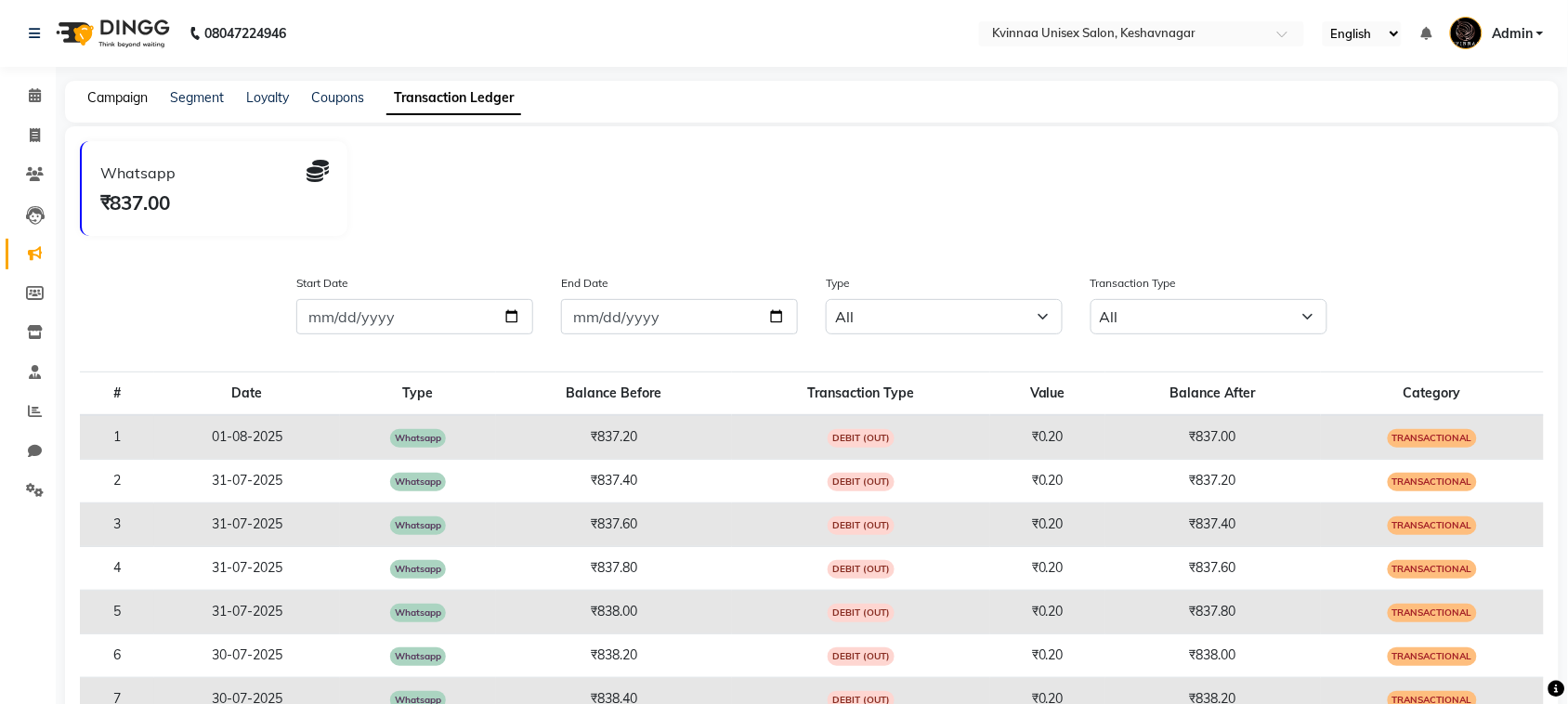 click on "Campaign" 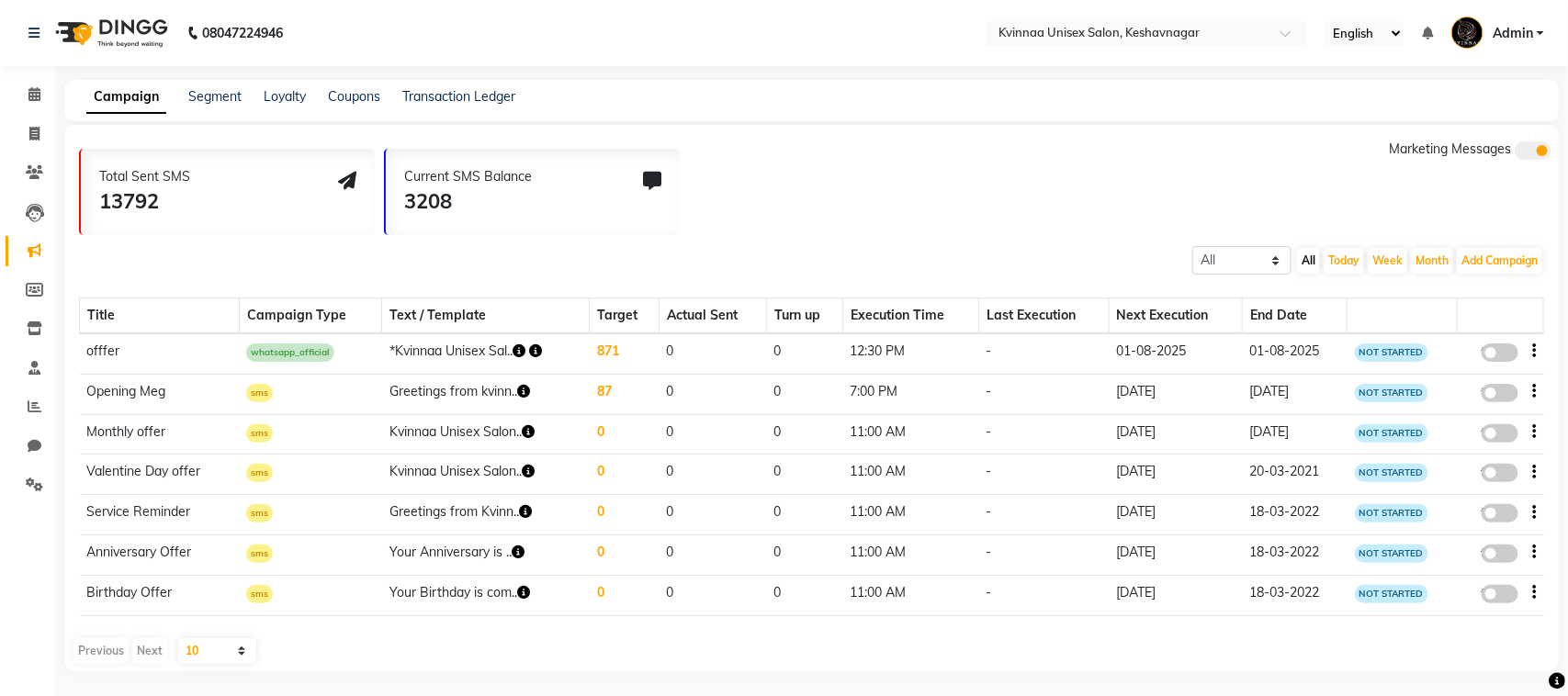 click 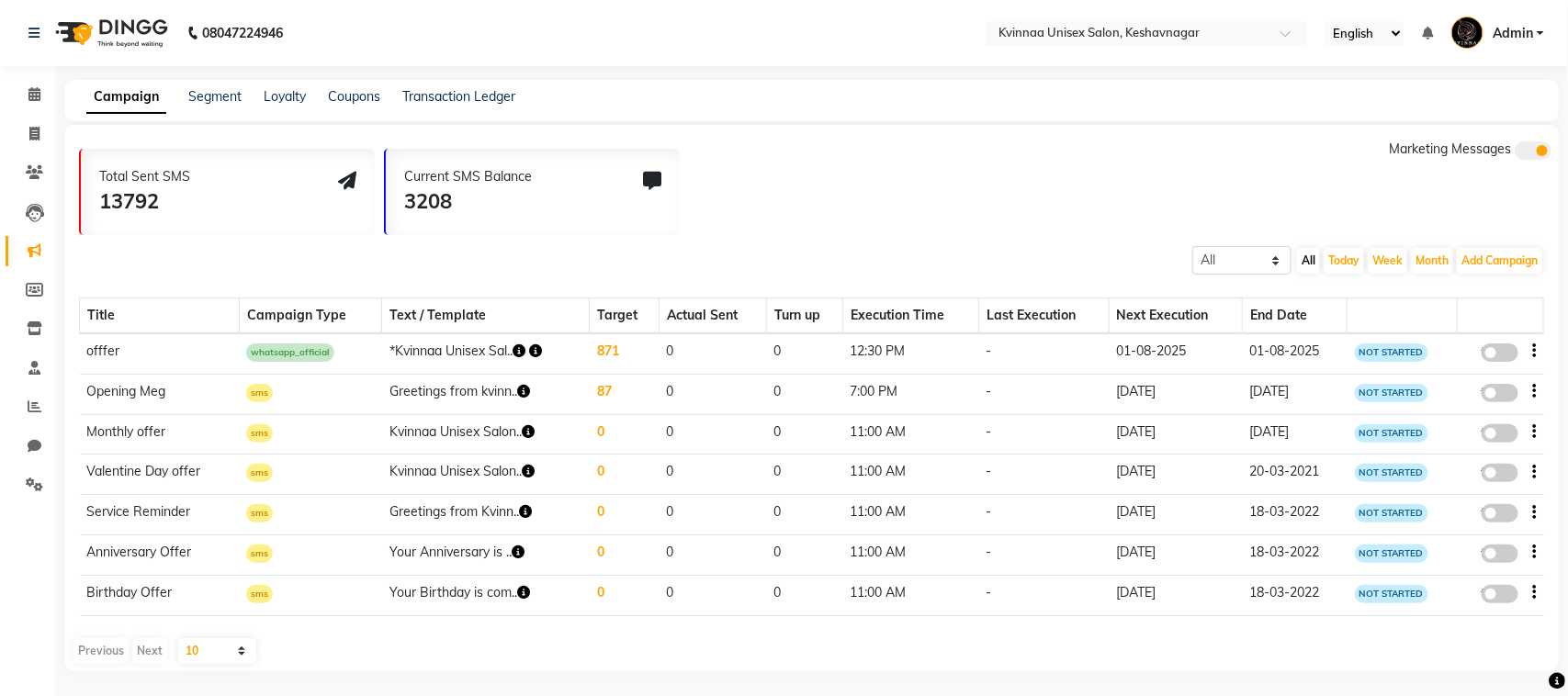 click on "false" 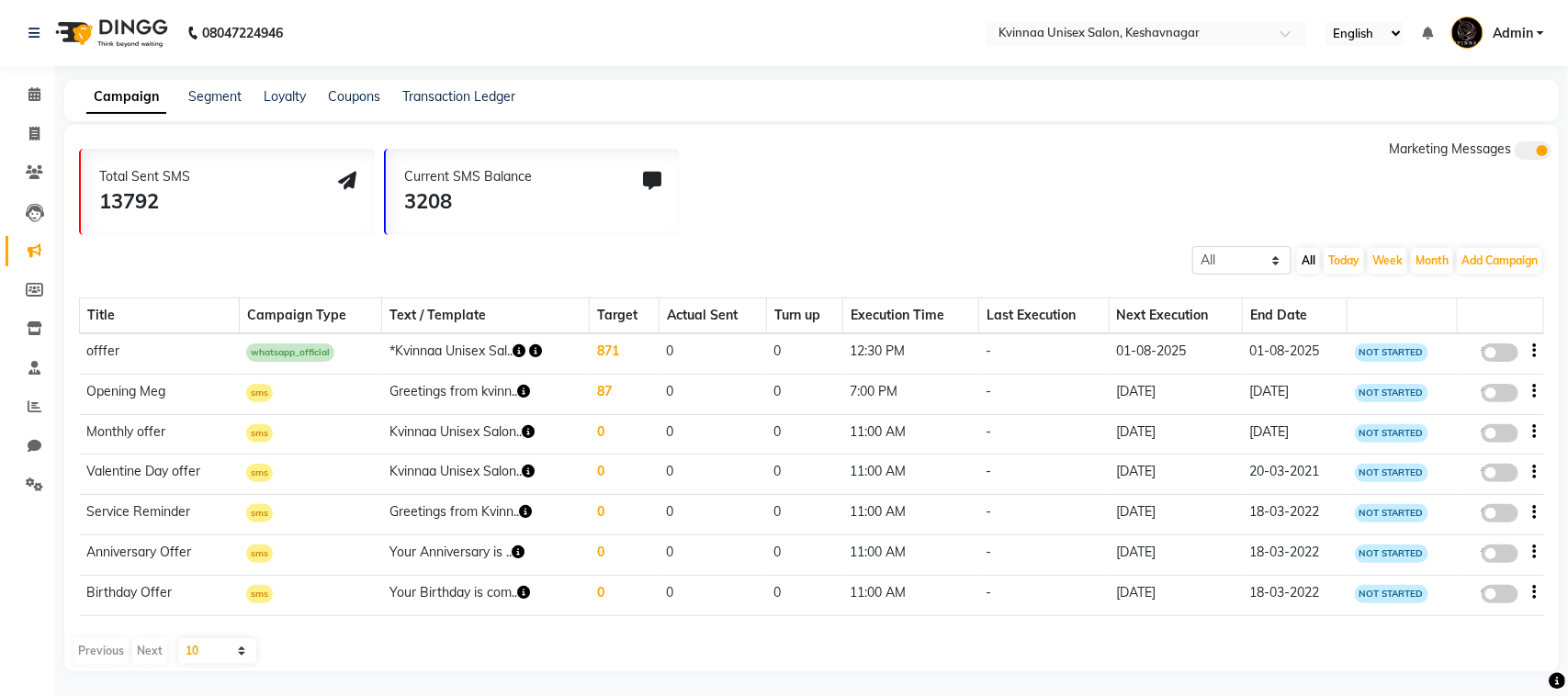 select on "3" 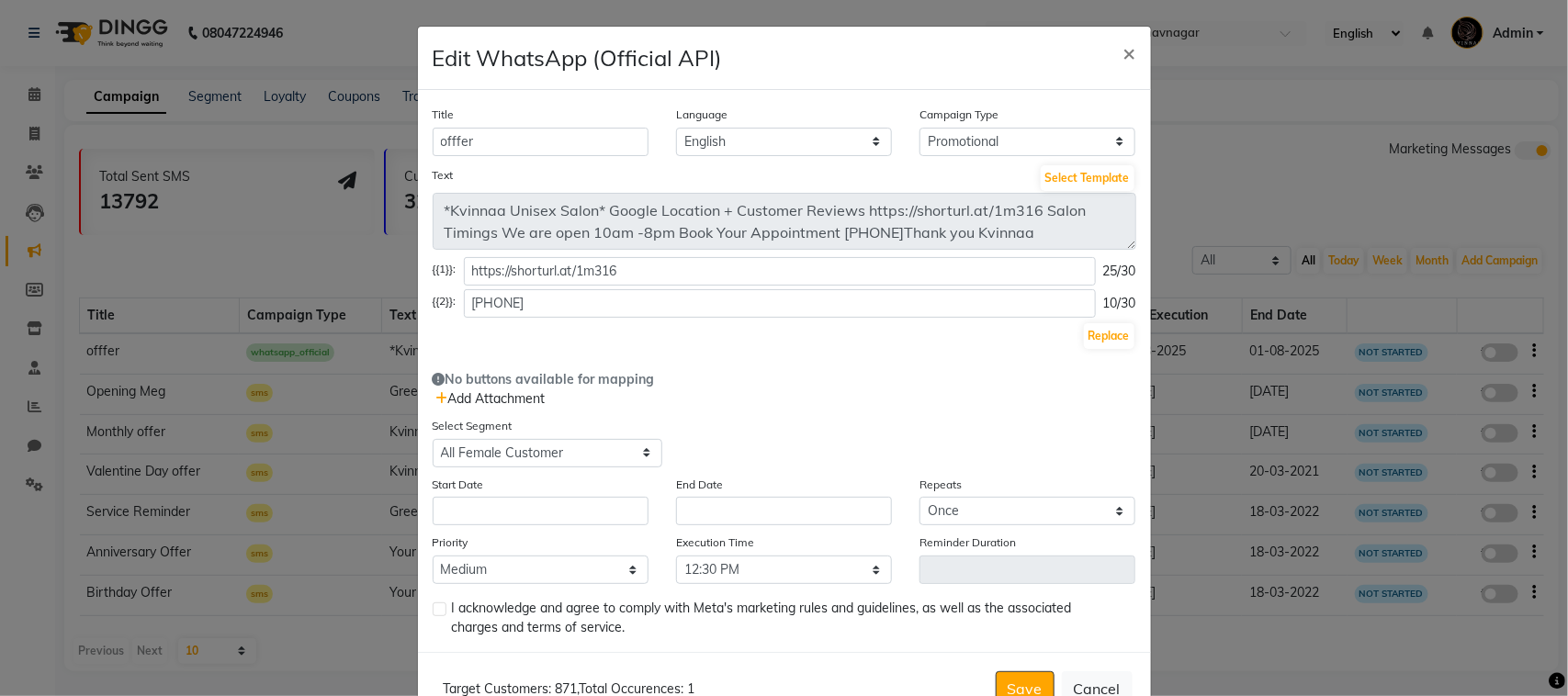 scroll, scrollTop: 52, scrollLeft: 0, axis: vertical 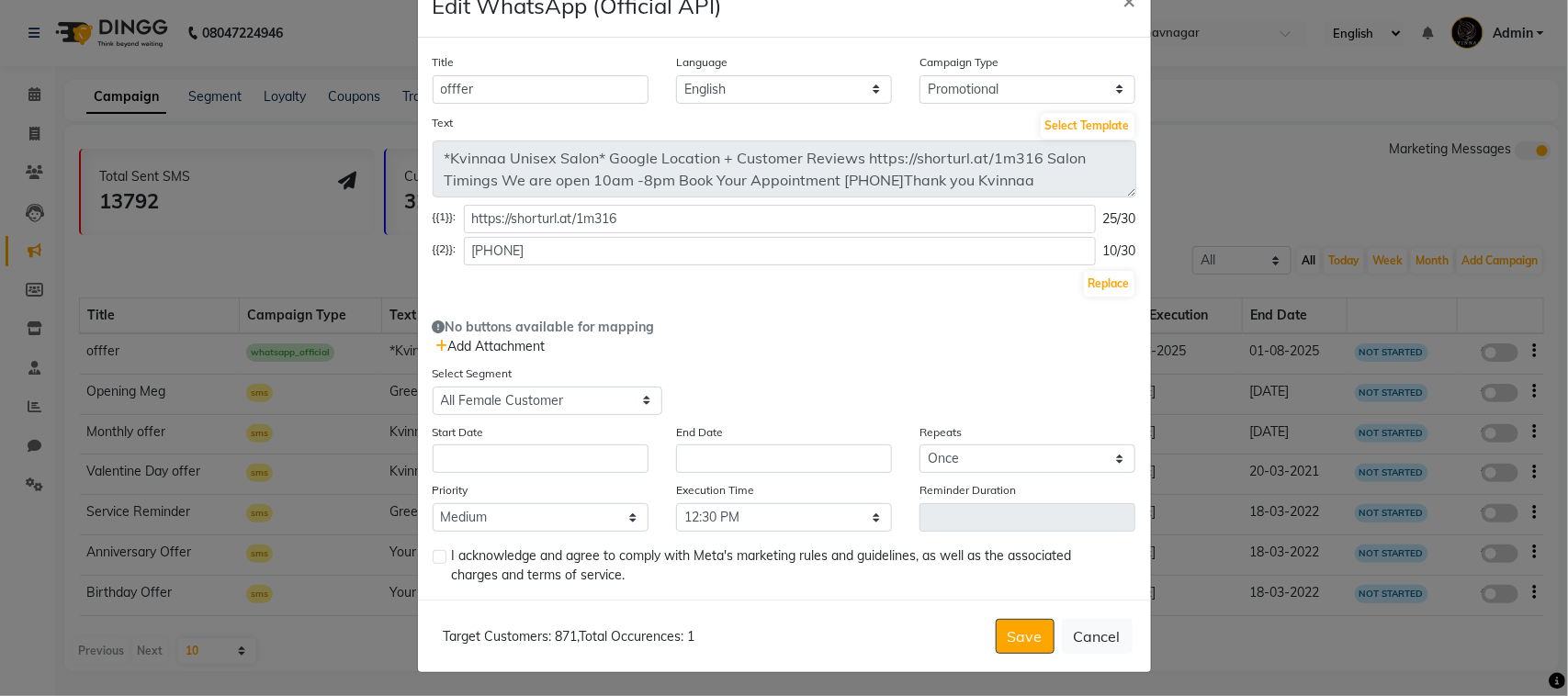 click on "Add Attachment" 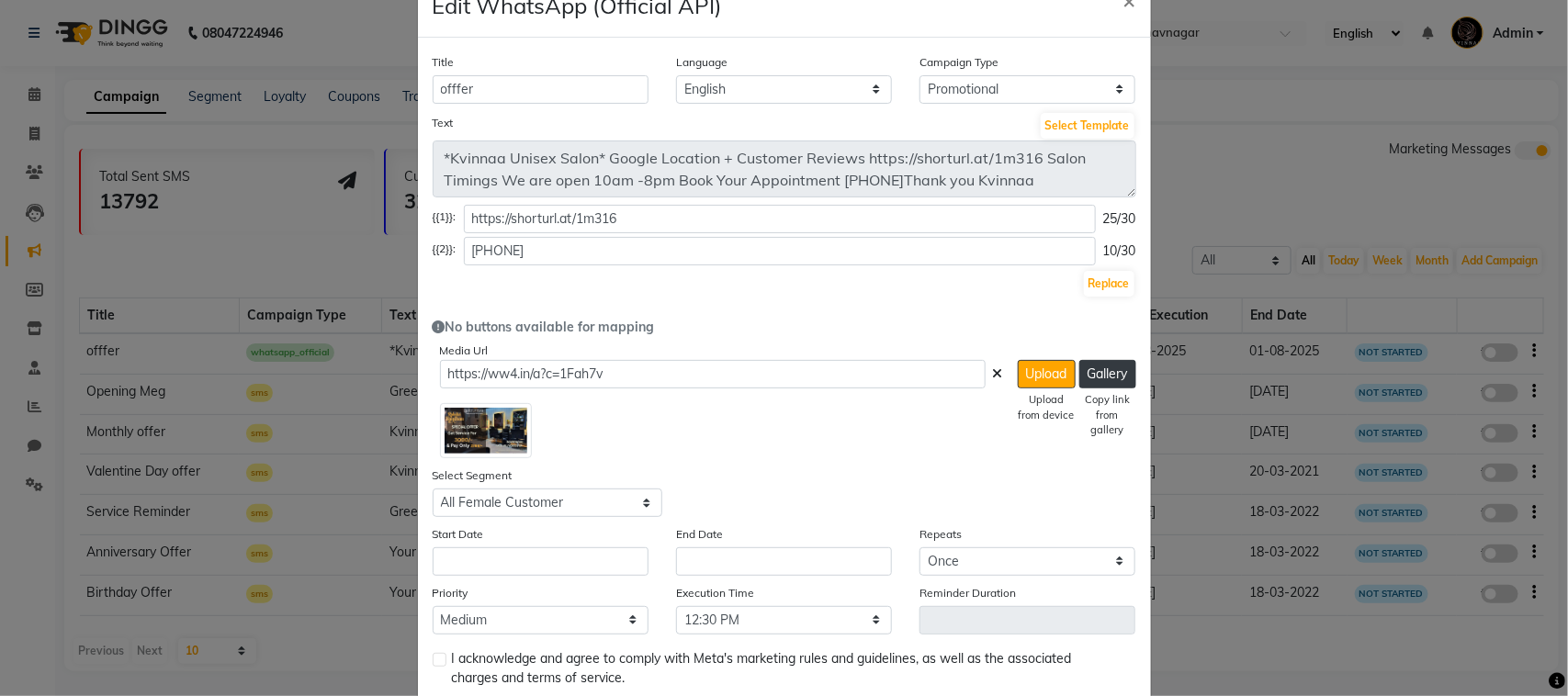 scroll, scrollTop: 156, scrollLeft: 0, axis: vertical 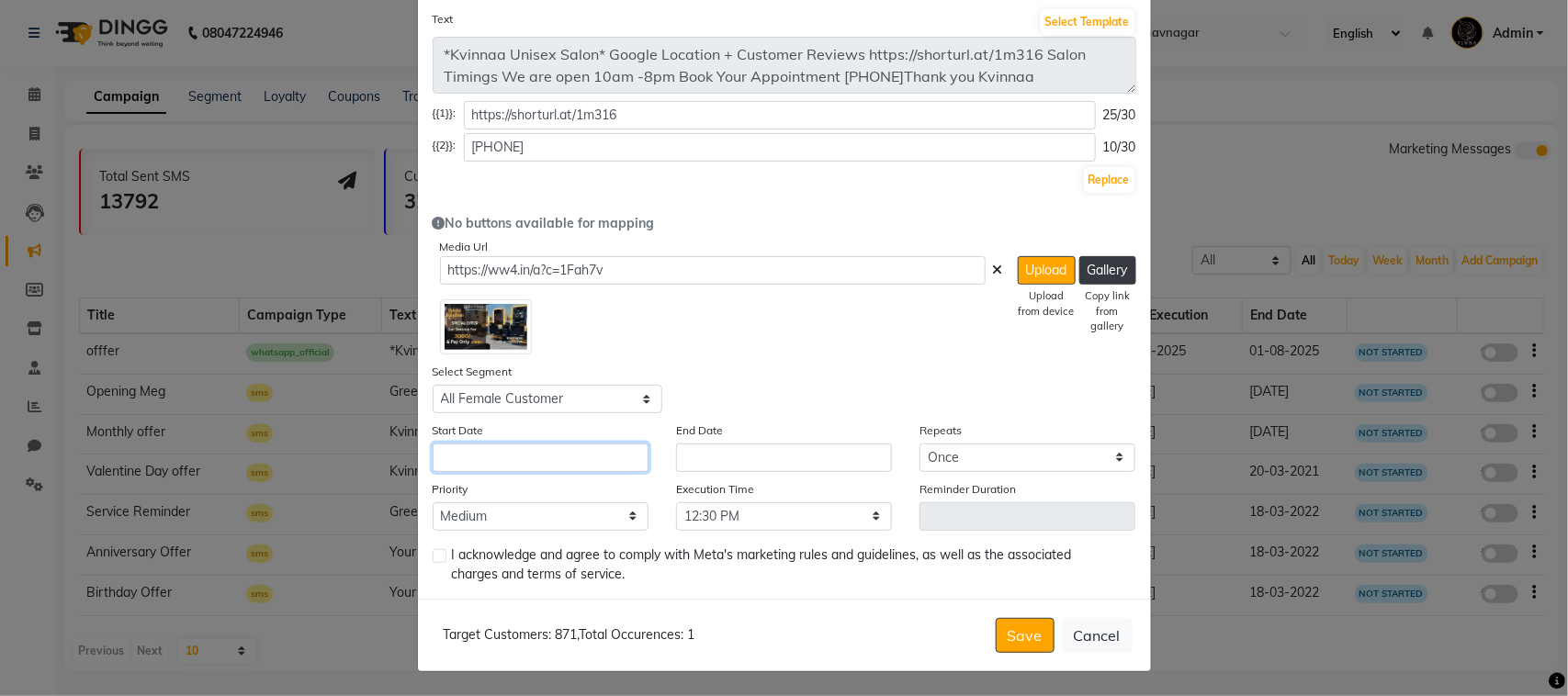 click 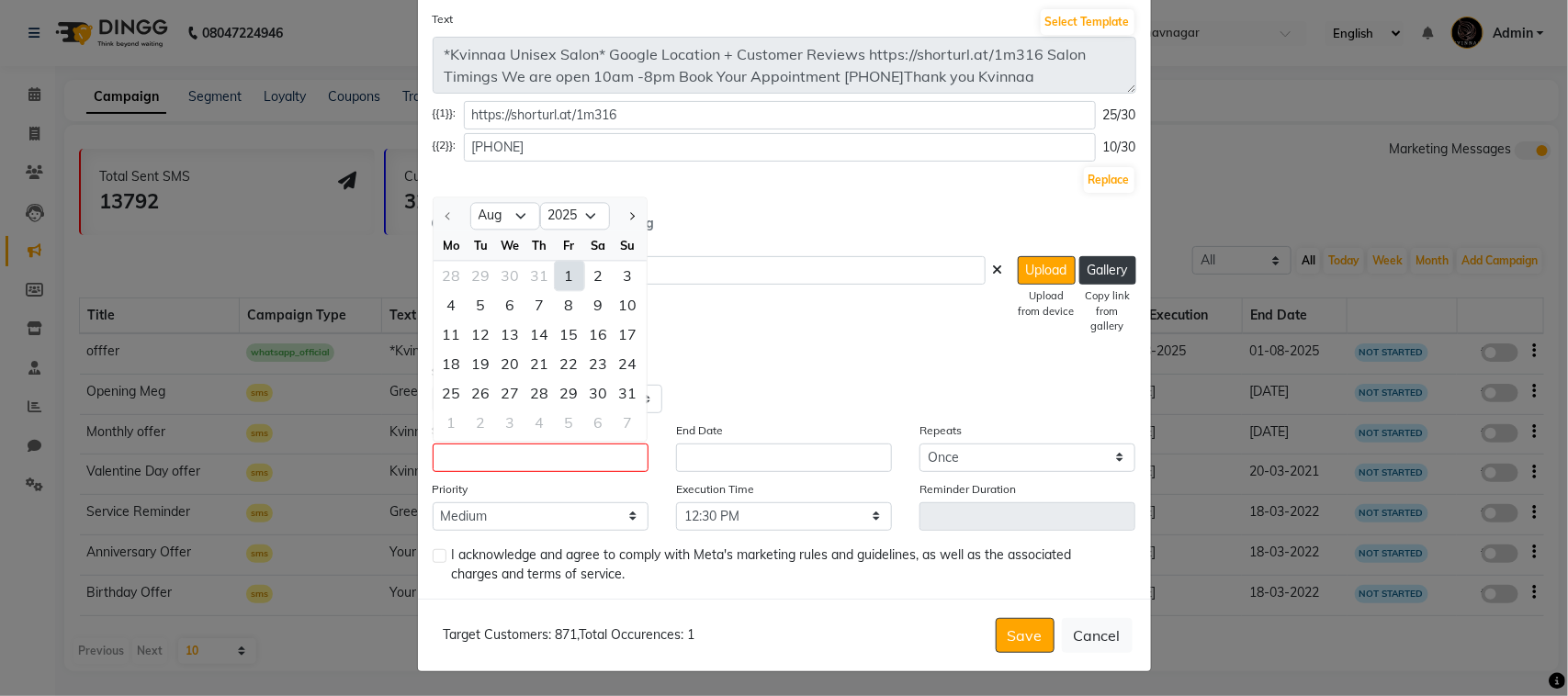 click on "1" 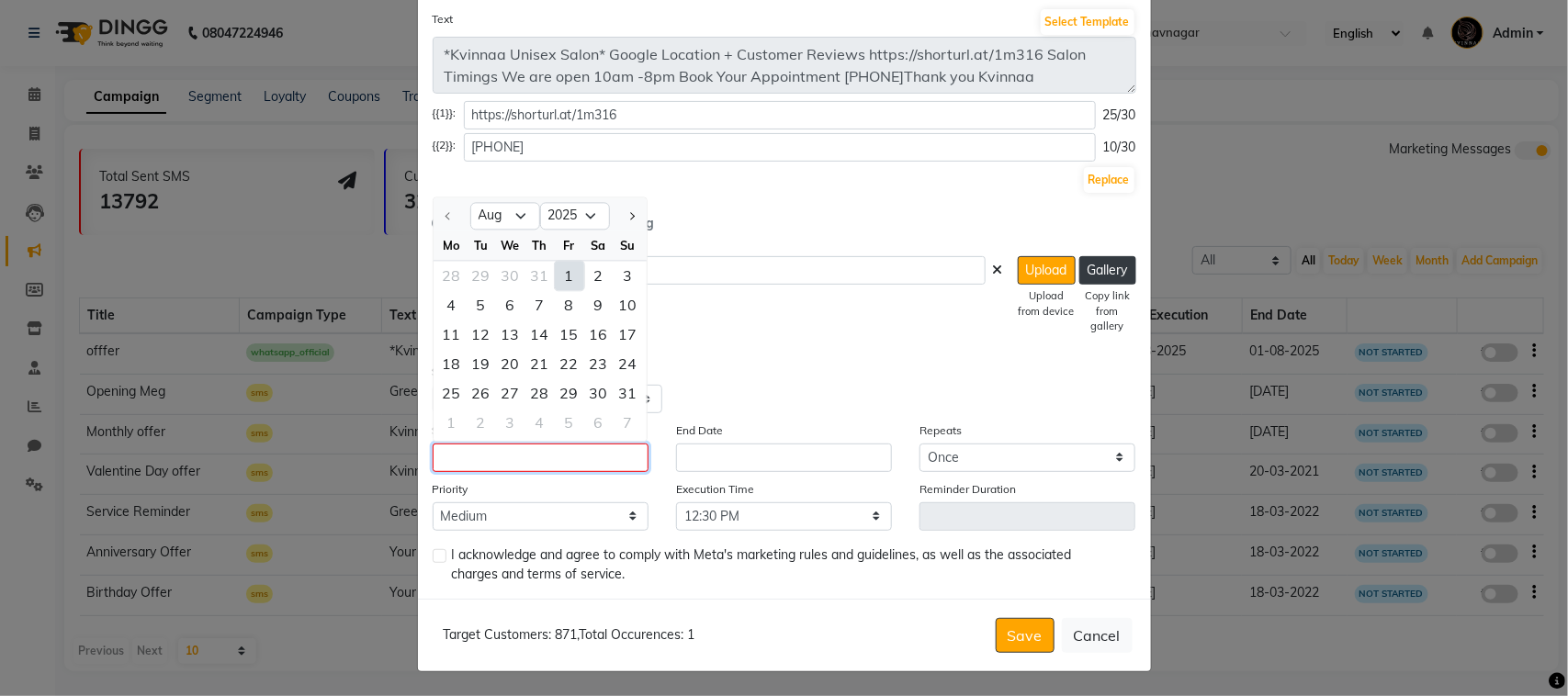 type on "01-08-2025" 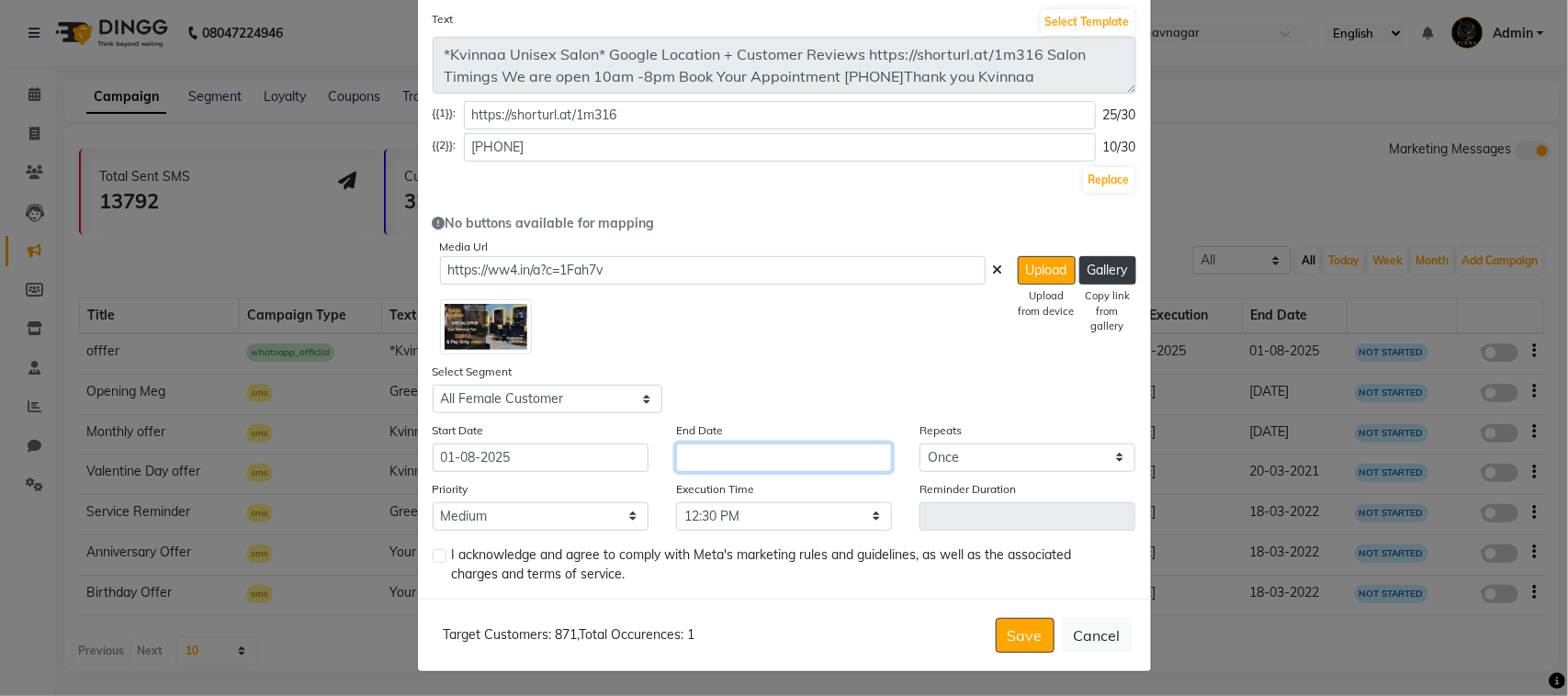click 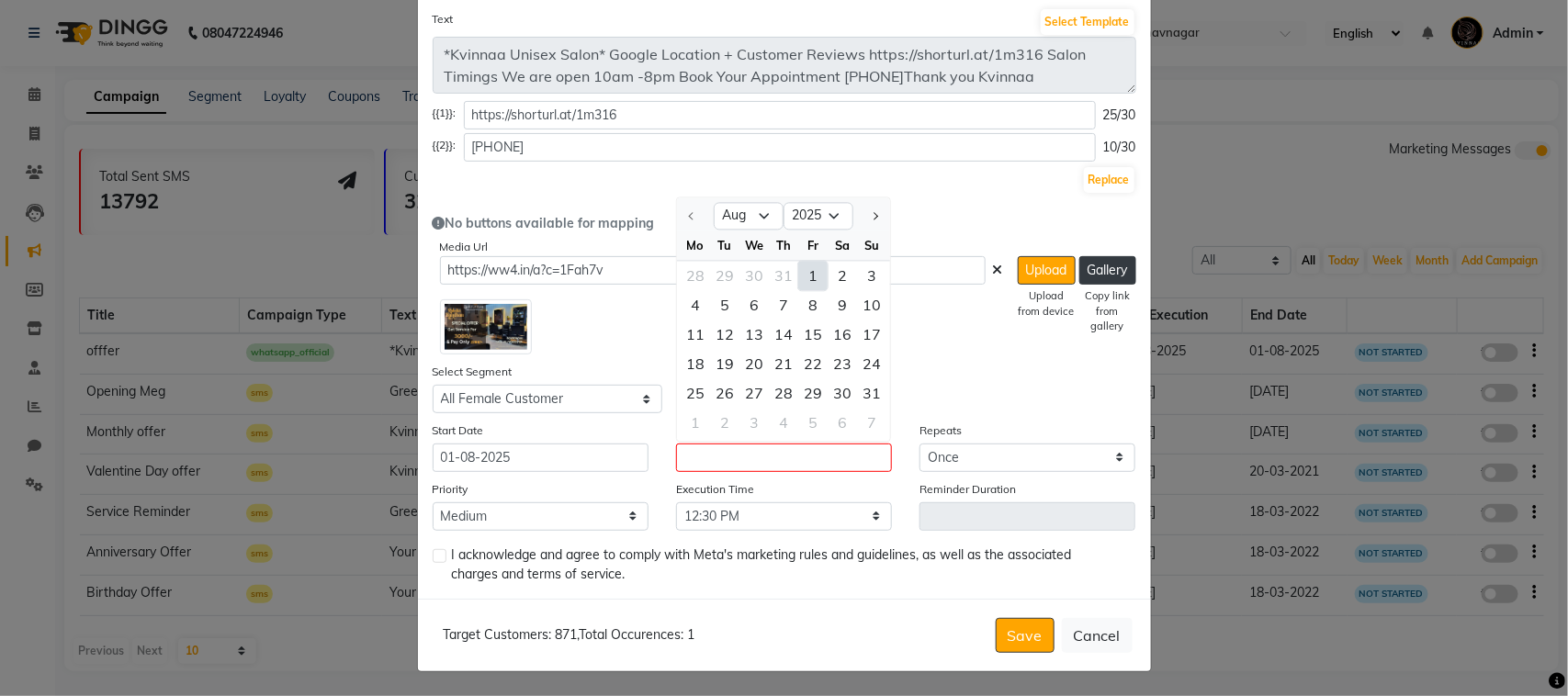 click on "1" 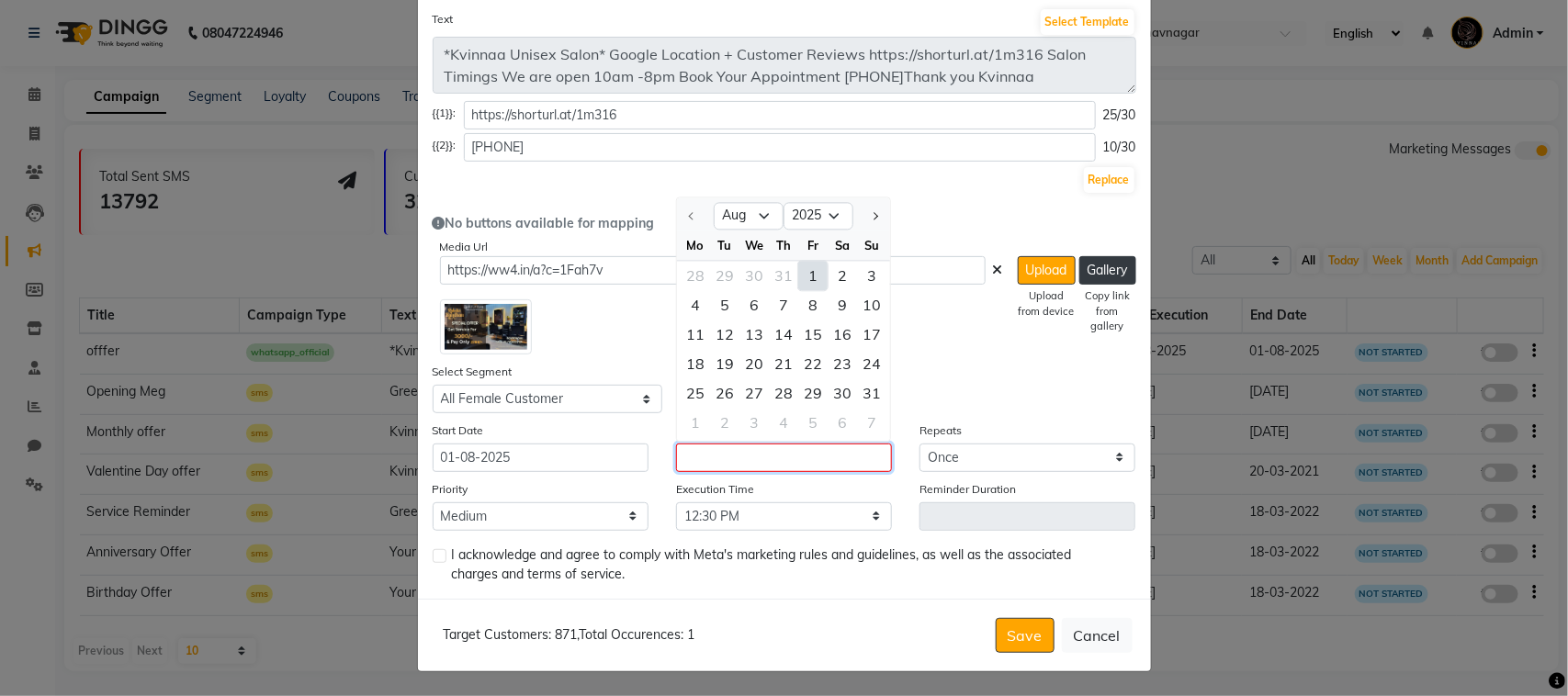 type on "01-08-2025" 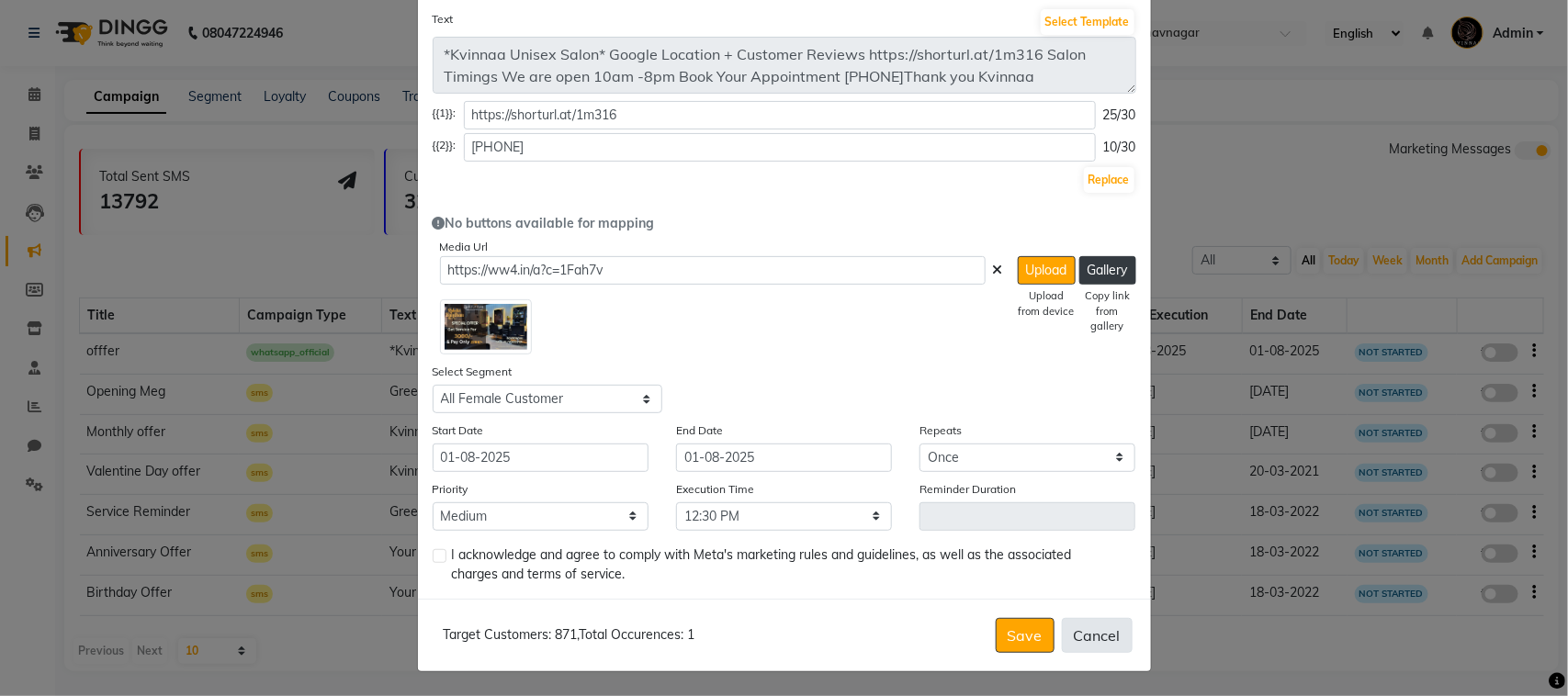 click on "Cancel" 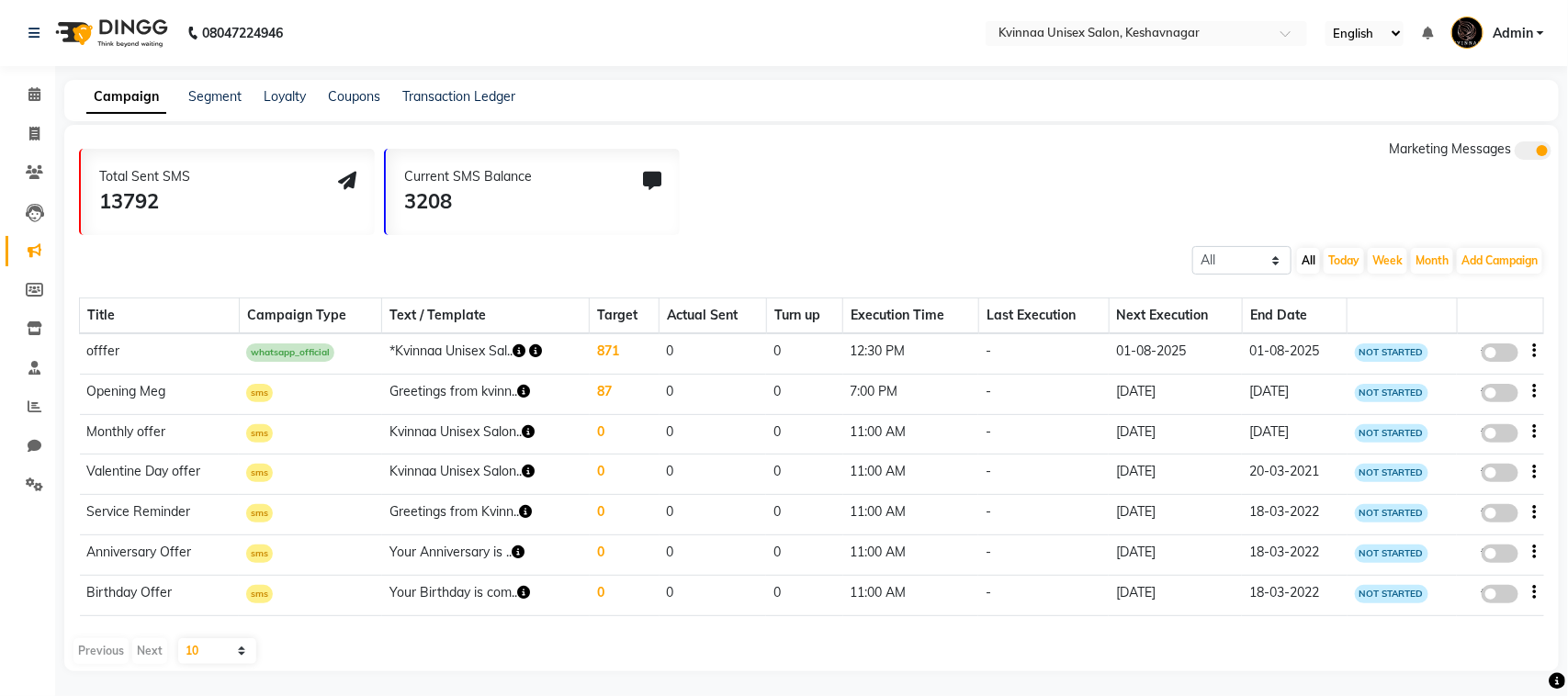 scroll, scrollTop: 15, scrollLeft: 0, axis: vertical 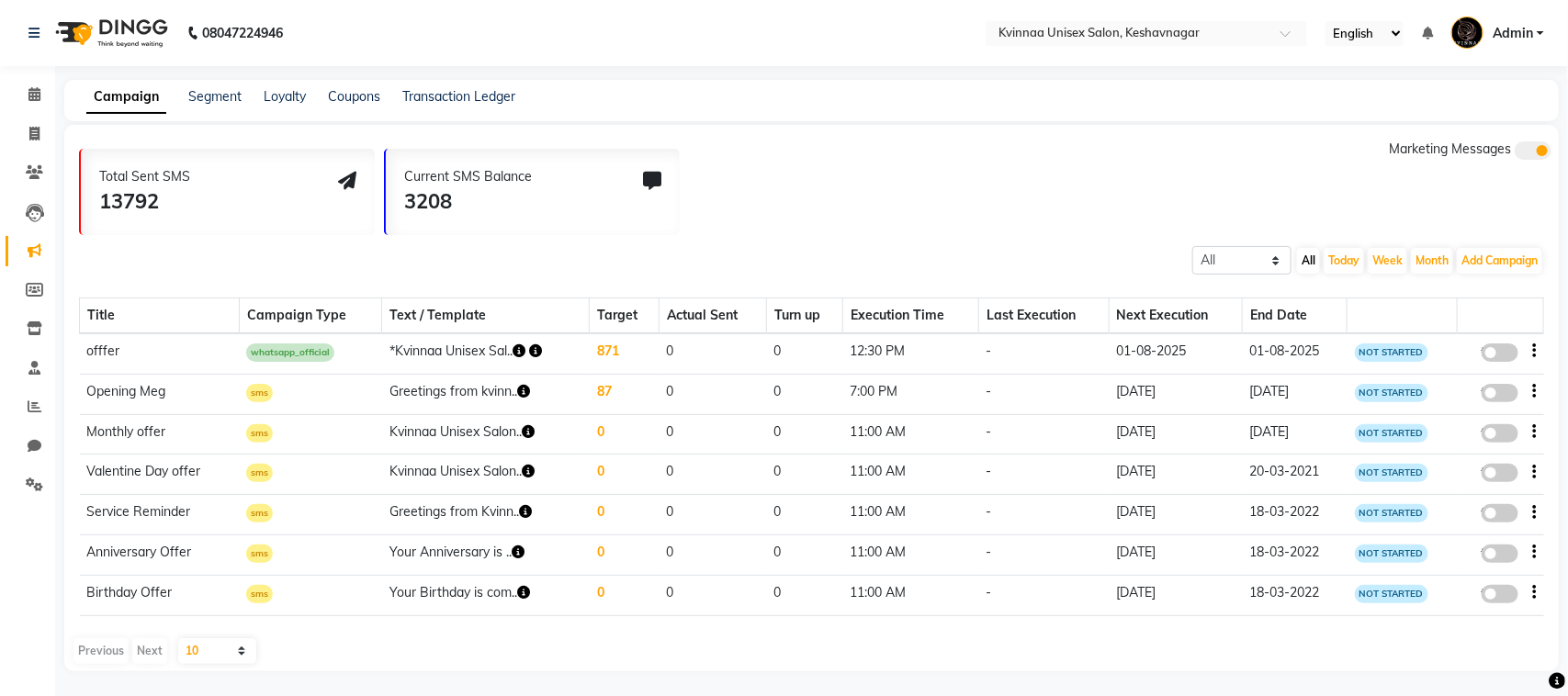 click 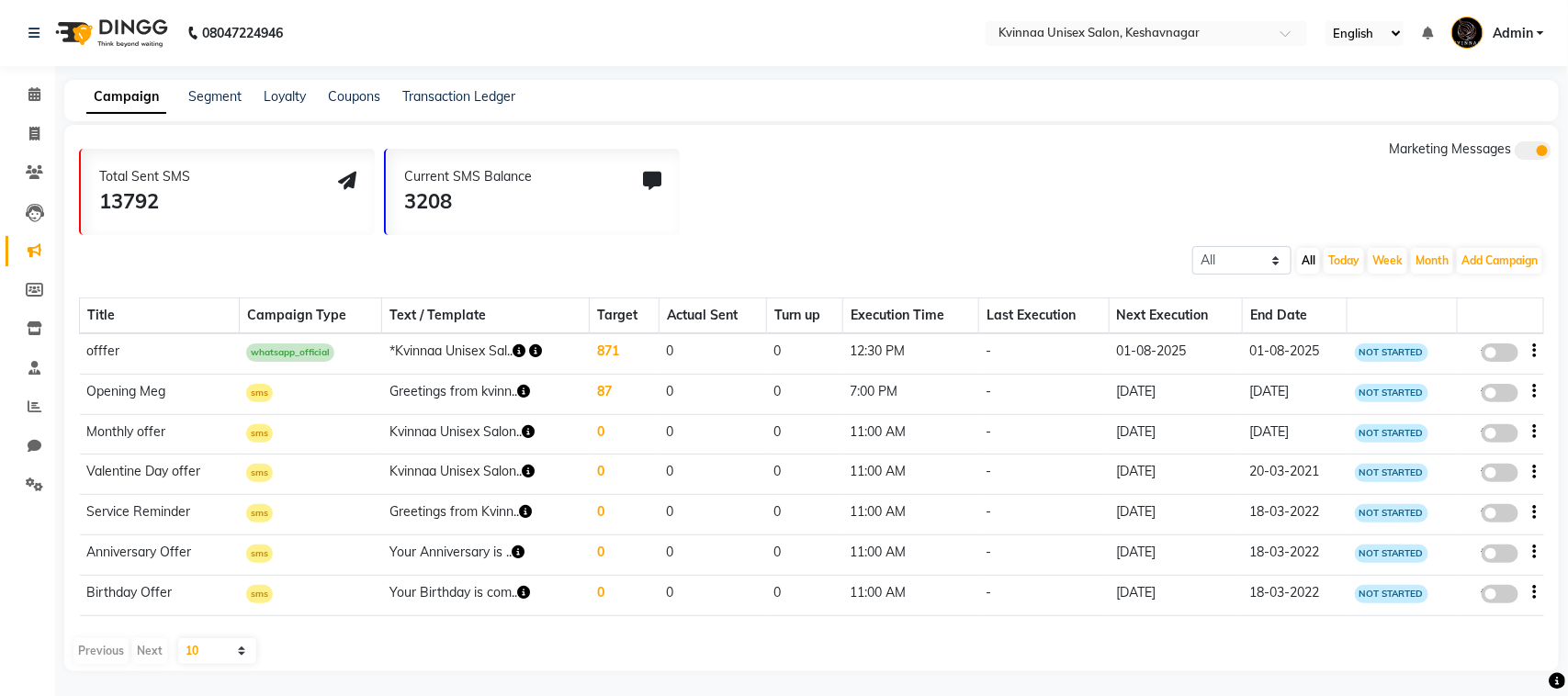 click on "false" 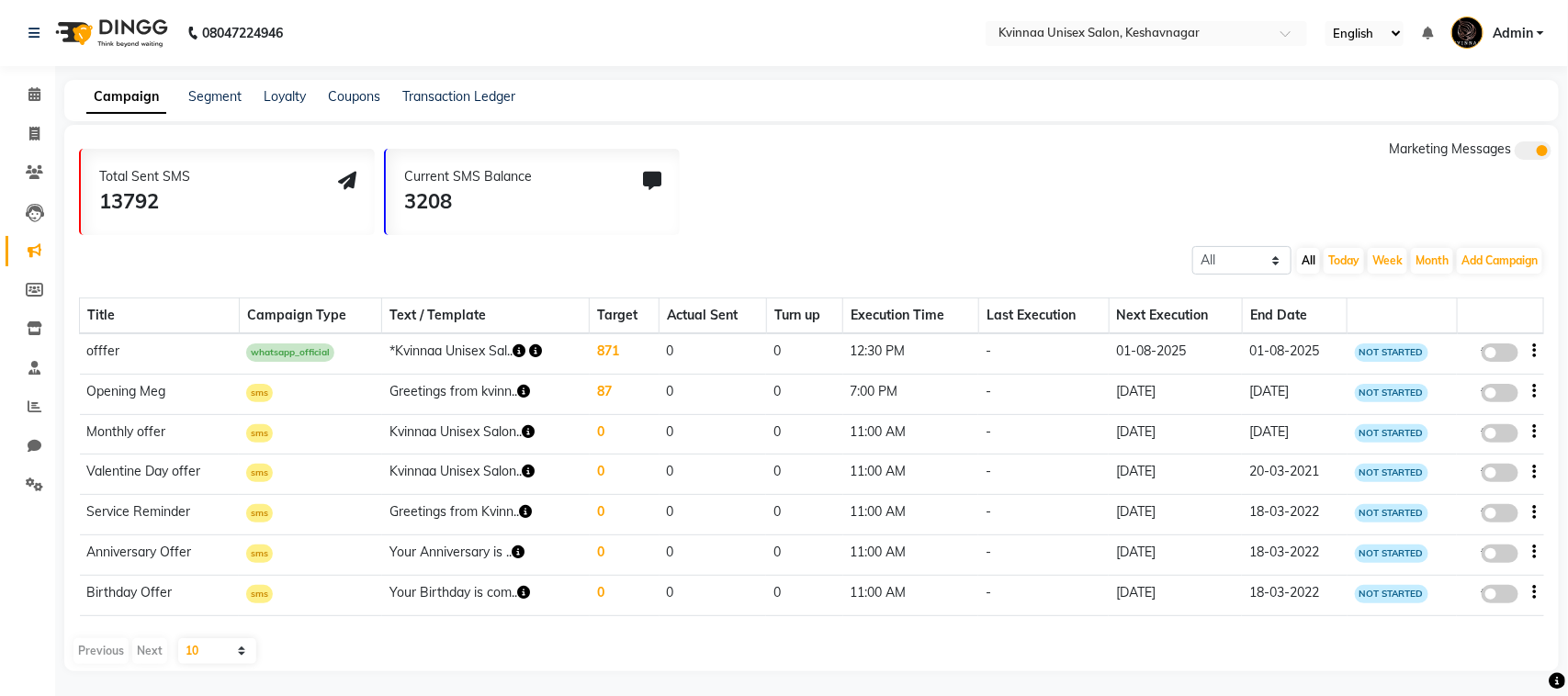 select on "3" 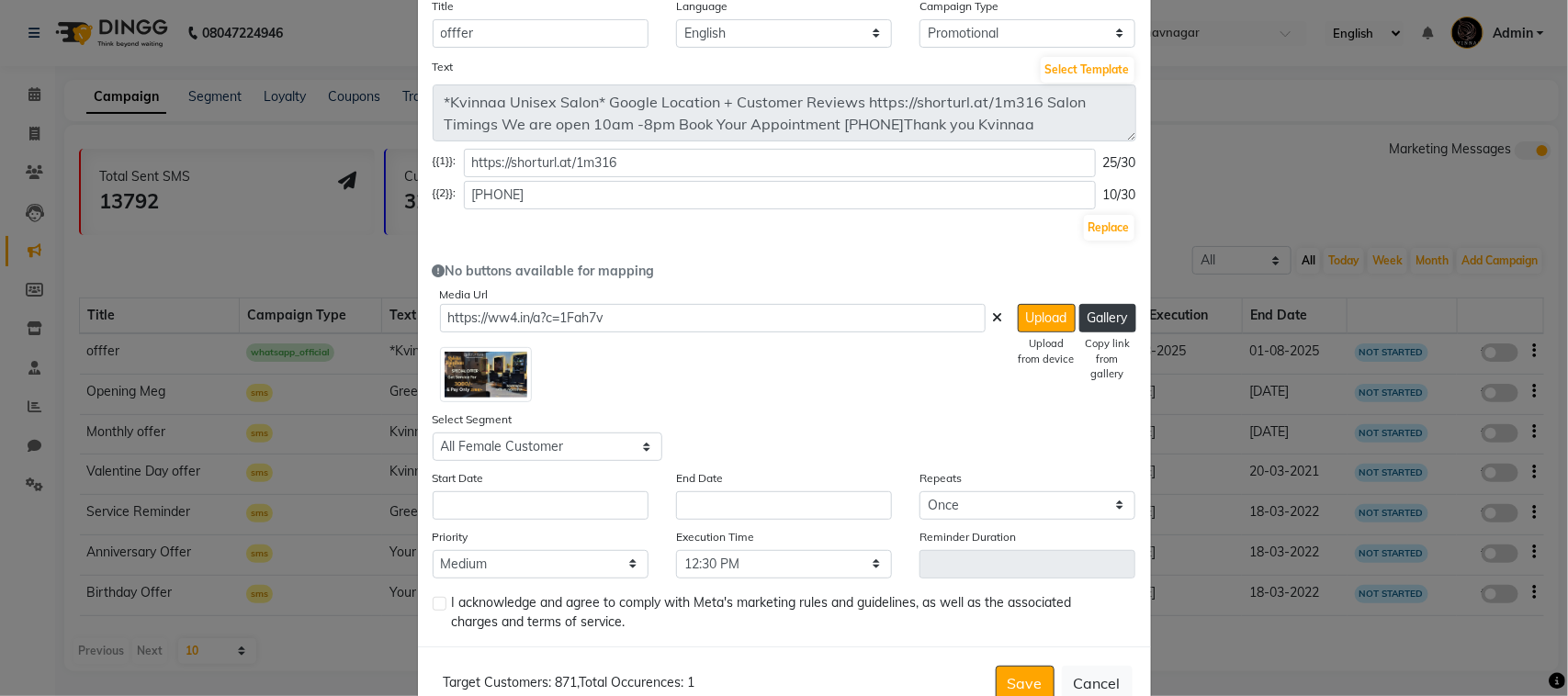 scroll, scrollTop: 156, scrollLeft: 0, axis: vertical 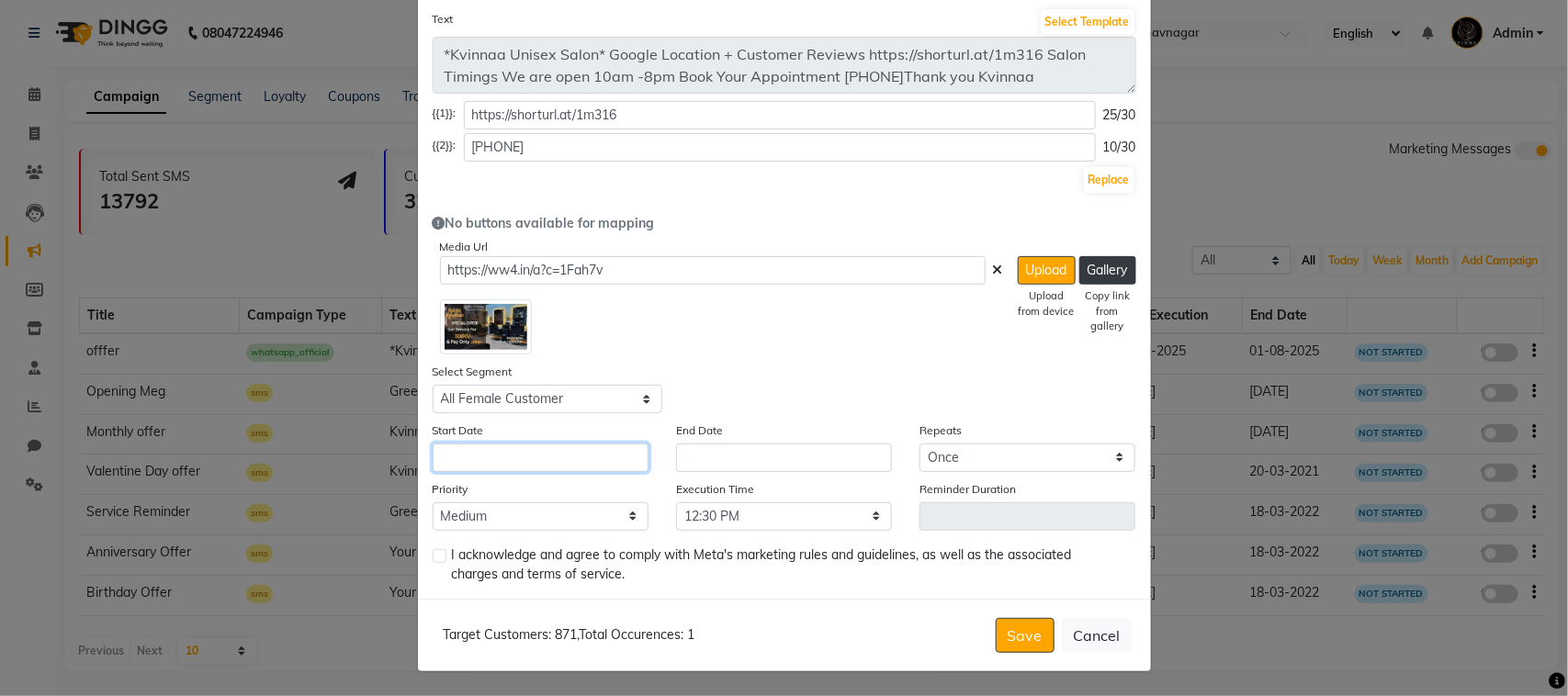 click 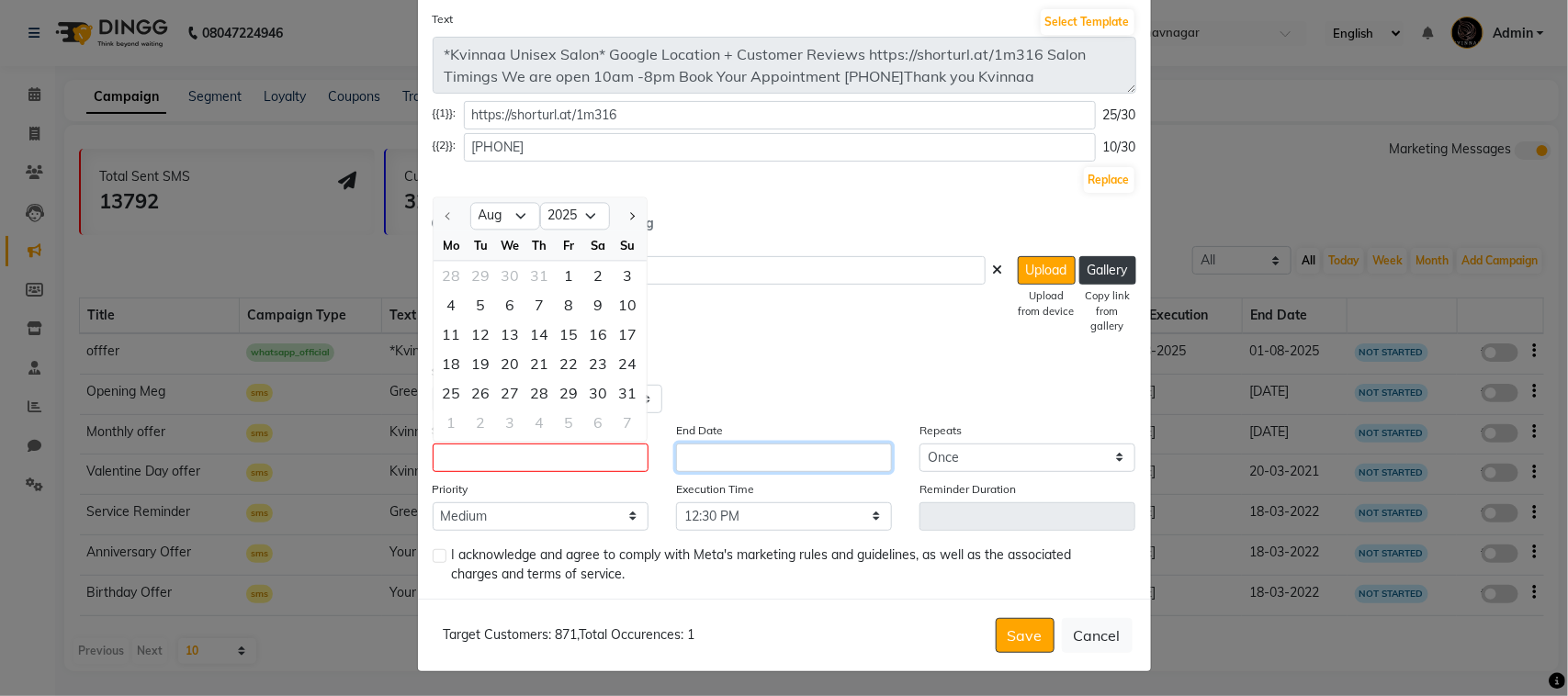 click 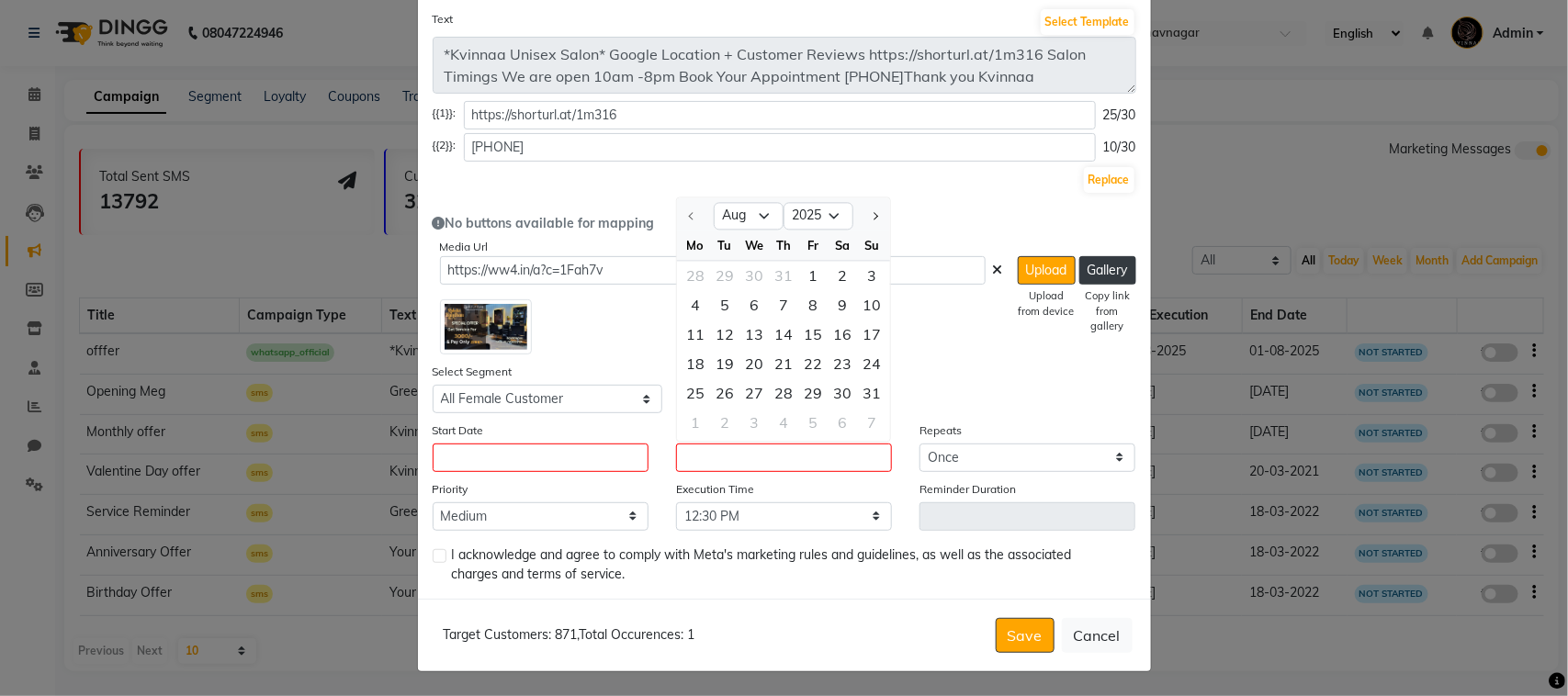 click on "Select Segment Select All Customers All Male Customer All Female Customer All Members All Customers Visited in last 30 days All Customers Visited in last 60 days but not in last 30 days Inactive/Lost Customers High Ticket Customers Low Ticket Customers Frequent Customers Regular Customers New Customers All Customers with Valid Birthdays All Customers with Valid Anniversary All Customer Visited in 2020 Hair Cut & Beard Keratin Customer Active Client Visit in last 180 days BIRTHDAY THIS MONTH Birthday in 60 day" 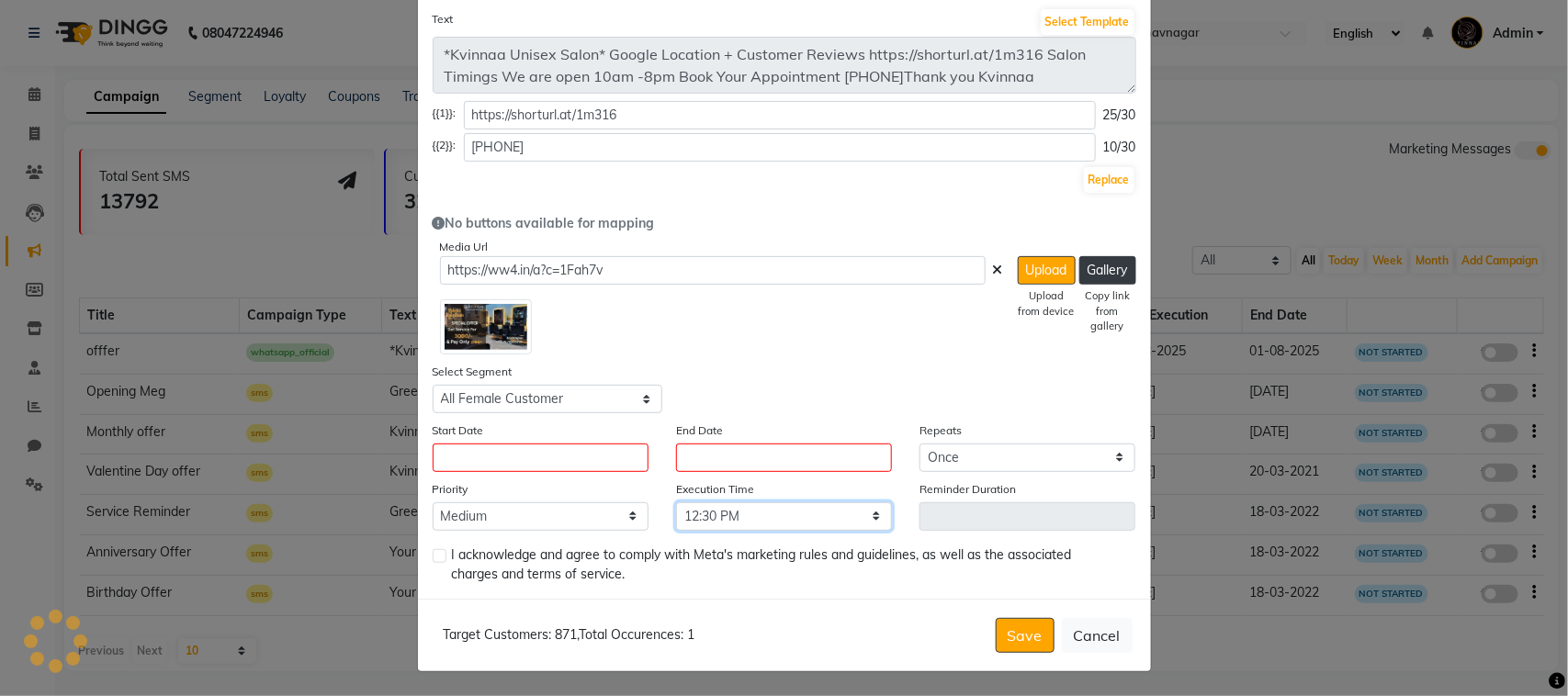 click on "Select 09:00 AM 09:15 AM 09:30 AM 09:45 AM 10:00 AM 10:15 AM 10:30 AM 10:45 AM 11:00 AM 11:15 AM 11:30 AM 11:45 AM 12:00 PM 12:15 PM 12:30 PM 12:45 PM 01:00 PM 01:15 PM 01:30 PM 01:45 PM 02:00 PM 02:15 PM 02:30 PM 02:45 PM 03:00 PM 03:15 PM 03:30 PM 03:45 PM 04:00 PM 04:15 PM 04:30 PM 04:45 PM 05:00 PM 05:15 PM 05:30 PM 05:45 PM 06:00 PM 06:15 PM 06:30 PM 06:45 PM 07:00 PM 07:15 PM 07:30 PM 07:45 PM 08:00 PM 08:15 PM 08:30 PM 08:45 PM 09:00 PM 09:15 PM 09:30 PM 09:45 PM" at bounding box center [784, 516] 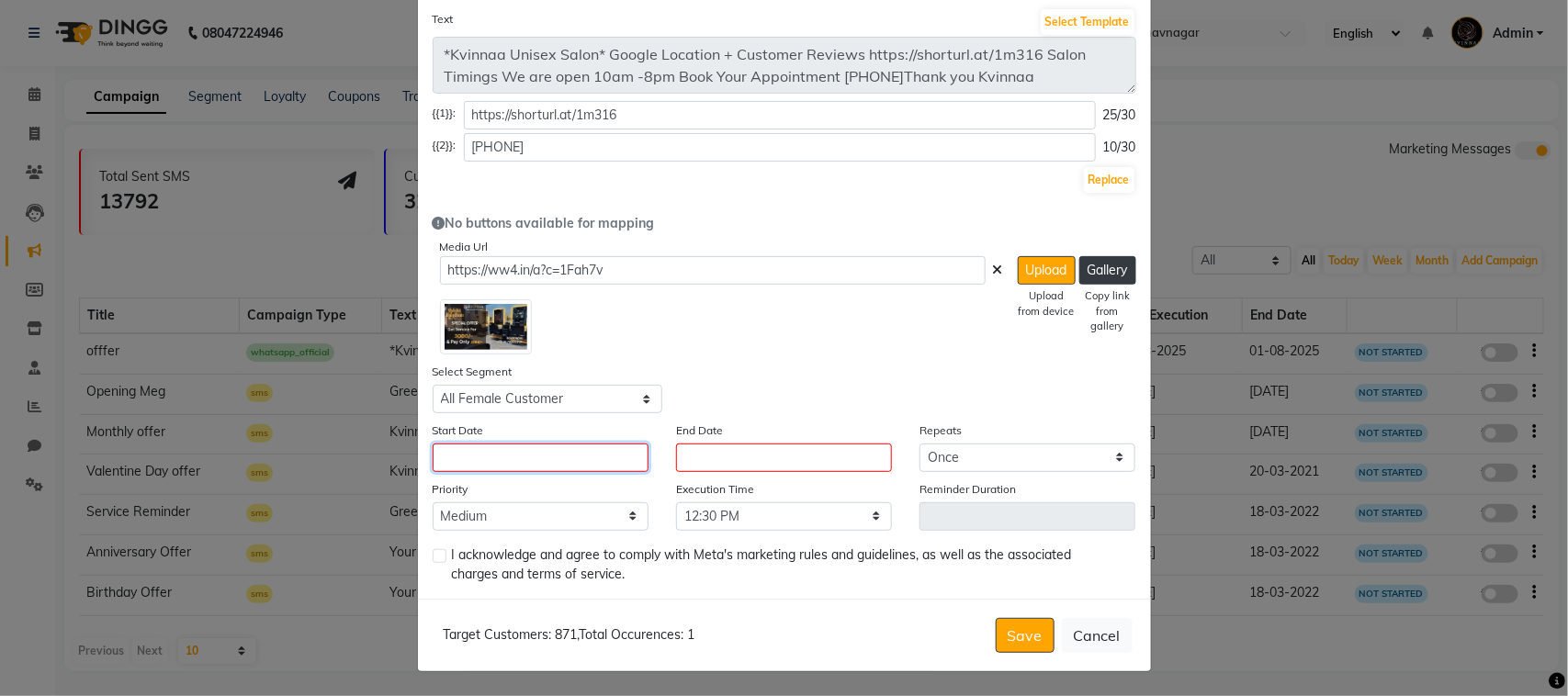 click 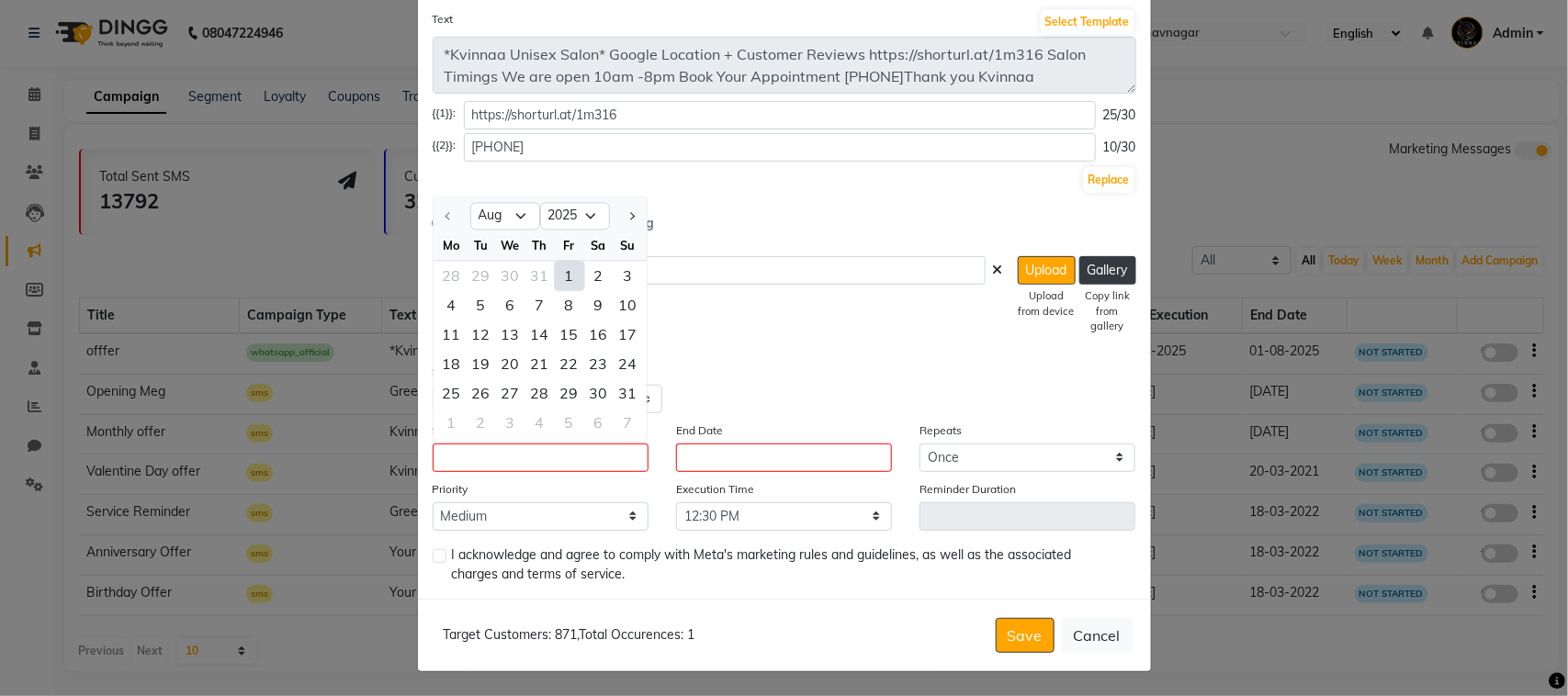 click on "1" 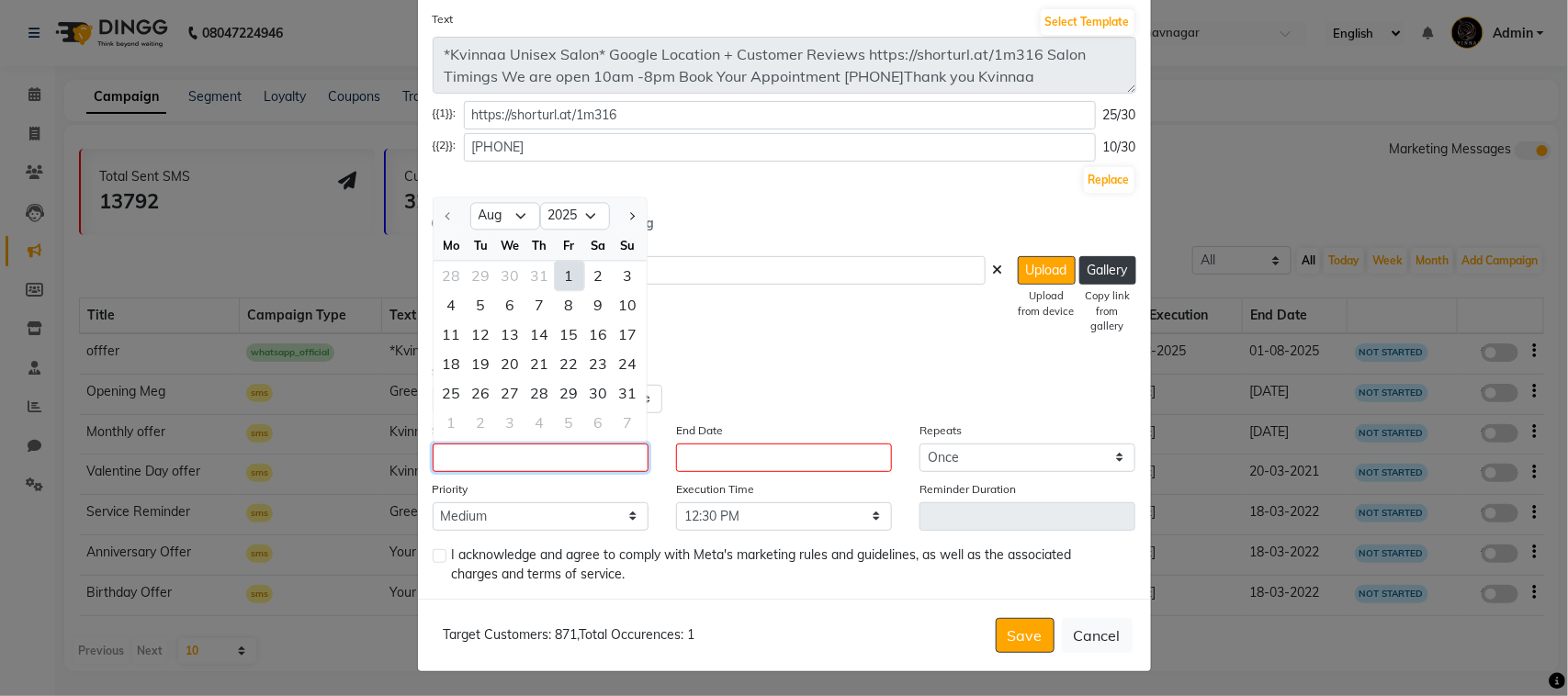 type on "01-08-2025" 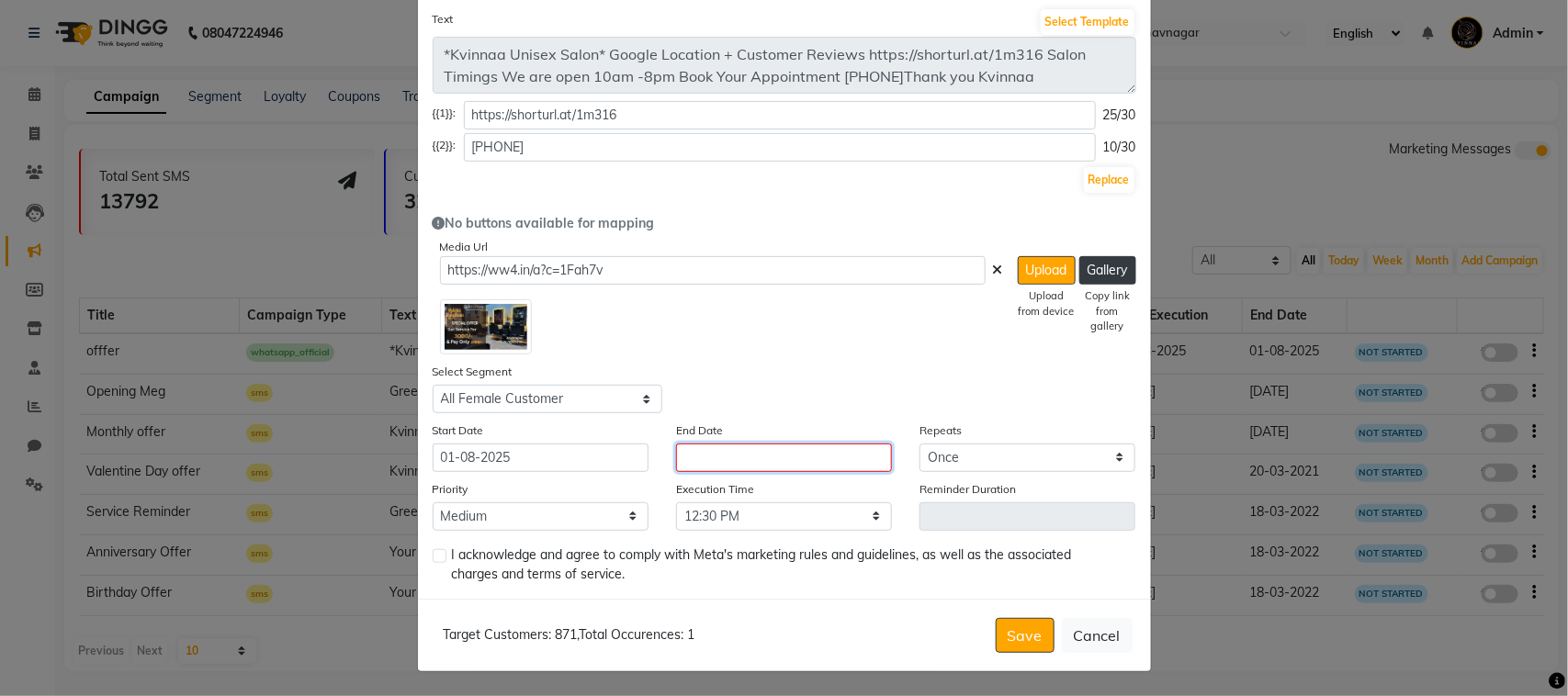 click 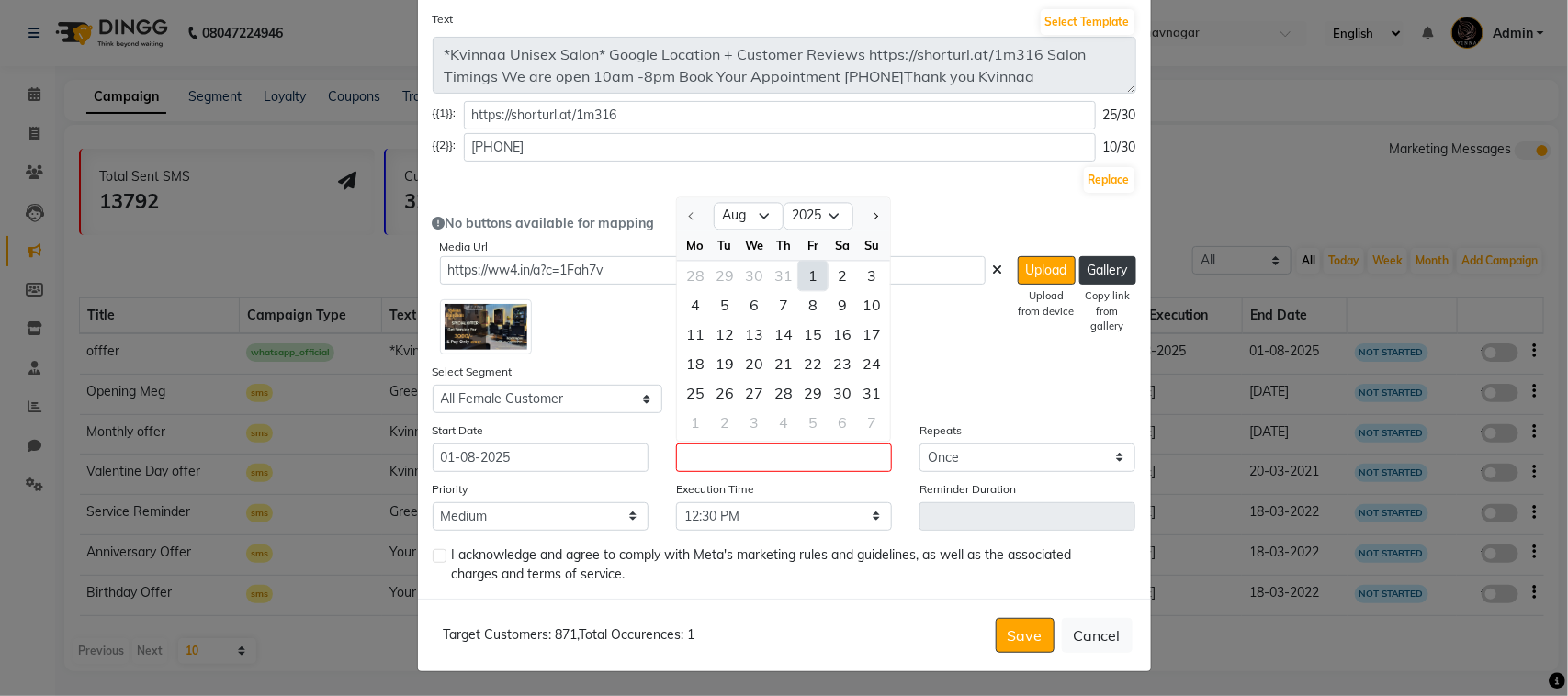 click on "1" 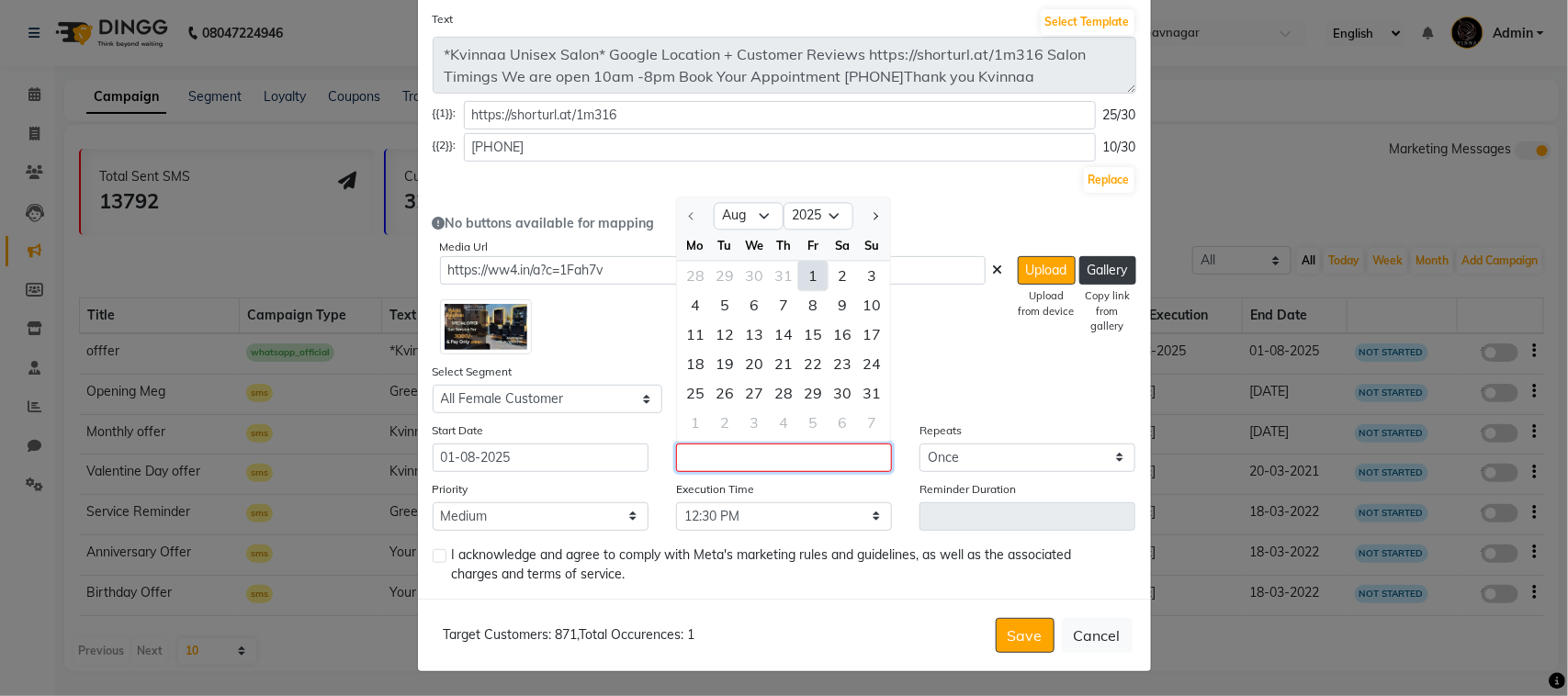 type on "01-08-2025" 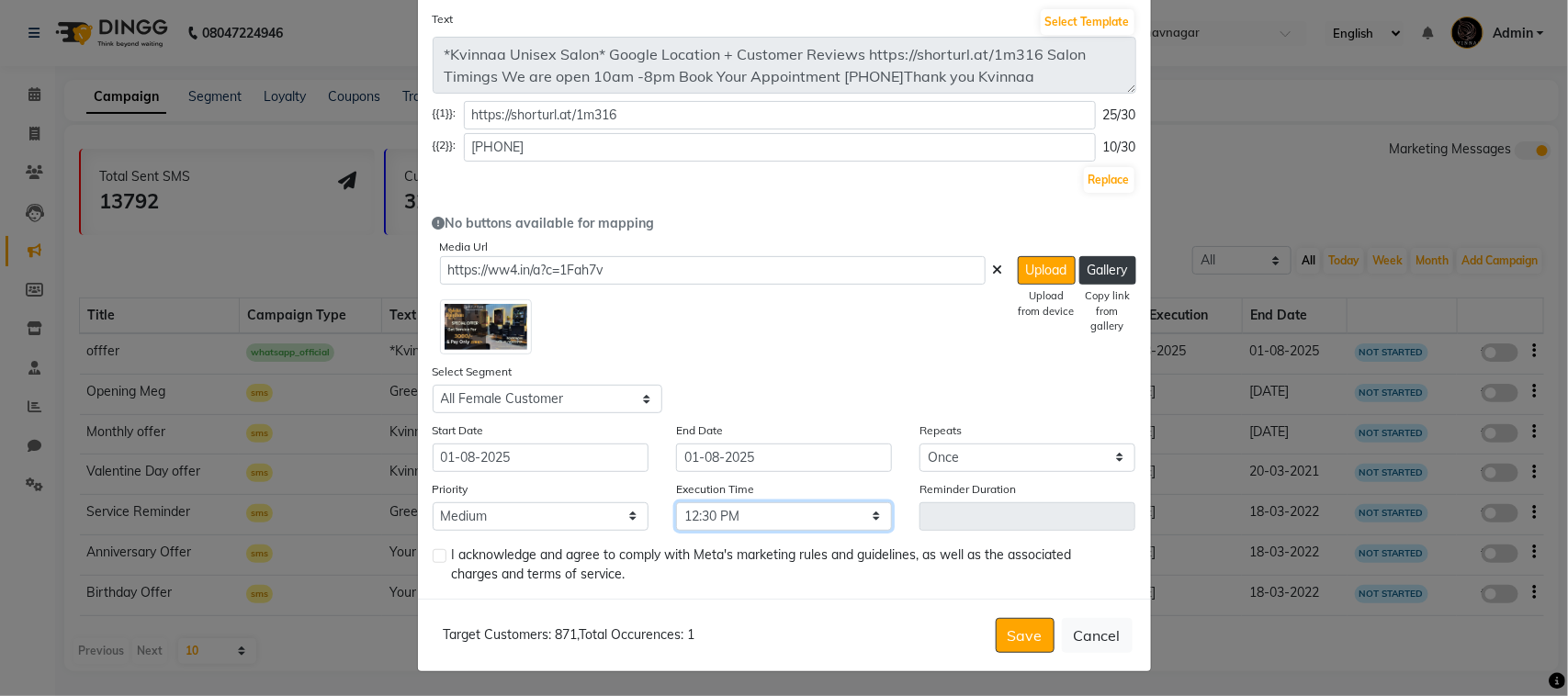 click on "Select 09:00 AM 09:15 AM 09:30 AM 09:45 AM 10:00 AM 10:15 AM 10:30 AM 10:45 AM 11:00 AM 11:15 AM 11:30 AM 11:45 AM 12:00 PM 12:15 PM 12:30 PM 12:45 PM 01:00 PM 01:15 PM 01:30 PM 01:45 PM 02:00 PM 02:15 PM 02:30 PM 02:45 PM 03:00 PM 03:15 PM 03:30 PM 03:45 PM 04:00 PM 04:15 PM 04:30 PM 04:45 PM 05:00 PM 05:15 PM 05:30 PM 05:45 PM 06:00 PM 06:15 PM 06:30 PM 06:45 PM 07:00 PM 07:15 PM 07:30 PM 07:45 PM 08:00 PM 08:15 PM 08:30 PM 08:45 PM 09:00 PM 09:15 PM 09:30 PM 09:45 PM" at bounding box center (784, 516) 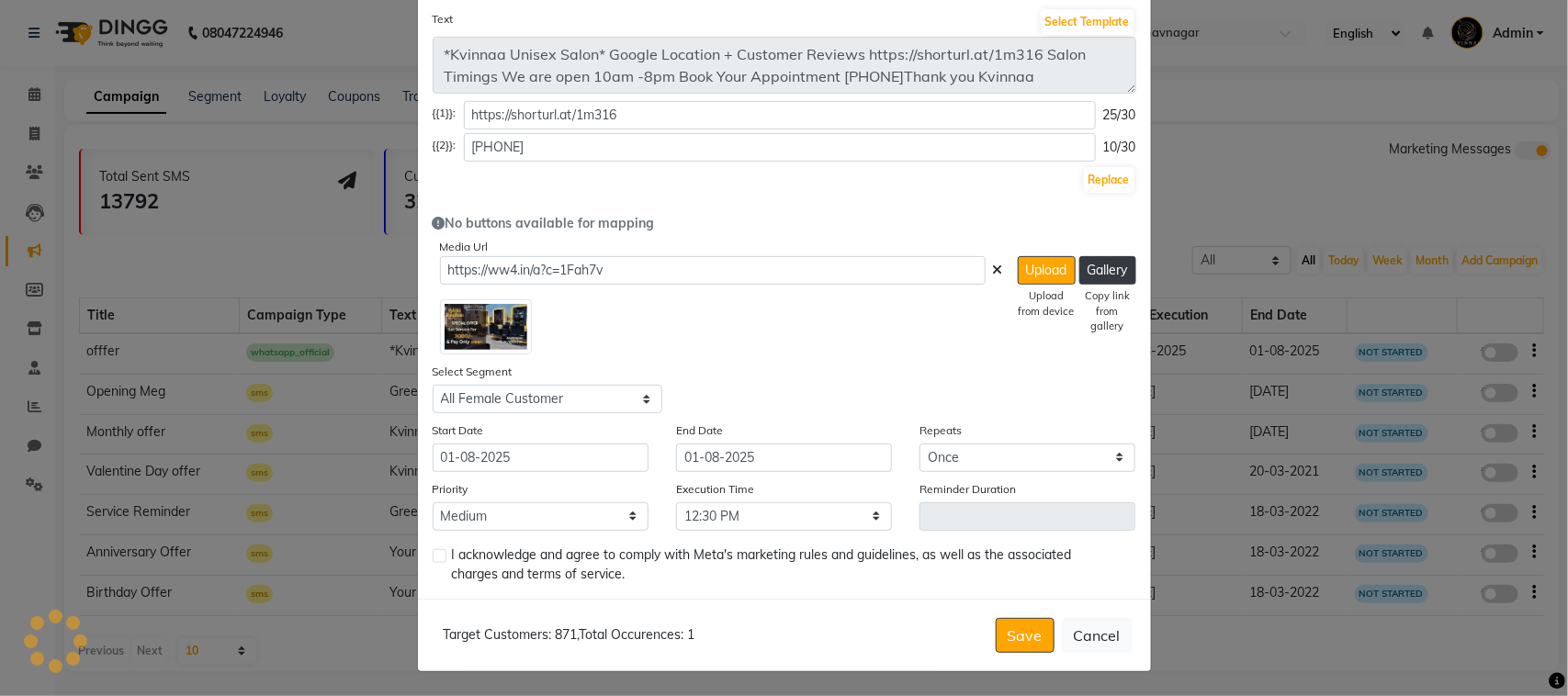 click on "I acknowledge and agree to comply with Meta's marketing rules and guidelines, as well as the associated charges and terms of service." 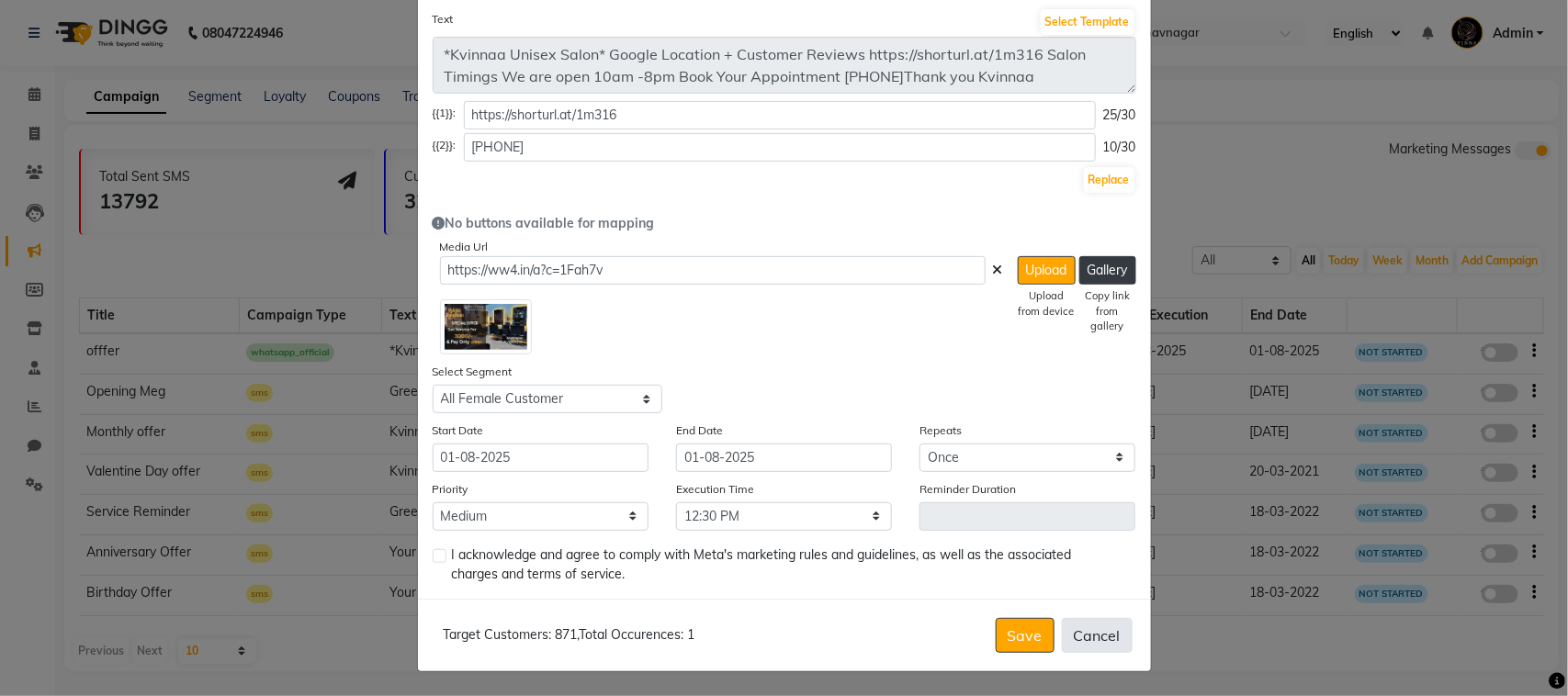 click on "Cancel" 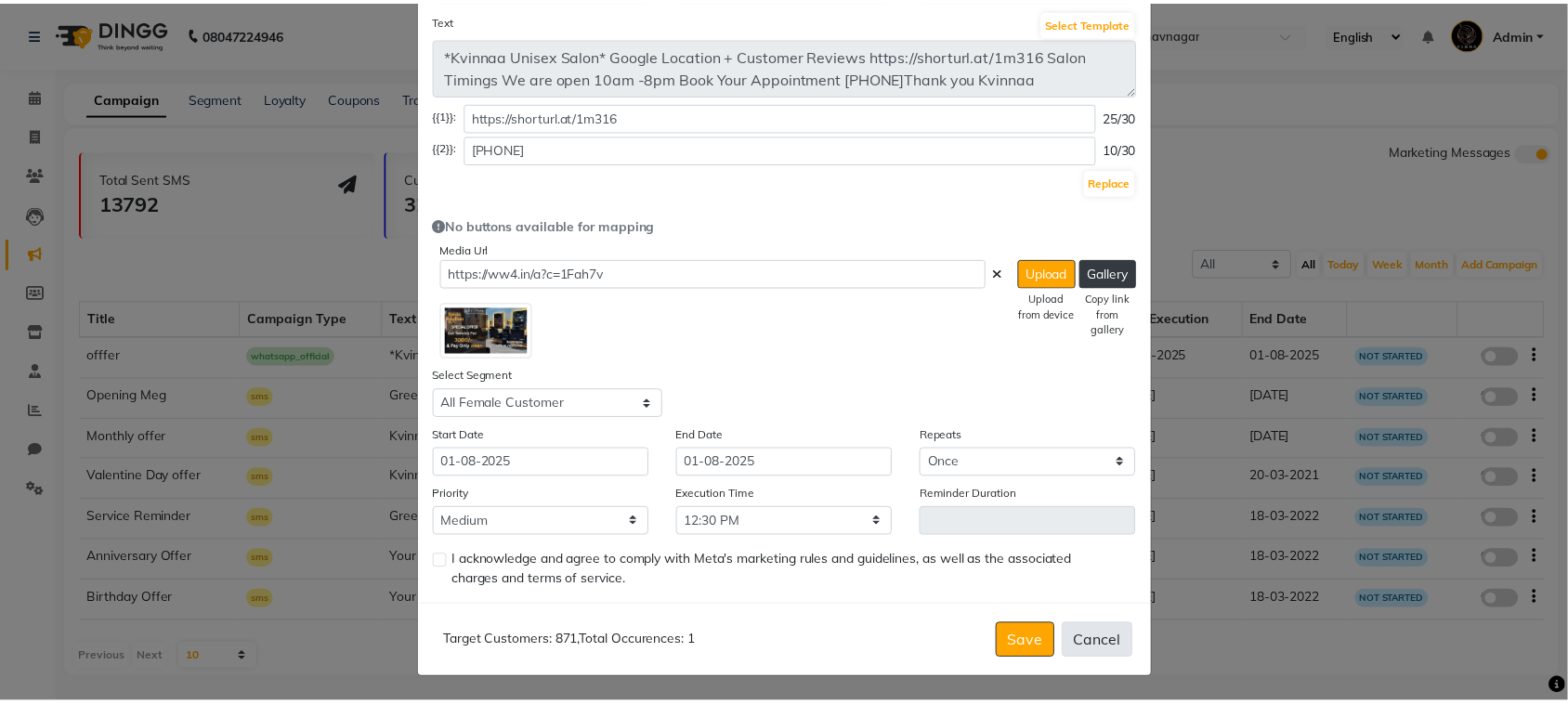 scroll, scrollTop: 15, scrollLeft: 0, axis: vertical 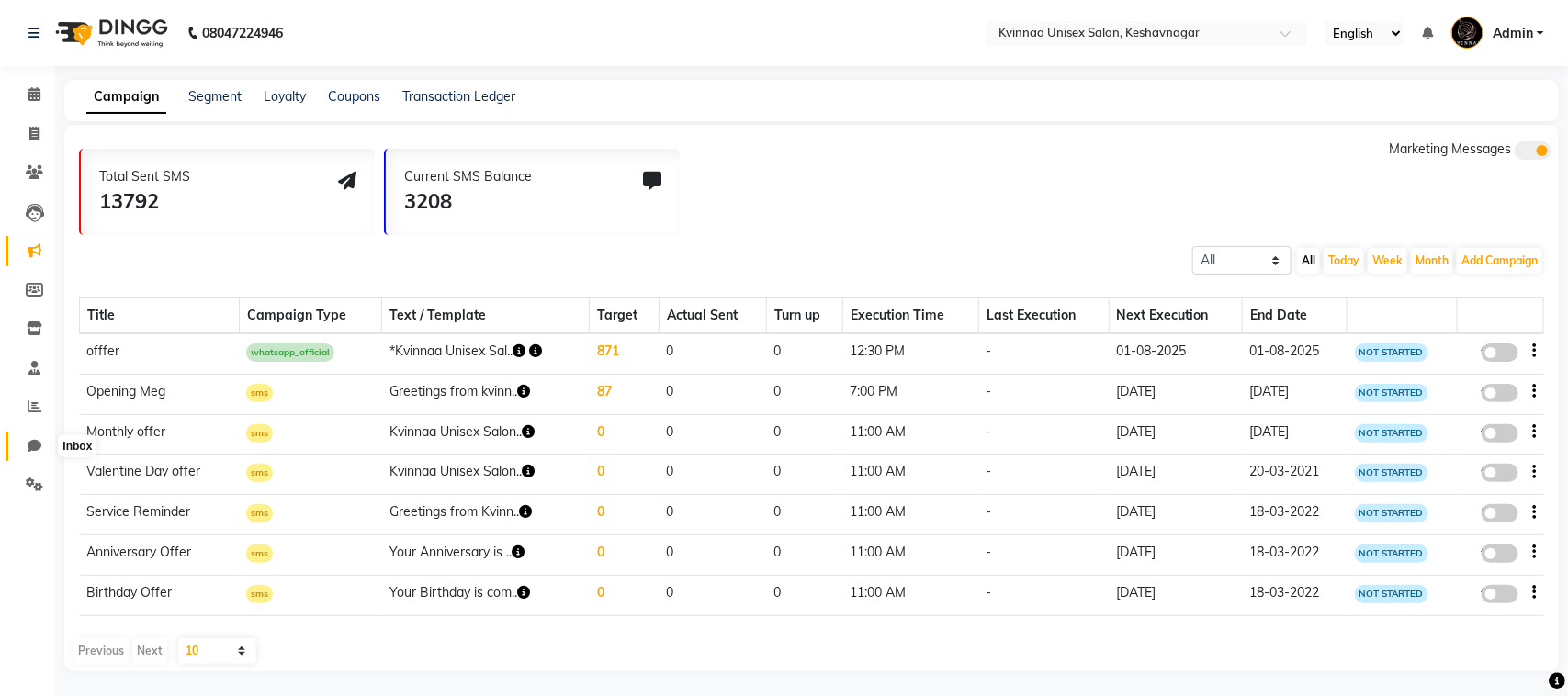 click 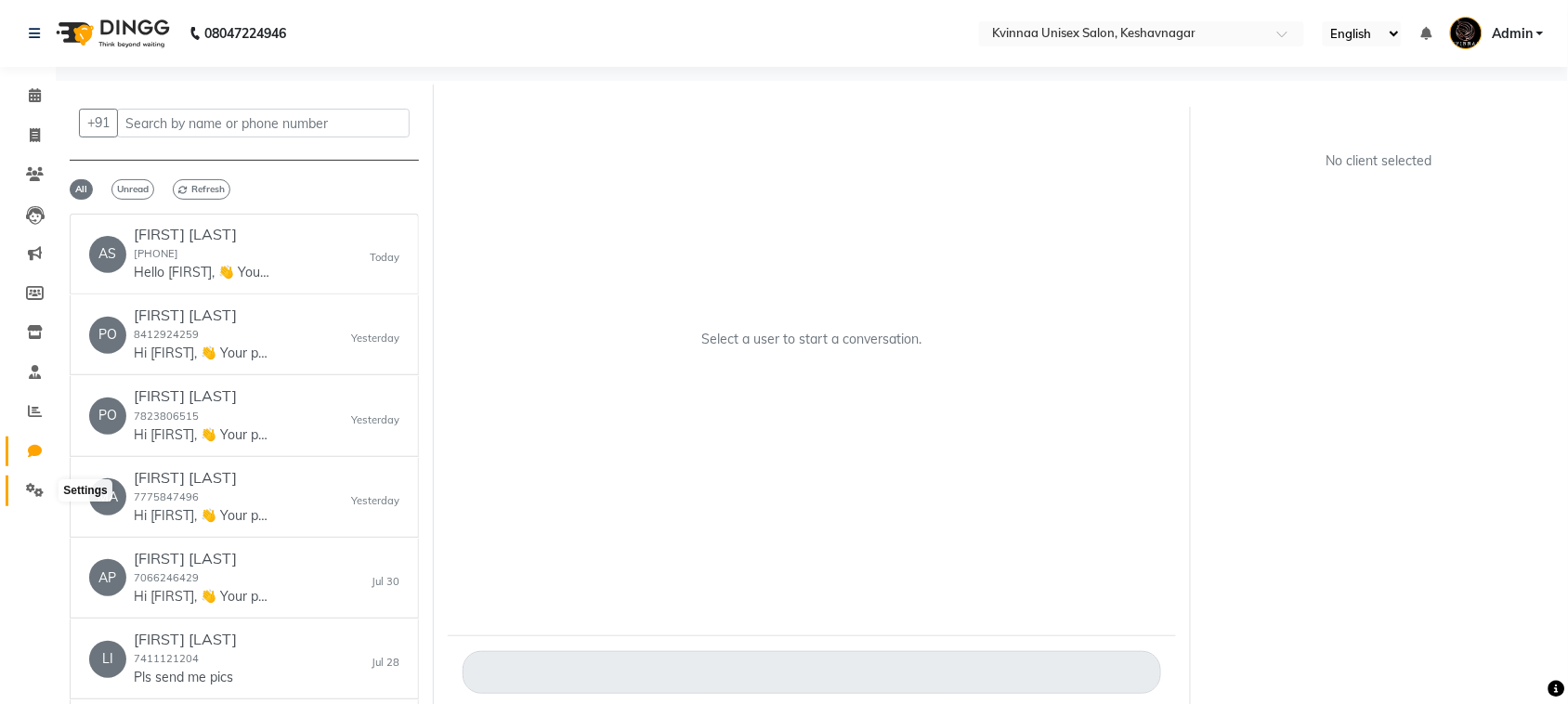 click 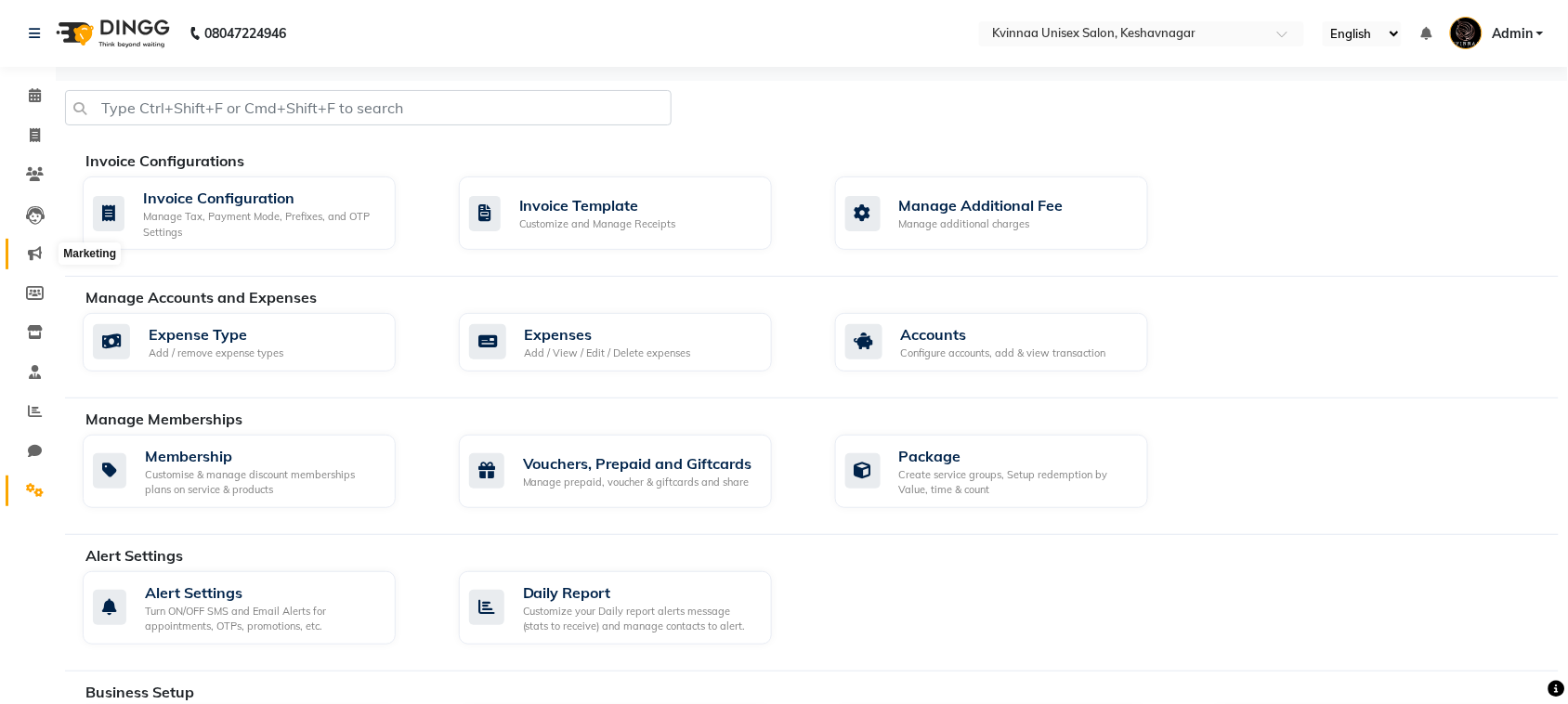 click 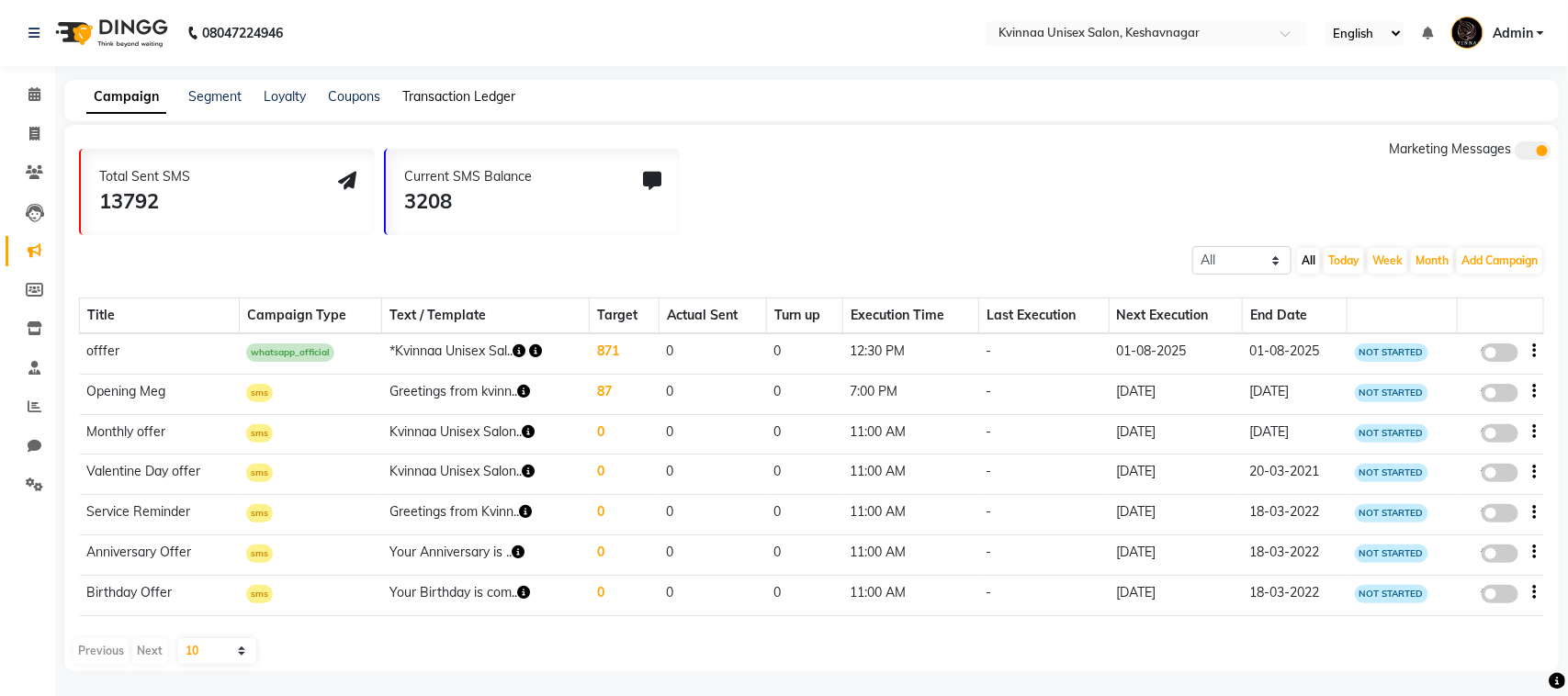 click on "Transaction Ledger" 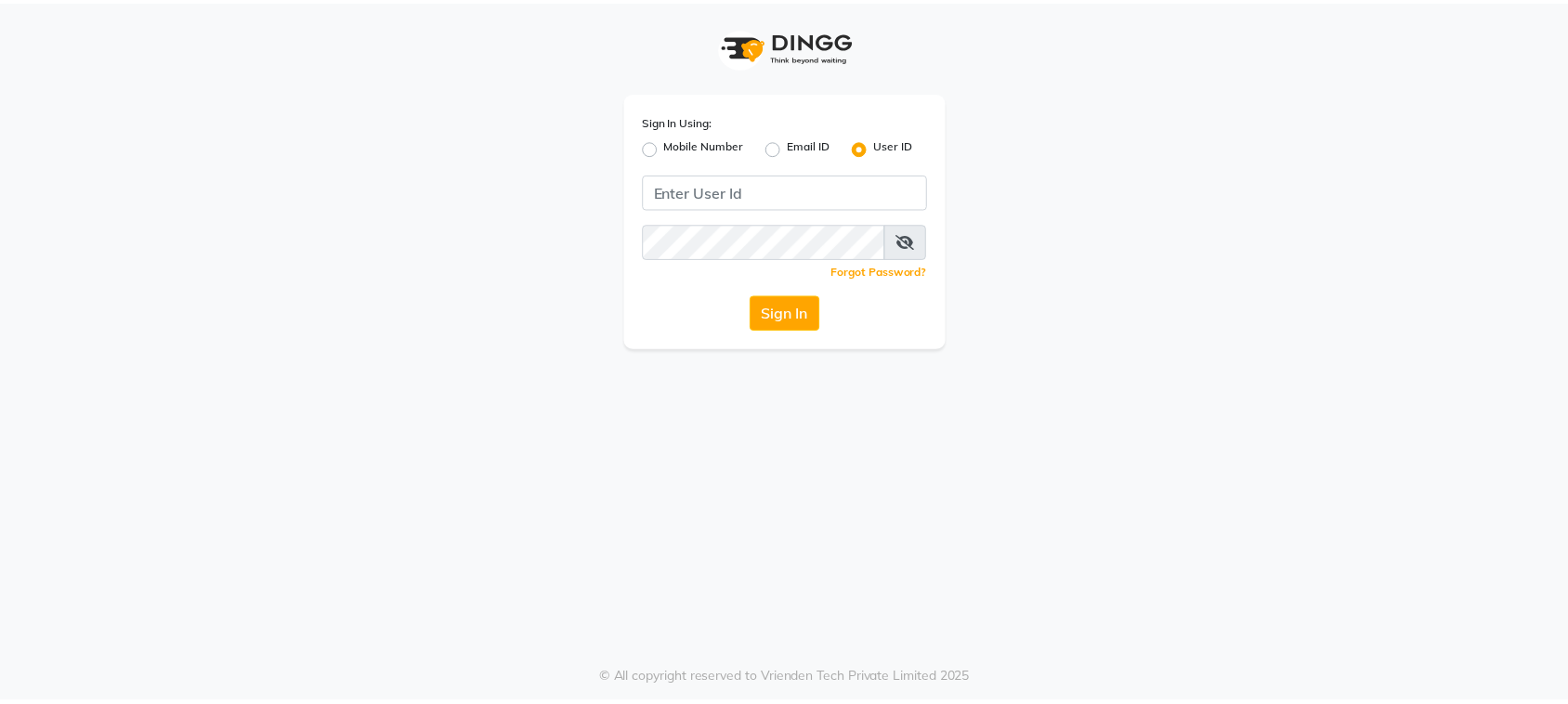 scroll, scrollTop: 0, scrollLeft: 0, axis: both 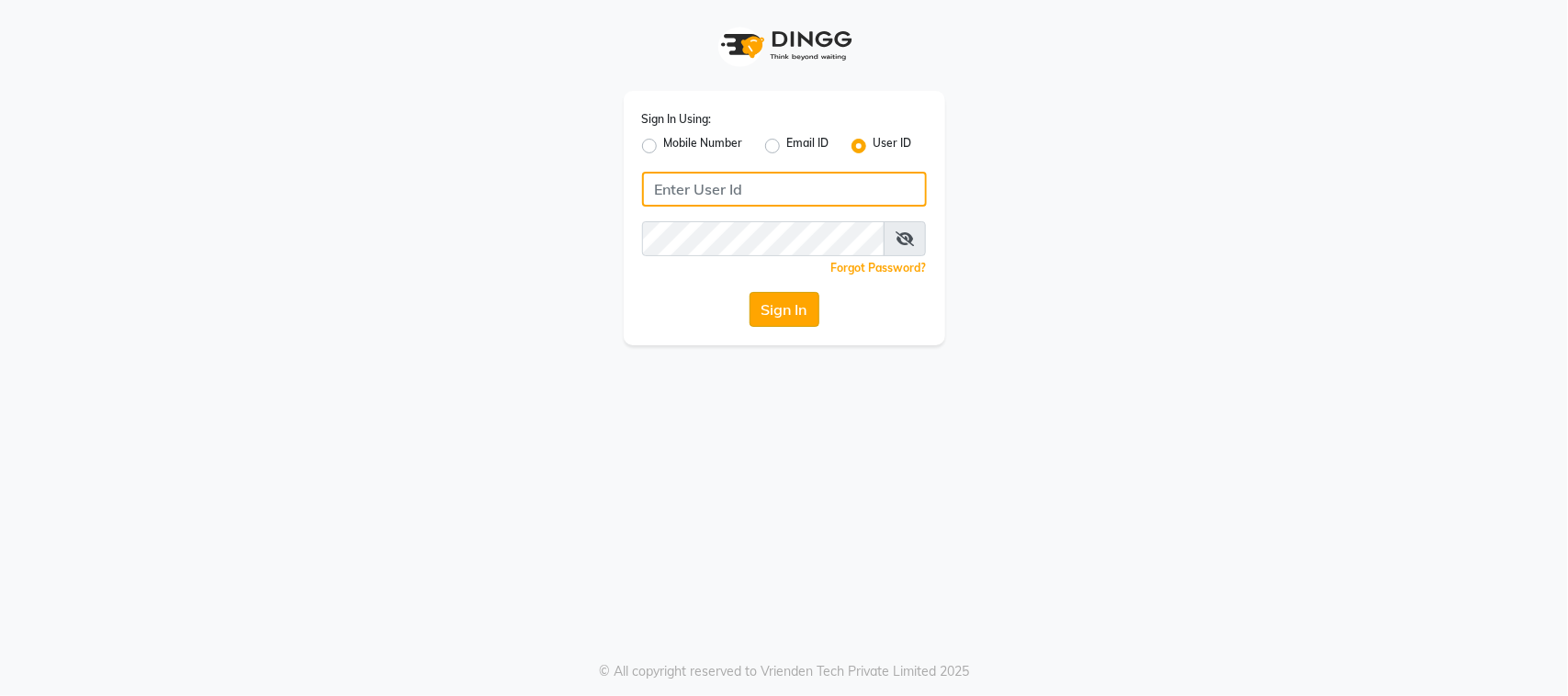 type on "kvinnaa" 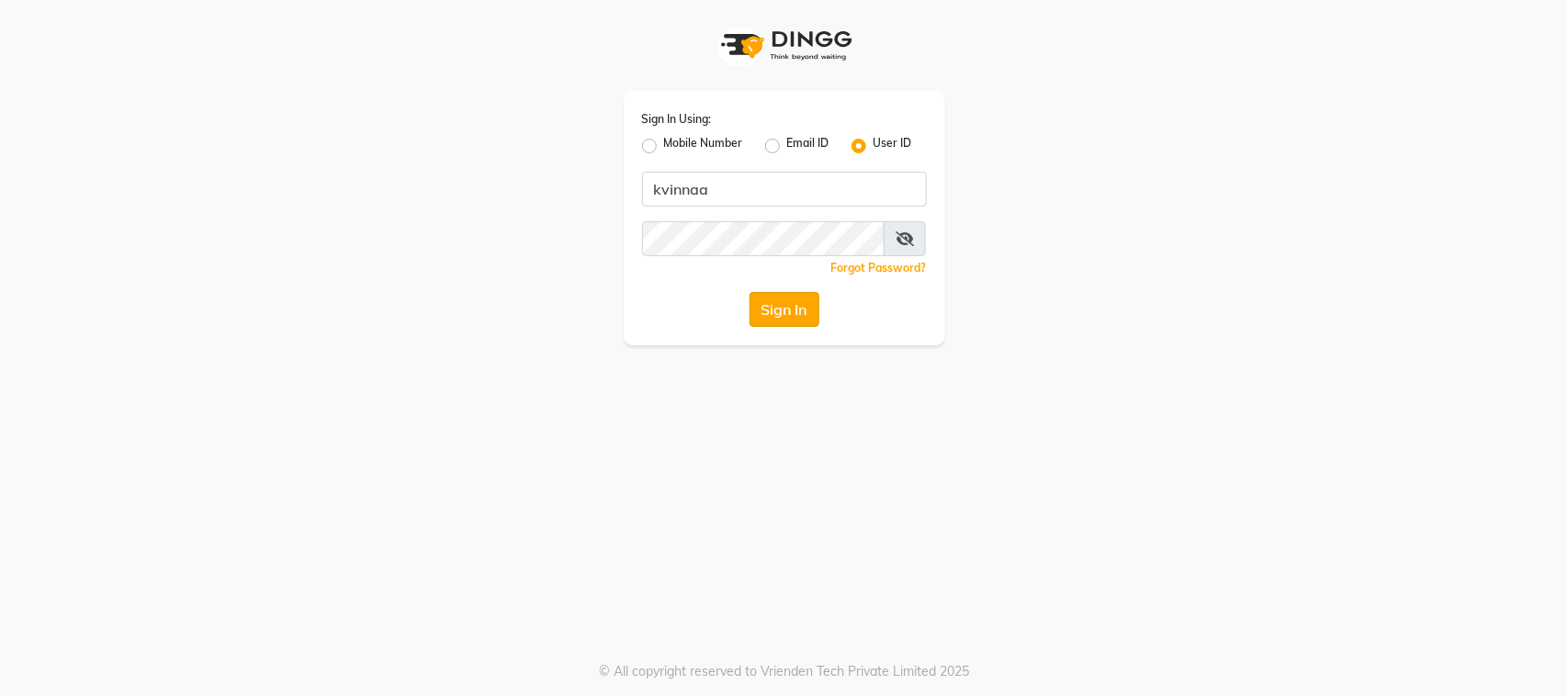 click on "Sign In" 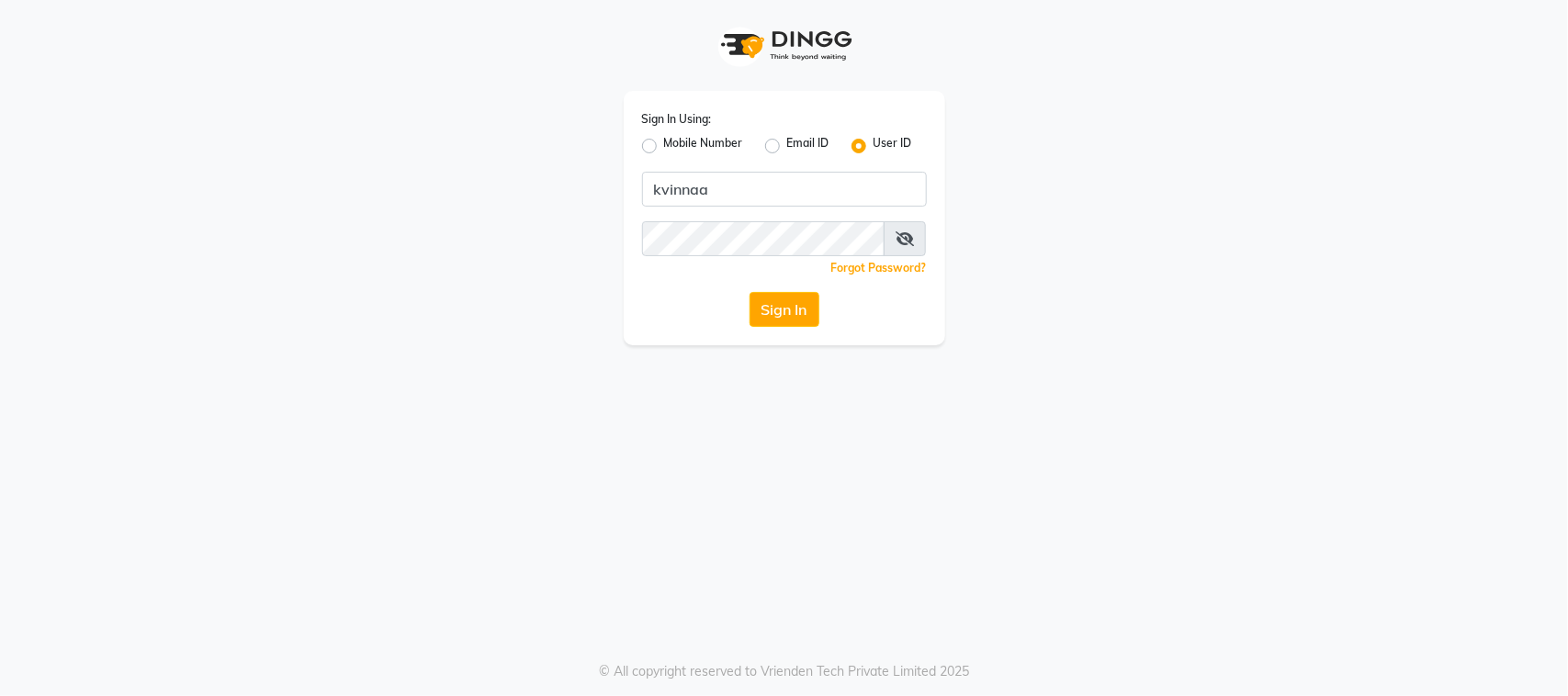 click on "Sign In" 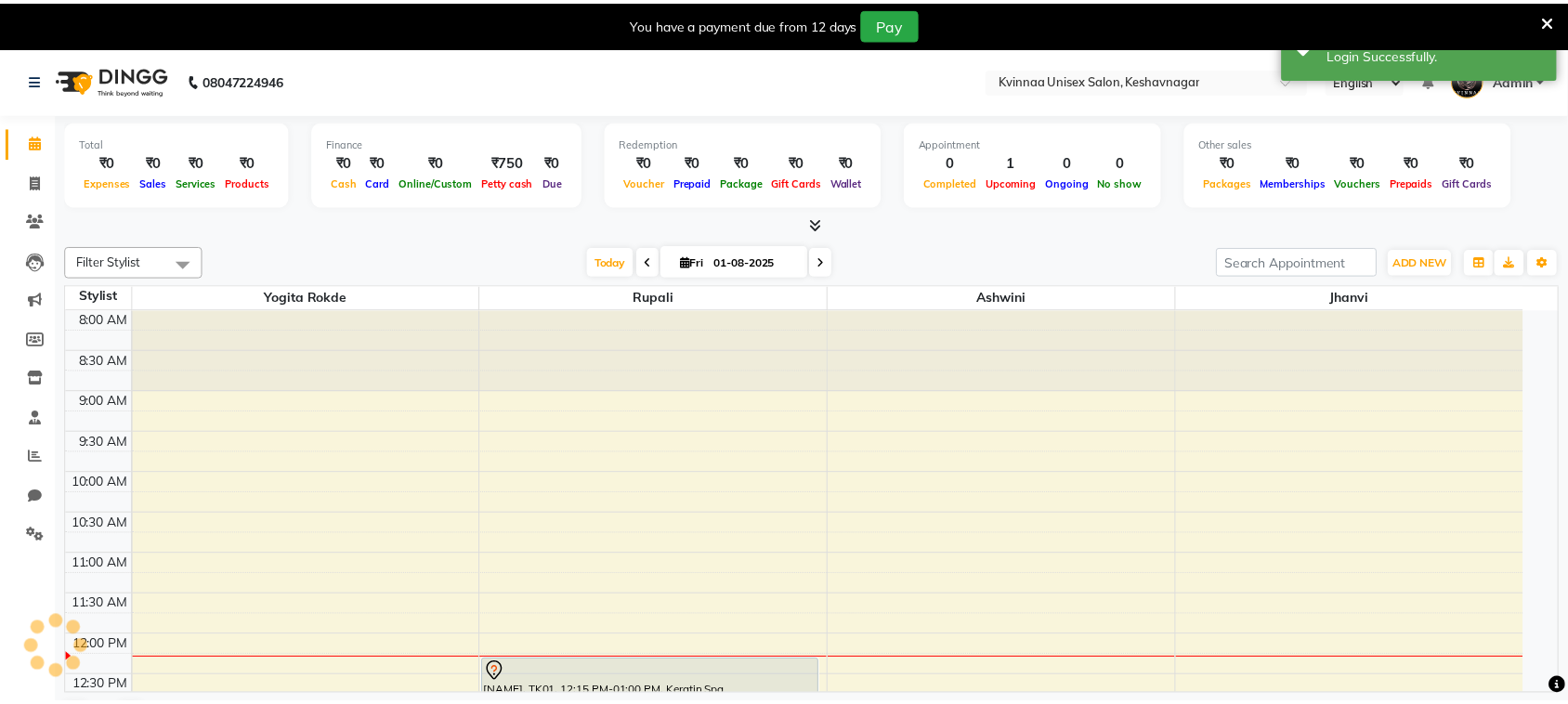 scroll, scrollTop: 0, scrollLeft: 0, axis: both 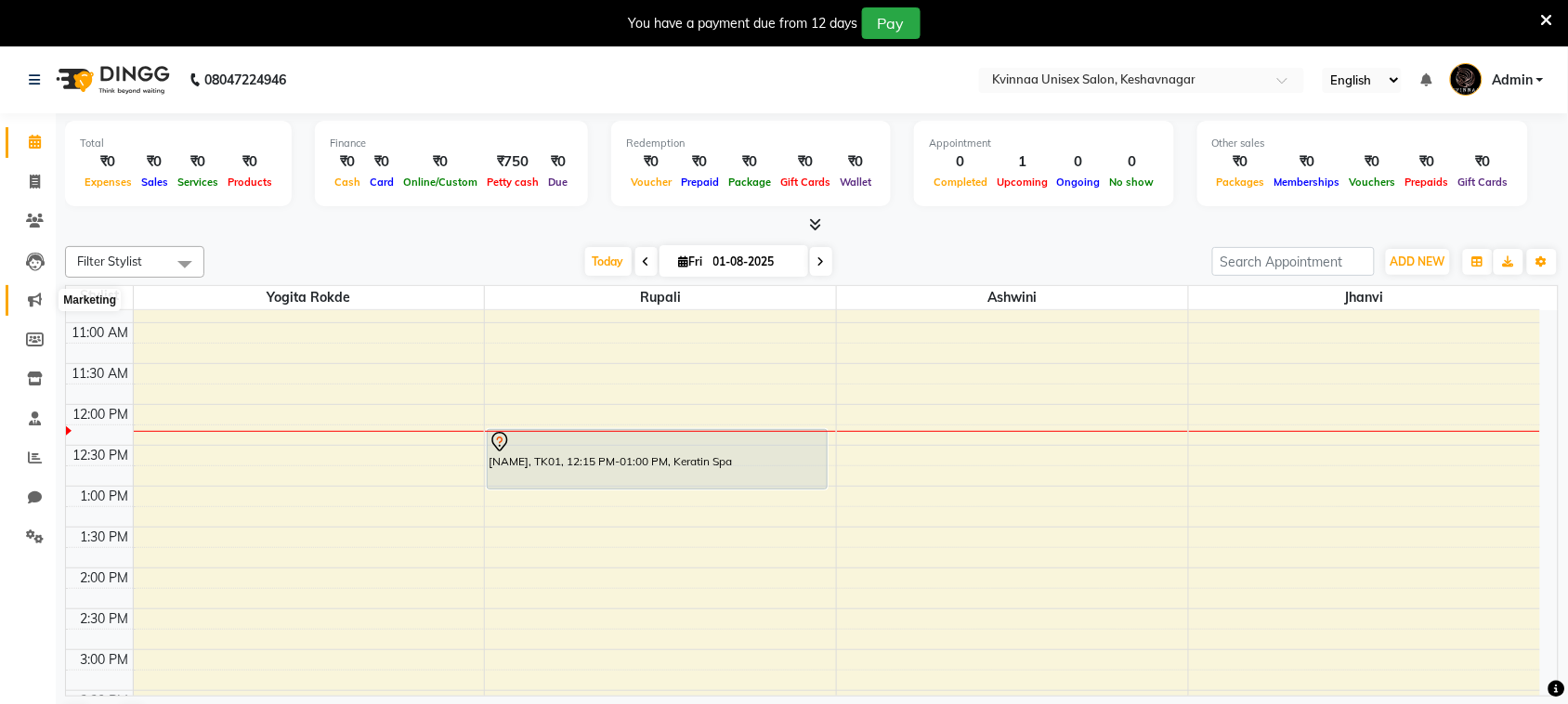 click 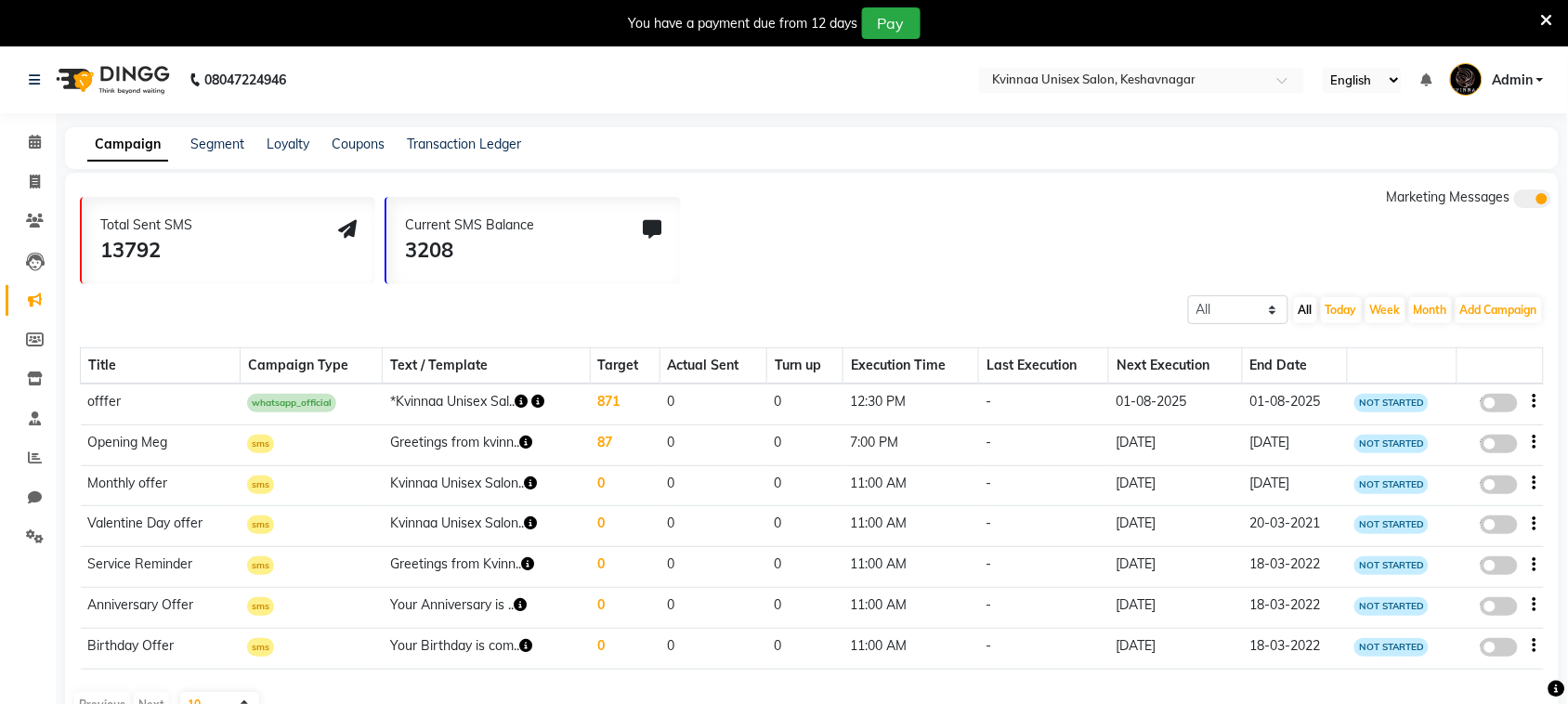 click 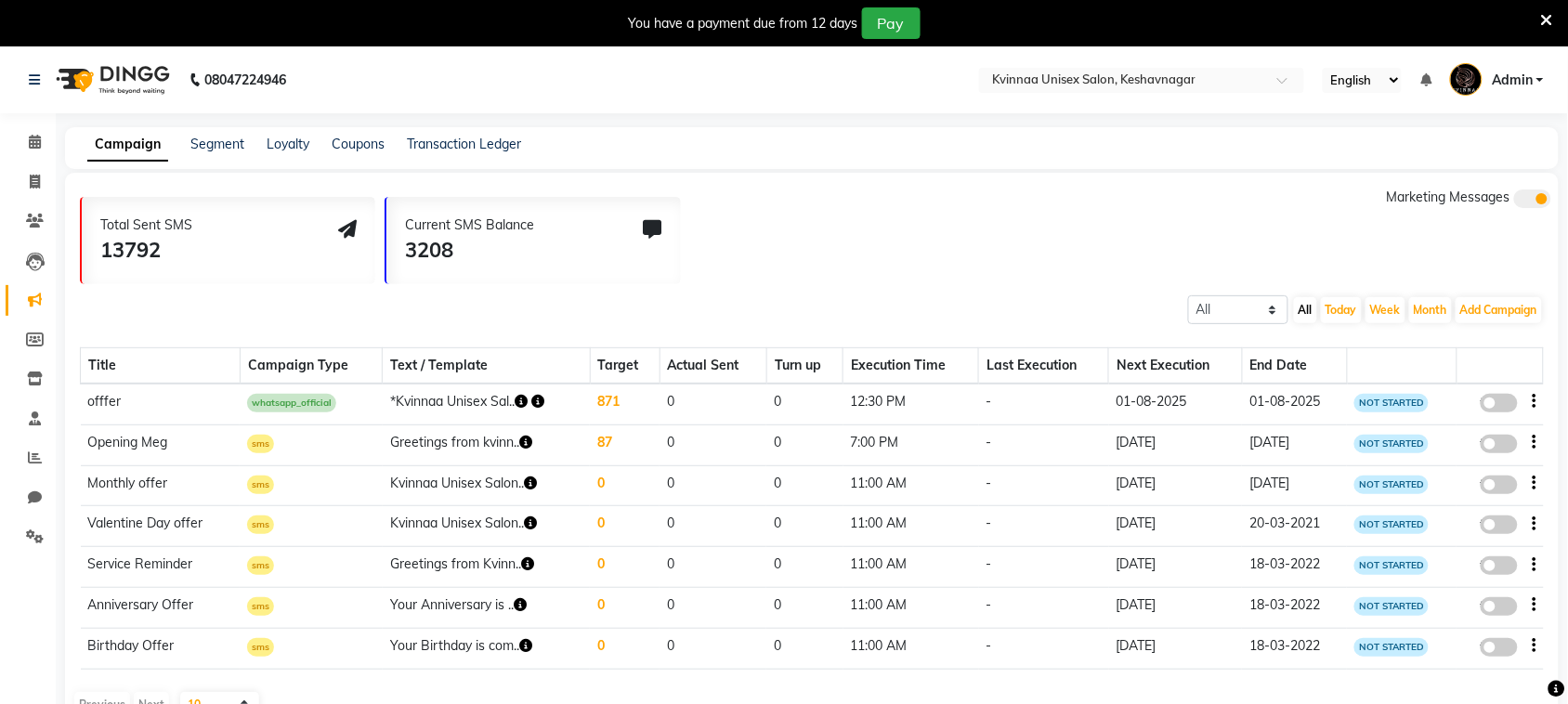 click on "false" 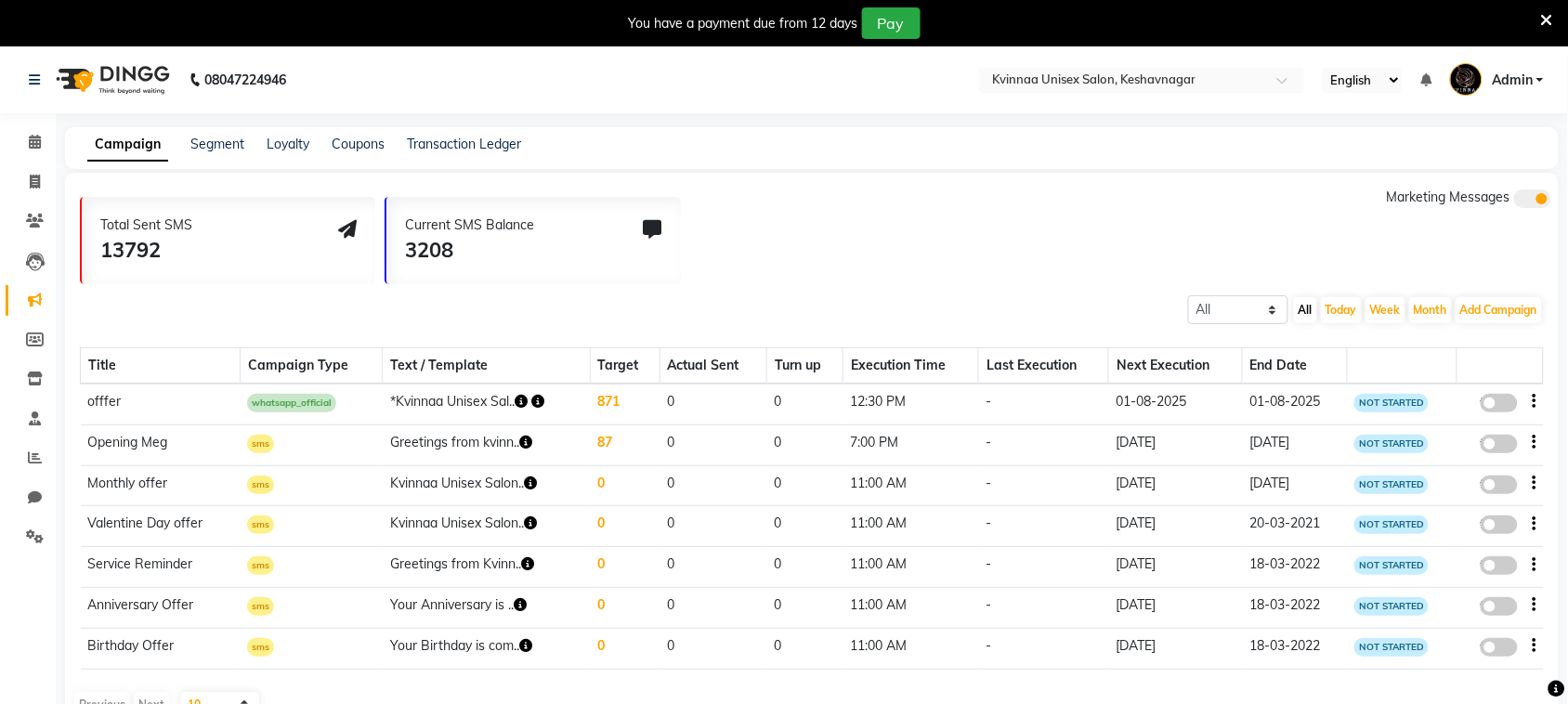 select on "3" 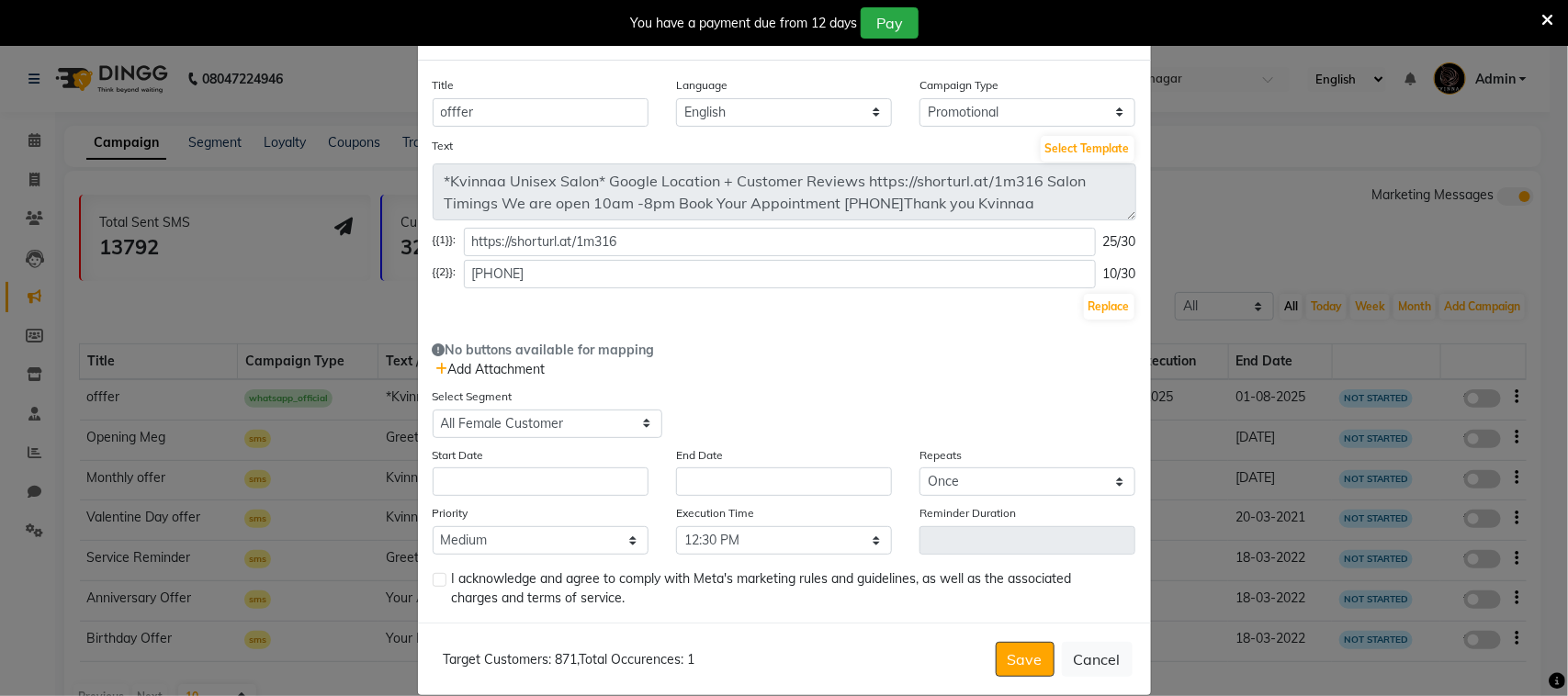 scroll, scrollTop: 52, scrollLeft: 0, axis: vertical 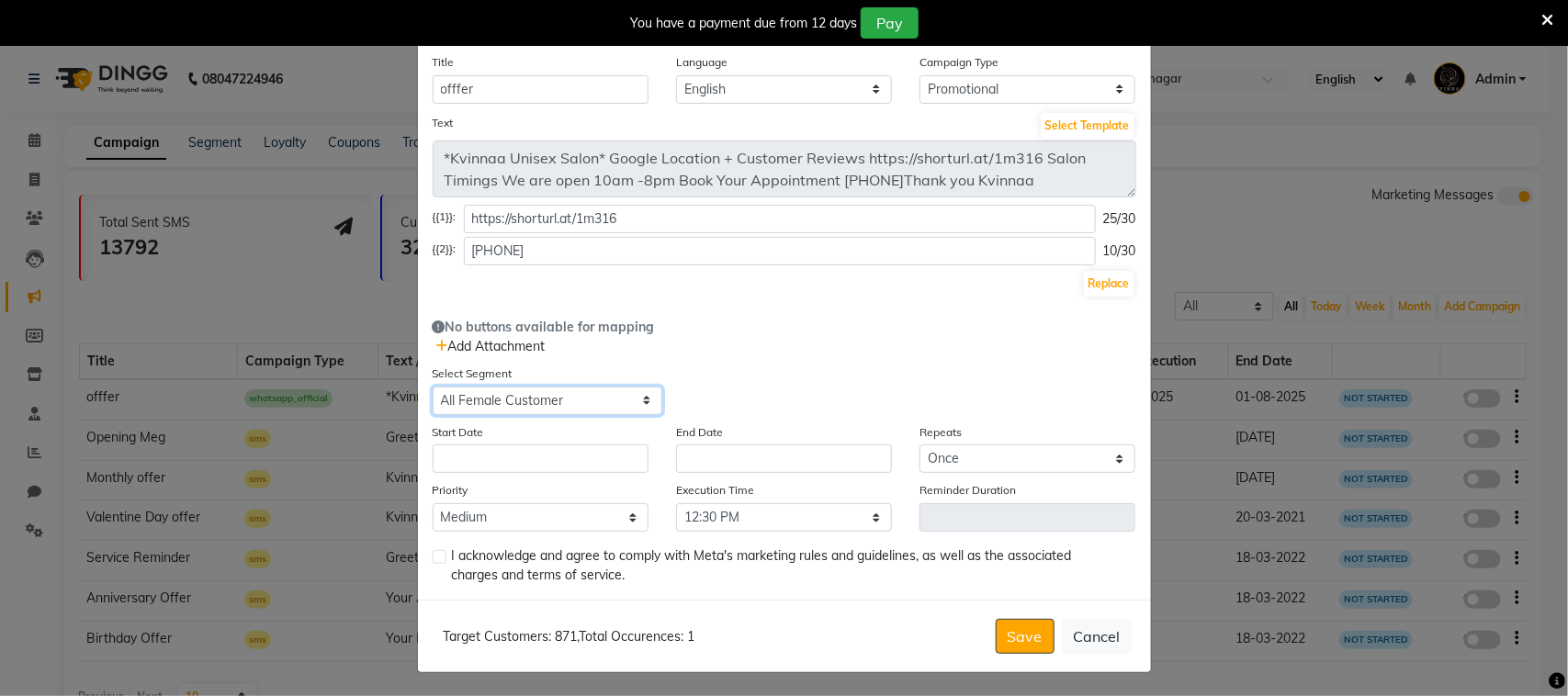 click on "Select All Customers All Male Customer All Female Customer All Members All Customers Visited in last 30 days All Customers Visited in last 60 days but not in last 30 days Inactive/Lost Customers High Ticket Customers Low Ticket Customers Frequent Customers Regular Customers New Customers All Customers with Valid Birthdays All Customers with Valid Anniversary All Customer Visited in 2020 Hair Cut & Beard Keratin Customer Active Client Visit in last 180 days BIRTHDAY THIS MONTH Birthday in 60 day" at bounding box center [547, 400] 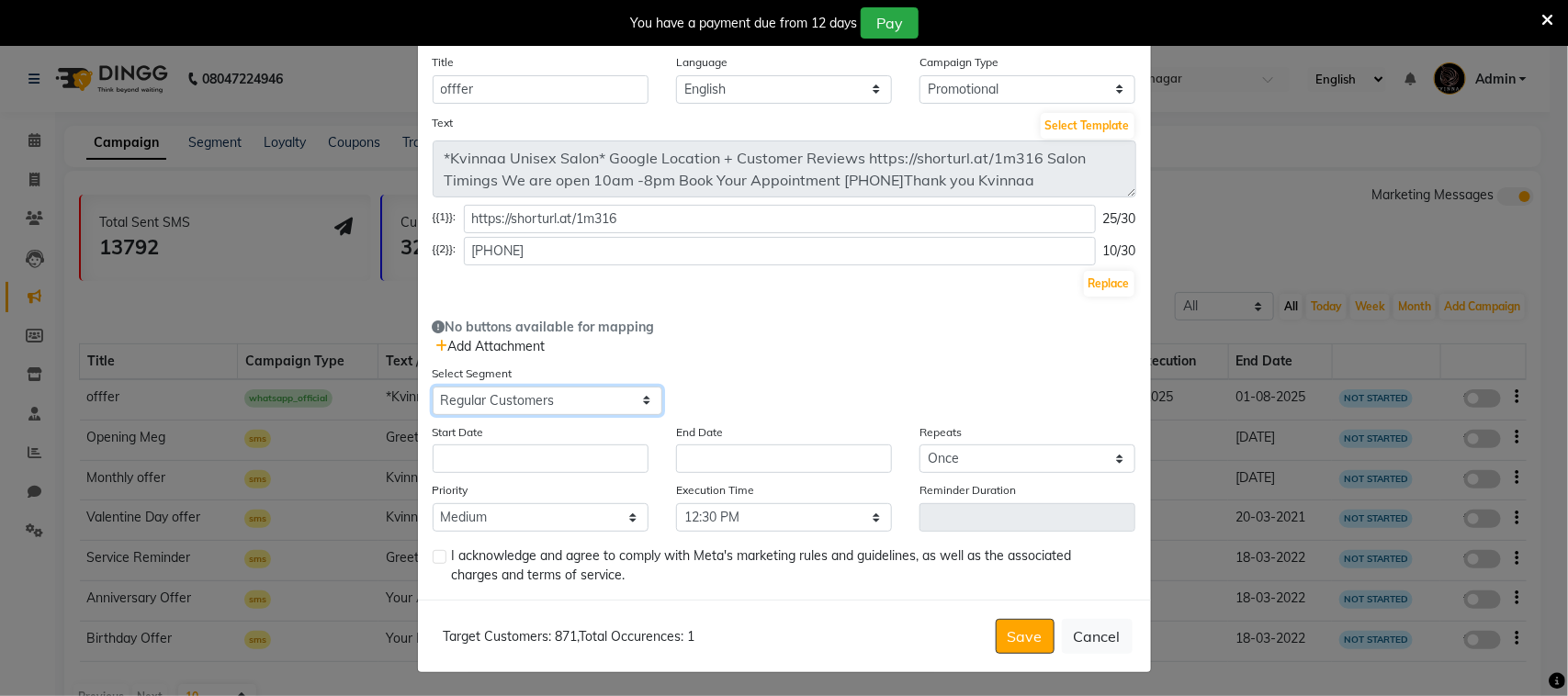 click on "Select All Customers All Male Customer All Female Customer All Members All Customers Visited in last 30 days All Customers Visited in last 60 days but not in last 30 days Inactive/Lost Customers High Ticket Customers Low Ticket Customers Frequent Customers Regular Customers New Customers All Customers with Valid Birthdays All Customers with Valid Anniversary All Customer Visited in 2020 Hair Cut & Beard Keratin Customer Active Client Visit in last 180 days BIRTHDAY THIS MONTH Birthday in 60 day" at bounding box center (547, 400) 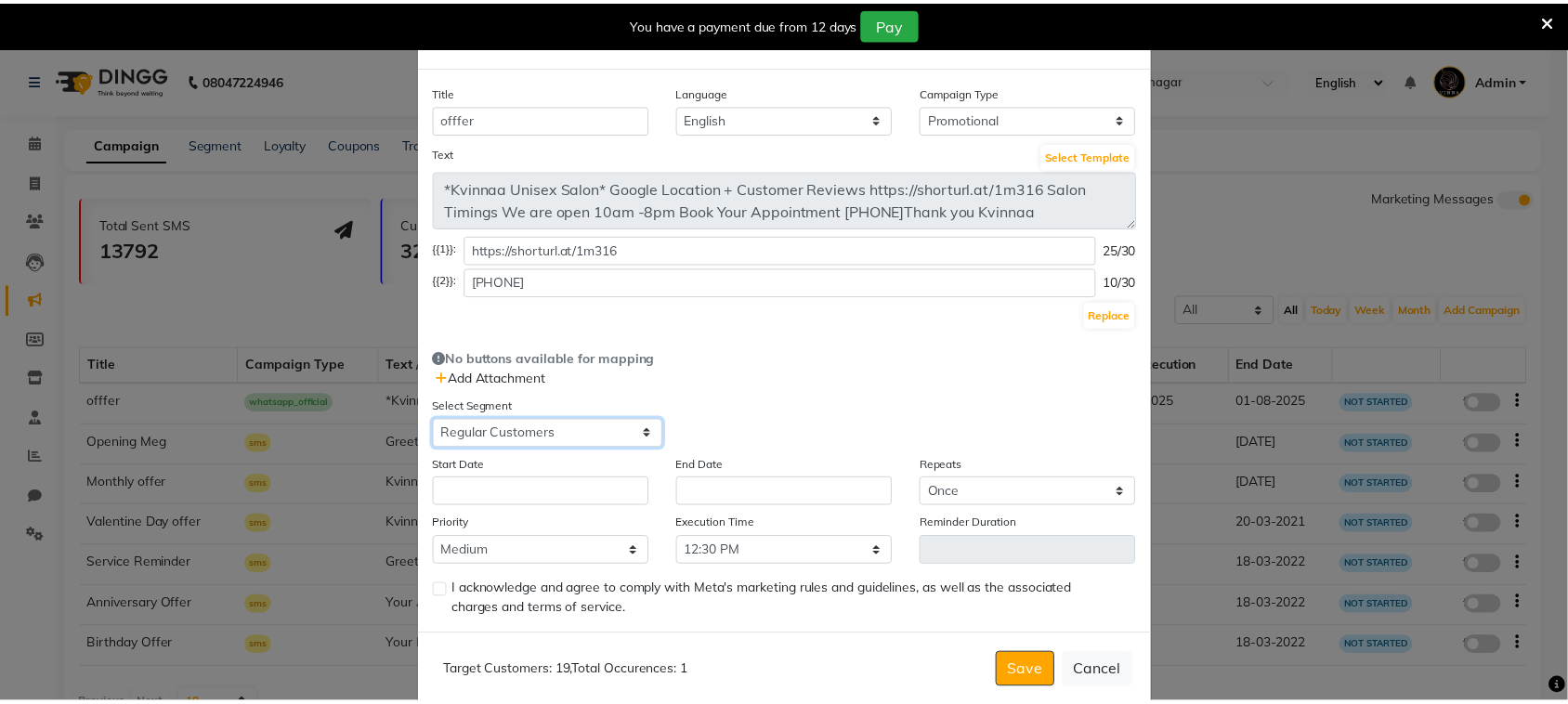 scroll, scrollTop: 0, scrollLeft: 0, axis: both 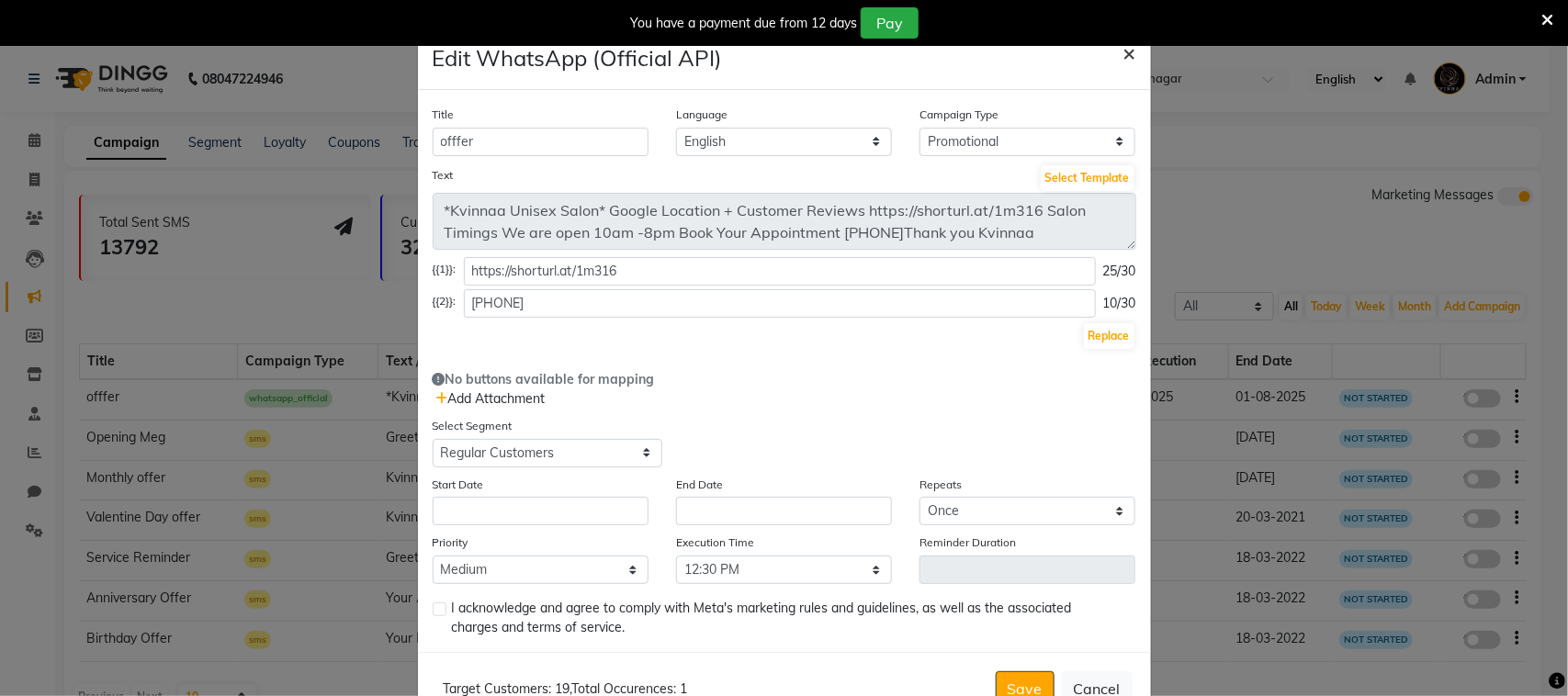 click on "×" 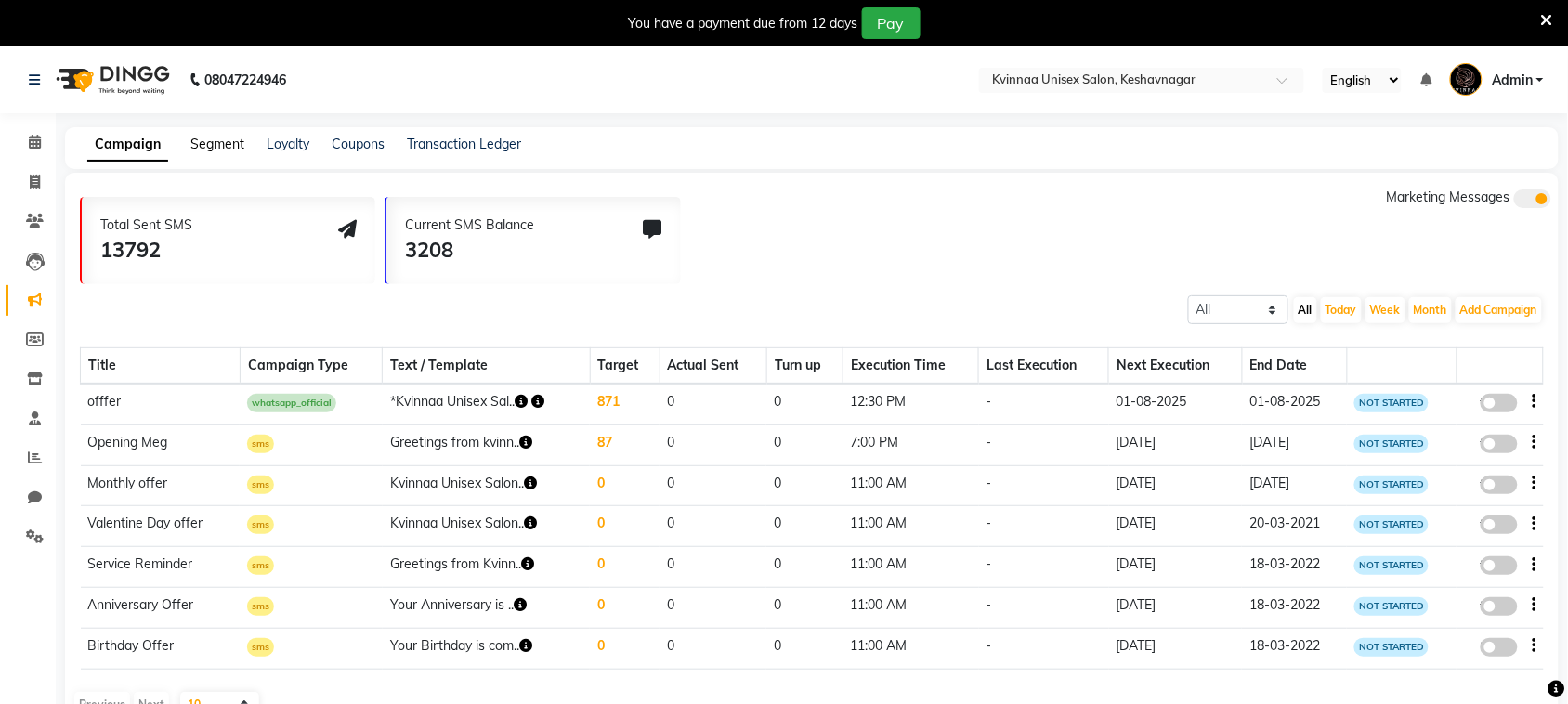 click on "Segment" 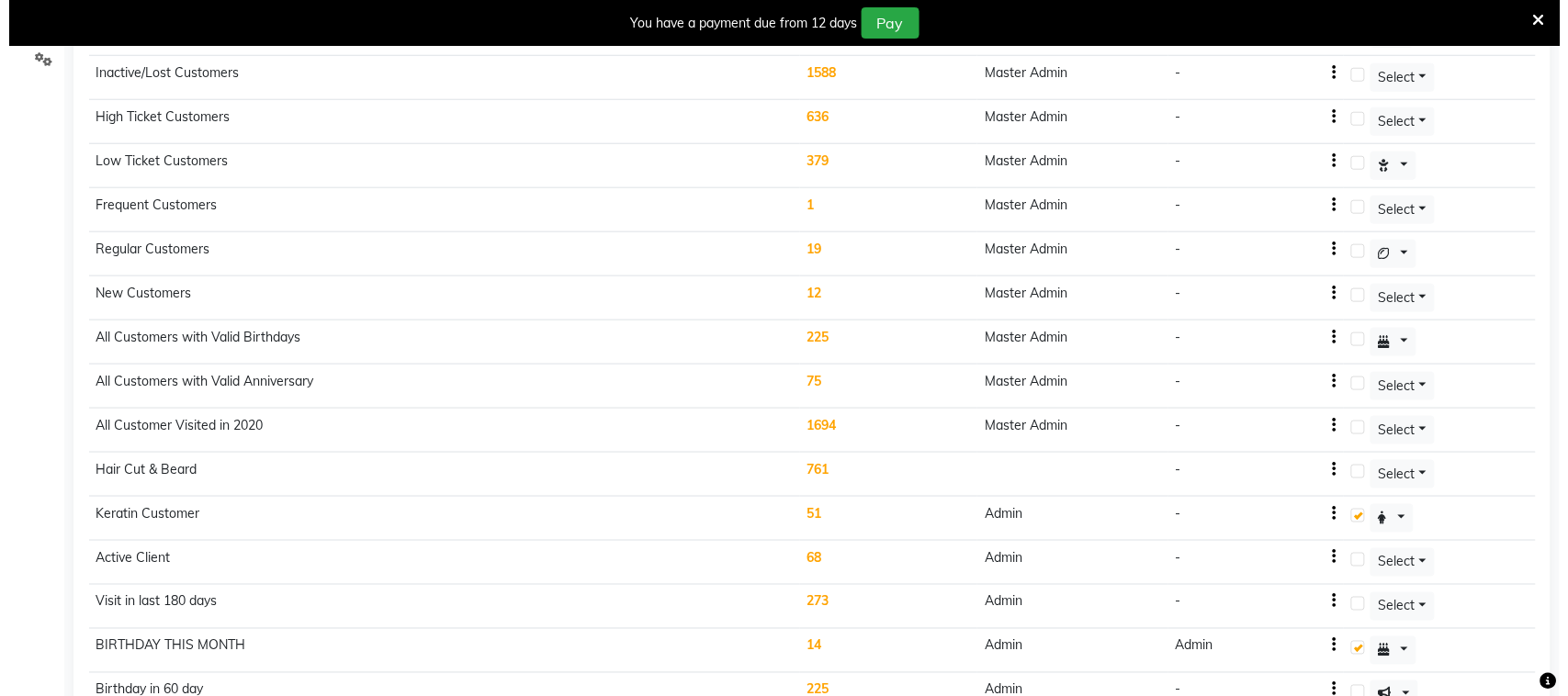 scroll, scrollTop: 546, scrollLeft: 0, axis: vertical 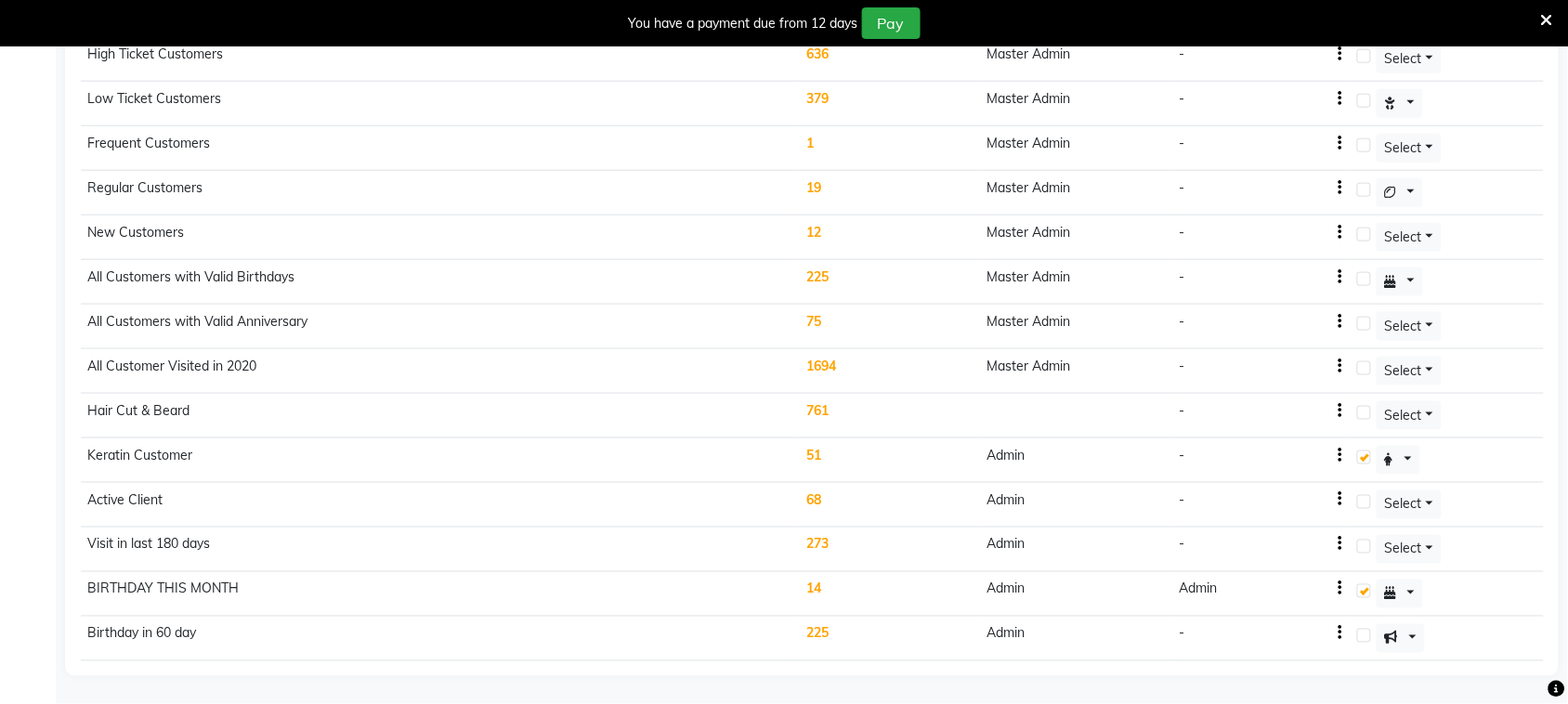 click on "14" 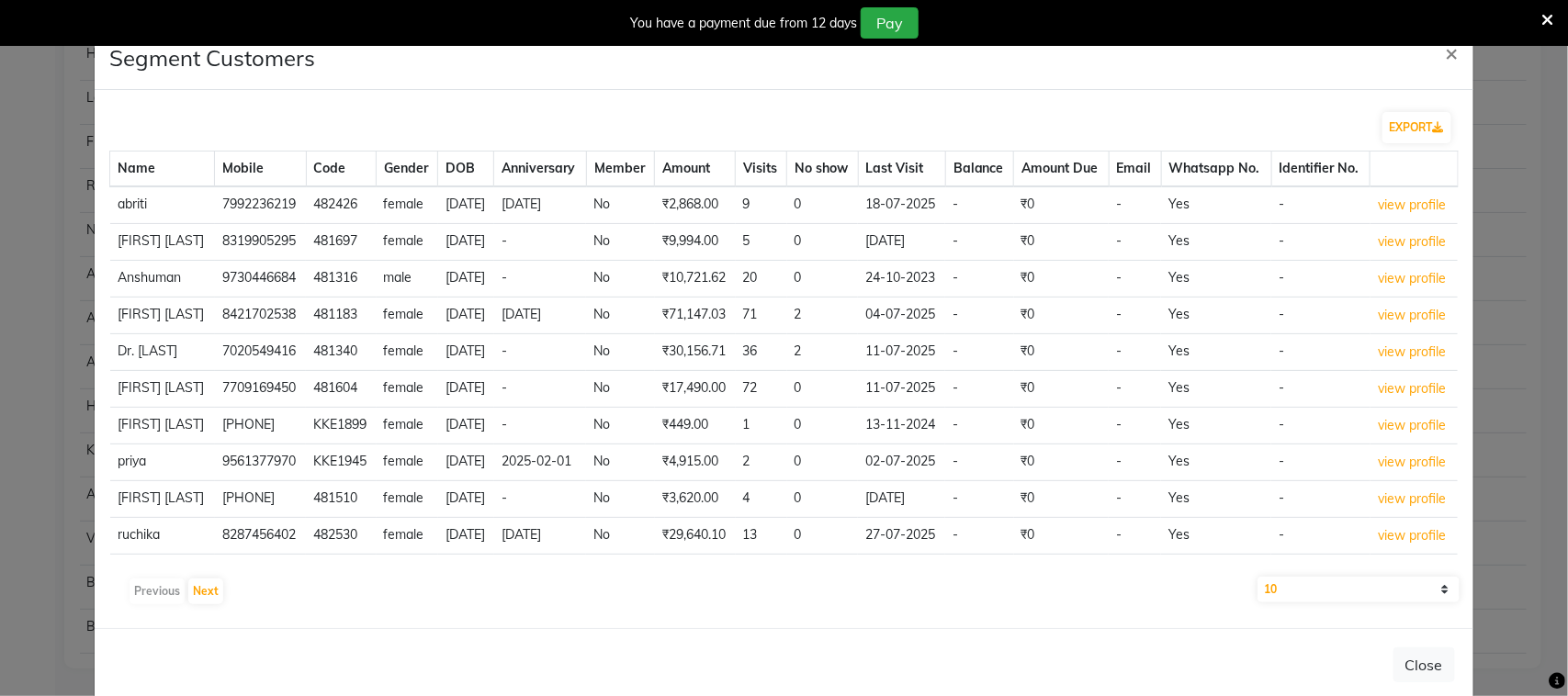 scroll, scrollTop: 176, scrollLeft: 0, axis: vertical 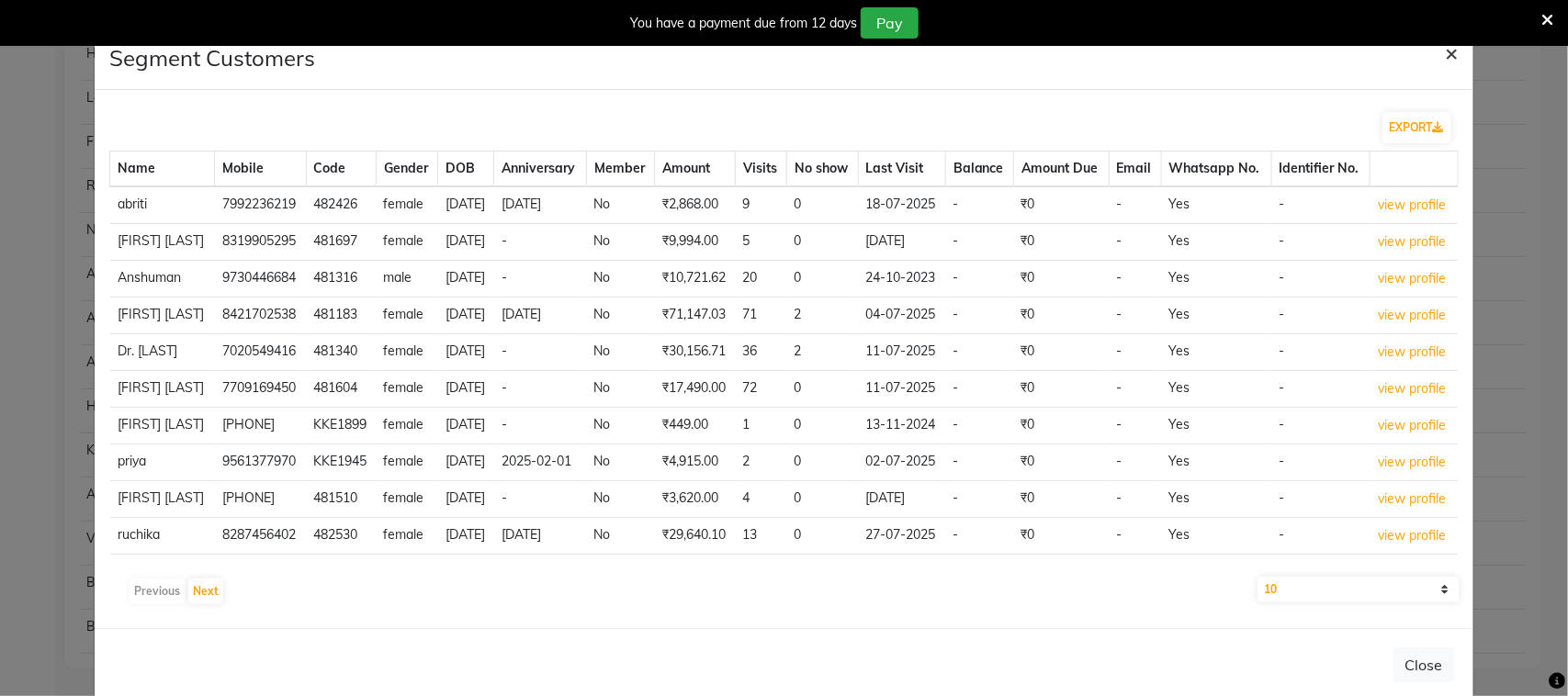 click on "×" 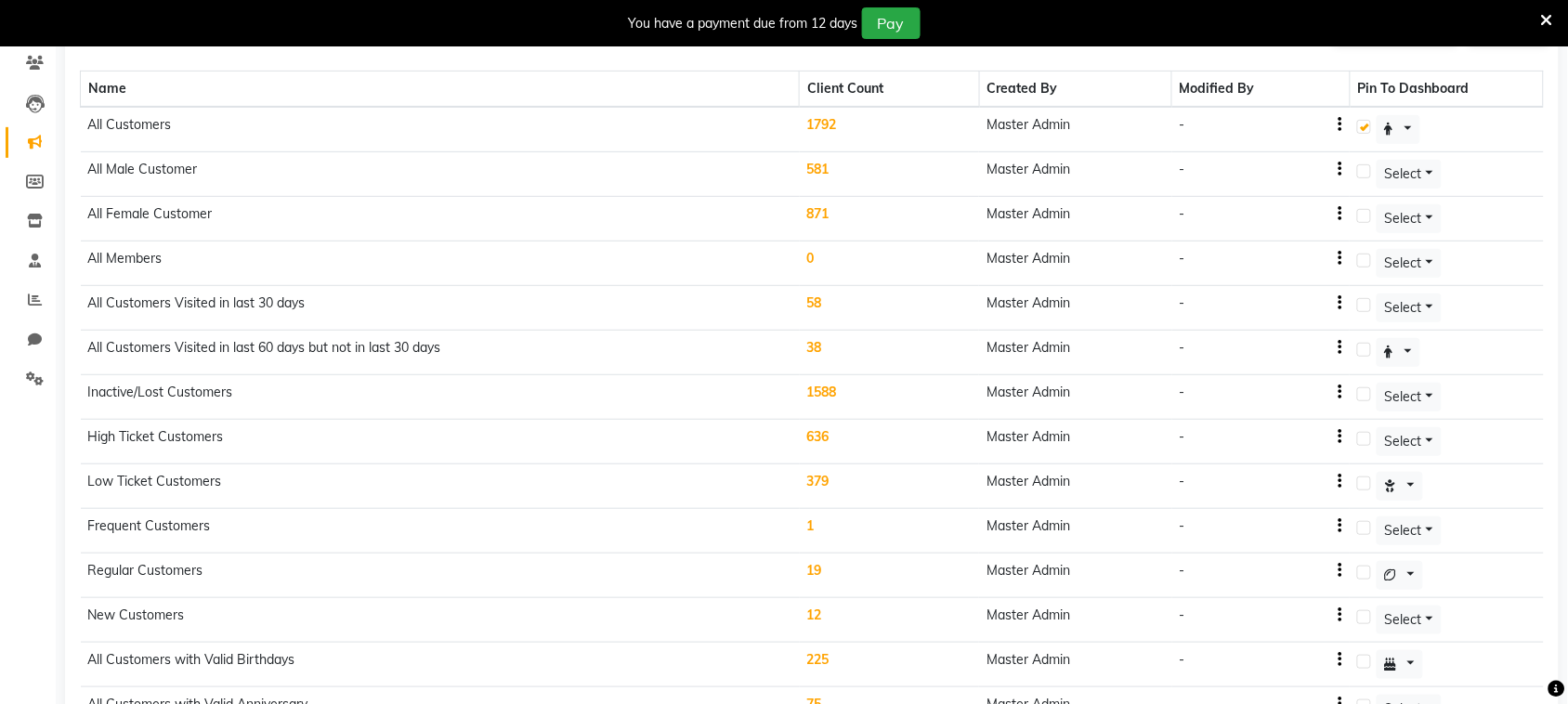 scroll, scrollTop: 232, scrollLeft: 0, axis: vertical 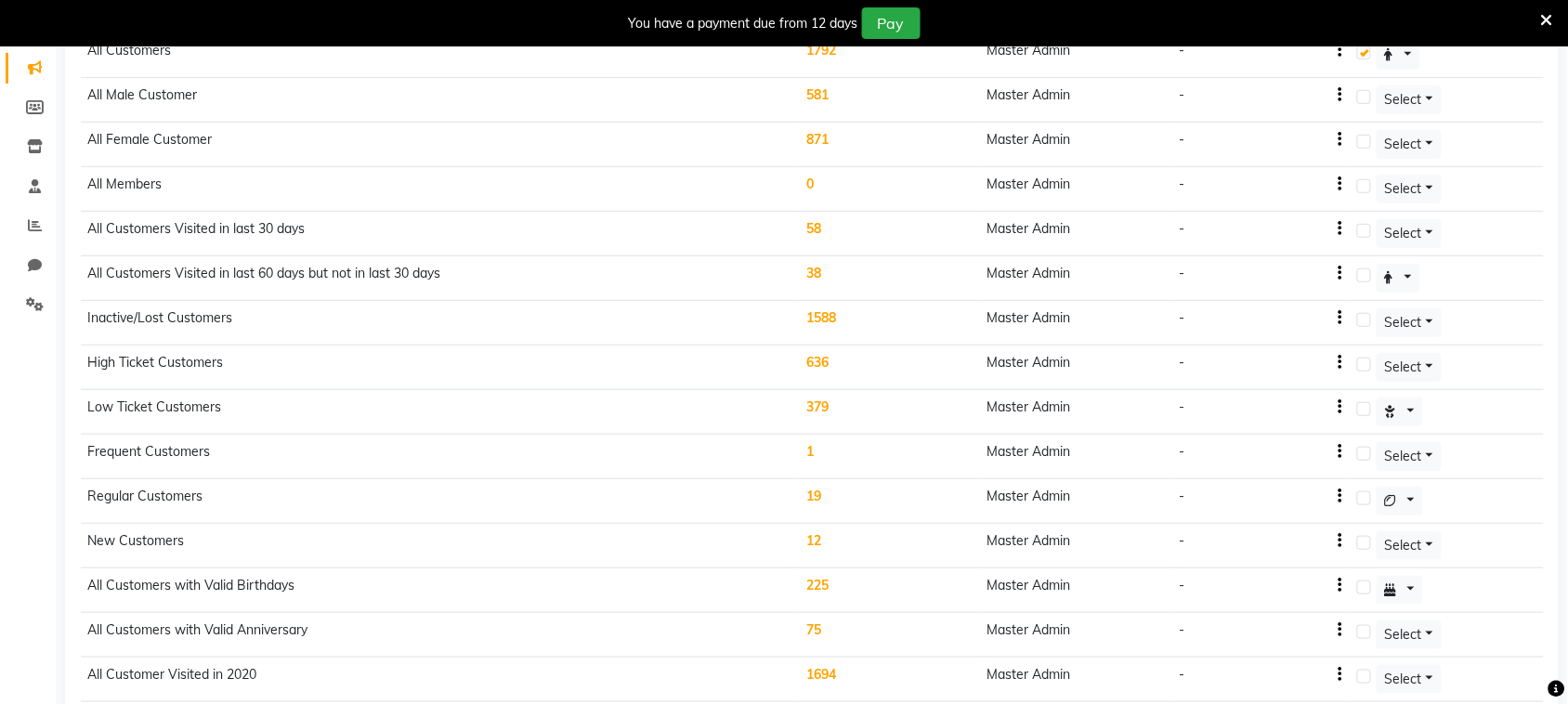 click on "19" 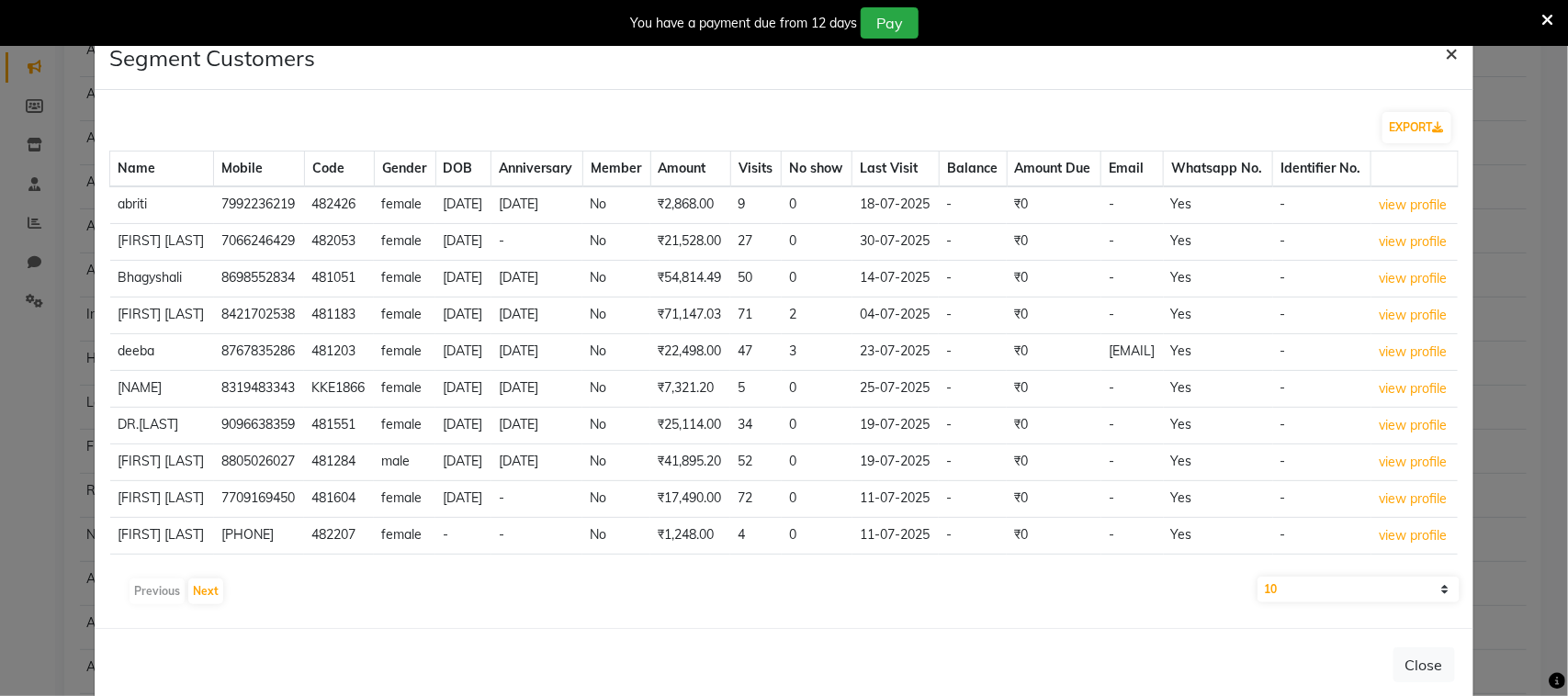 click on "×" 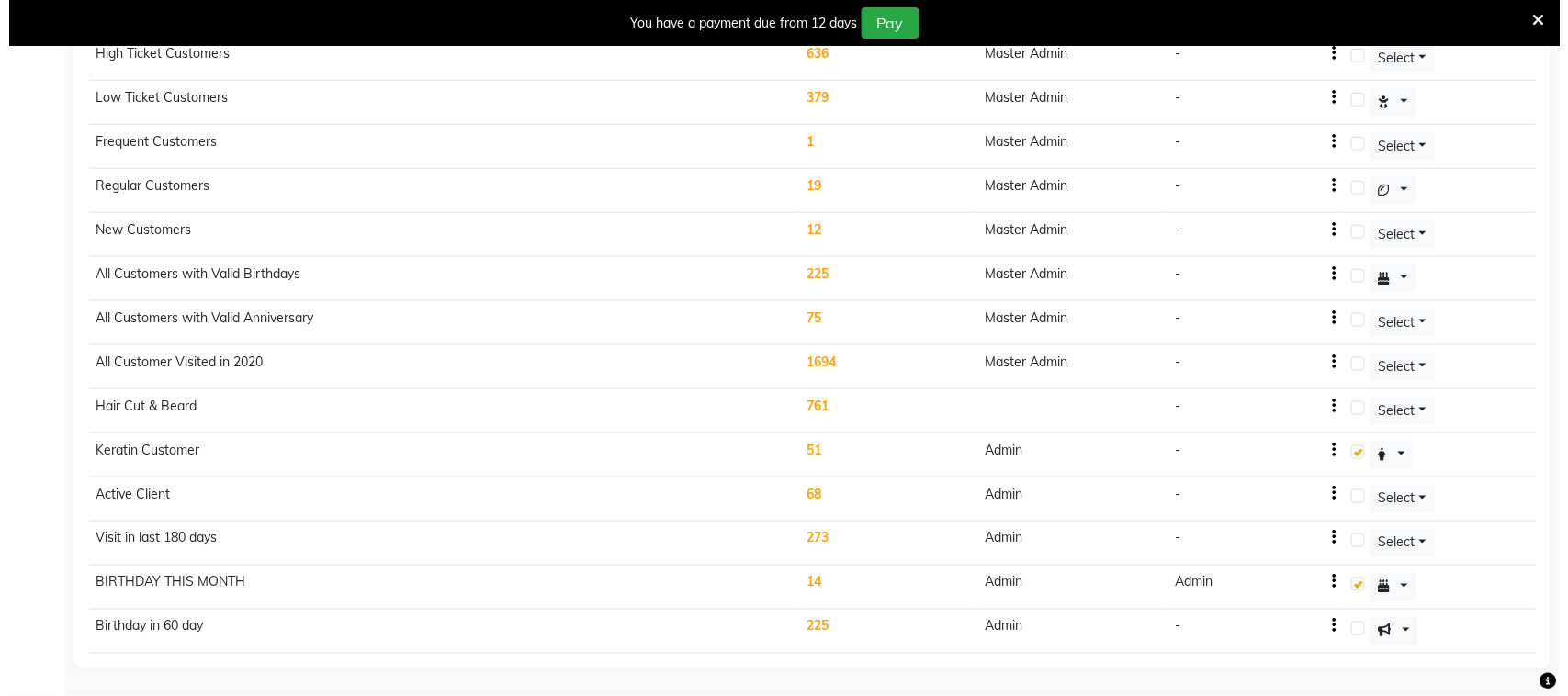 scroll, scrollTop: 546, scrollLeft: 0, axis: vertical 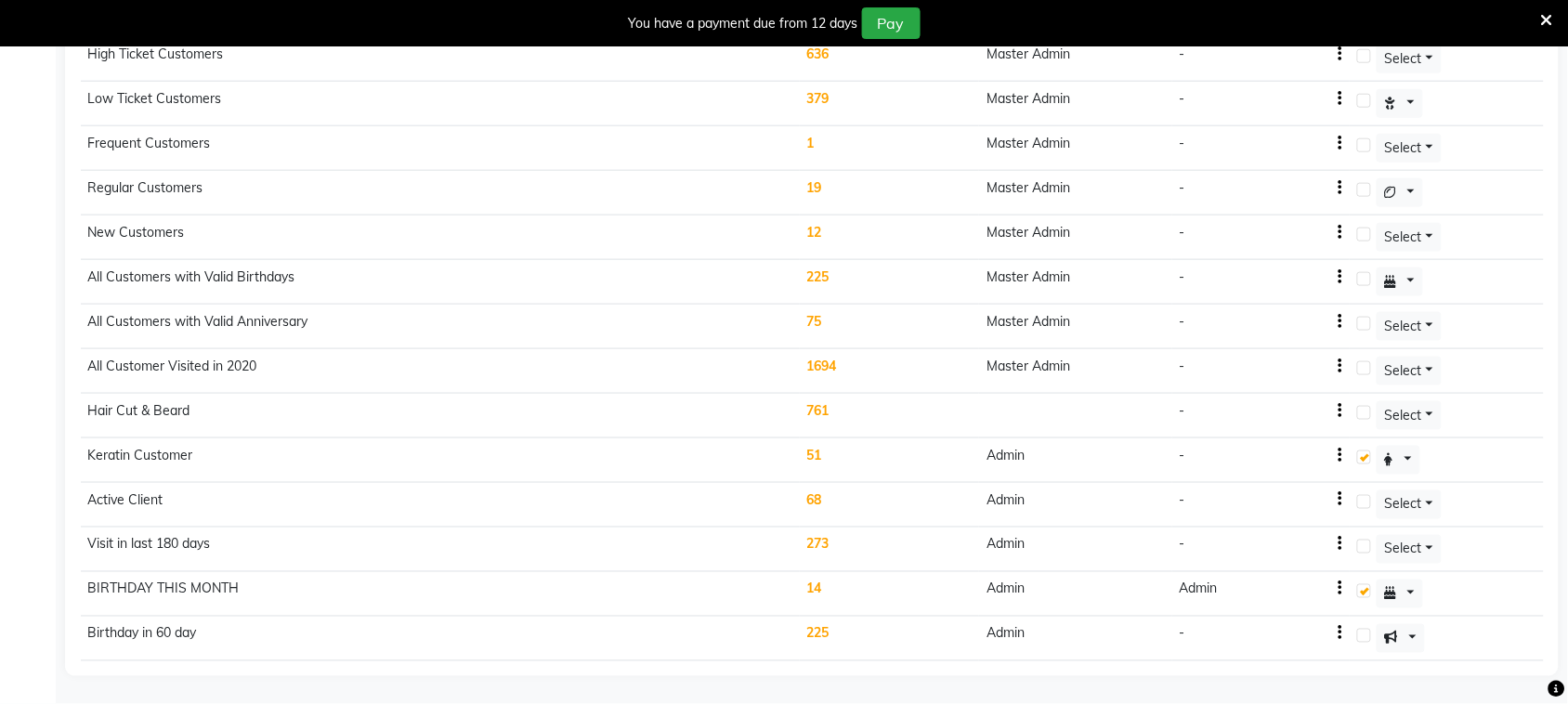 click on "14" 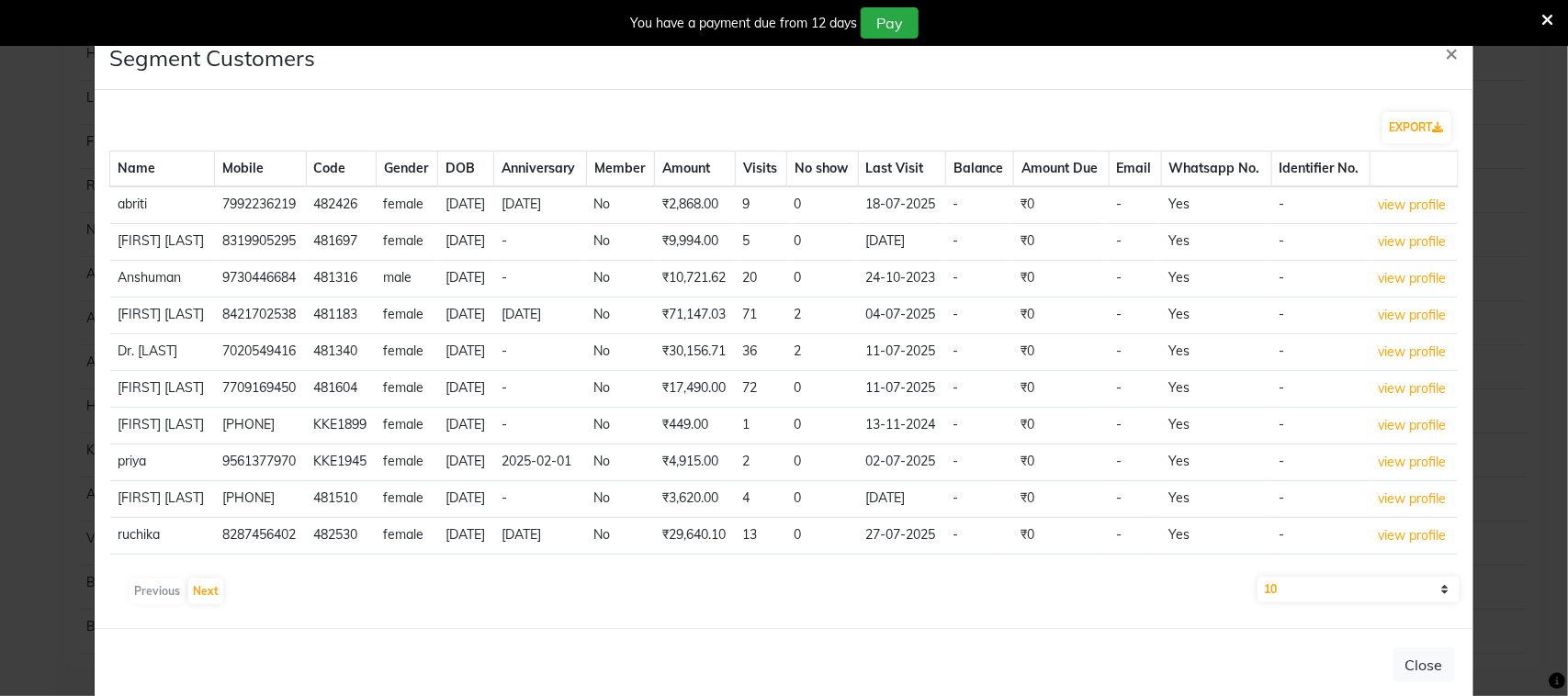 scroll, scrollTop: 176, scrollLeft: 0, axis: vertical 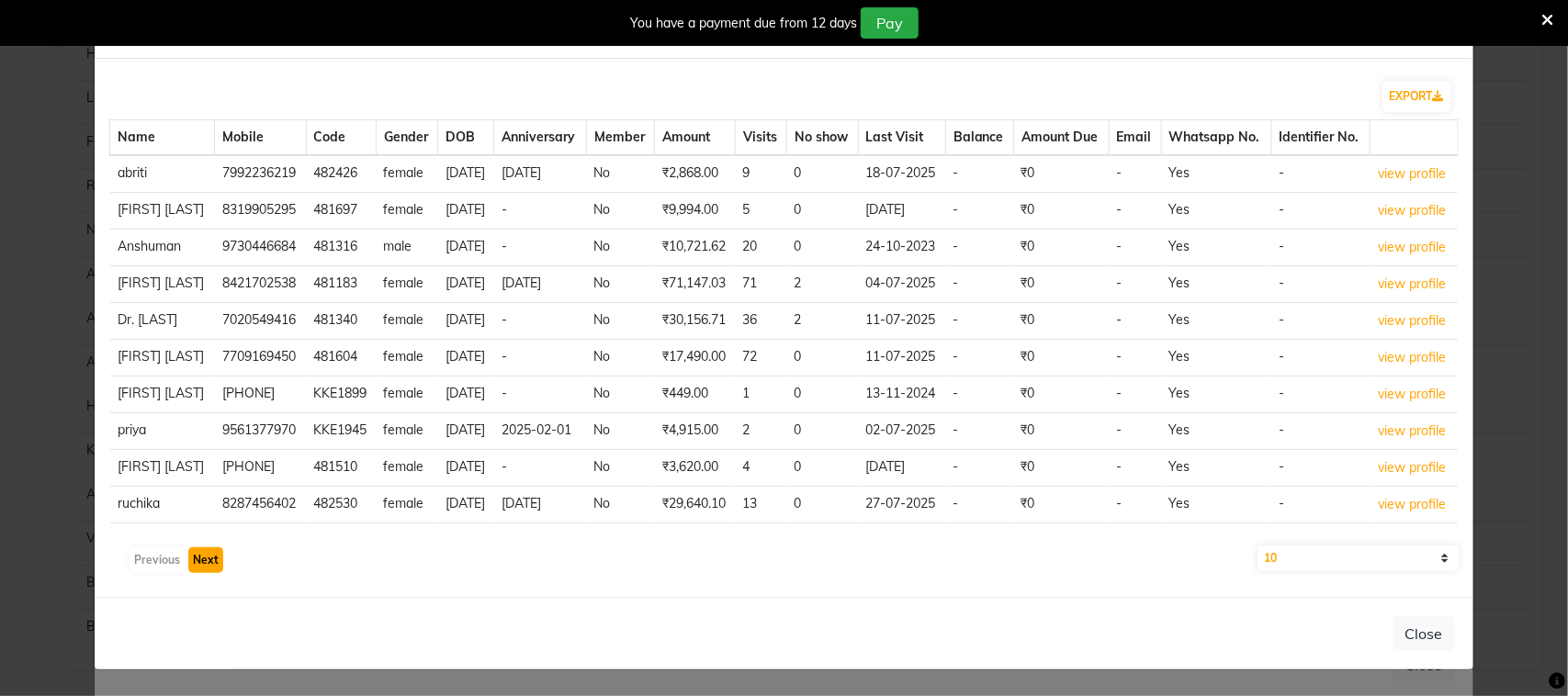 click on "Next" 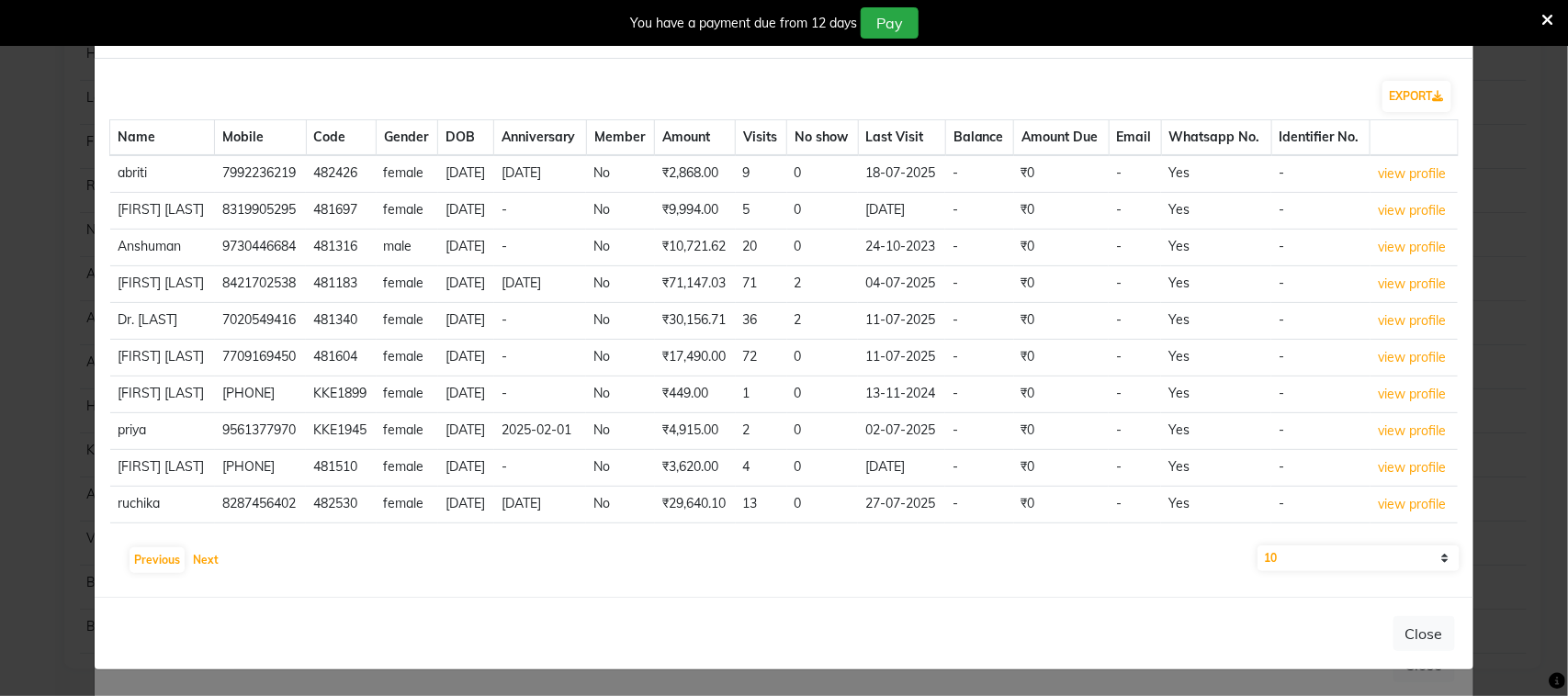 scroll, scrollTop: 0, scrollLeft: 0, axis: both 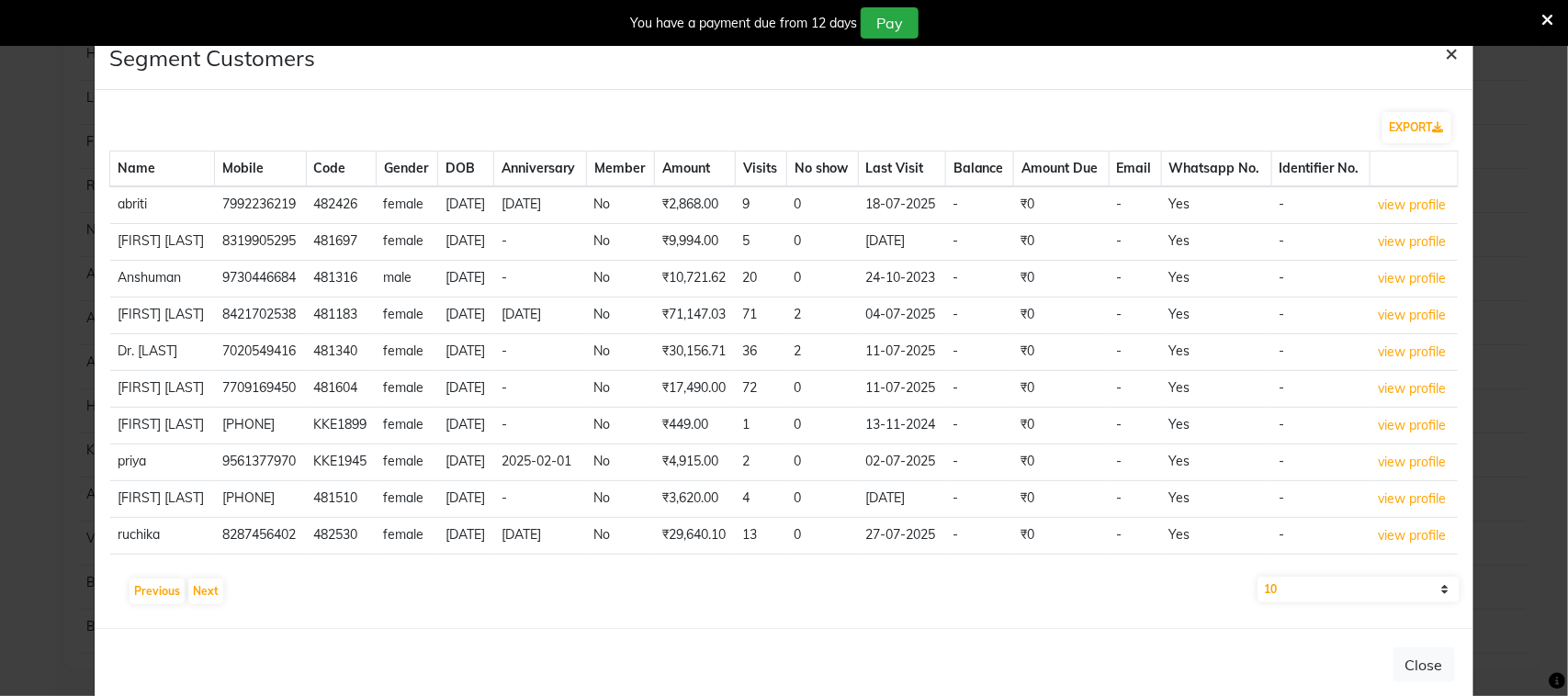 click on "×" 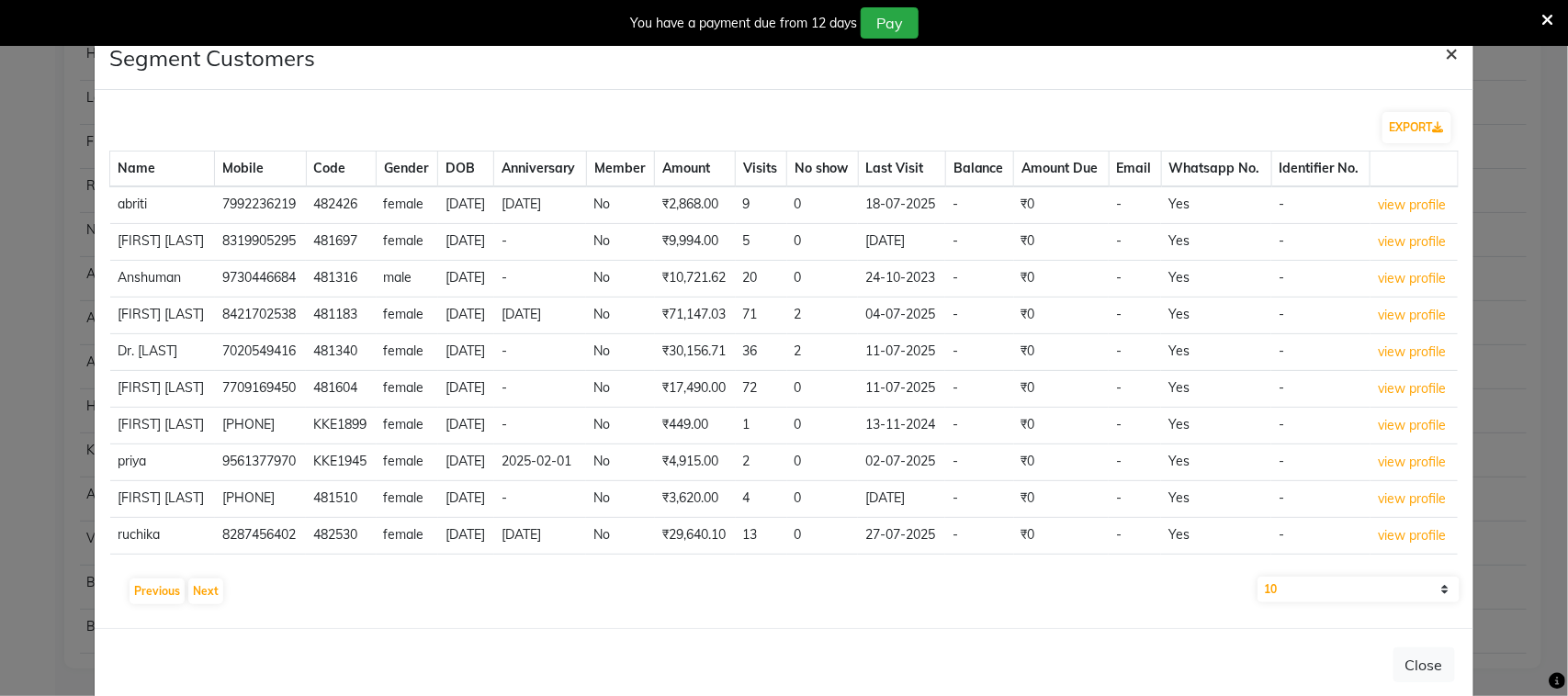 click on "×" 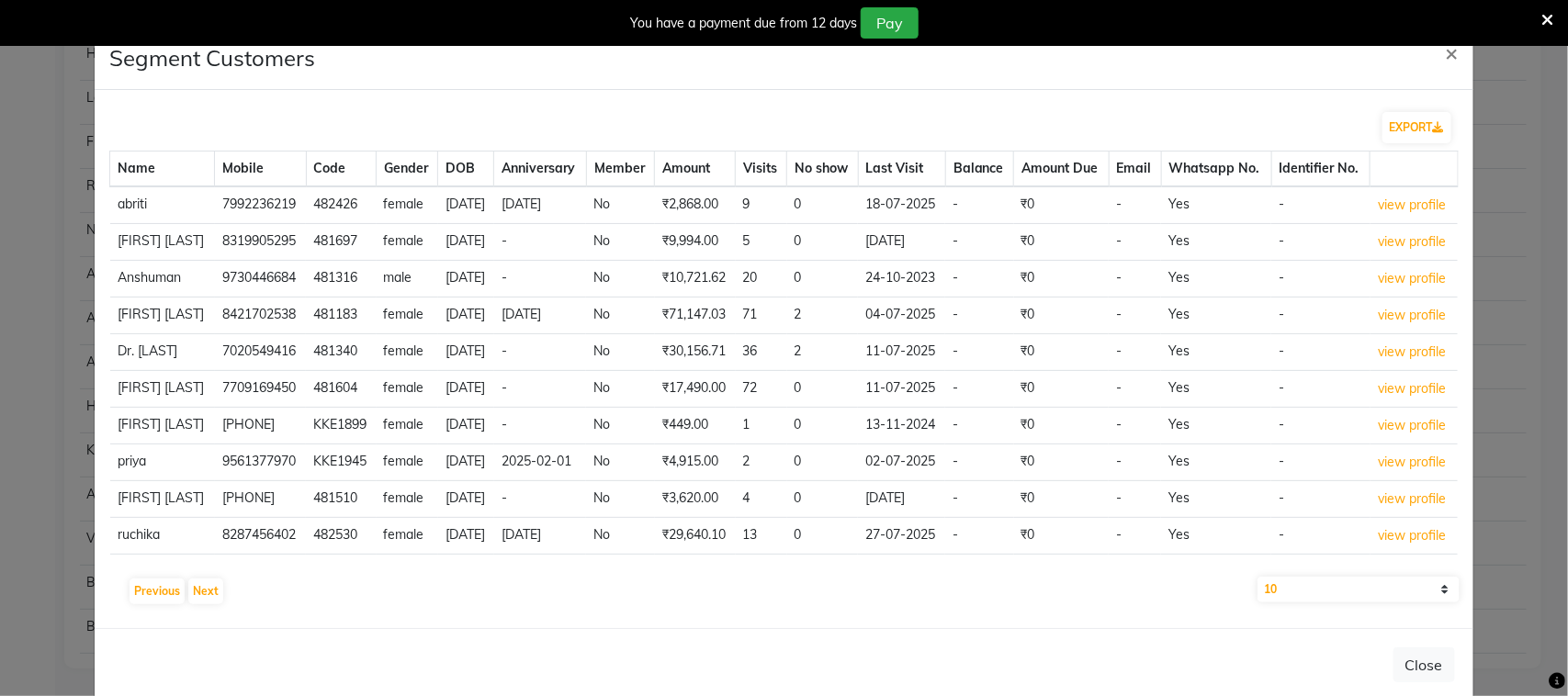 click at bounding box center [1547, 20] 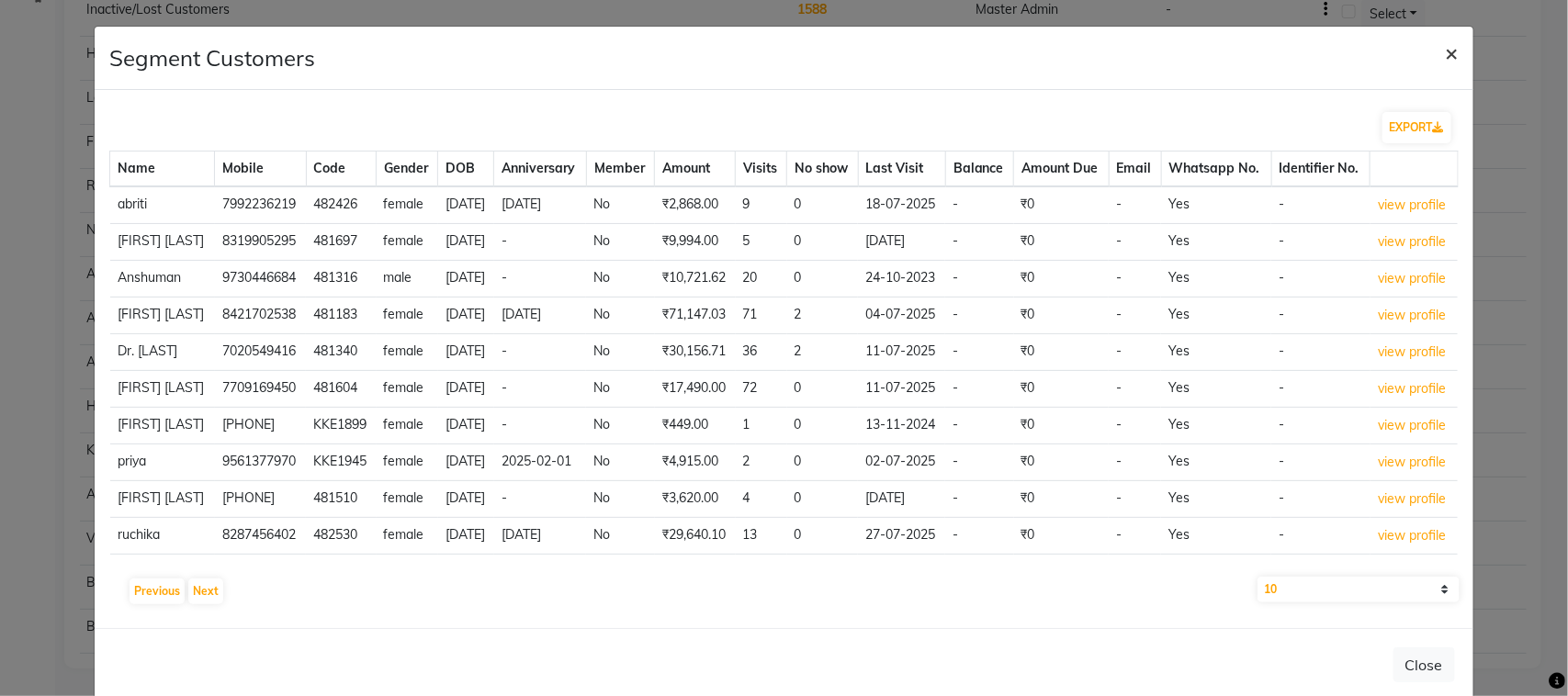 click on "×" 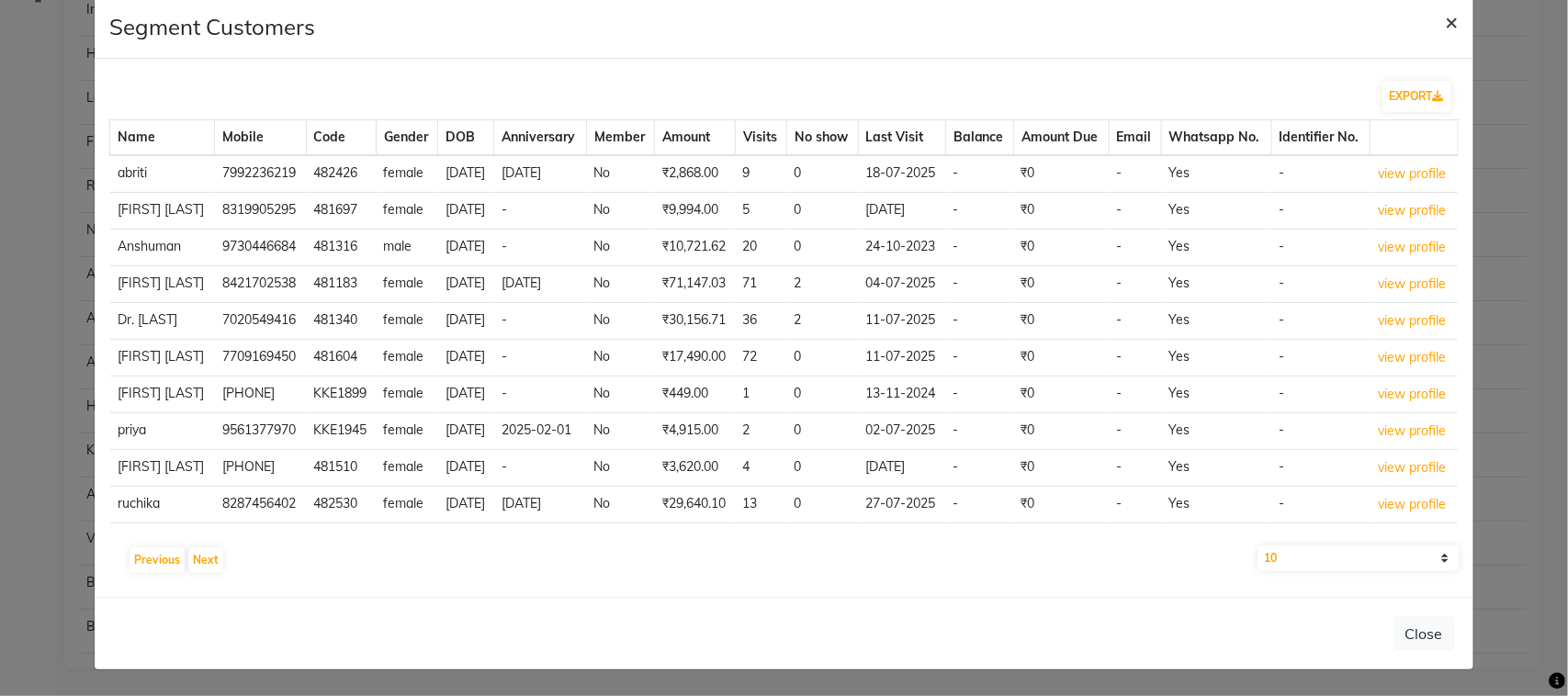 scroll, scrollTop: 72, scrollLeft: 0, axis: vertical 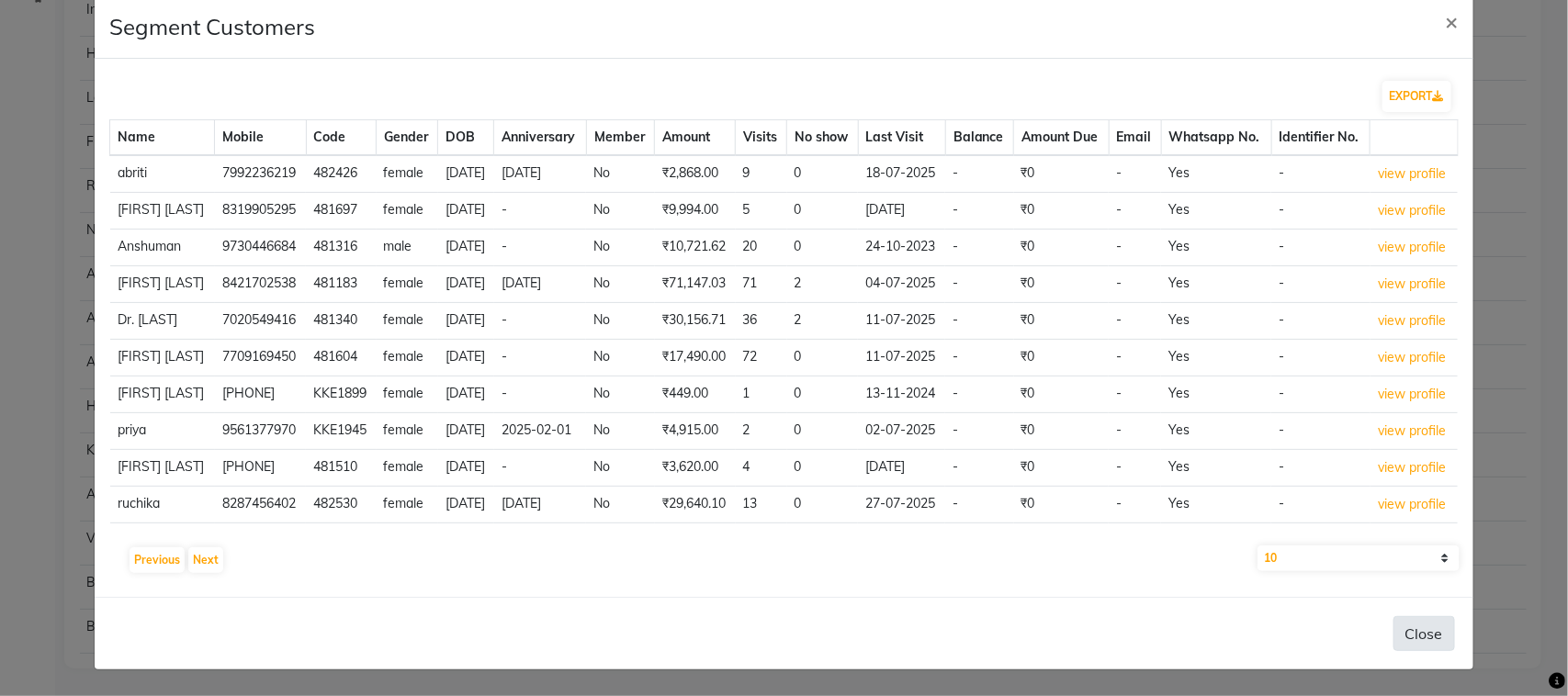 click on "Close" 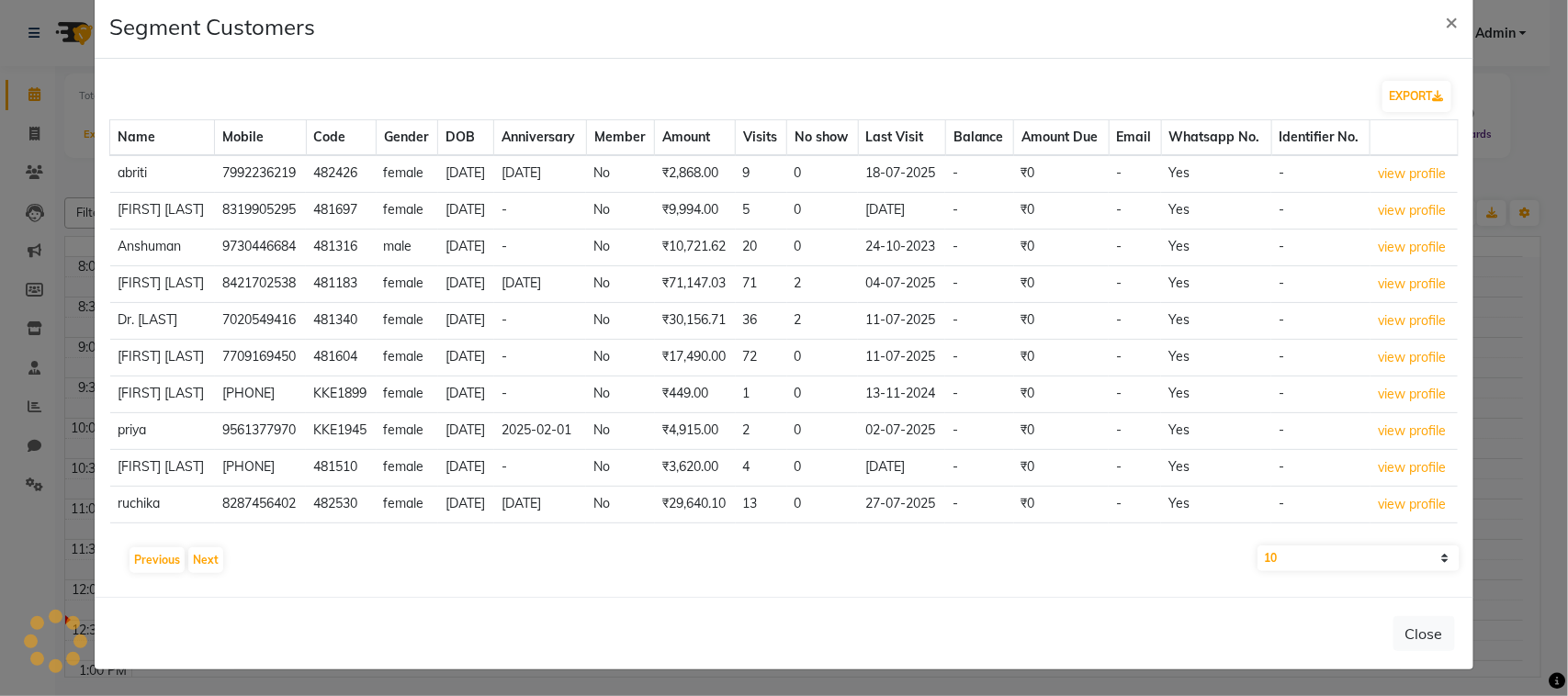 scroll, scrollTop: 0, scrollLeft: 0, axis: both 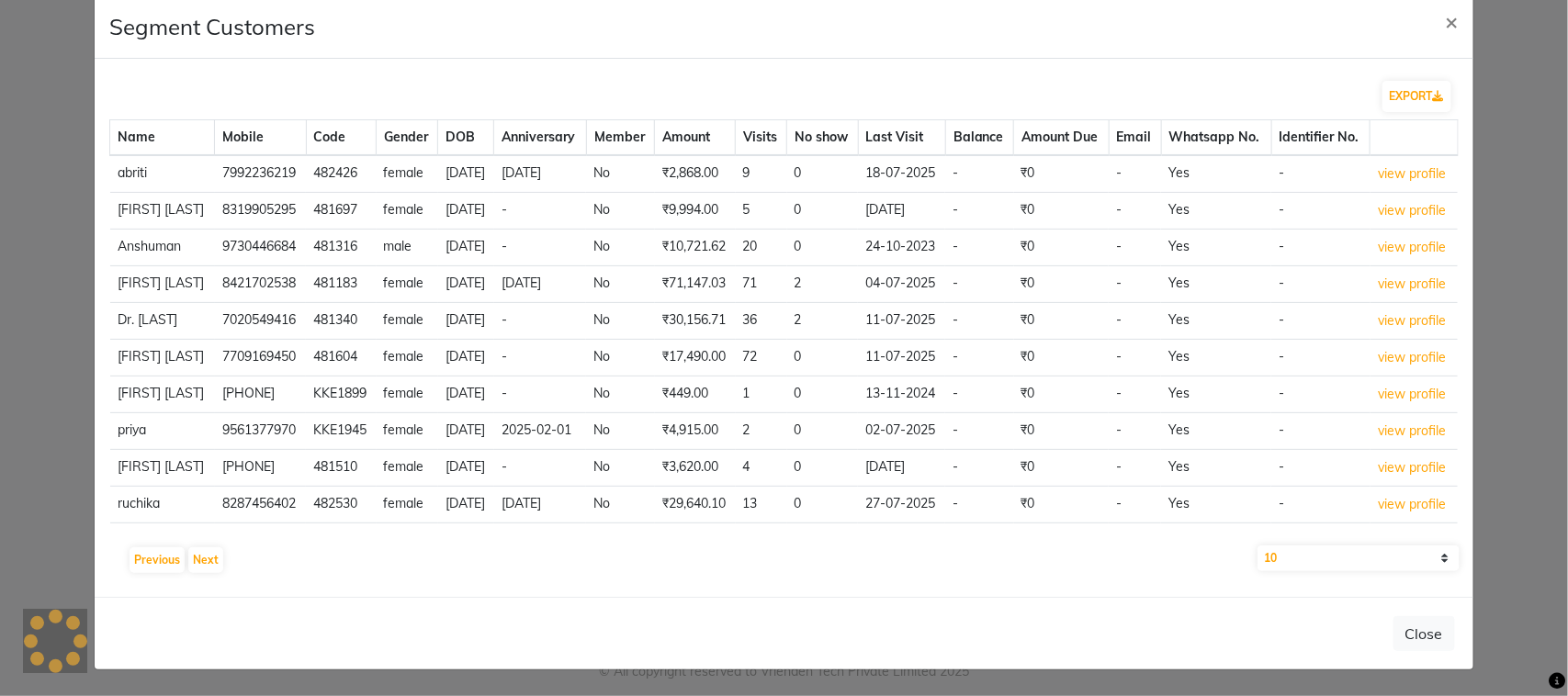type 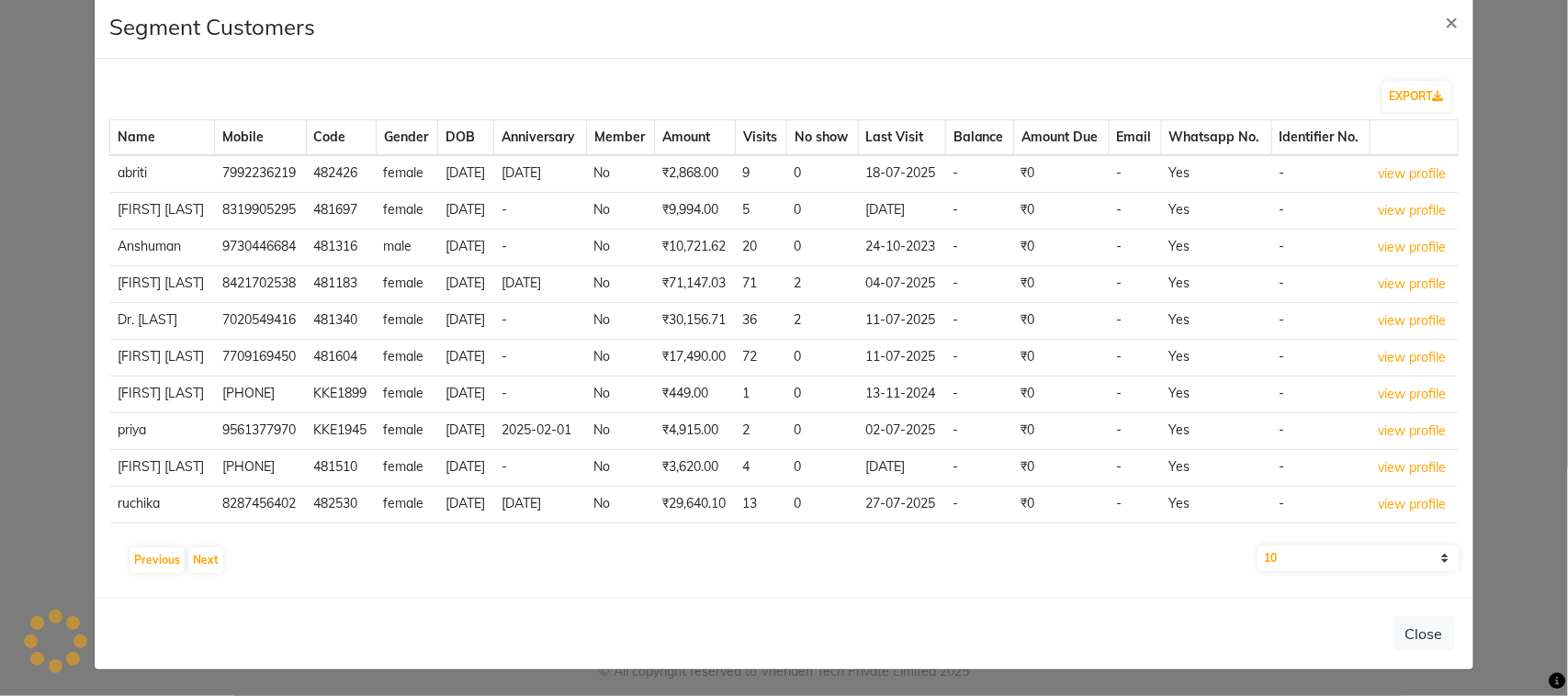 type on "kvinnaa" 